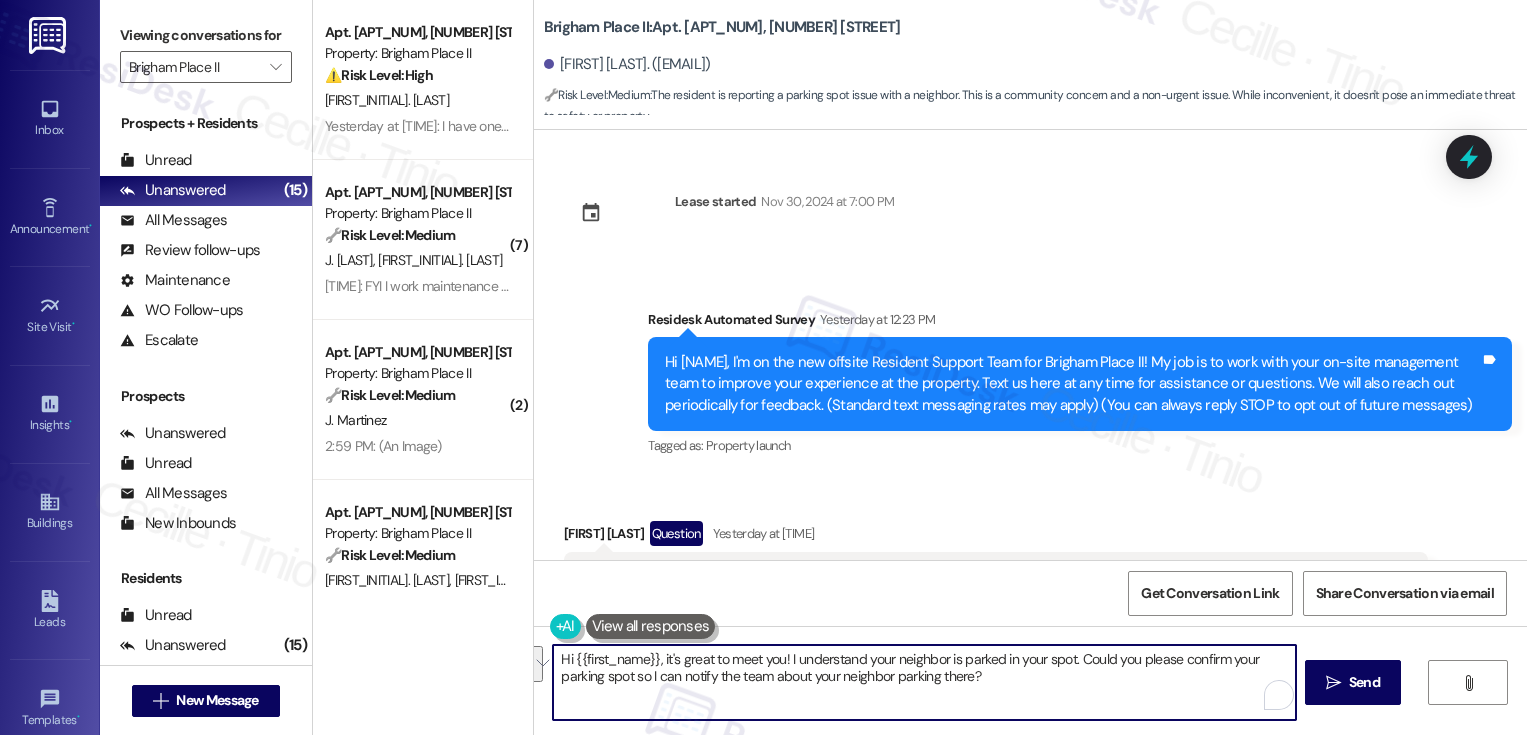 scroll, scrollTop: 0, scrollLeft: 0, axis: both 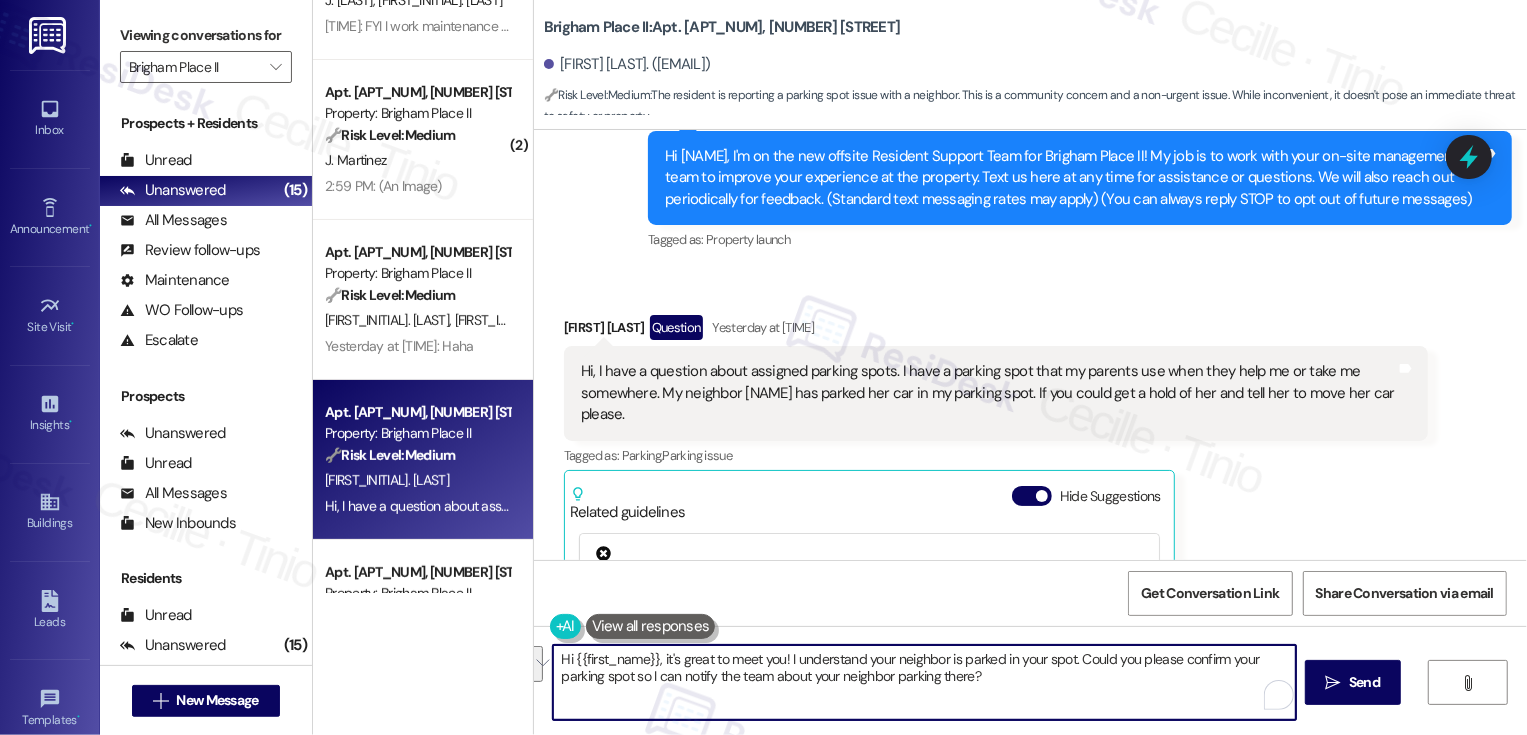 click on "Hi {{first_name}}, it's great to meet you! I understand your neighbor is parked in your spot. Could you please confirm your parking spot so I can notify the team about your neighbor parking there?" at bounding box center [924, 682] 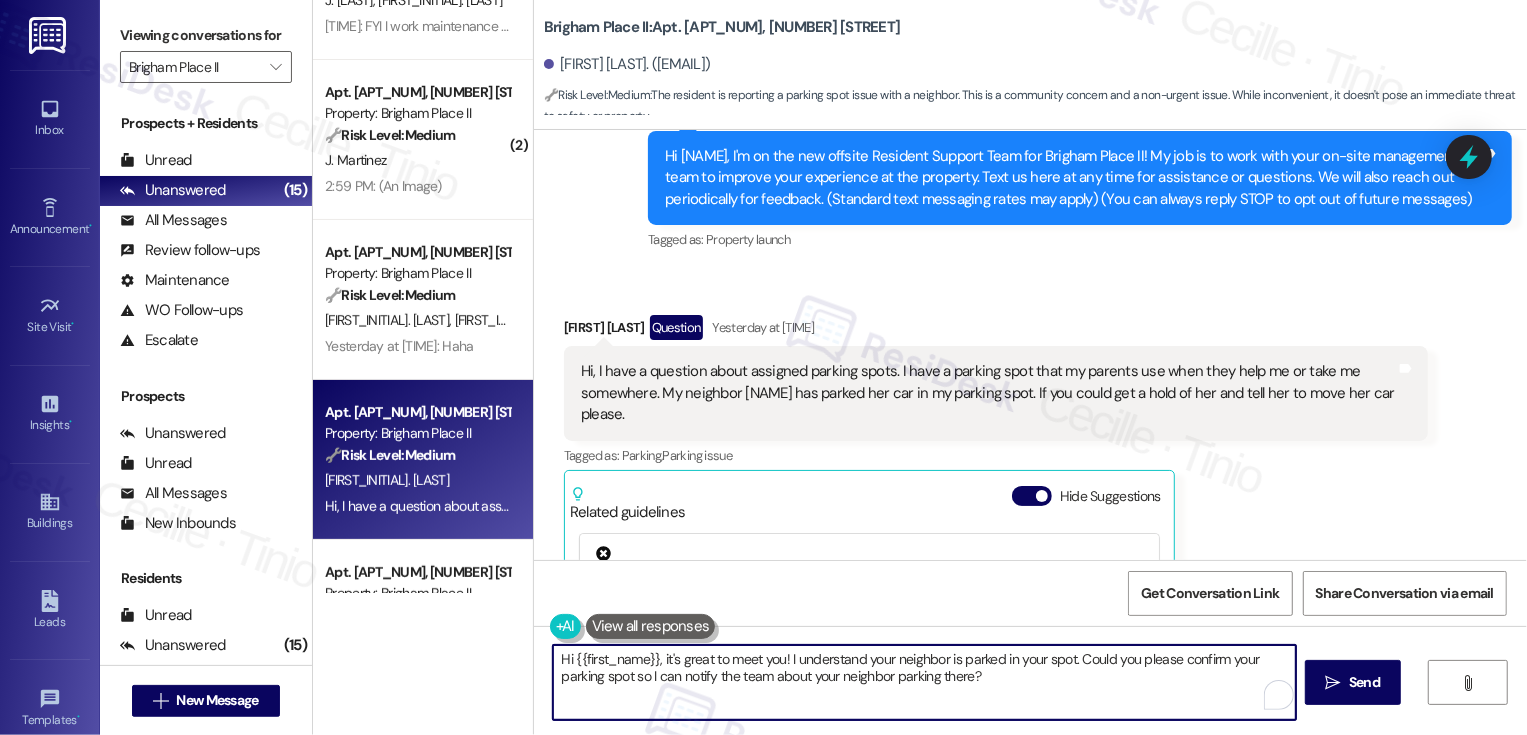 click on "Hi {{first_name}}, it's great to meet you! I understand your neighbor is parked in your spot. Could you please confirm your parking spot so I can notify the team about your neighbor parking there?" at bounding box center [924, 682] 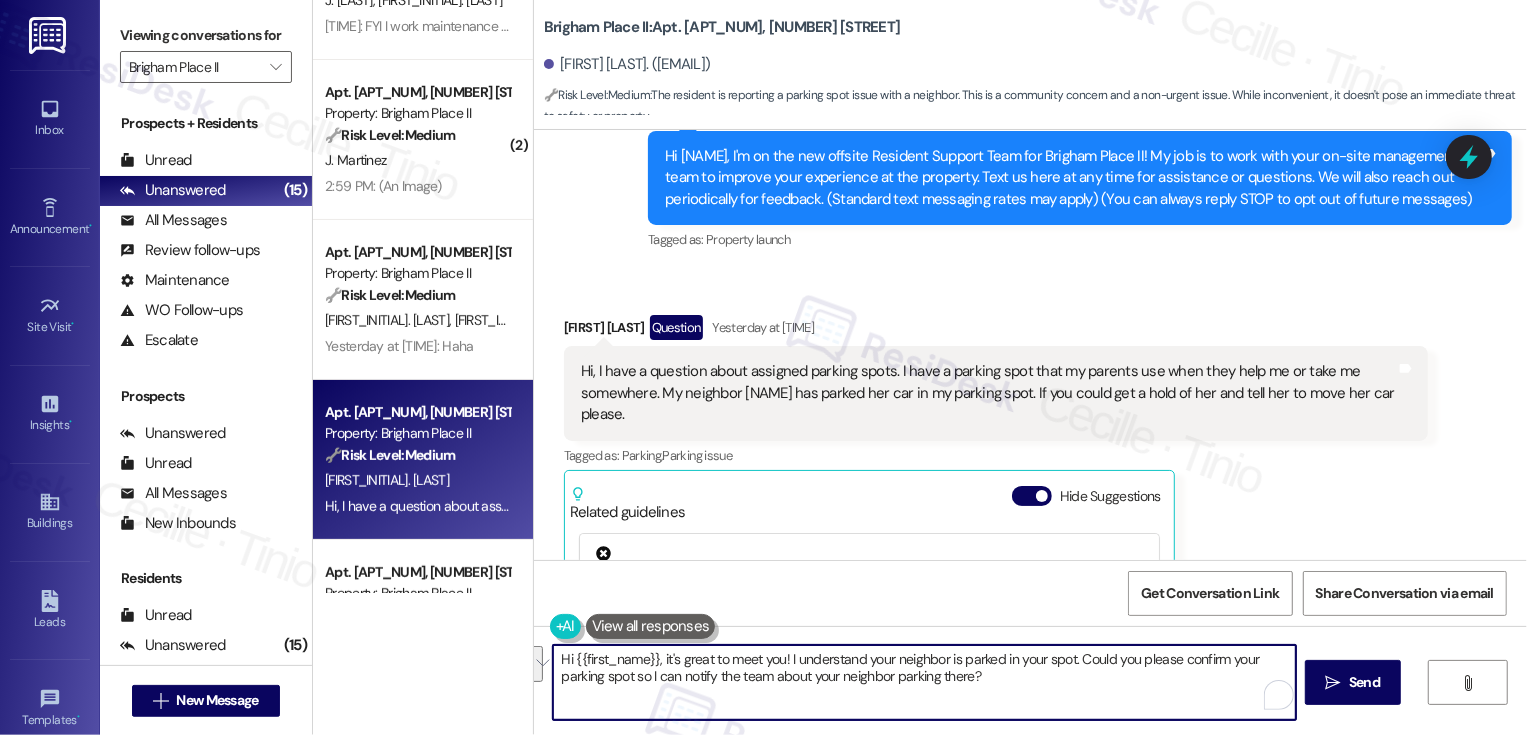 paste on "’s great to meet you! I understand your neighbor has parked in your spot. Could you please confirm your parking spot number so I can let the team know and get this addressed for you" 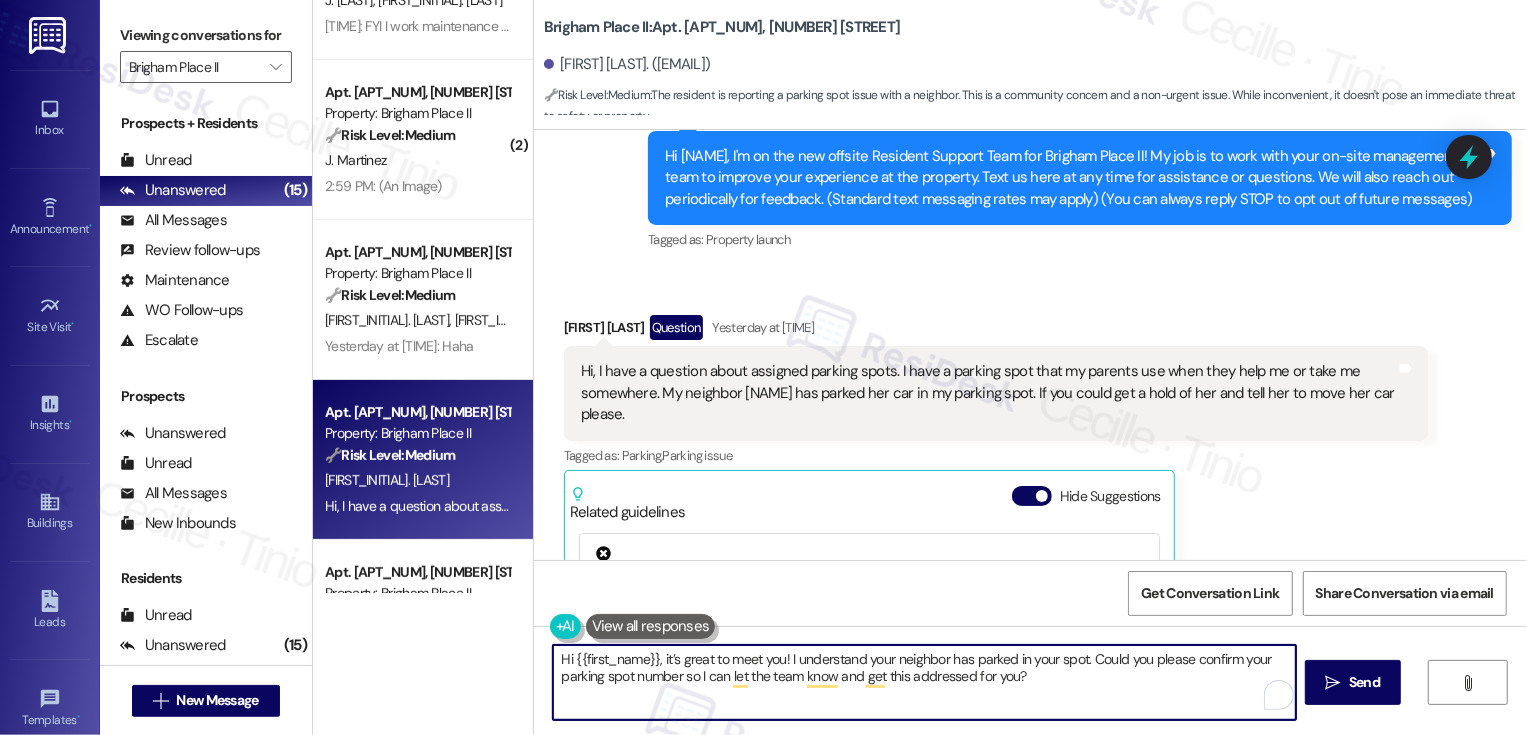 click on "Hi {{first_name}}, it’s great to meet you! I understand your neighbor has parked in your spot. Could you please confirm your parking spot number so I can let the team know and get this addressed for you?" at bounding box center (924, 682) 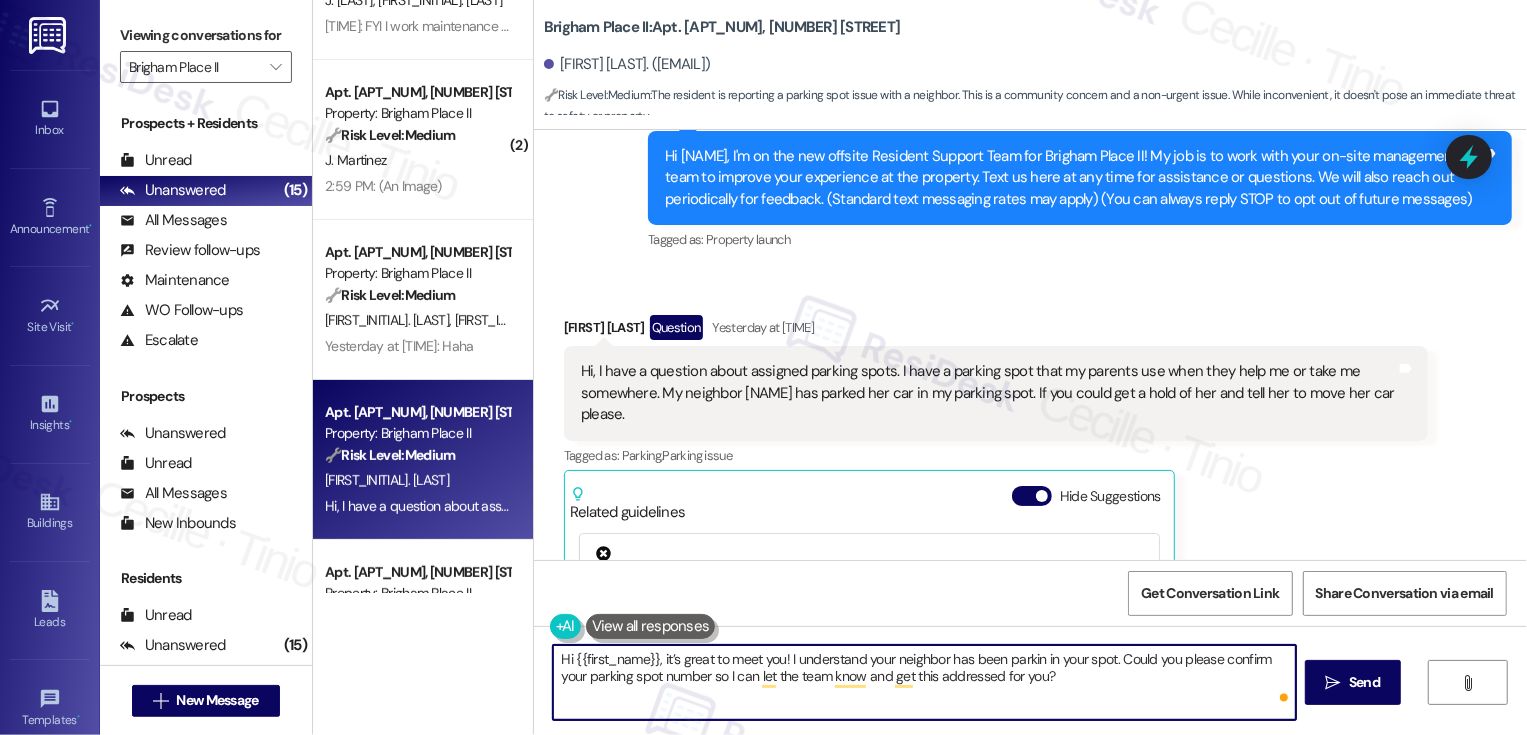 type on "Hi {{first_name}}, it’s great to meet you! I understand your neighbor has been parking in your spot. Could you please confirm your parking spot number so I can let the team know and get this addressed for you?" 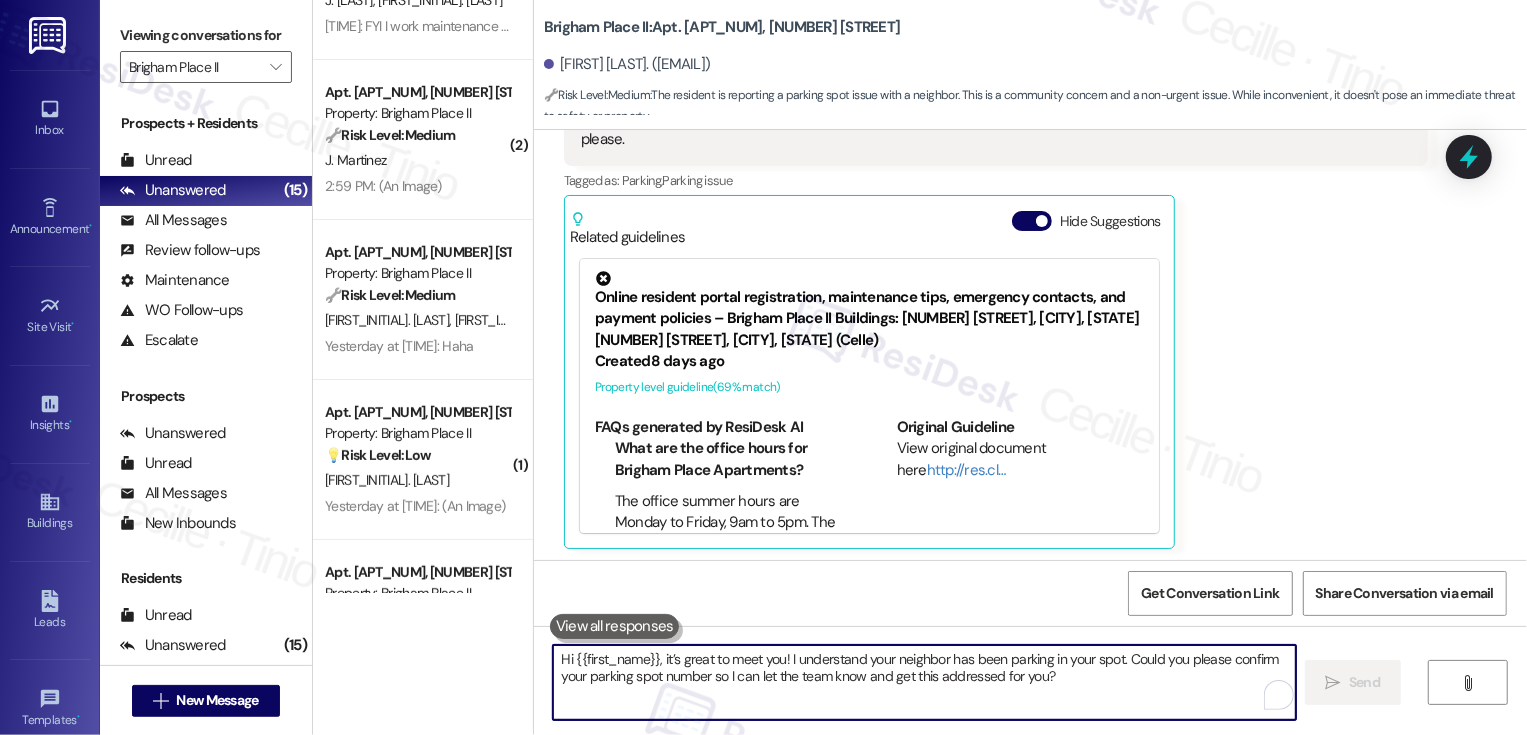 scroll, scrollTop: 484, scrollLeft: 0, axis: vertical 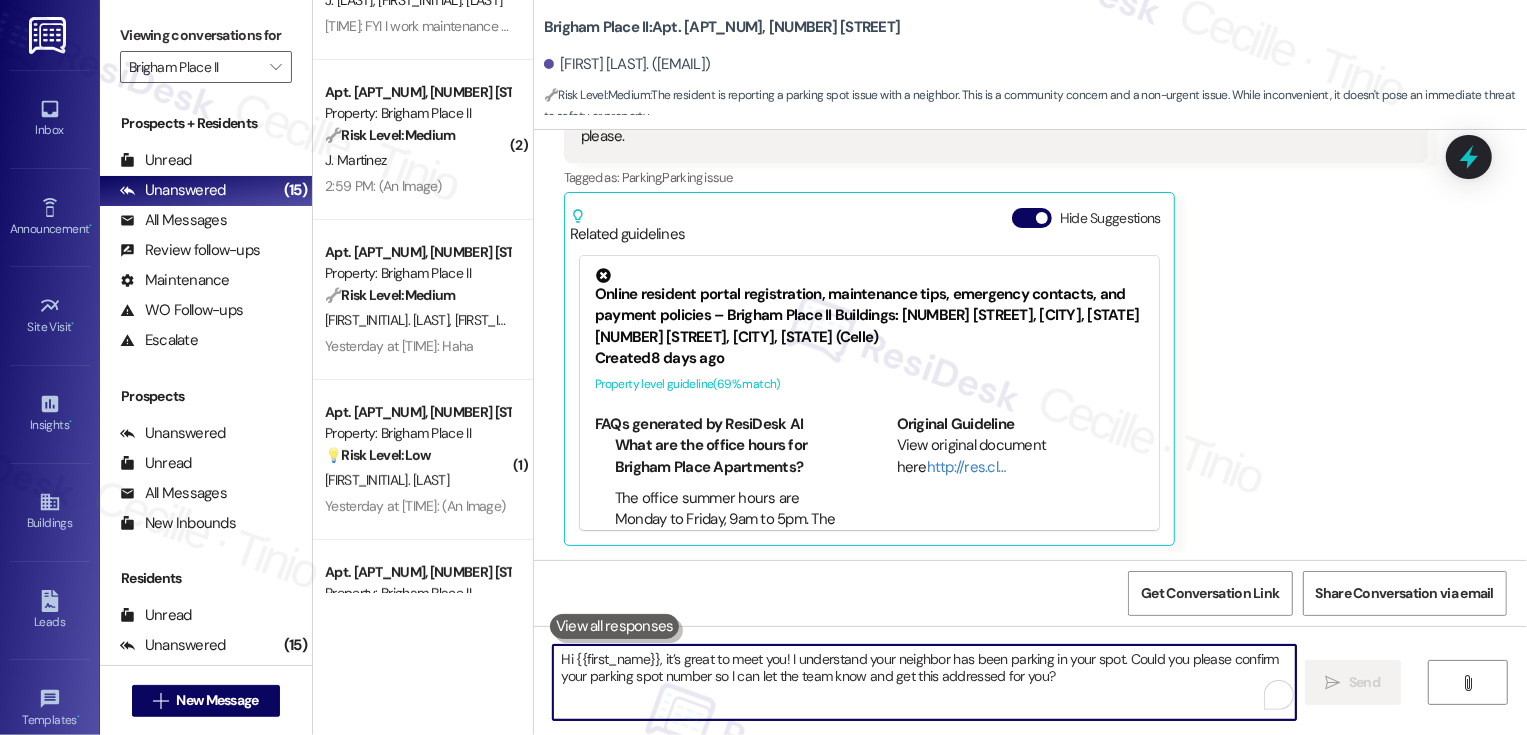 type 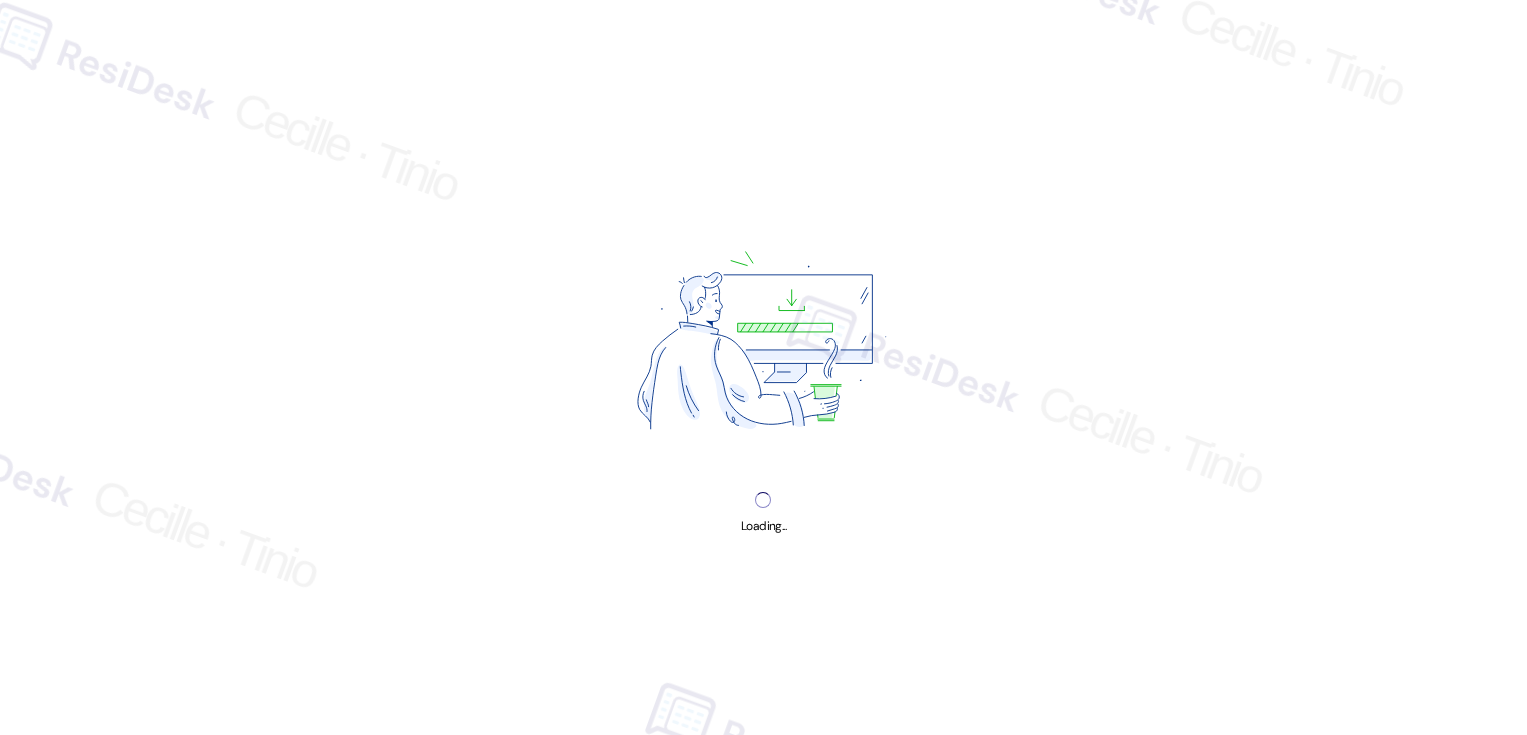 scroll, scrollTop: 0, scrollLeft: 0, axis: both 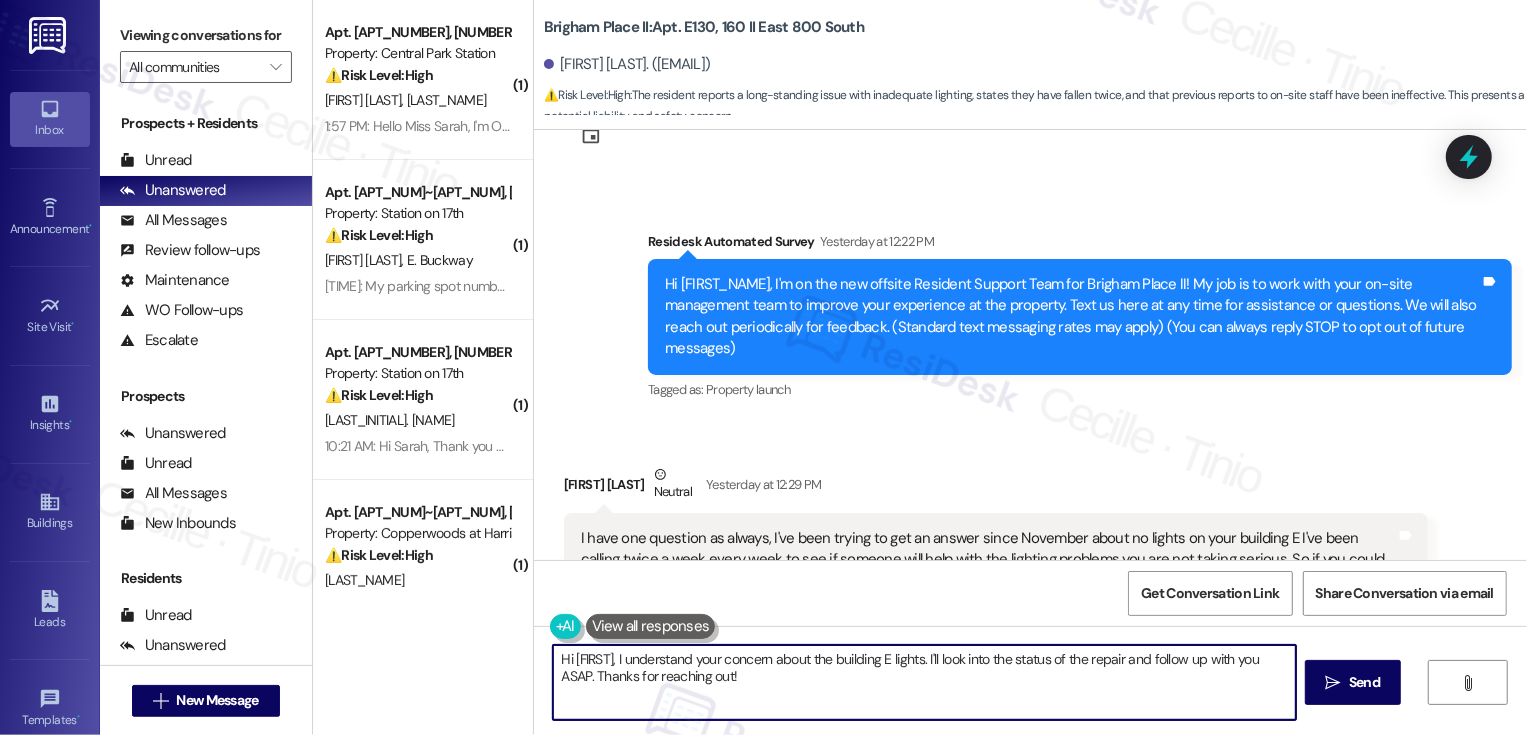 drag, startPoint x: 965, startPoint y: 654, endPoint x: 1018, endPoint y: 697, distance: 68.24954 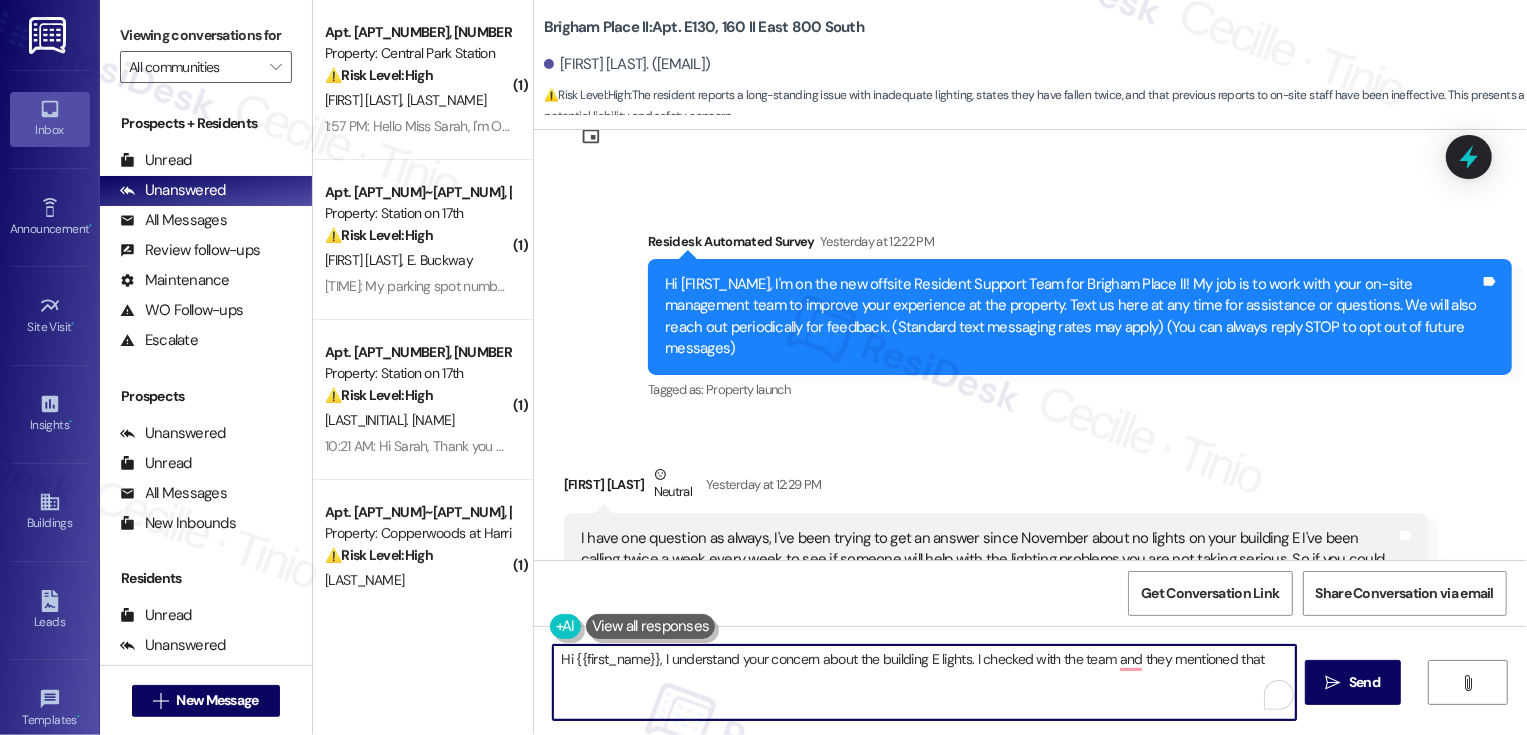 paste on "We called out a vendor and the lights were fixed in June. We have been made aware that the lights are not working again. The soonest we could get a vendor to come out is early next week." 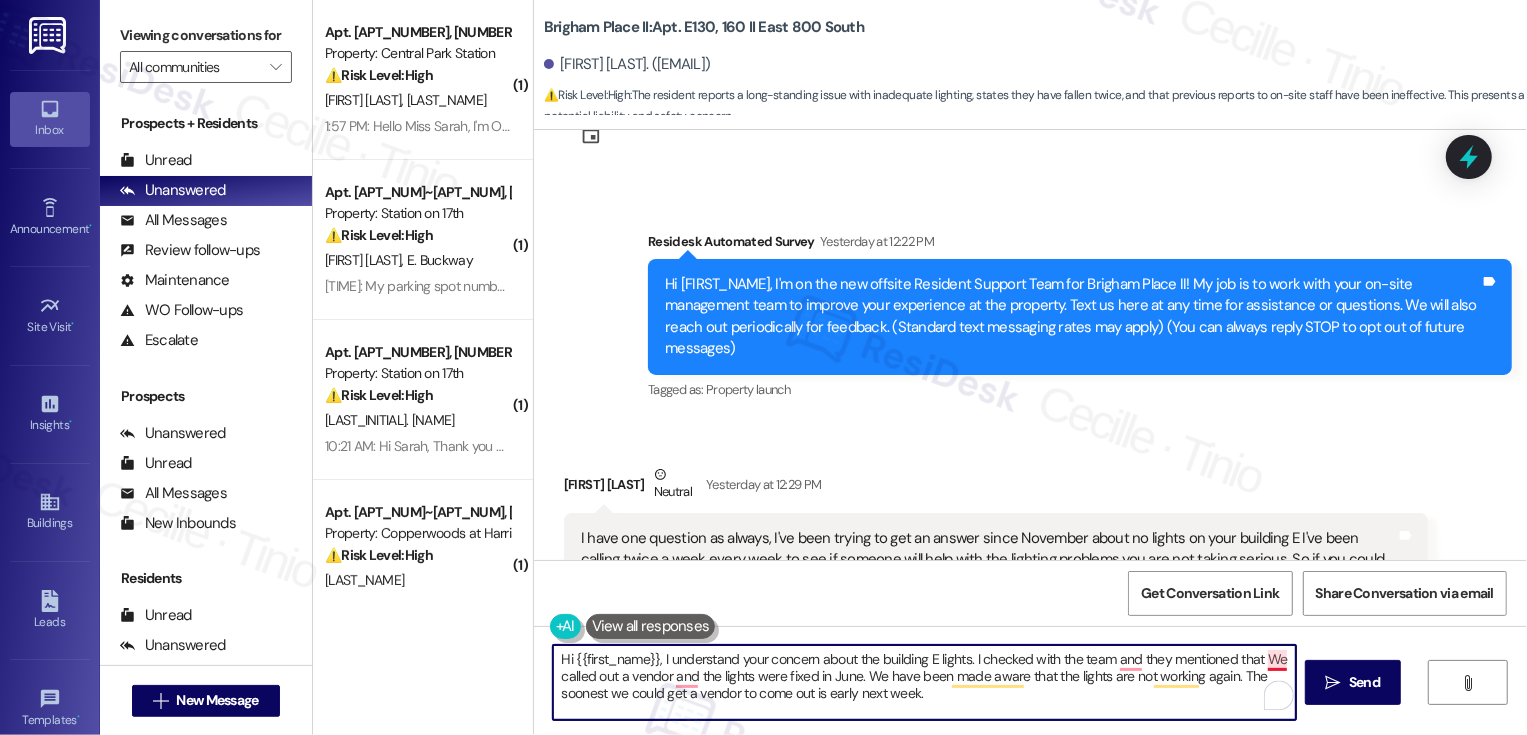 click on "Hi {{first_name}}, I understand your concern about the building E lights. I checked with the team and they mentioned that We called out a vendor and the lights were fixed in June. We have been made aware that the lights are not working again. The soonest we could get a vendor to come out is early next week." at bounding box center (924, 682) 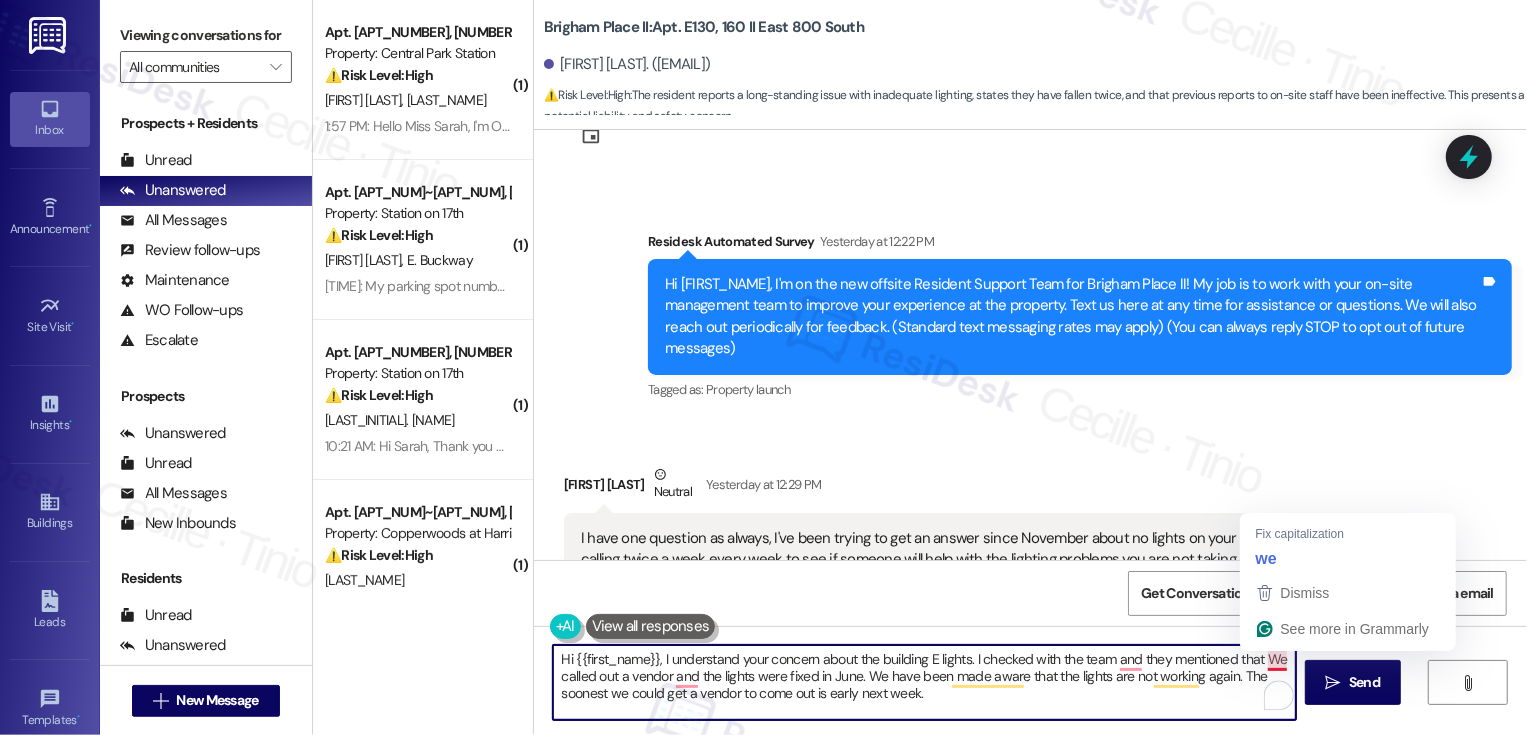 click on "Hi {{first_name}}, I understand your concern about the building E lights. I checked with the team and they mentioned that We called out a vendor and the lights were fixed in June. We have been made aware that the lights are not working again. The soonest we could get a vendor to come out is early next week." at bounding box center (924, 682) 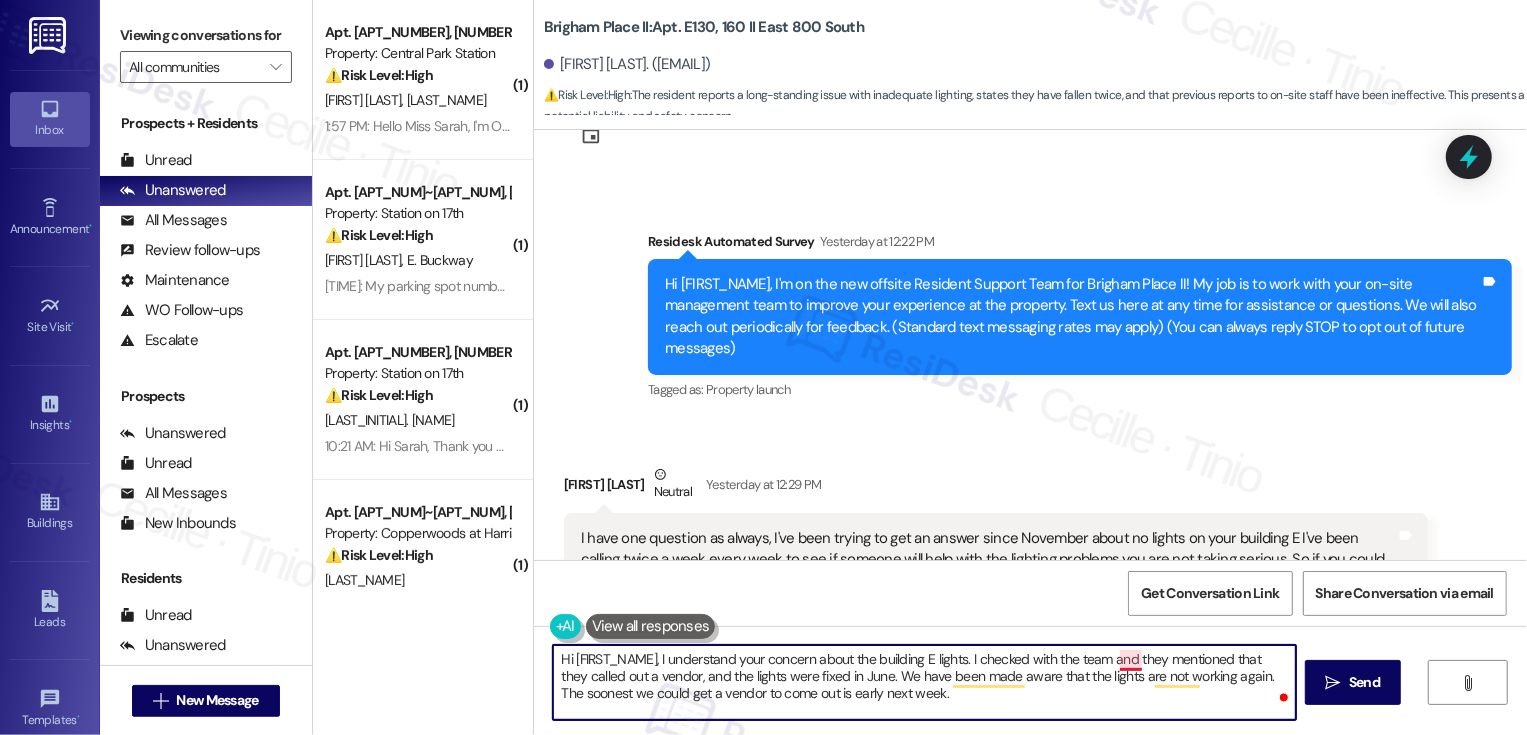 click on "Hi {{first_name}}, I understand your concern about the building E lights. I checked with the team and they mentioned that they called out a vendor, and the lights were fixed in June. We have been made aware that the lights are not working again. The soonest we could get a vendor to come out is early next week." at bounding box center [924, 682] 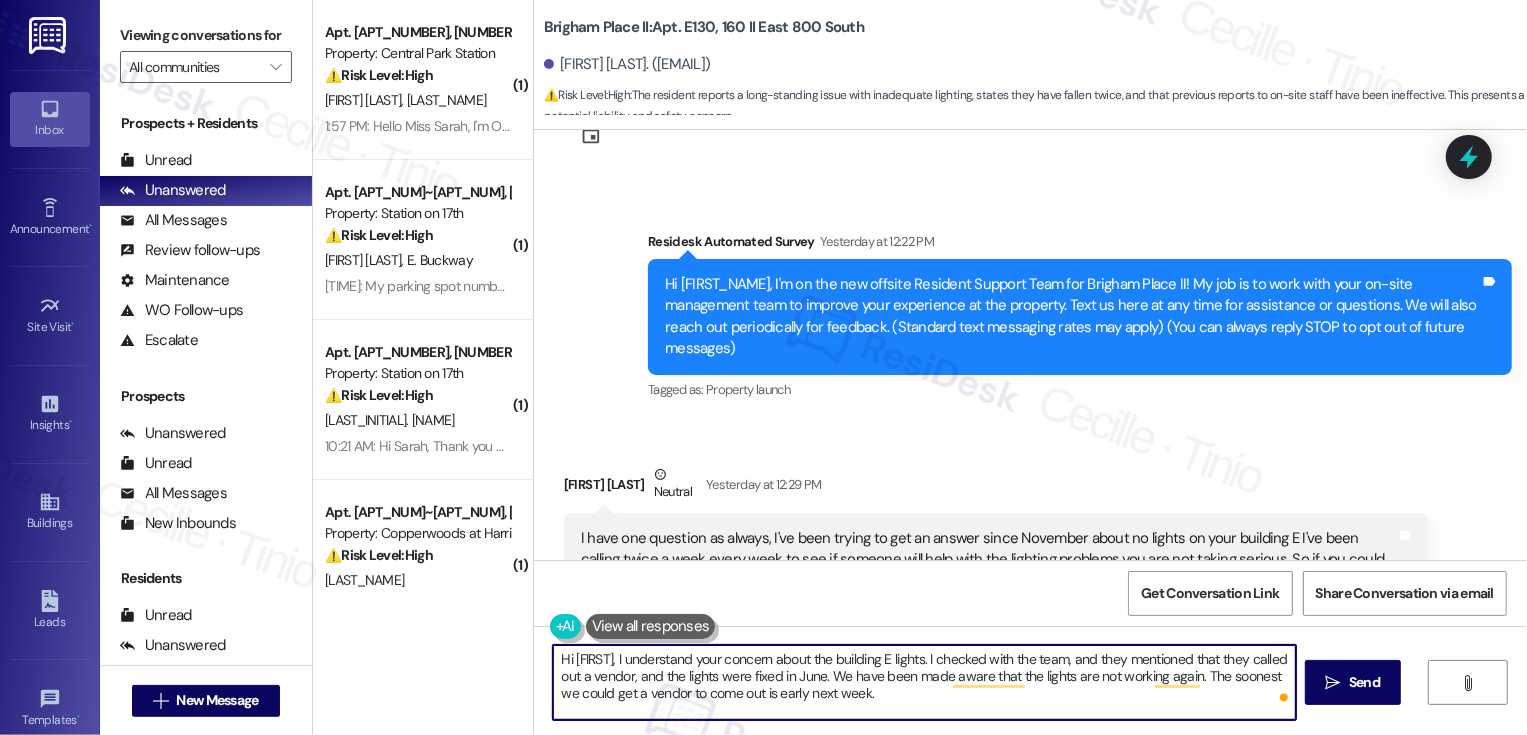 click on "Hi {{first_name}}, I understand your concern about the building E lights. I checked with the team, and they mentioned that they called out a vendor, and the lights were fixed in June. We have been made aware that the lights are not working again. The soonest we could get a vendor to come out is early next week." at bounding box center [924, 682] 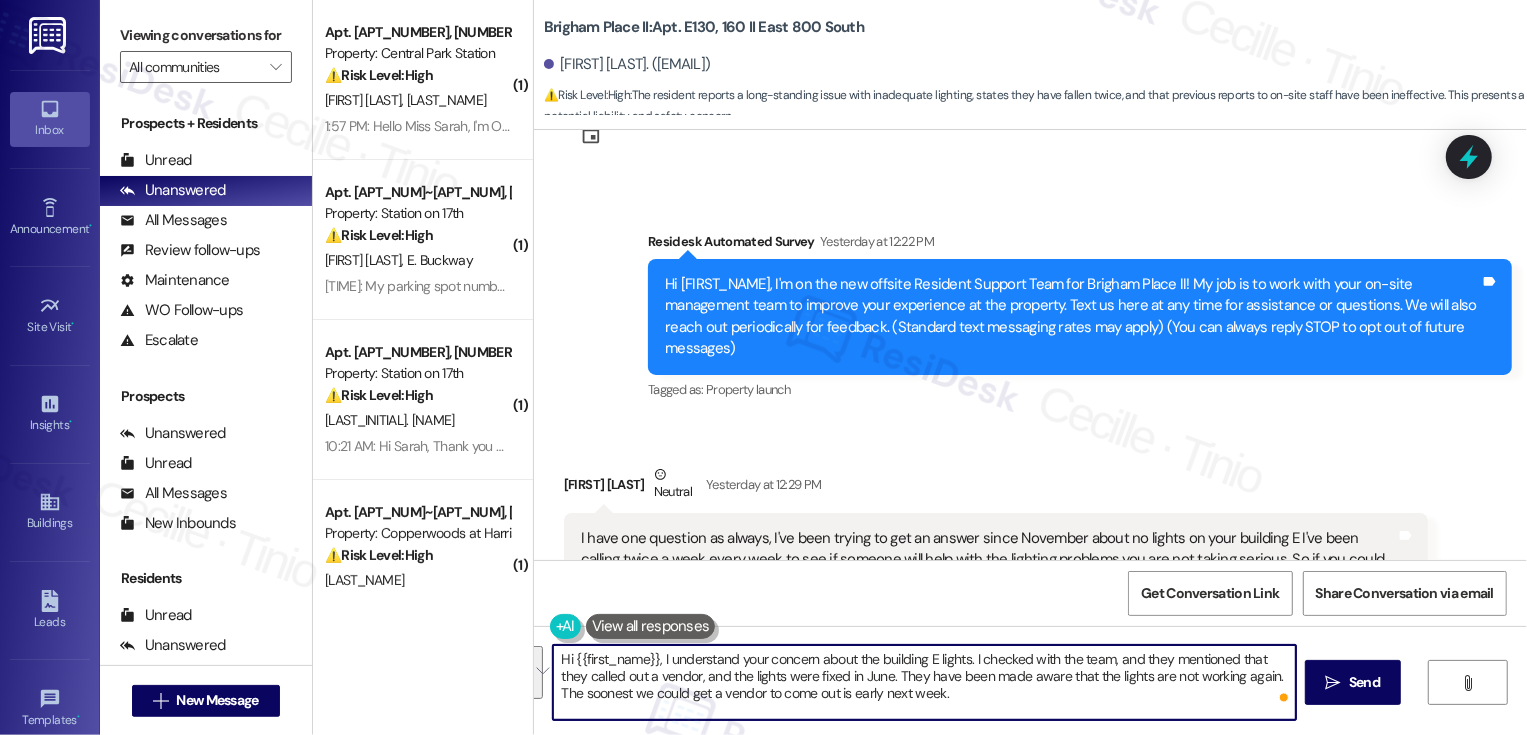 click on "Hi {{first_name}}, I understand your concern about the building E lights. I checked with the team, and they mentioned that they called out a vendor, and the lights were fixed in June. They have been made aware that the lights are not working again. The soonest we could get a vendor to come out is early next week." at bounding box center (924, 682) 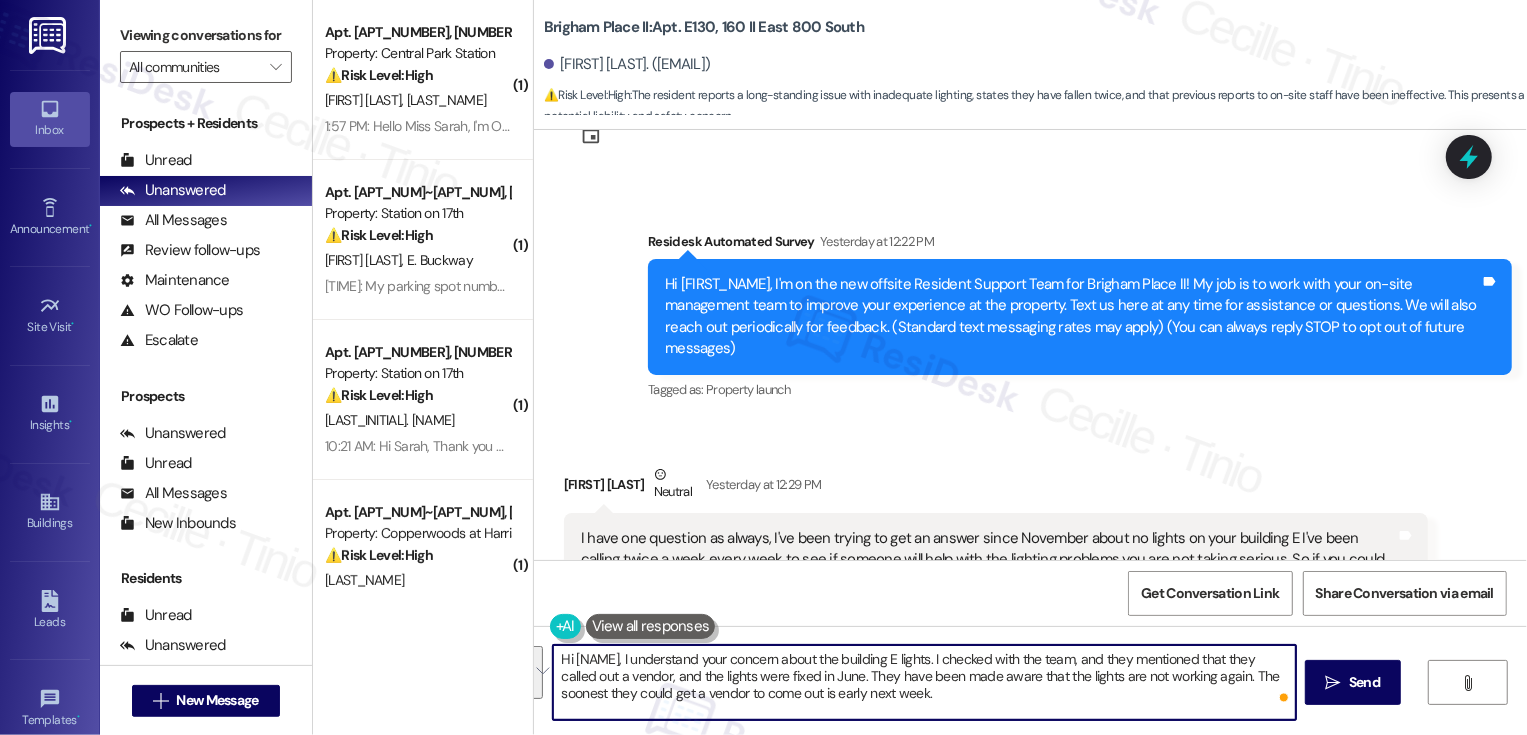 paste on "Building E lights. I checked with the team, and they mentioned that a vendor came out and fixed the lights in June. They’re now aware the issue has come up again, and the soonest they can get a vendor back" 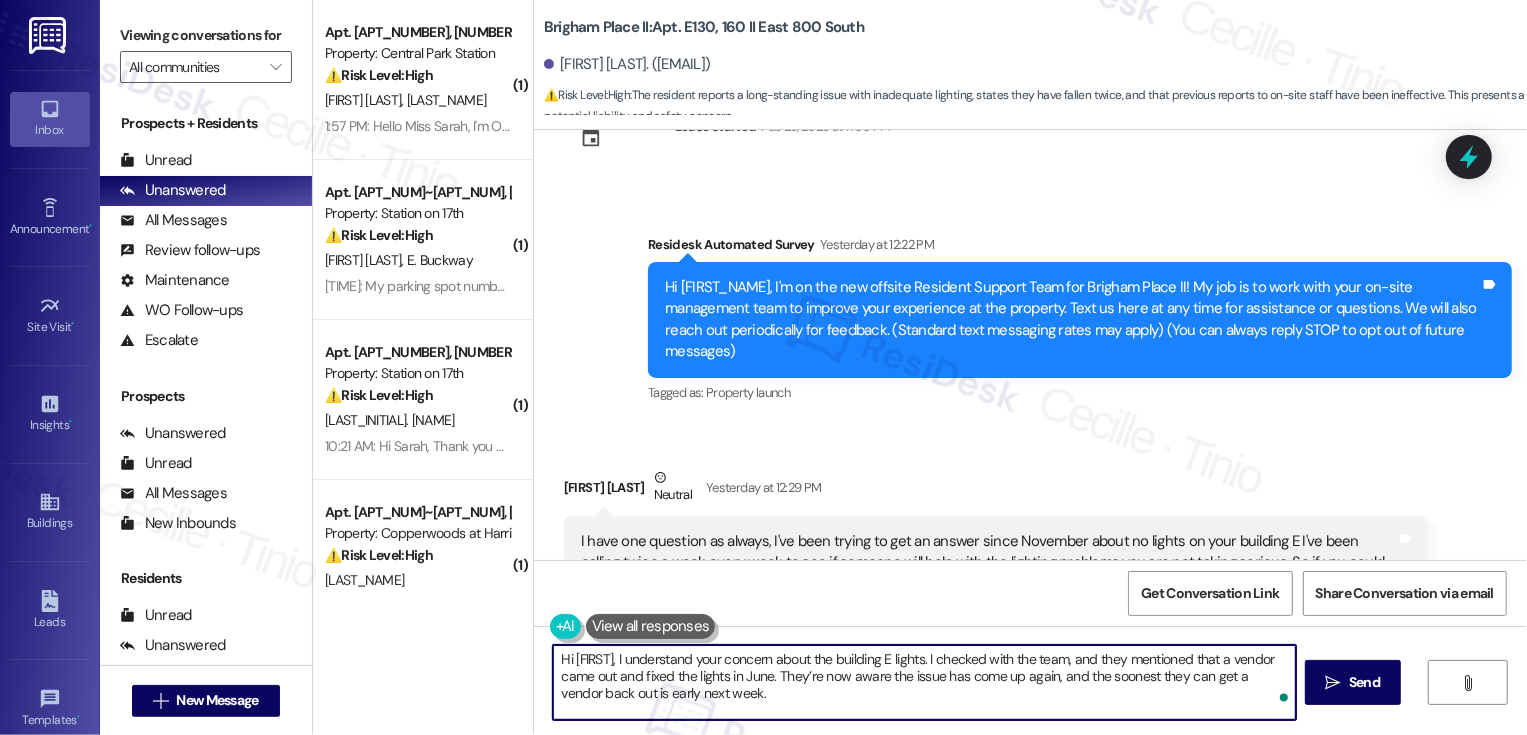 scroll, scrollTop: 153, scrollLeft: 0, axis: vertical 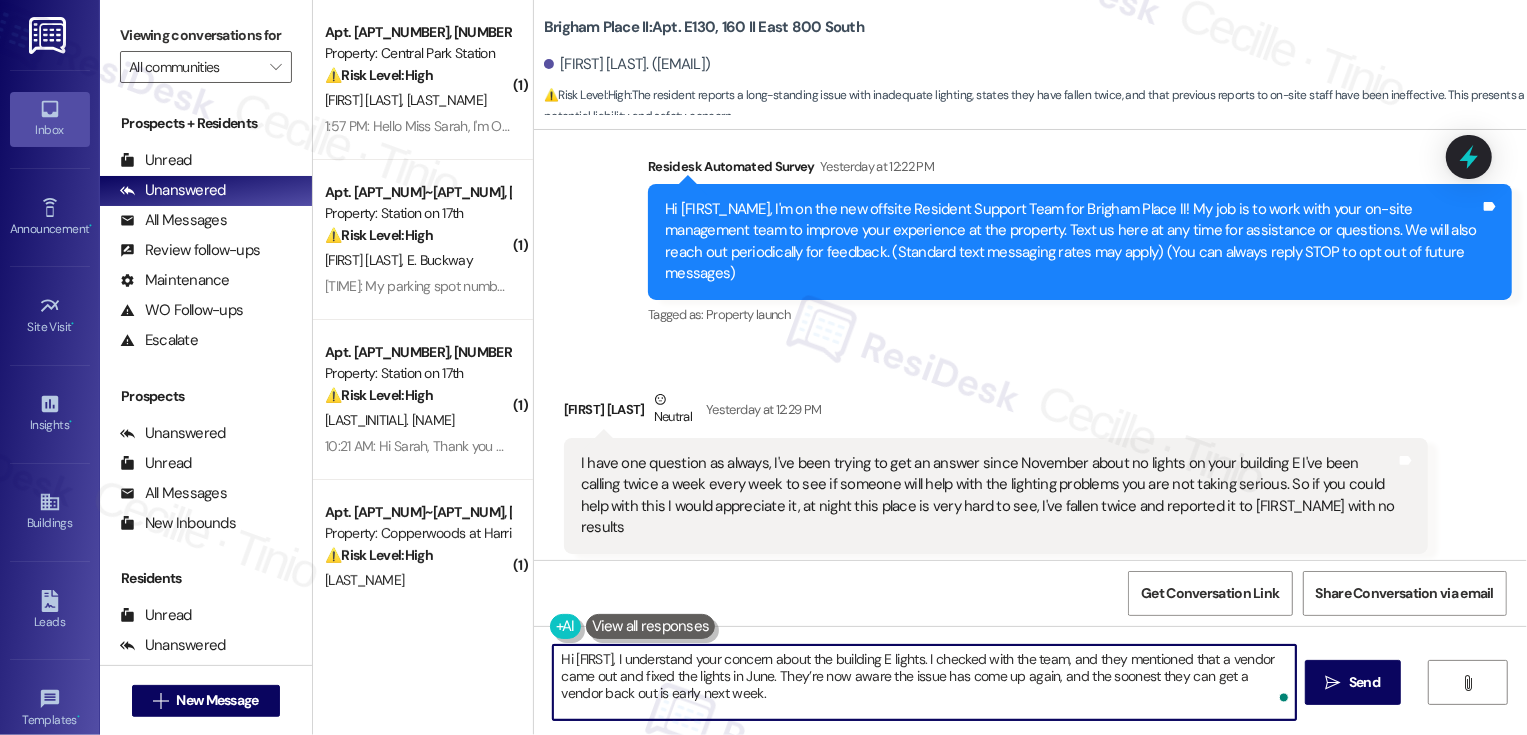 click on "Hi {{first_name}}, I understand your concern about the Building E lights. I checked with the team, and they mentioned that a vendor came out and fixed the lights in June. They’re now aware the issue has come up again, and the soonest they can get a vendor back out is early next week." at bounding box center (924, 682) 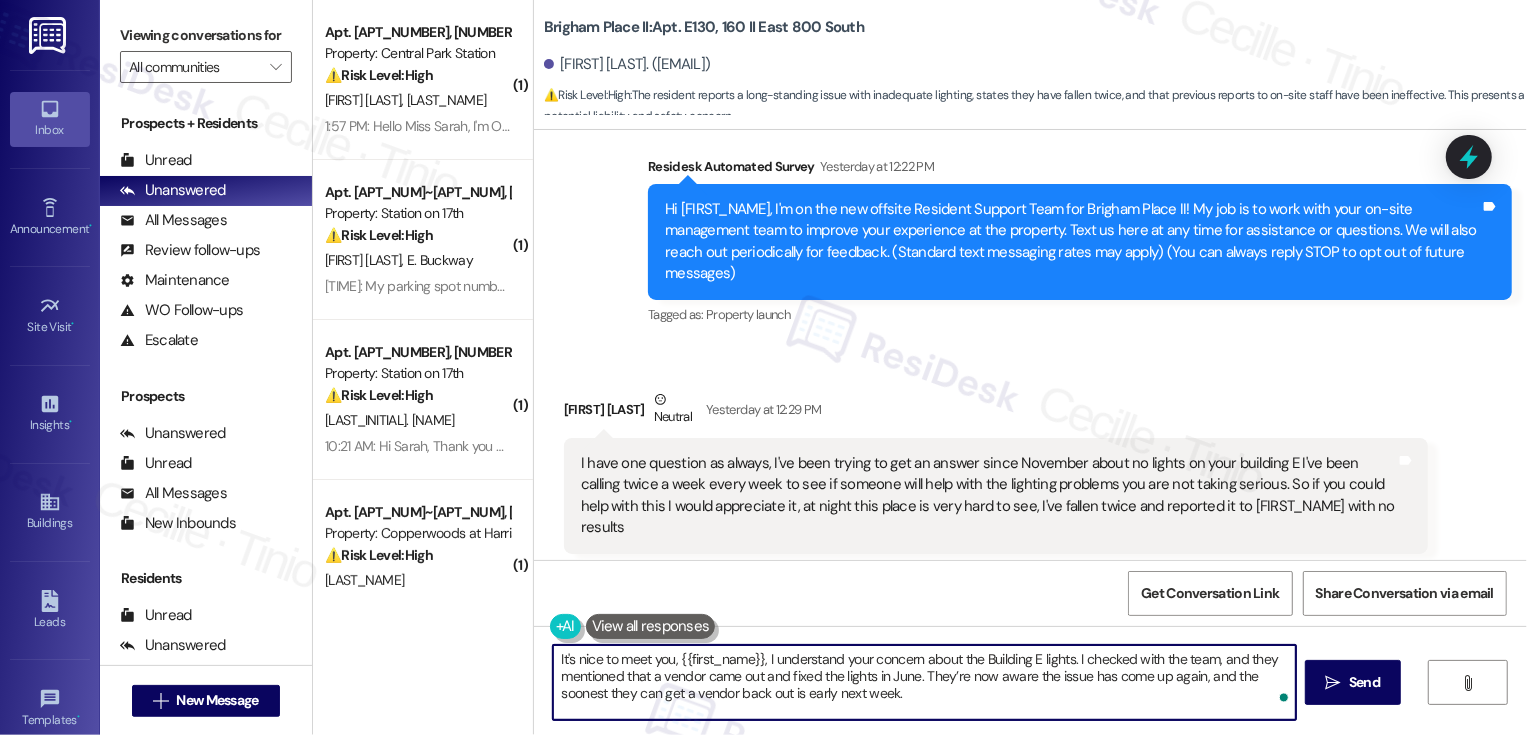 click on "It's nice to meet you, {{first_name}}, I understand your concern about the Building E lights. I checked with the team, and they mentioned that a vendor came out and fixed the lights in June. They’re now aware the issue has come up again, and the soonest they can get a vendor back out is early next week." at bounding box center (924, 682) 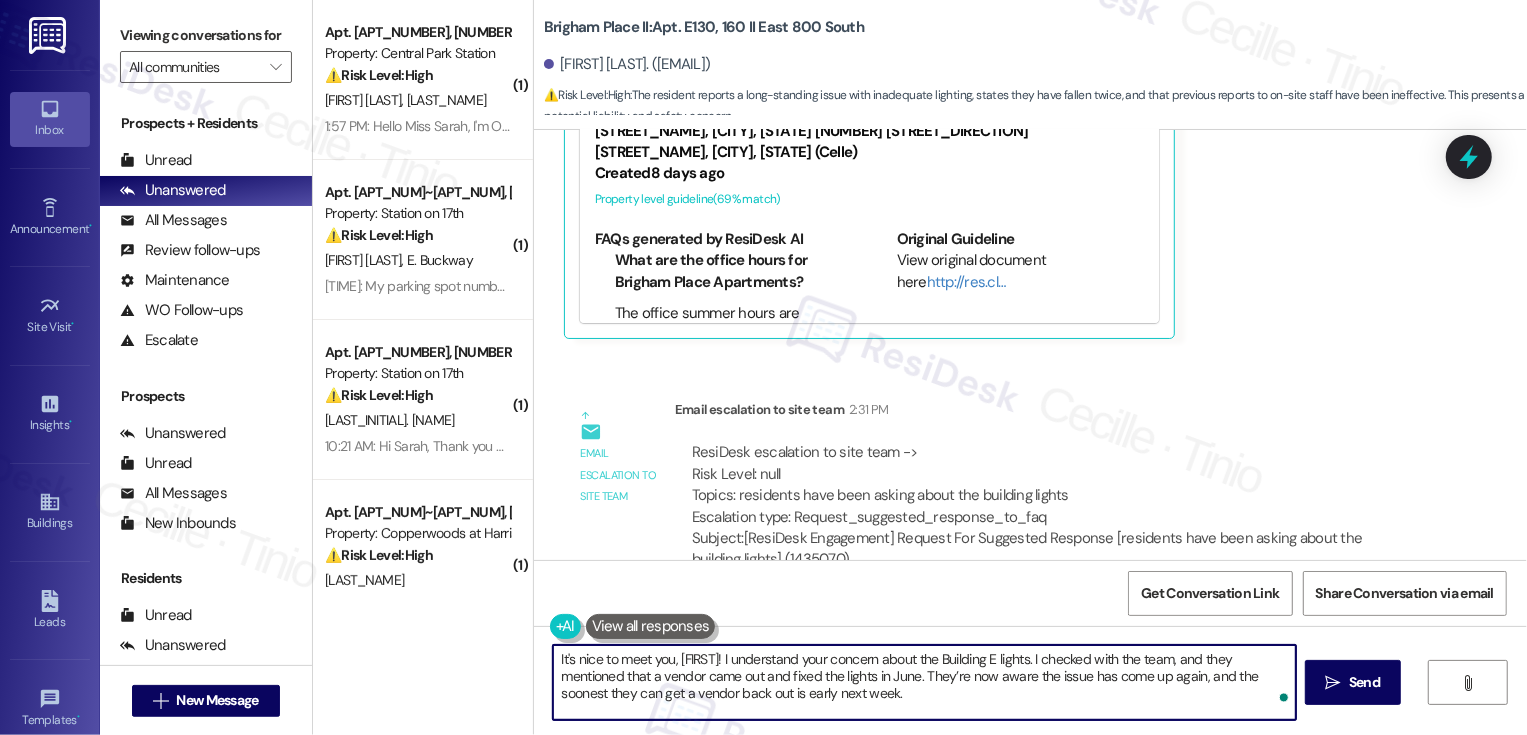 scroll, scrollTop: 930, scrollLeft: 0, axis: vertical 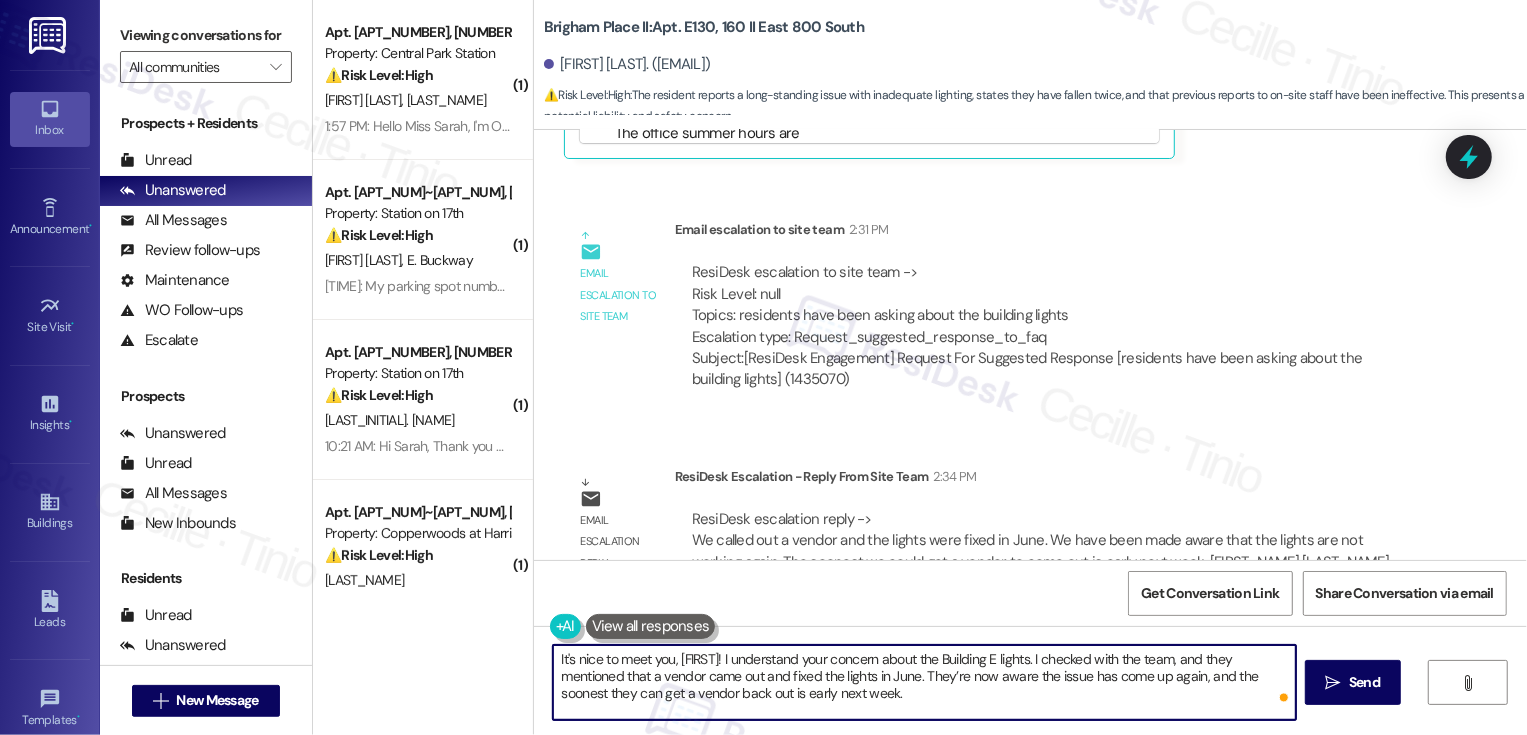 click on "It's nice to meet you, {{first_name}}! I understand your concern about the Building E lights. I checked with the team, and they mentioned that a vendor came out and fixed the lights in June. They’re now aware the issue has come up again, and the soonest they can get a vendor back out is early next week." at bounding box center [924, 682] 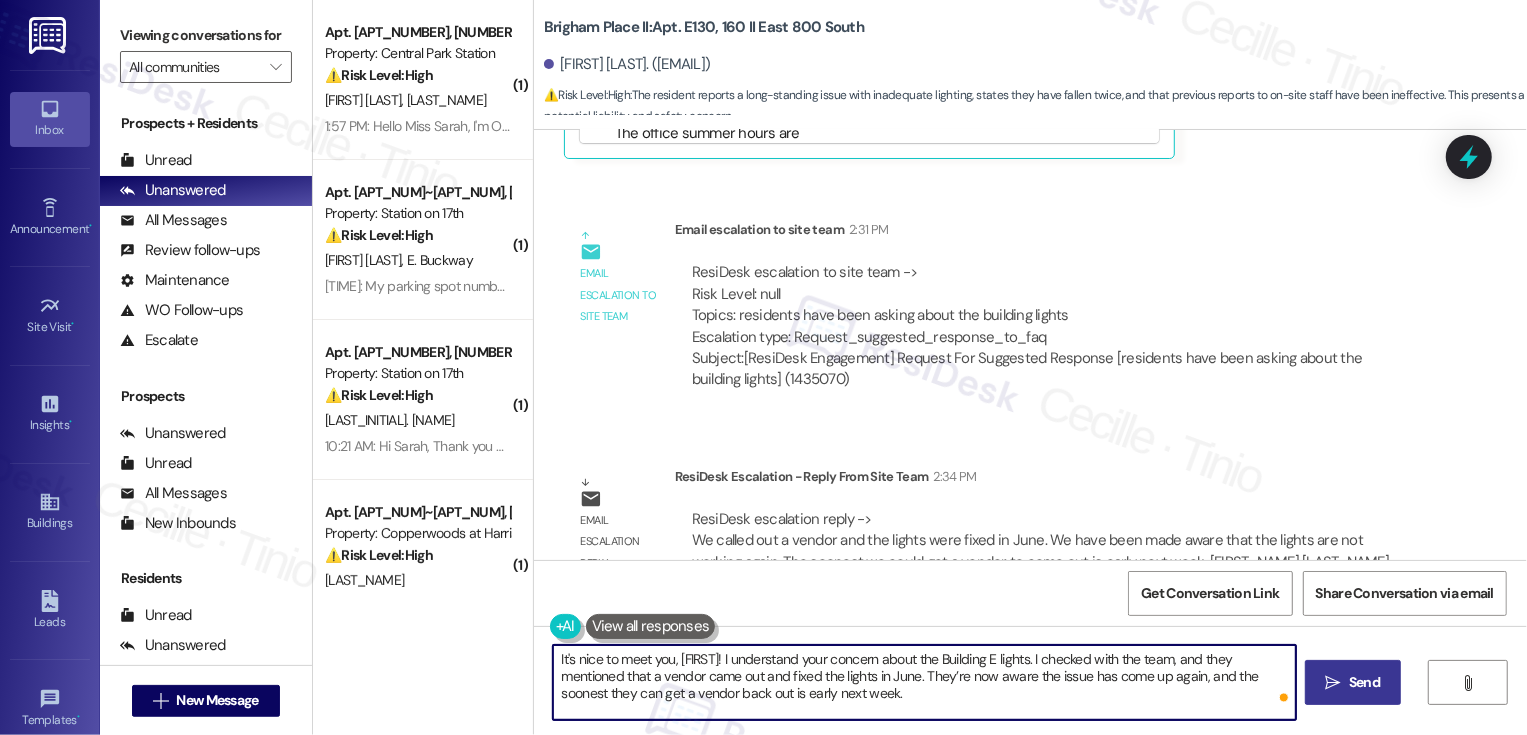 type on "It's nice to meet you, {{first_name}}! I understand your concern about the Building E lights. I checked with the team, and they mentioned that a vendor came out and fixed the lights in June. They’re now aware the issue has come up again, and the soonest they can get a vendor back out is early next week." 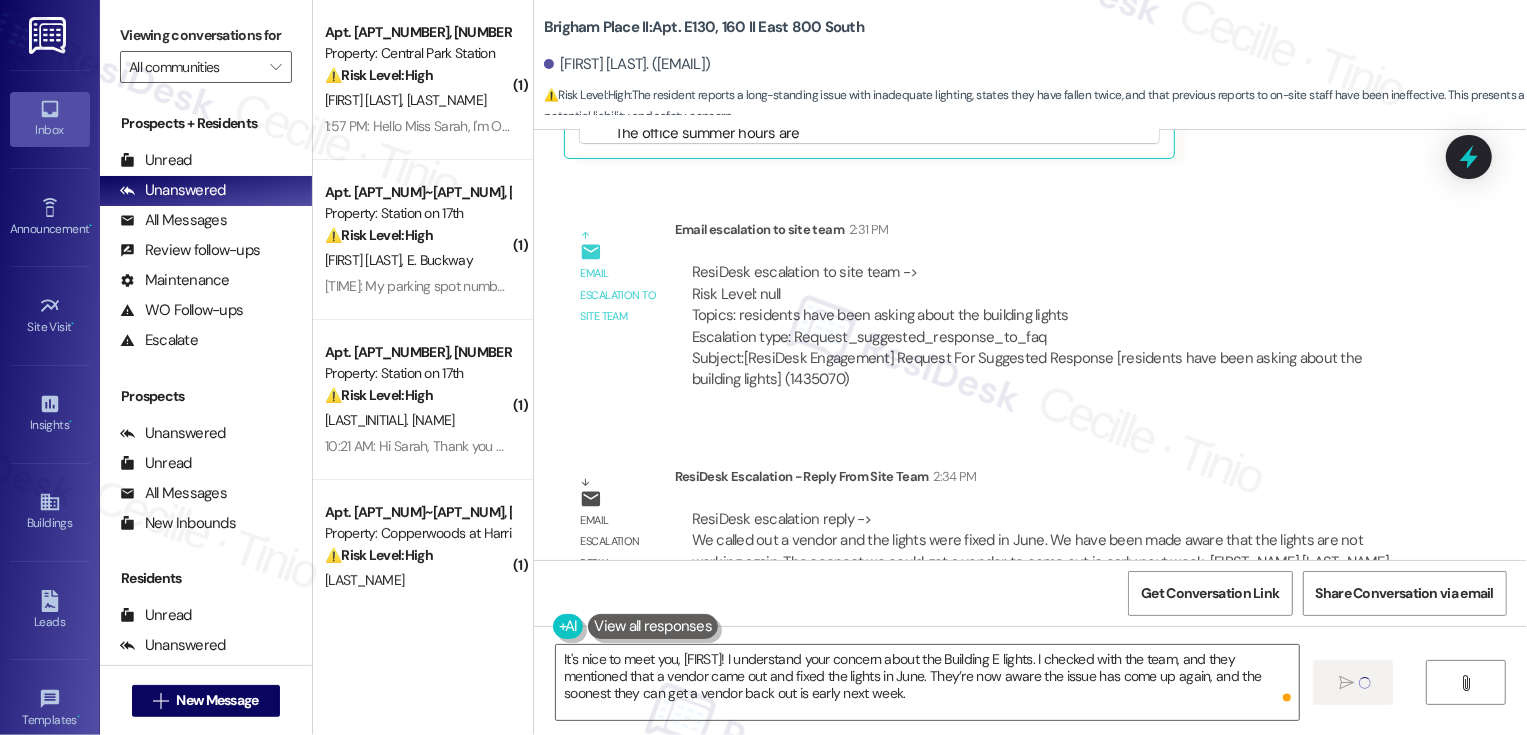 type 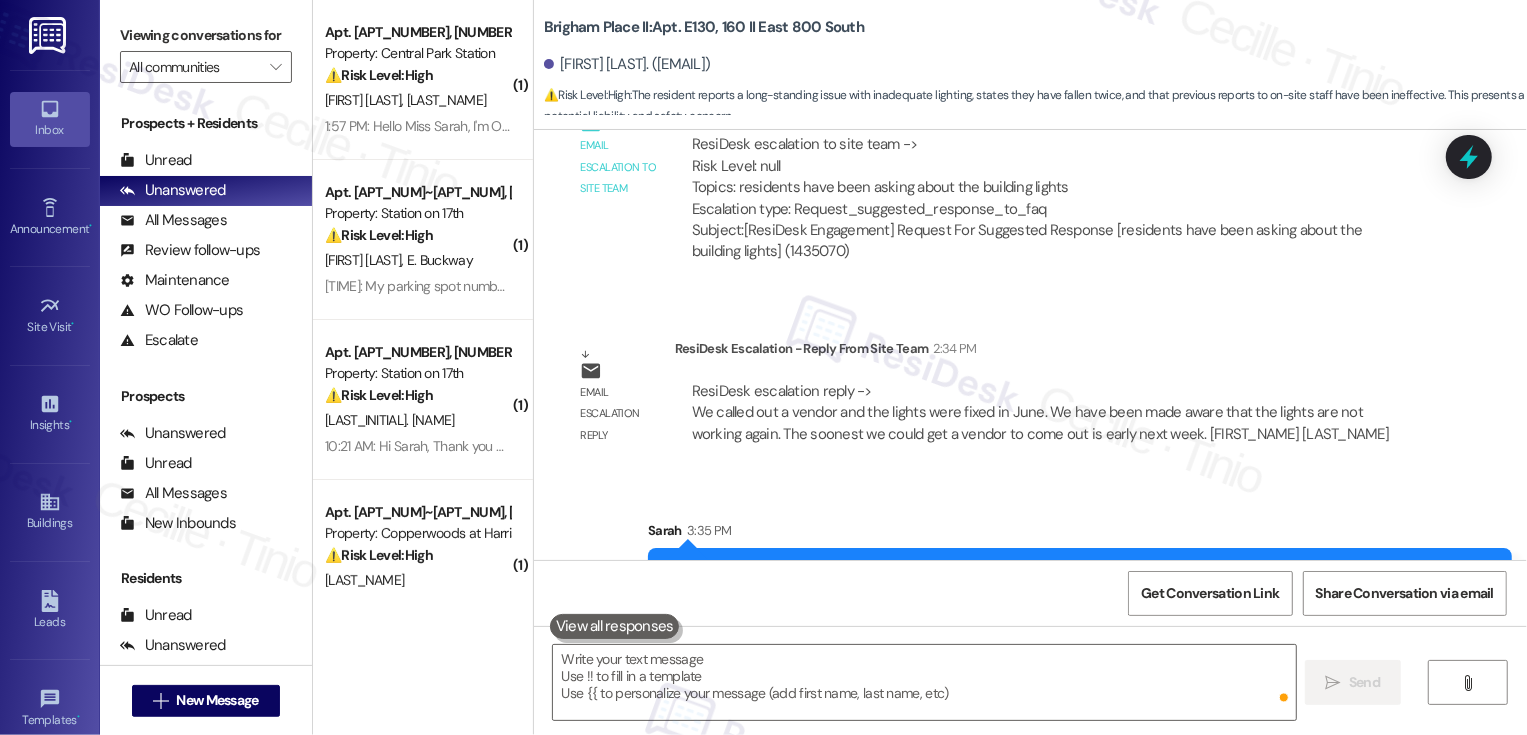 scroll, scrollTop: 1113, scrollLeft: 0, axis: vertical 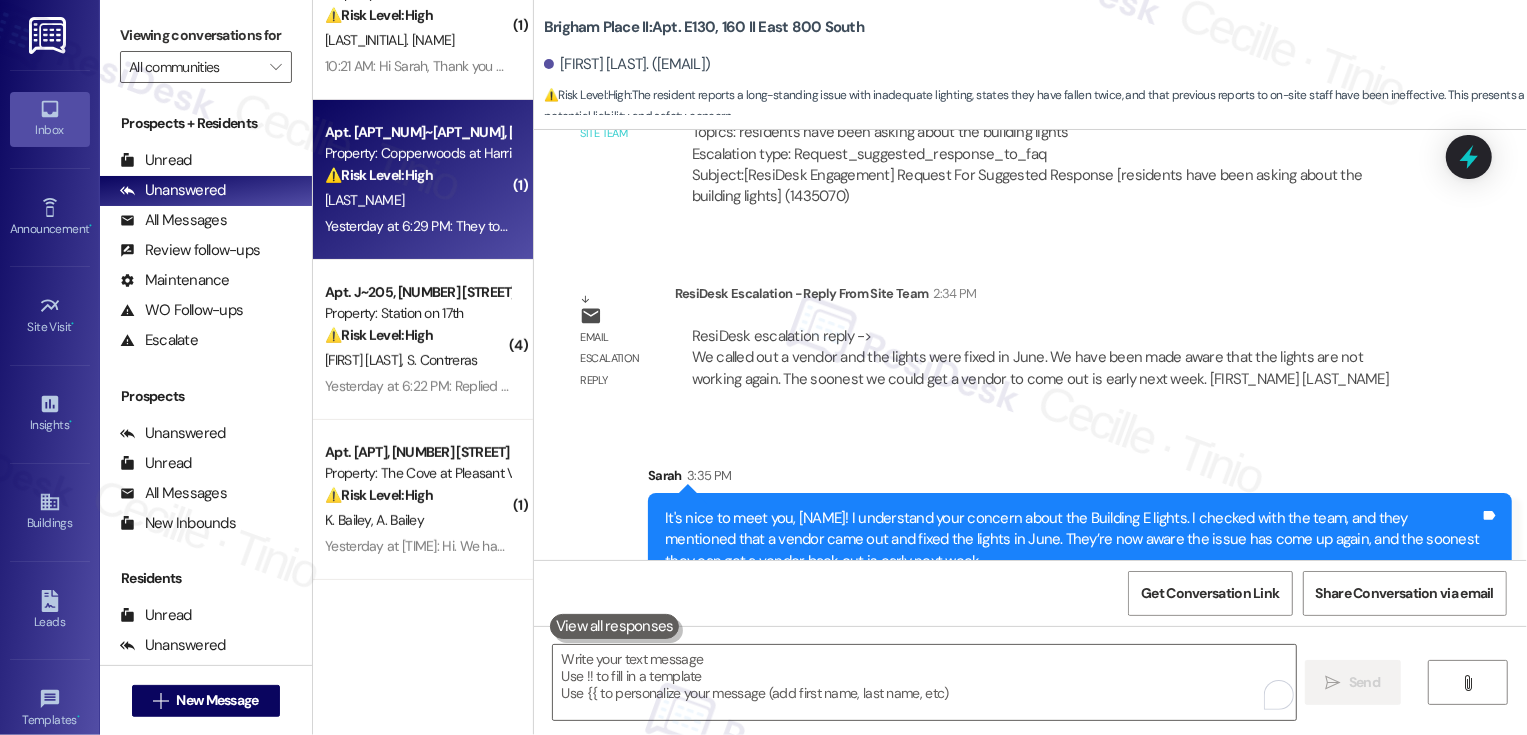 click on "Yesterday at 6:29 PM: They told us the AC froze and shut it off to let it defrost. No one has come back to see what the problem. It's still not working and still 78 degrees in the house with. child. Jesus or any of the team had still not answered their phone. Yesterday at 6:29 PM: They told us the AC froze and shut it off to let it defrost. No one has come back to see what the problem. It's still not working and still 78 degrees in the house with. child. Jesus or any of the team had still not answered their phone." at bounding box center [1049, 226] 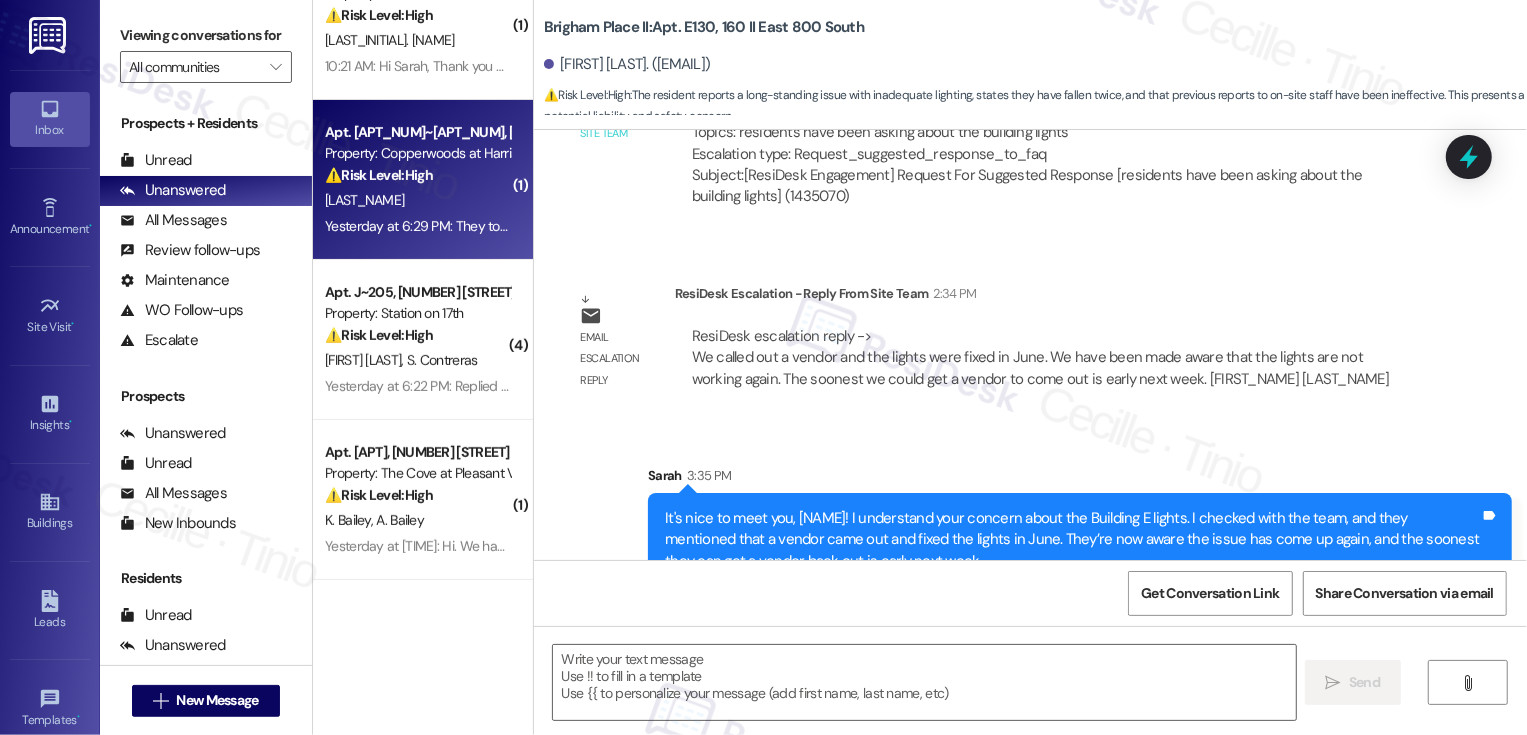 click on "Yesterday at 6:29 PM: They told us the AC froze and shut it off to let it defrost. No one has come back to see what the problem. It's still not working and still 78 degrees in the house with. child. Jesus or any of the team had still not answered their phone. Yesterday at 6:29 PM: They told us the AC froze and shut it off to let it defrost. No one has come back to see what the problem. It's still not working and still 78 degrees in the house with. child. Jesus or any of the team had still not answered their phone." at bounding box center (1049, 226) 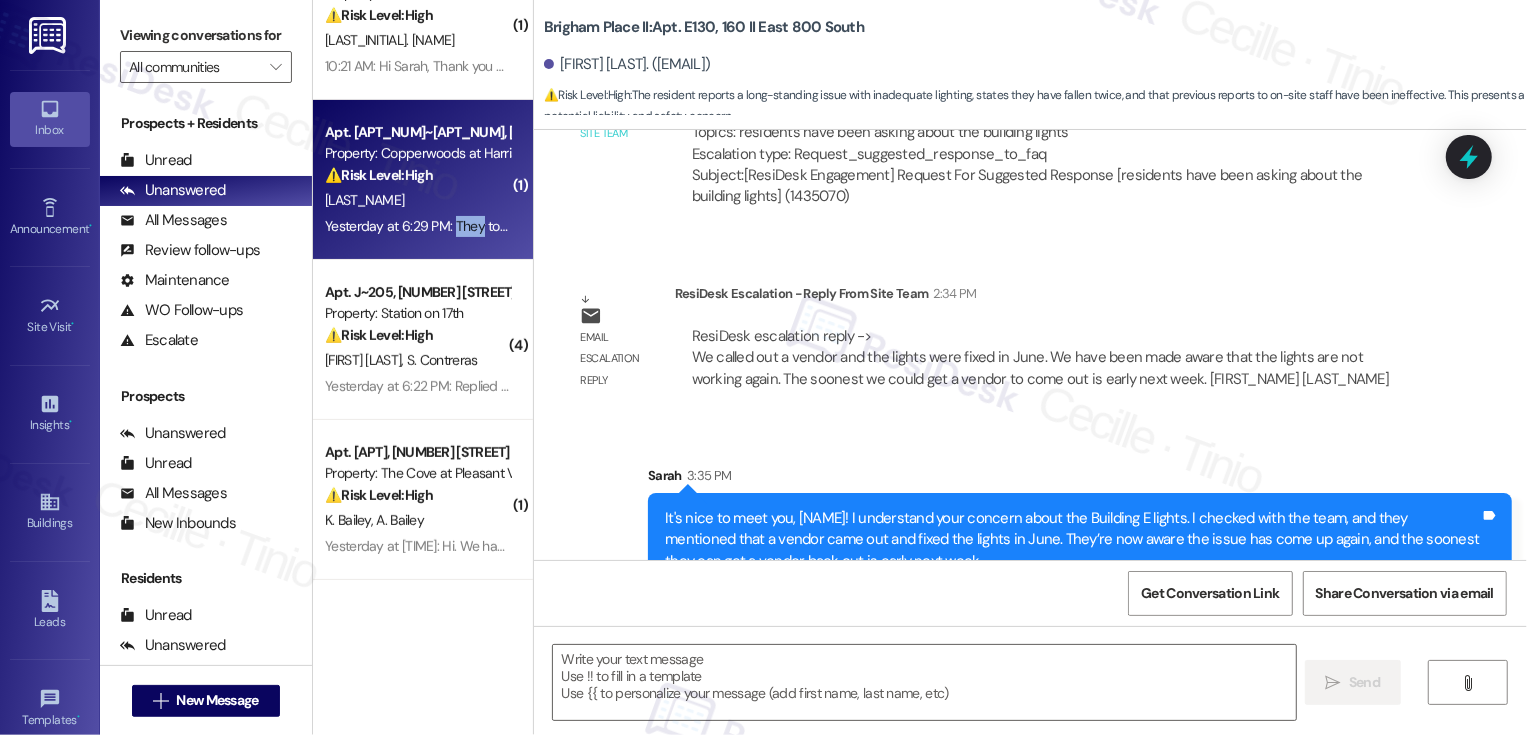 type on "Fetching suggested responses. Please feel free to read through the conversation in the meantime." 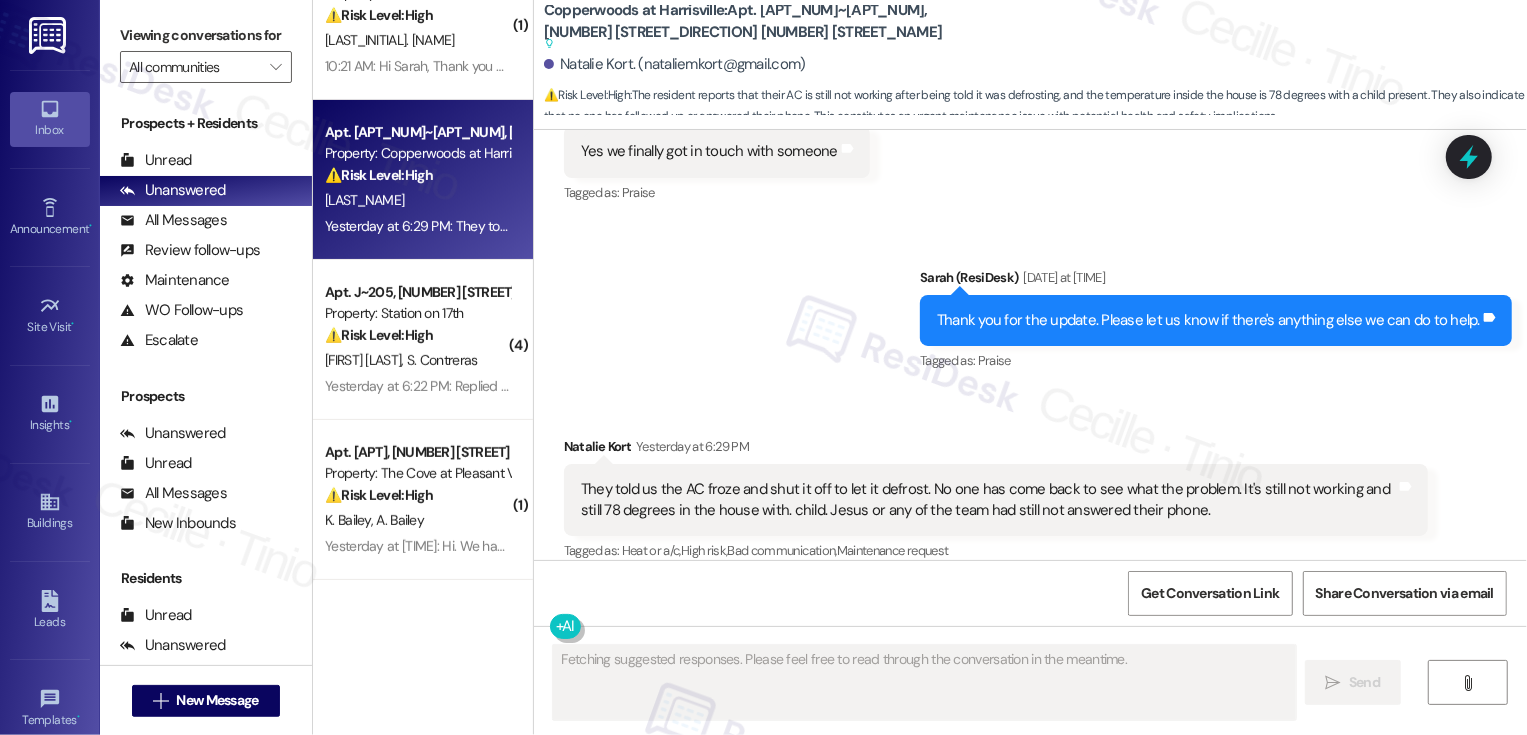 scroll, scrollTop: 882, scrollLeft: 0, axis: vertical 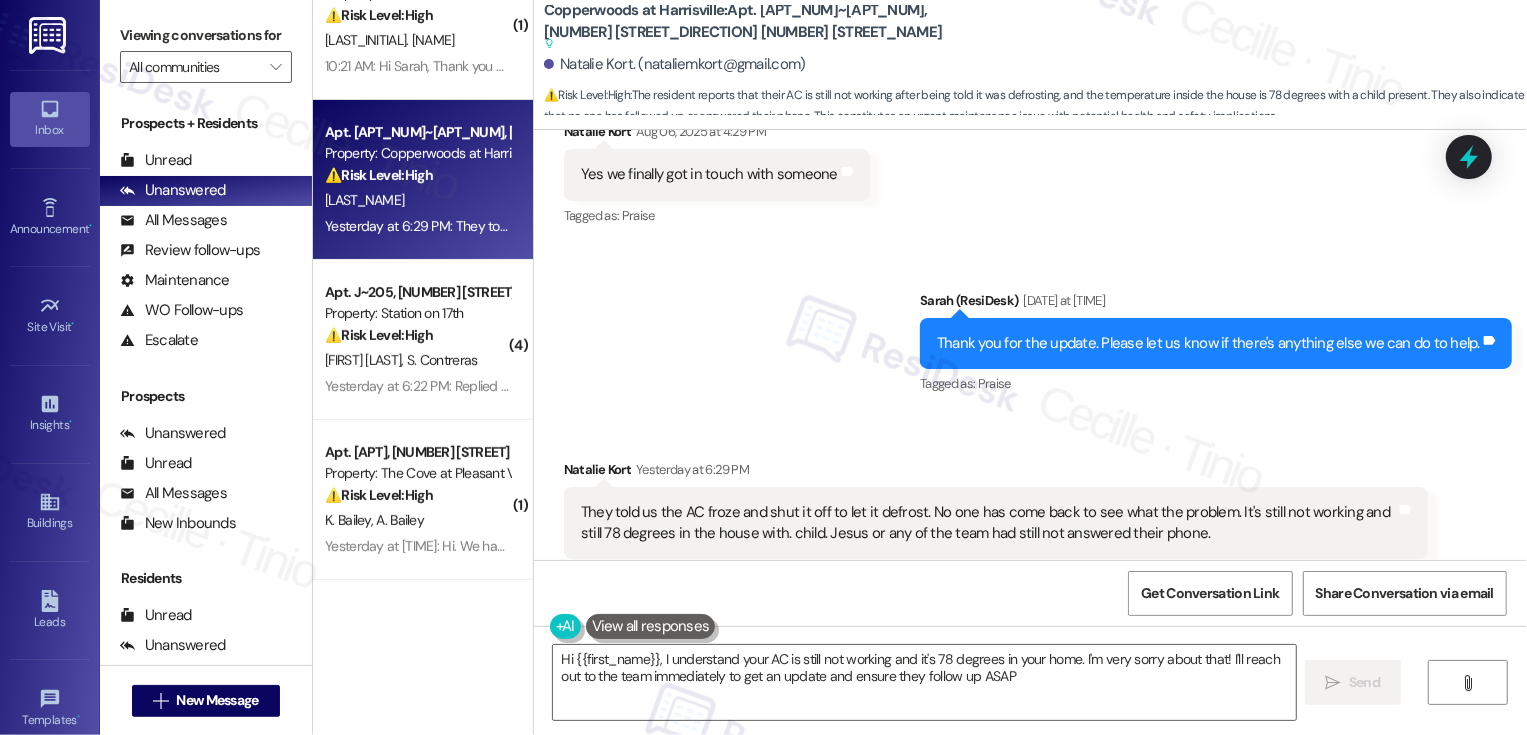 type on "Hi {{first_name}}, I understand your AC is still not working and it's 78 degrees in your home. I'm very sorry about that! I'll reach out to the team immediately to get an update and ensure they follow up ASAP." 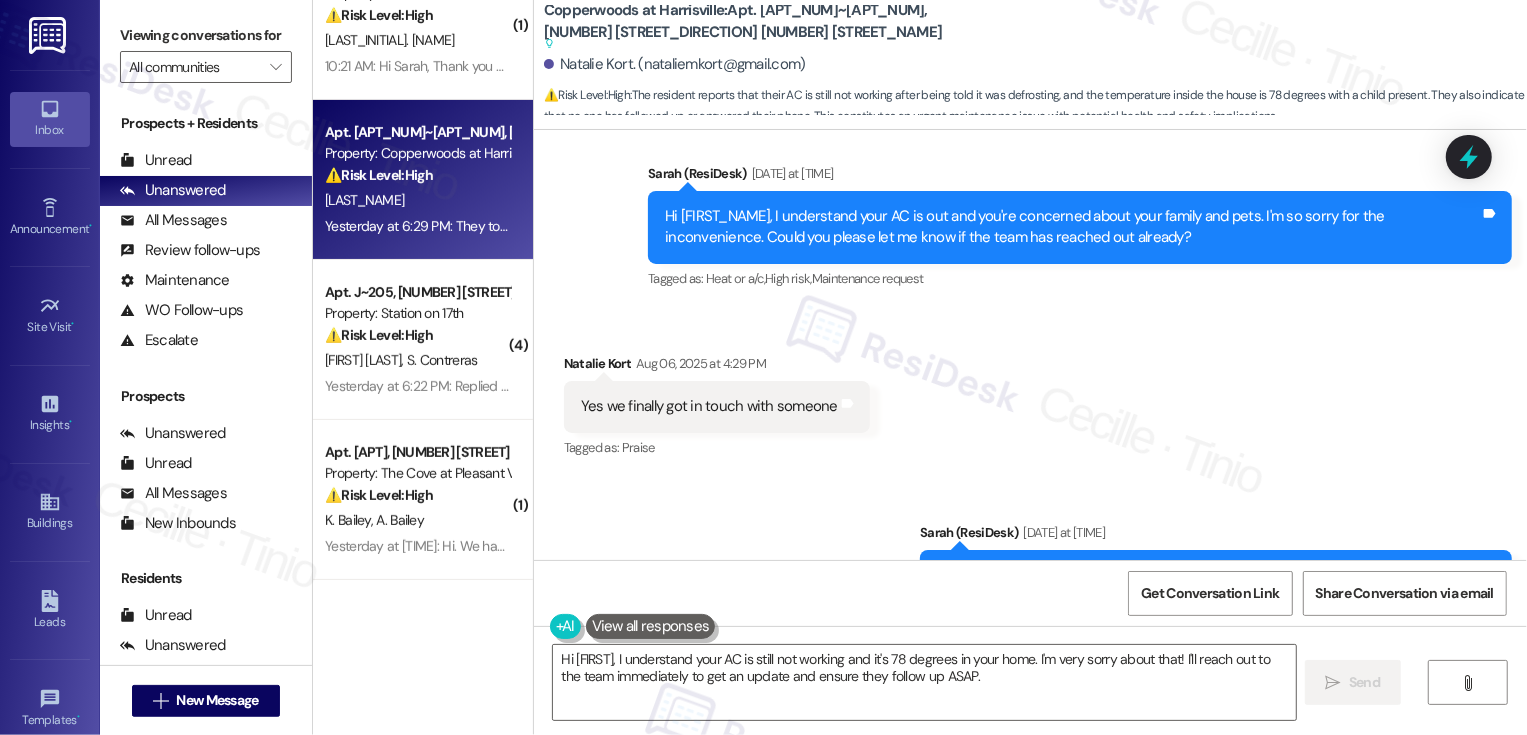 scroll, scrollTop: 633, scrollLeft: 0, axis: vertical 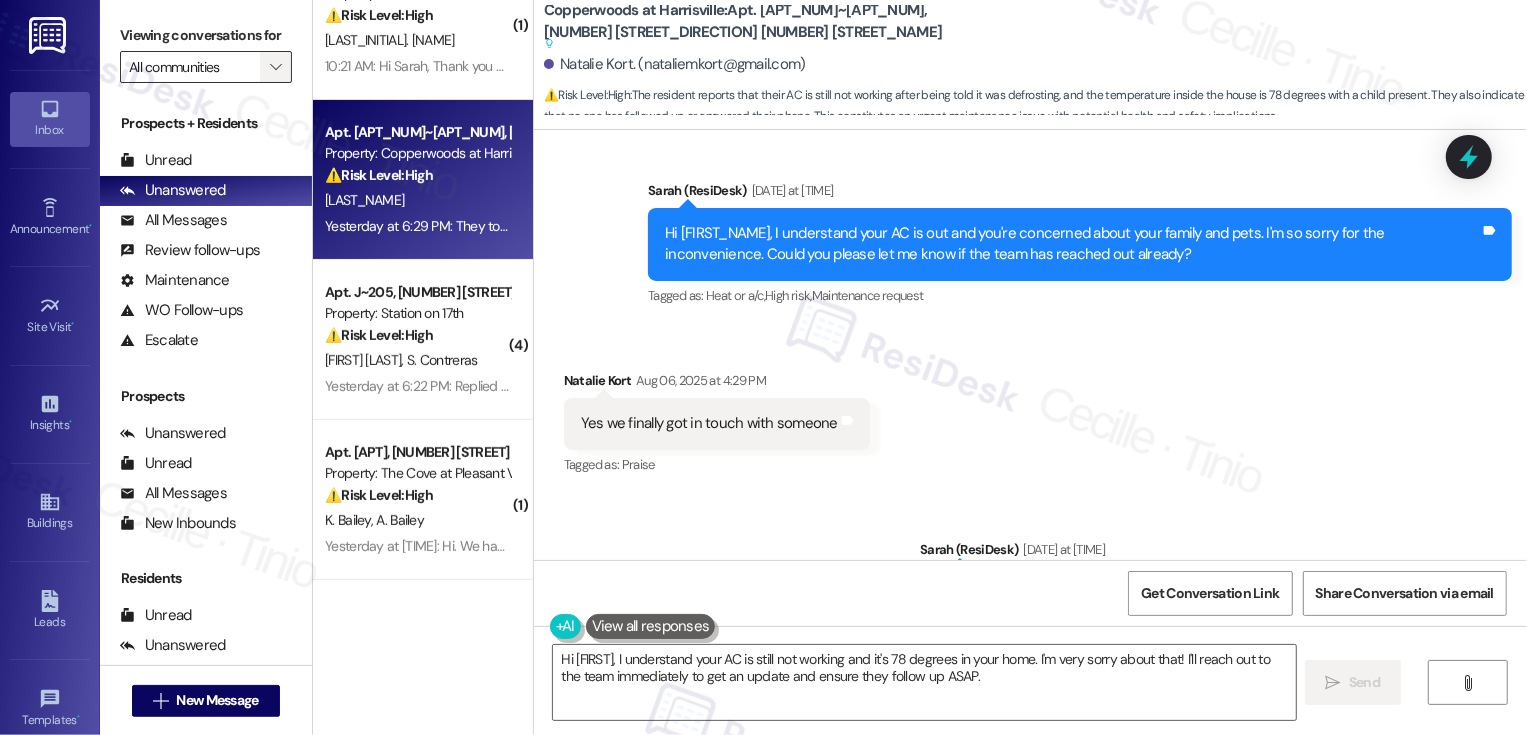 click on "" at bounding box center [275, 67] 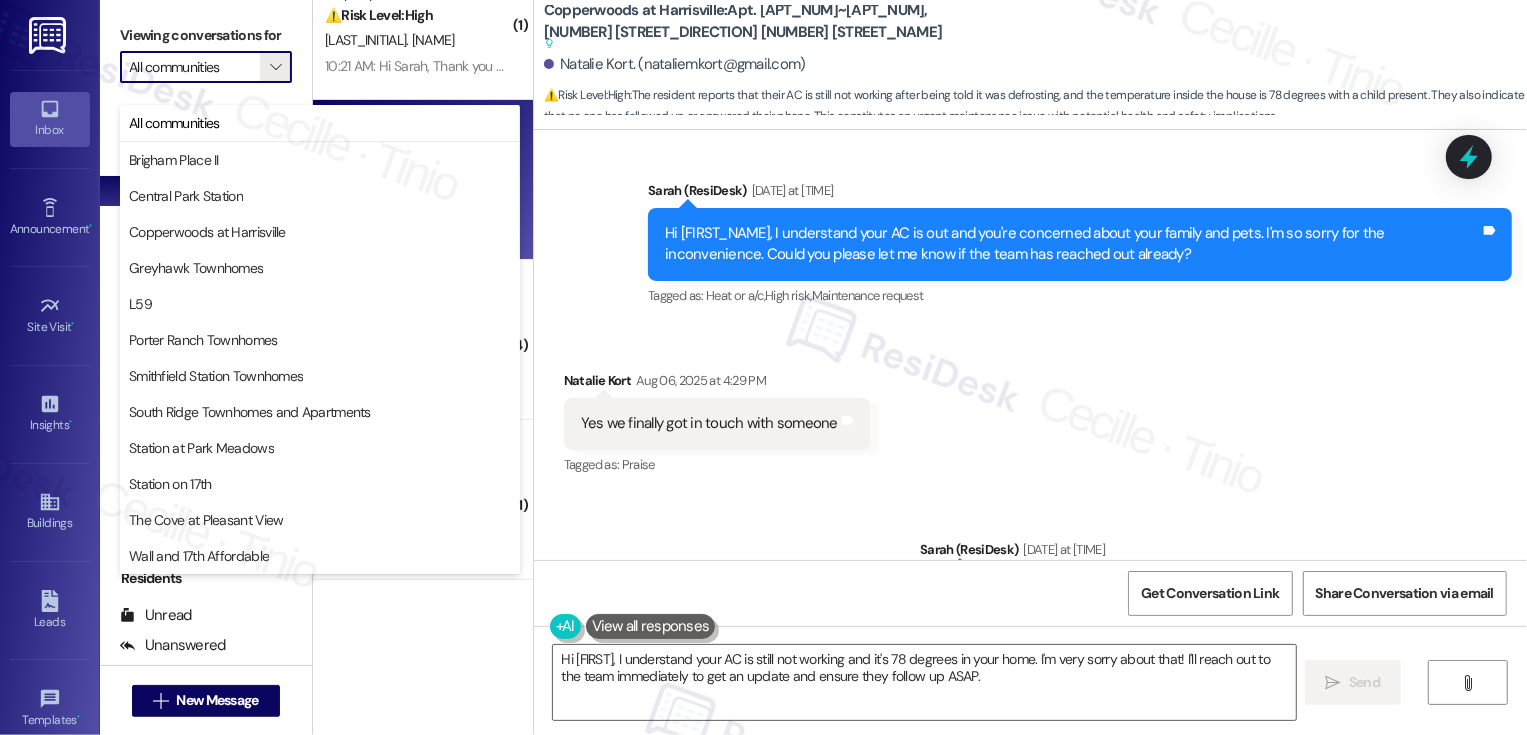 click on "Sent via SMS Sarah   (ResiDesk) Aug 06, 2025 at 3:55 PM Hi Natalie, I understand your AC is out and you're concerned about your family and pets. I'm so sorry for the inconvenience. Could you please let me know if the team has reached out already? Tags and notes Tagged as:   Heat or a/c ,  Click to highlight conversations about Heat or a/c High risk ,  Click to highlight conversations about High risk Maintenance request Click to highlight conversations about Maintenance request" at bounding box center (1030, 230) 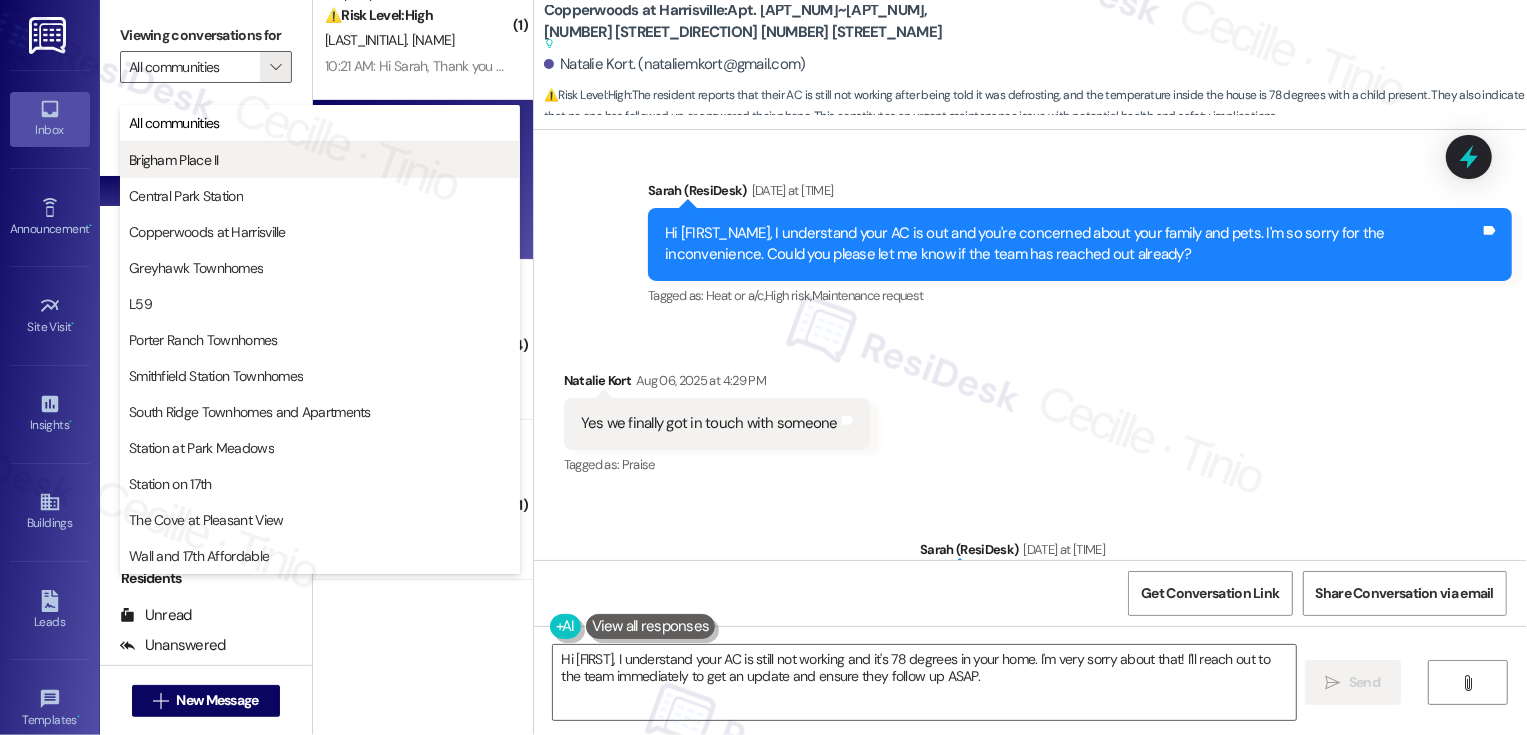 click on "Brigham Place II" at bounding box center [320, 160] 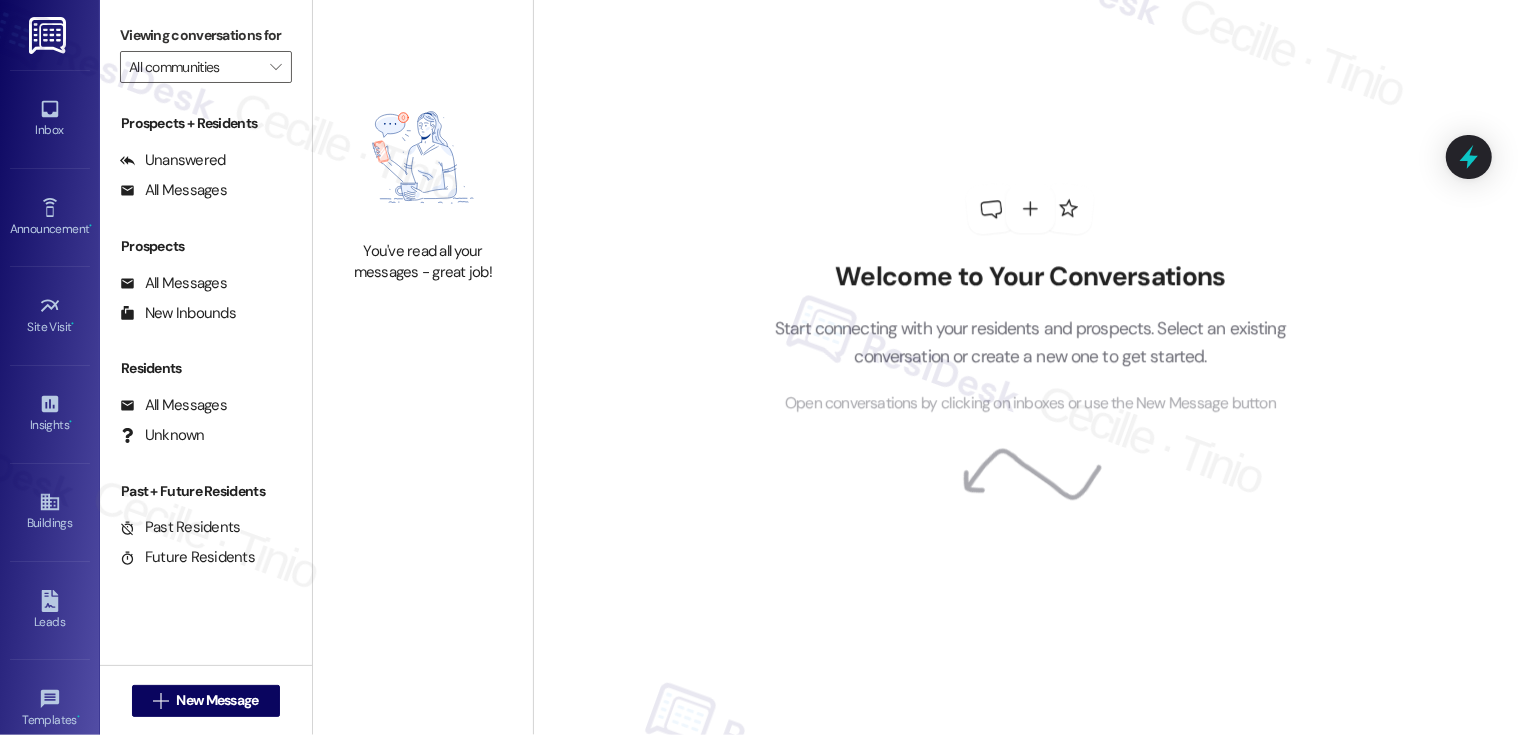 type on "Brigham Place II" 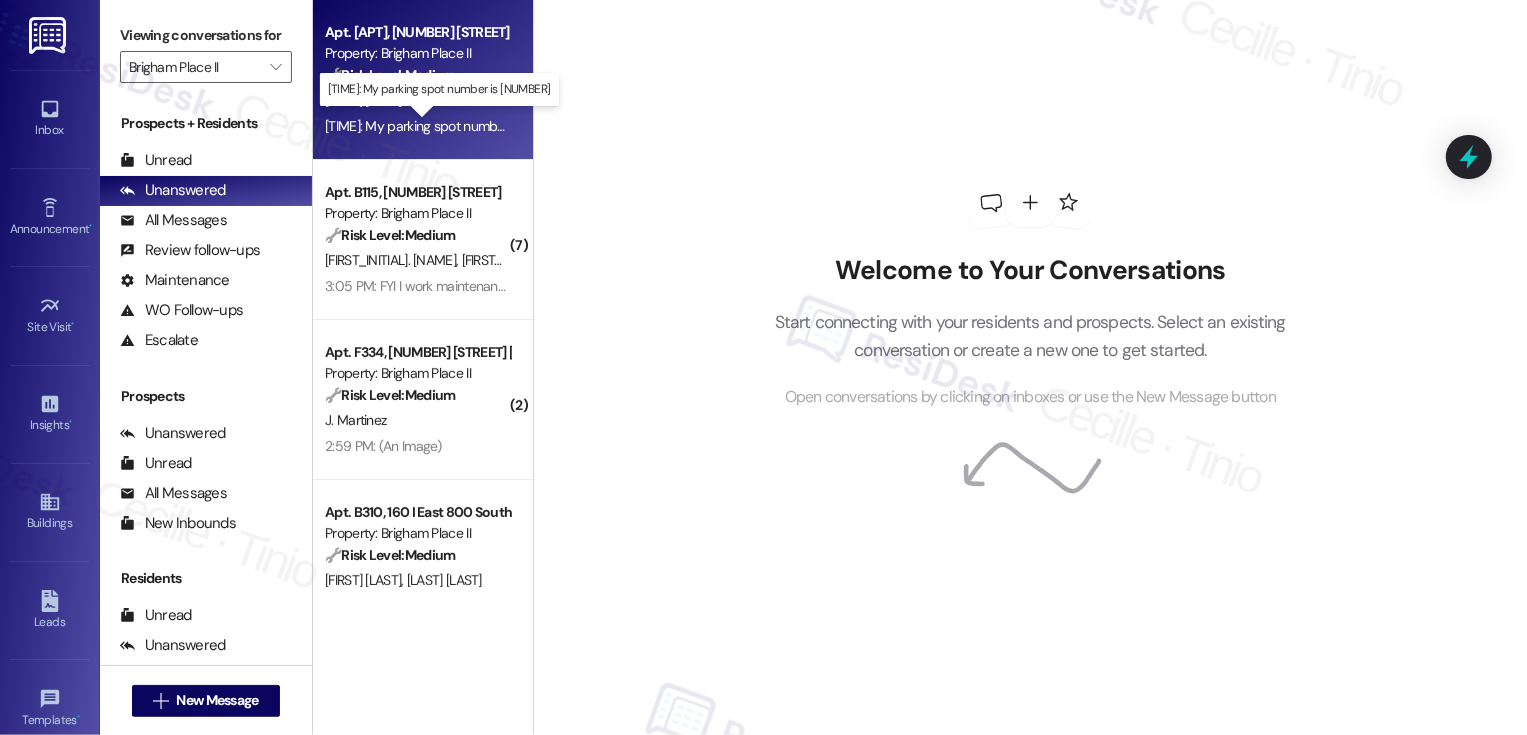 click on "3:31 PM: My parking spot number is 29 3:31 PM: My parking spot number is 29" at bounding box center (453, 126) 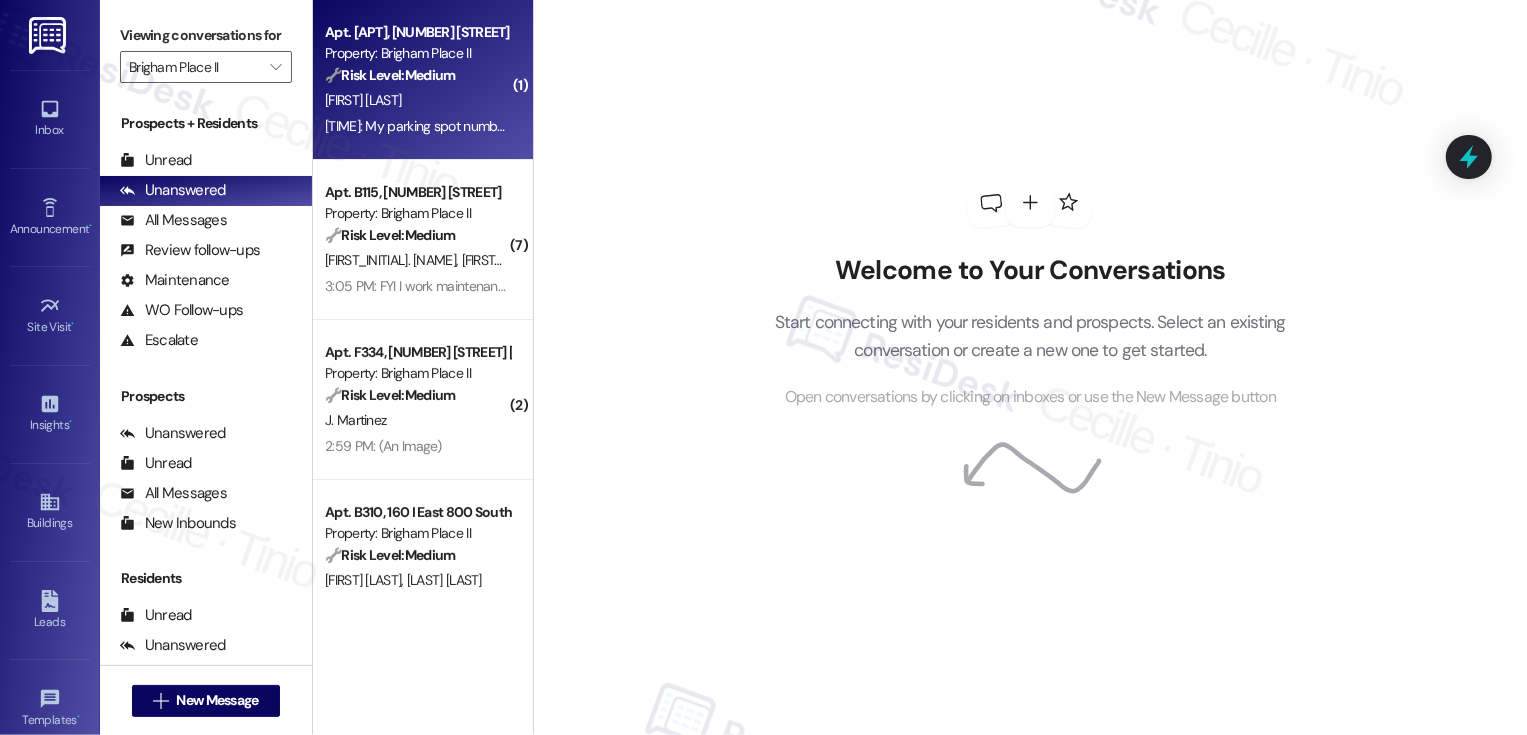click on "3:31 PM: My parking spot number is 29 3:31 PM: My parking spot number is 29" at bounding box center (453, 126) 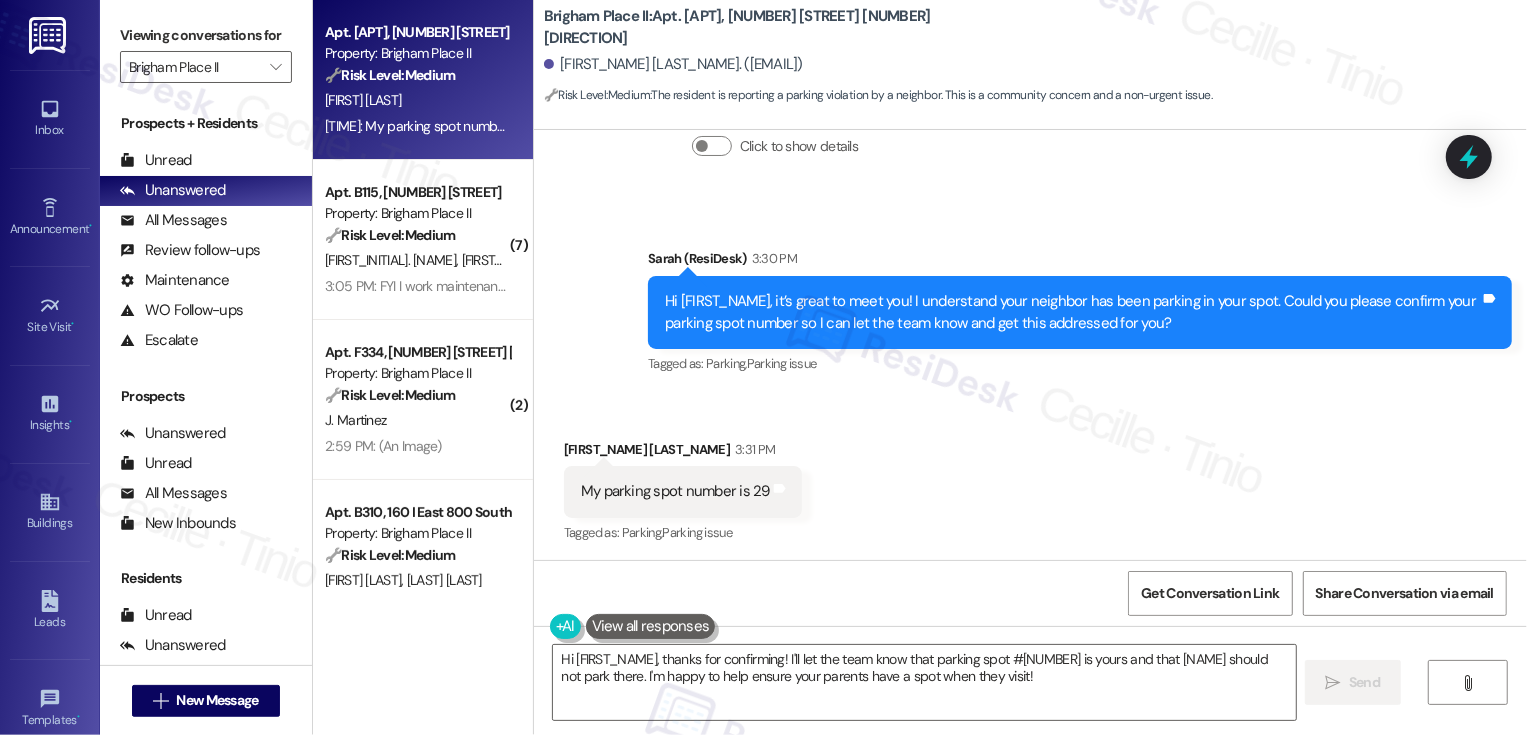 scroll, scrollTop: 733, scrollLeft: 0, axis: vertical 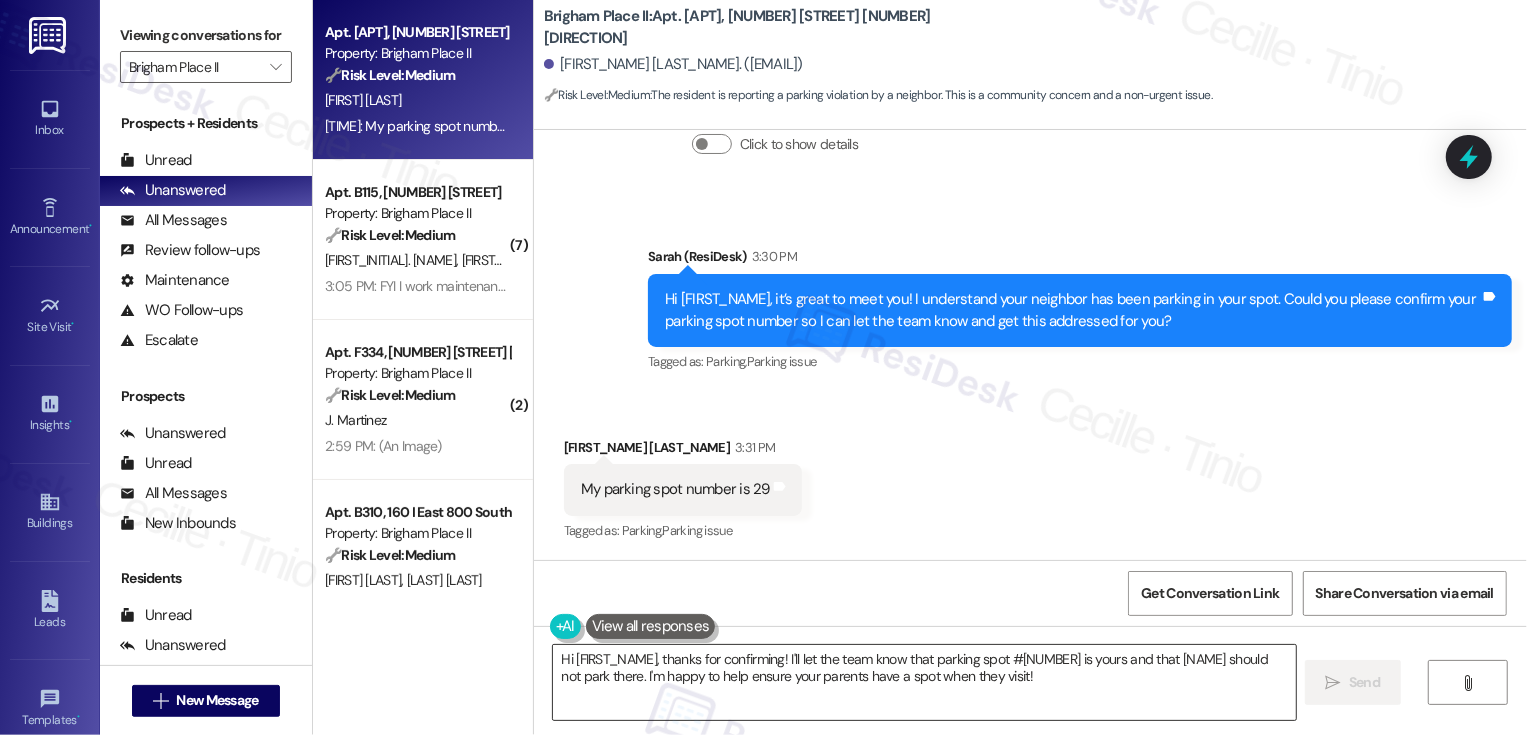 click on "Hi {{first_name}}, thanks for confirming! I'll let the team know that parking spot #29 is yours and that Kate should not park there. I'm happy to help ensure your parents have a spot when they visit!" at bounding box center [924, 682] 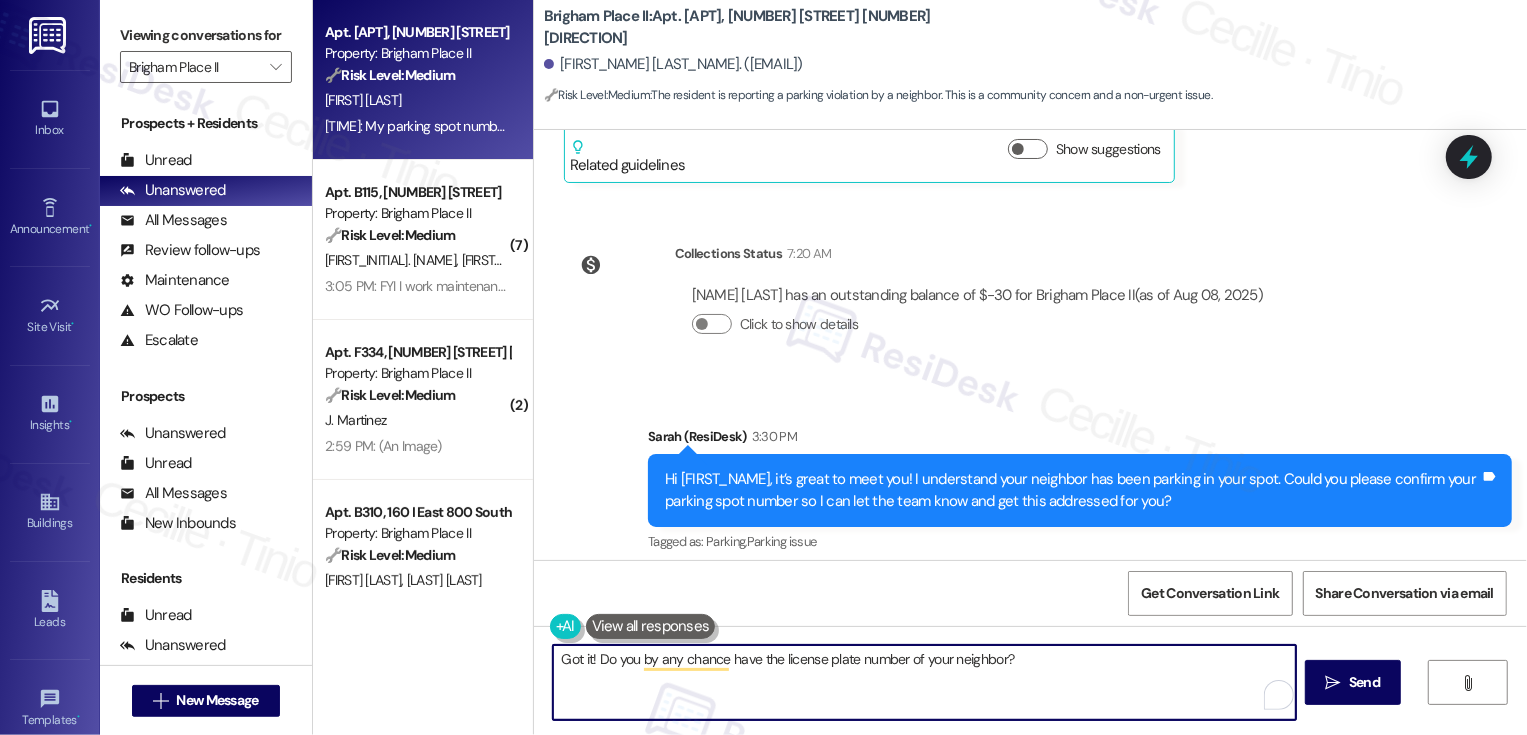scroll, scrollTop: 733, scrollLeft: 0, axis: vertical 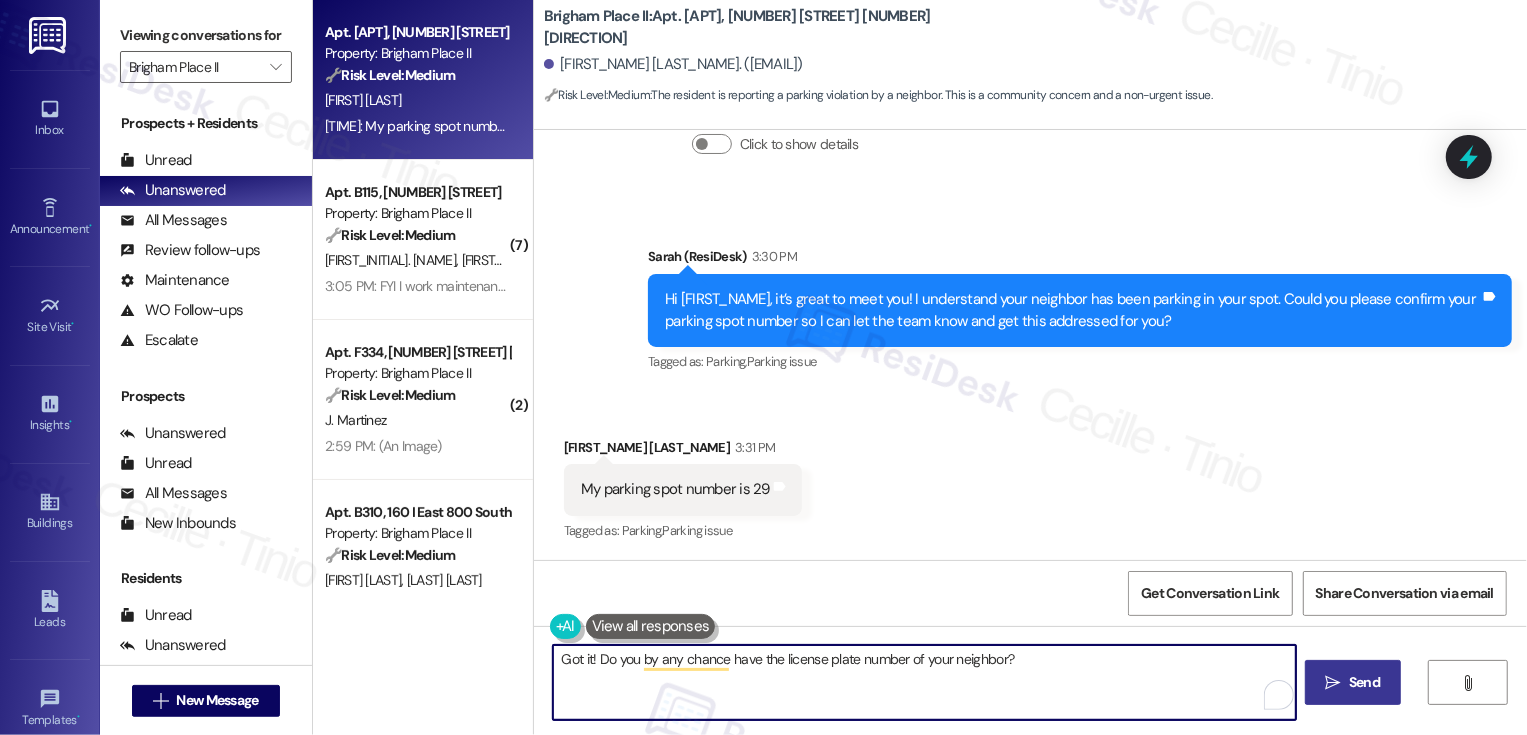 type on "Got it! Do you by any chance have the license plate number of your neighbor?" 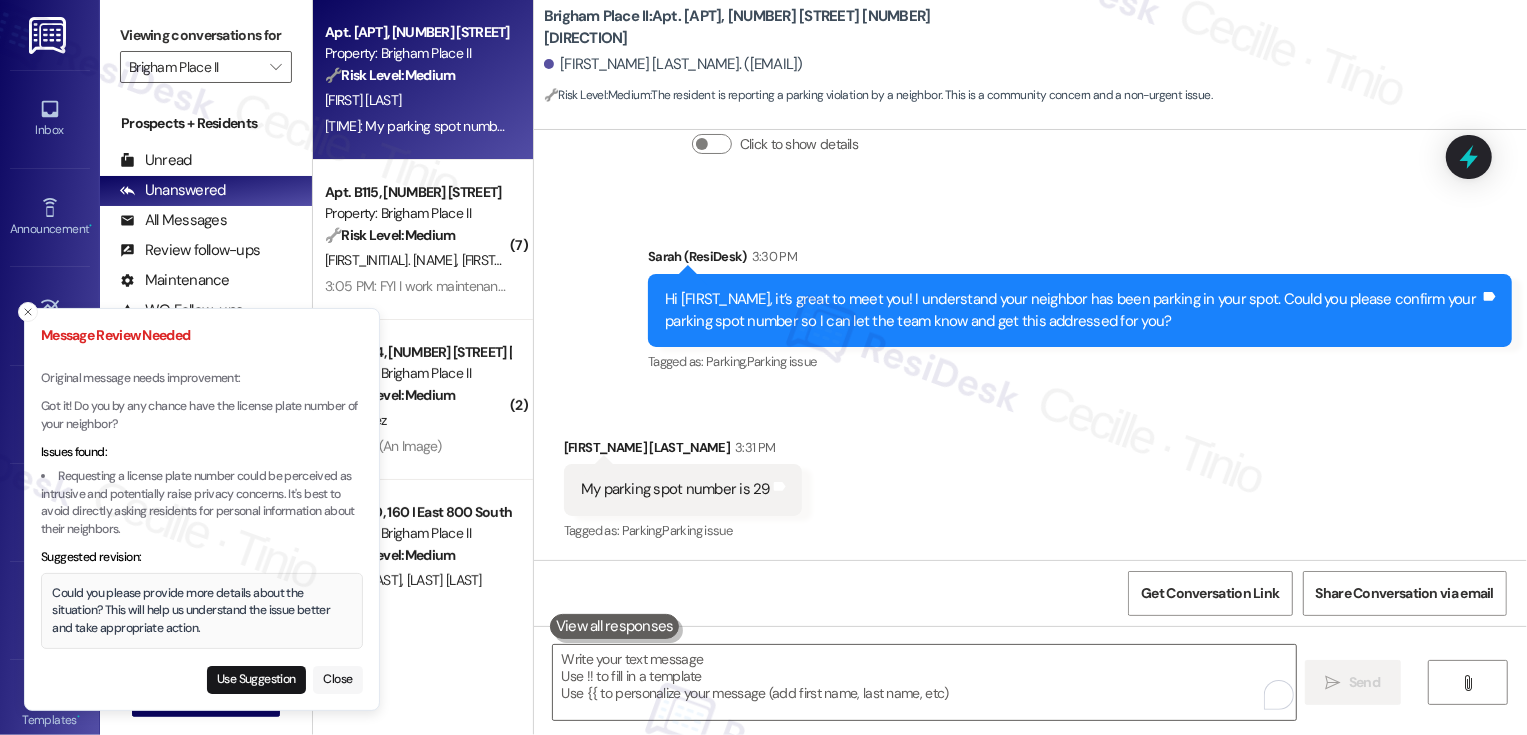 click on "Close" at bounding box center [338, 680] 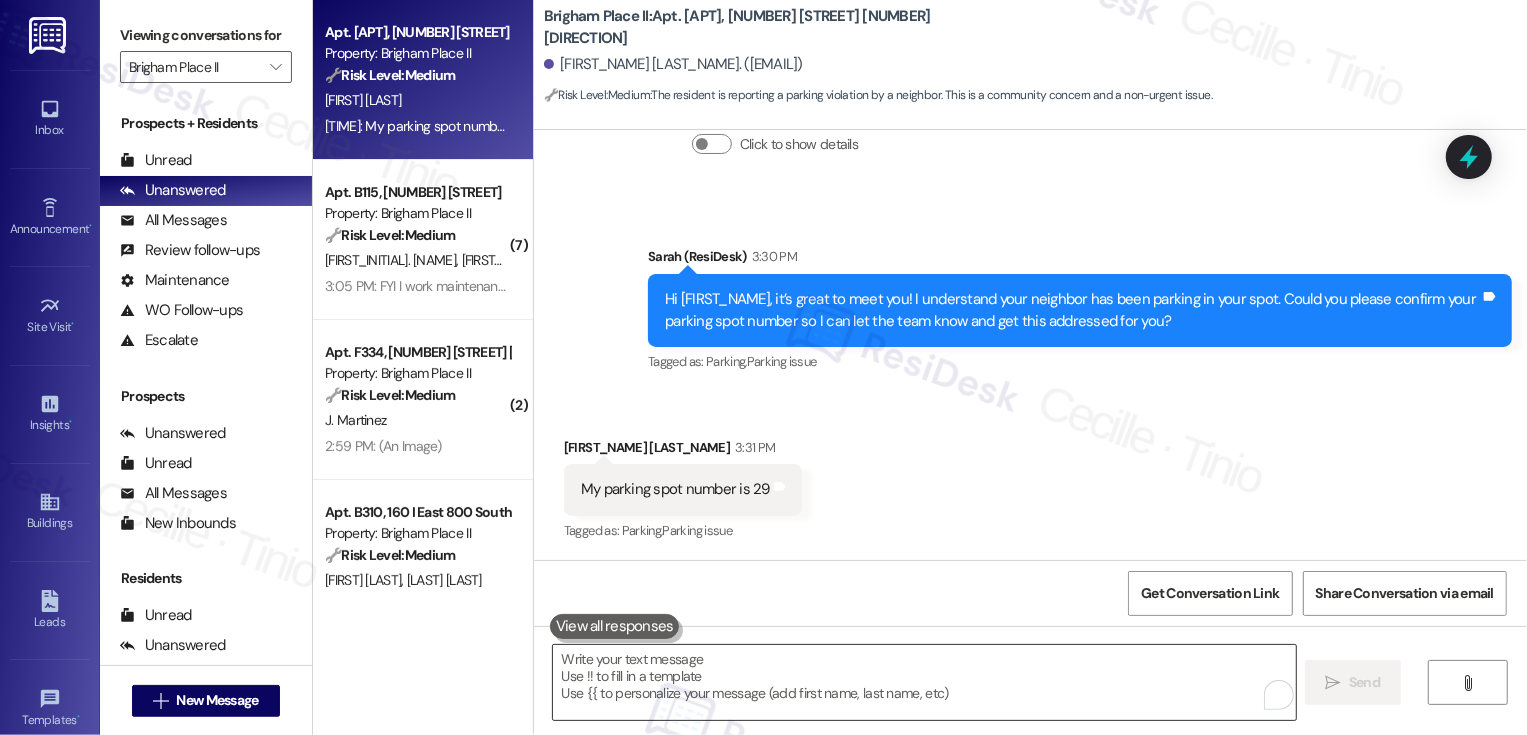 click at bounding box center [924, 682] 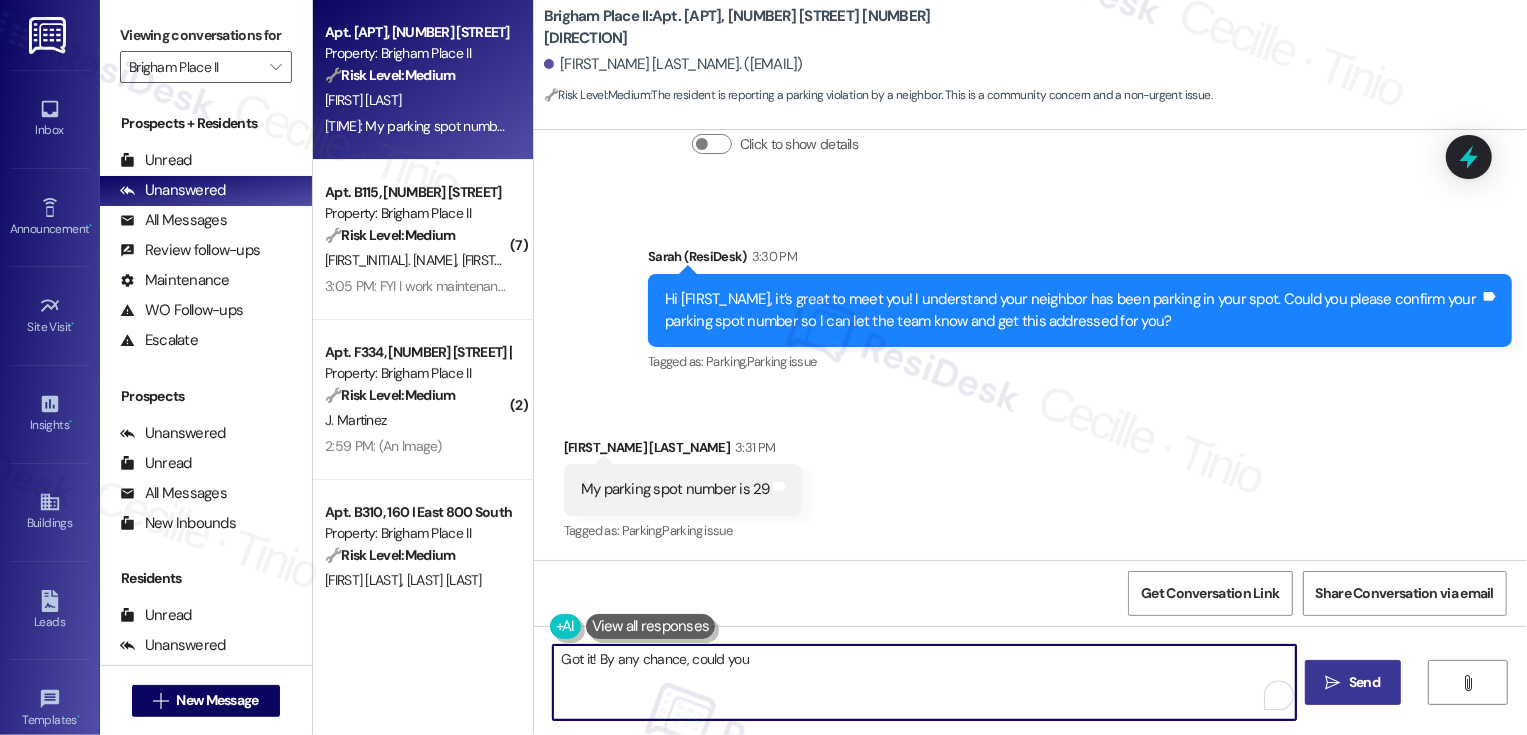drag, startPoint x: 592, startPoint y: 664, endPoint x: 847, endPoint y: 664, distance: 255 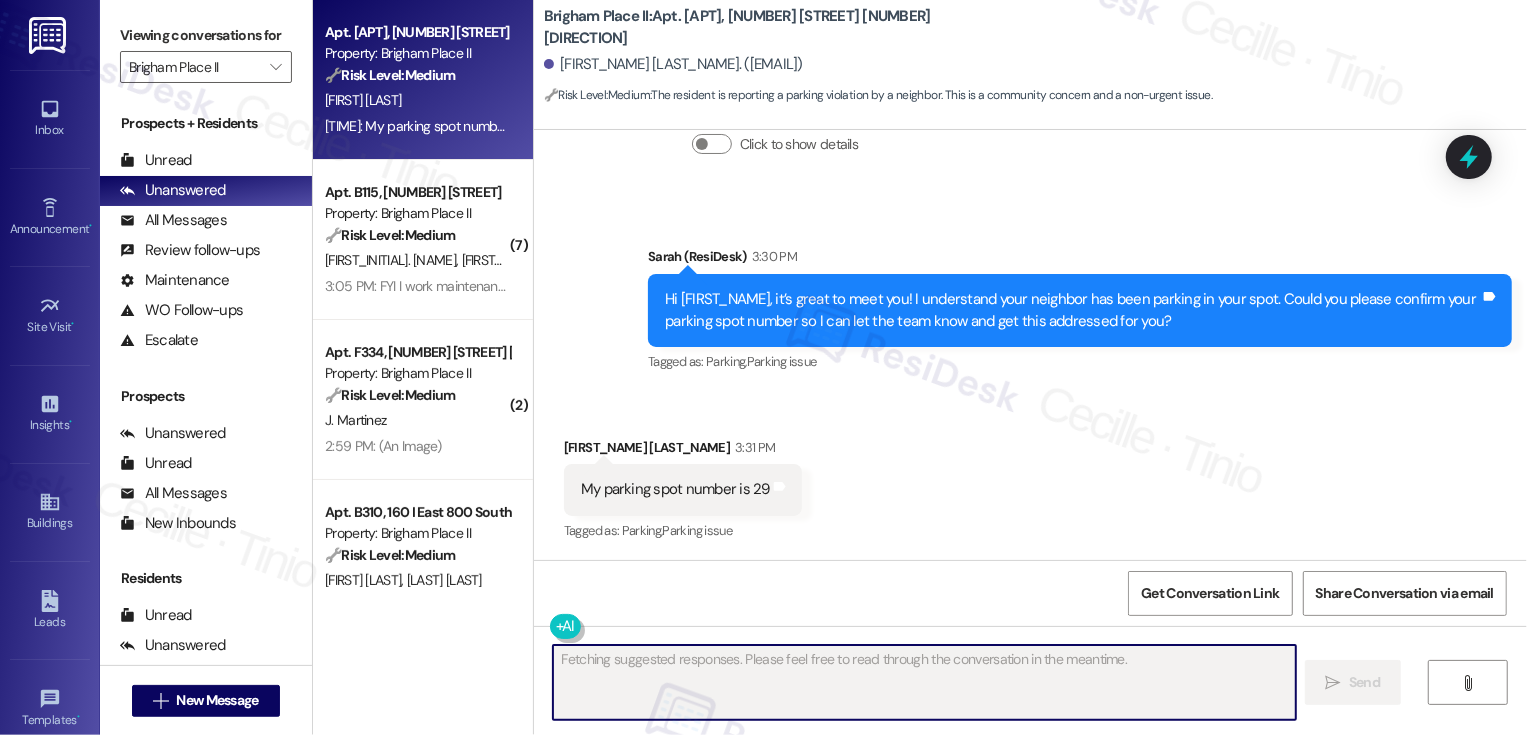 scroll, scrollTop: 732, scrollLeft: 0, axis: vertical 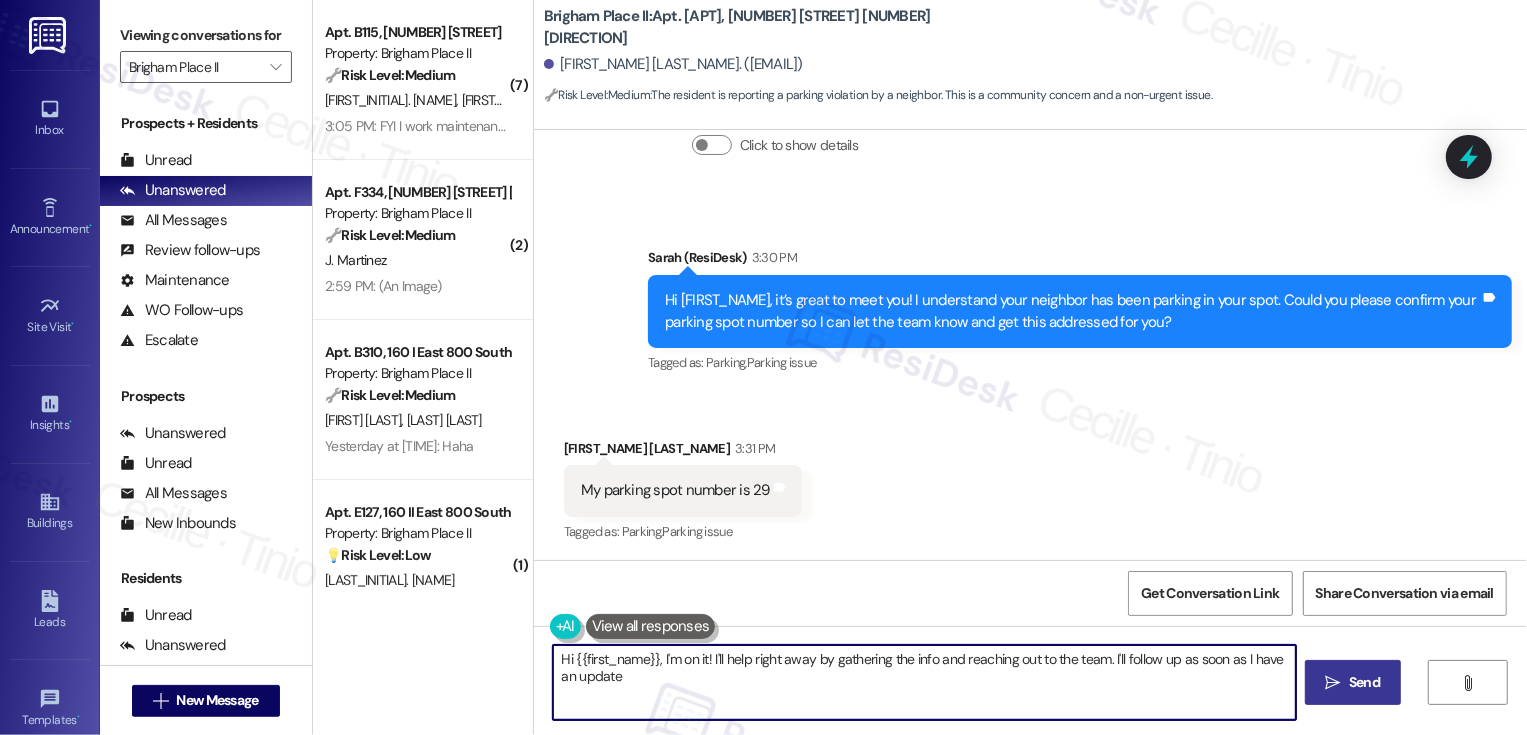 type on "Hi {{first_name}}, I'm on it! I'll help right away by gathering the info and reaching out to the team. I'll follow up as soon as I have an update." 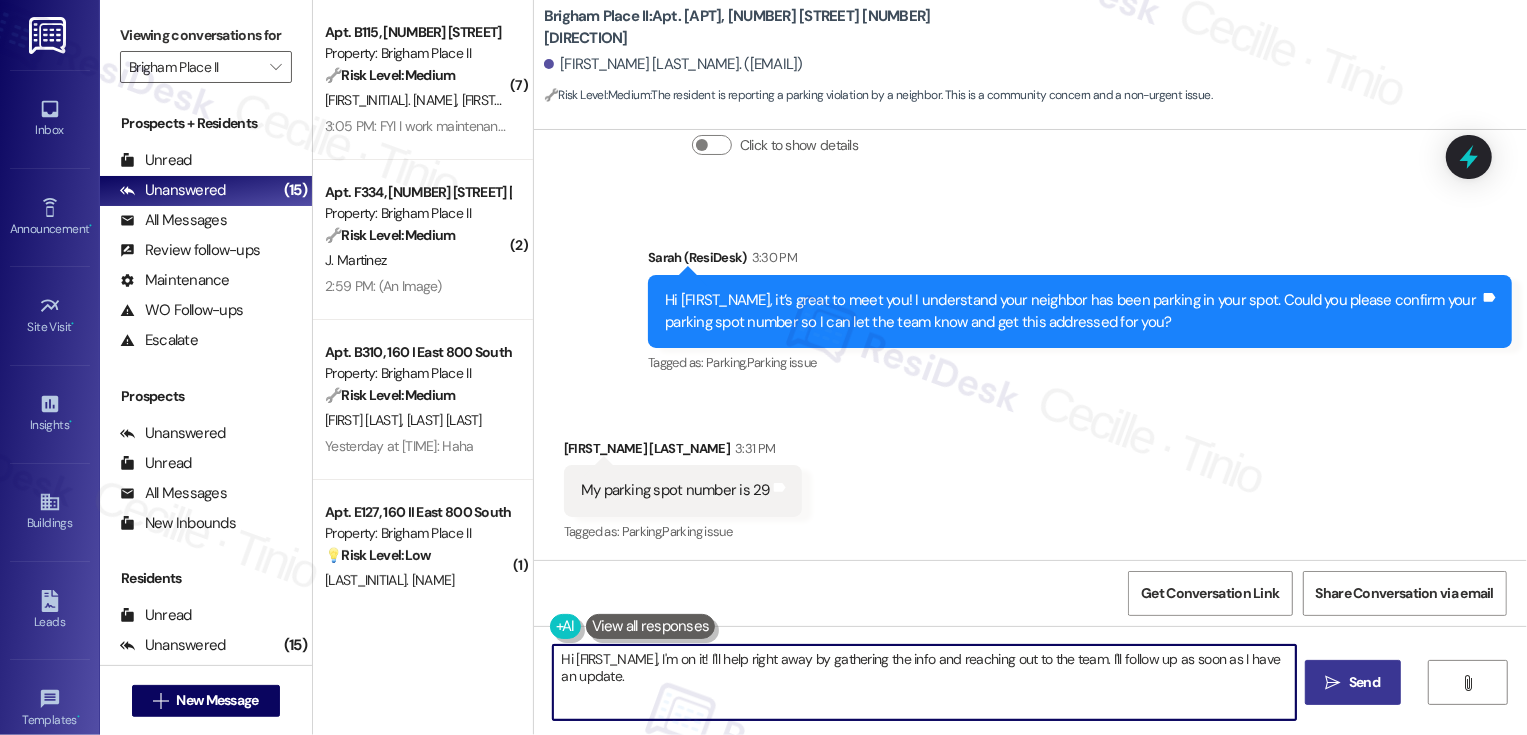 scroll, scrollTop: 873, scrollLeft: 0, axis: vertical 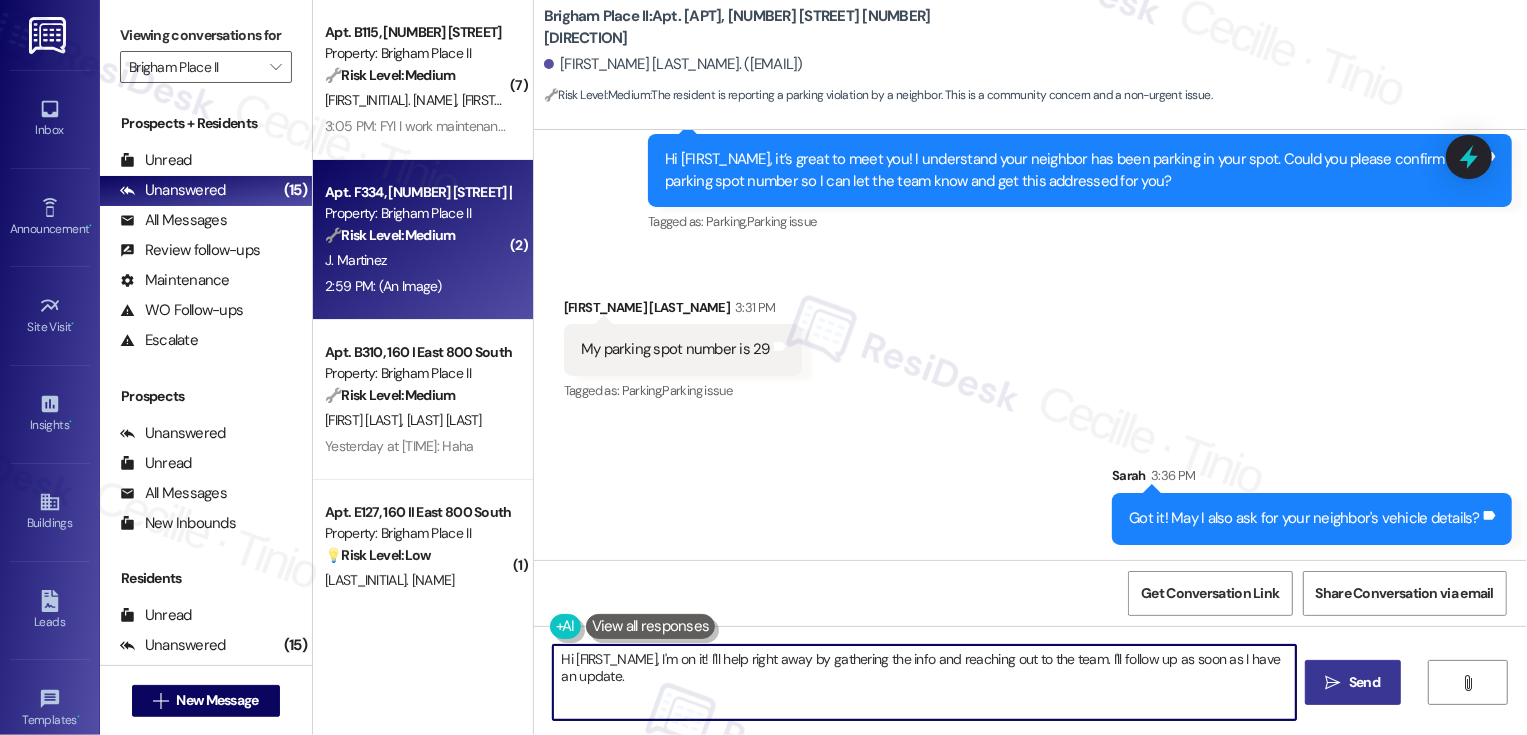 click on "Apt. F334, 160 II East 800 South" at bounding box center (417, 192) 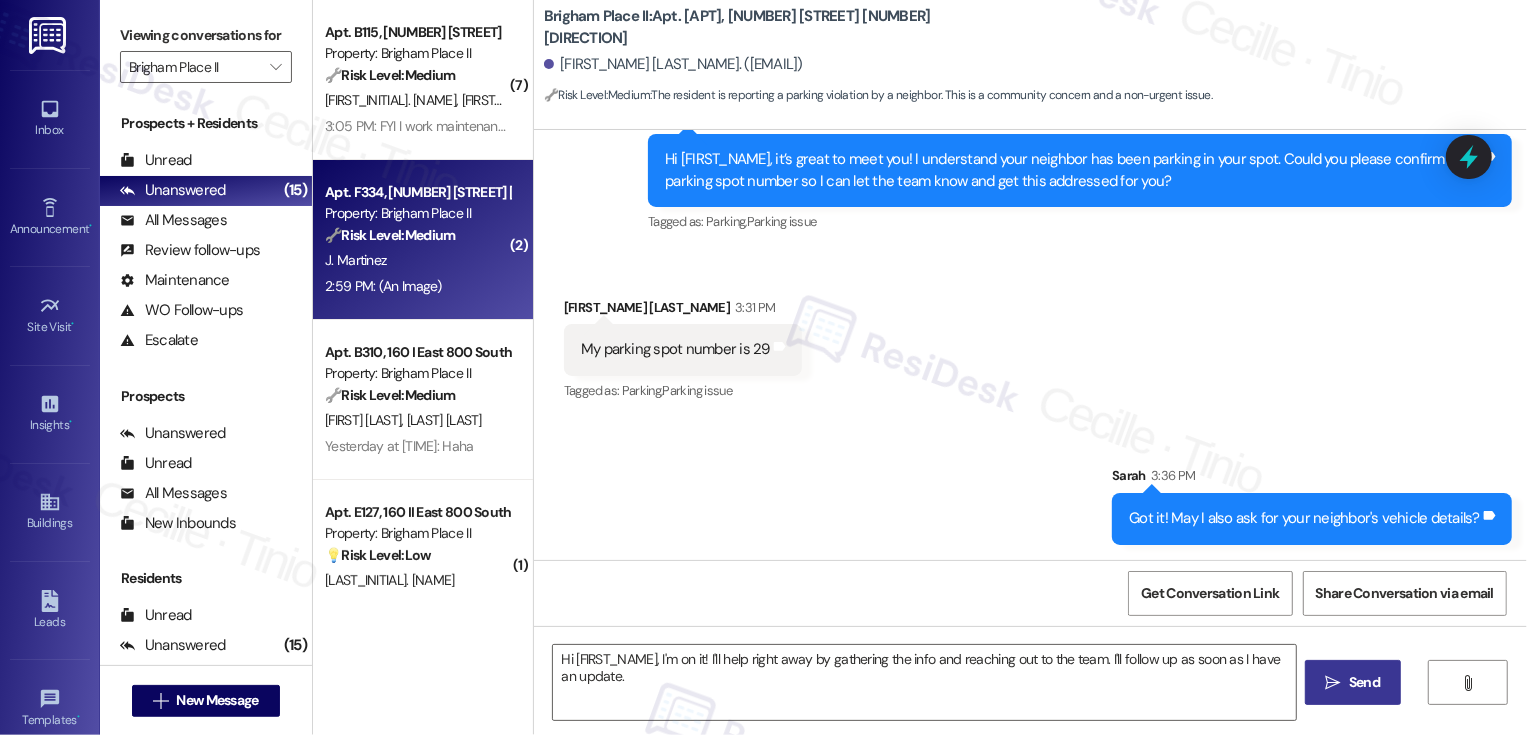type on "Fetching suggested responses. Please feel free to read through the conversation in the meantime." 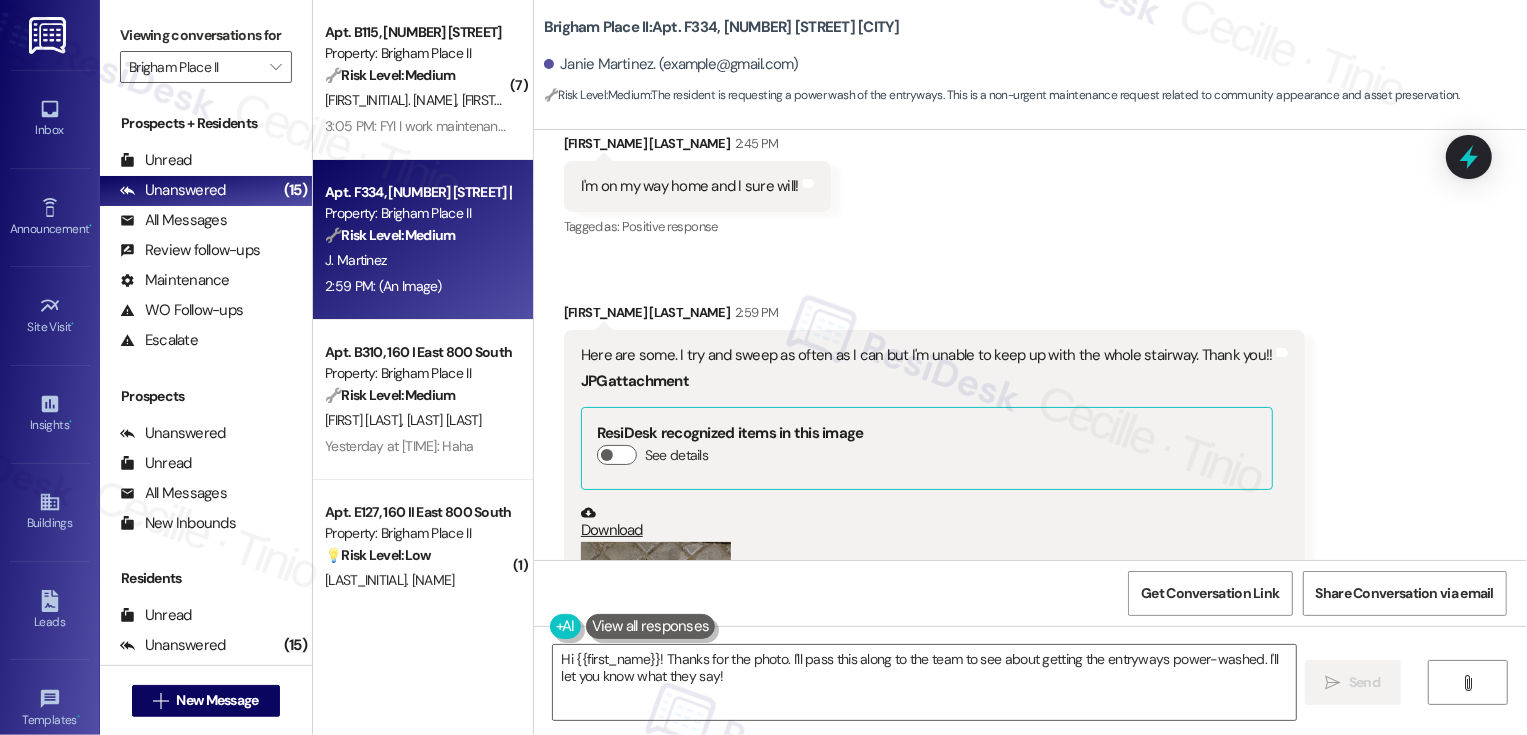 scroll, scrollTop: 1407, scrollLeft: 0, axis: vertical 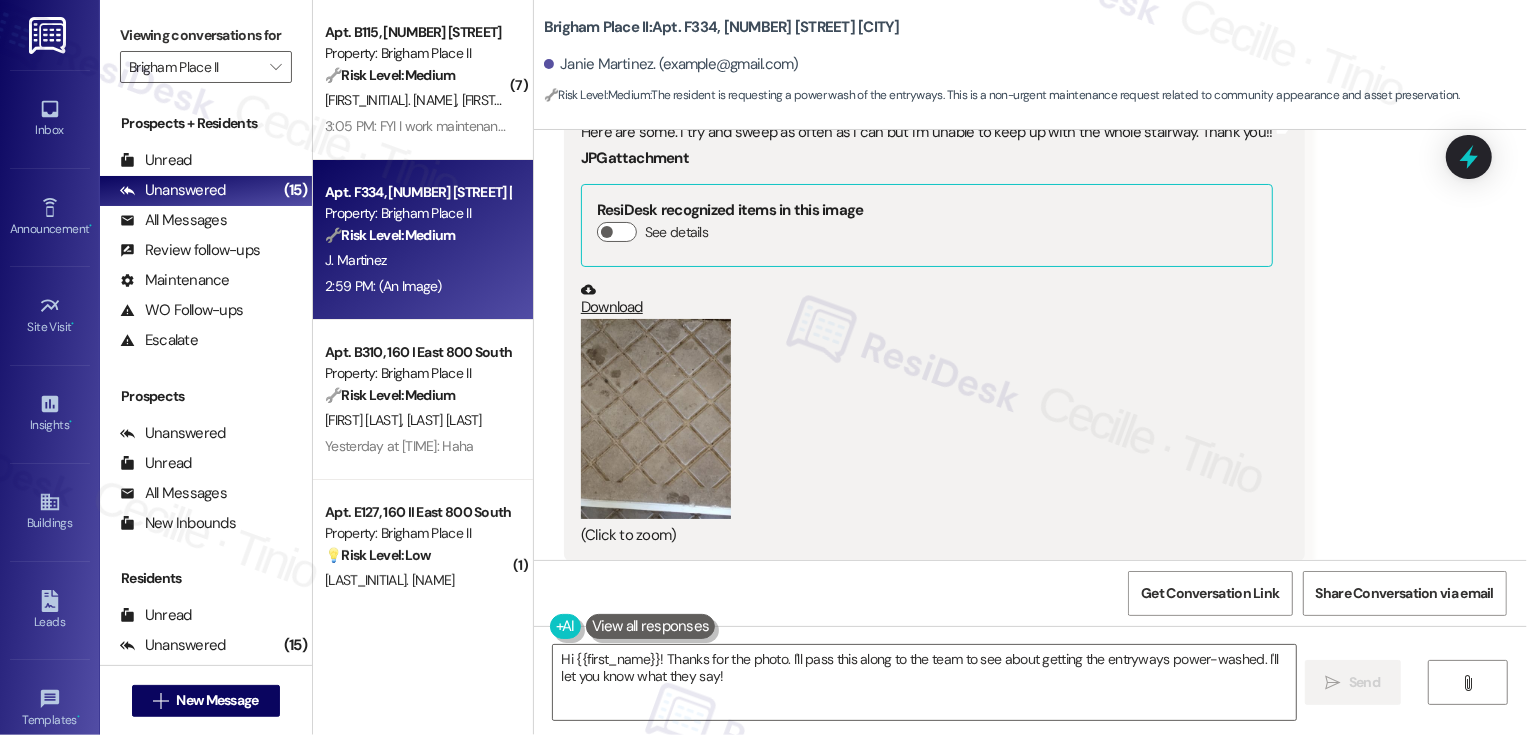 click at bounding box center [656, 419] 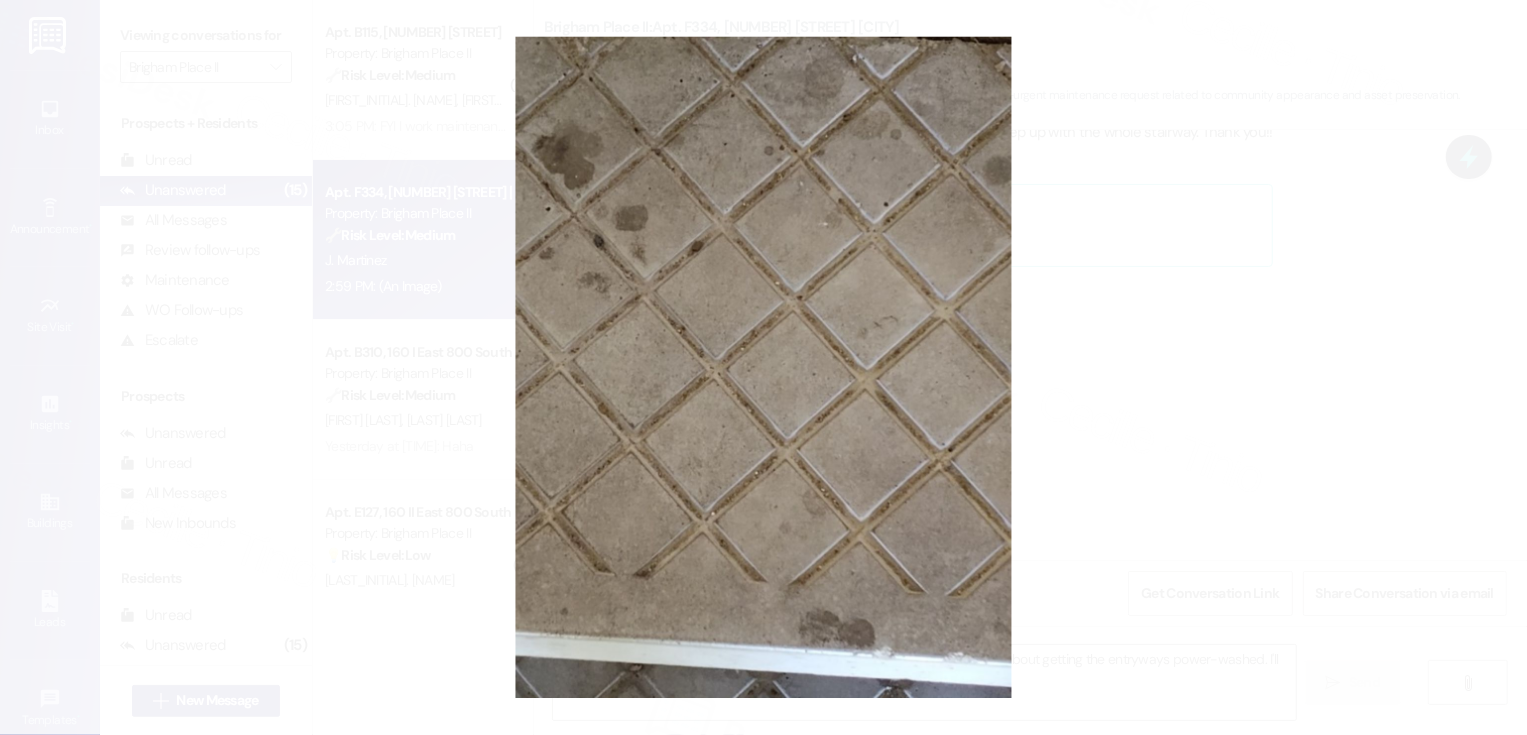 click at bounding box center (763, 367) 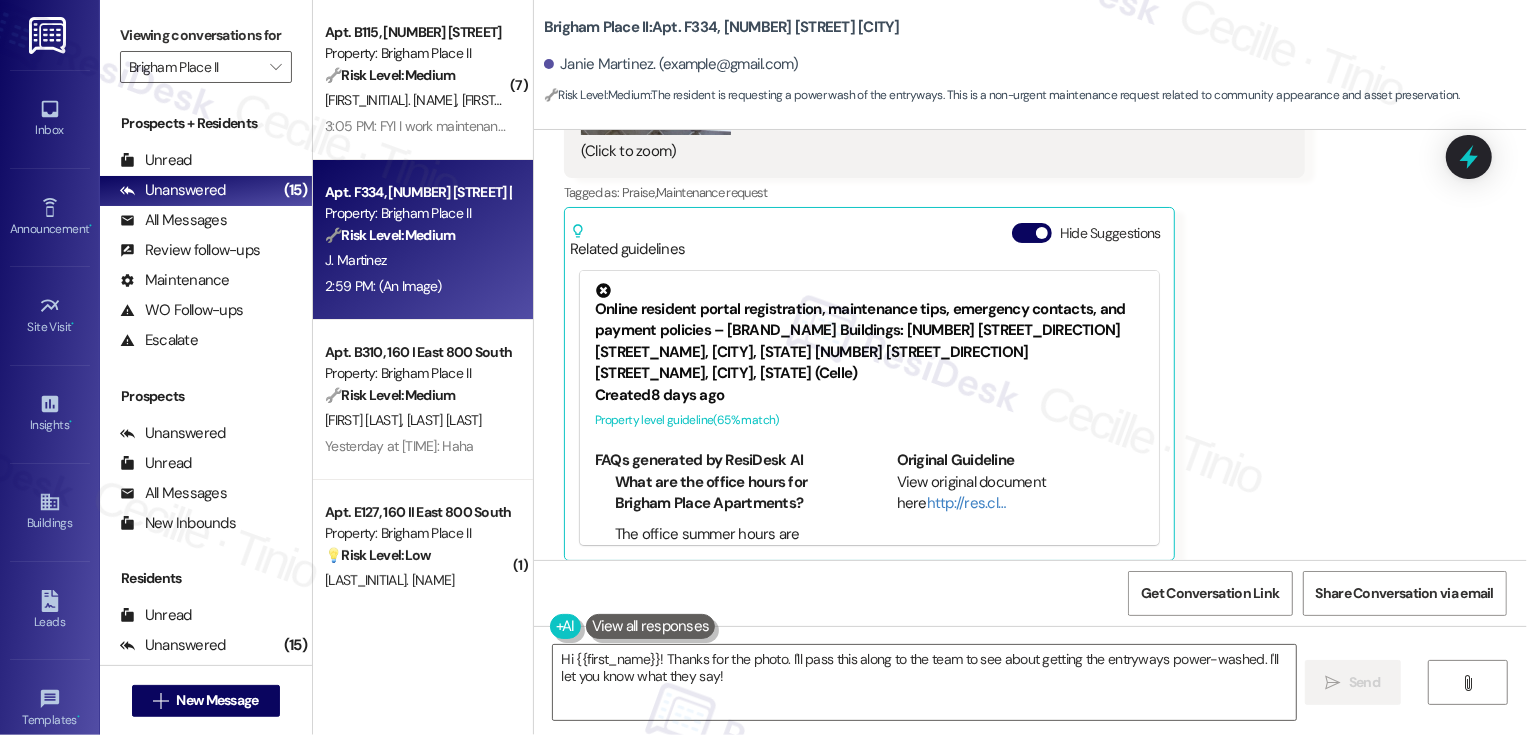 scroll, scrollTop: 1805, scrollLeft: 0, axis: vertical 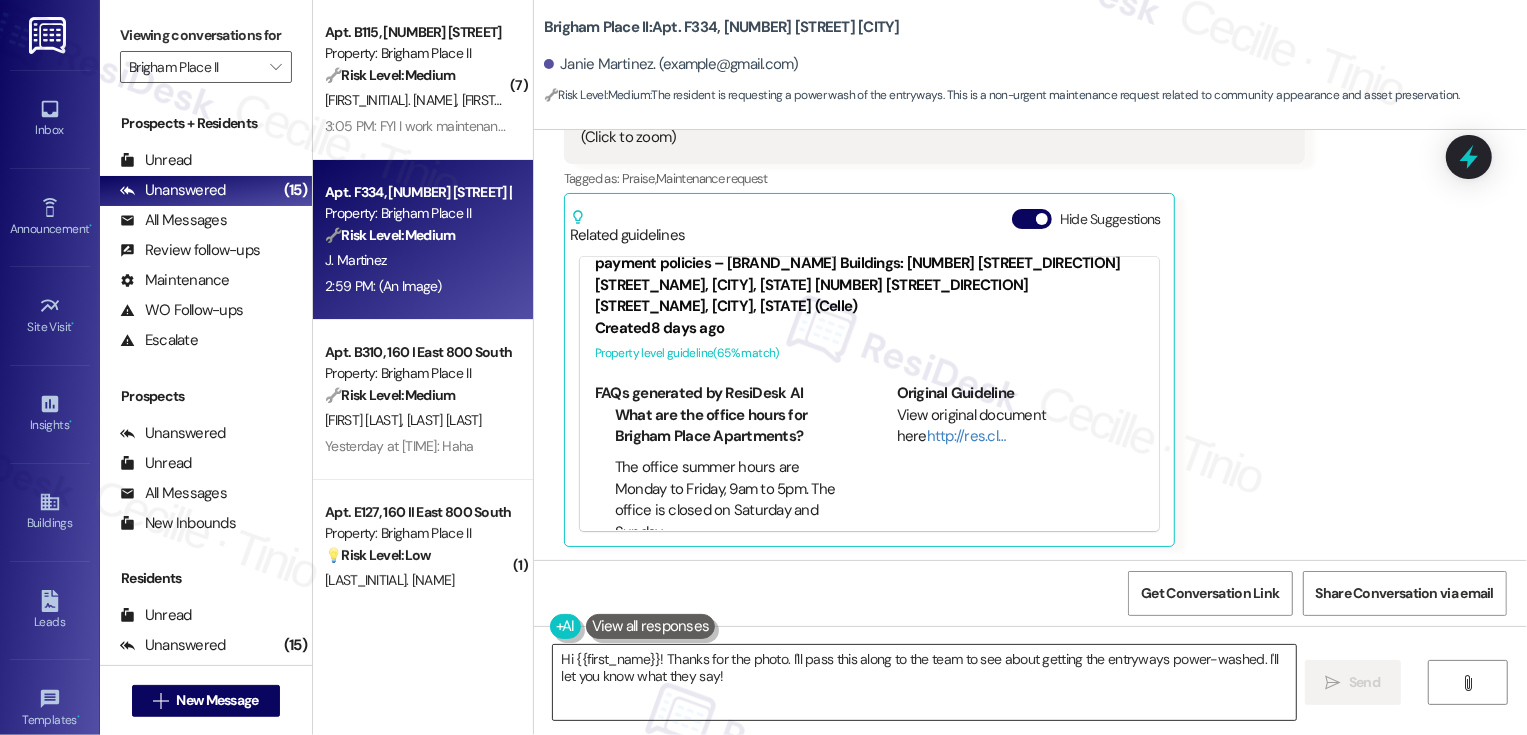 click on "Hi {{first_name}}! Thanks for the photo. I'll pass this along to the team to see about getting the entryways power-washed. I'll let you know what they say!" at bounding box center (924, 682) 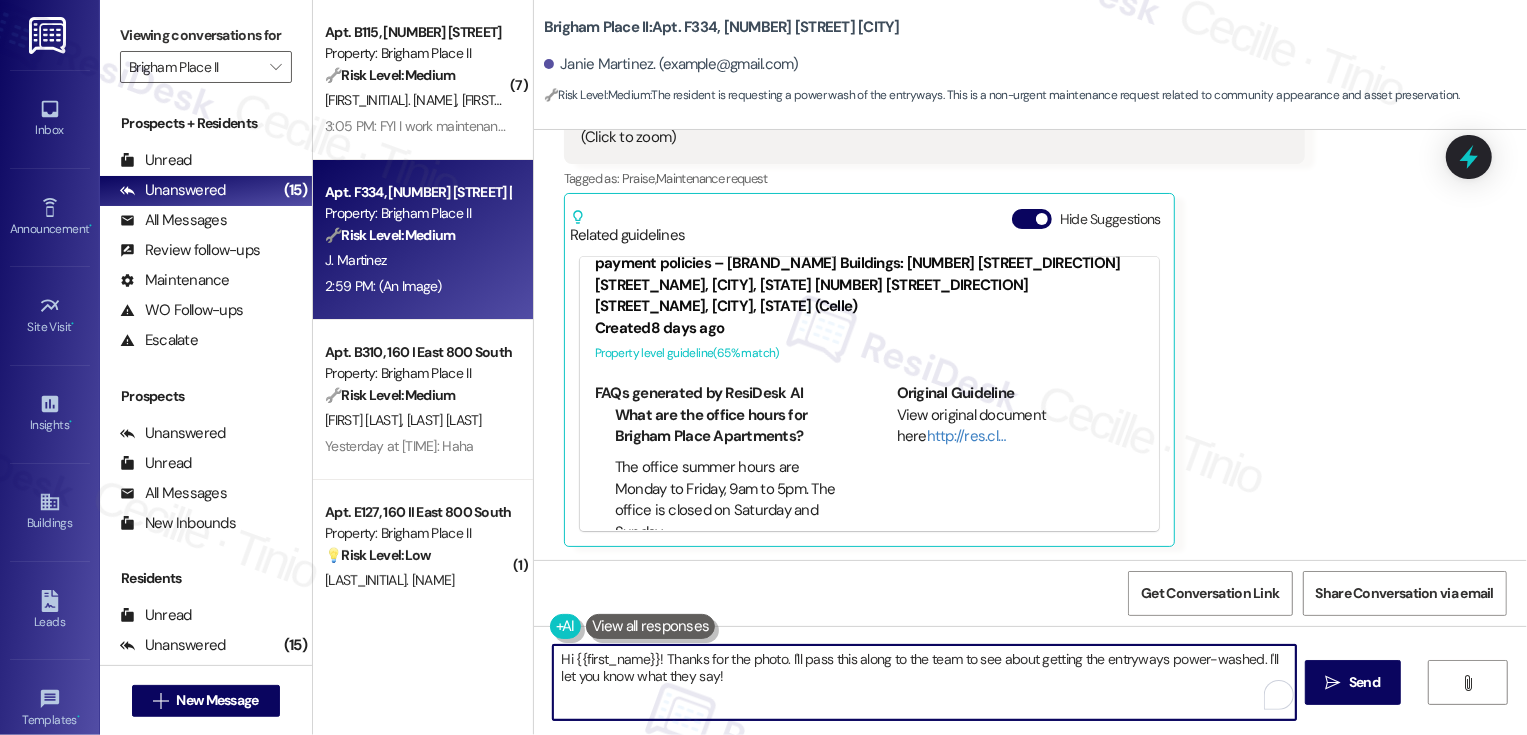 drag, startPoint x: 655, startPoint y: 657, endPoint x: 456, endPoint y: 657, distance: 199 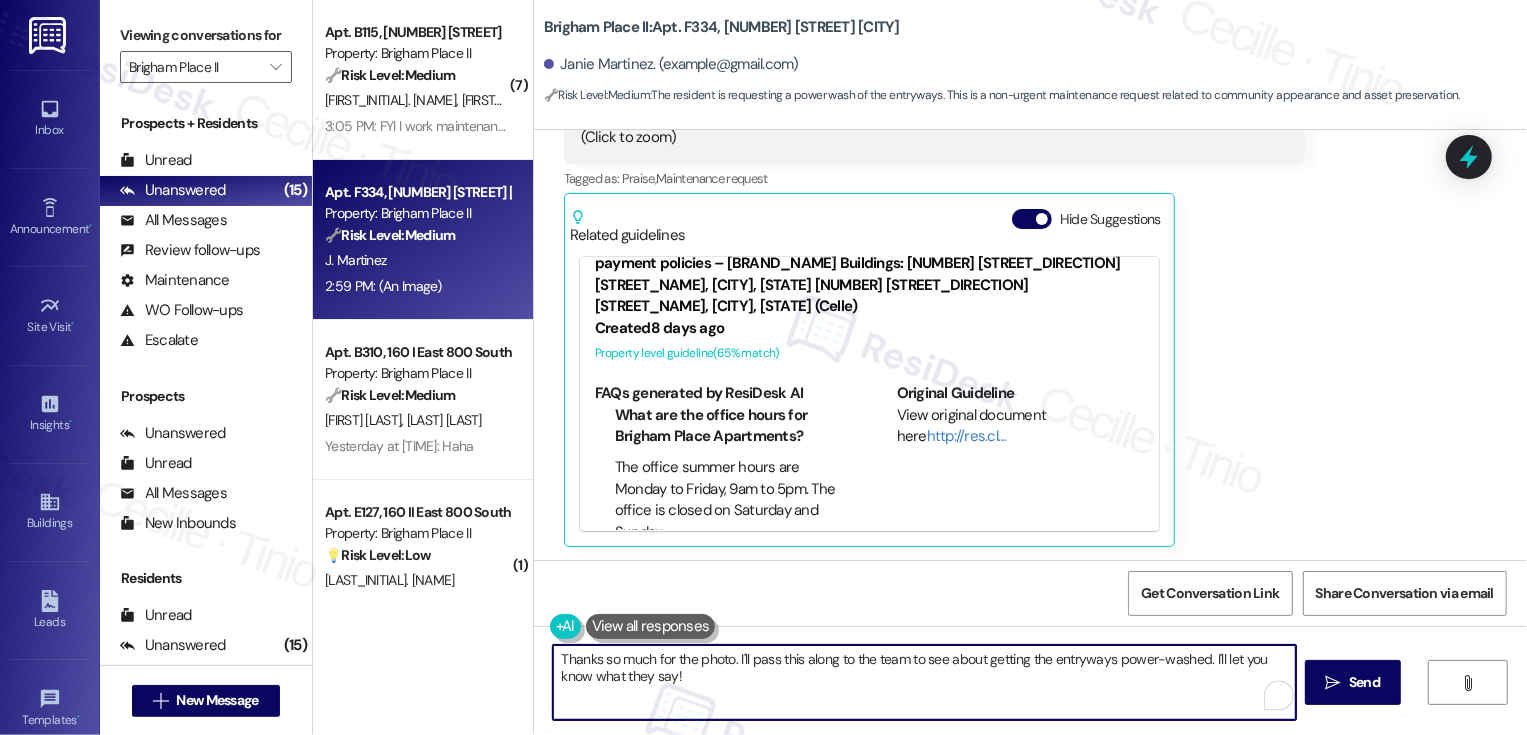 click on "Thanks so much for the photo. I'll pass this along to the team to see about getting the entryways power-washed. I'll let you know what they say!" at bounding box center (924, 682) 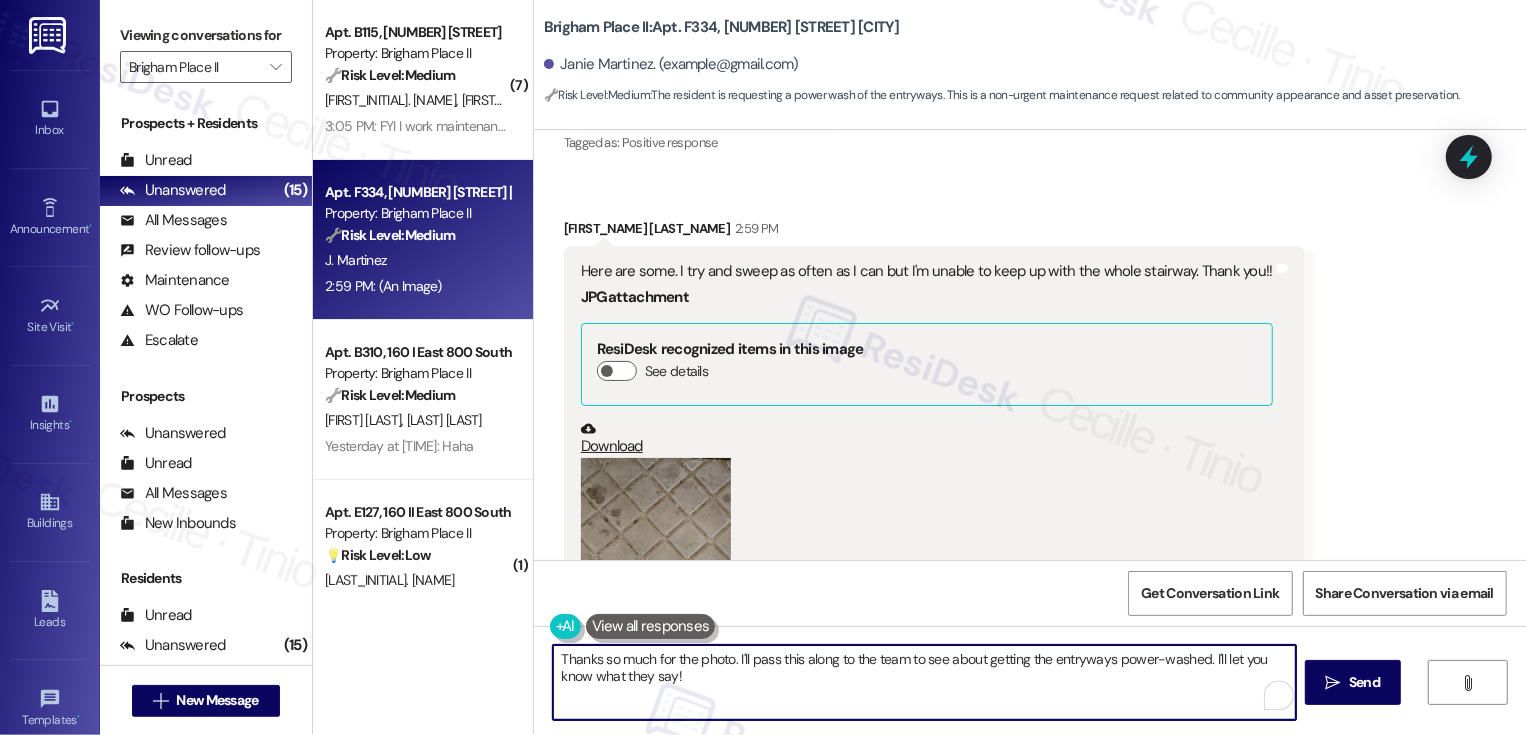 scroll, scrollTop: 975, scrollLeft: 0, axis: vertical 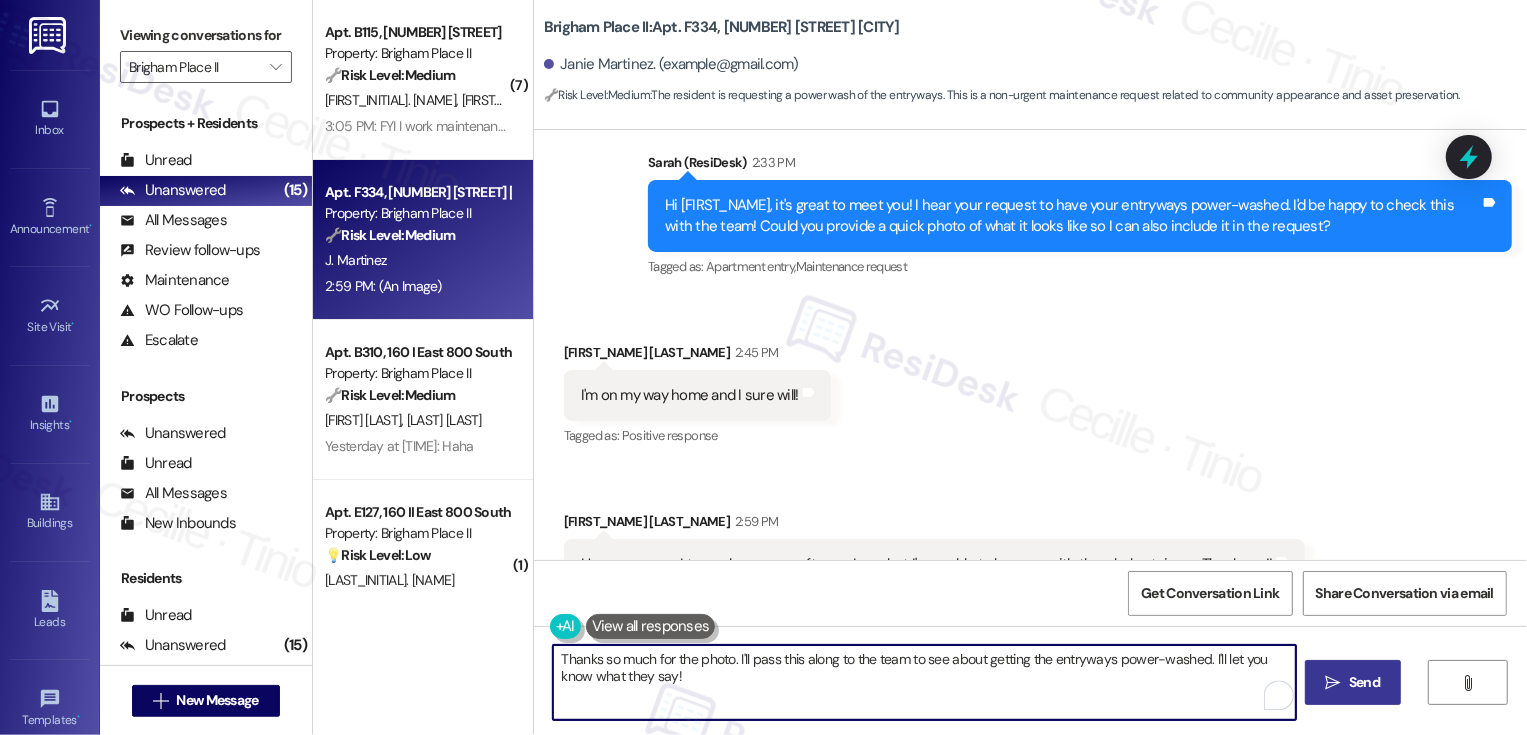 click on "Send" at bounding box center [1364, 682] 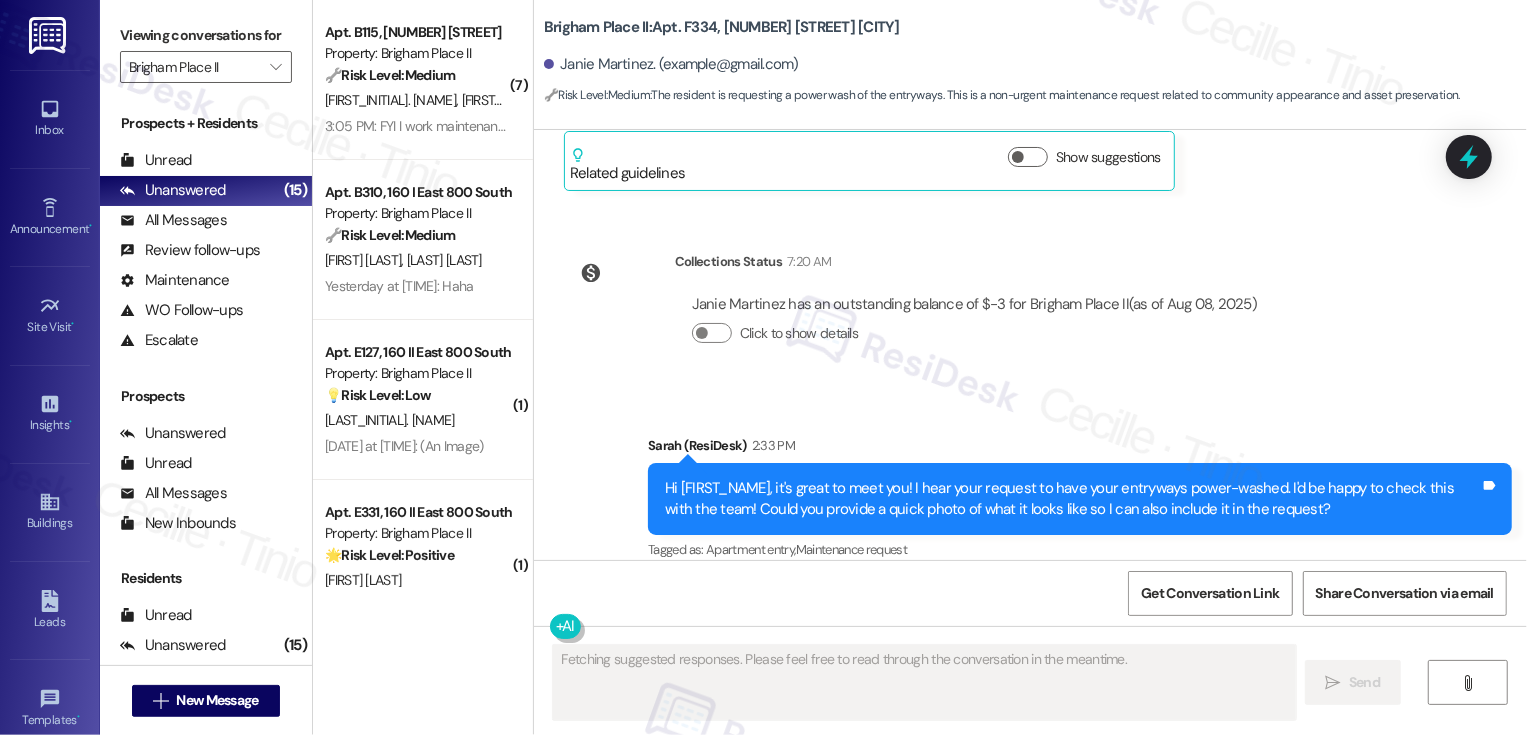 scroll, scrollTop: 403, scrollLeft: 0, axis: vertical 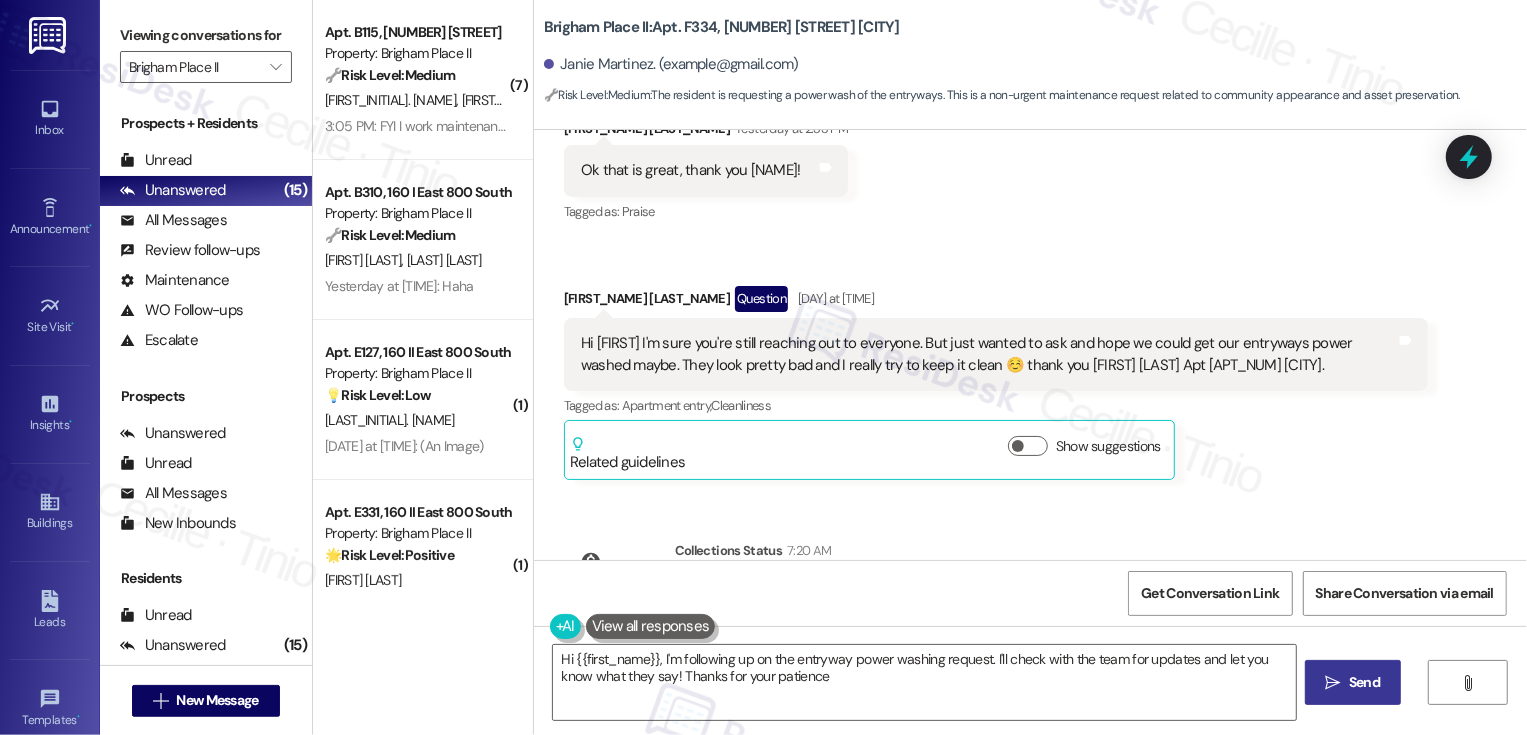 type on "Hi {{first_name}}, I'm following up on the entryway power washing request. I'll check with the team for updates and let you know what they say! Thanks for your patience!" 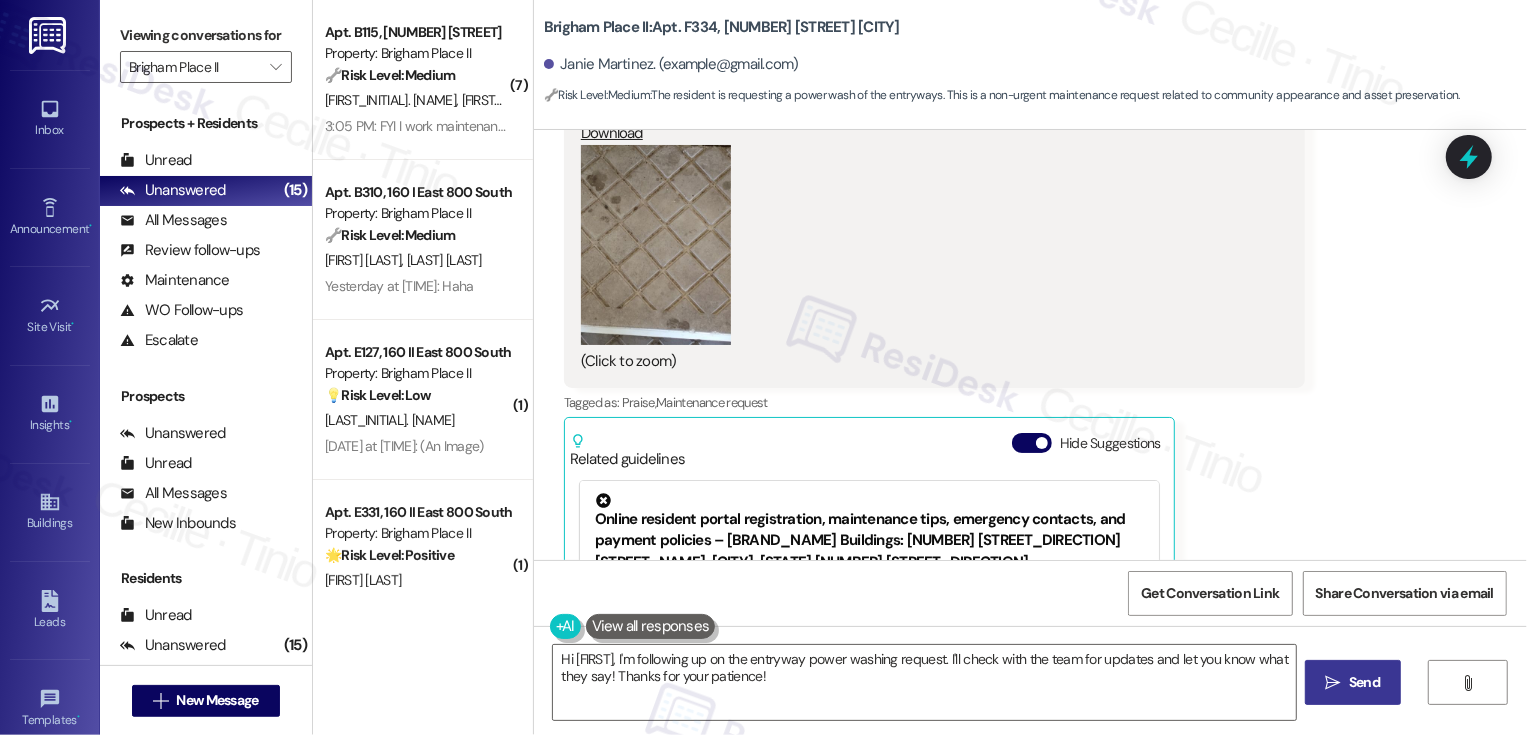 scroll, scrollTop: 1966, scrollLeft: 0, axis: vertical 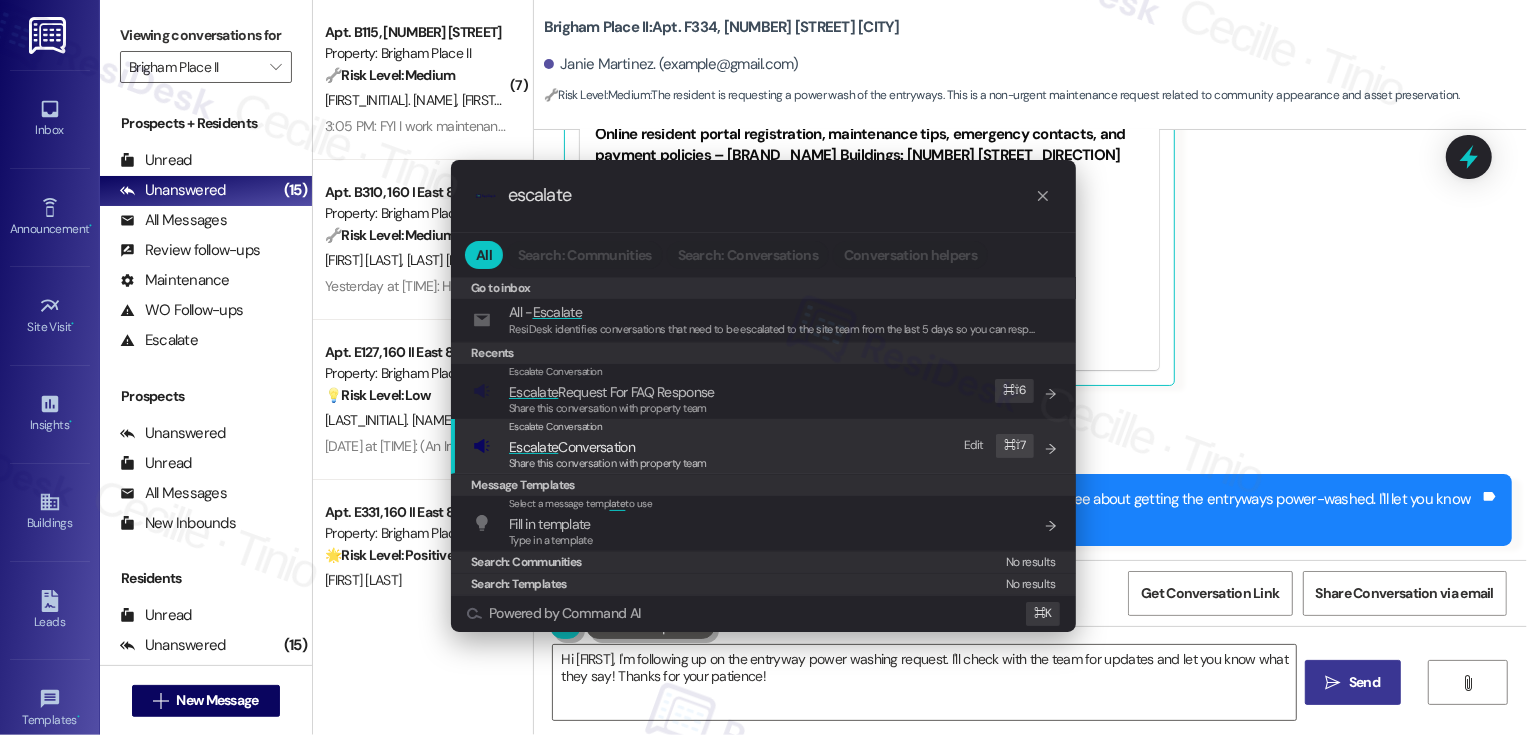 type on "escalate" 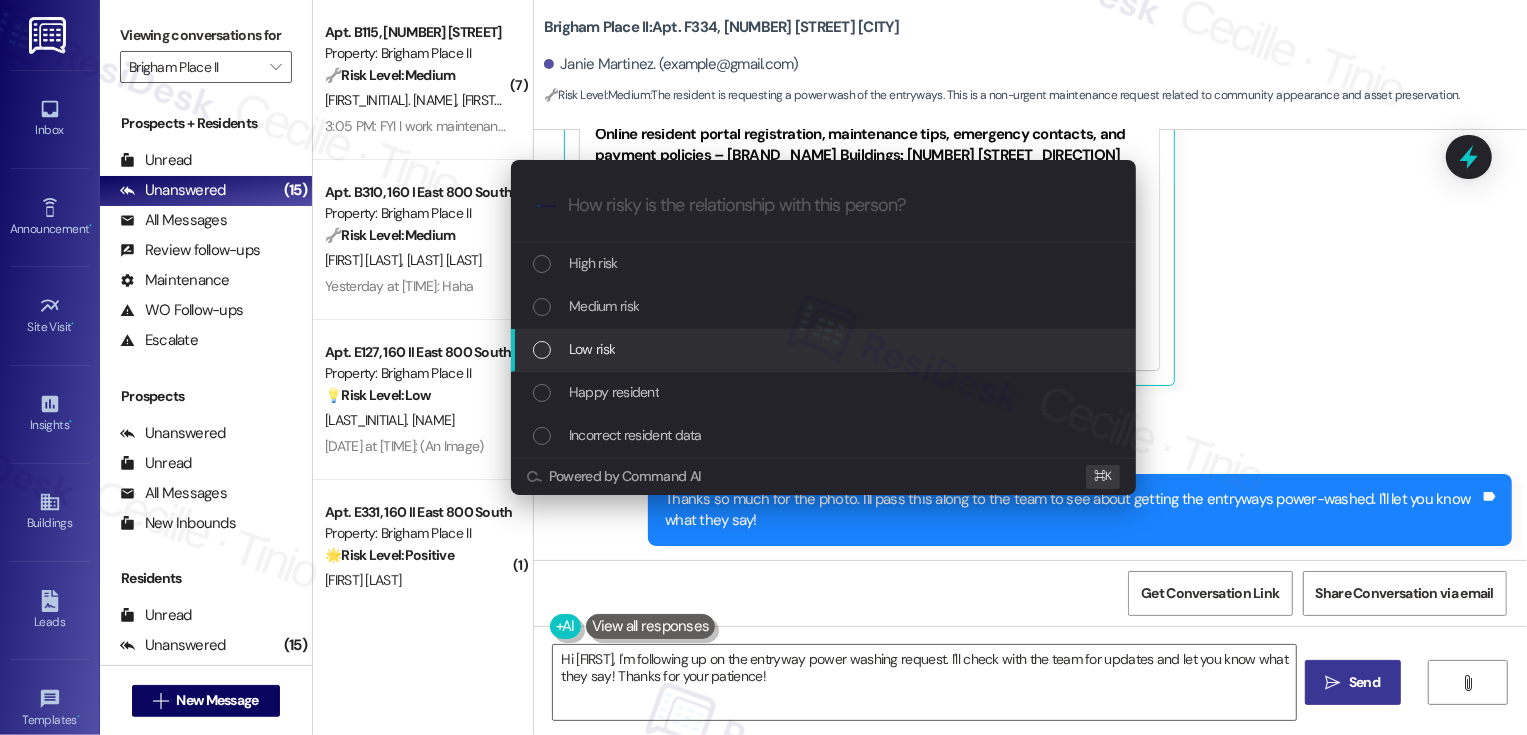 click on "Low risk" at bounding box center [825, 349] 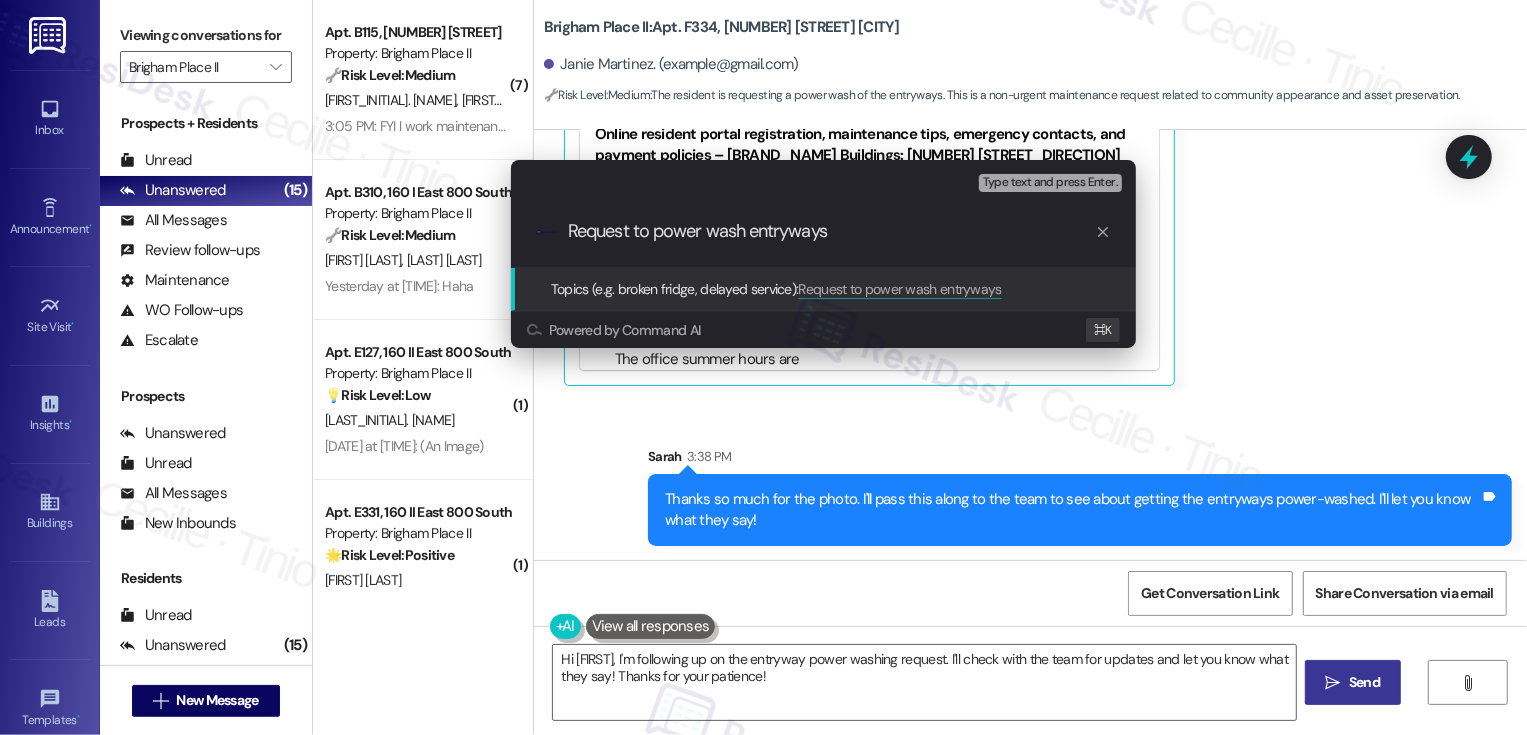 click on "Request to power wash entryways" at bounding box center (831, 231) 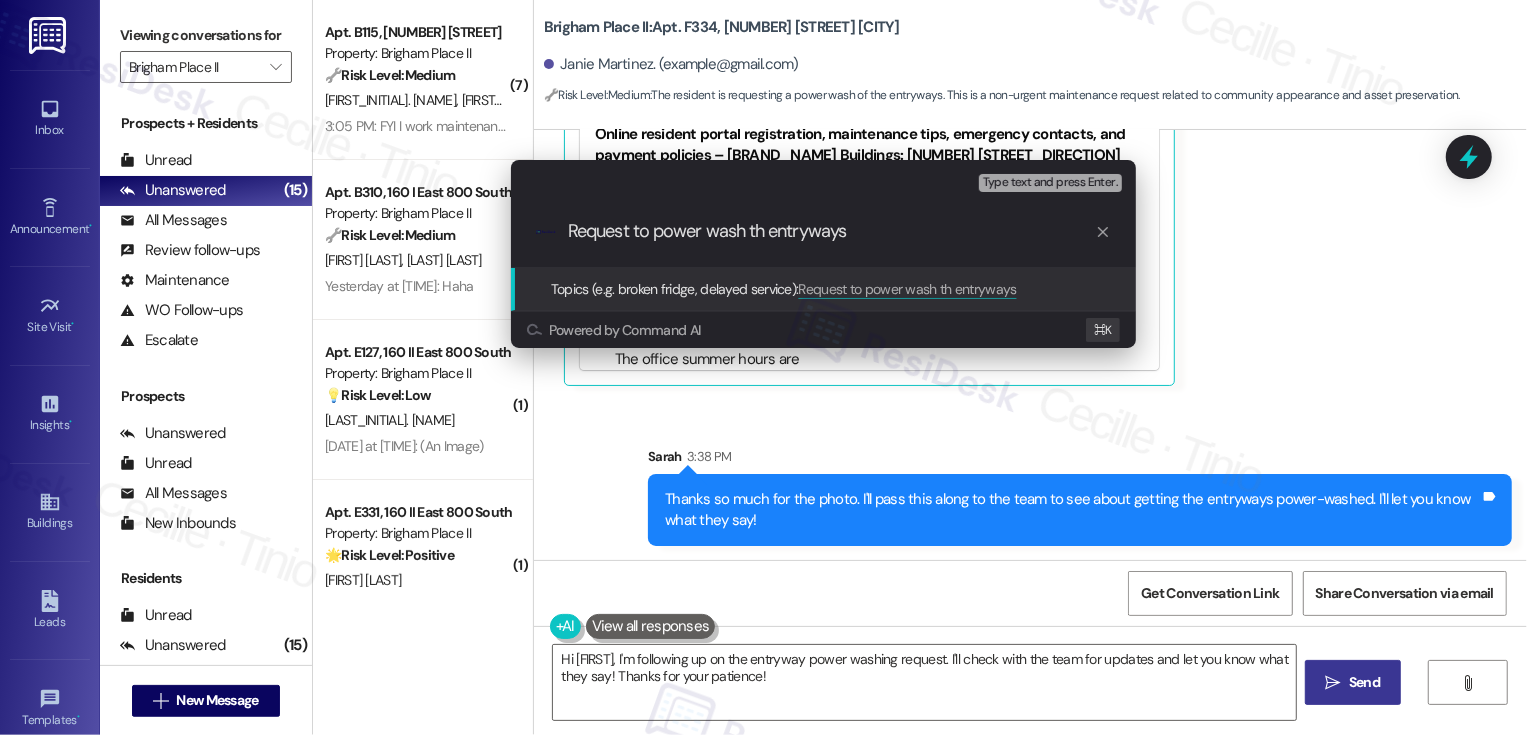 type on "Request to power wash the entryways" 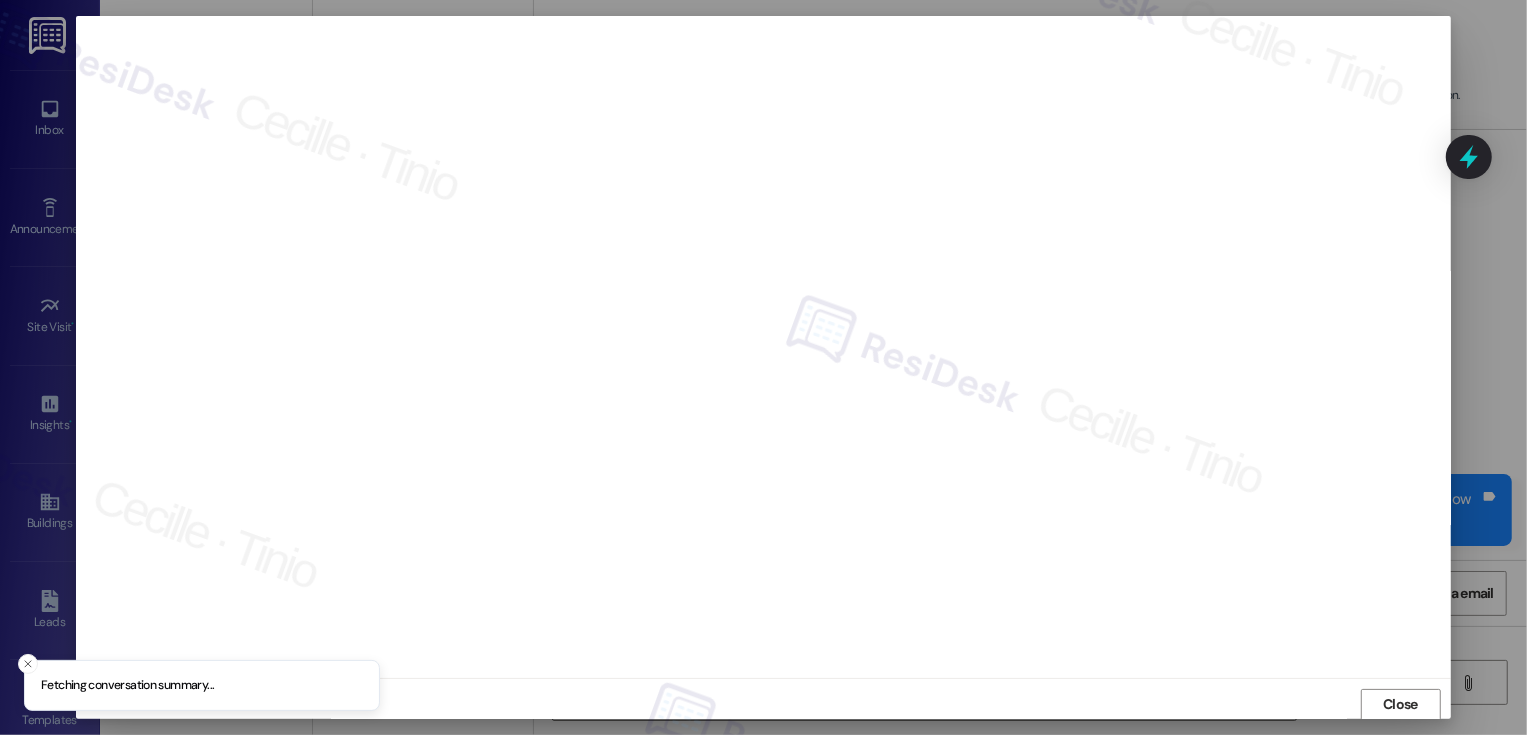 scroll, scrollTop: 1, scrollLeft: 0, axis: vertical 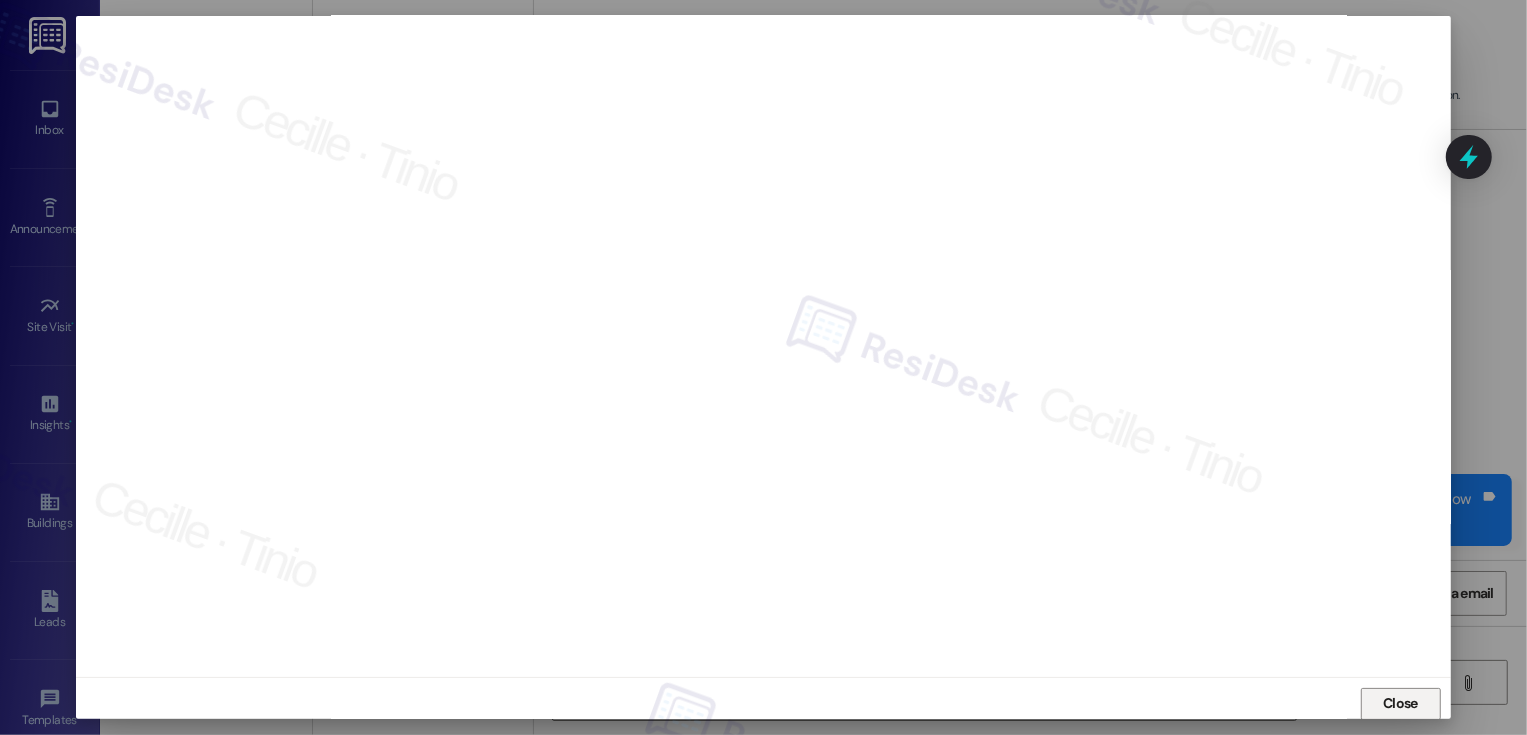 click on "Close" at bounding box center [1401, 704] 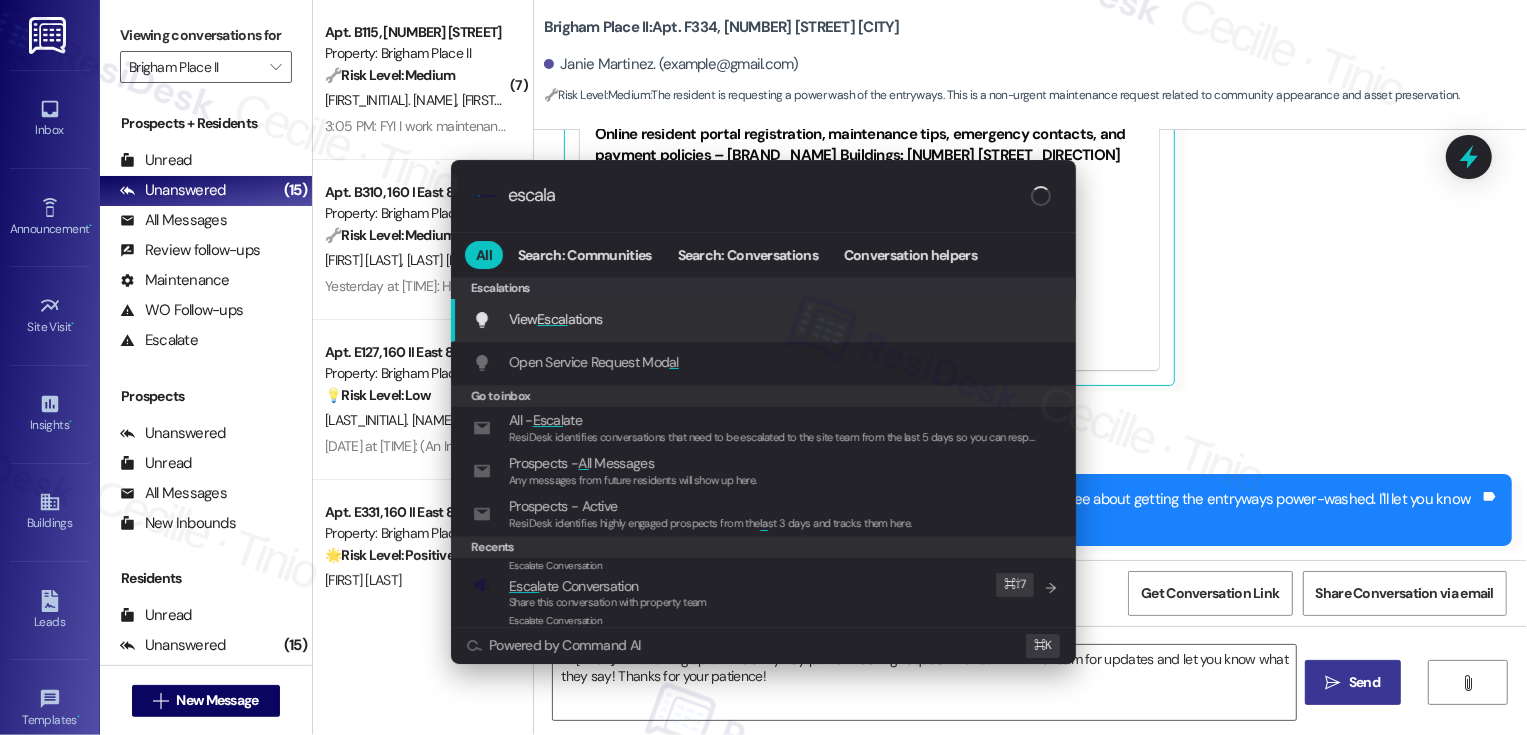 type on "escalat" 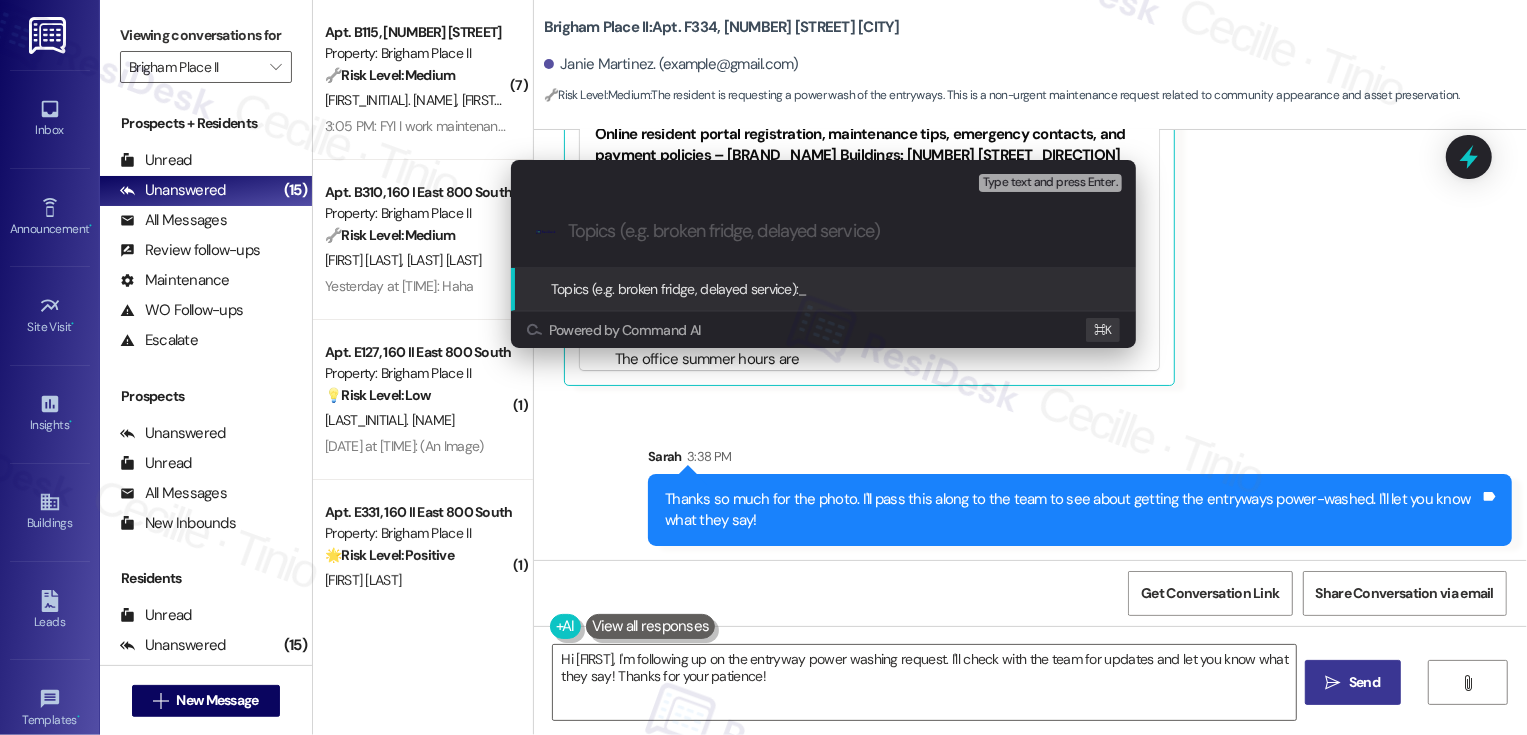 paste on "Request to power wash the entryways" 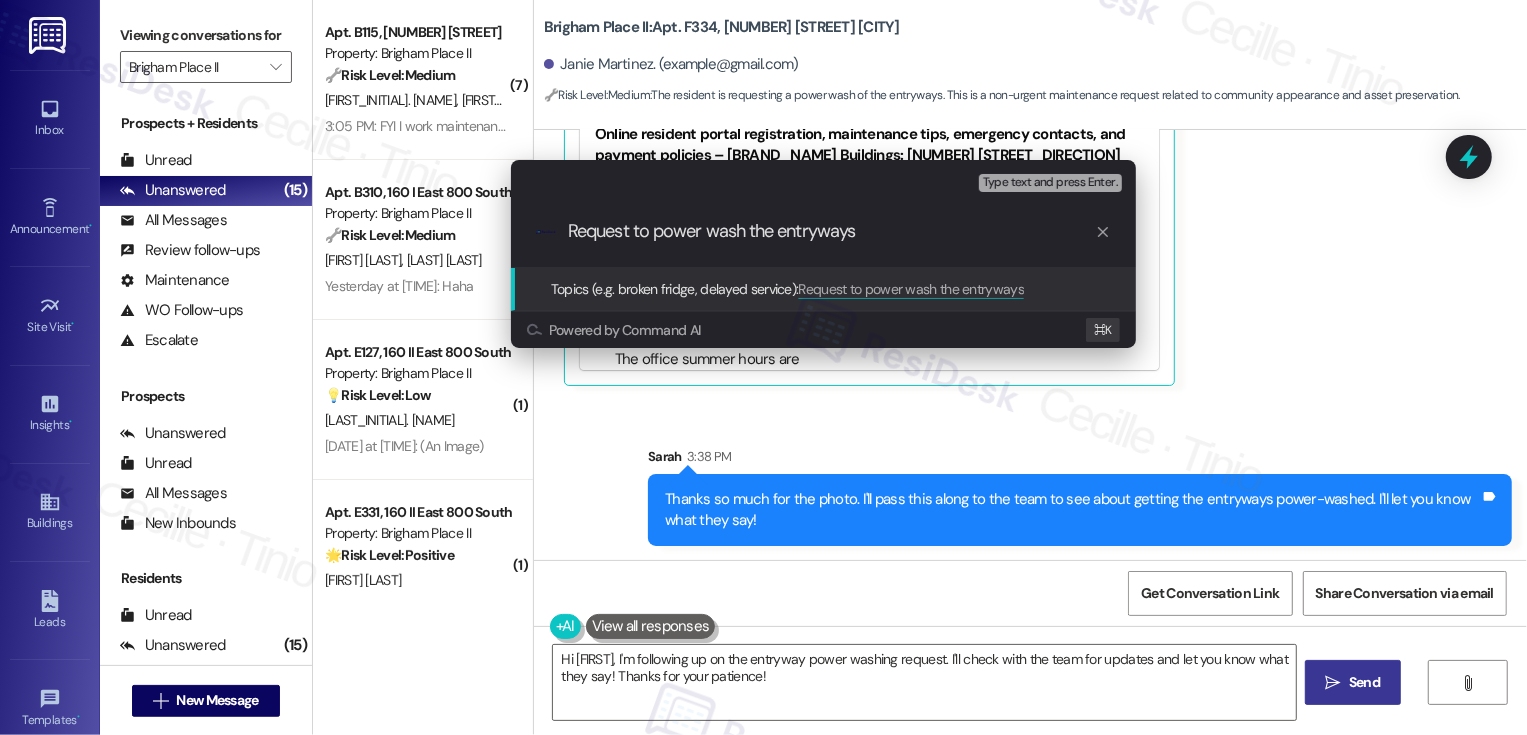 type 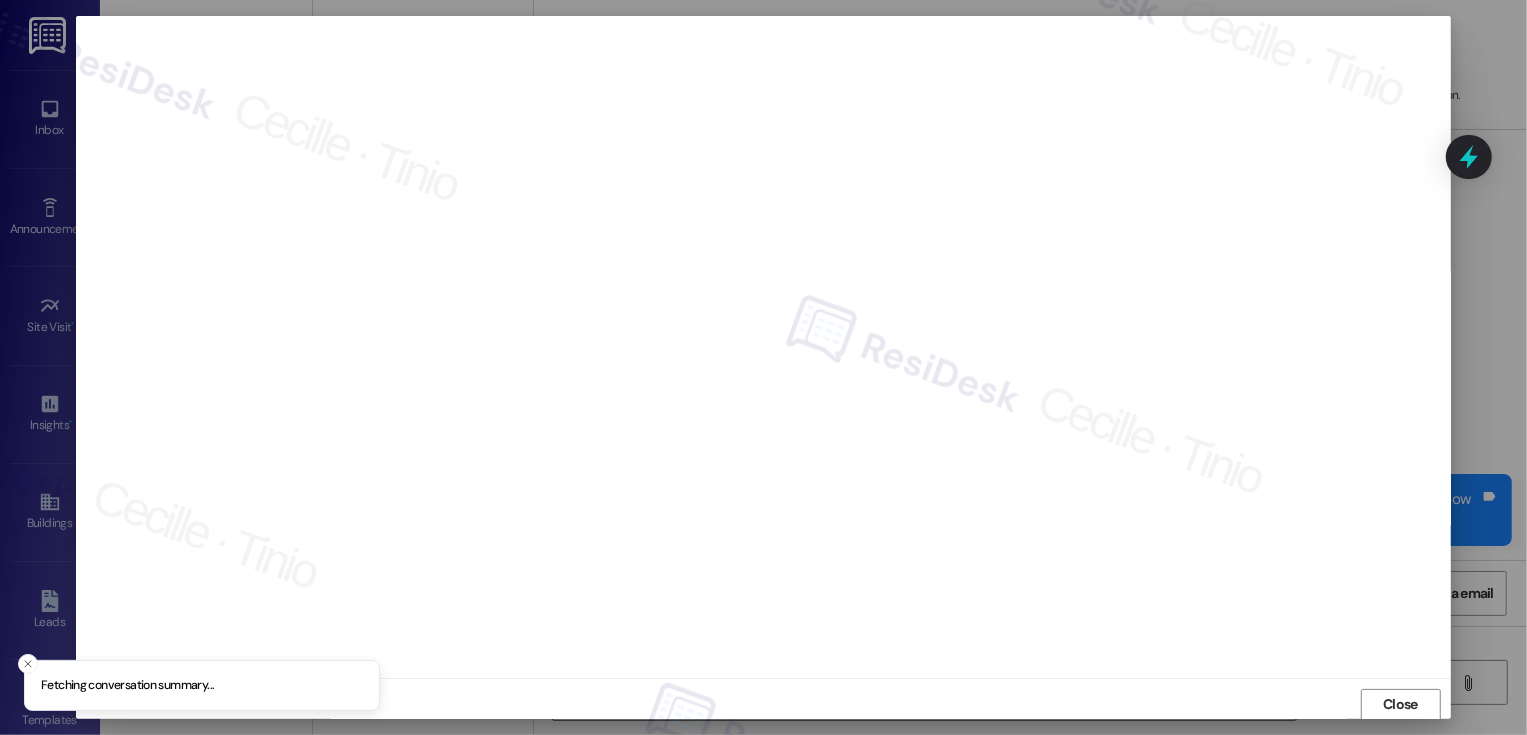 scroll, scrollTop: 1, scrollLeft: 0, axis: vertical 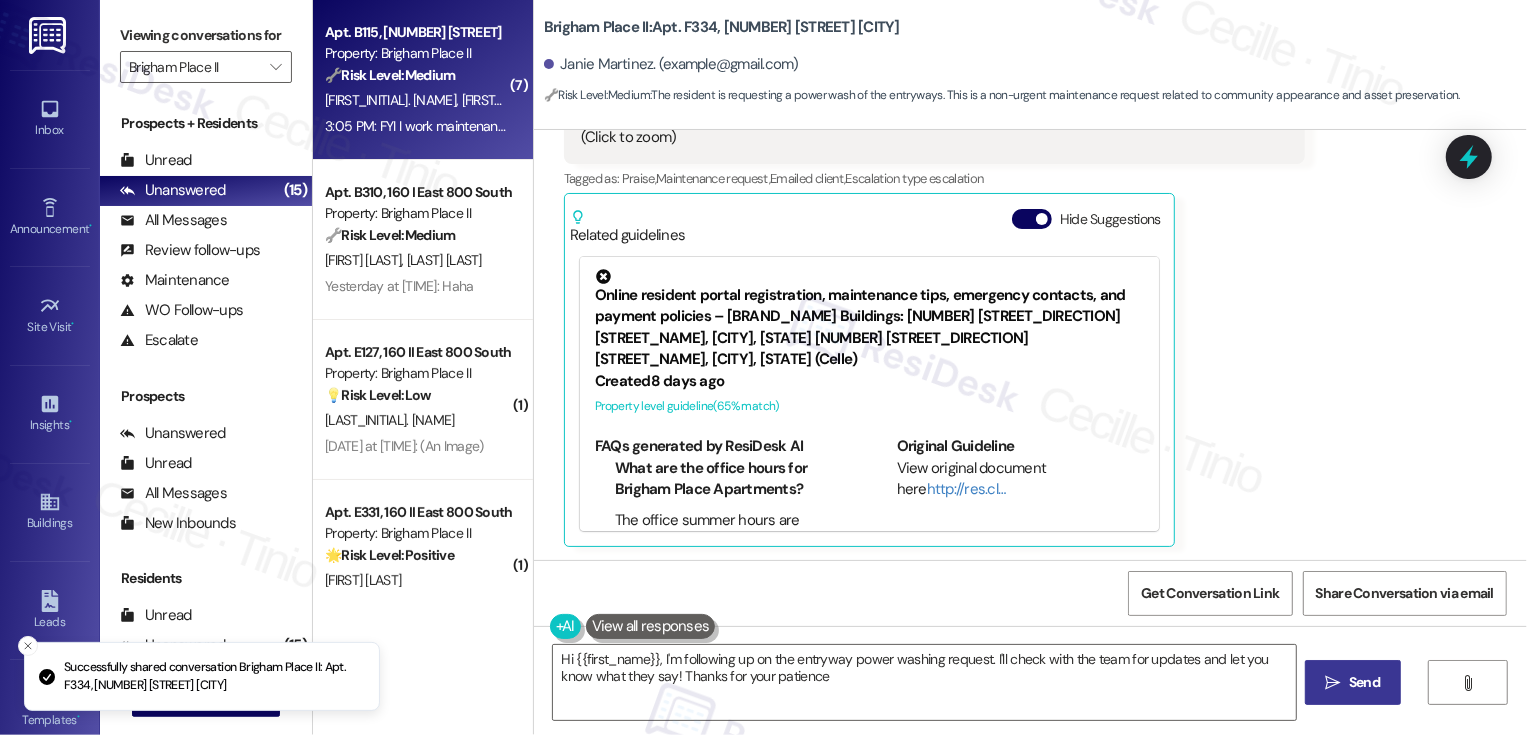 type on "Hi {{first_name}}, I'm following up on the entryway power washing request. I'll check with the team for updates and let you know what they say! Thanks for your patience!" 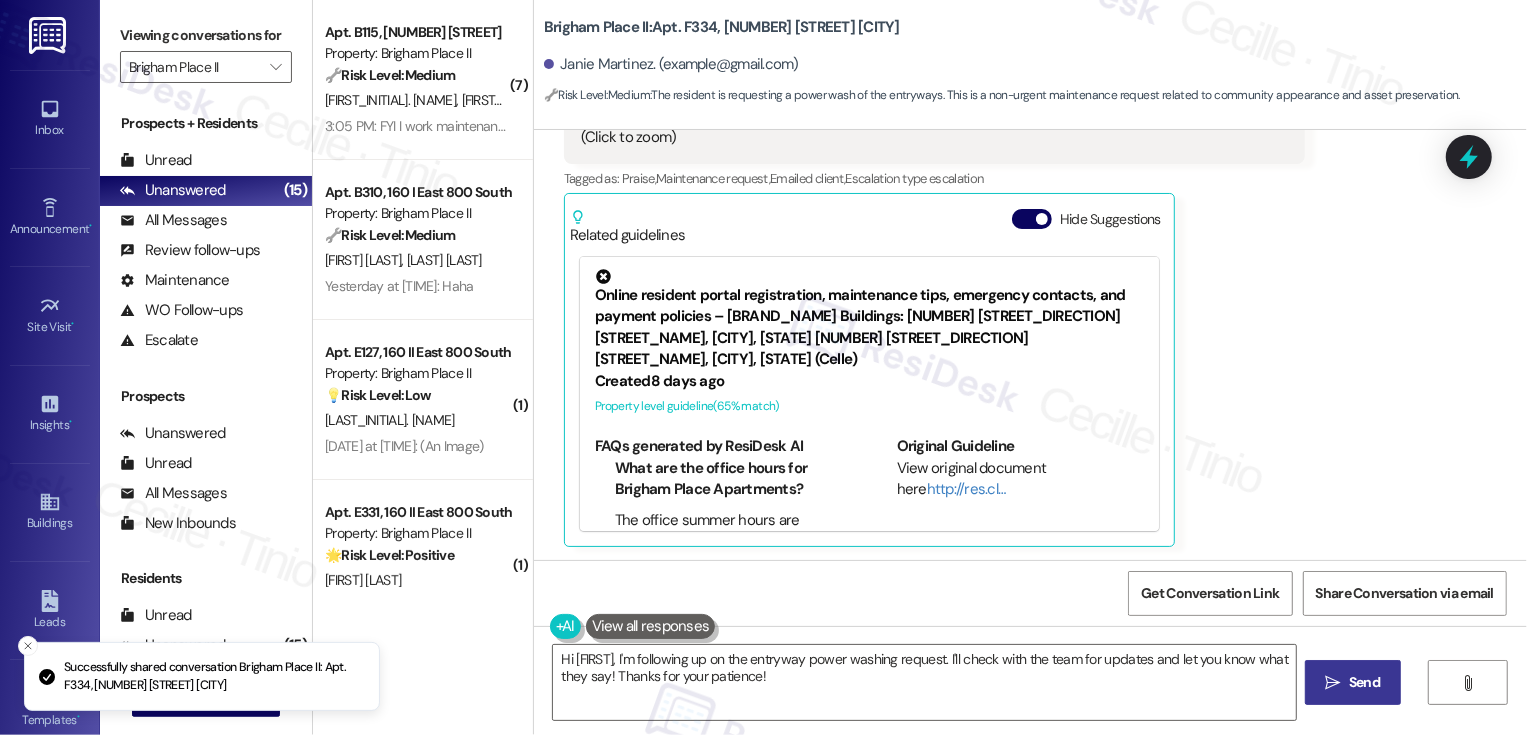click on "A. Aubry" at bounding box center (542, 100) 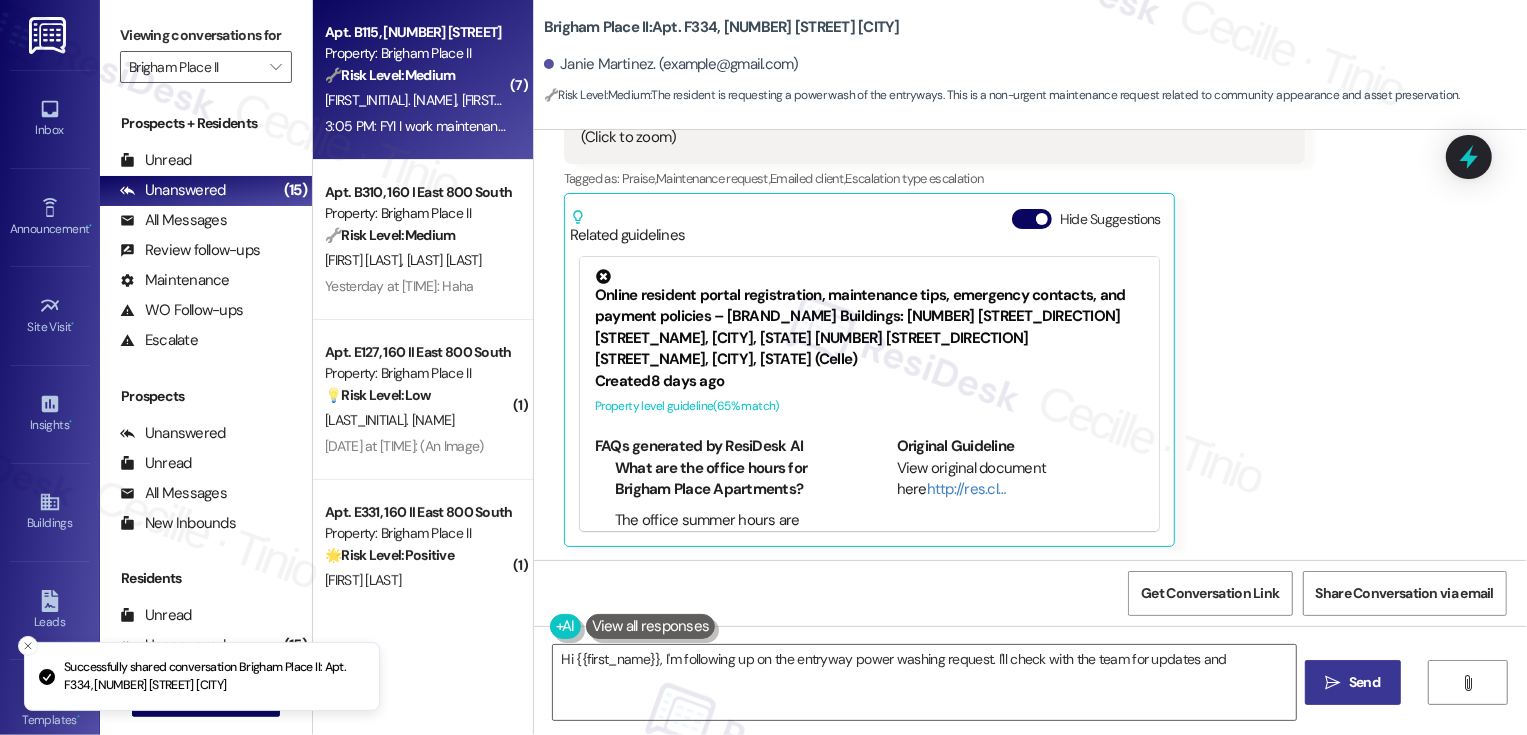 type on "Hi {{first_name}}, I'm following up on the entryway power washing request. I'll check with the team for updates and let" 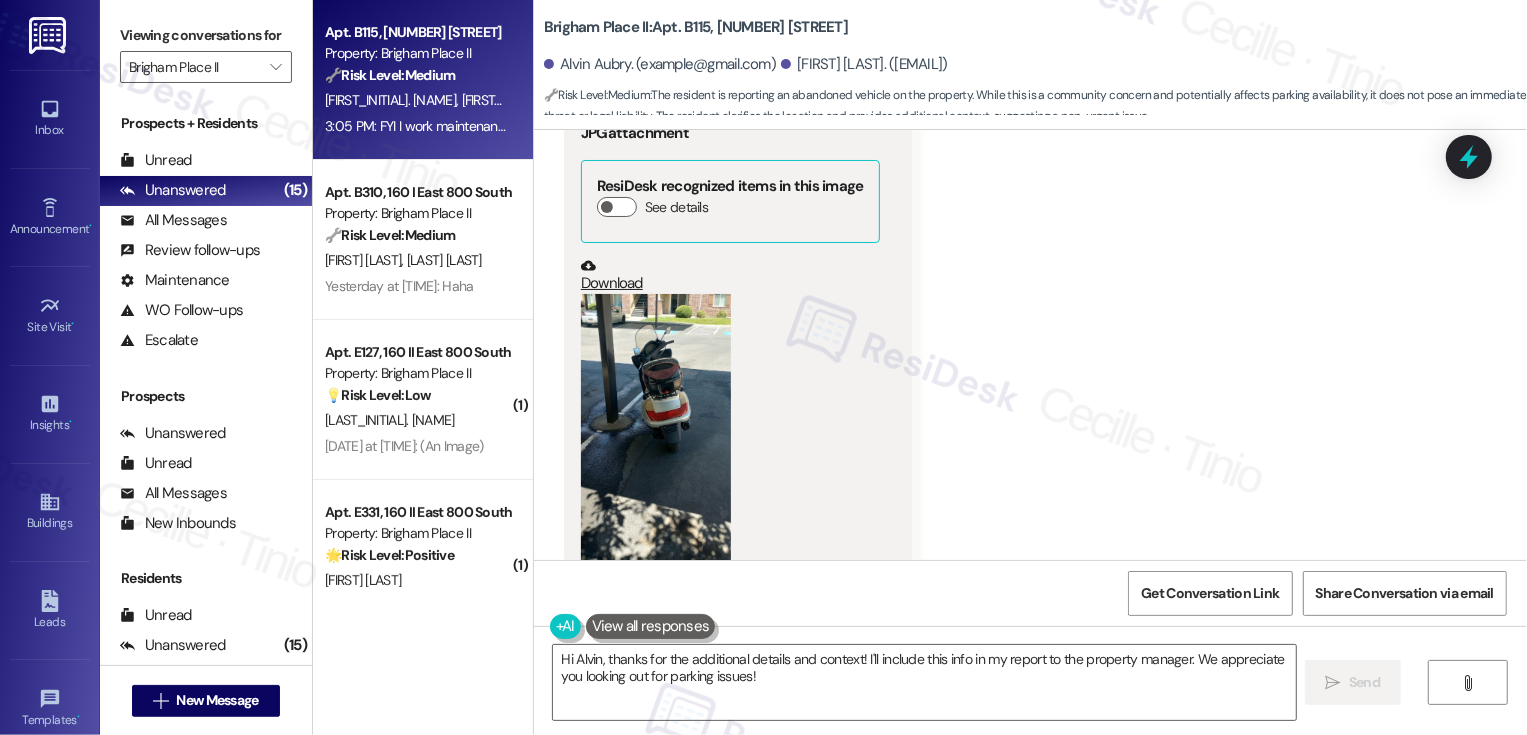 scroll, scrollTop: 1121, scrollLeft: 0, axis: vertical 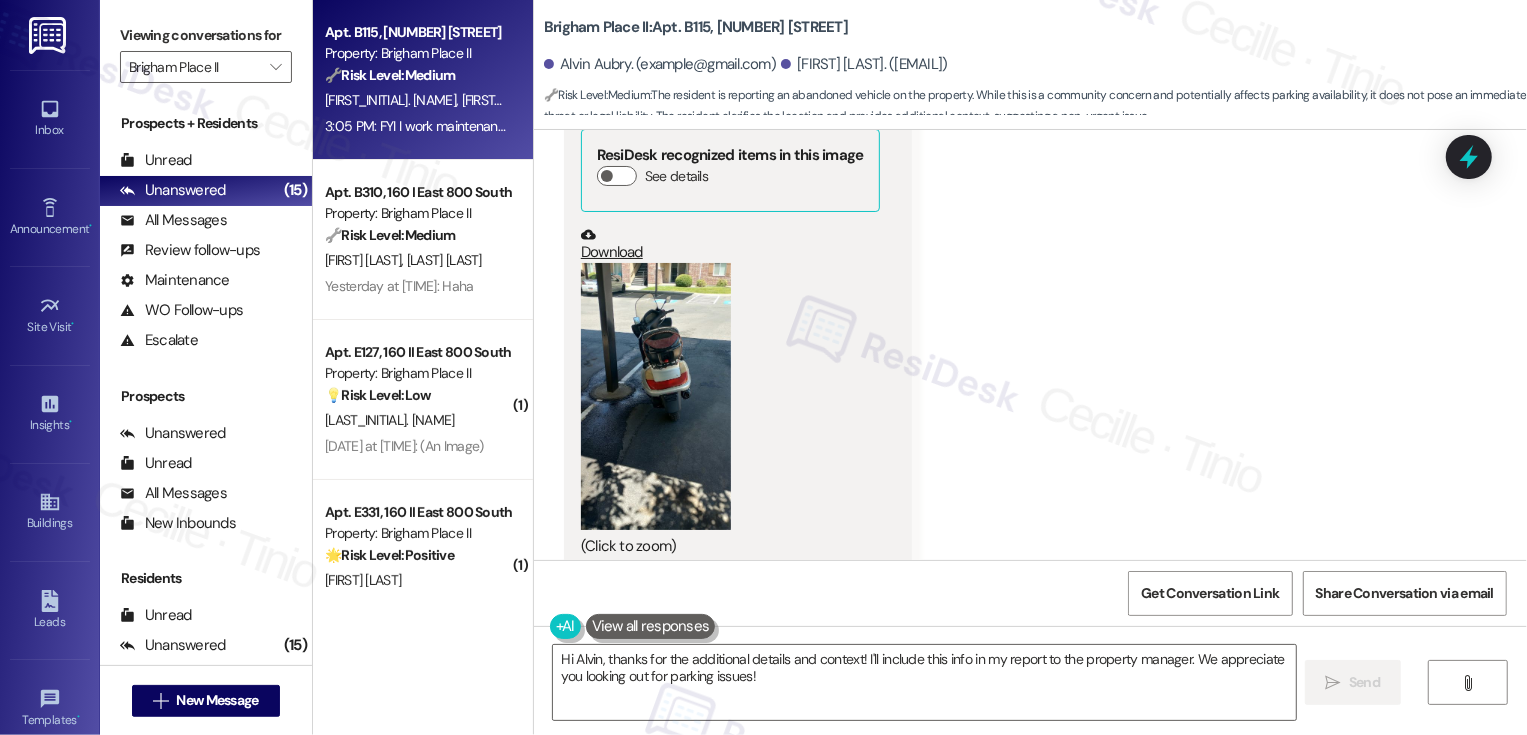 click at bounding box center (656, 396) 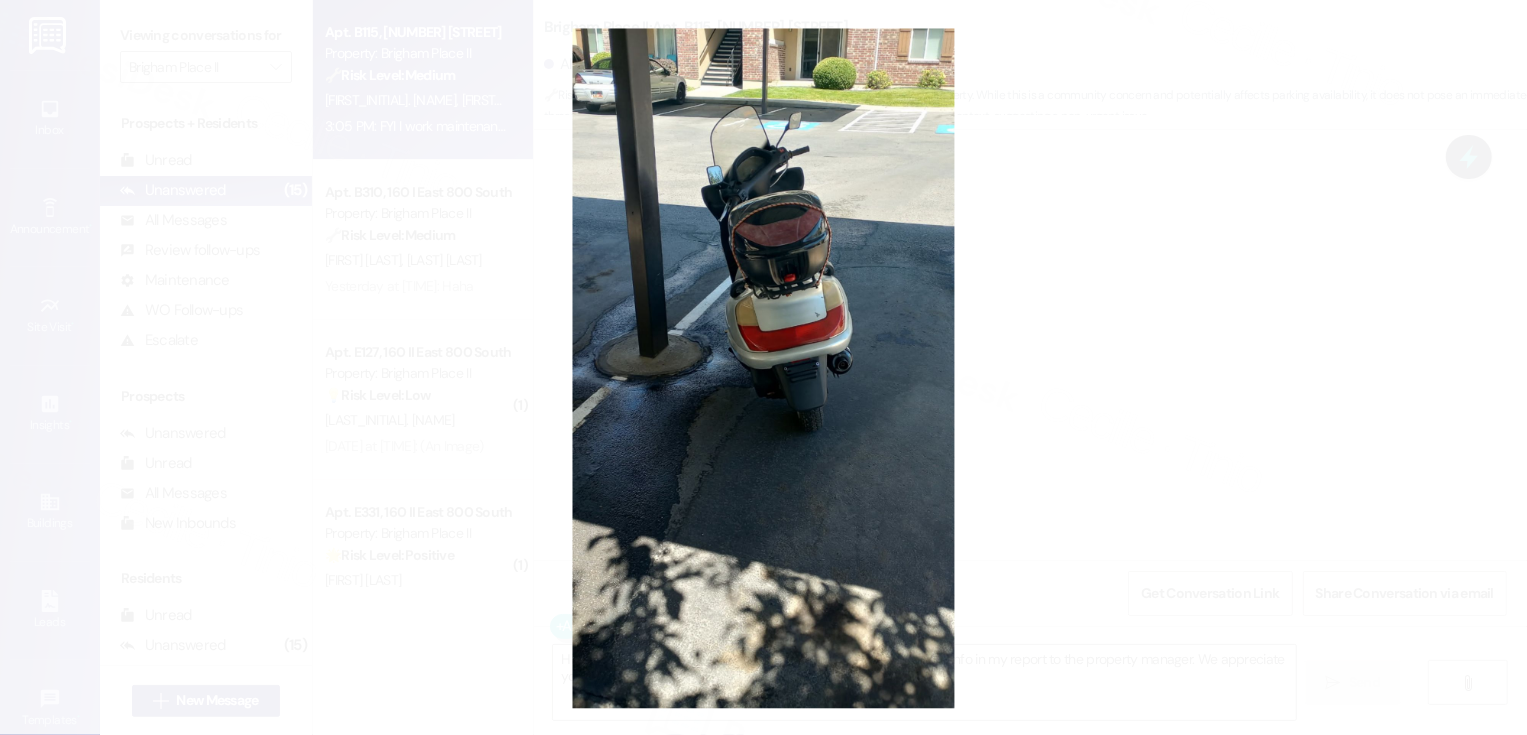 click at bounding box center [763, 367] 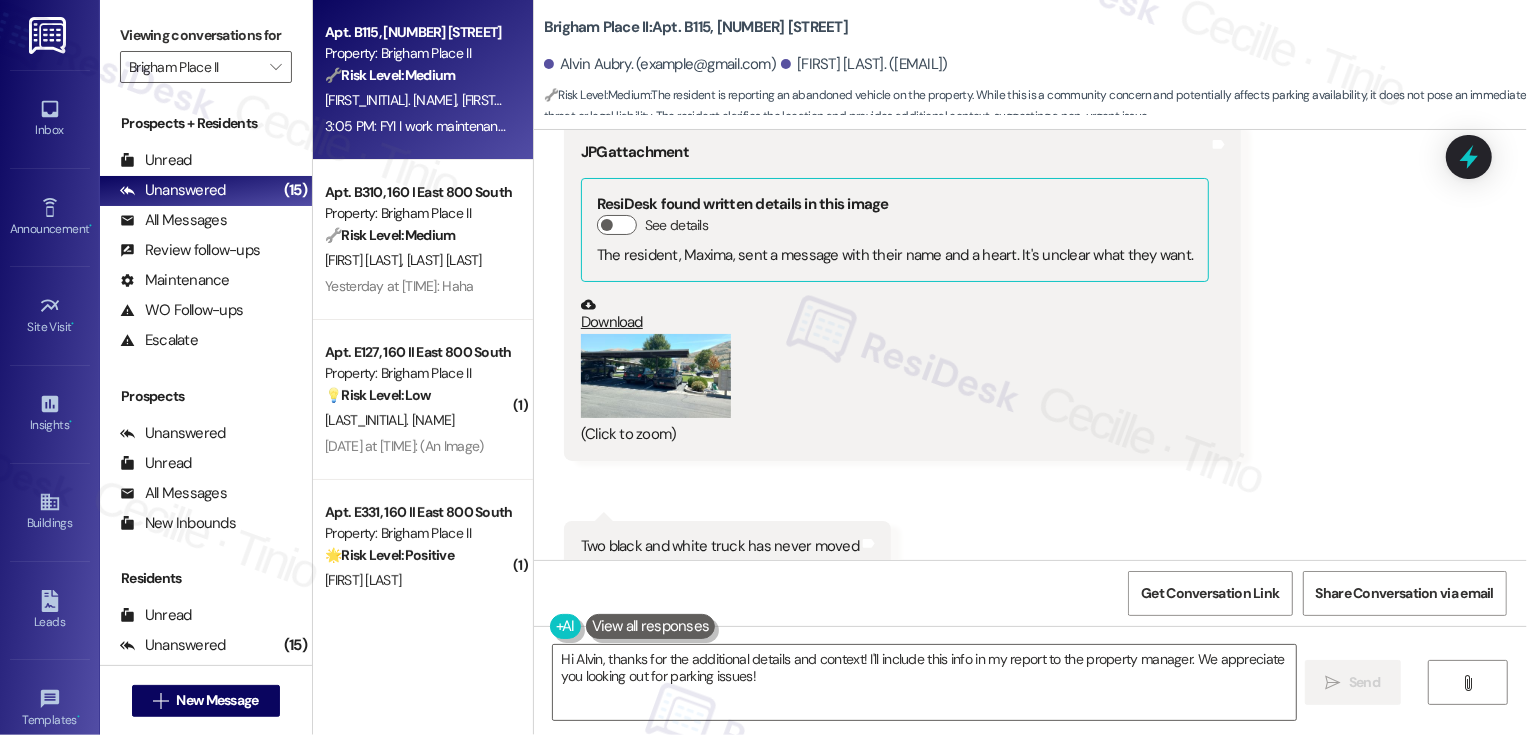 scroll, scrollTop: 1630, scrollLeft: 0, axis: vertical 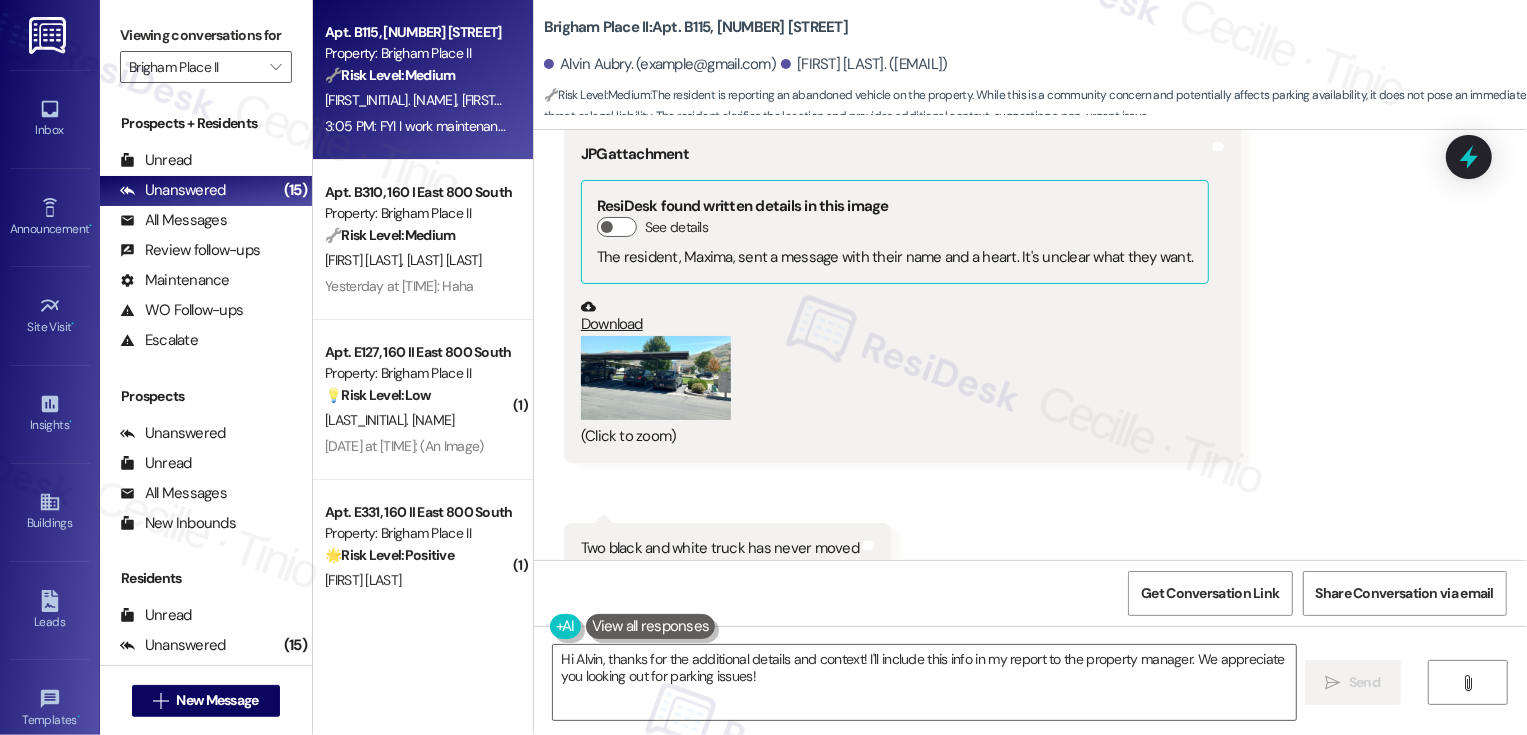 click at bounding box center (656, 378) 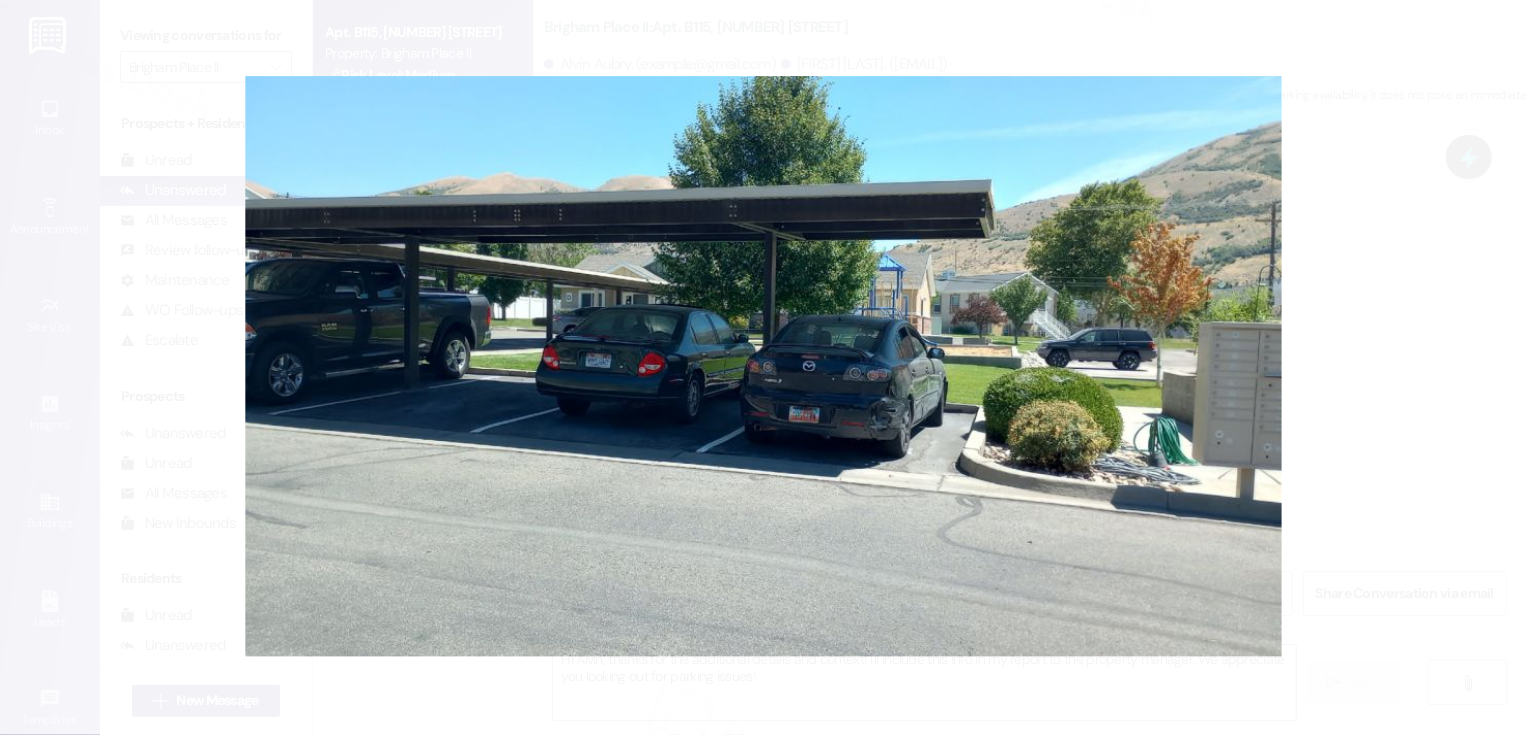 click at bounding box center (763, 367) 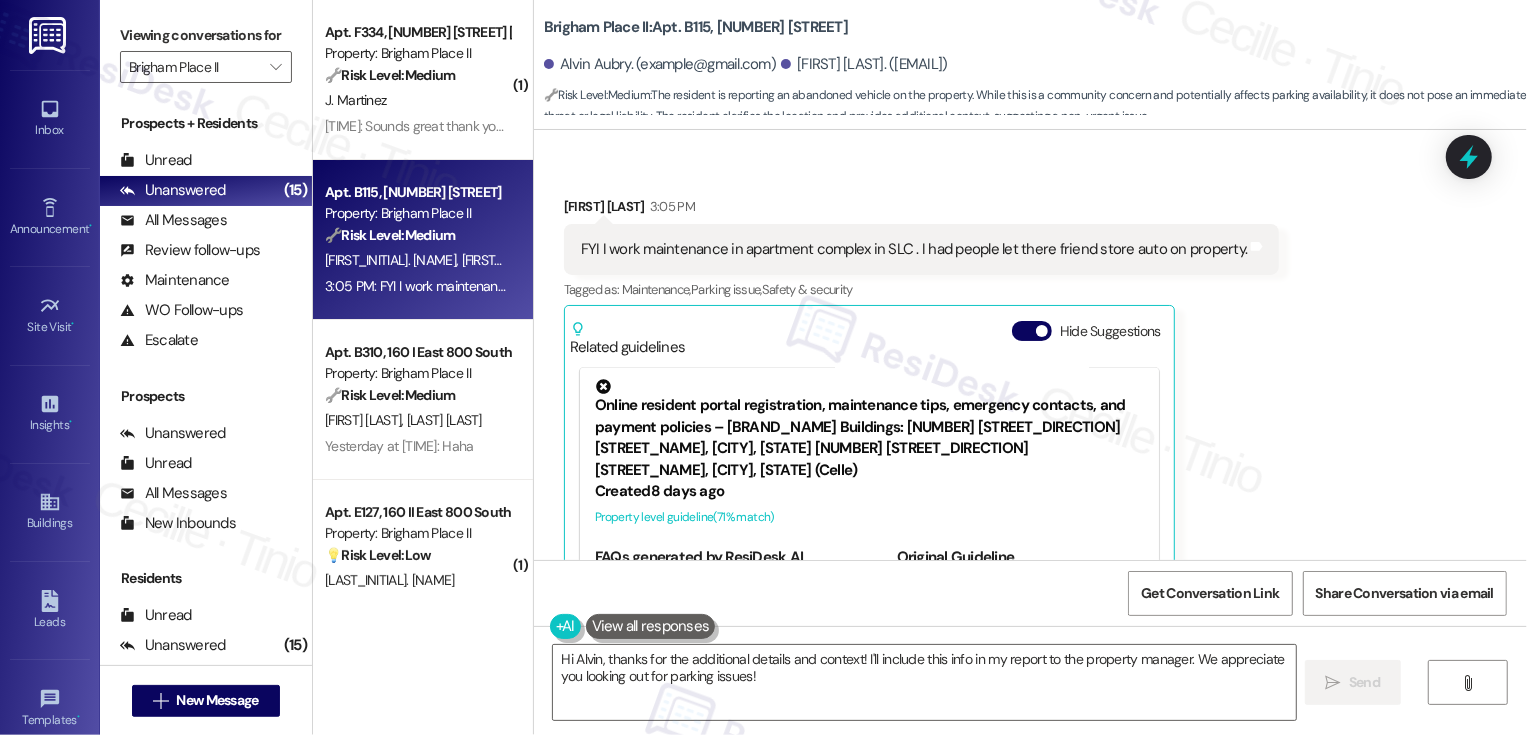 scroll, scrollTop: 2990, scrollLeft: 0, axis: vertical 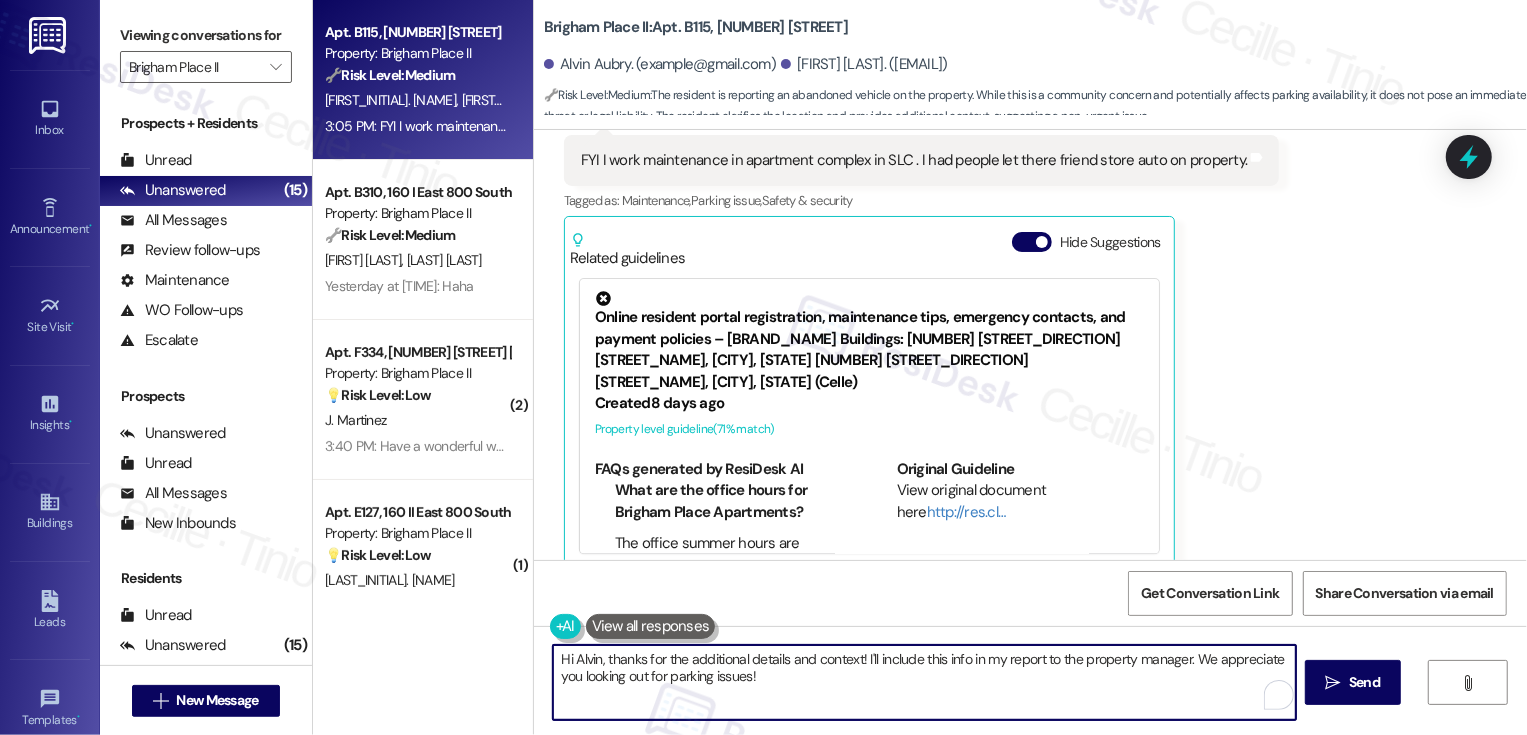 drag, startPoint x: 805, startPoint y: 660, endPoint x: 900, endPoint y: 722, distance: 113.44161 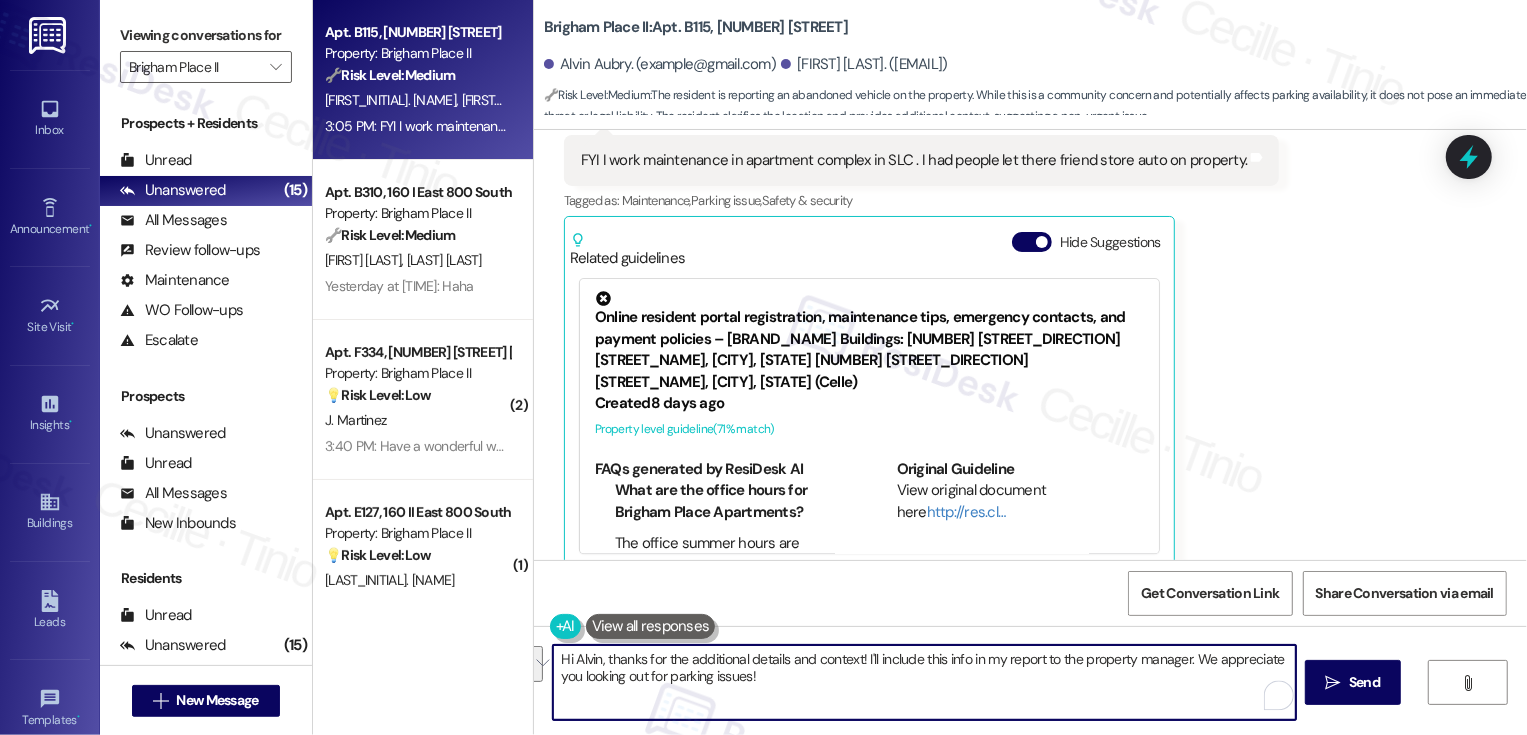 click on "Hi Alvin, thanks for the additional details and context! I'll include this info in my report to the property manager. We appreciate you looking out for parking issues!" at bounding box center (924, 682) 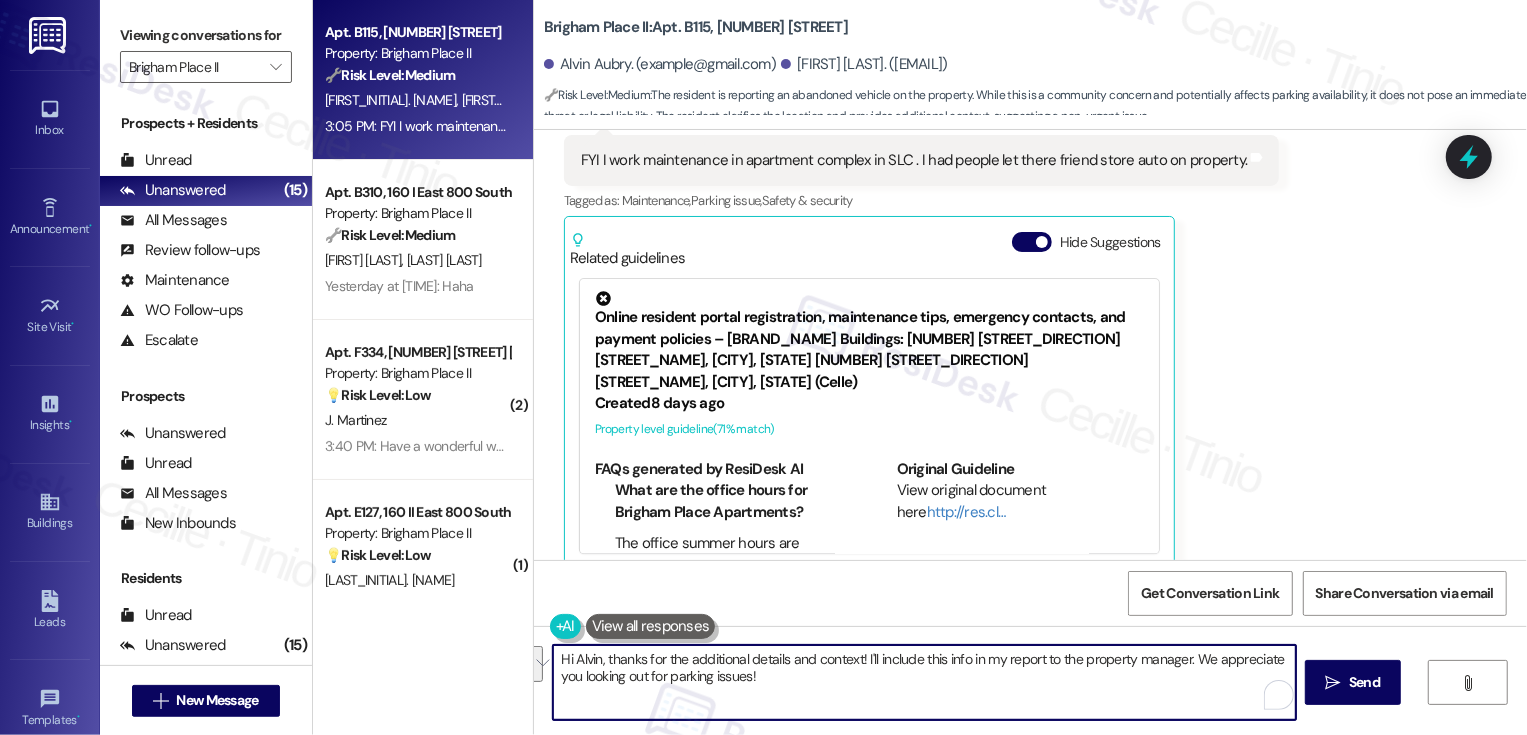 click on "Hi Alvin, thanks for the additional details and context! I'll include this info in my report to the property manager. We appreciate you looking out for parking issues!" at bounding box center [924, 682] 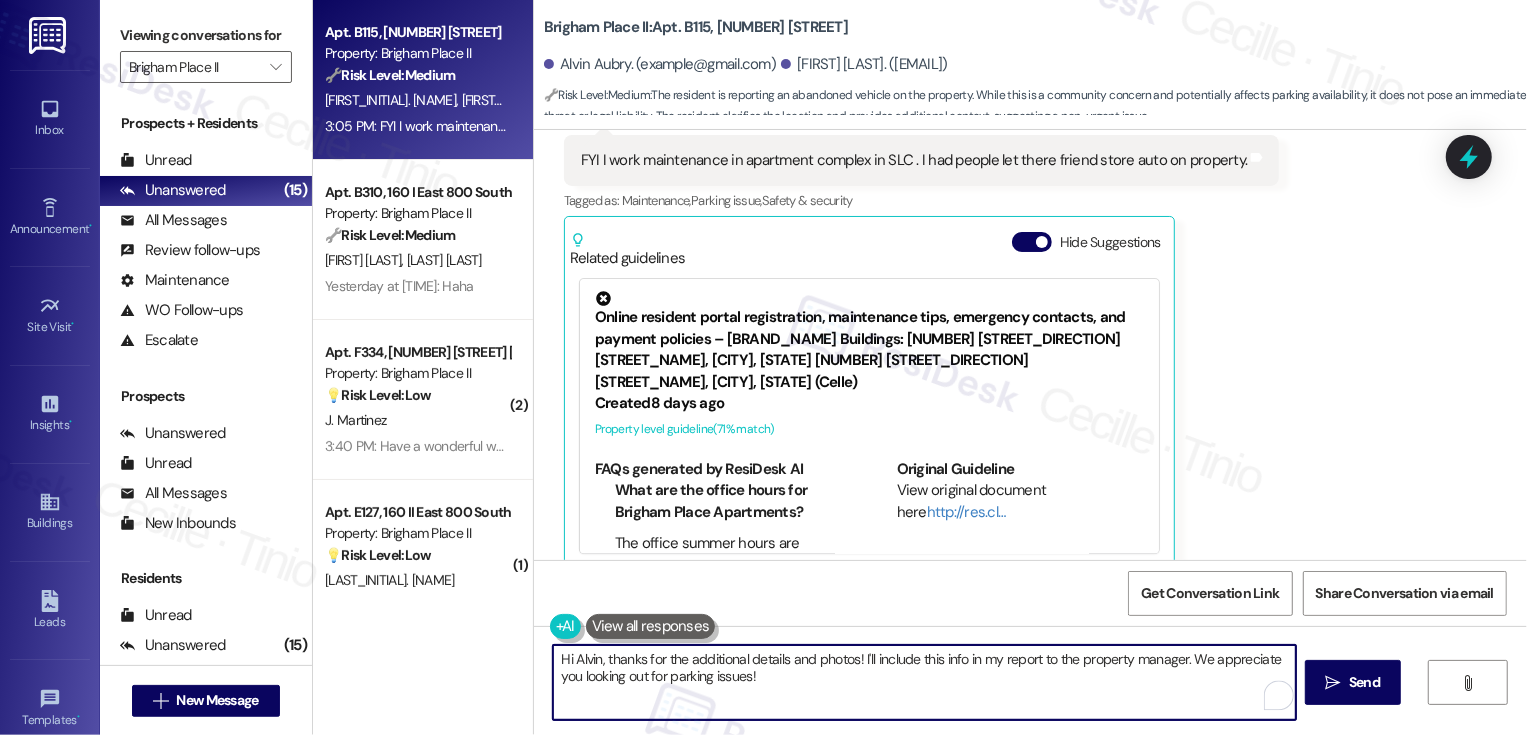 drag, startPoint x: 600, startPoint y: 653, endPoint x: 489, endPoint y: 653, distance: 111 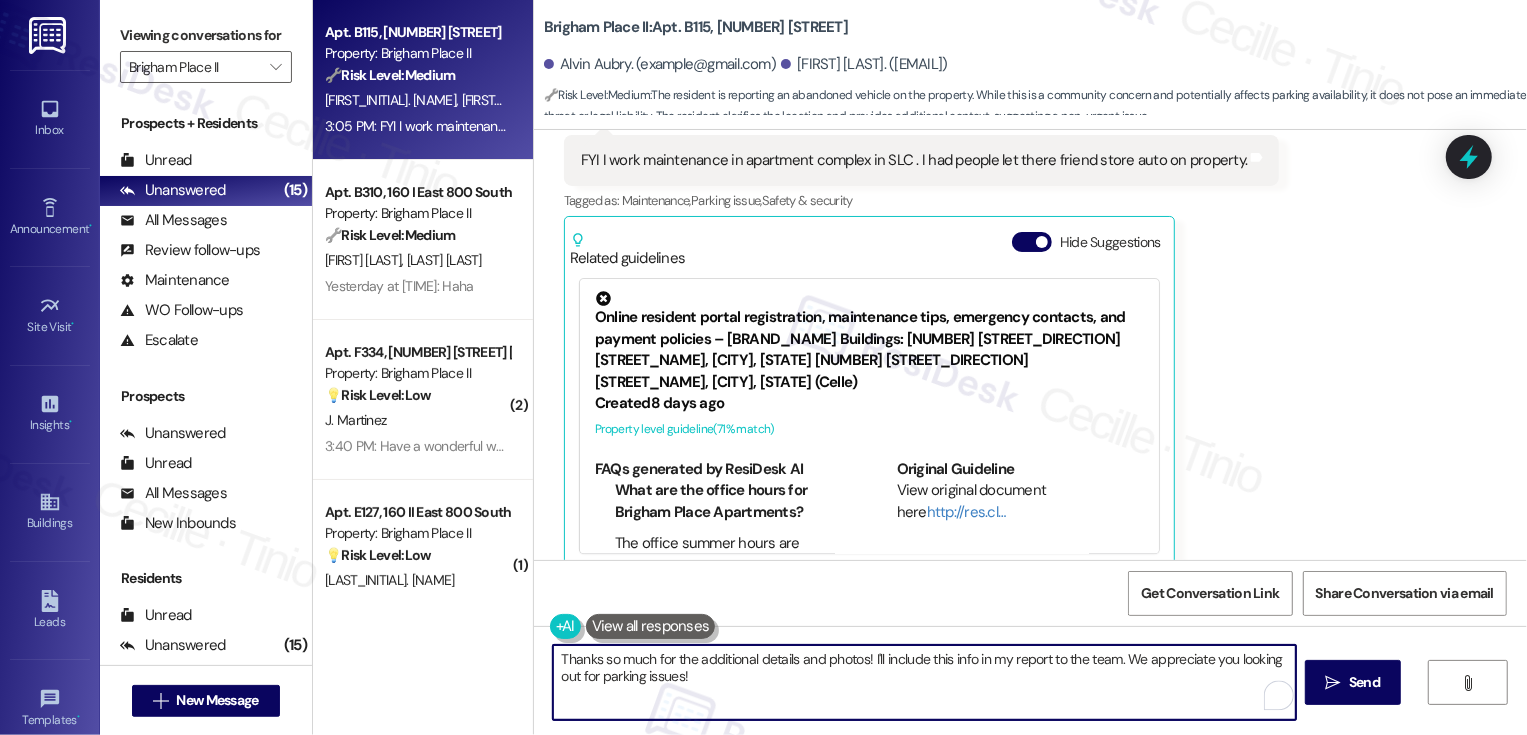 click on "Thanks so much for the additional details and photos! I'll include this info in my report to the property manager. We appreciate you looking out for parking issues!" at bounding box center [924, 682] 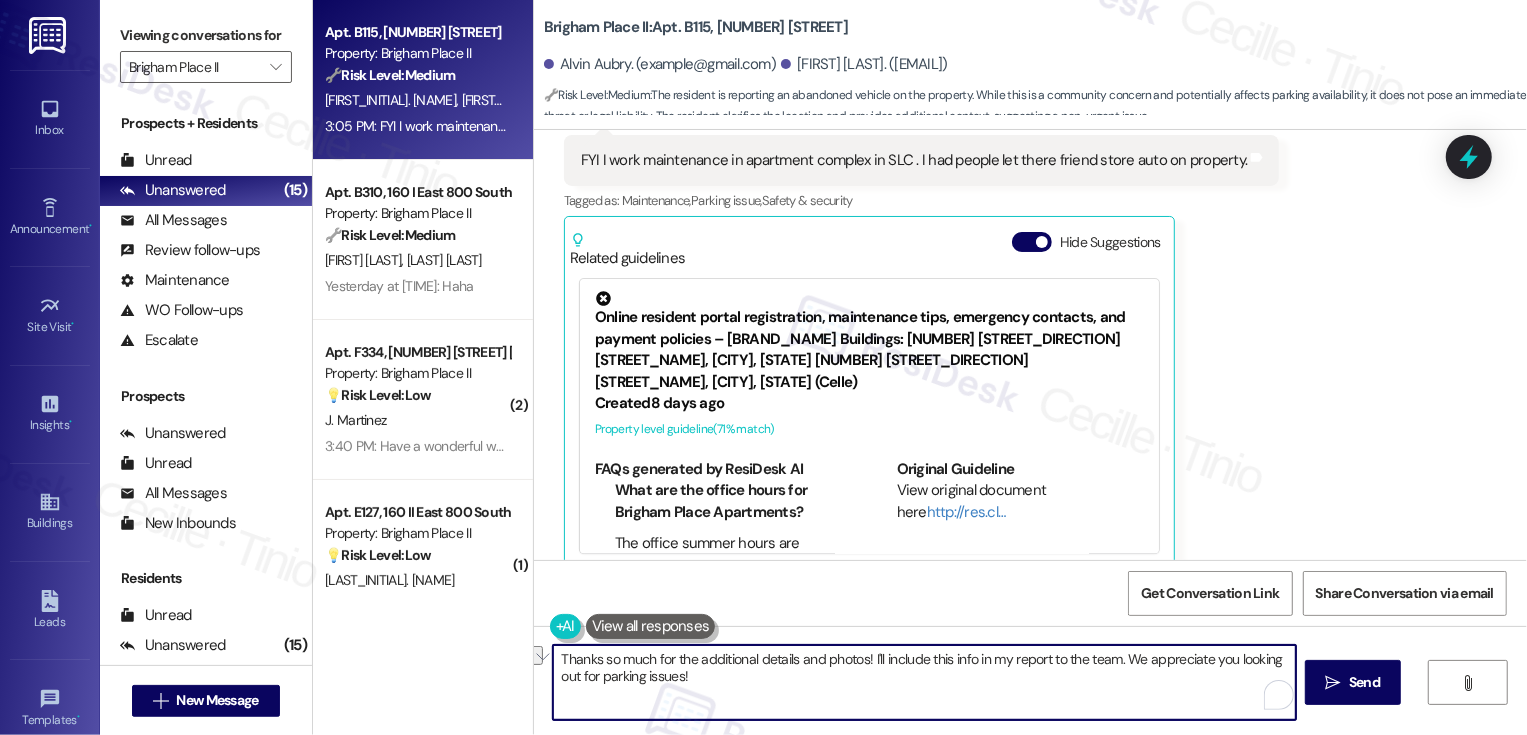 drag, startPoint x: 1080, startPoint y: 659, endPoint x: 1186, endPoint y: 662, distance: 106.04244 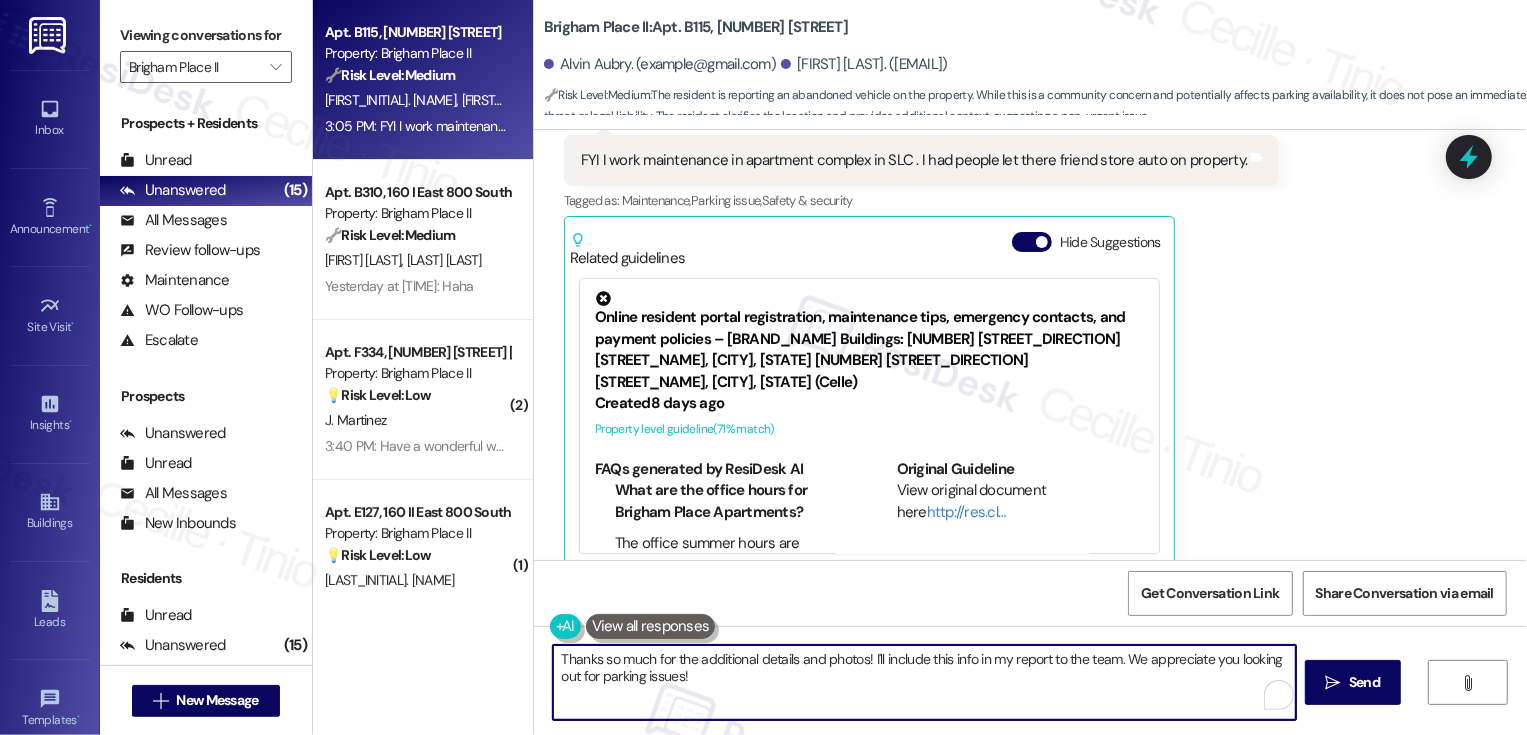 drag, startPoint x: 1122, startPoint y: 654, endPoint x: 1142, endPoint y: 738, distance: 86.34813 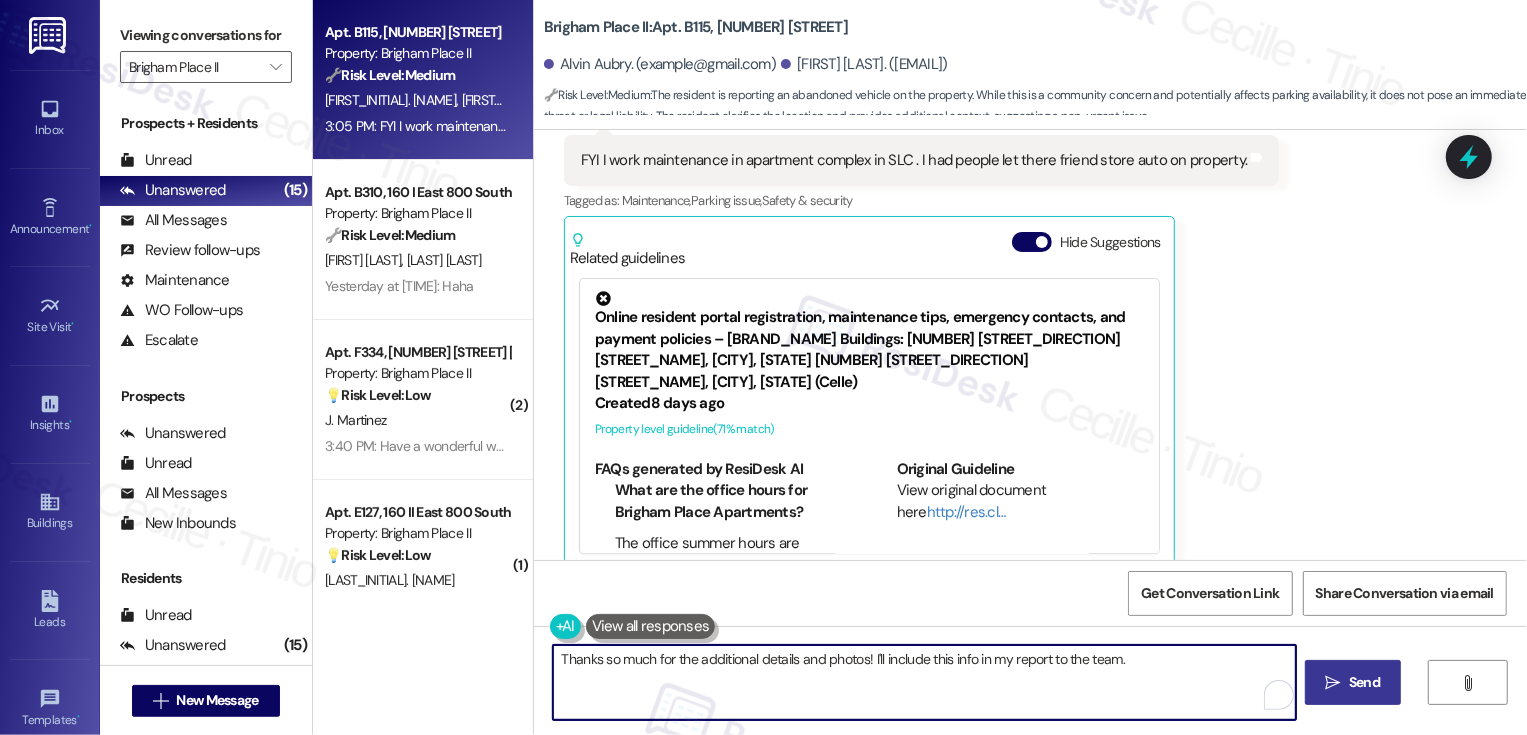click on "" at bounding box center [1333, 683] 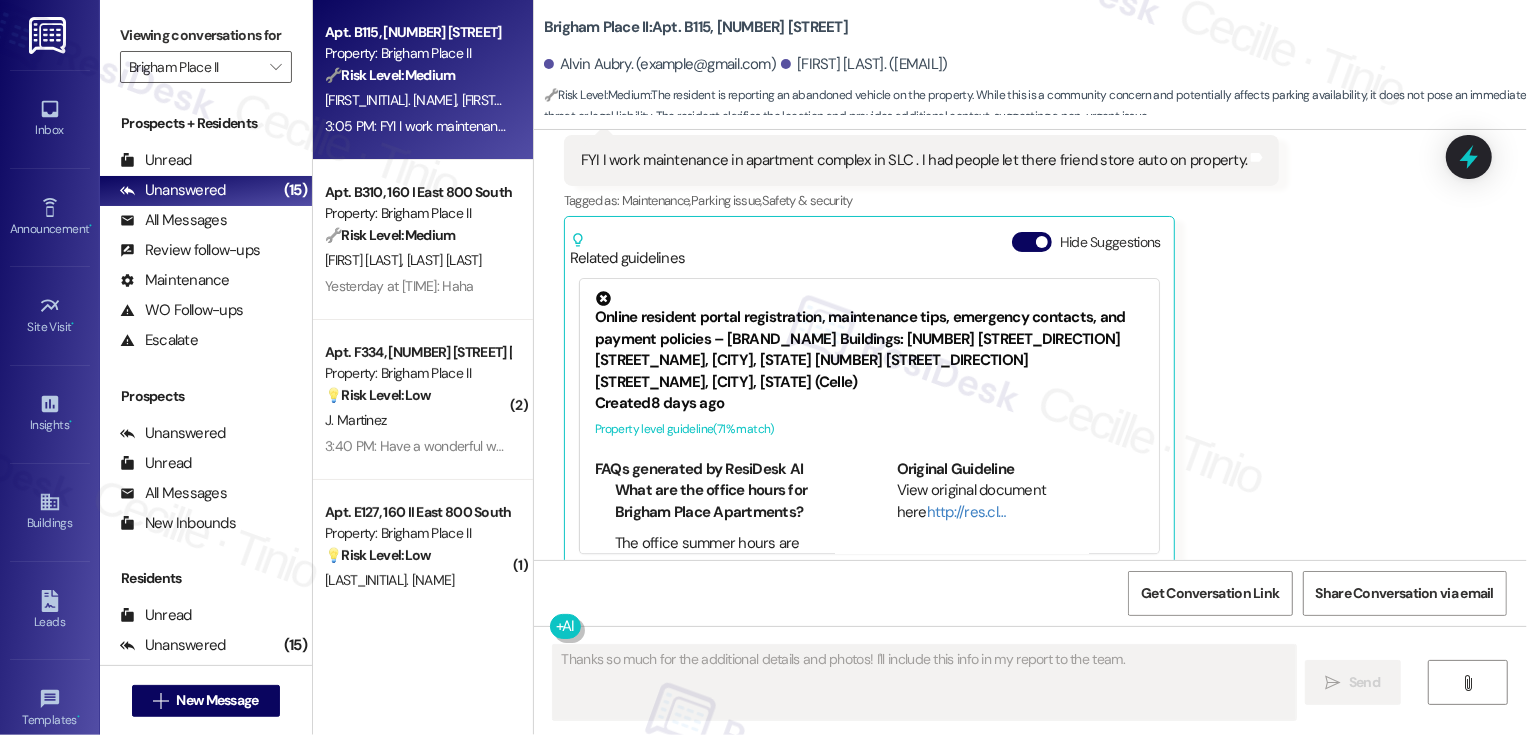 type on "Fetching suggested responses. Please feel free to read through the conversation in the meantime." 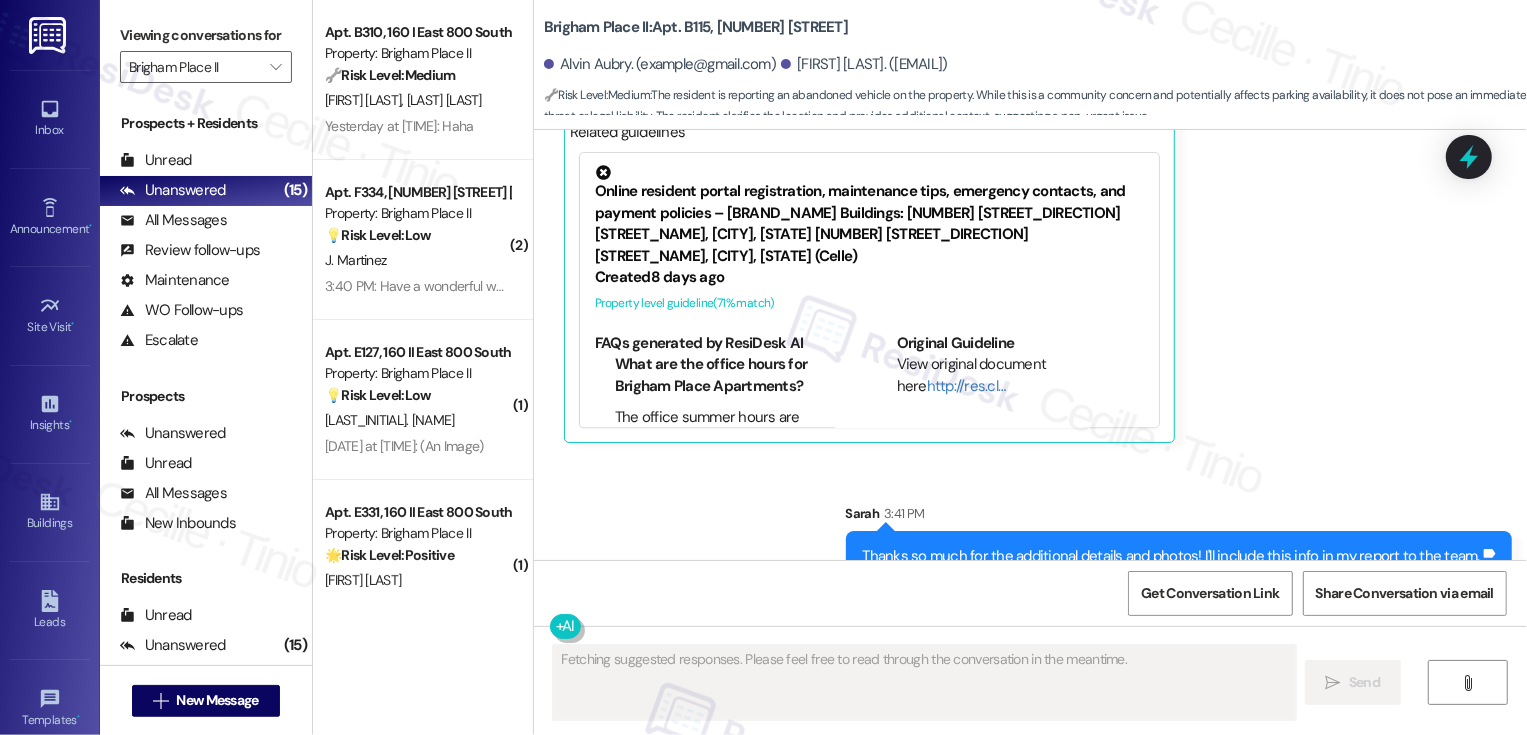 scroll, scrollTop: 3129, scrollLeft: 0, axis: vertical 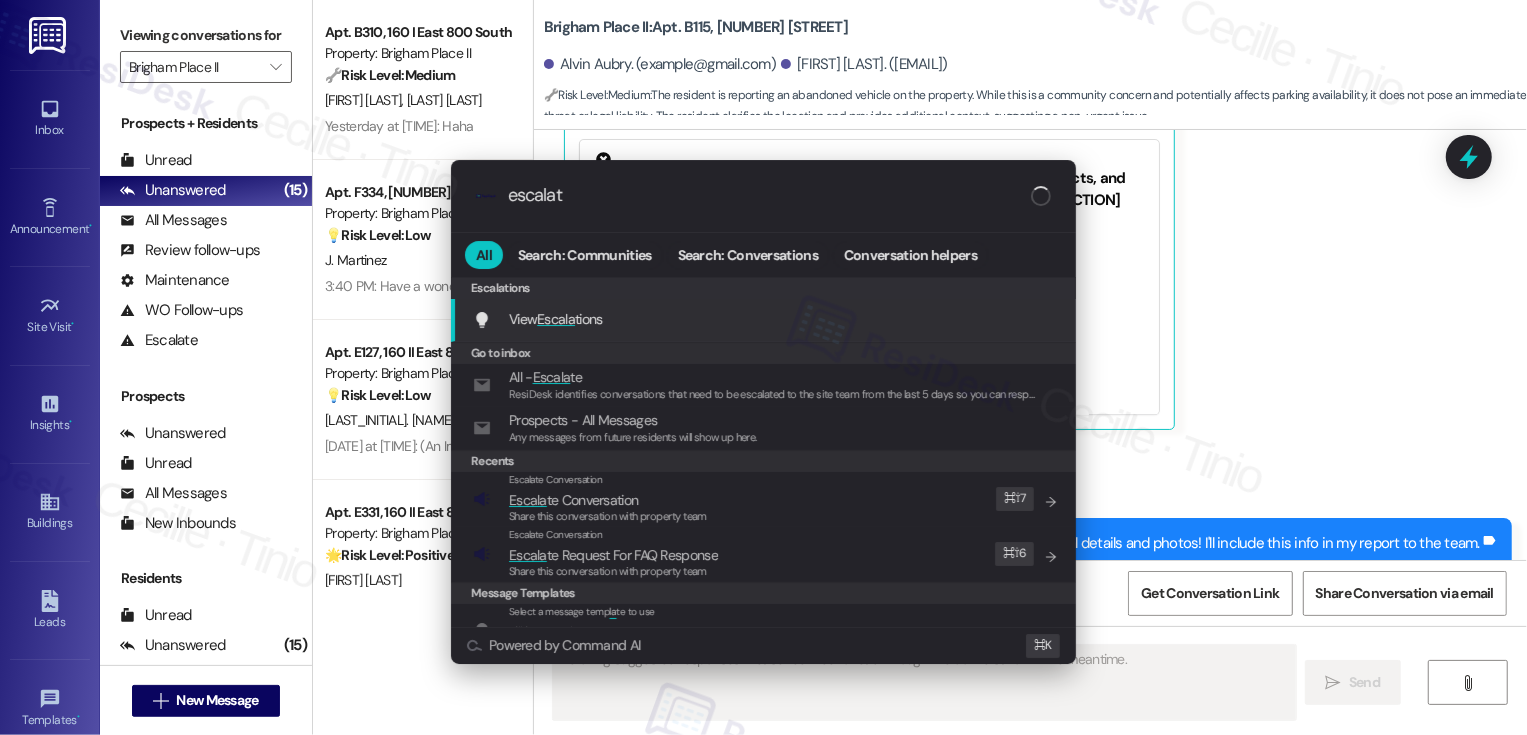 type on "escalate" 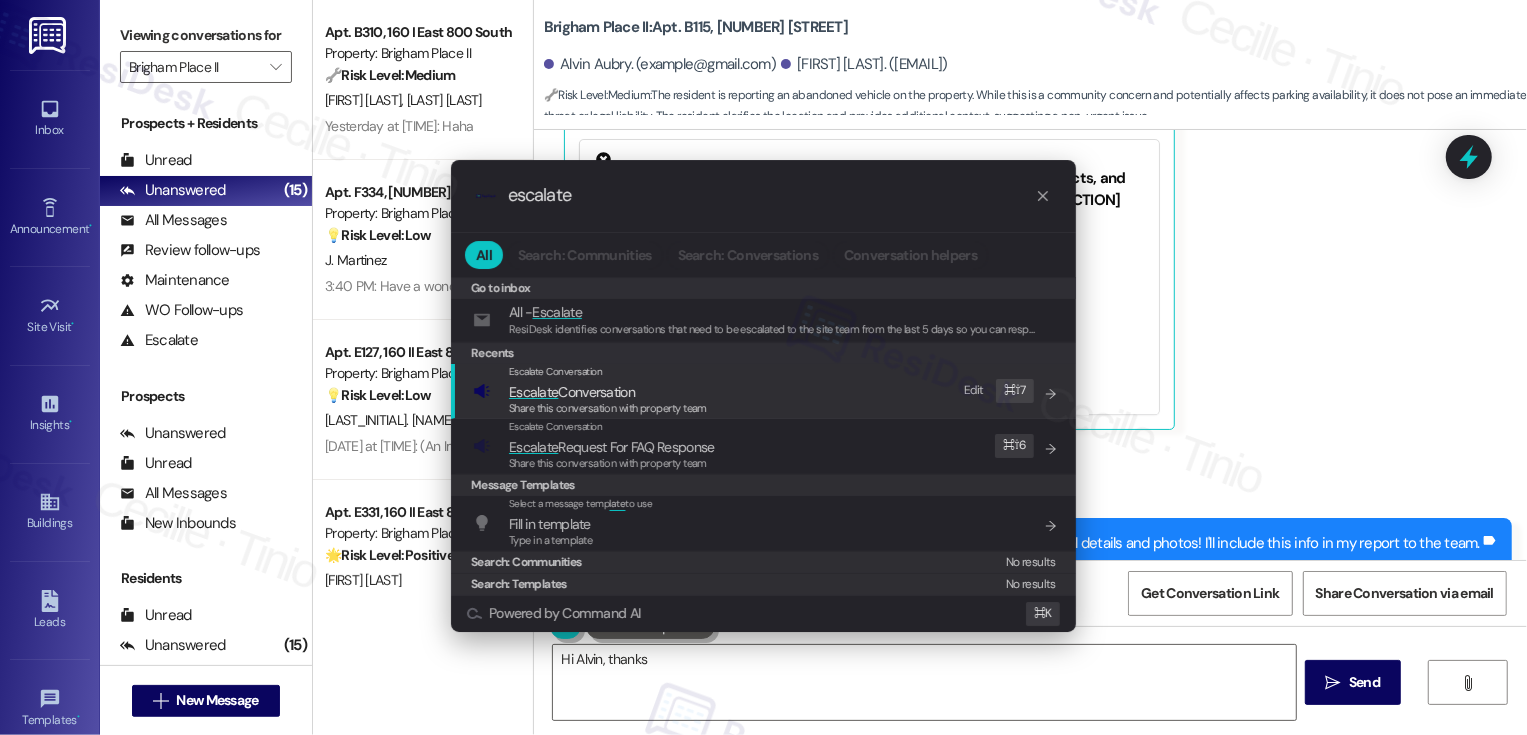 type on "Hi Alvin, thanks for" 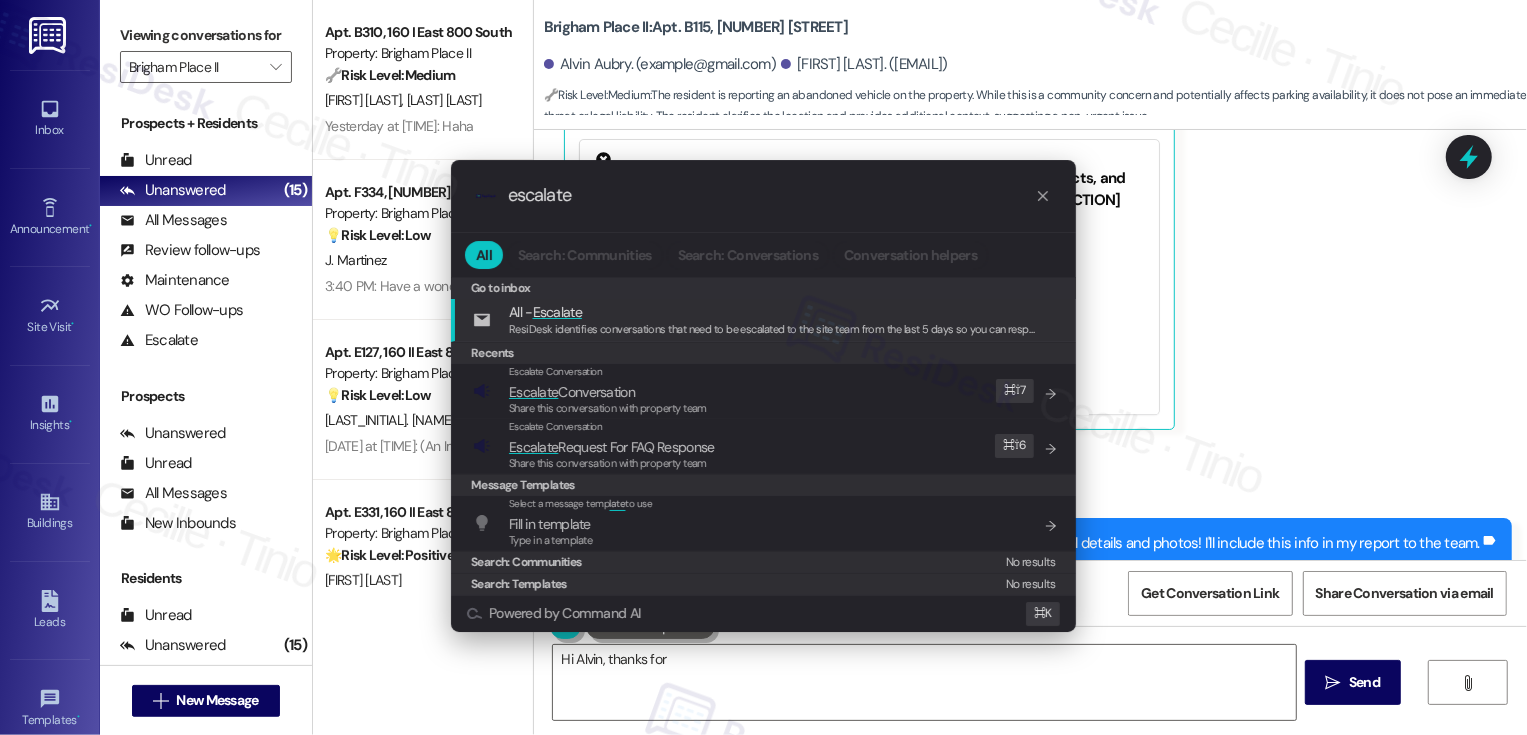 type on "escalate" 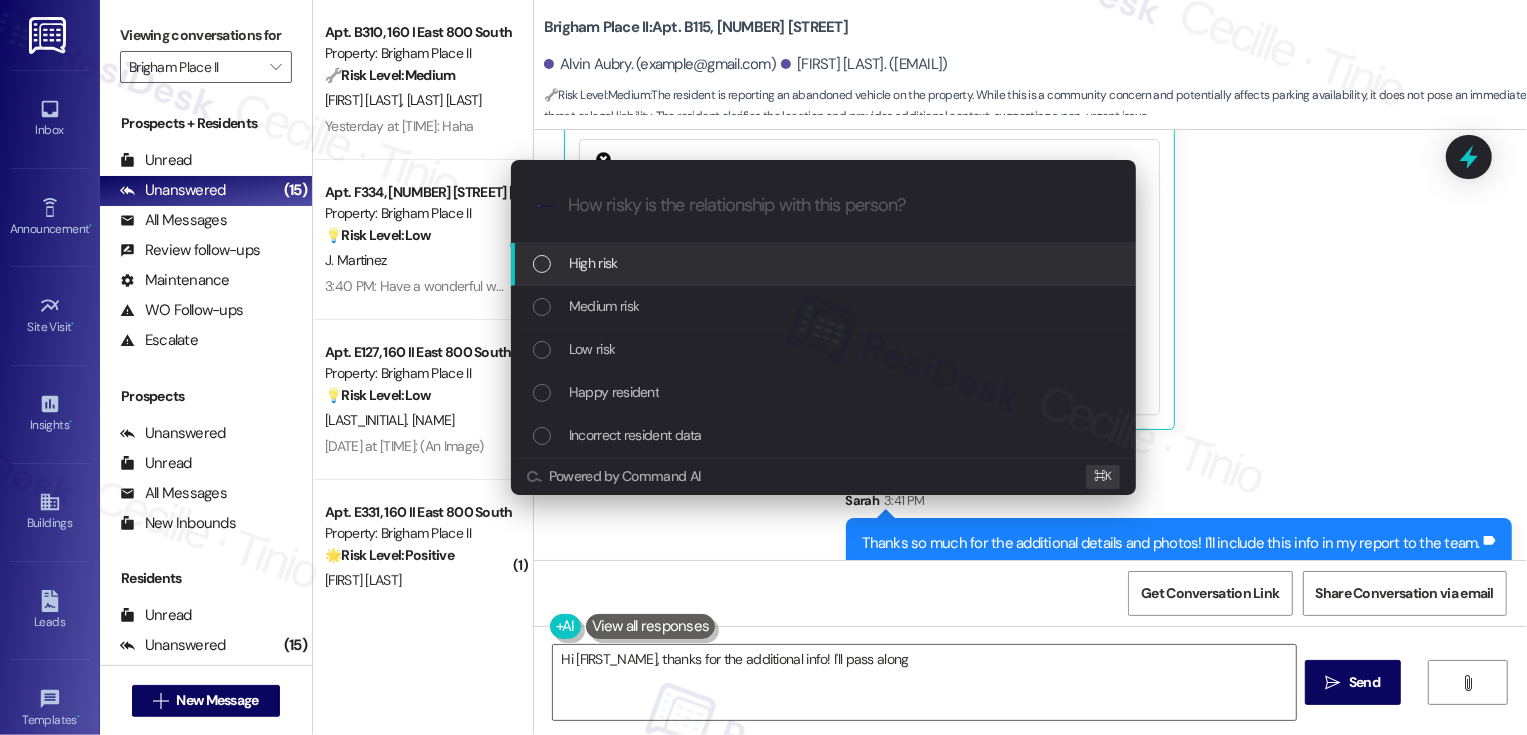 click on "Low risk" at bounding box center (825, 349) 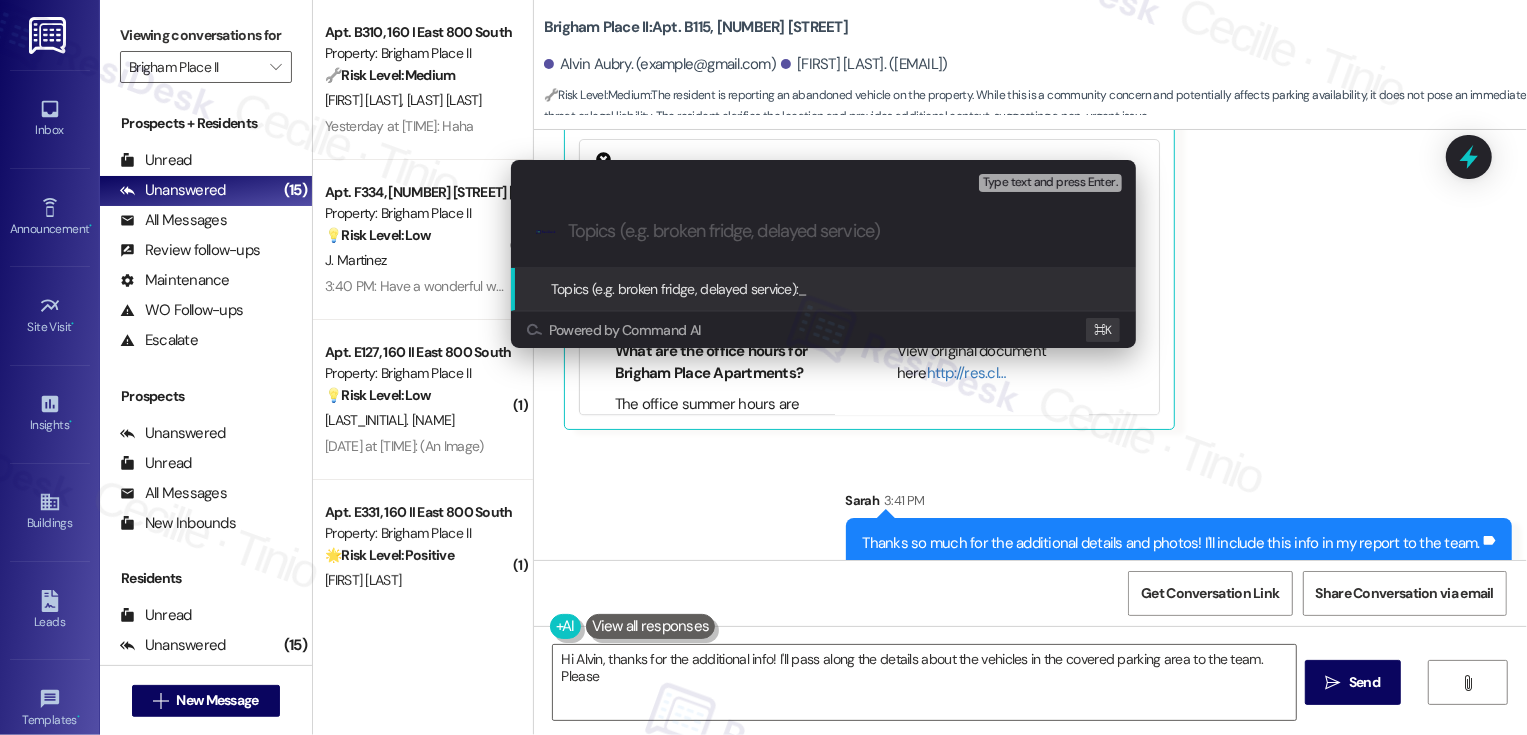 type on "Hi Alvin, thanks for the additional info! I'll pass along the details about the vehicles in the covered parking area to the team. Please" 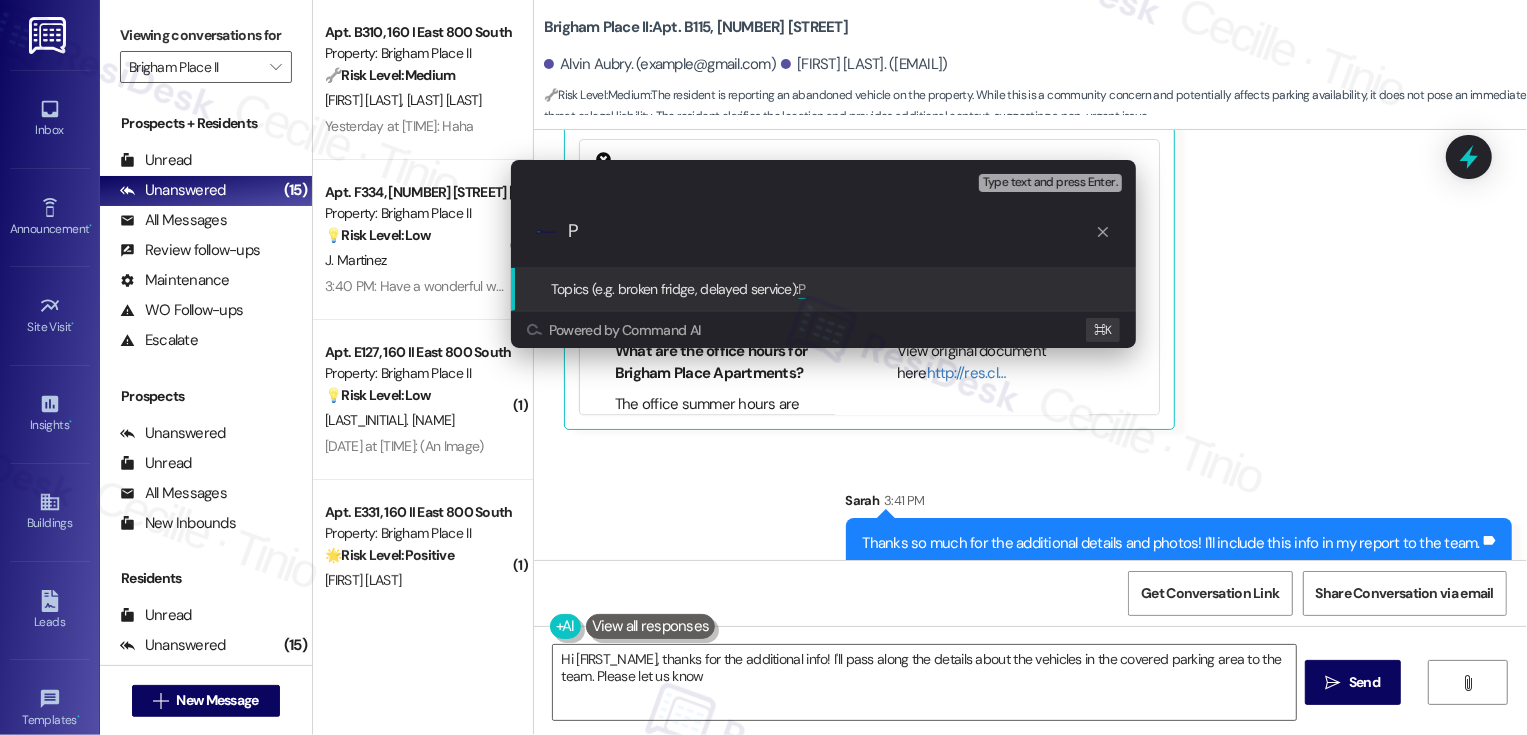 type on "Hi Alvin, thanks for the additional info! I'll pass along the details about the vehicles in the covered parking area to the team. Please let us know" 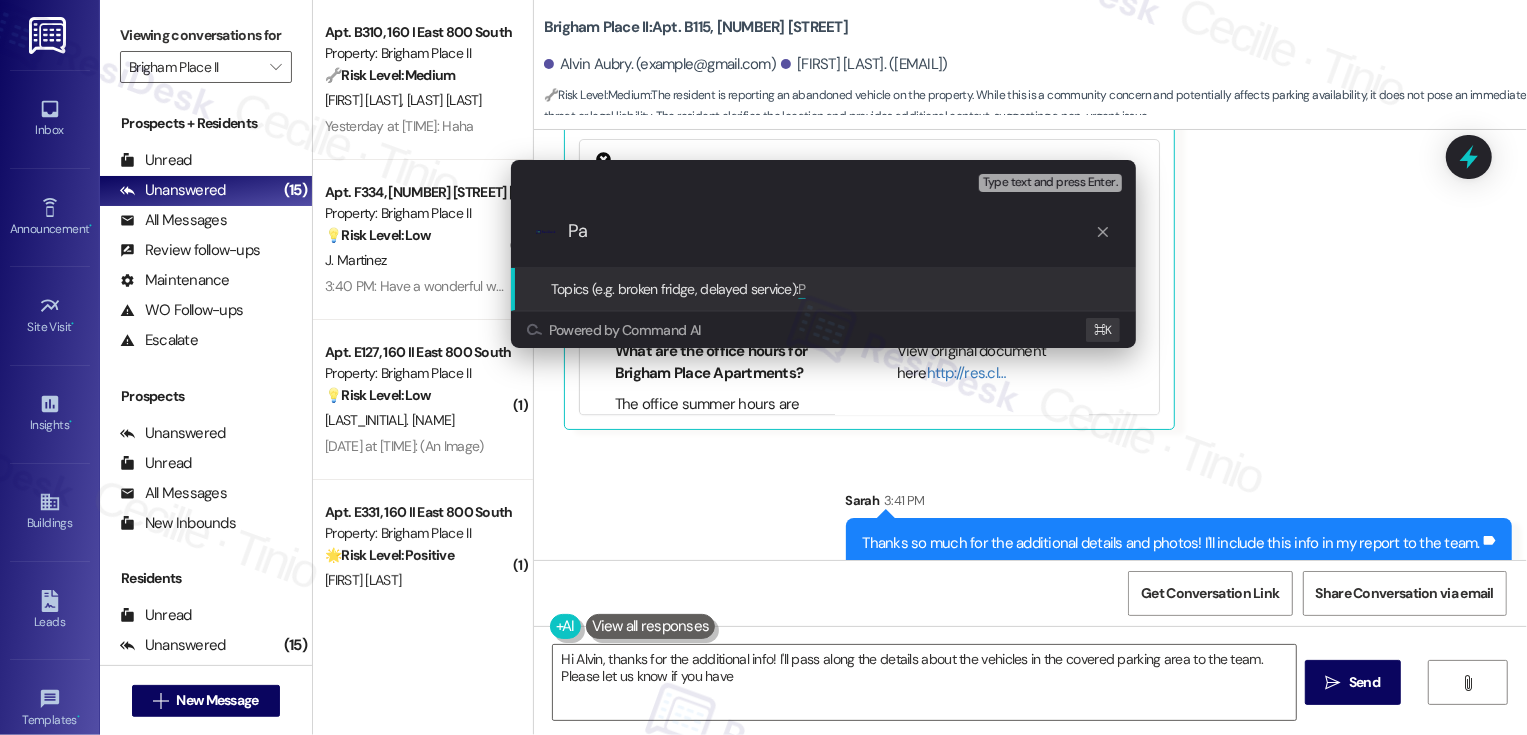 type on "Hi Alvin, thanks for the additional info! I'll pass along the details about the vehicles in the covered parking area to the team. Please let us know if you have" 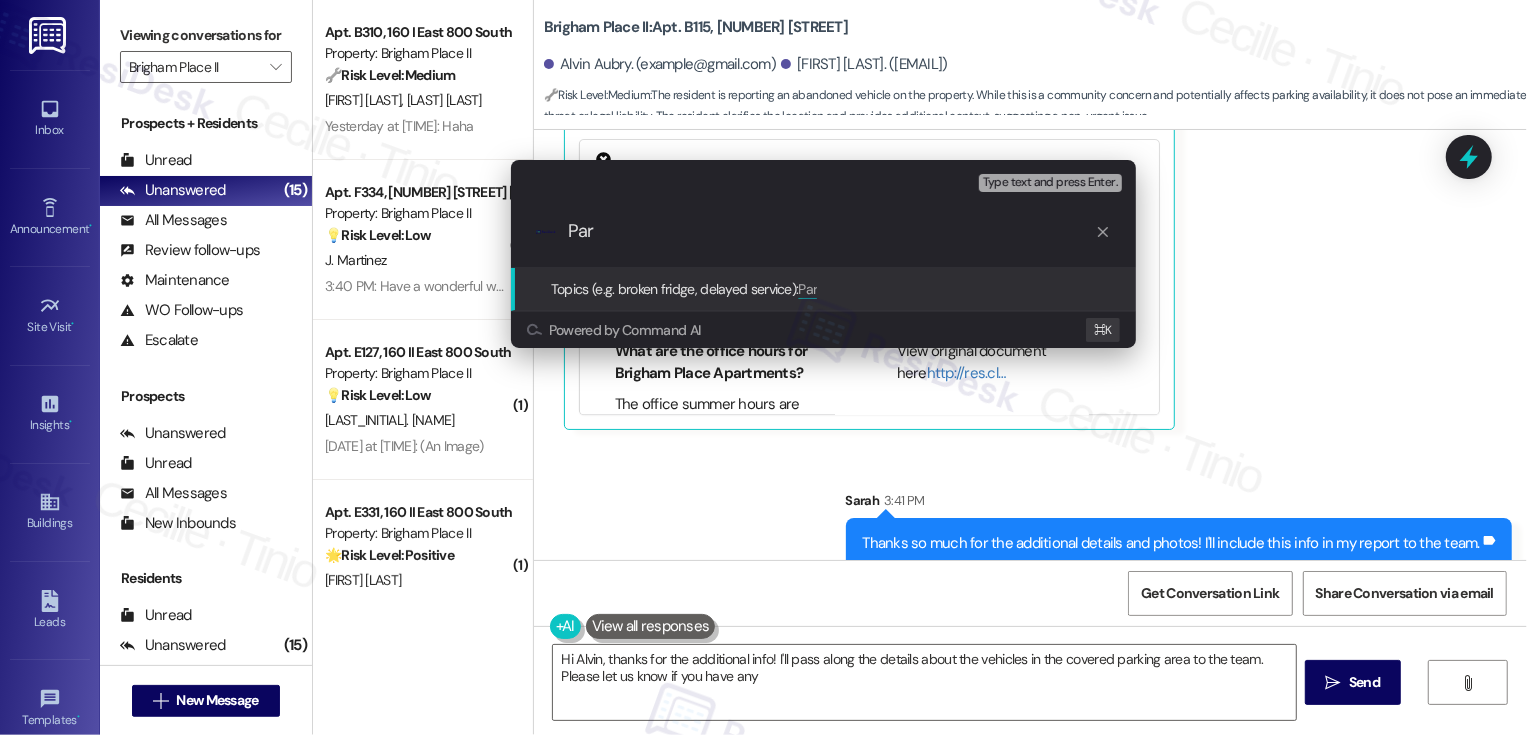 type on "Hi Alvin, thanks for the additional info! I'll pass along the details about the vehicles in the covered parking area to the team. Please let us know if you have any" 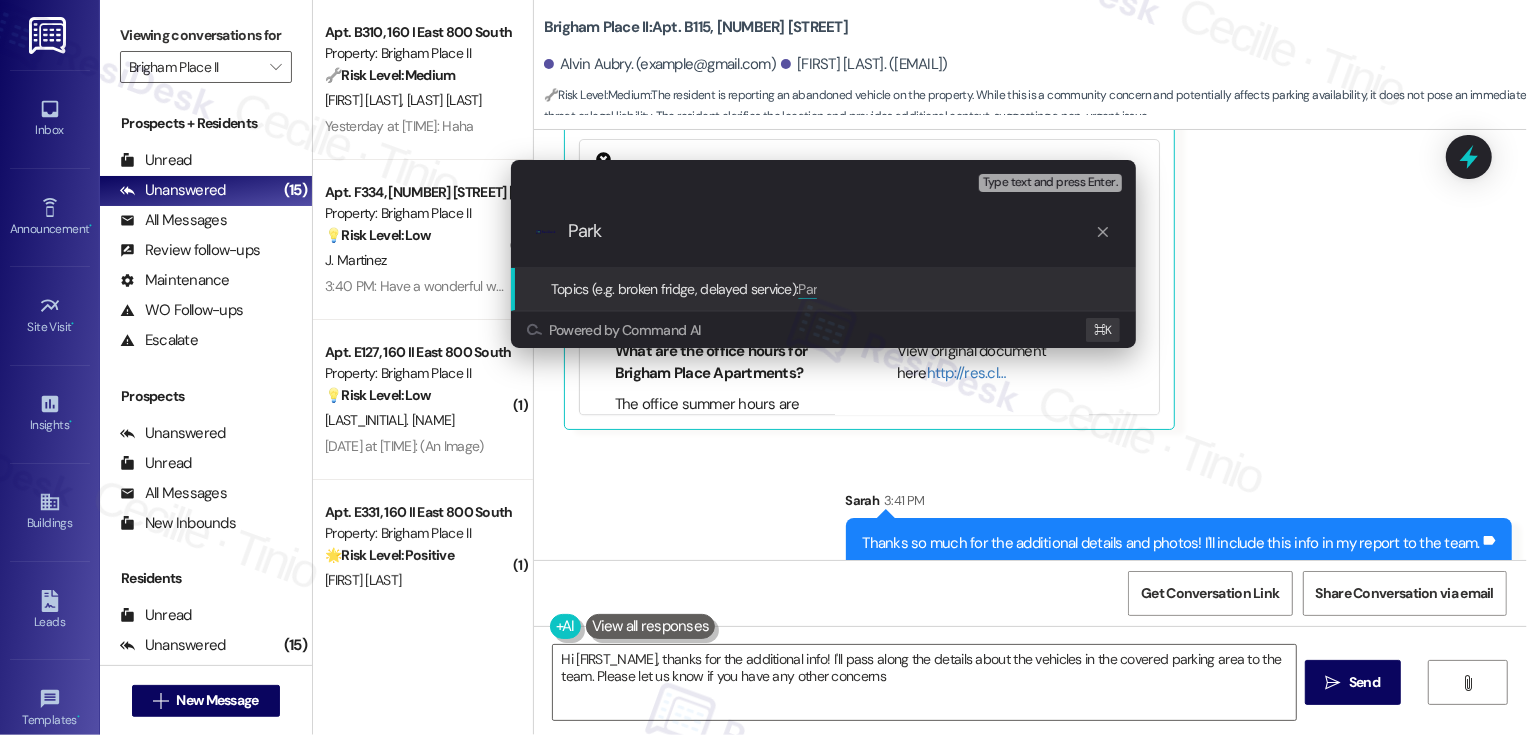 type on "Hi Alvin, thanks for the additional info! I'll pass along the details about the vehicles in the covered parking area to the team. Please let us know if you have any other concerns!" 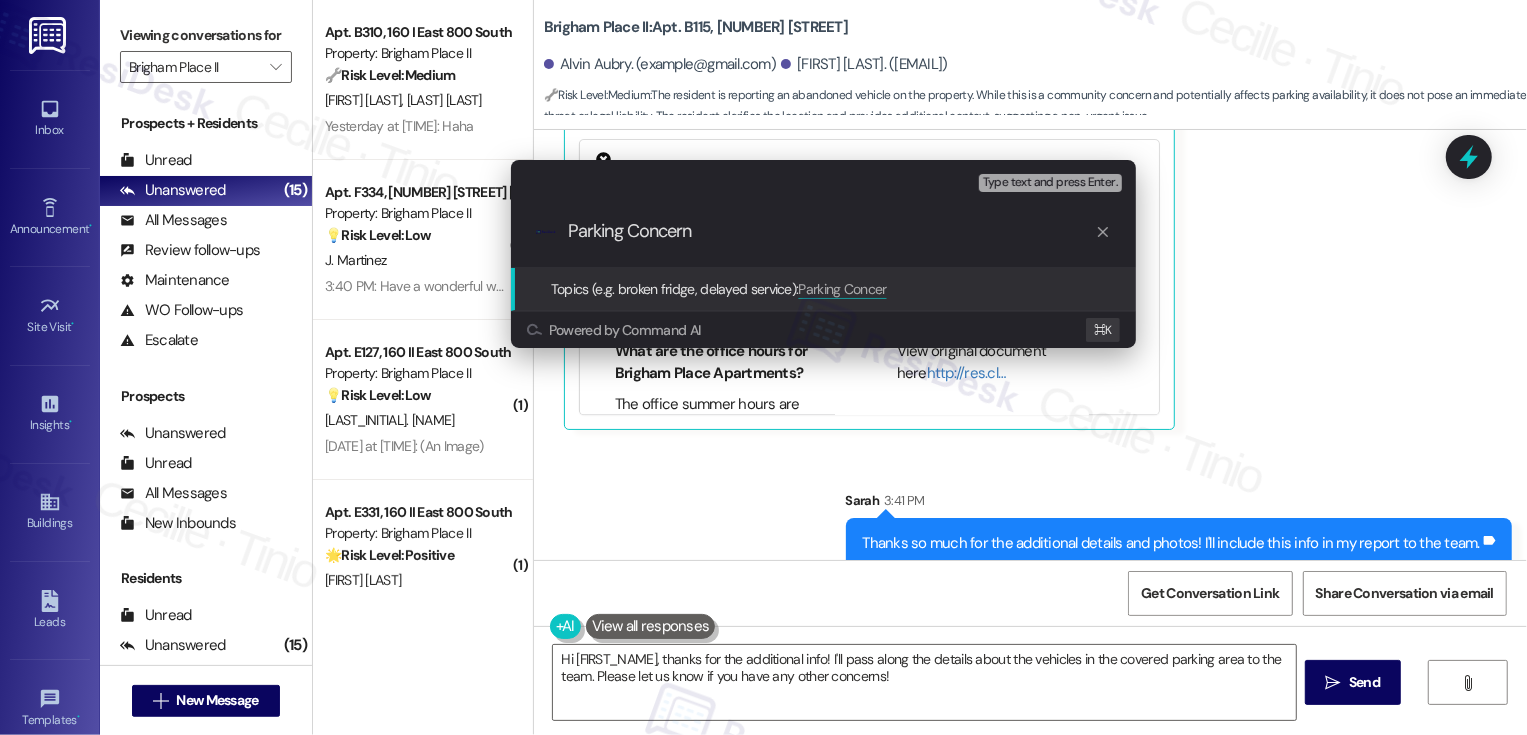 type on "Parking Concerns" 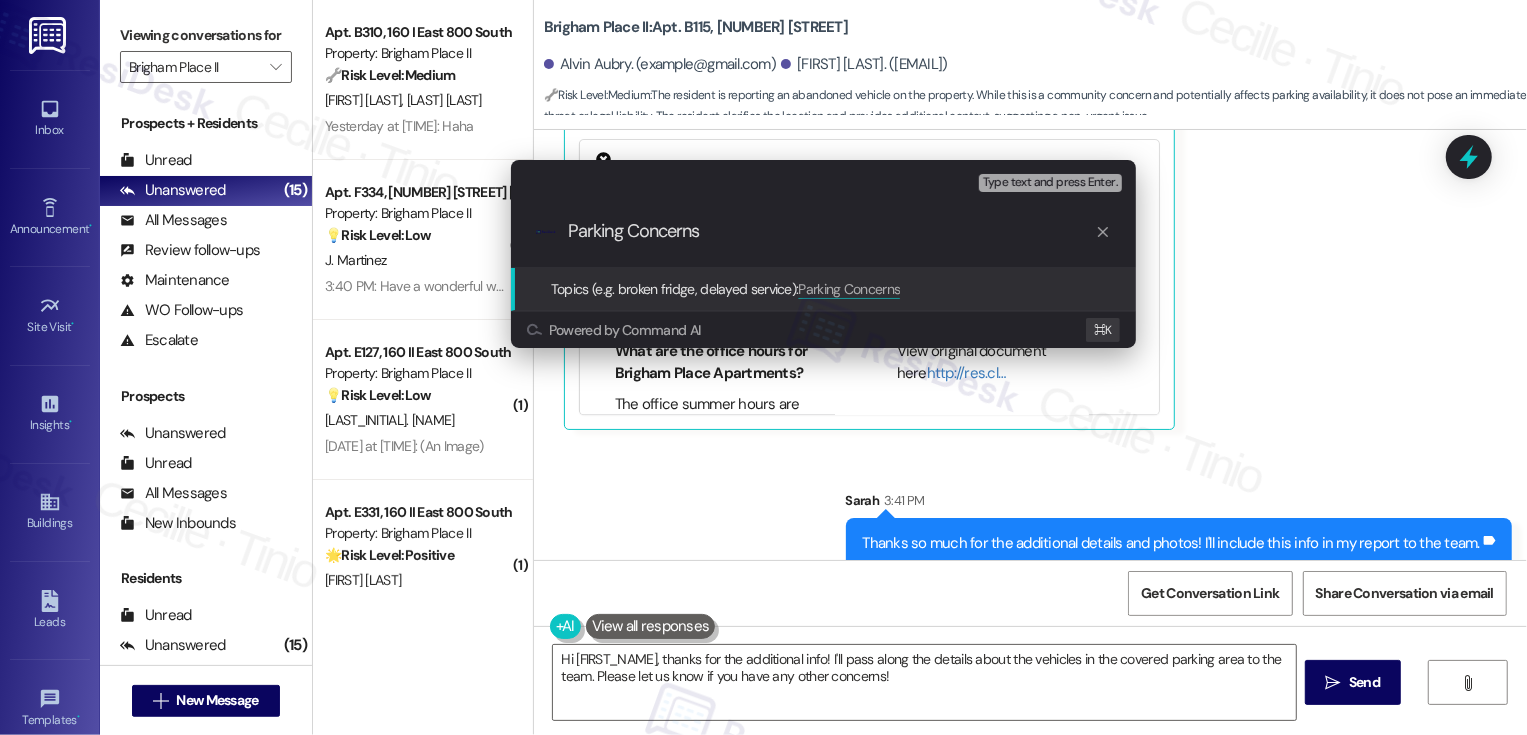 type 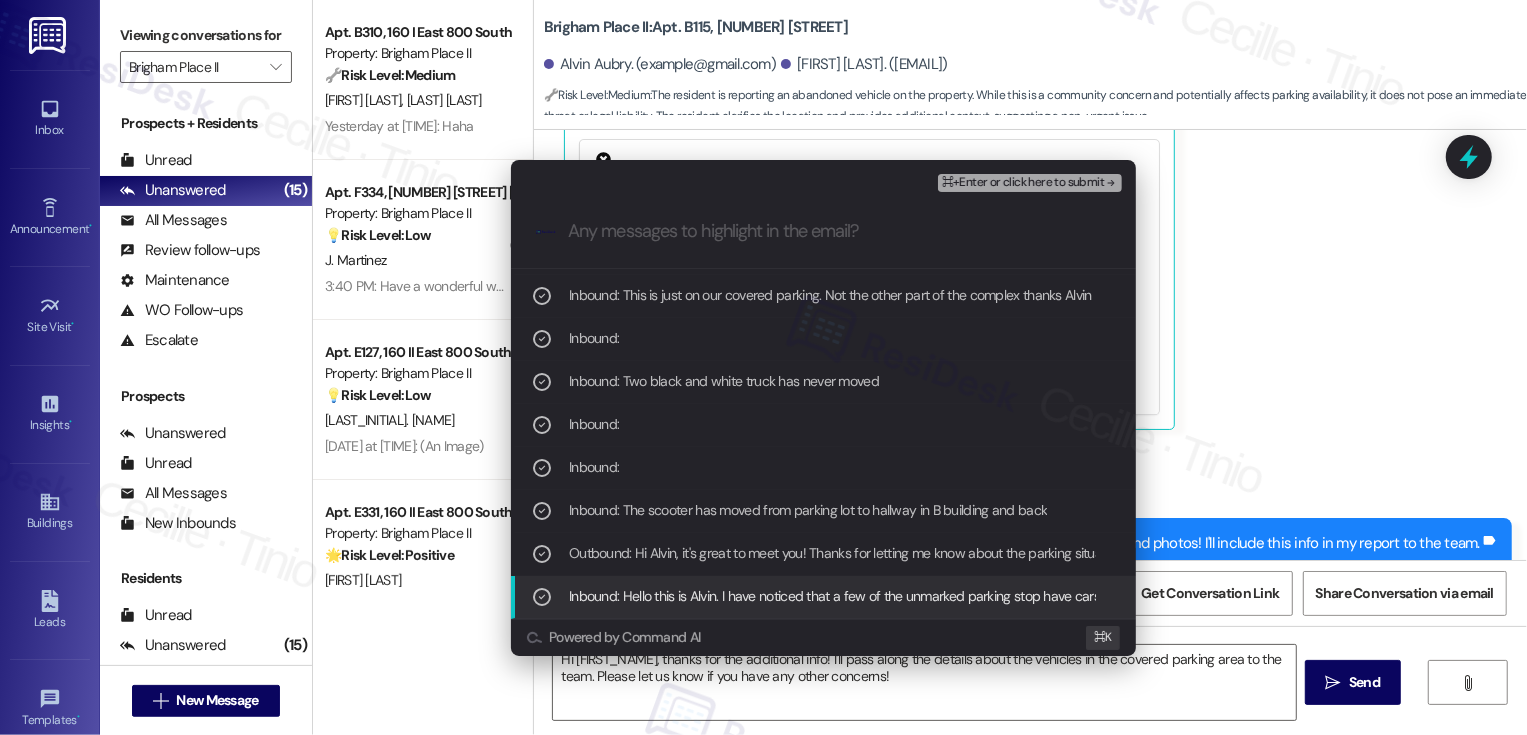 scroll, scrollTop: 123, scrollLeft: 0, axis: vertical 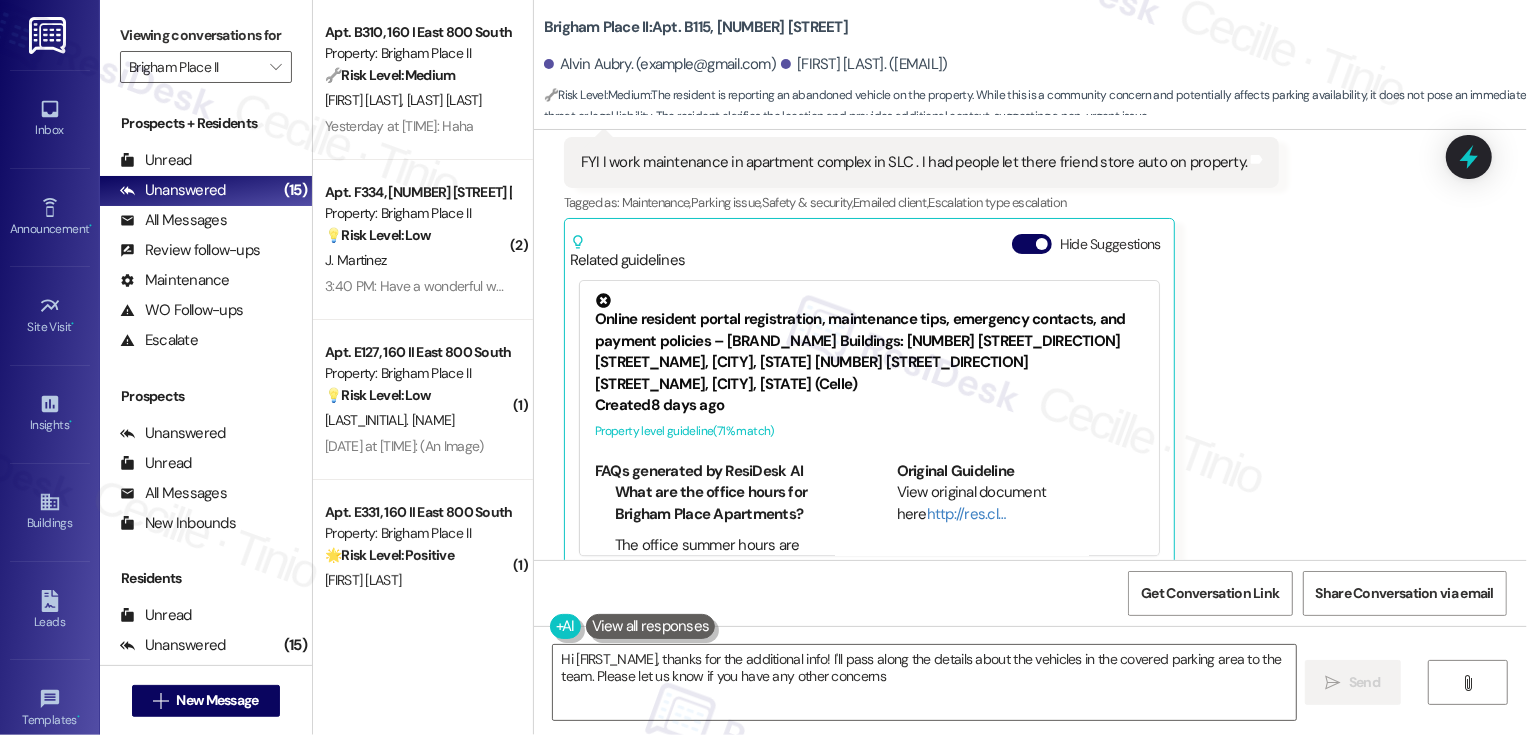 type on "Hi Alvin, thanks for the additional info! I'll pass along the details about the vehicles in the covered parking area to the team. Please let us know if you have any other concerns!" 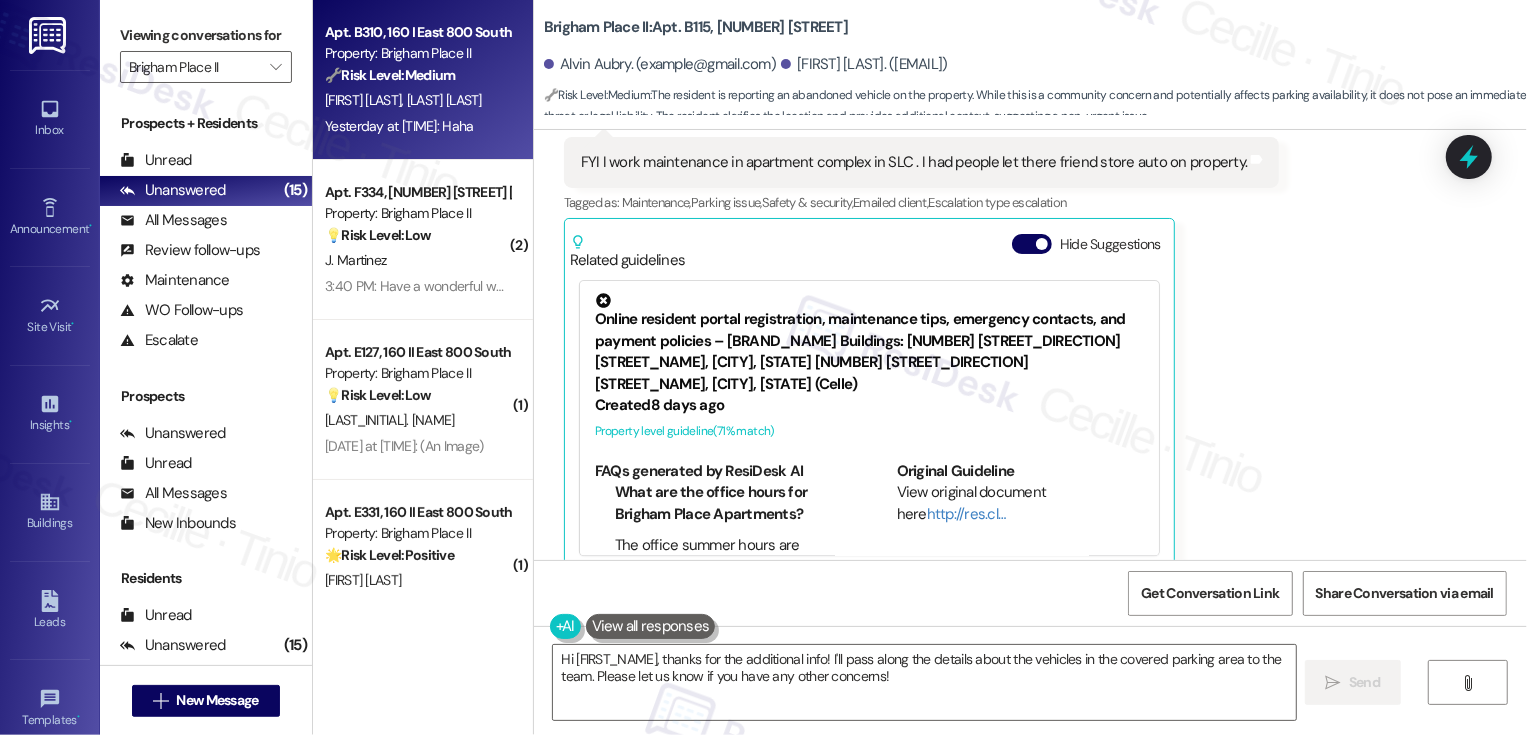 click on "Yesterday at 4:10 PM: Haha Yesterday at 4:10 PM: Haha" at bounding box center (399, 126) 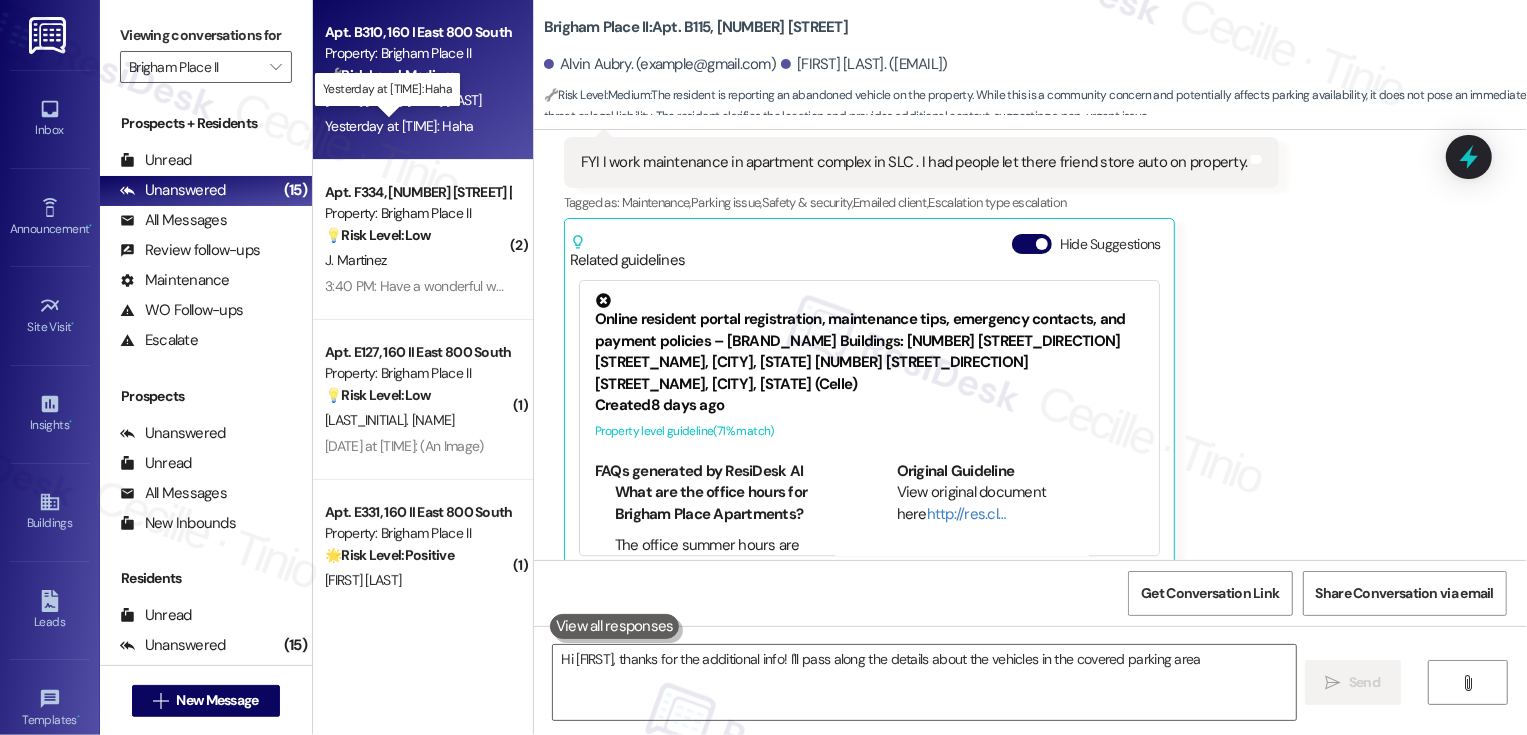 type on "Hi Alvin, thanks for the additional info! I'll pass along the details about the vehicles in the covered parking area" 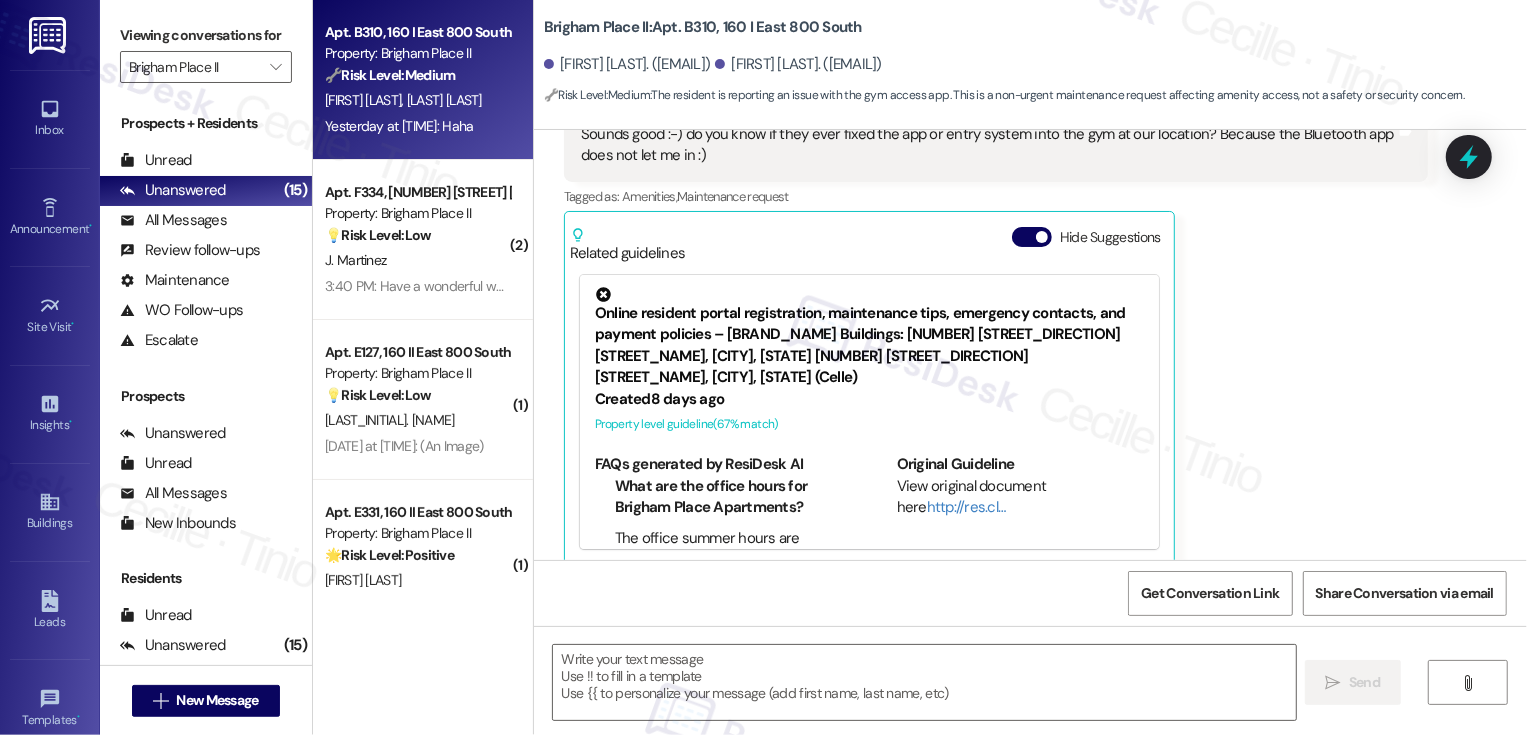 type on "Fetching suggested responses. Please feel free to read through the conversation in the meantime." 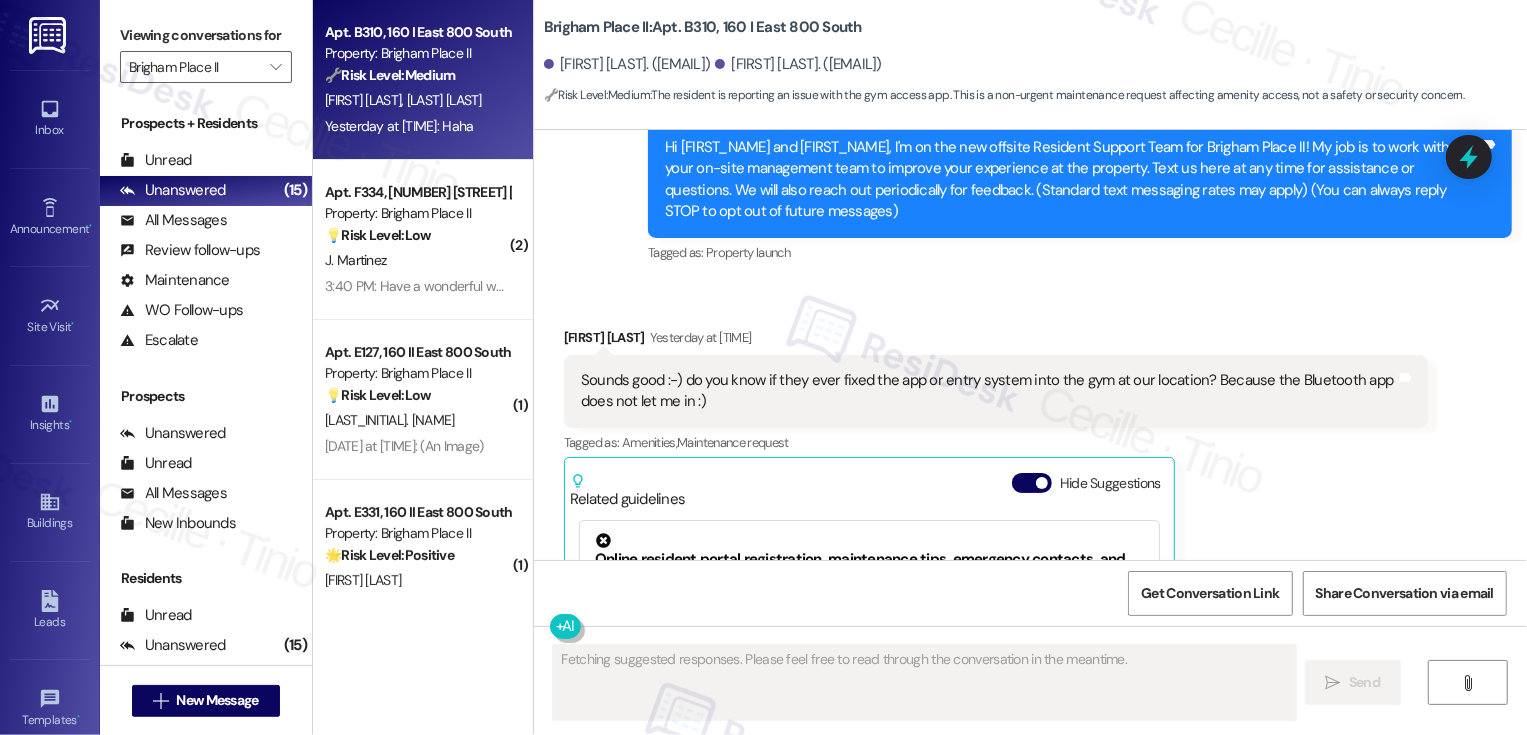 scroll, scrollTop: 161, scrollLeft: 0, axis: vertical 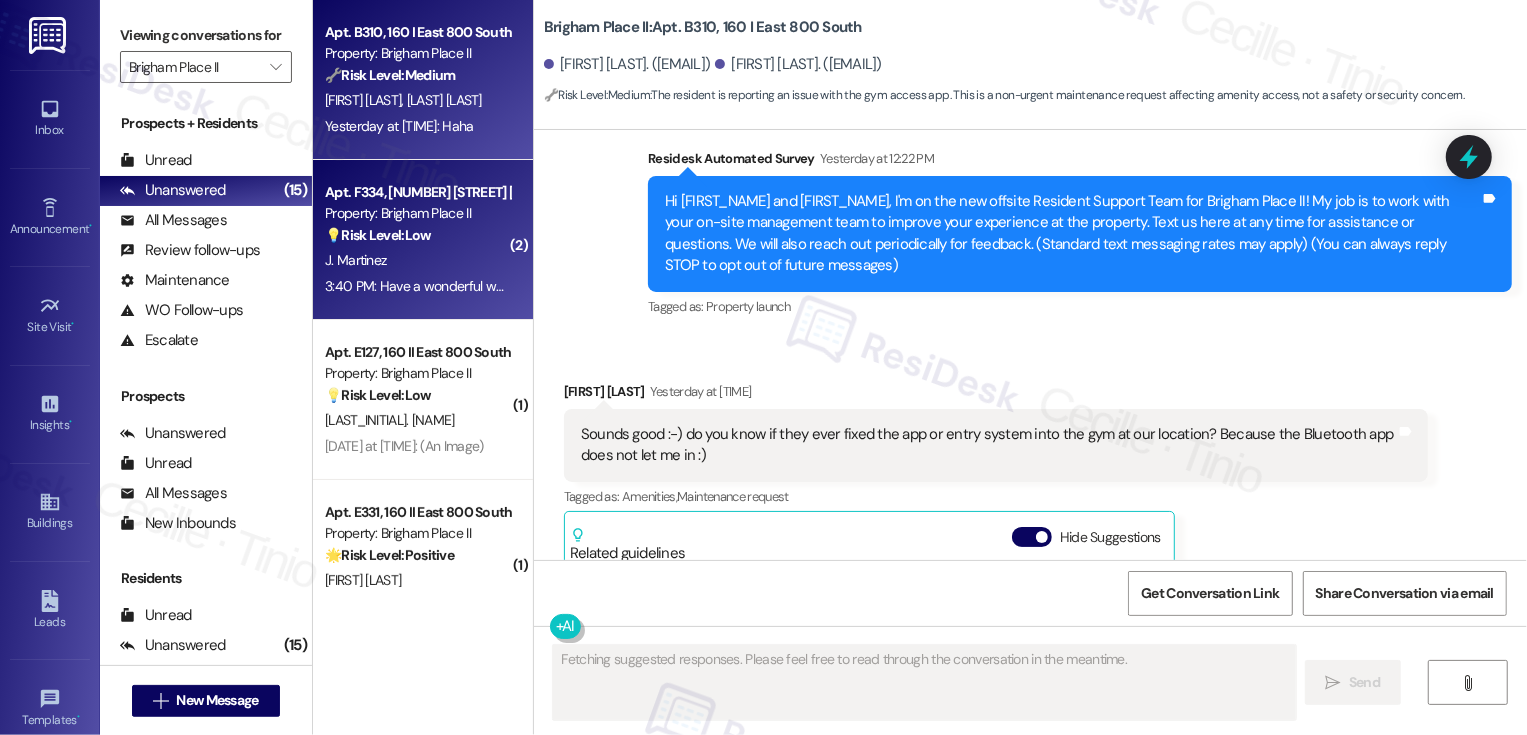 click on "Property: Brigham Place II" at bounding box center (417, 213) 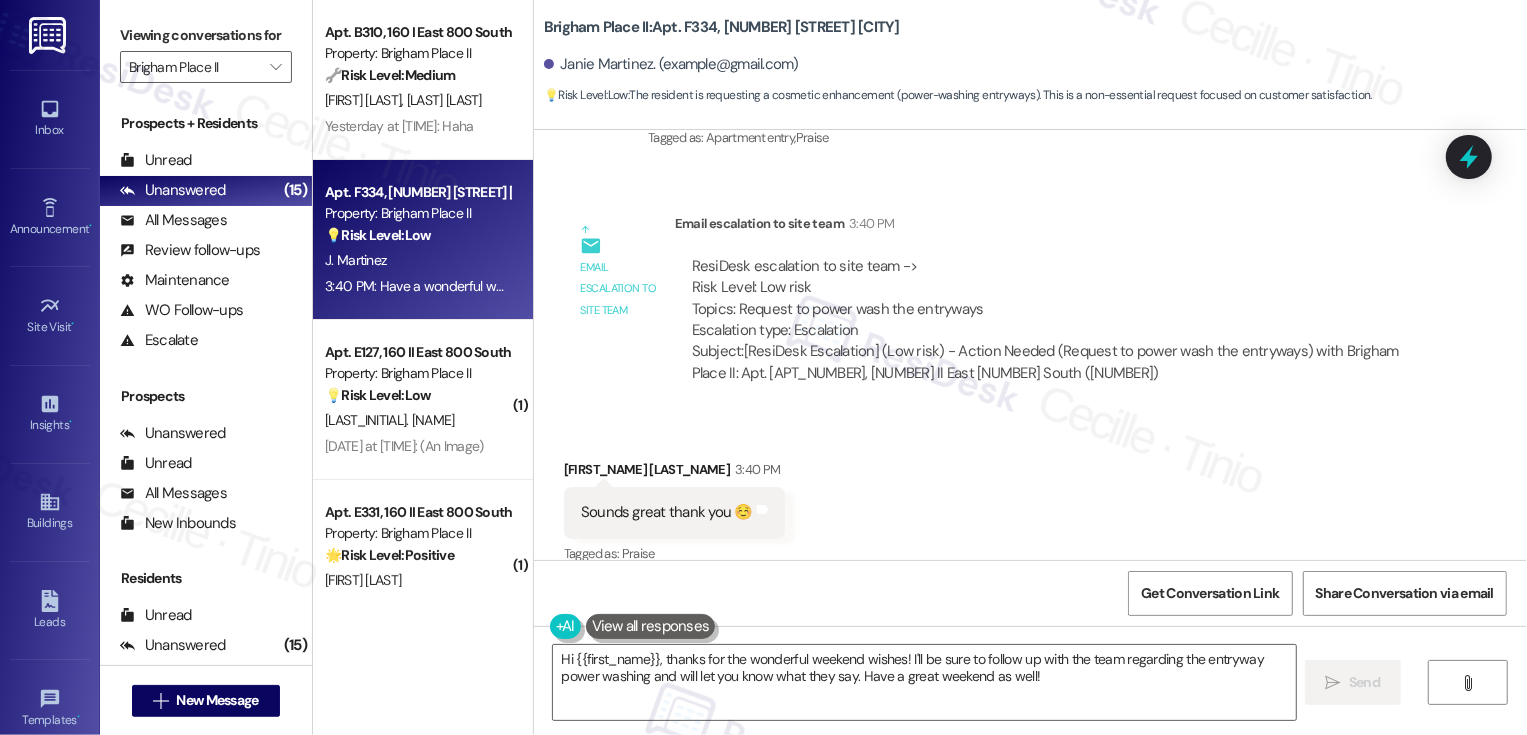 scroll, scrollTop: 2258, scrollLeft: 0, axis: vertical 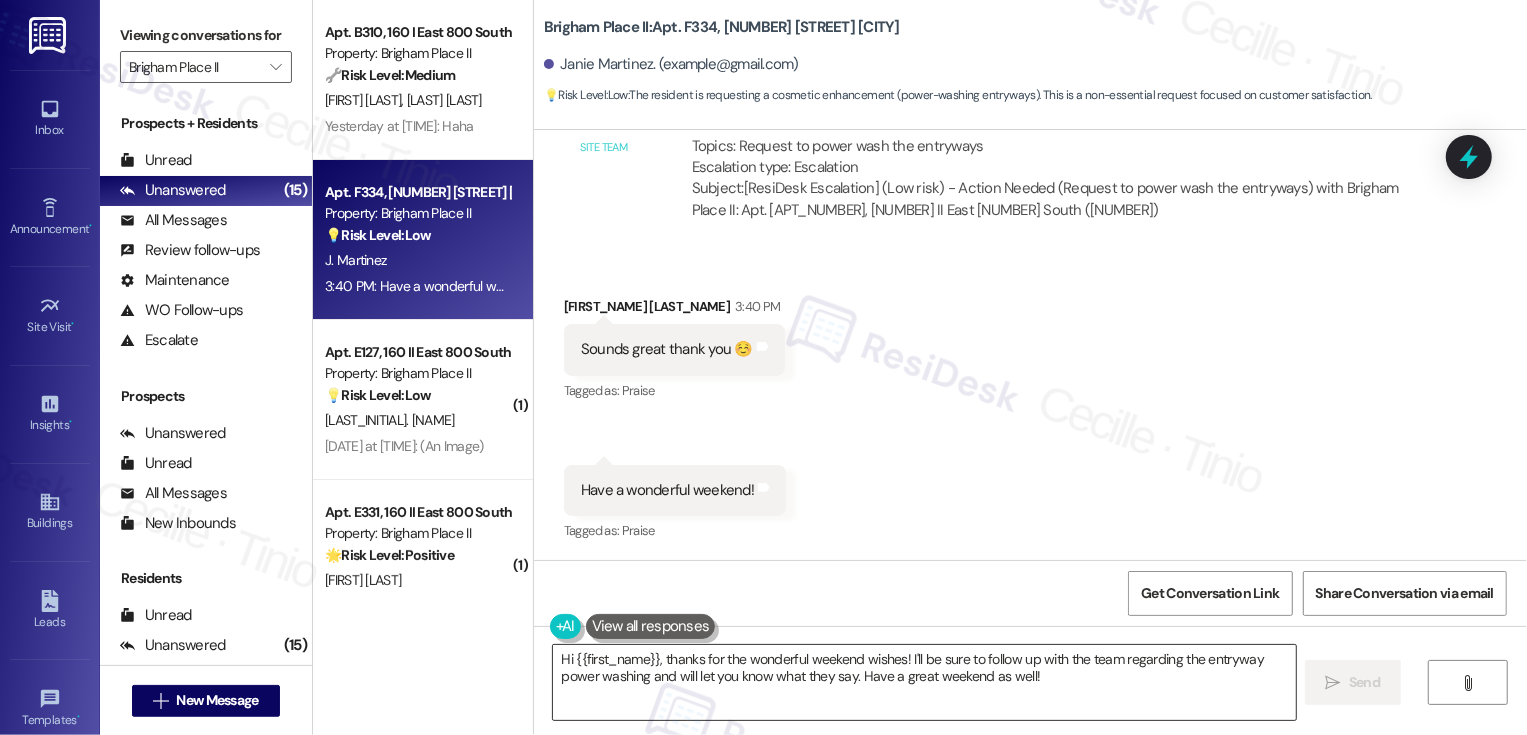 click on "Hi {{first_name}}, thanks for the wonderful weekend wishes! I'll be sure to follow up with the team regarding the entryway power washing and will let you know what they say. Have a great weekend as well!" at bounding box center [924, 682] 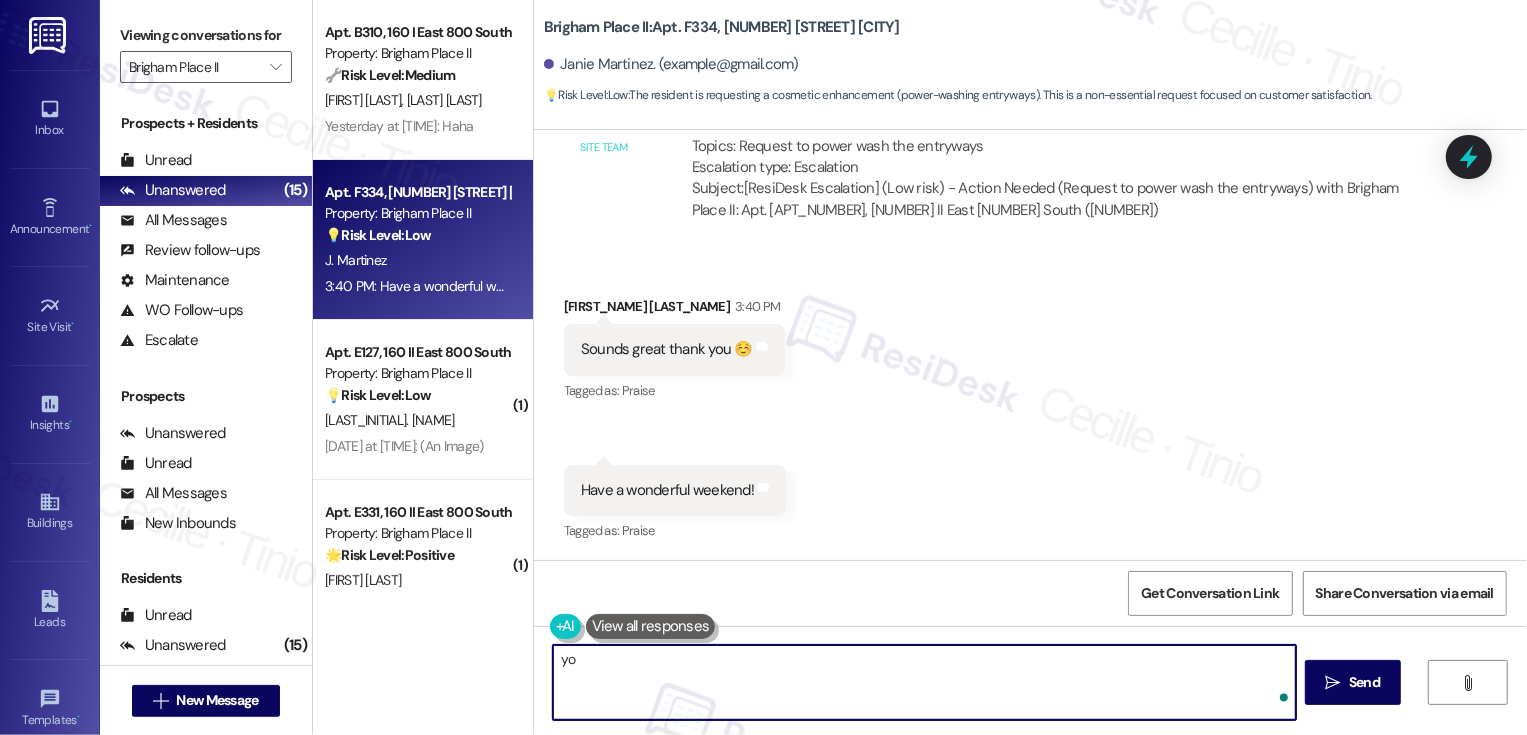 type on "y" 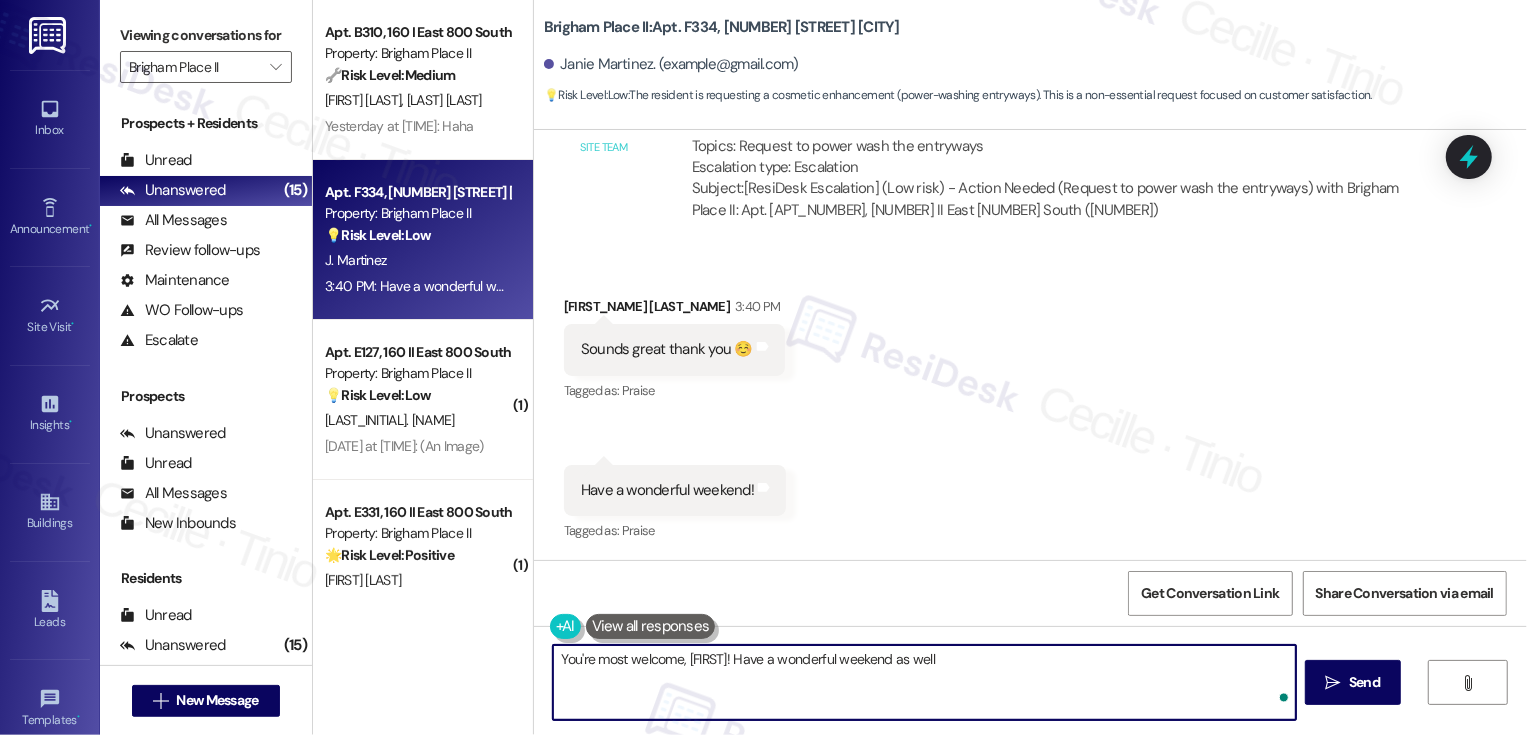 type on "You're most welcome, Janie! Have a wonderful weekend as well!" 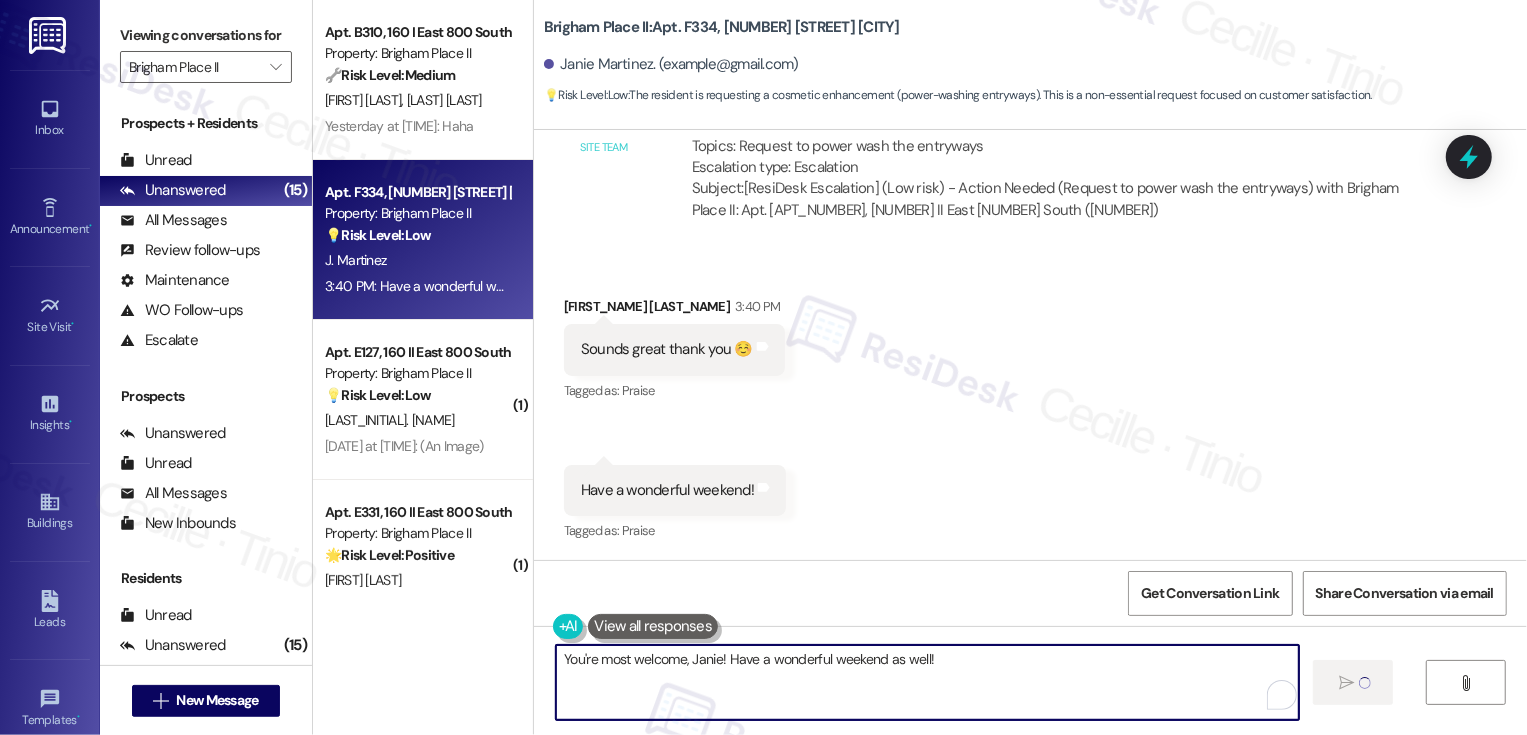 type 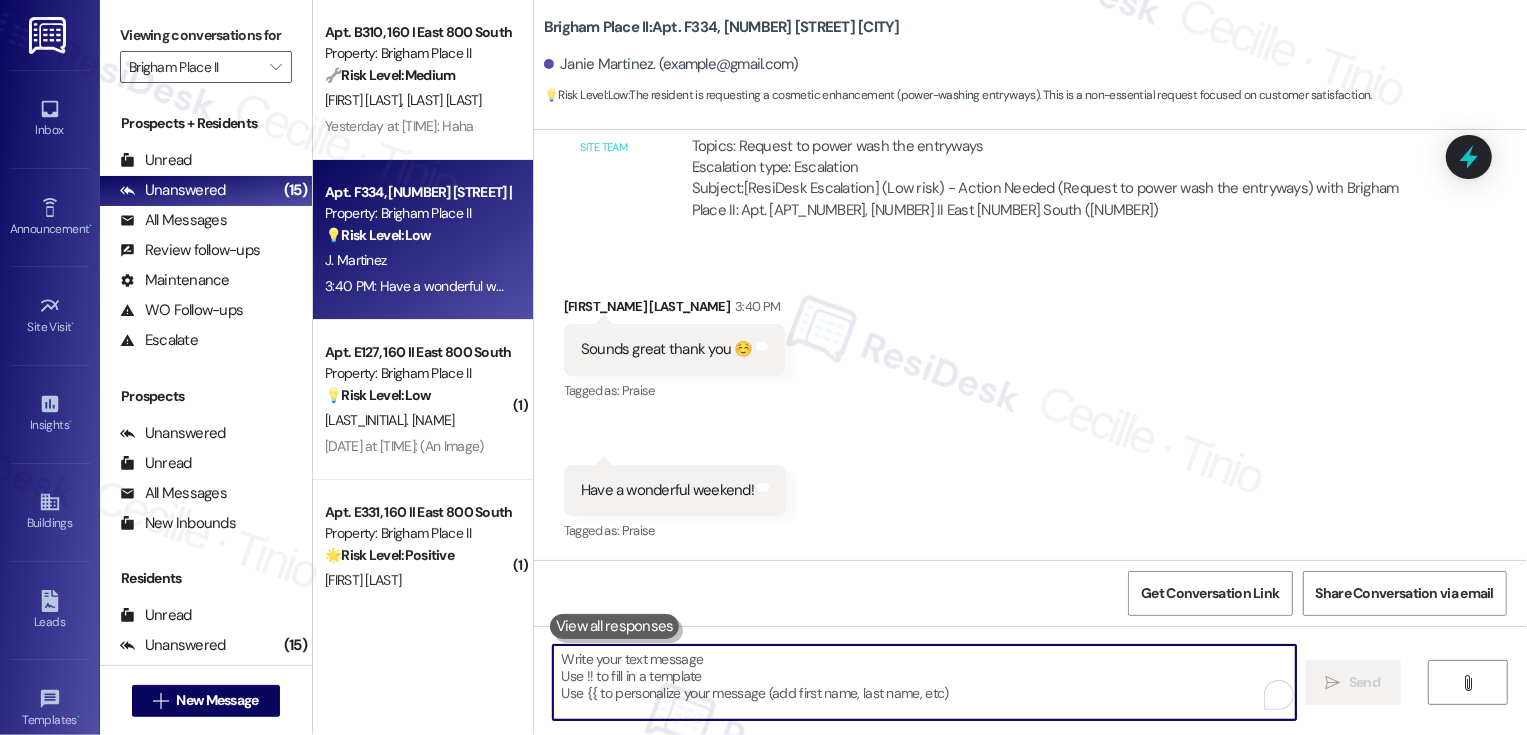 scroll, scrollTop: 2257, scrollLeft: 0, axis: vertical 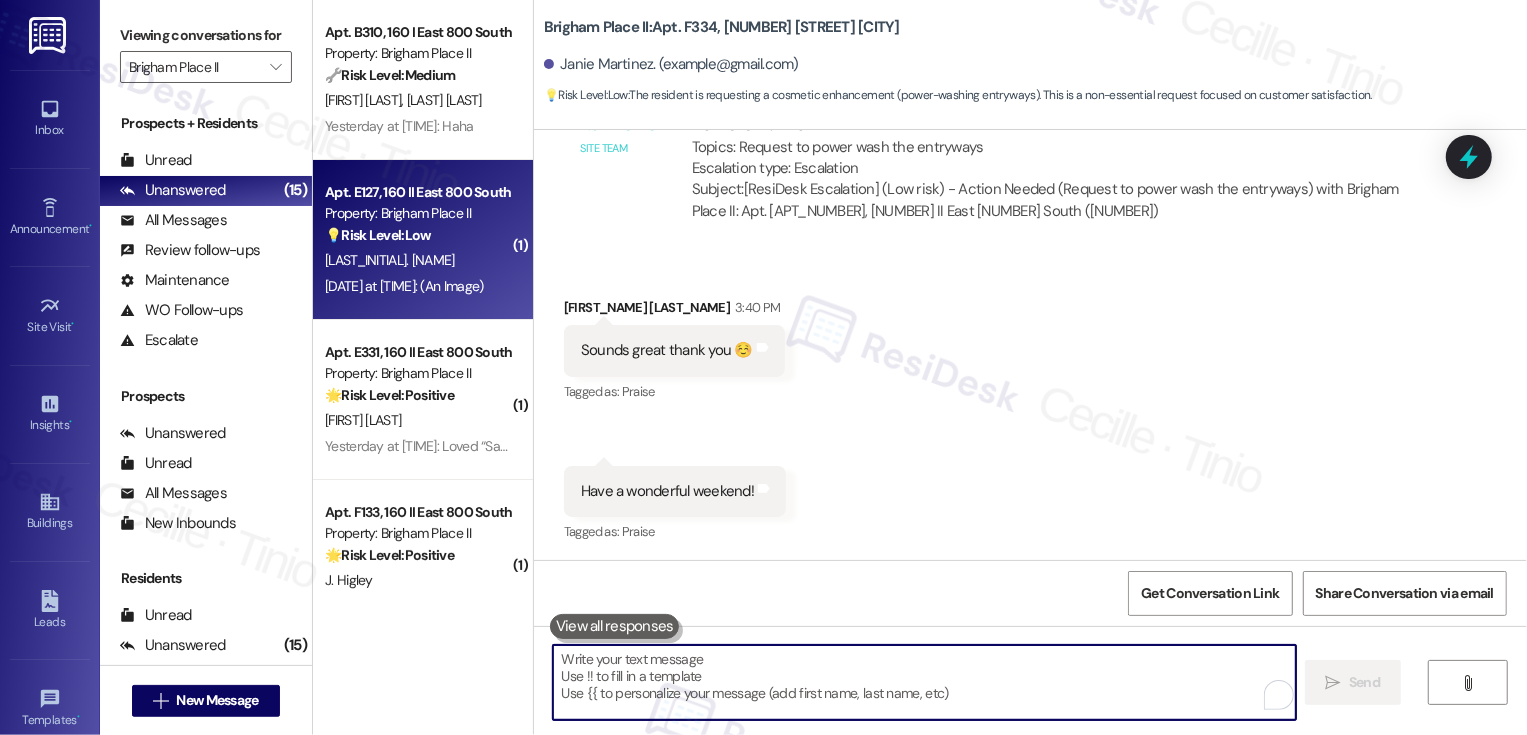 click on "K. Mcgowan" at bounding box center (417, 260) 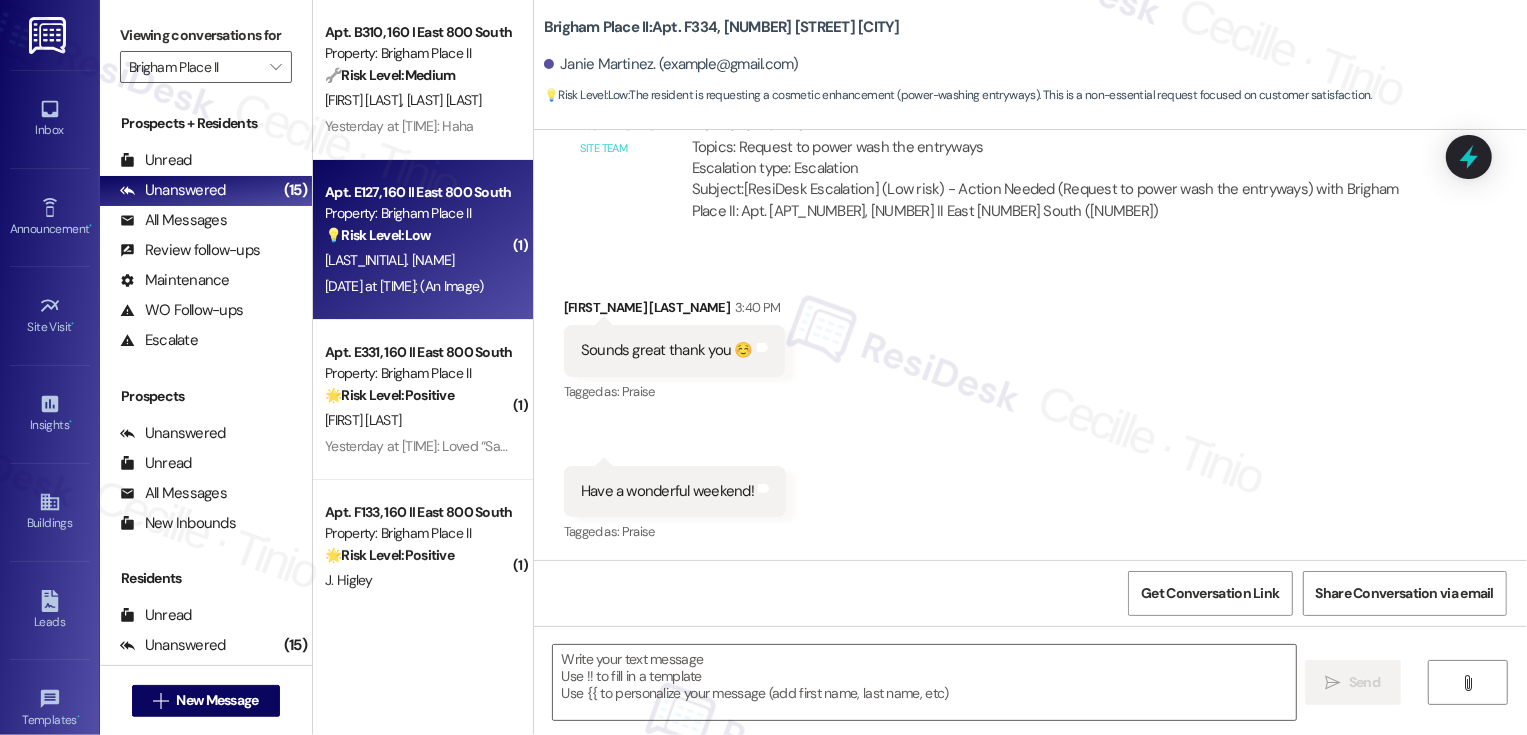 click on "K. Mcgowan" at bounding box center (417, 260) 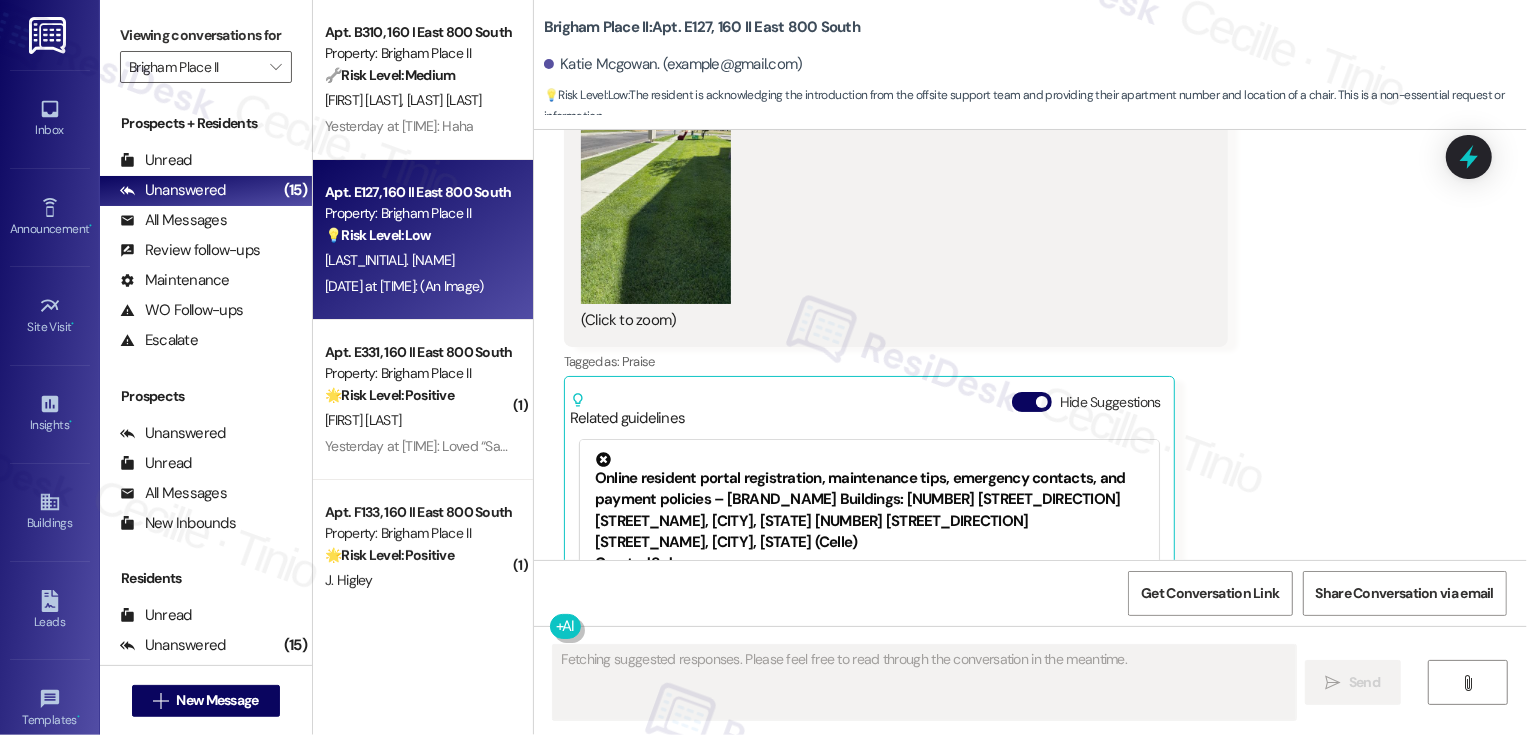 scroll, scrollTop: 862, scrollLeft: 0, axis: vertical 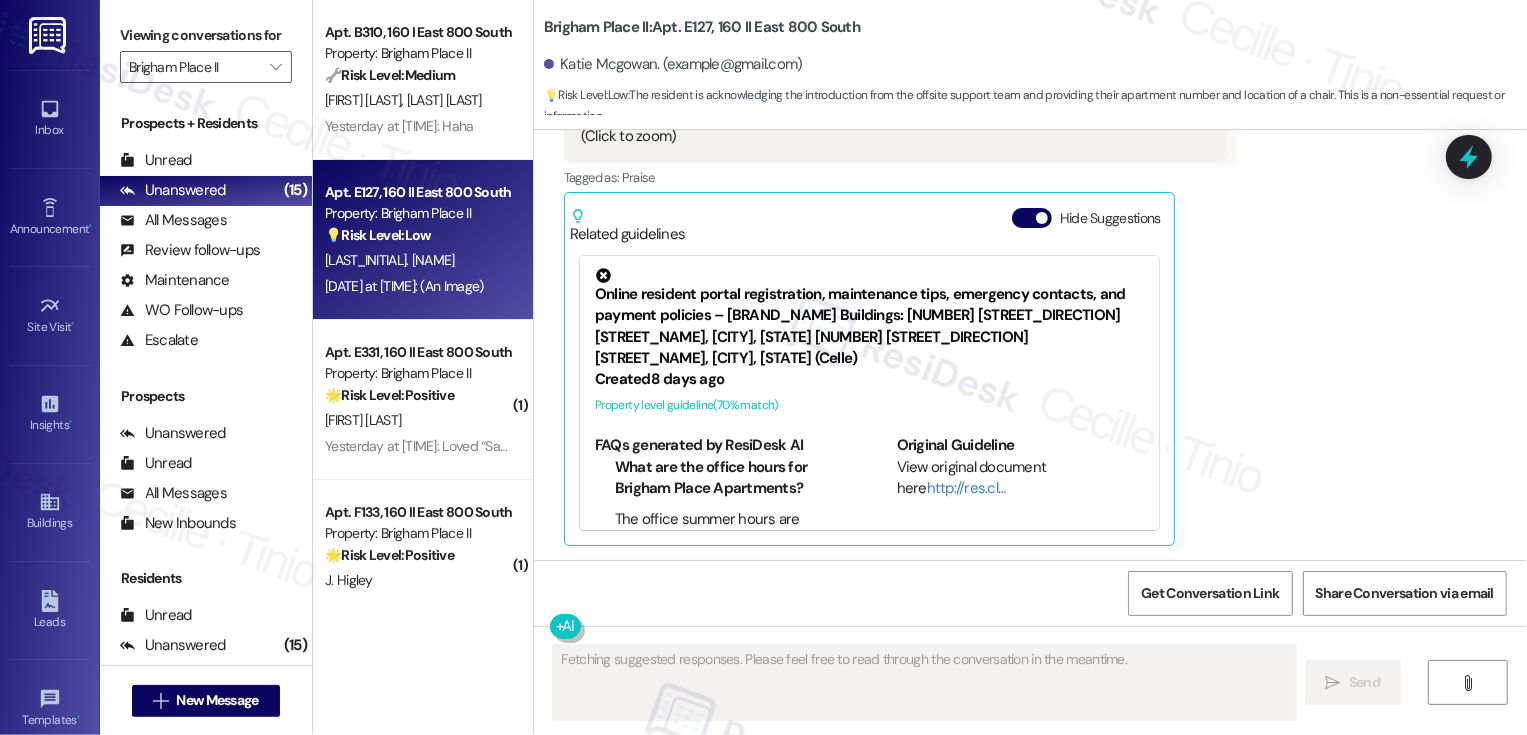 click on "K. Mcgowan" at bounding box center [417, 260] 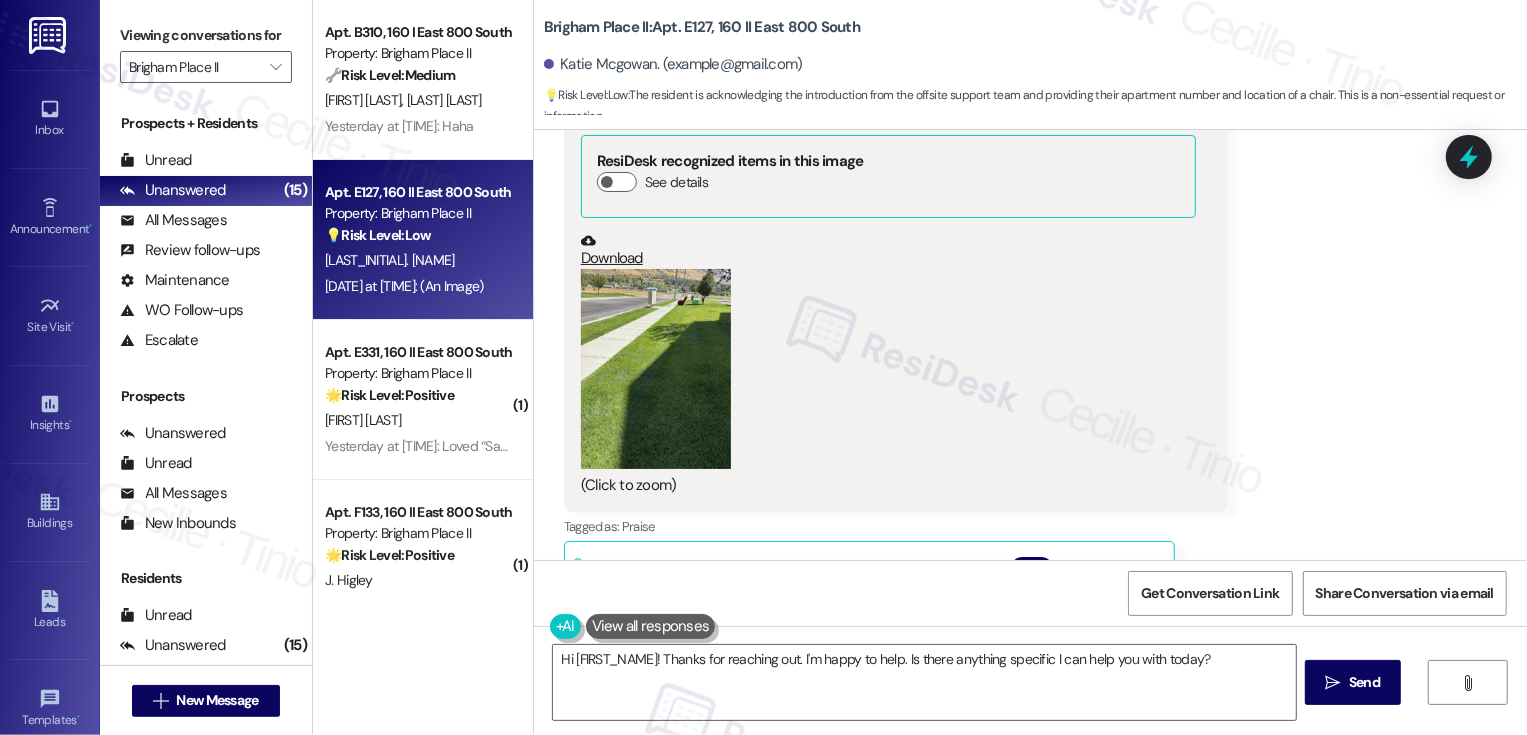 scroll, scrollTop: 645, scrollLeft: 0, axis: vertical 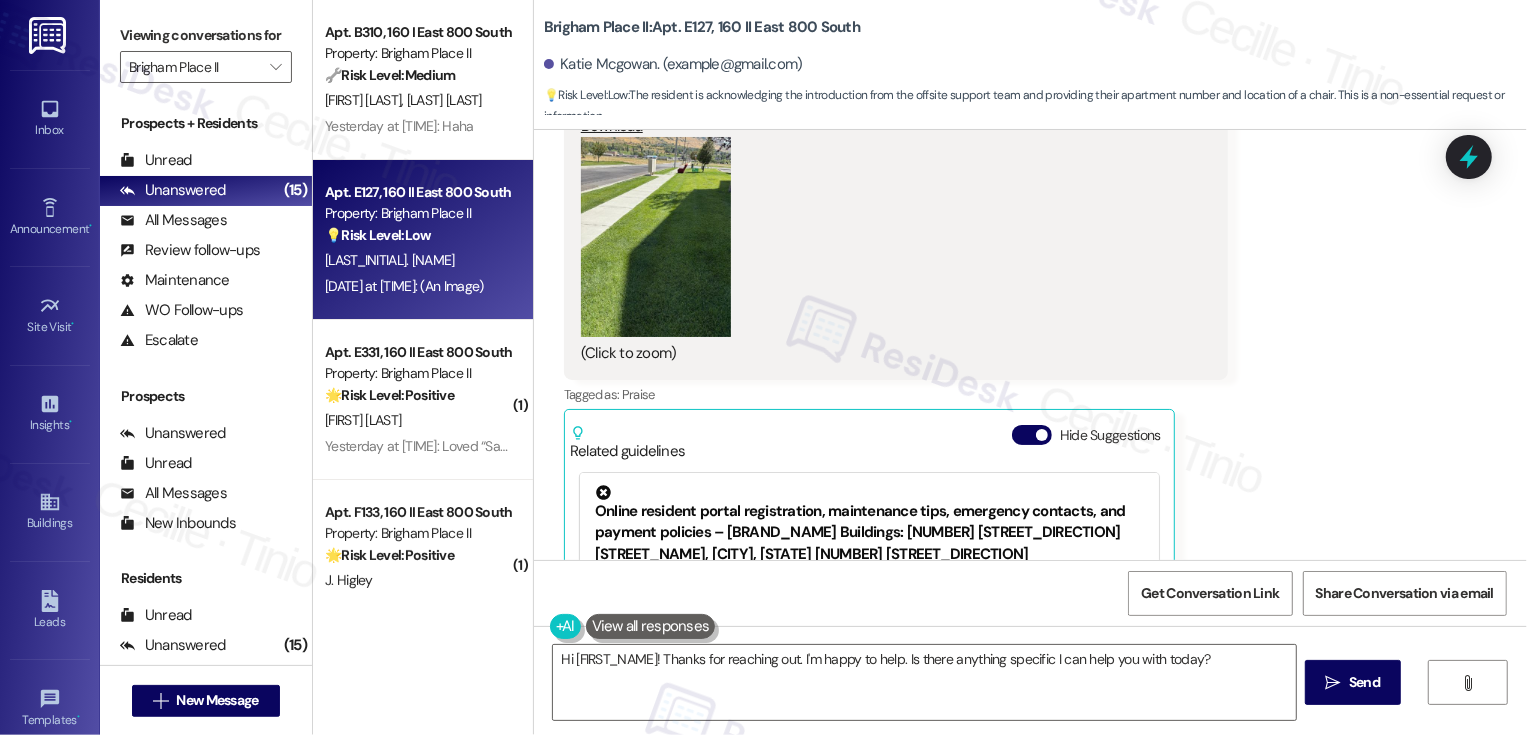 click at bounding box center (656, 237) 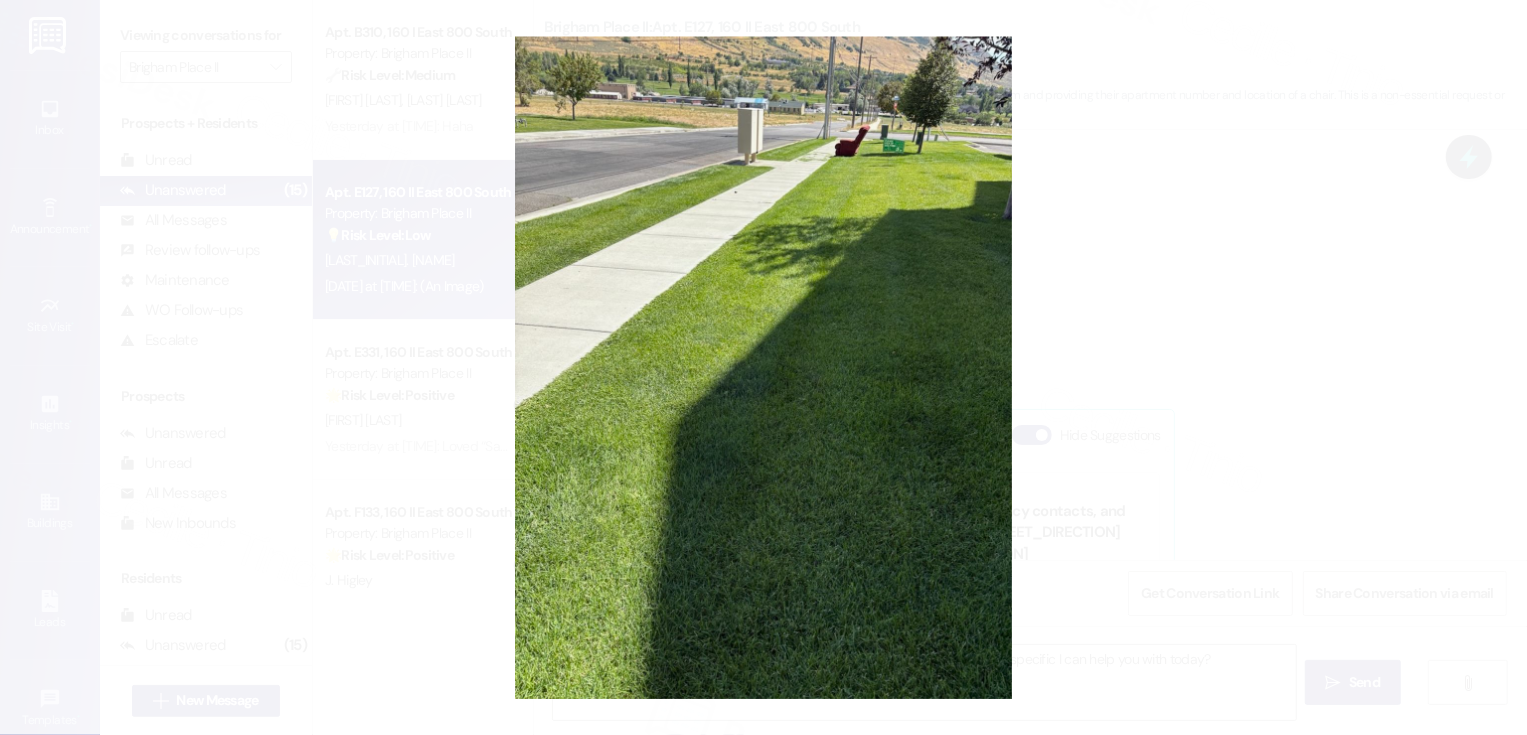 click at bounding box center (763, 367) 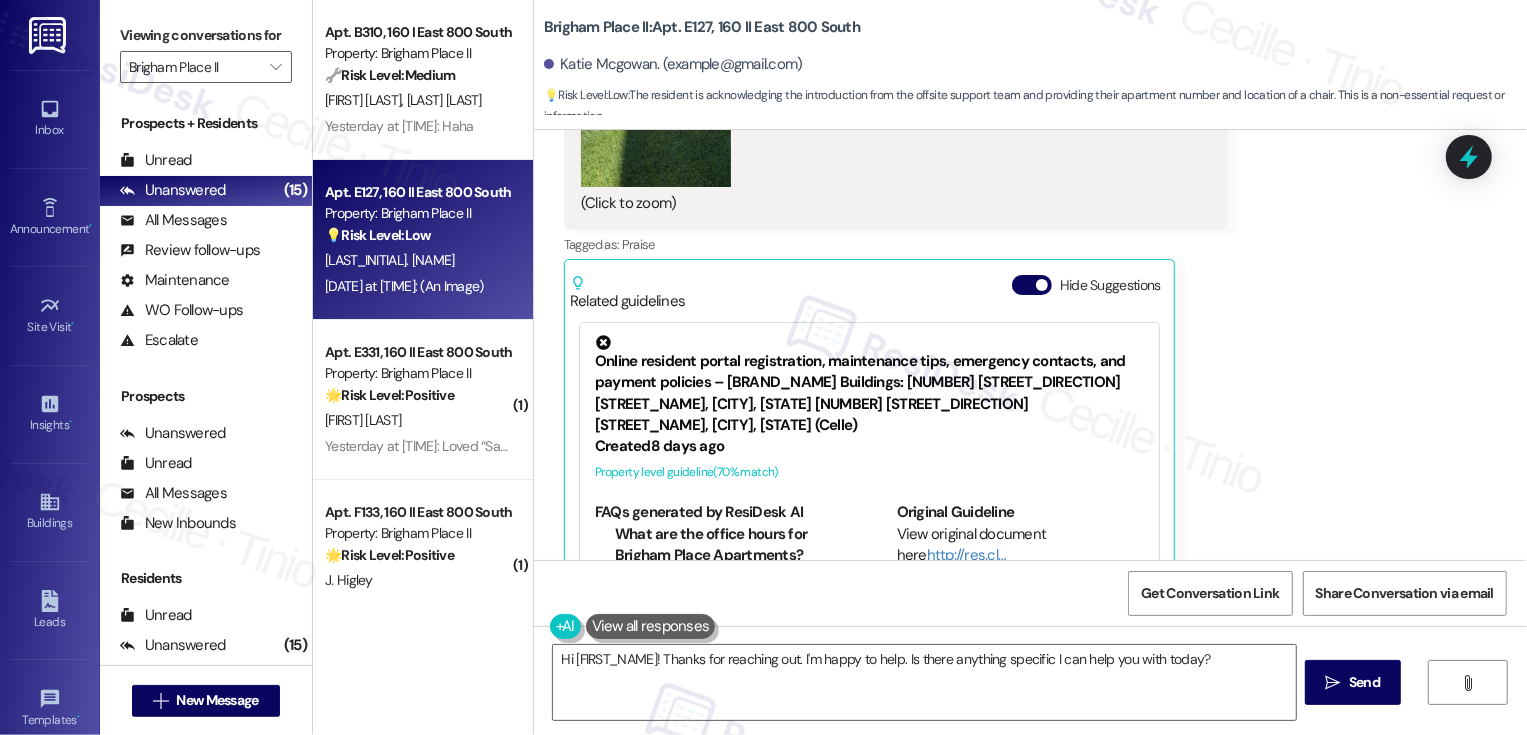 scroll, scrollTop: 802, scrollLeft: 0, axis: vertical 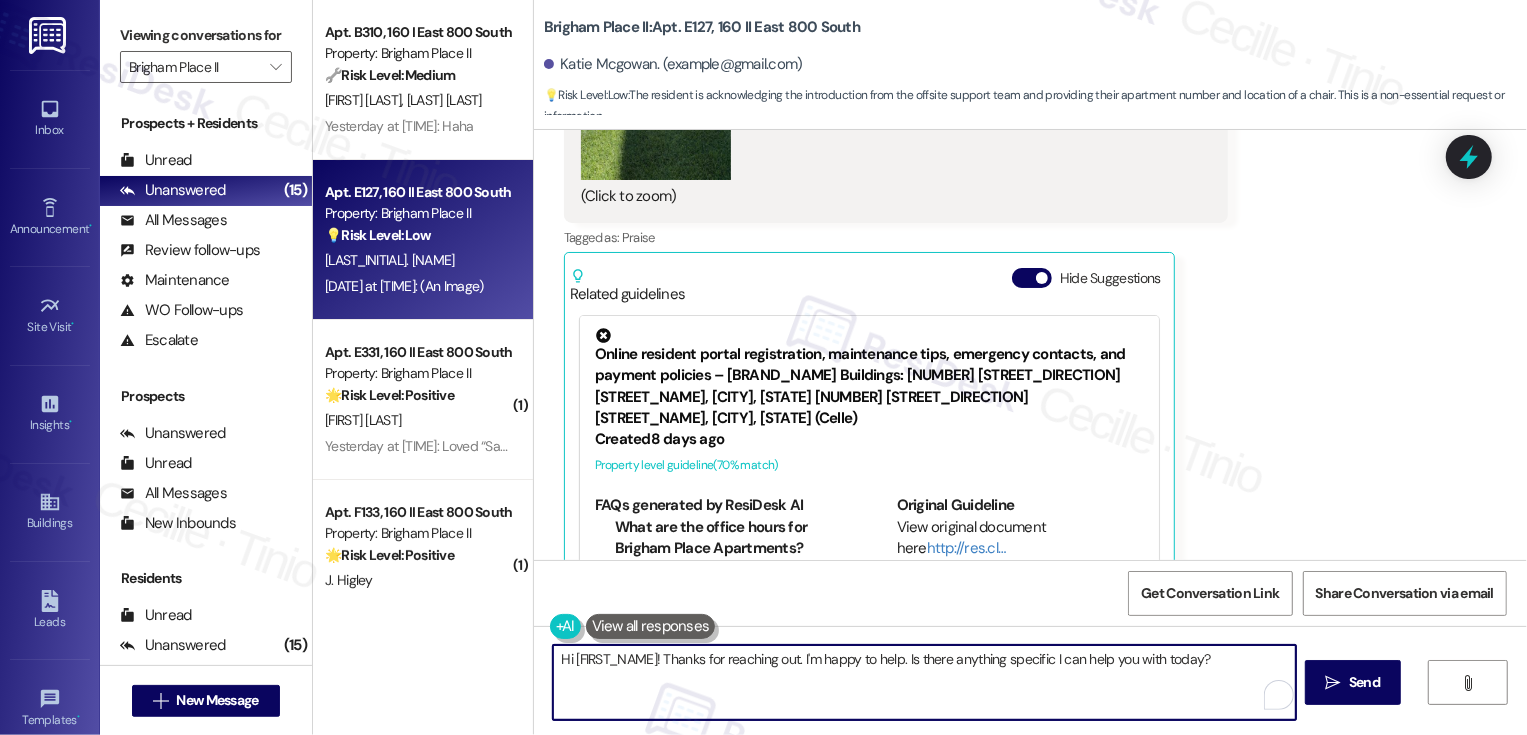 drag, startPoint x: 646, startPoint y: 657, endPoint x: 712, endPoint y: 729, distance: 97.67292 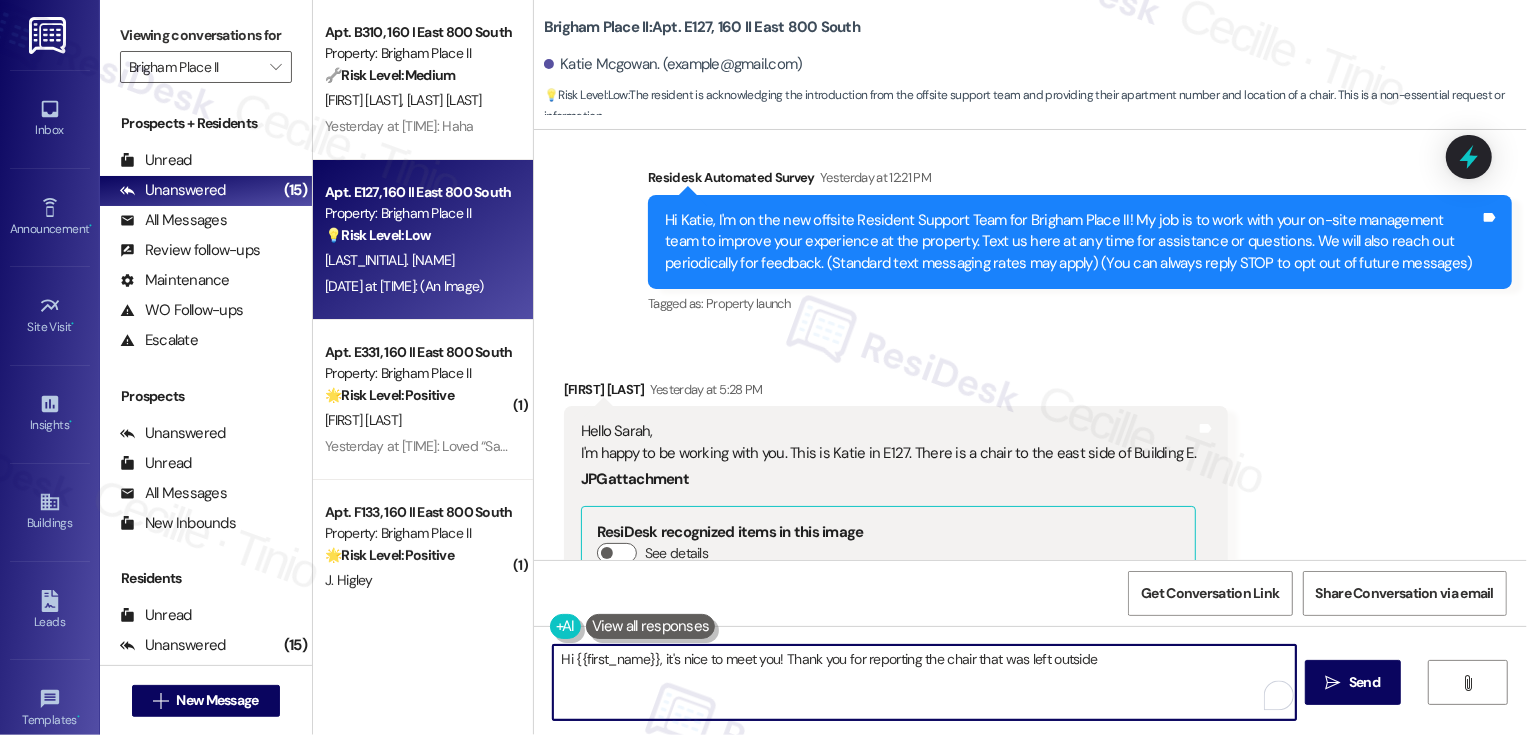 scroll, scrollTop: 149, scrollLeft: 0, axis: vertical 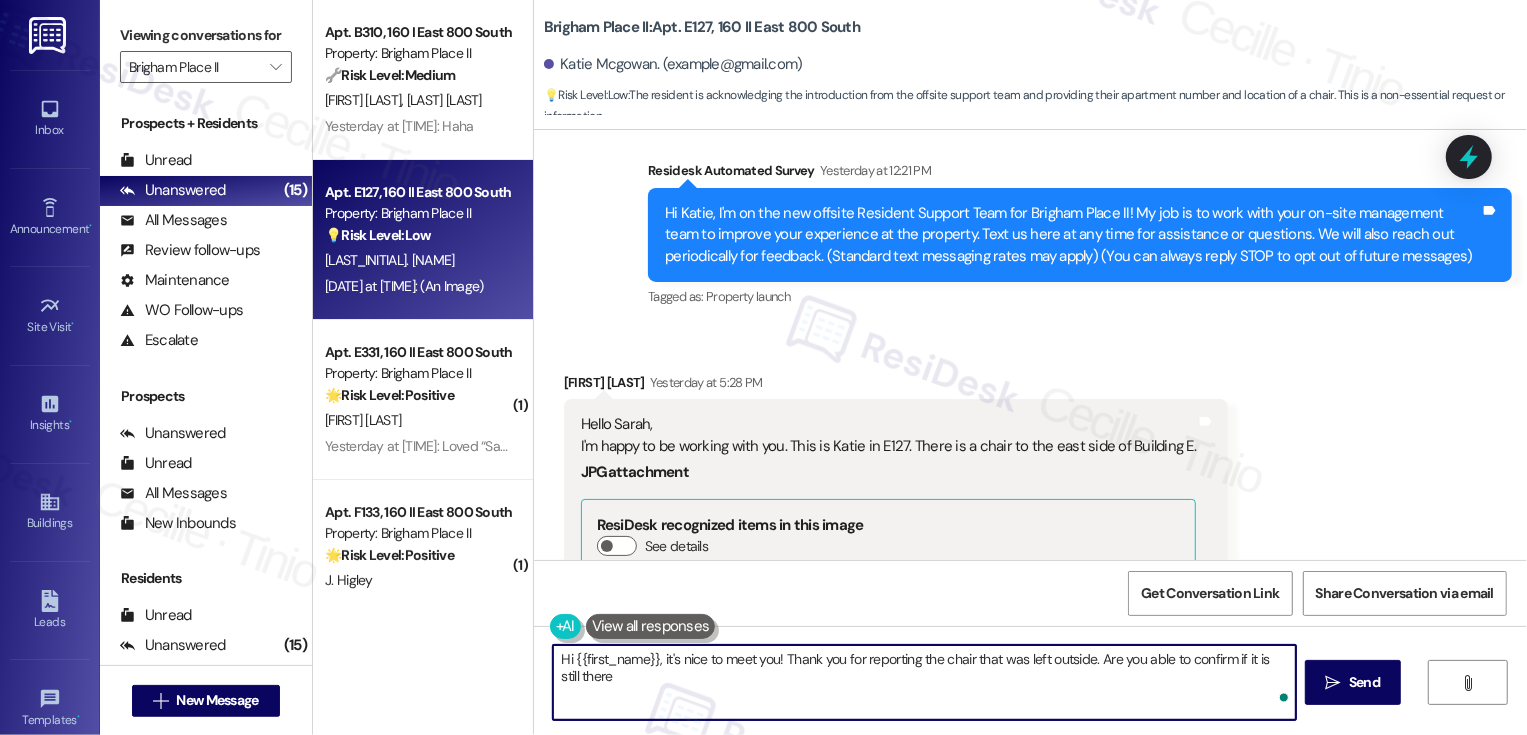 type on "Hi {{first_name}}, it's nice to meet you! Thank you for reporting the chair that was left outside. Are you able to confirm if it is still there?" 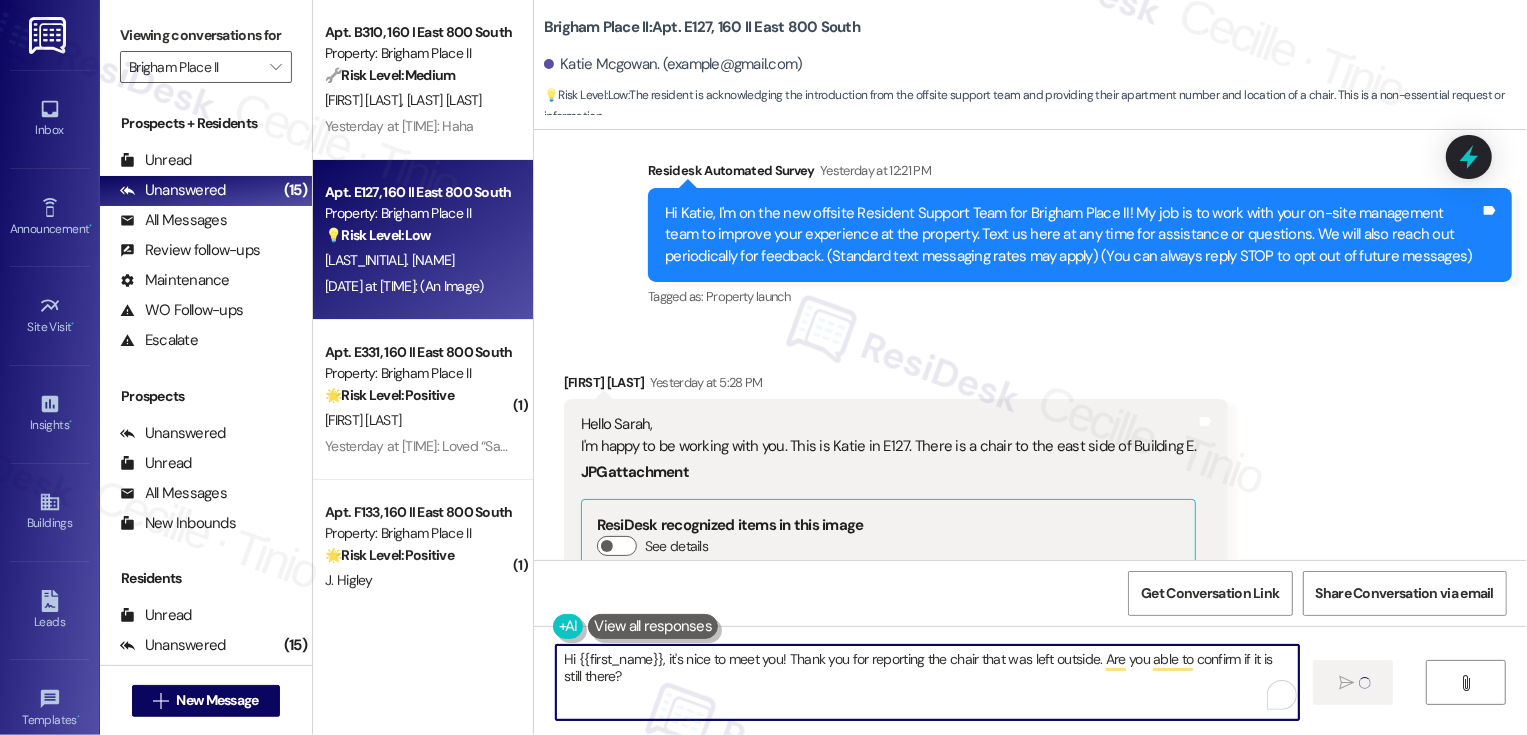 type 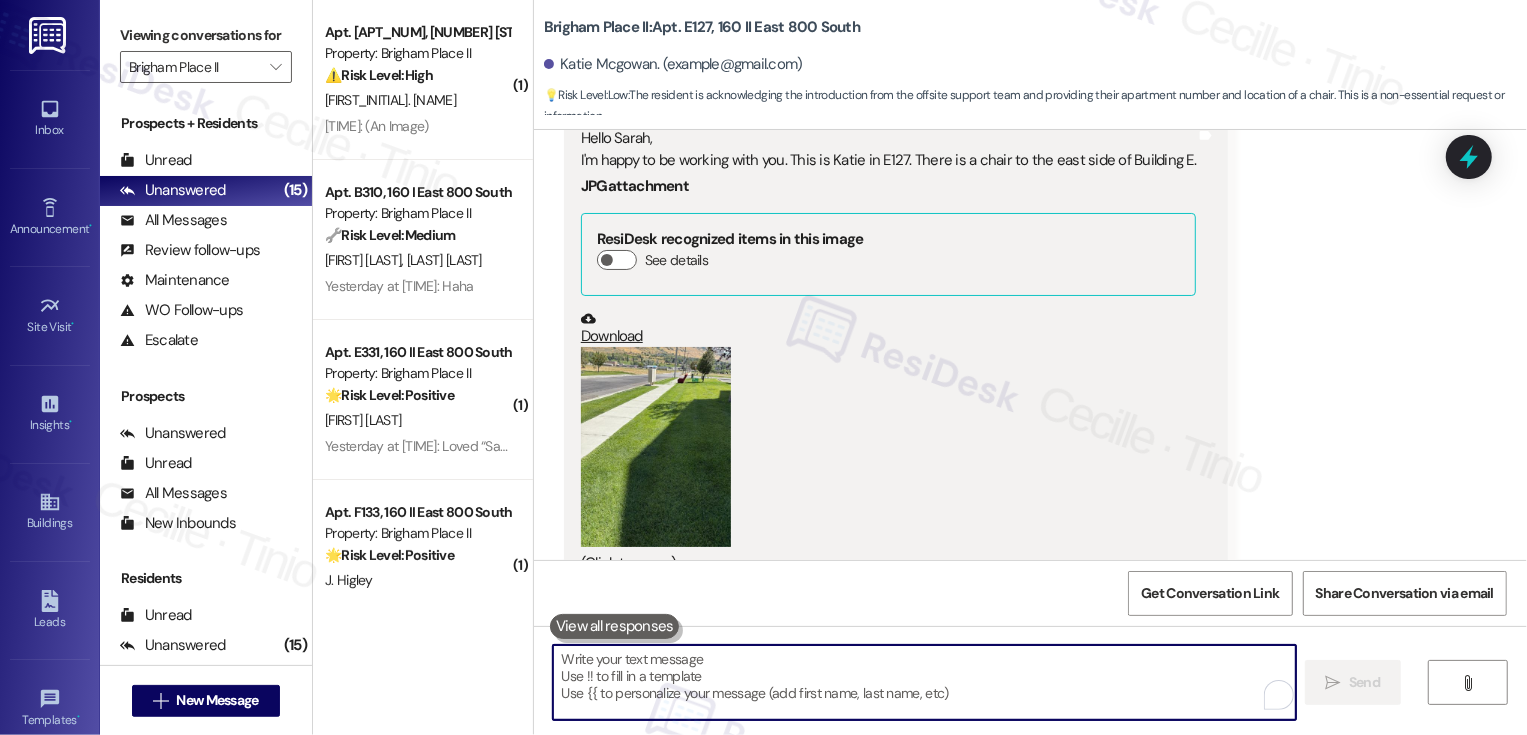scroll, scrollTop: 477, scrollLeft: 0, axis: vertical 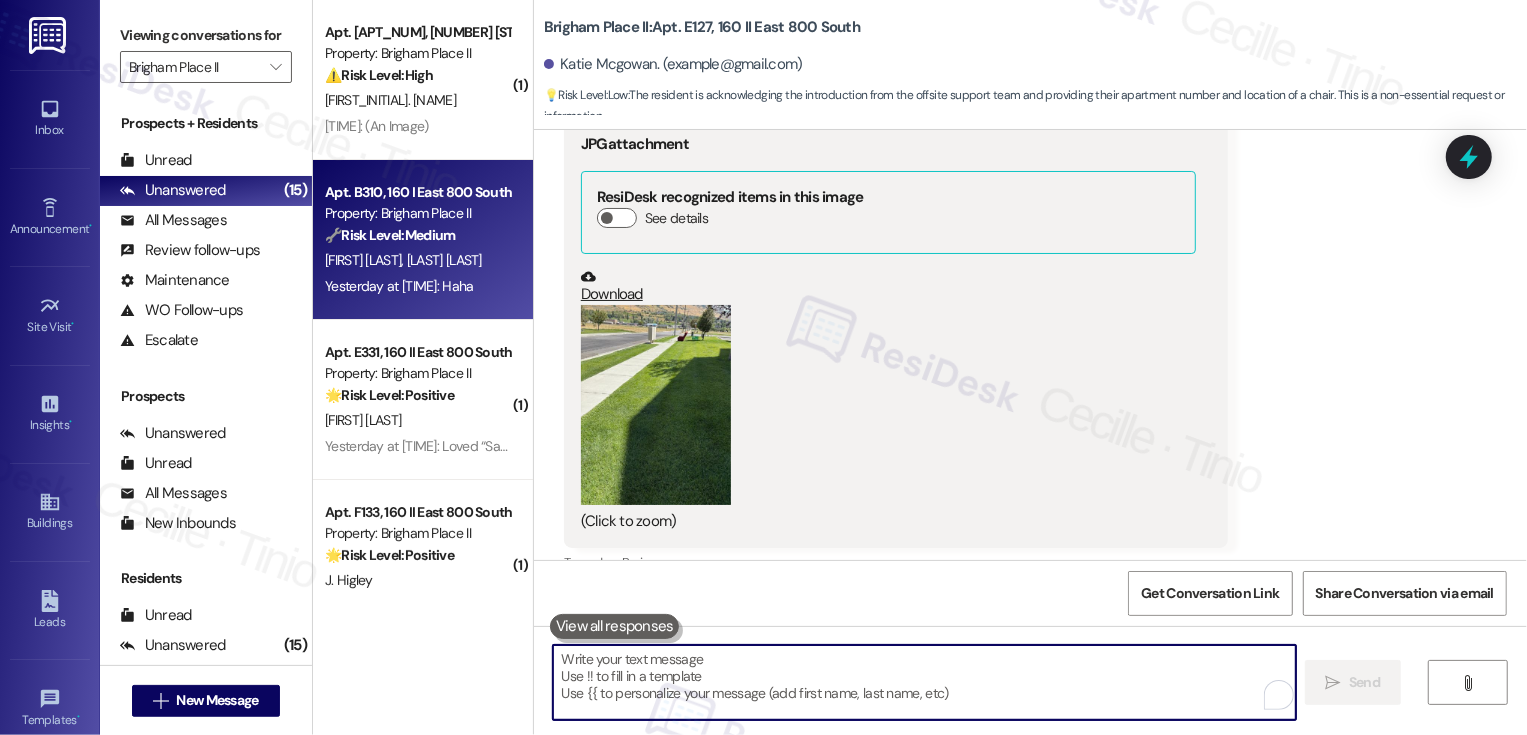 click on "A. Thomas M. Thomas" at bounding box center (417, 260) 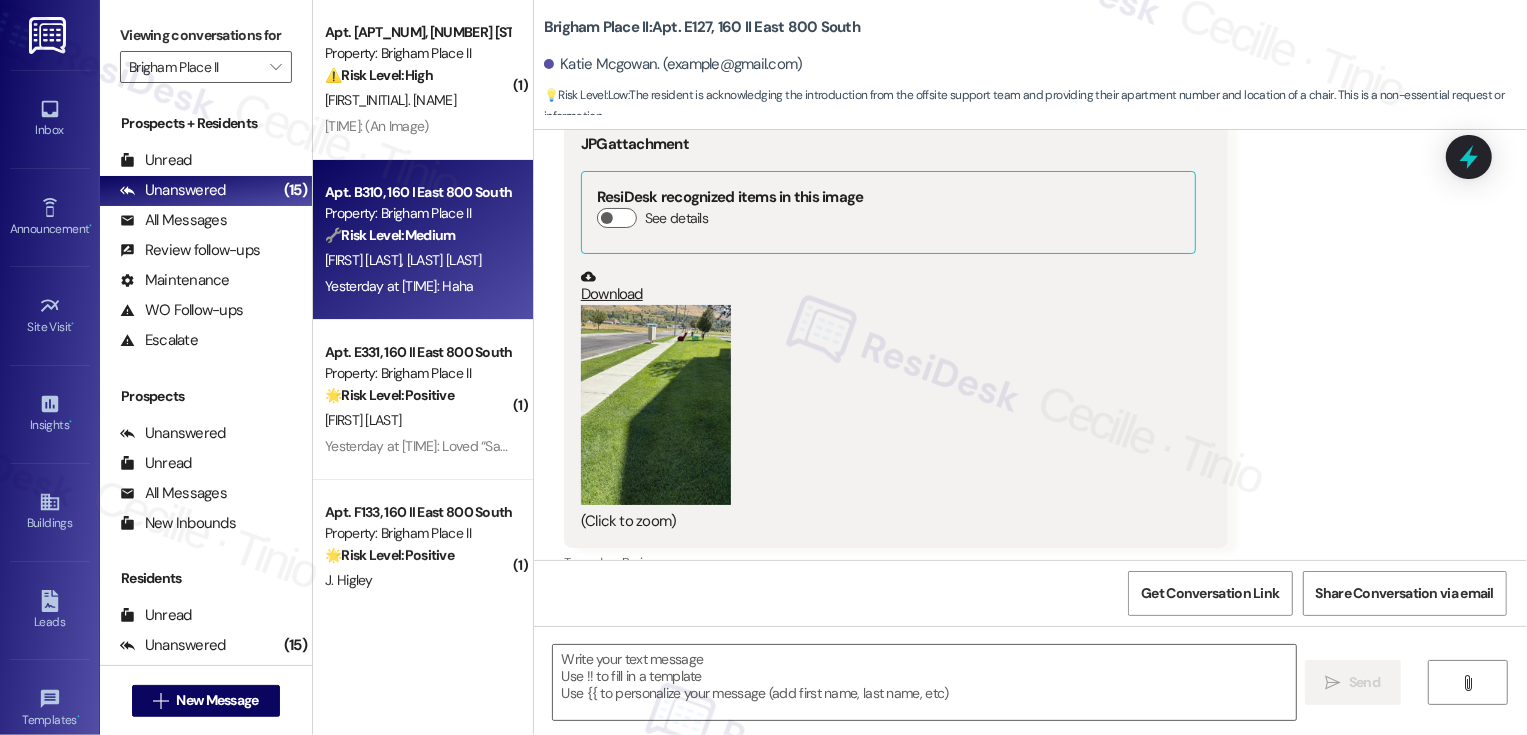click on "A. Thomas M. Thomas" at bounding box center (417, 260) 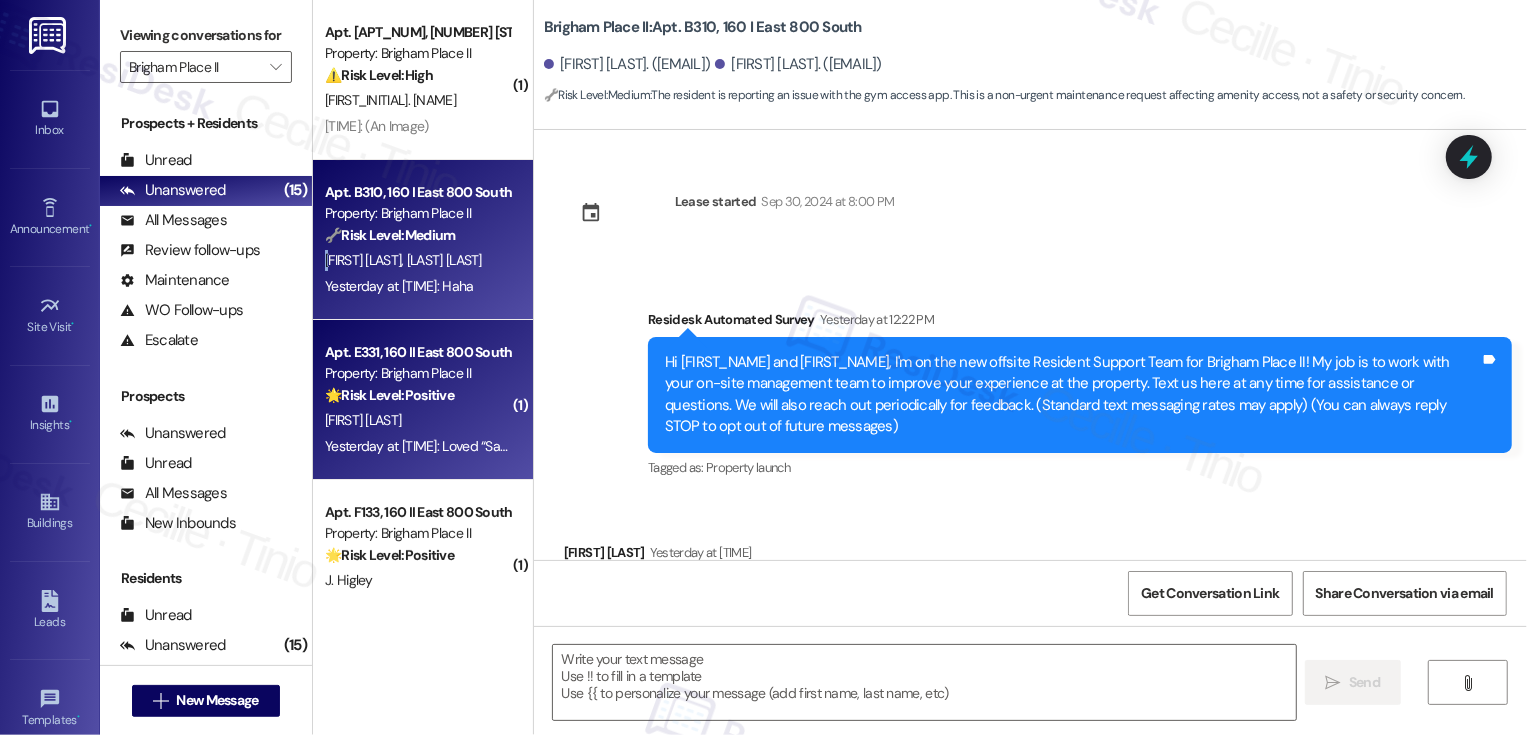 click on "🌟  Risk Level:  Positive" at bounding box center [389, 395] 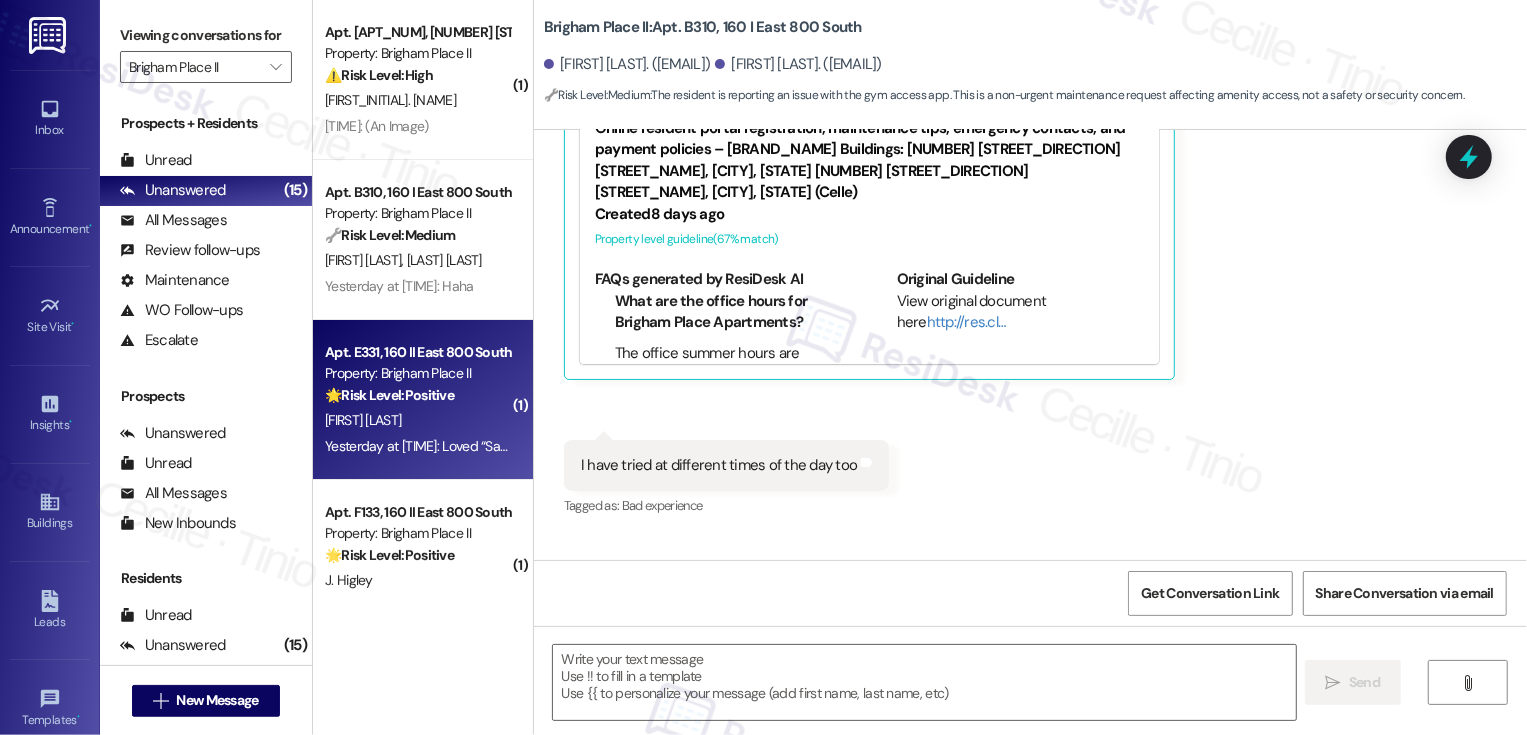 click on "🌟  Risk Level:  Positive" at bounding box center (389, 395) 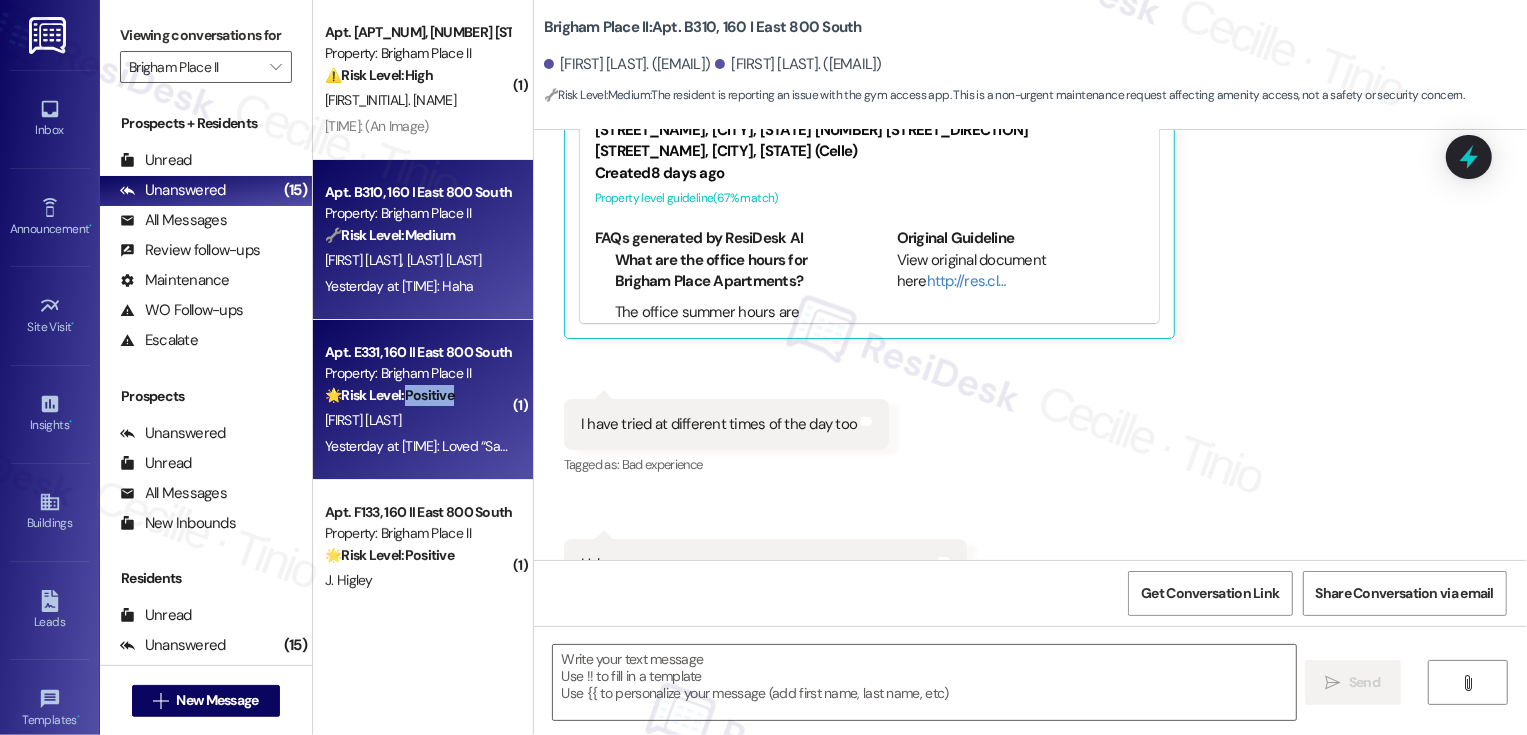 type on "Fetching suggested responses. Please feel free to read through the conversation in the meantime." 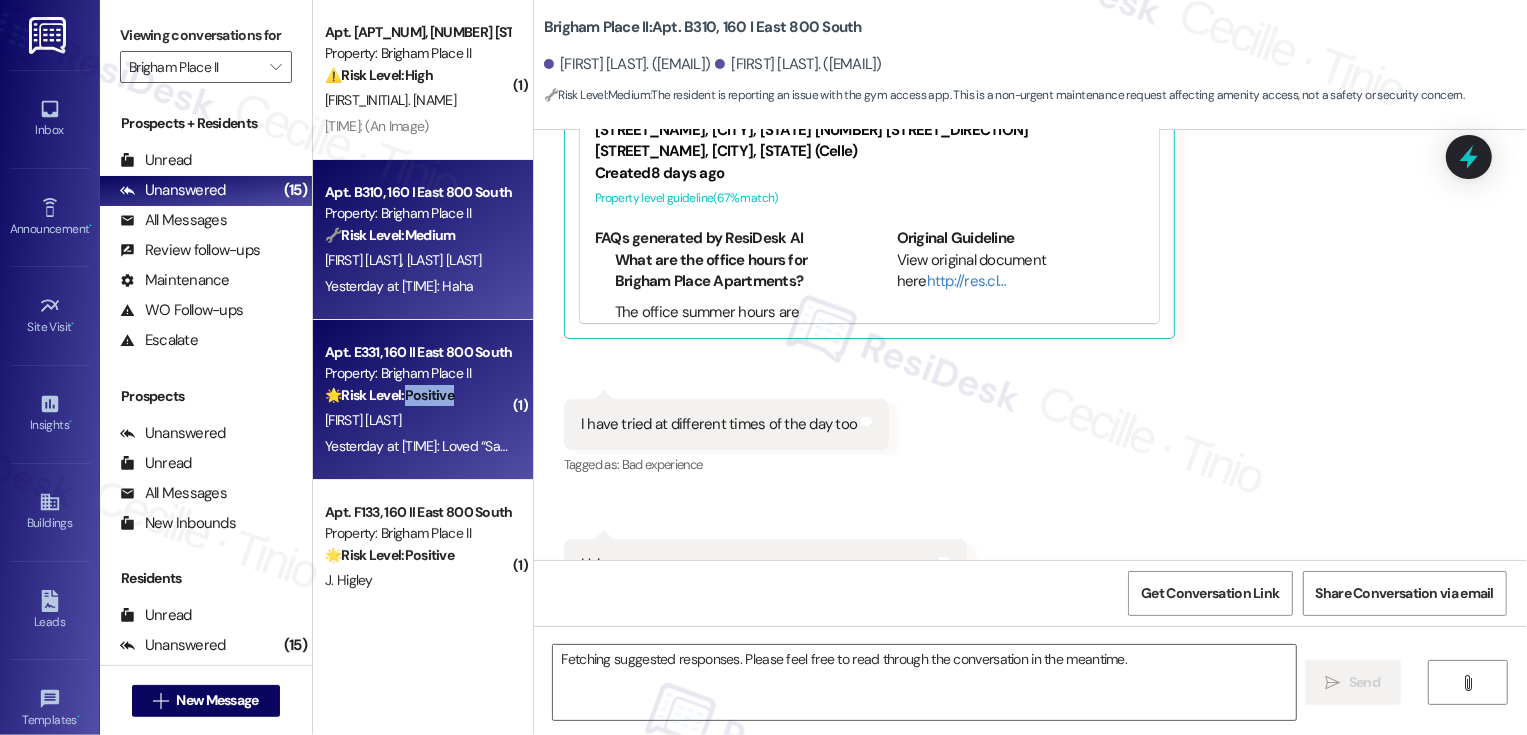 scroll, scrollTop: 686, scrollLeft: 0, axis: vertical 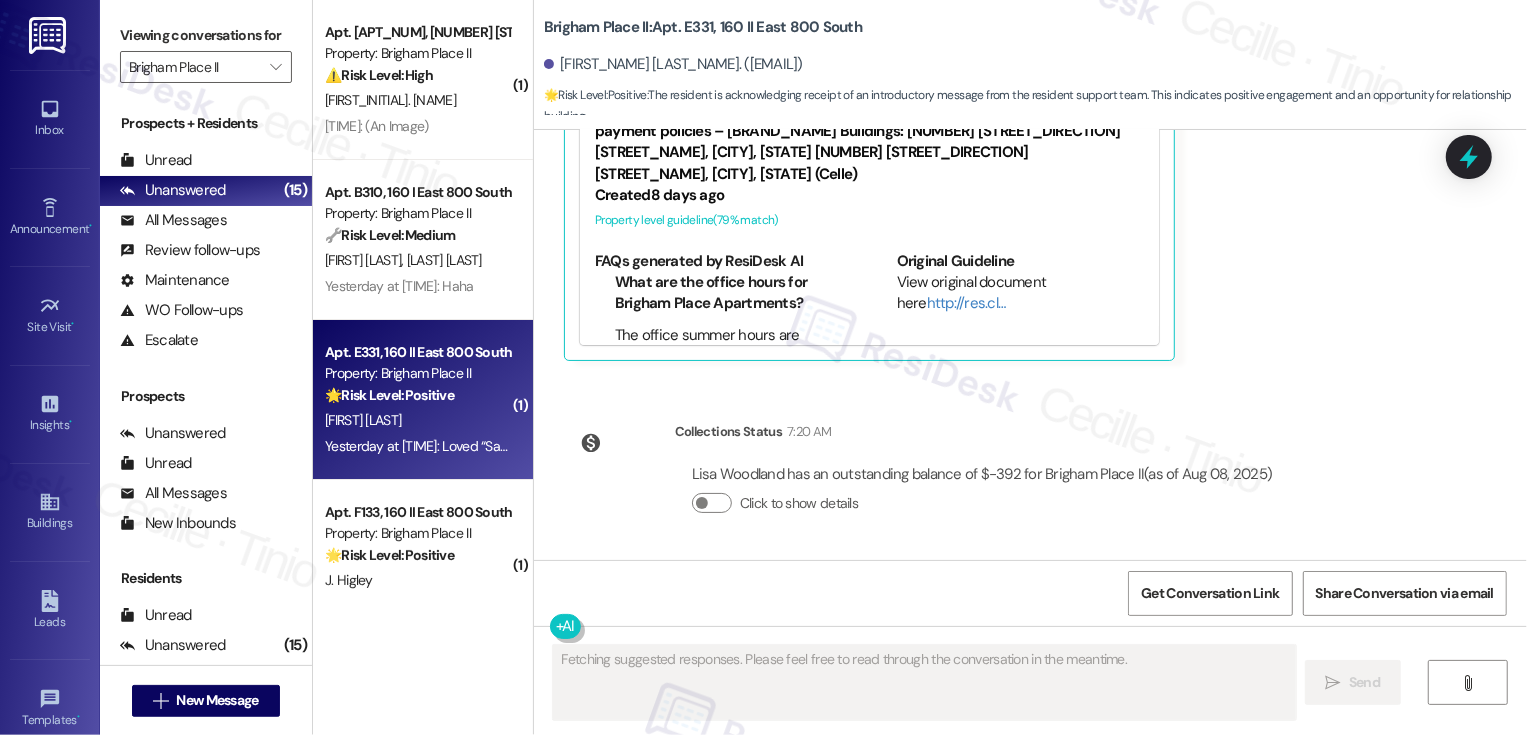 click on "3:32 PM: (An Image) 3:32 PM: (An Image)" at bounding box center [417, 126] 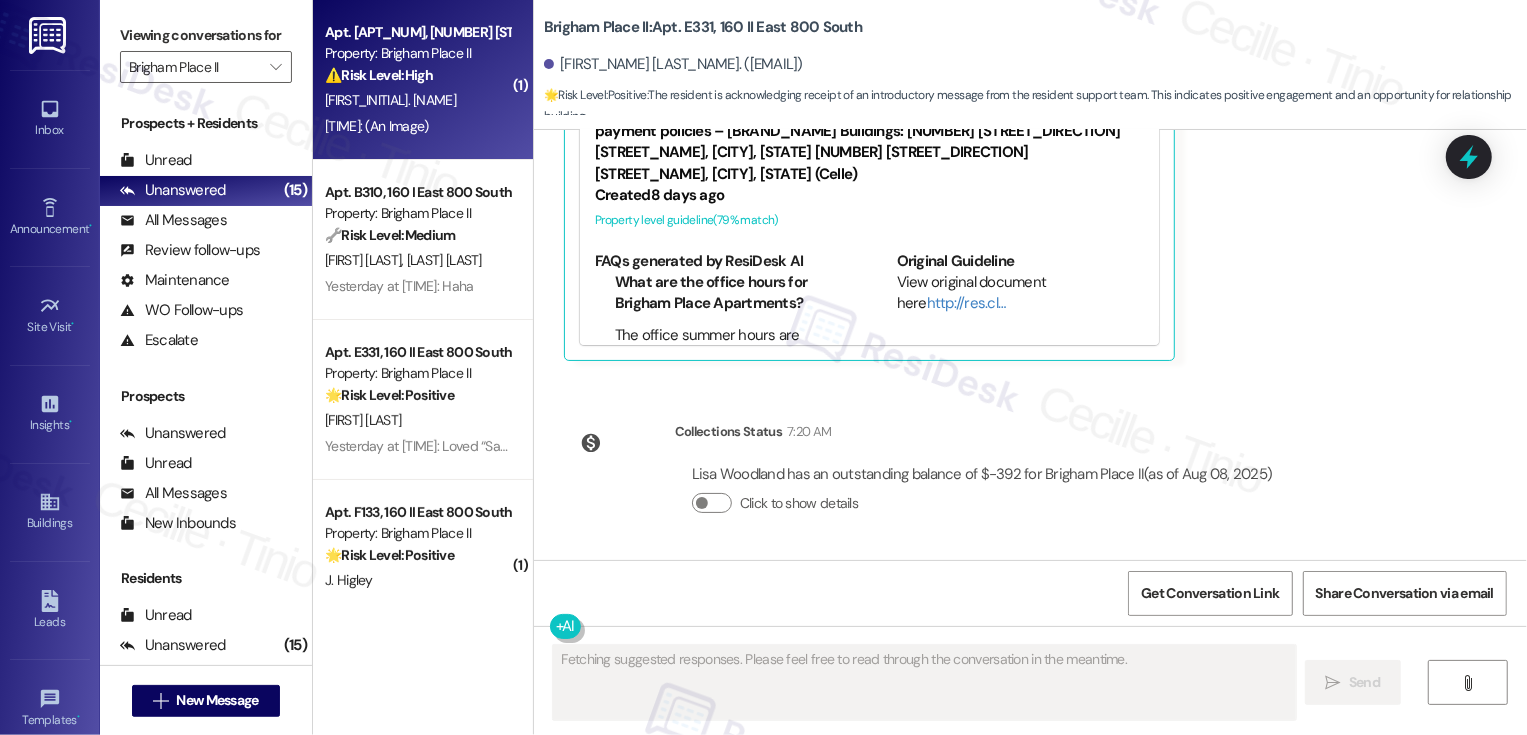click on "3:32 PM: (An Image) 3:32 PM: (An Image)" at bounding box center (417, 126) 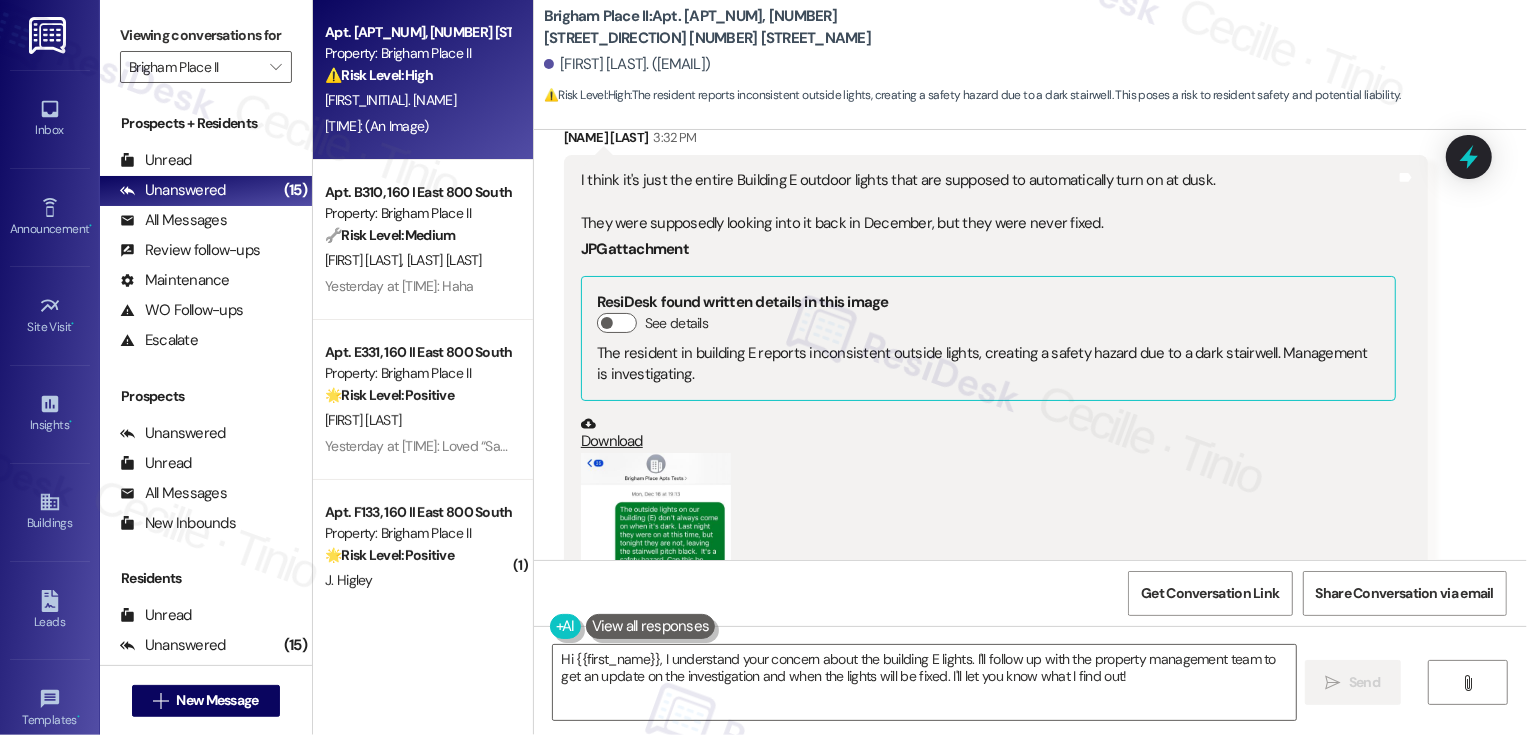 scroll, scrollTop: 1047, scrollLeft: 0, axis: vertical 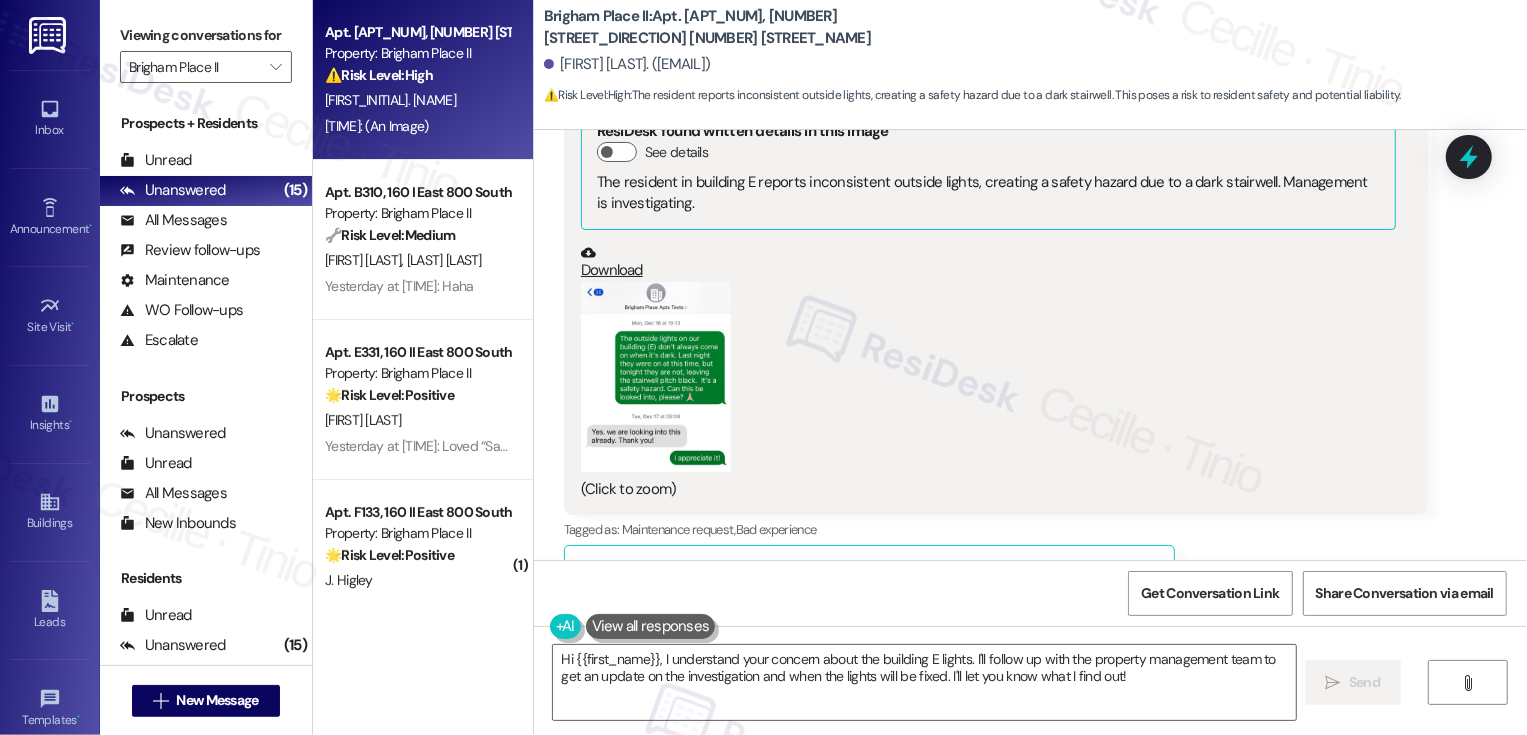 click at bounding box center (656, 377) 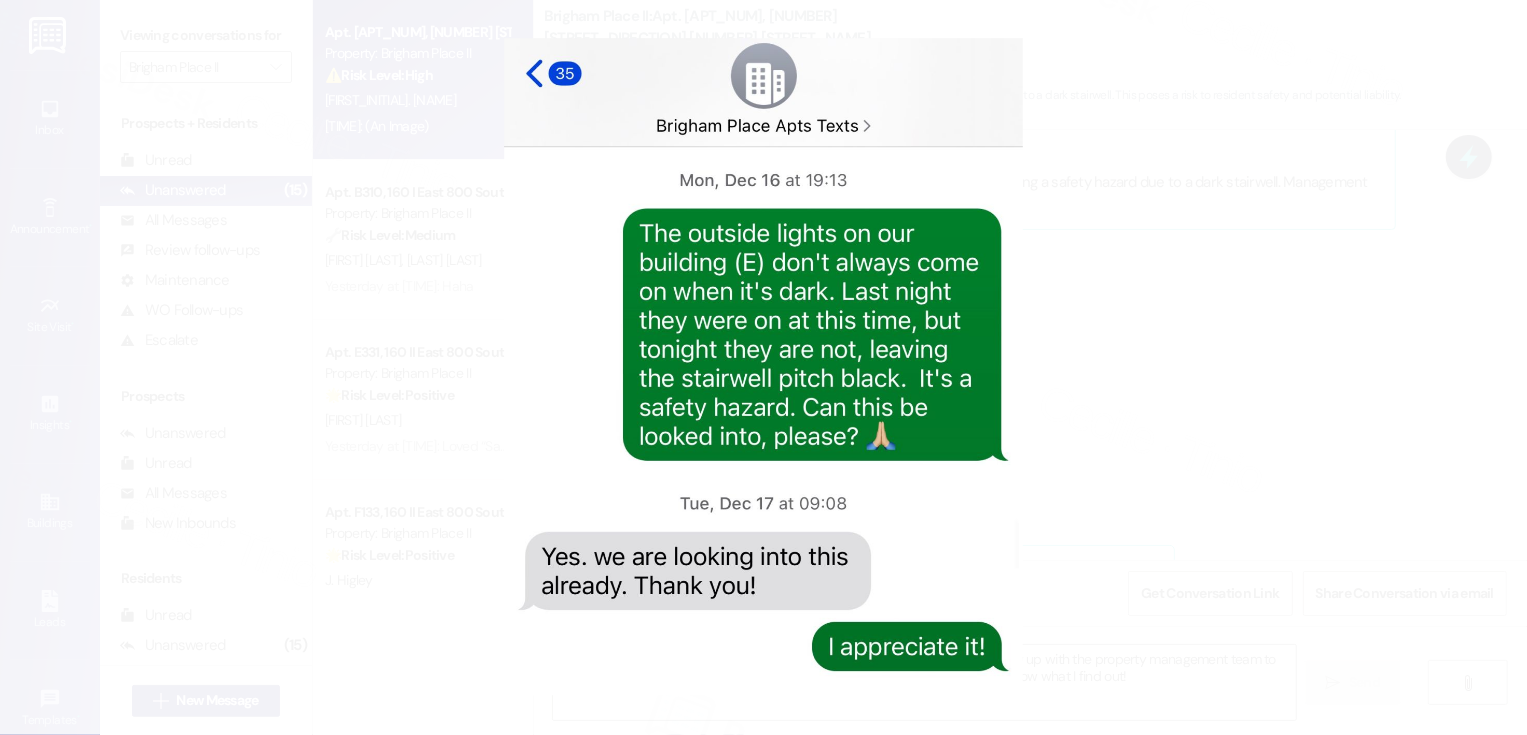 click at bounding box center [763, 367] 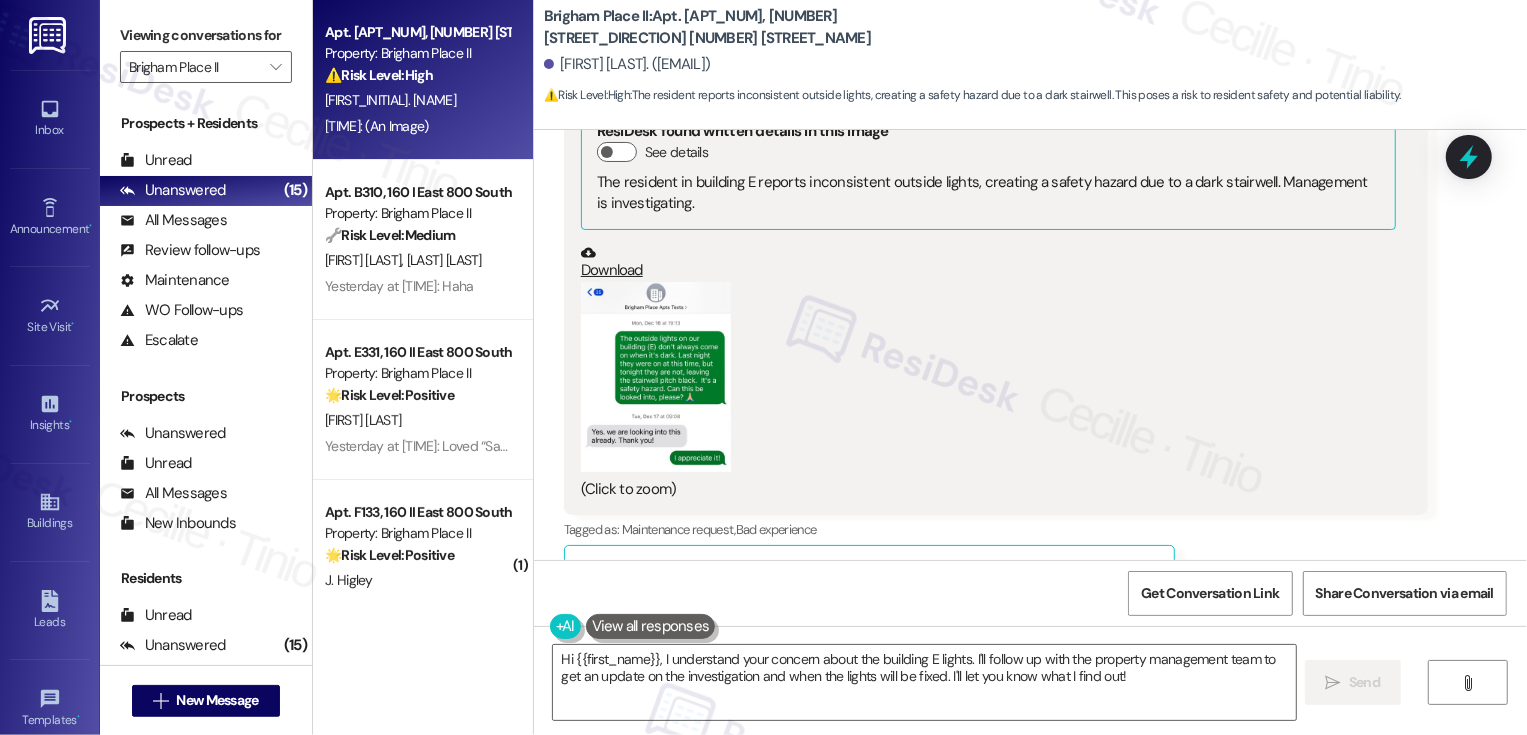 scroll, scrollTop: 1301, scrollLeft: 0, axis: vertical 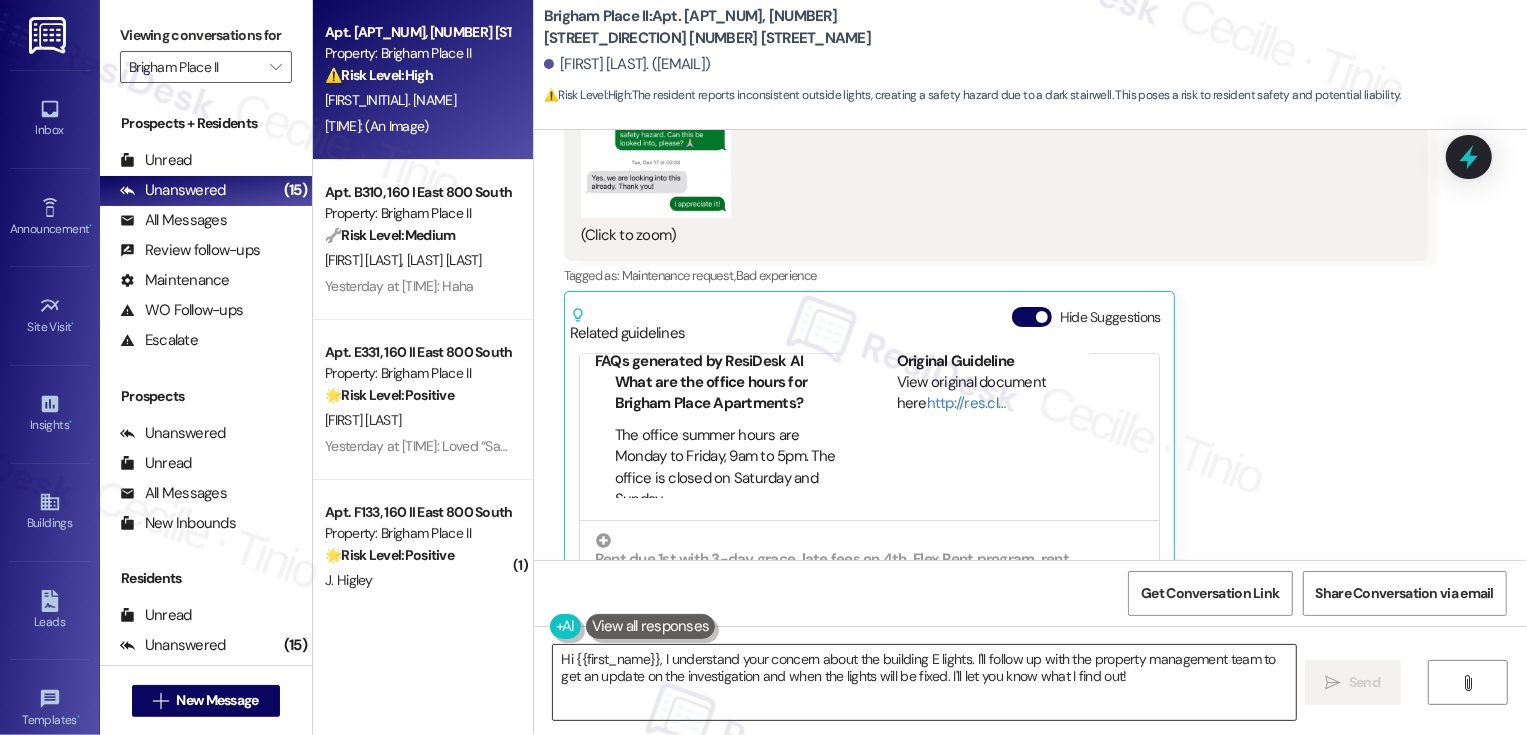 click on "Hi {{first_name}}, I understand your concern about the building E lights. I'll follow up with the property management team to get an update on the investigation and when the lights will be fixed. I'll let you know what I find out!" at bounding box center (924, 682) 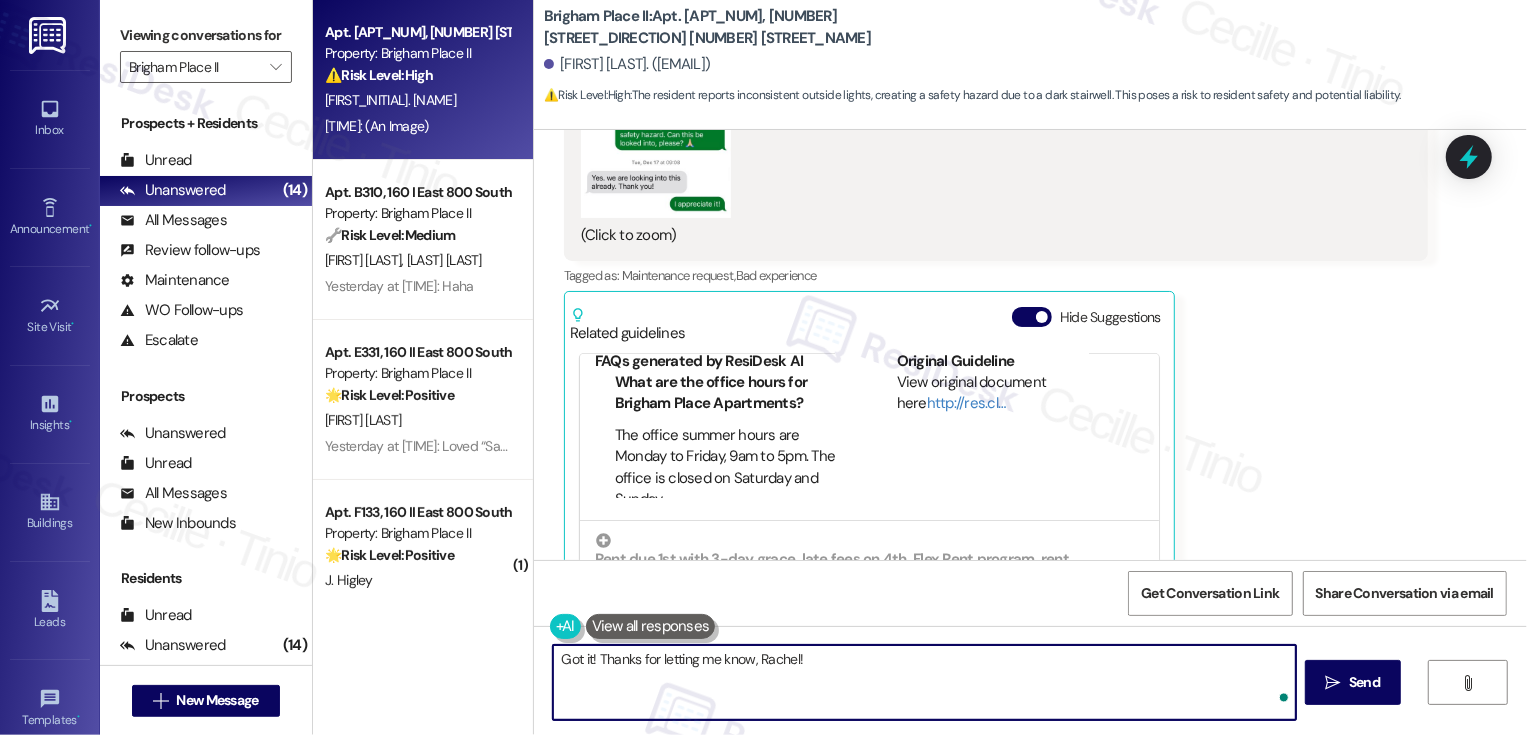 paste on "Hi {{first_name}}, I understand your concern about the Building E lights. I checked with the team, and they mentioned that a vendor came out and fixed the lights in June. They’re now aware the issue has come up again, and the soonest they can get a vendor back out is early next week." 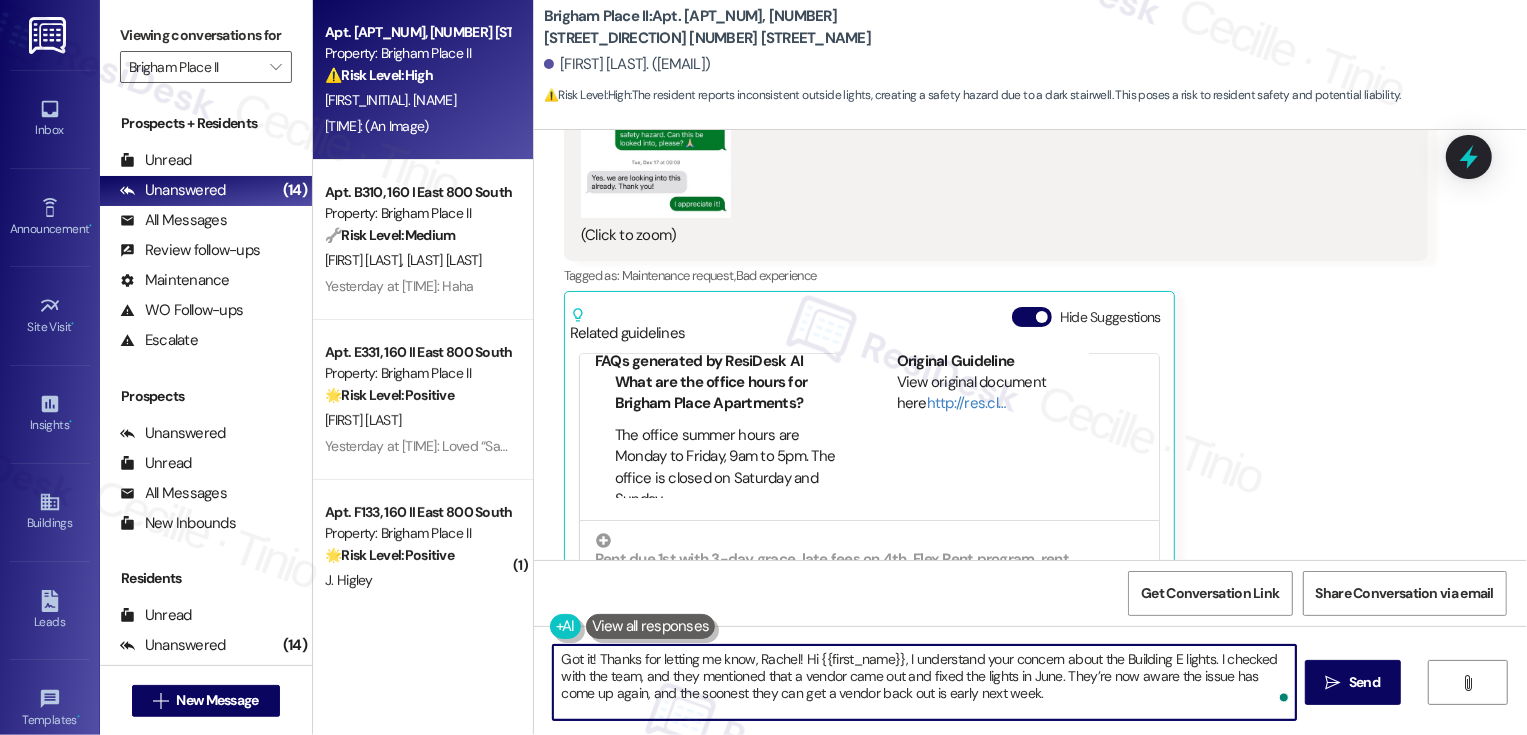 scroll, scrollTop: 25, scrollLeft: 0, axis: vertical 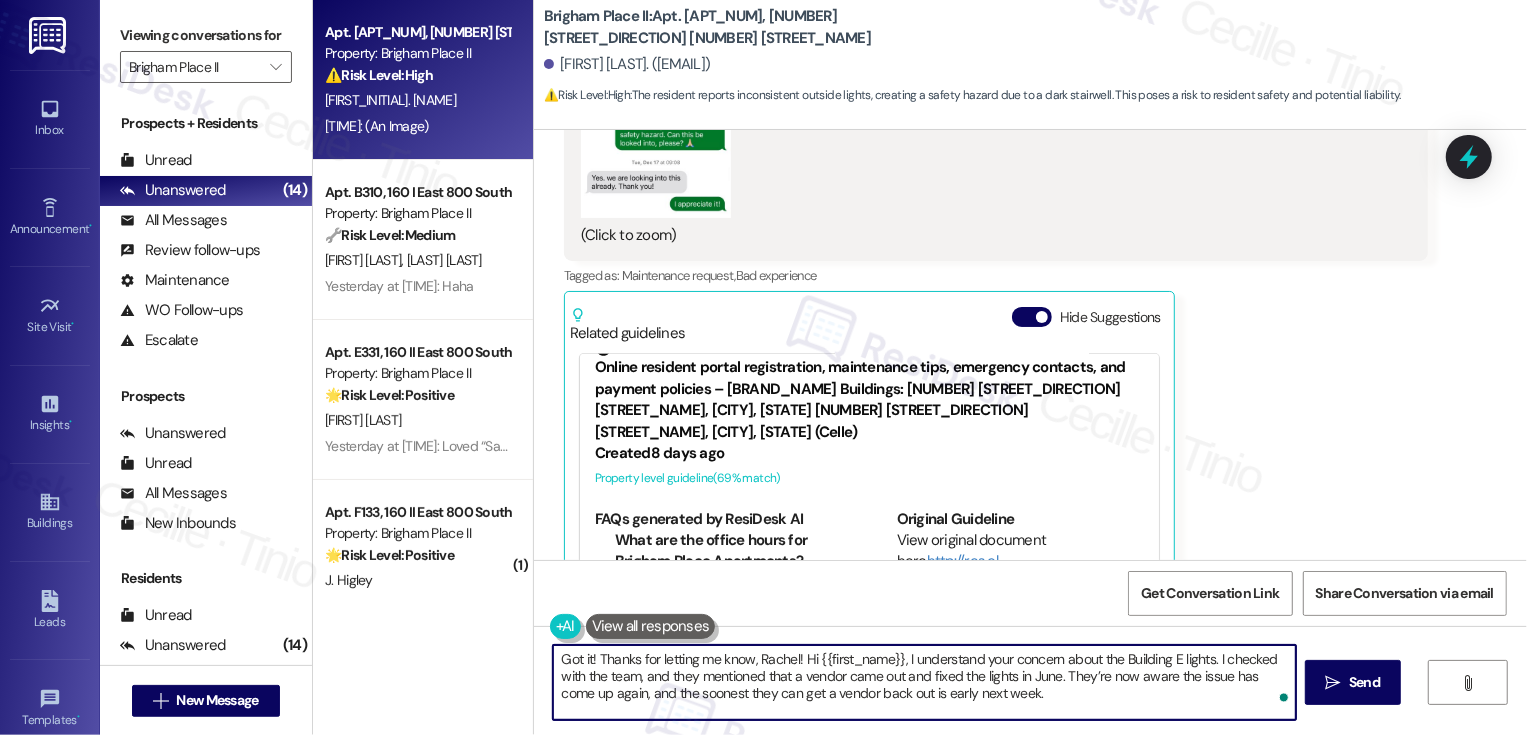 click on "(Click to zoom)" at bounding box center (988, 235) 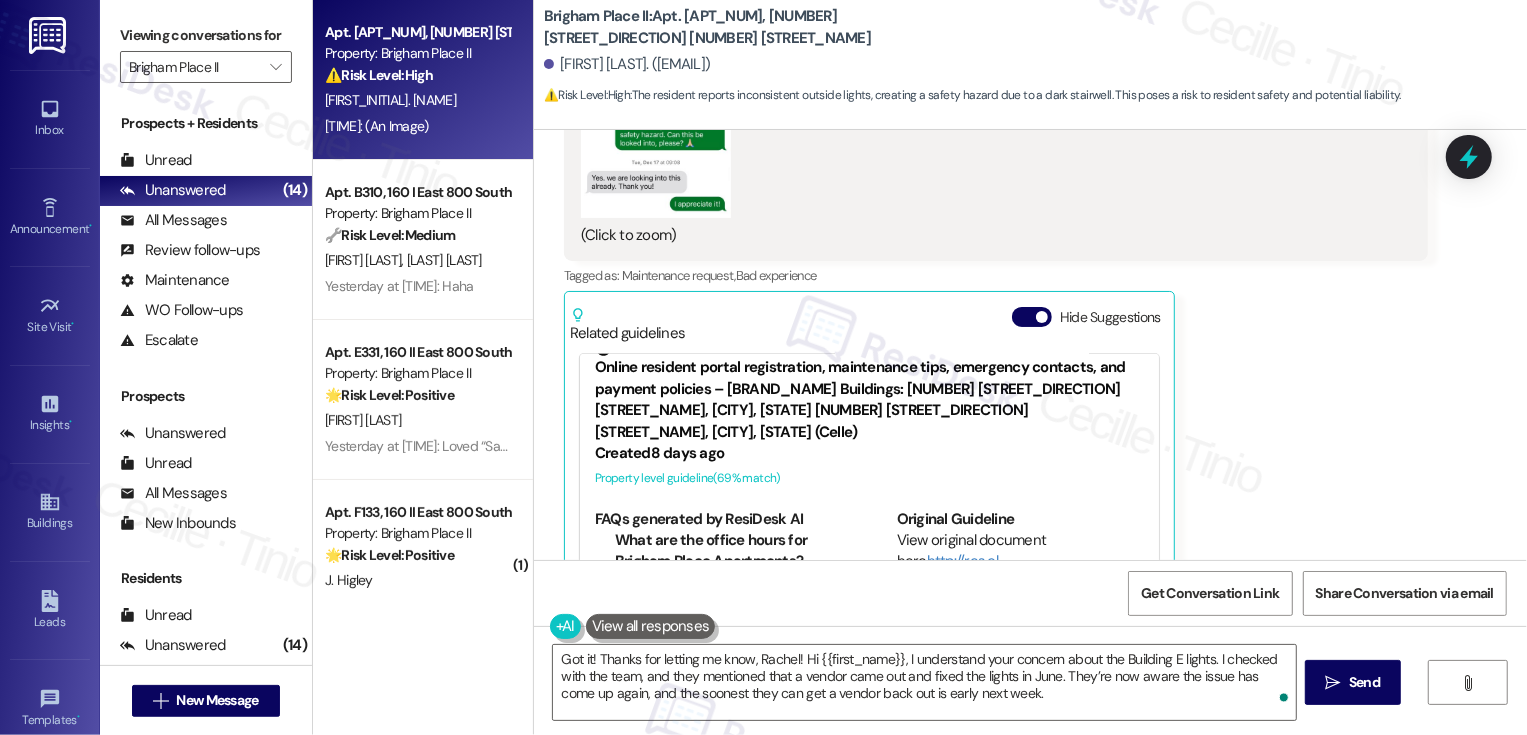 click at bounding box center (656, 123) 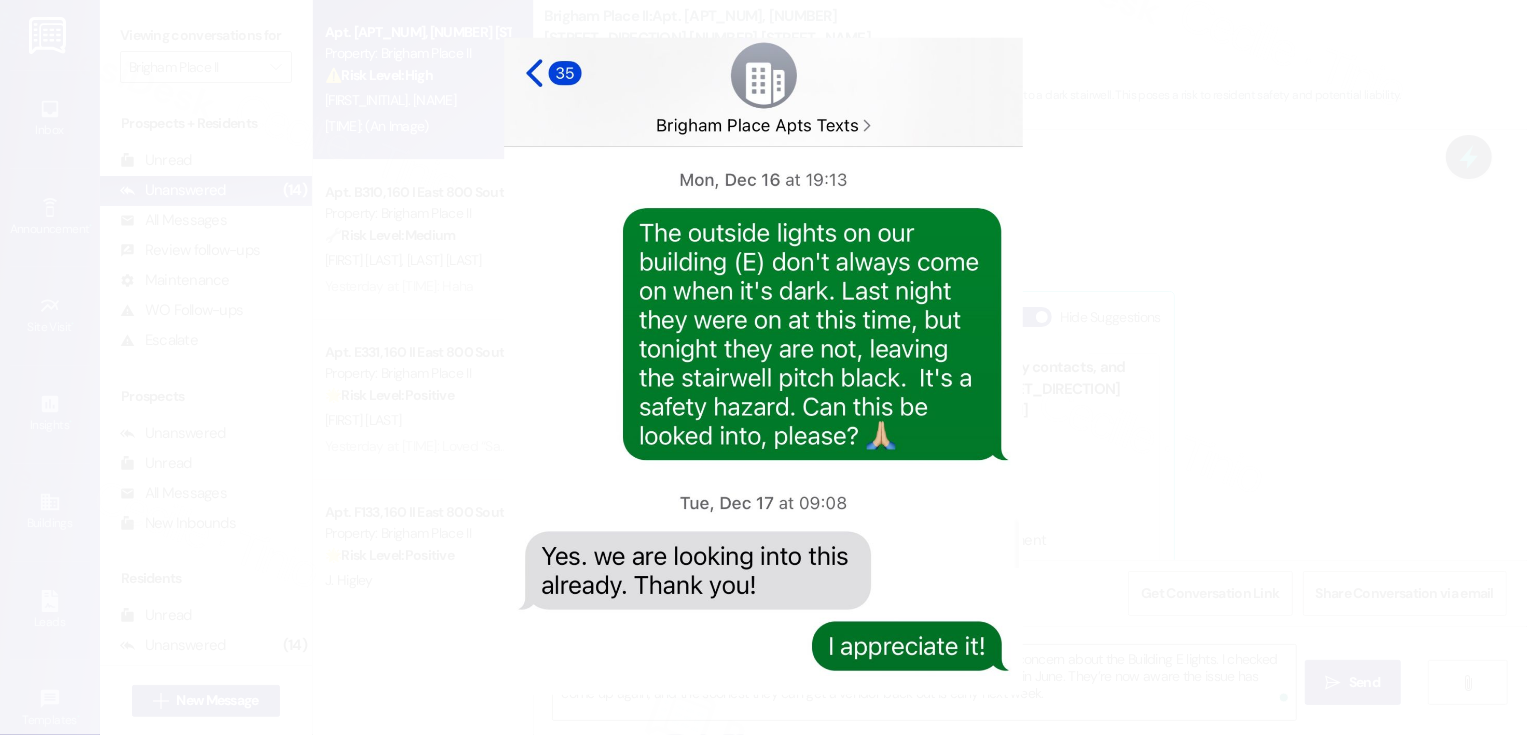 click at bounding box center (763, 367) 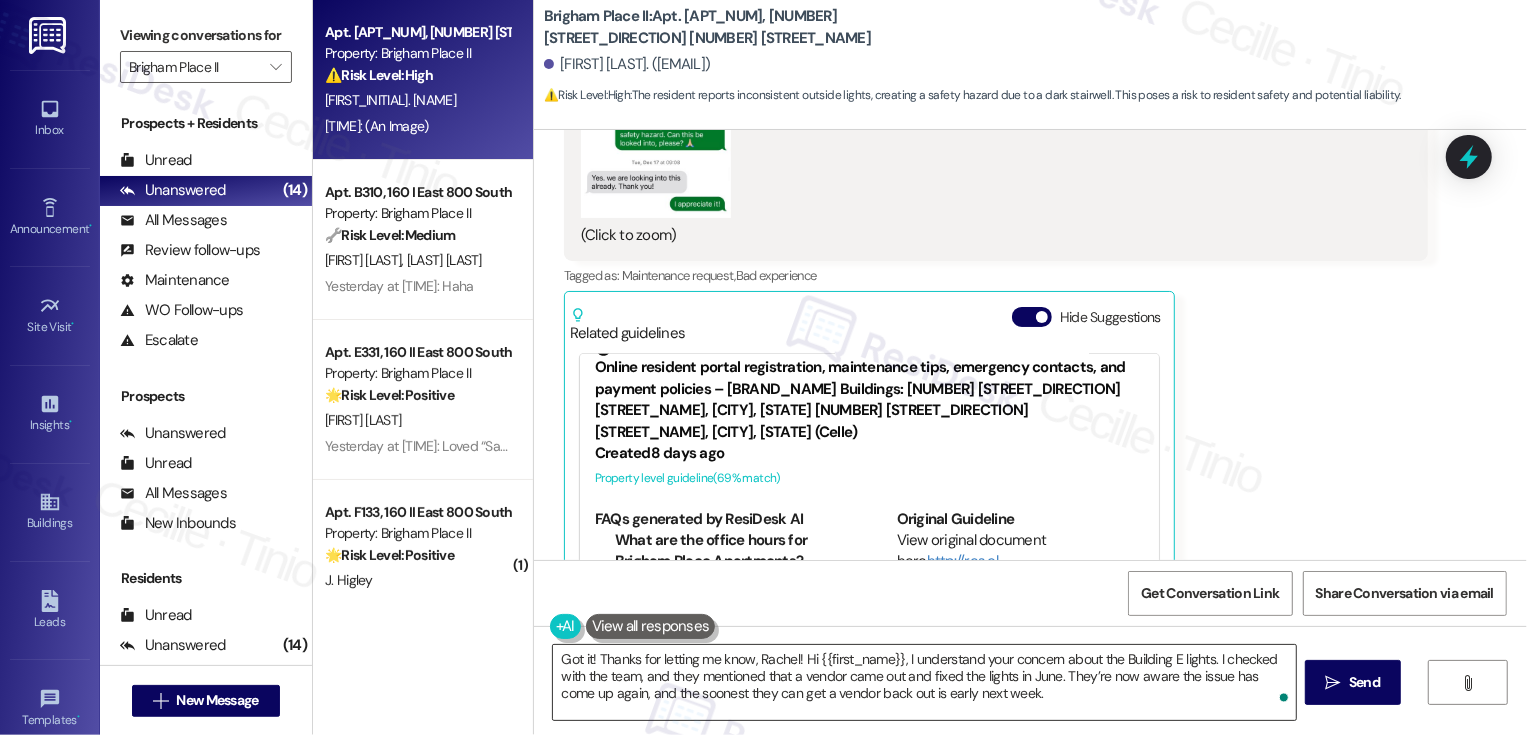 click on "Got it! Thanks for letting me know, Rachel! Hi {{first_name}}, I understand your concern about the Building E lights. I checked with the team, and they mentioned that a vendor came out and fixed the lights in June. They’re now aware the issue has come up again, and the soonest they can get a vendor back out is early next week." at bounding box center [924, 682] 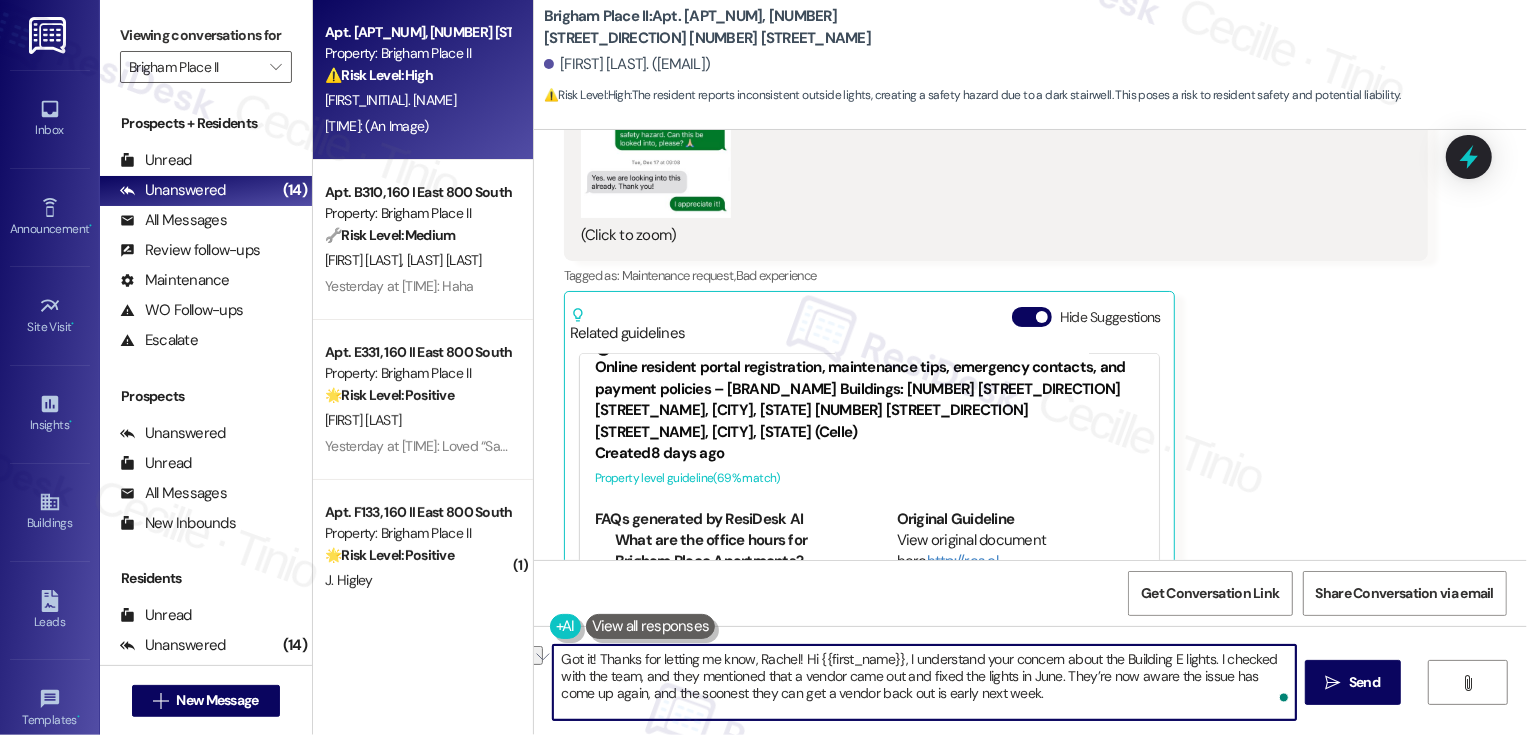 drag, startPoint x: 792, startPoint y: 654, endPoint x: 1201, endPoint y: 656, distance: 409.00488 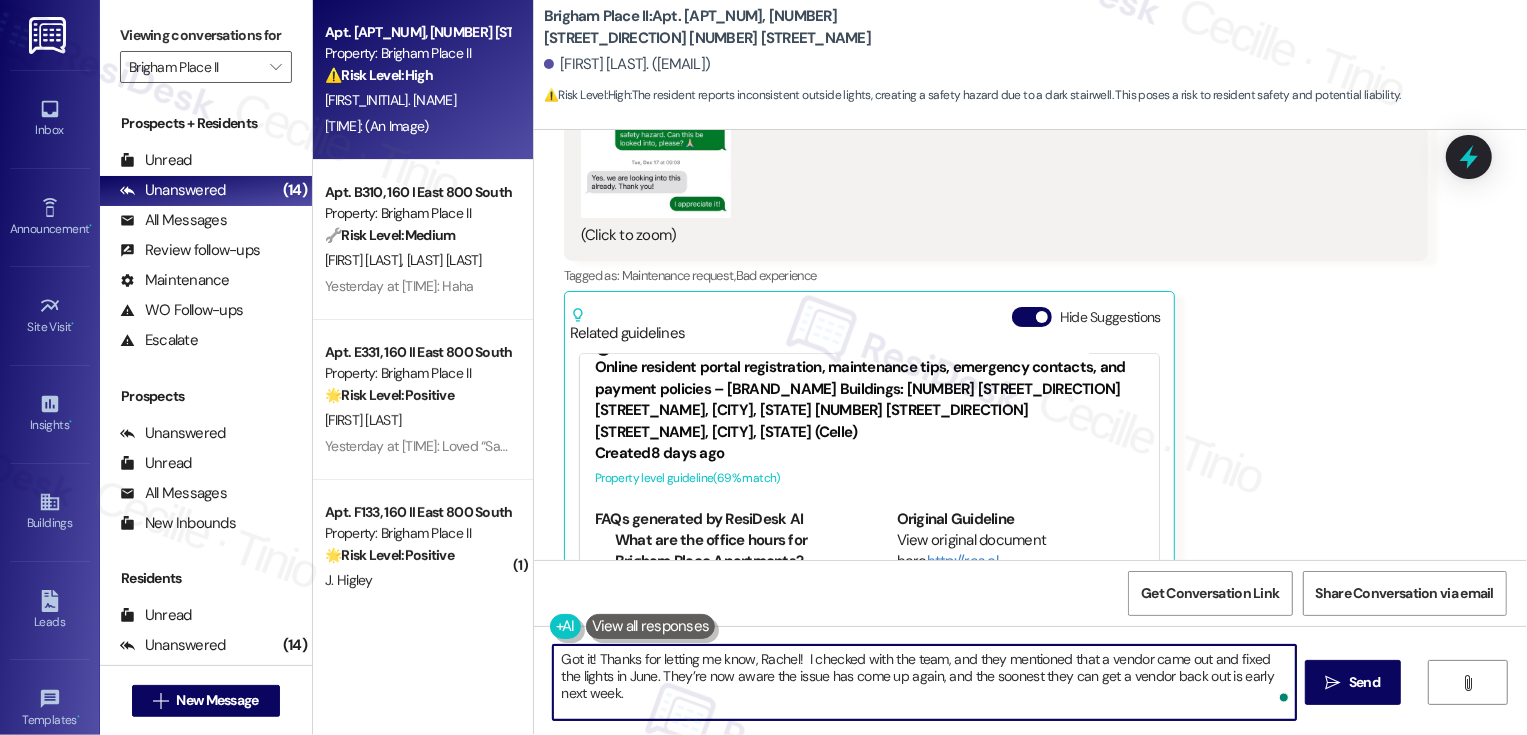 type on "Got it! Thanks for letting me know, Rachel! I checked with the team, and they mentioned that a vendor came out and fixed the lights in June. They’re now aware the issue has come up again, and the soonest they can get a vendor back out is early next week." 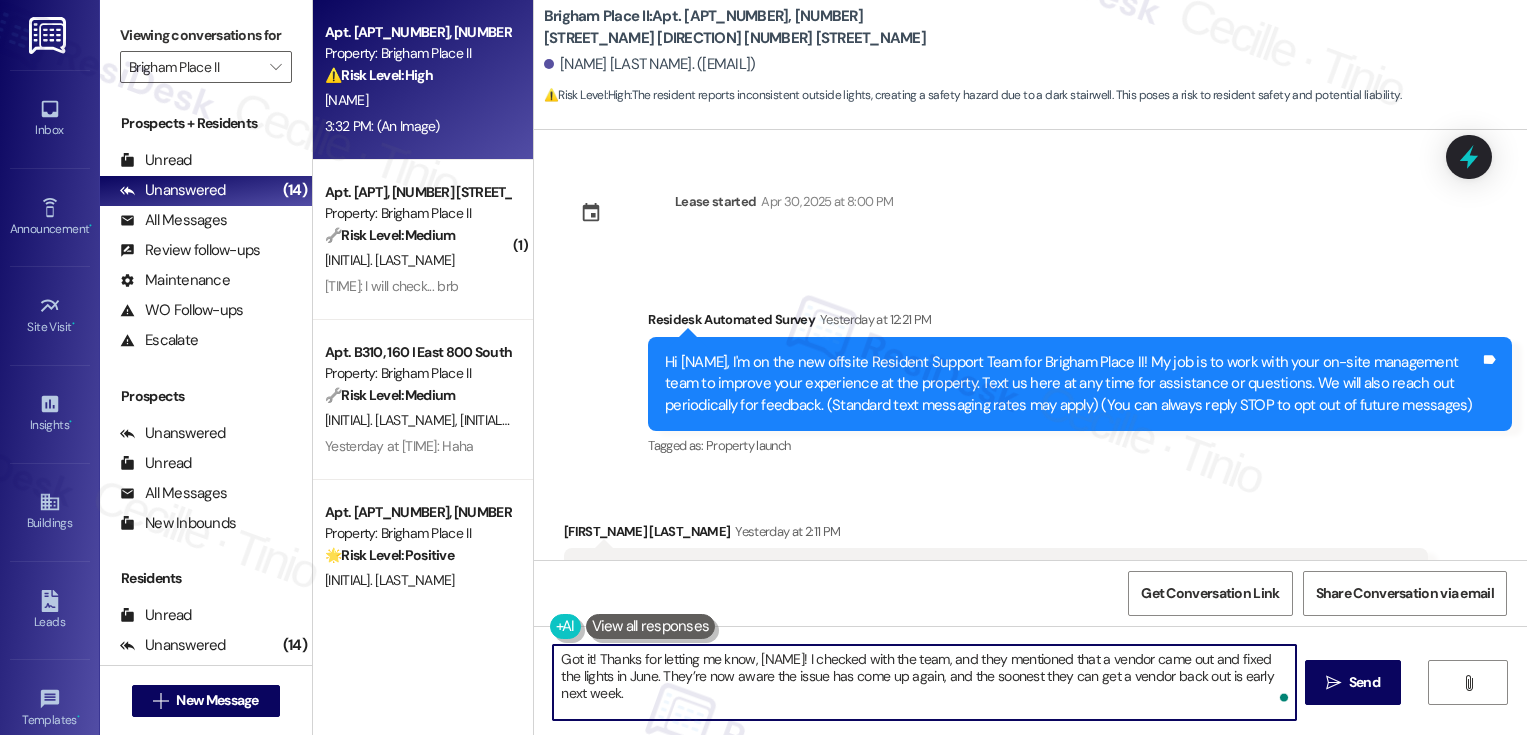 scroll, scrollTop: 0, scrollLeft: 0, axis: both 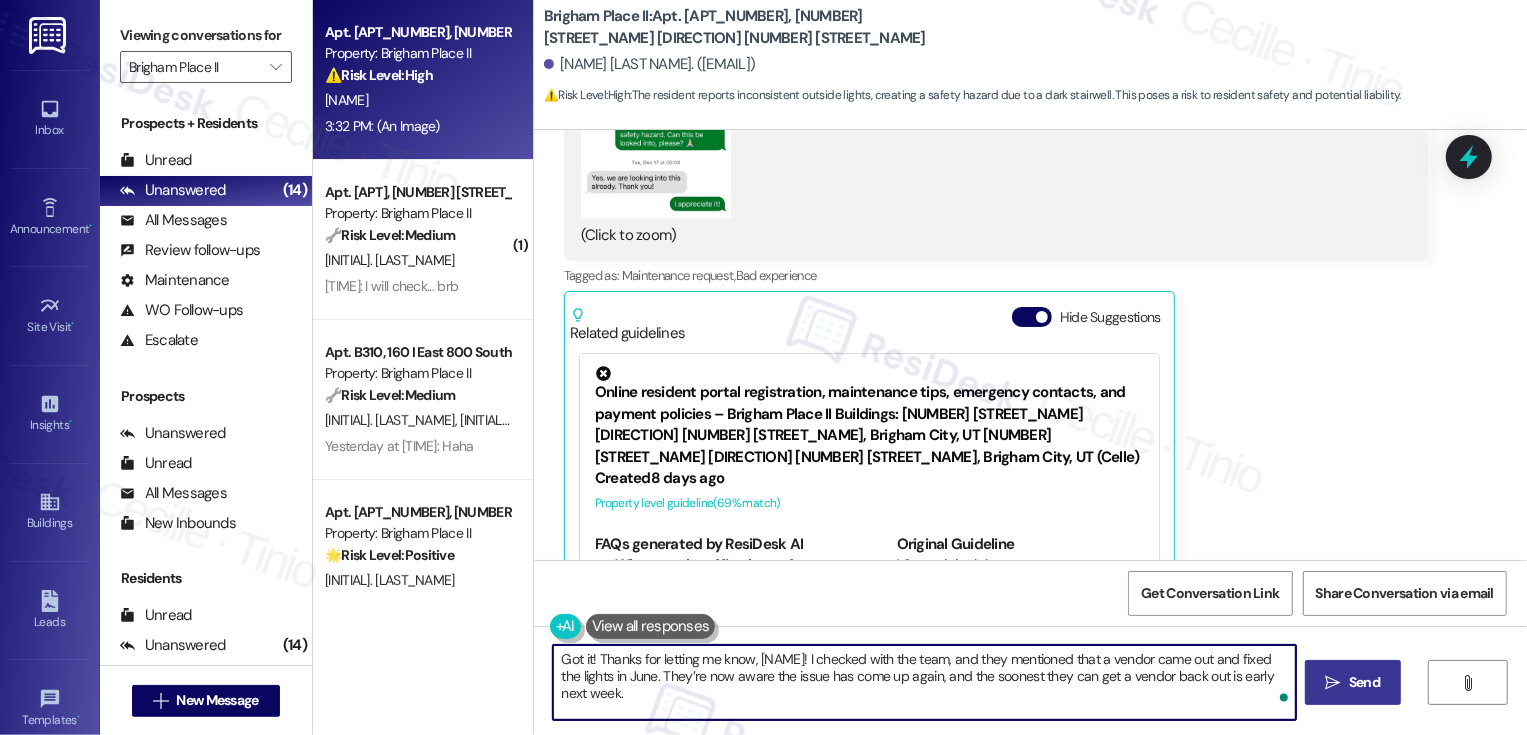 type on "Got it! Thanks for letting me know, [NAME]! I checked with the team, and they mentioned that a vendor came out and fixed the lights in June. They’re now aware the issue has come up again, and the soonest they can get a vendor back out is early next week." 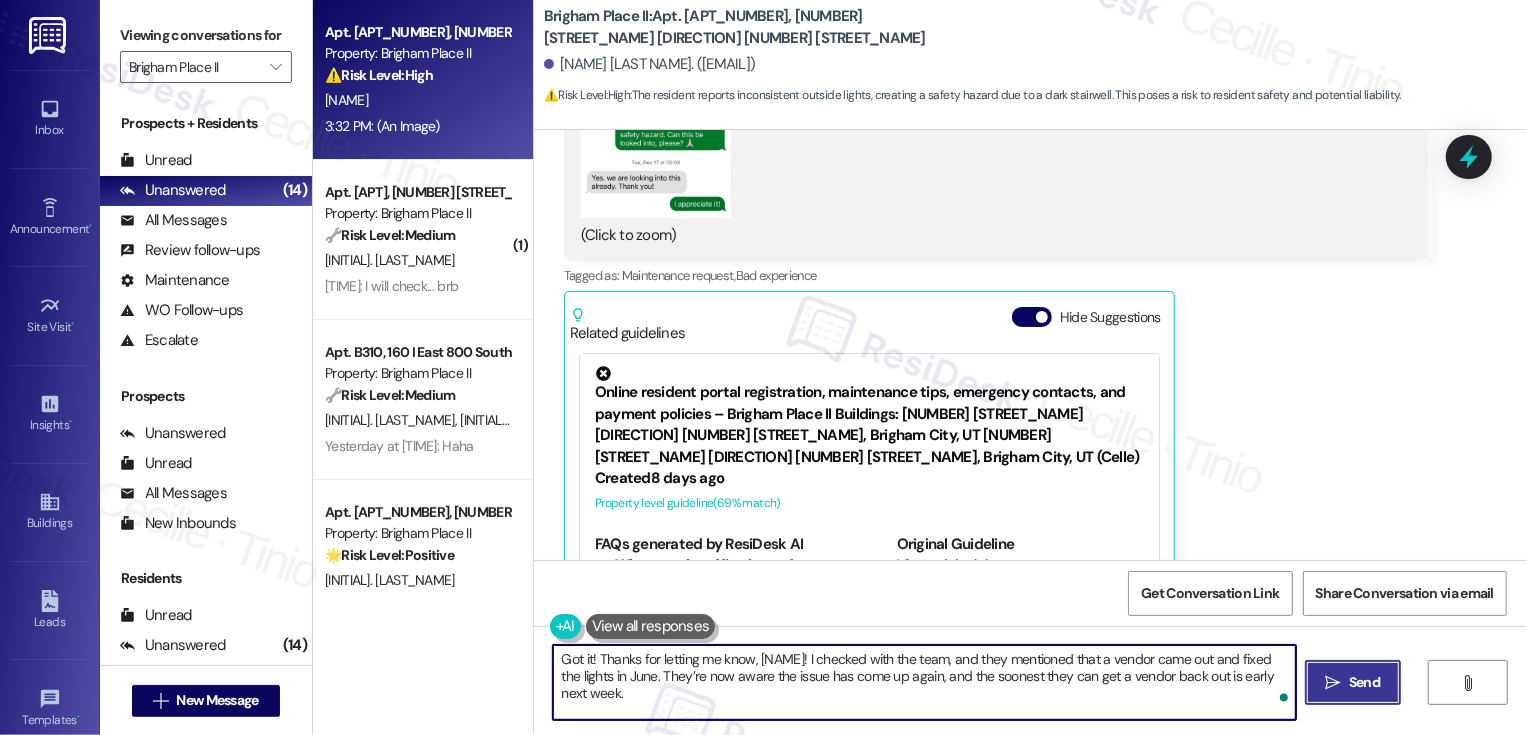 click on " Send" at bounding box center (1353, 682) 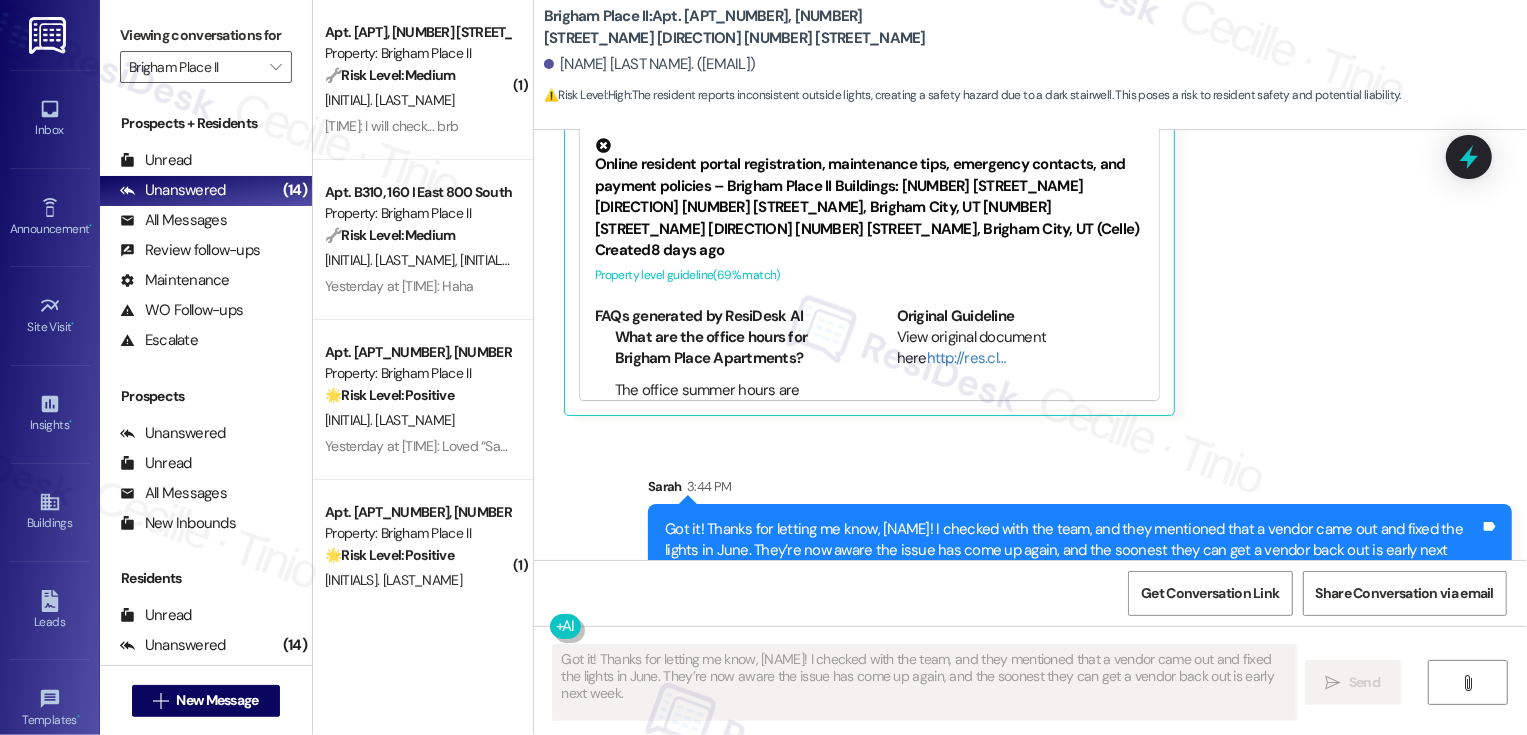 scroll, scrollTop: 1560, scrollLeft: 0, axis: vertical 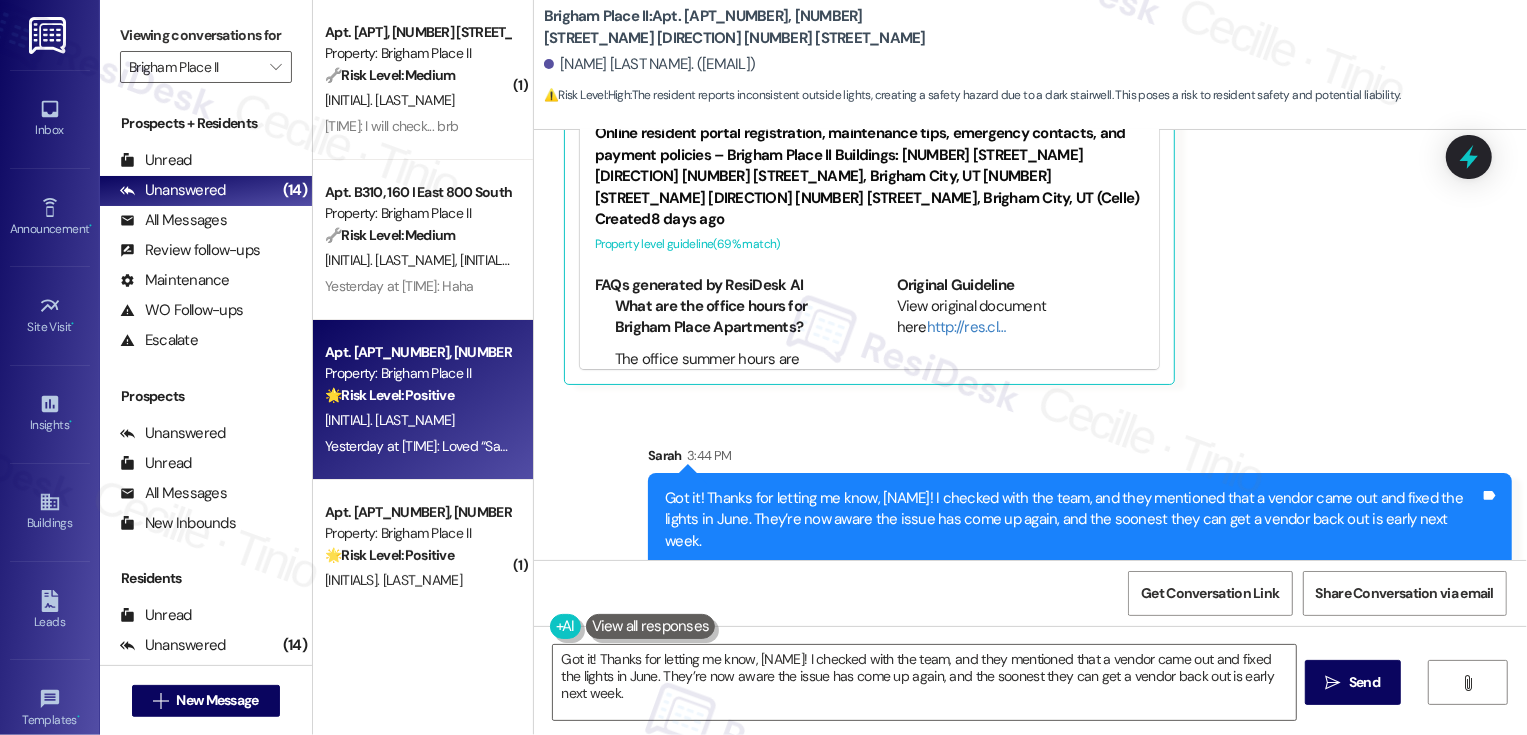 click on "🌟  Risk Level:  Positive The resident is acknowledging receipt of an introductory message from the resident support team. This indicates positive engagement and an opportunity for relationship building." at bounding box center [417, 395] 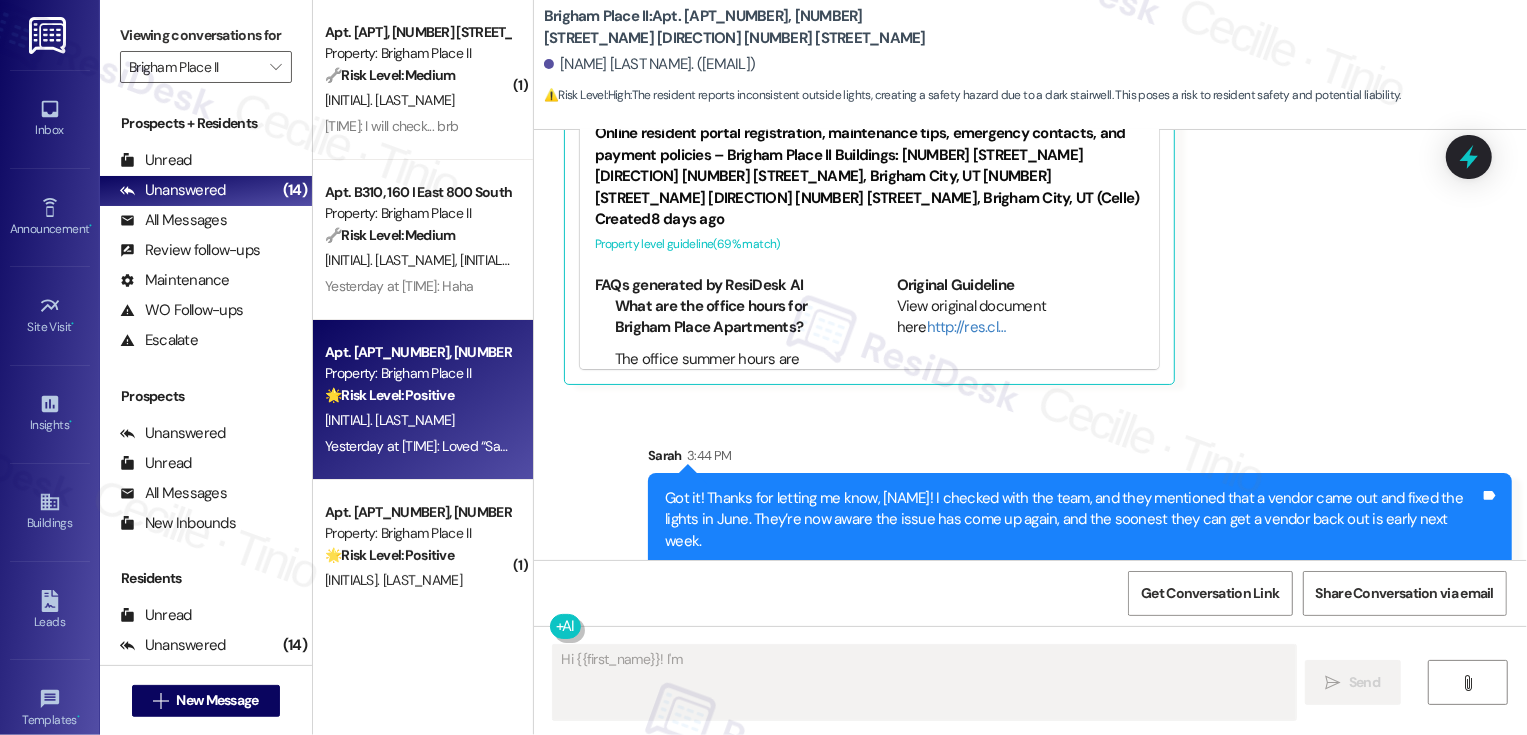 click on "🌟  Risk Level:  Positive The resident is acknowledging receipt of an introductory message from the resident support team. This indicates positive engagement and an opportunity for relationship building." at bounding box center (417, 395) 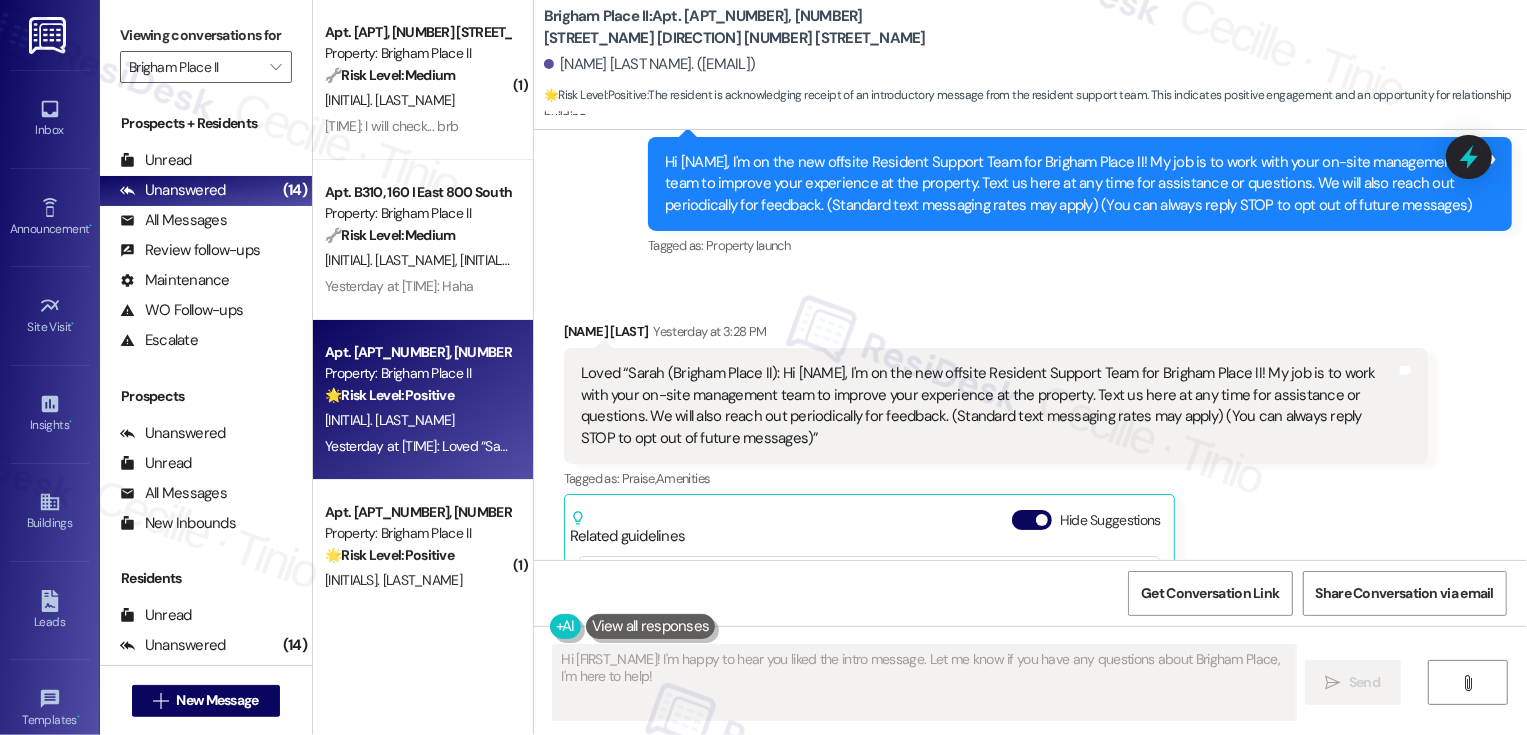 scroll, scrollTop: 0, scrollLeft: 0, axis: both 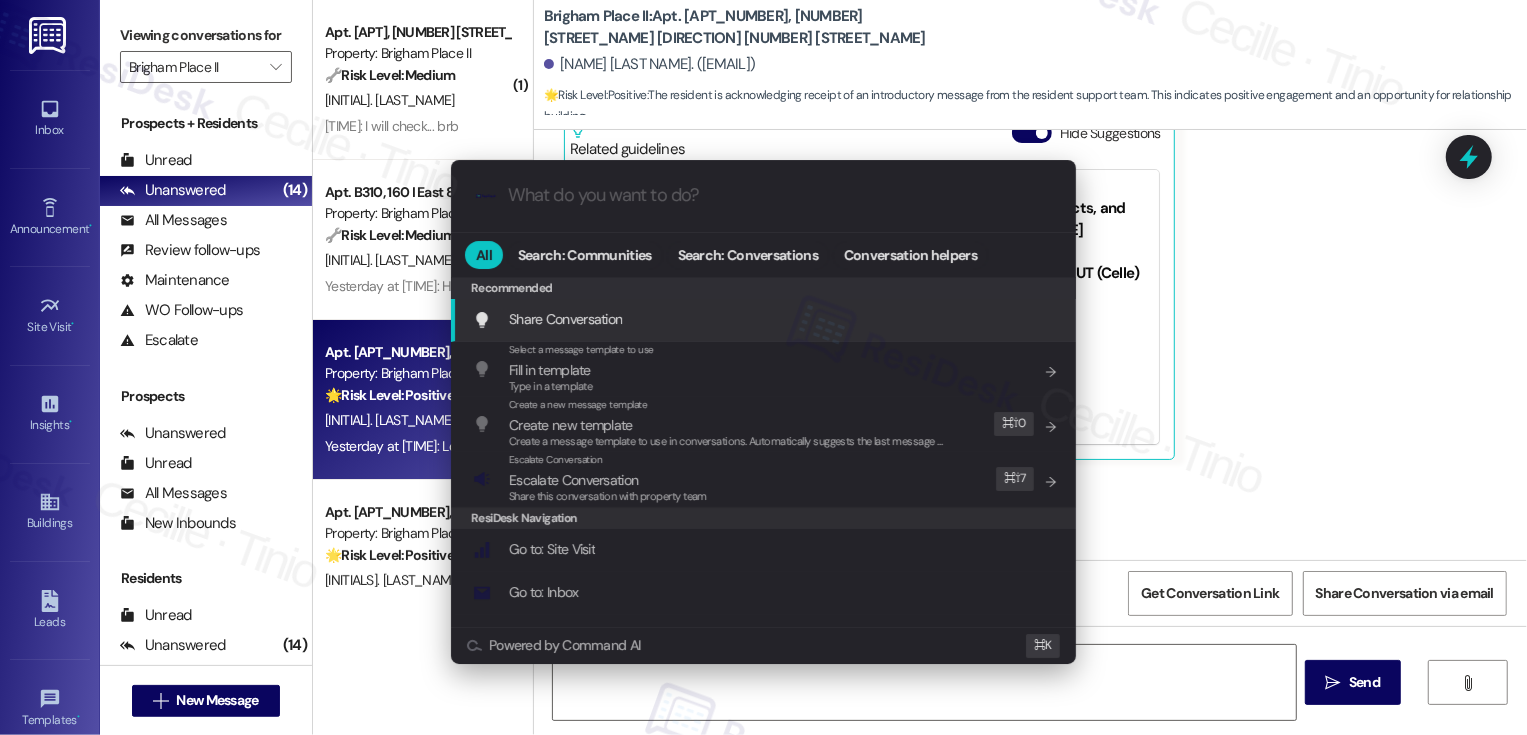 type on "Hi {{first_name}}" 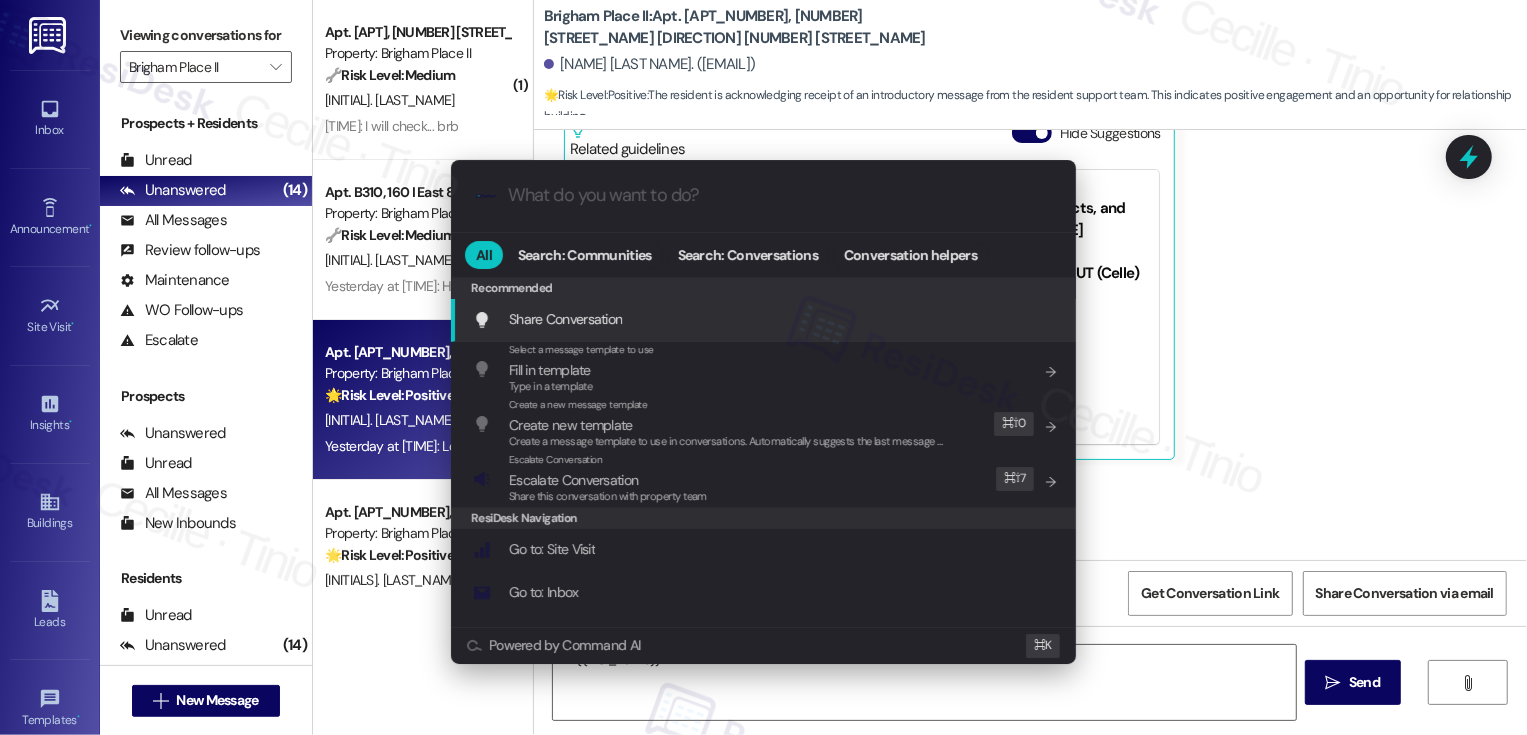 type on "a" 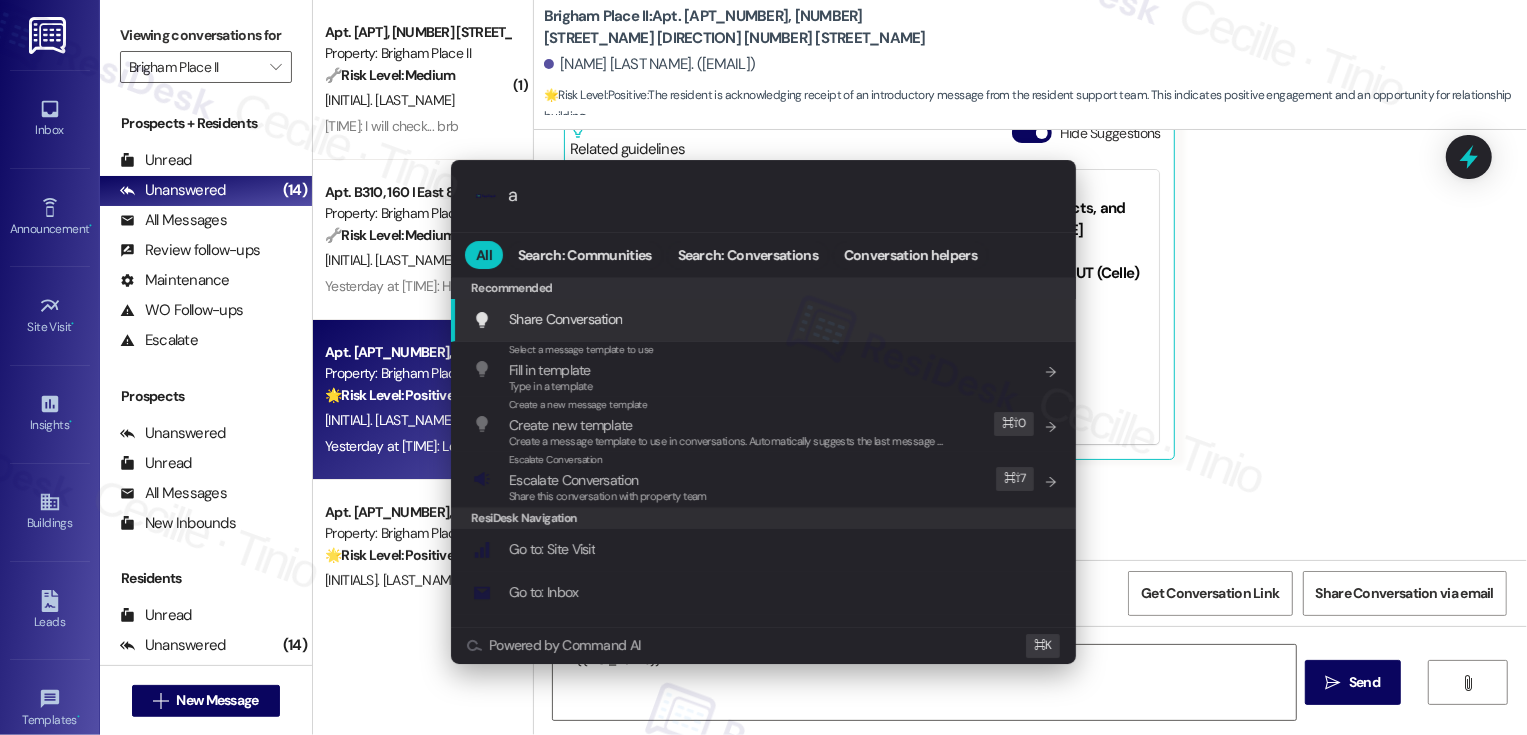 type on "Hi {{first_name}}!" 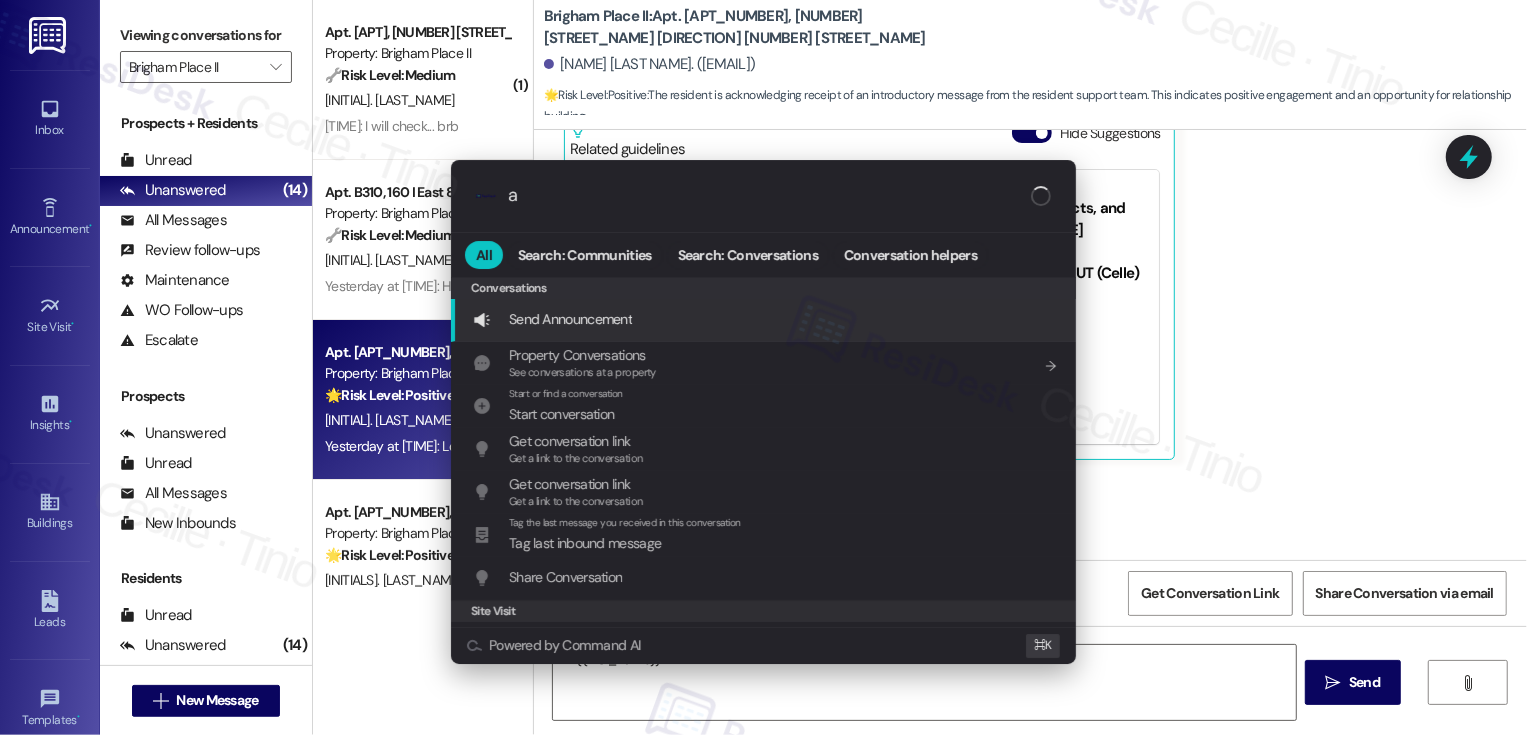 type on "ar" 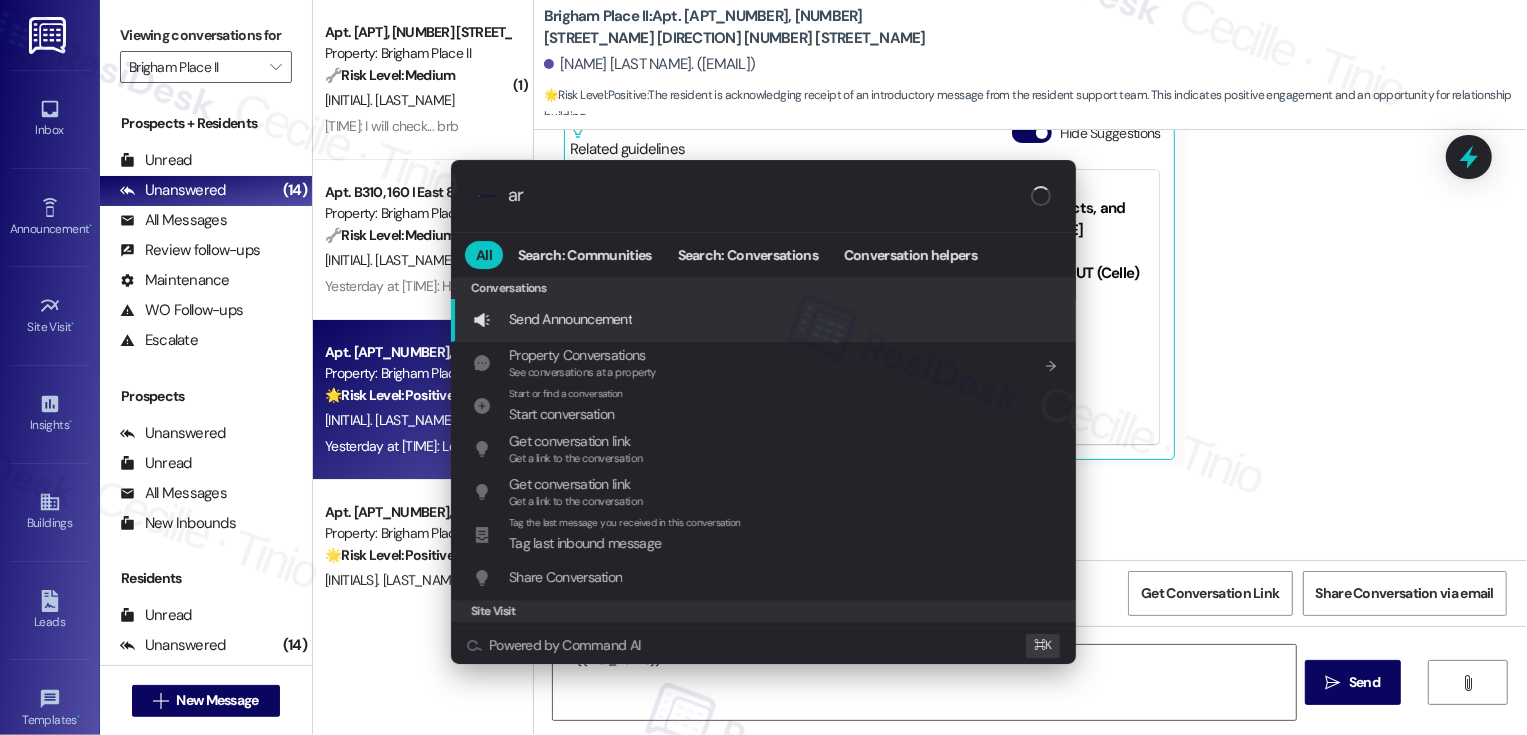 type on "Hi {{first_name}}! I'm" 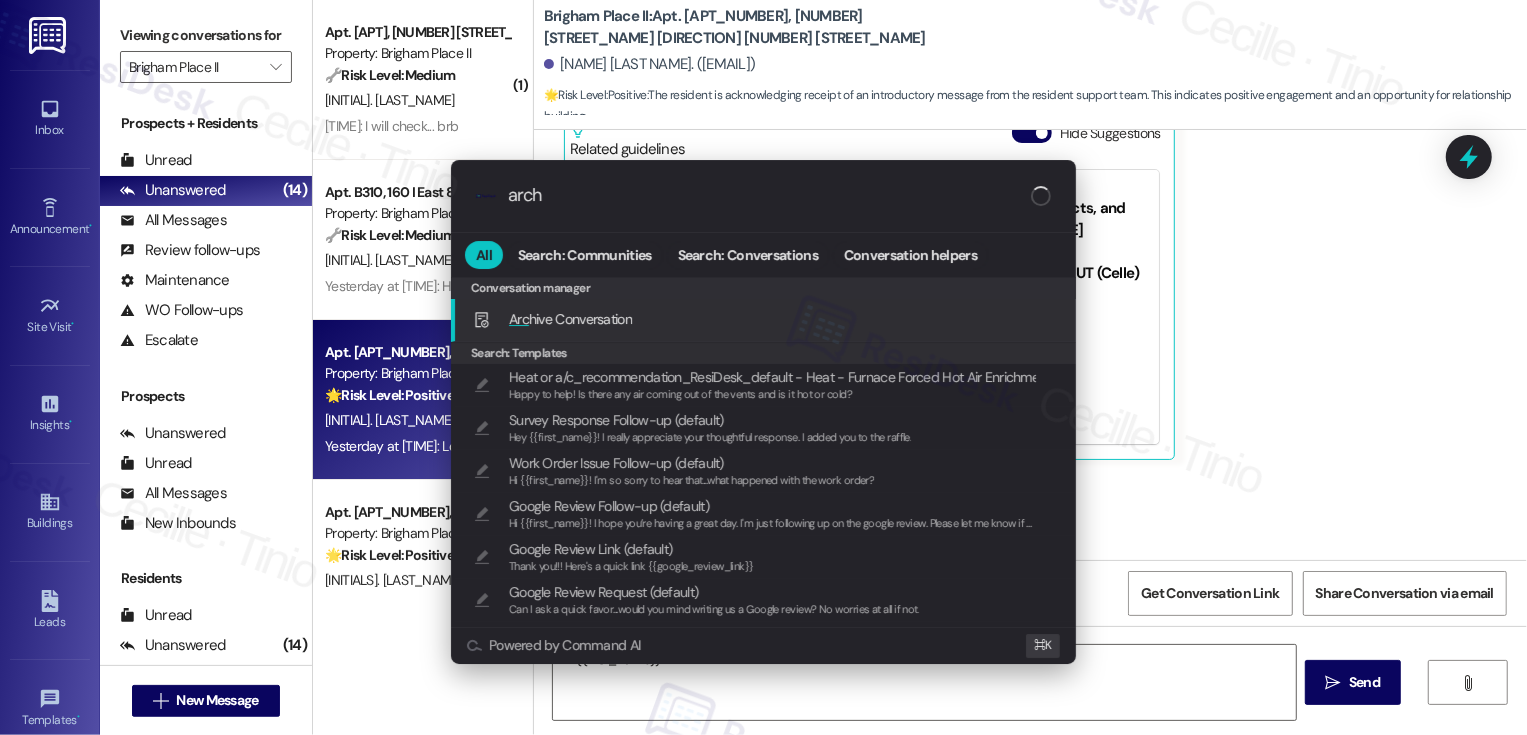 type on "archi" 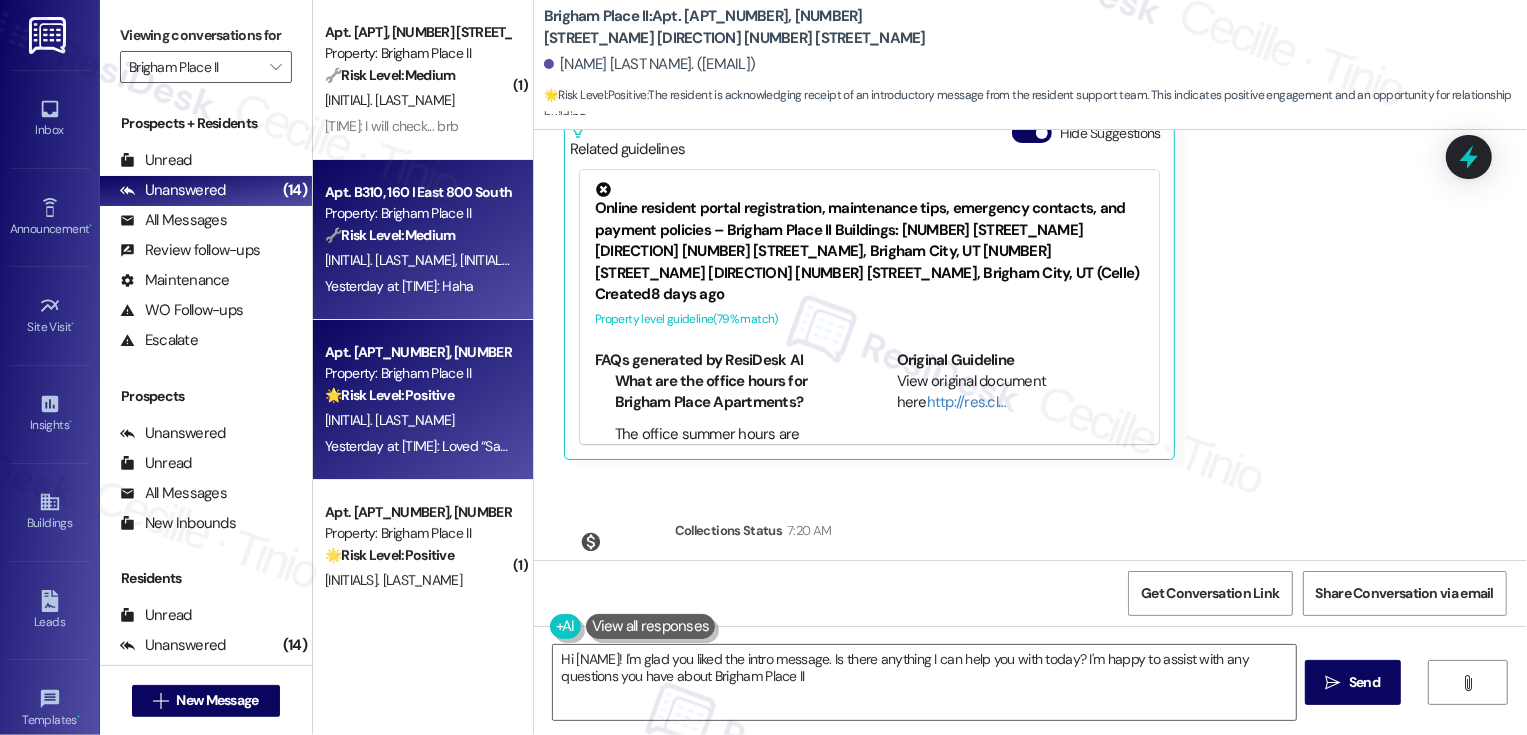 type on "Hi {{first_name}}! I'm glad you liked the intro message. Is there anything I can help you with today? I'm happy to assist with any questions you have about Brigham Place II!" 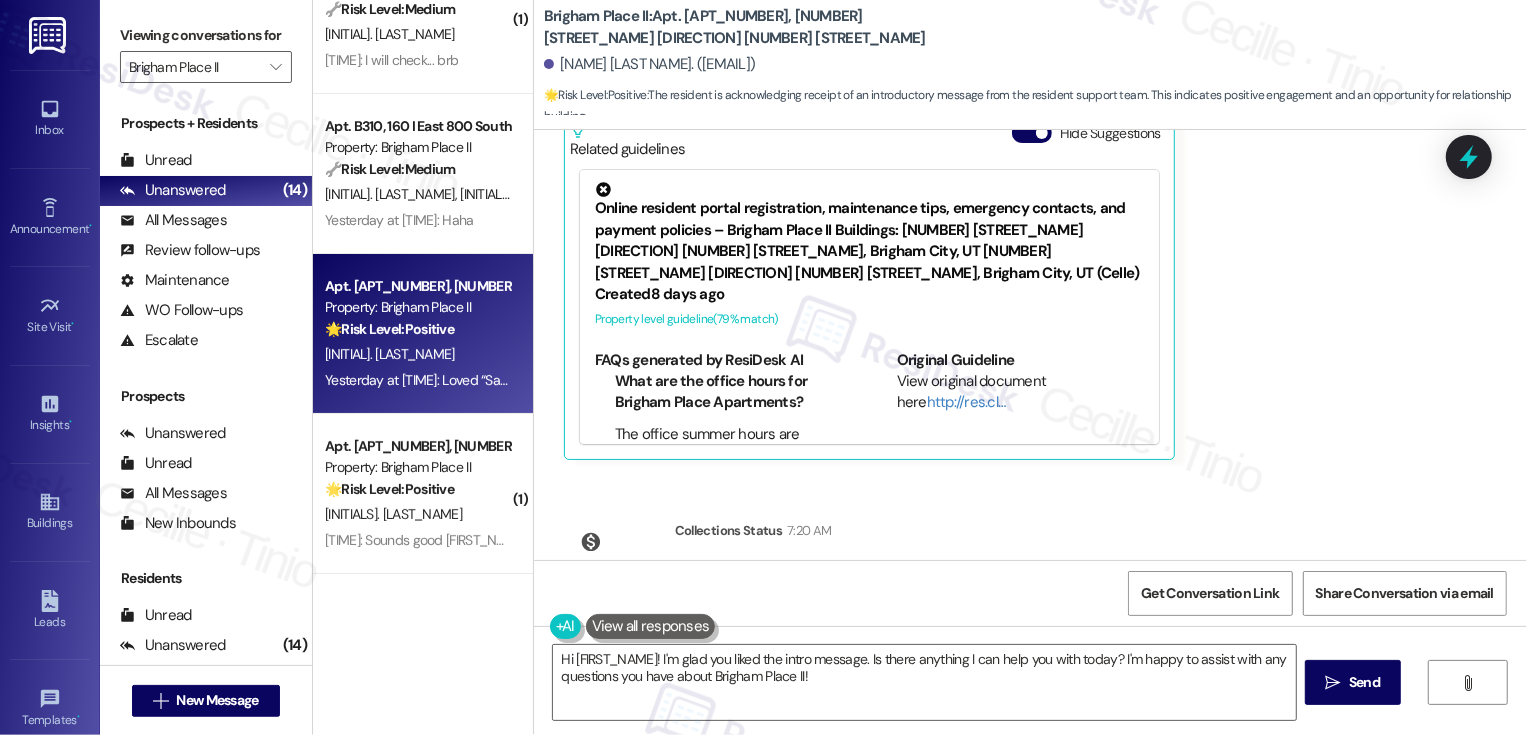 scroll, scrollTop: 90, scrollLeft: 0, axis: vertical 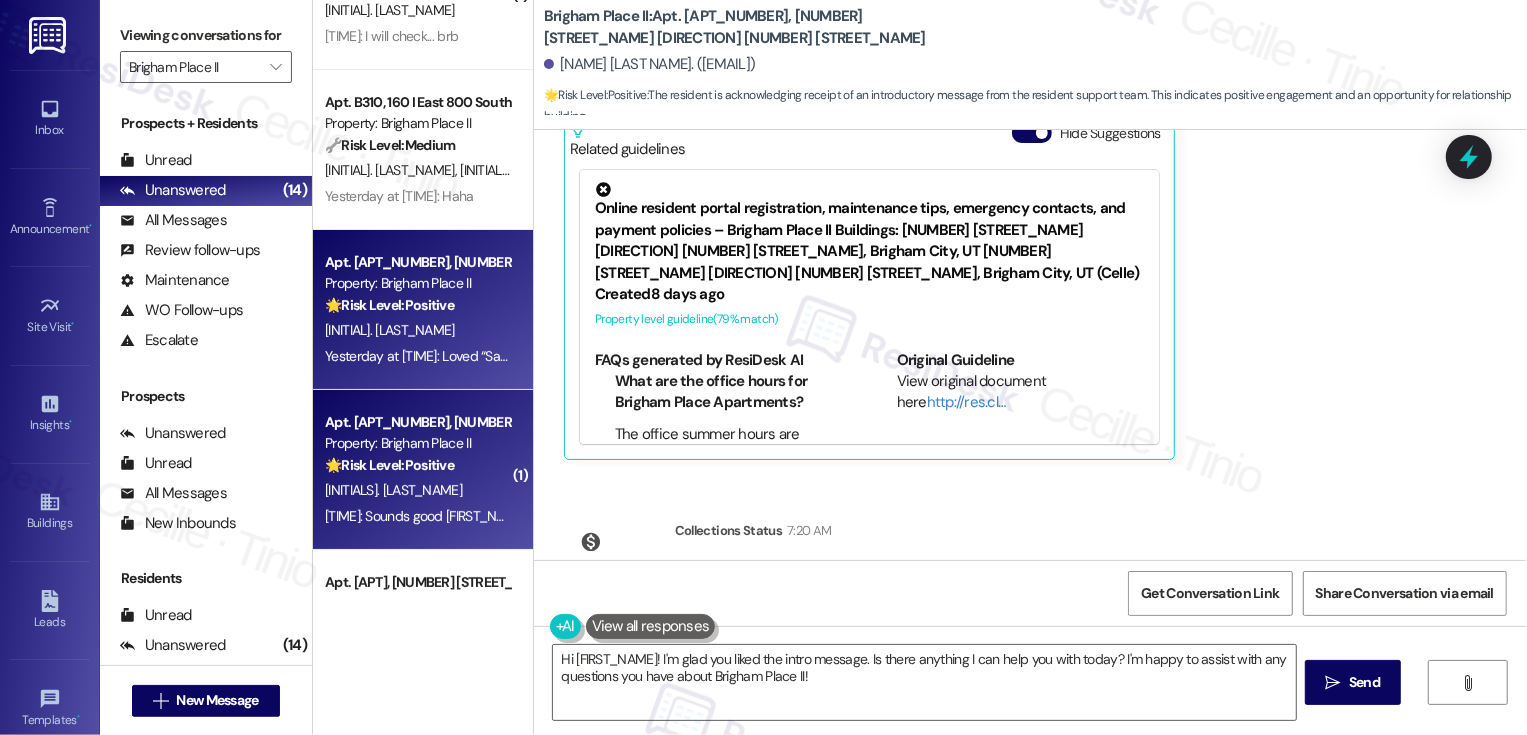 click on "Apt. F133, 160 II East 800 South Property: Brigham Place II 🌟  Risk Level:  Positive The resident is acknowledging the introductory message from the resident support team. This is positive engagement and relationship building. J. Higley Yesterday at 2:25 PM: Sounds good Sarah, thank you for the text! Yesterday at 2:25 PM: Sounds good Sarah, thank you for the text!" at bounding box center (423, 470) 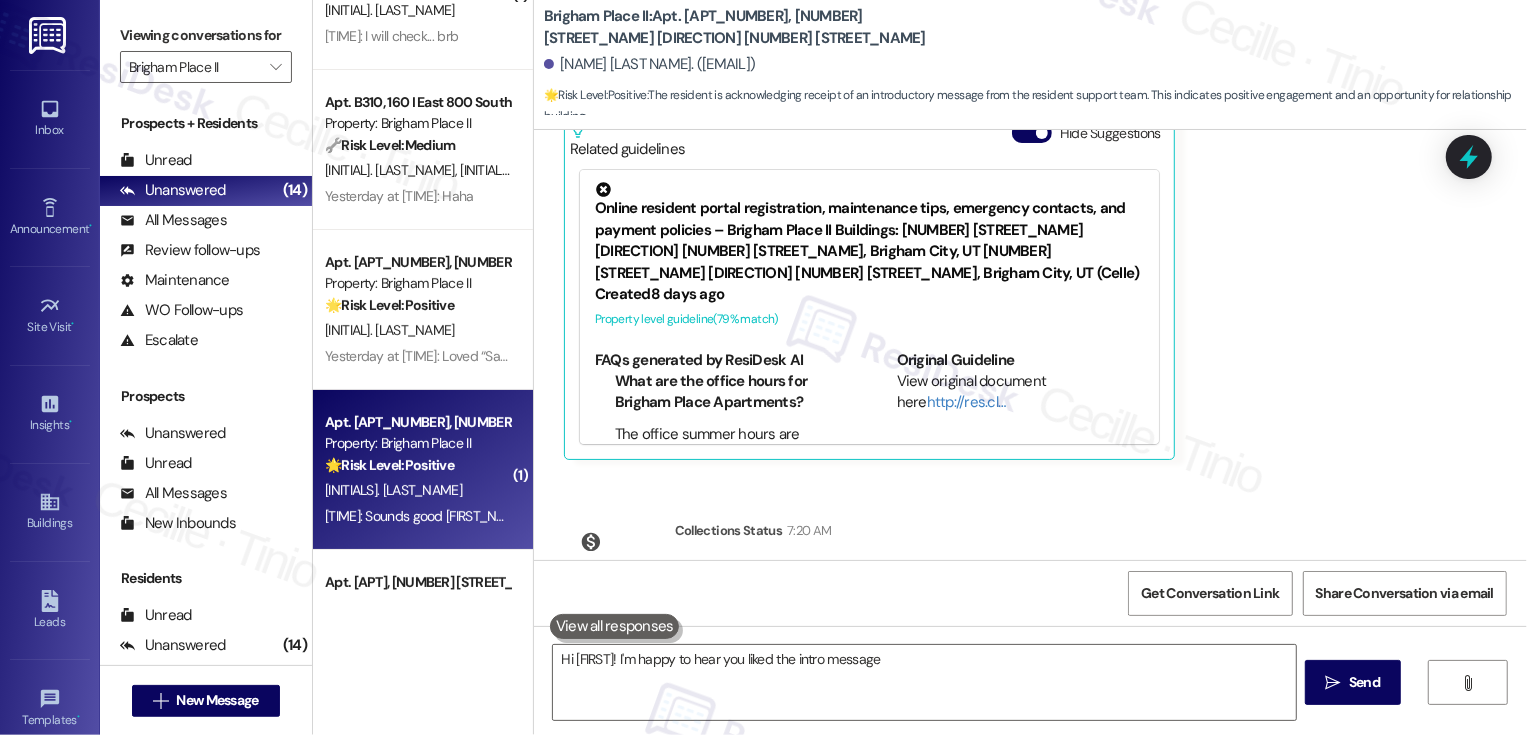 click on "Apt. F133, 160 II East 800 South Property: Brigham Place II 🌟  Risk Level:  Positive The resident is acknowledging the introductory message from the resident support team. This is positive engagement and relationship building. J. Higley Yesterday at 2:25 PM: Sounds good Sarah, thank you for the text! Yesterday at 2:25 PM: Sounds good Sarah, thank you for the text!" at bounding box center (423, 470) 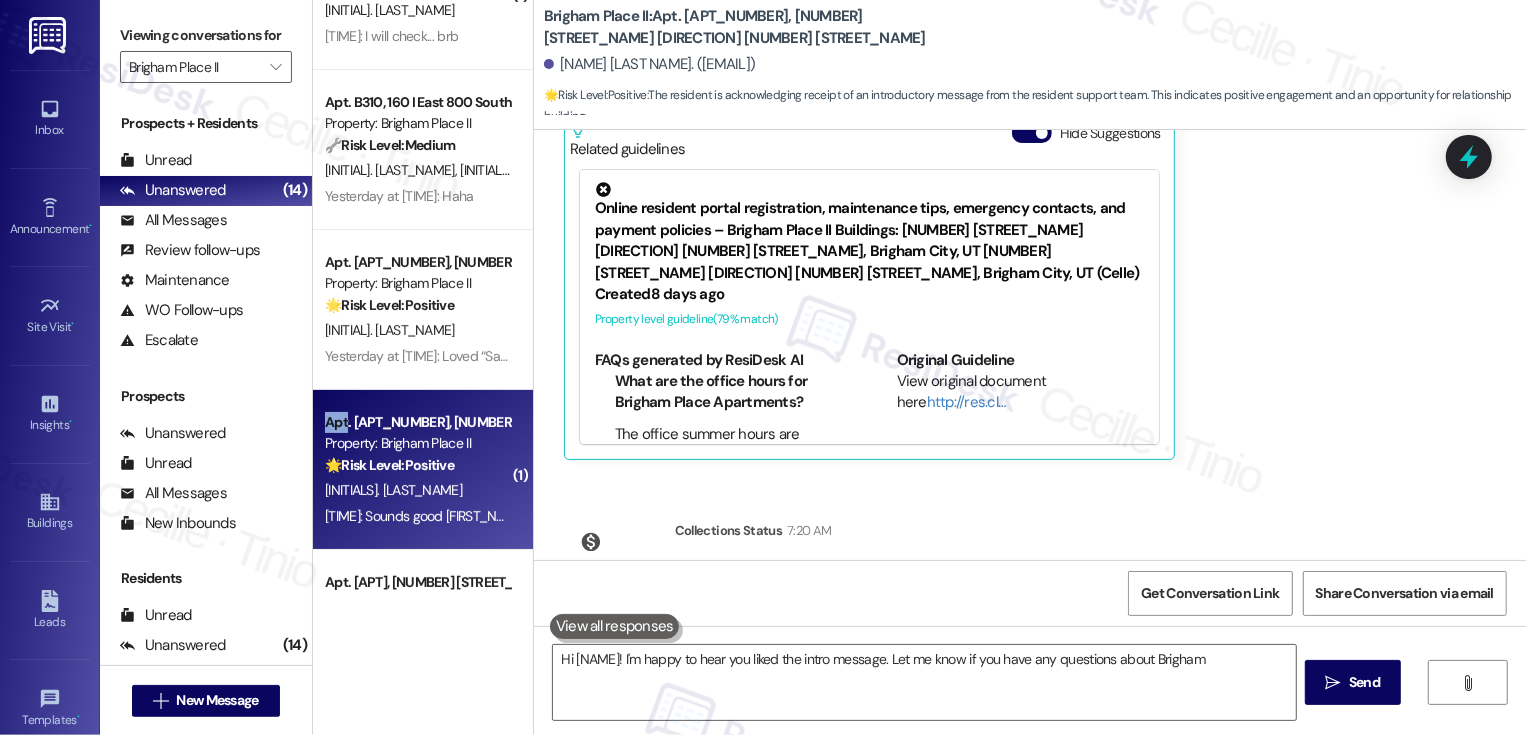 scroll, scrollTop: 84, scrollLeft: 0, axis: vertical 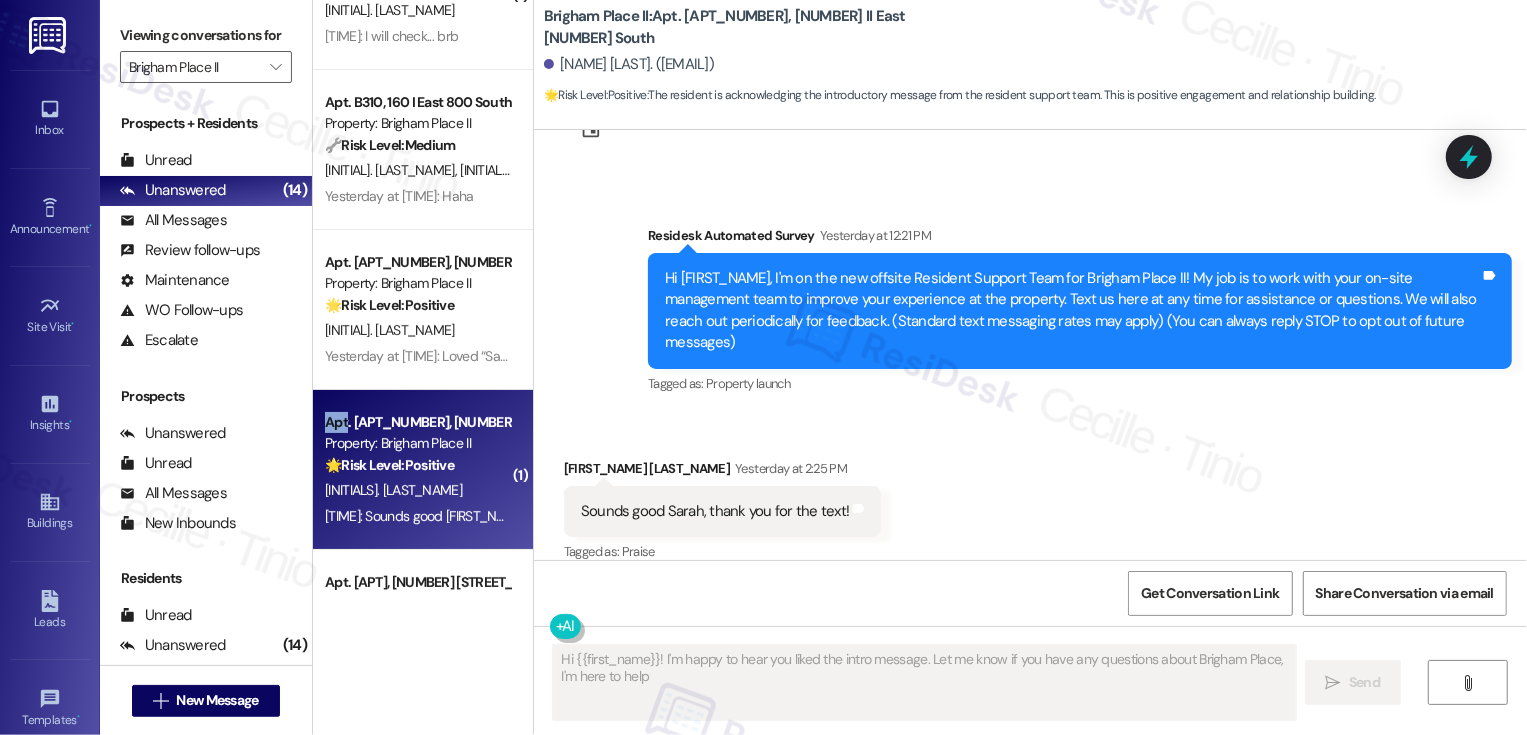 type on "Hi {{first_name}}! I'm happy to hear you liked the intro message. Let me know if you have any questions about Brigham Place, I'm here to help!" 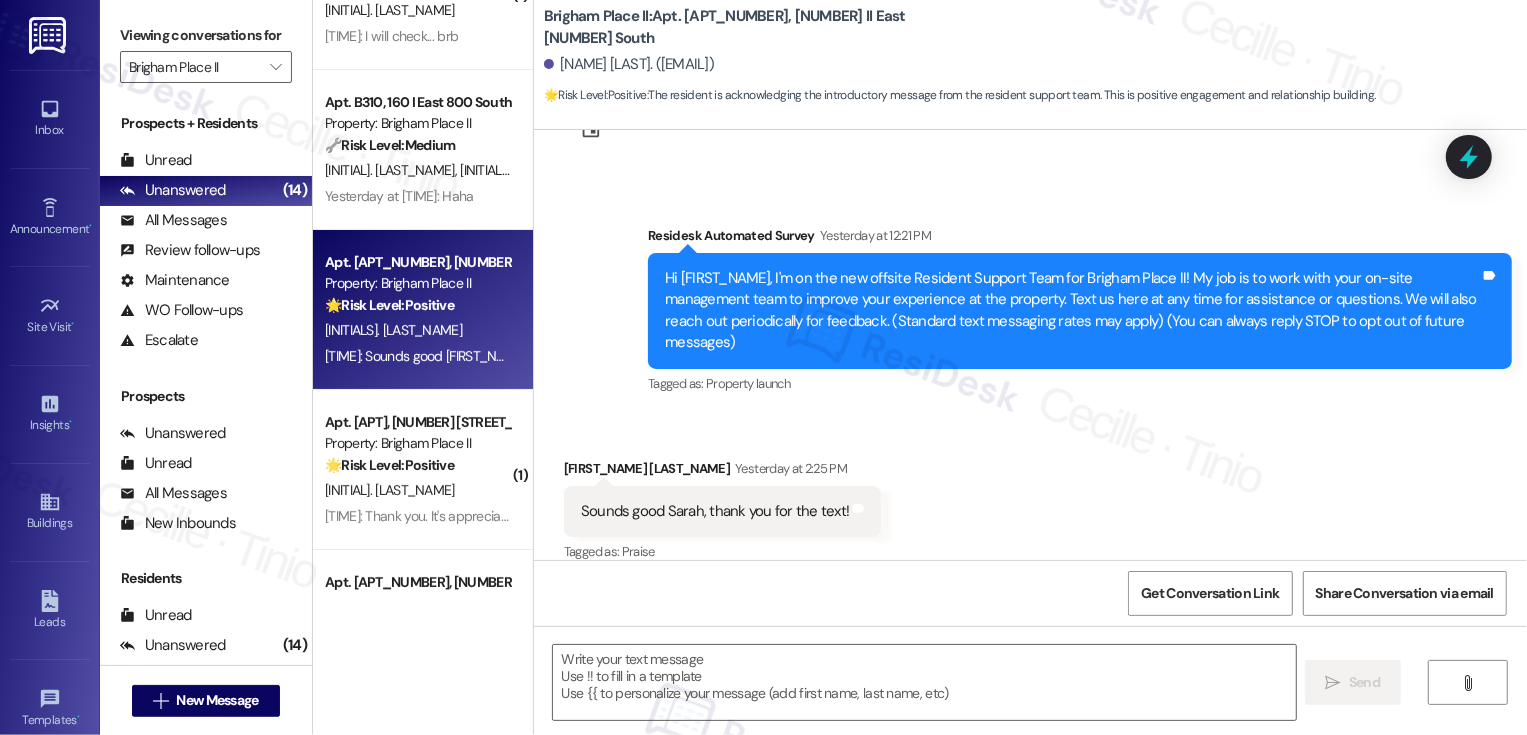 scroll, scrollTop: 85, scrollLeft: 0, axis: vertical 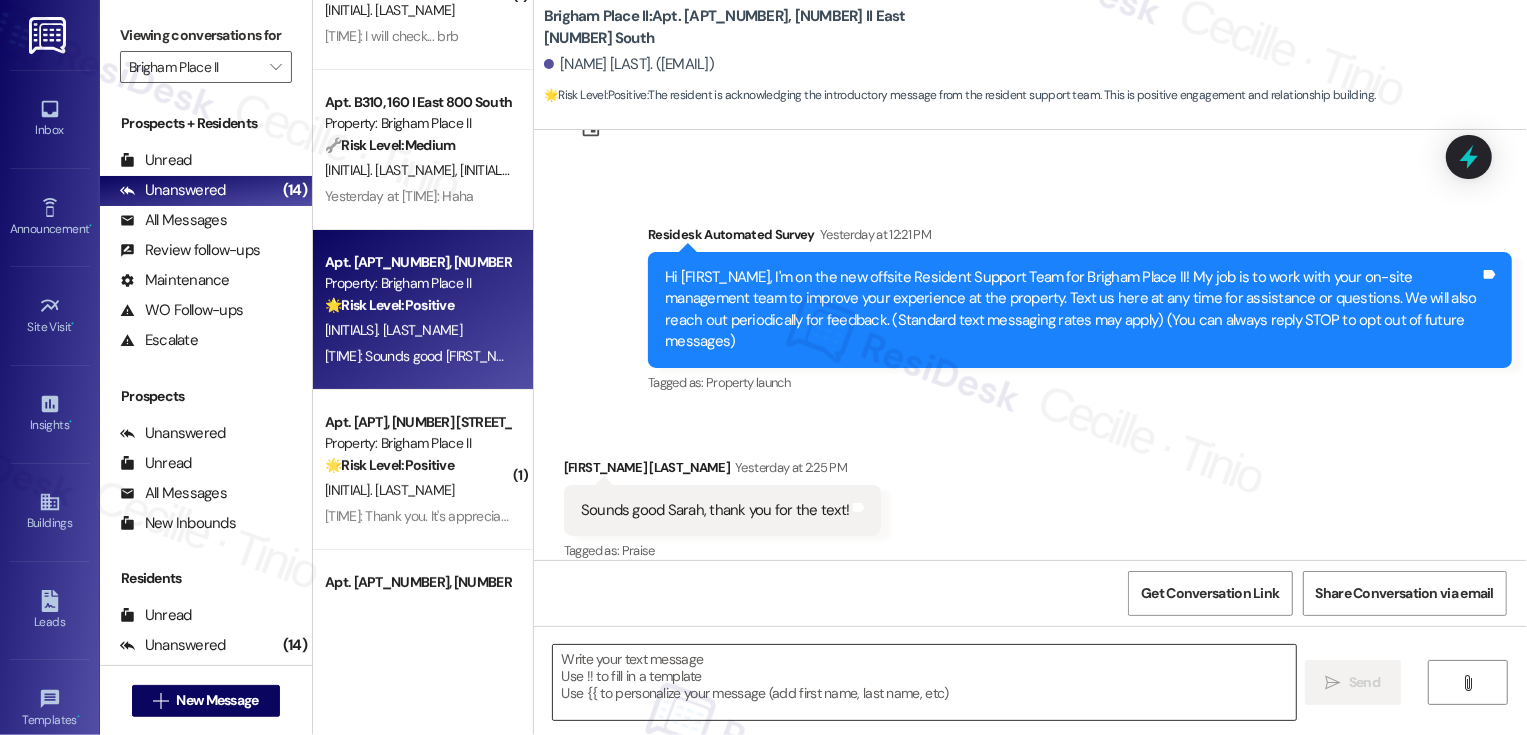 click at bounding box center [924, 682] 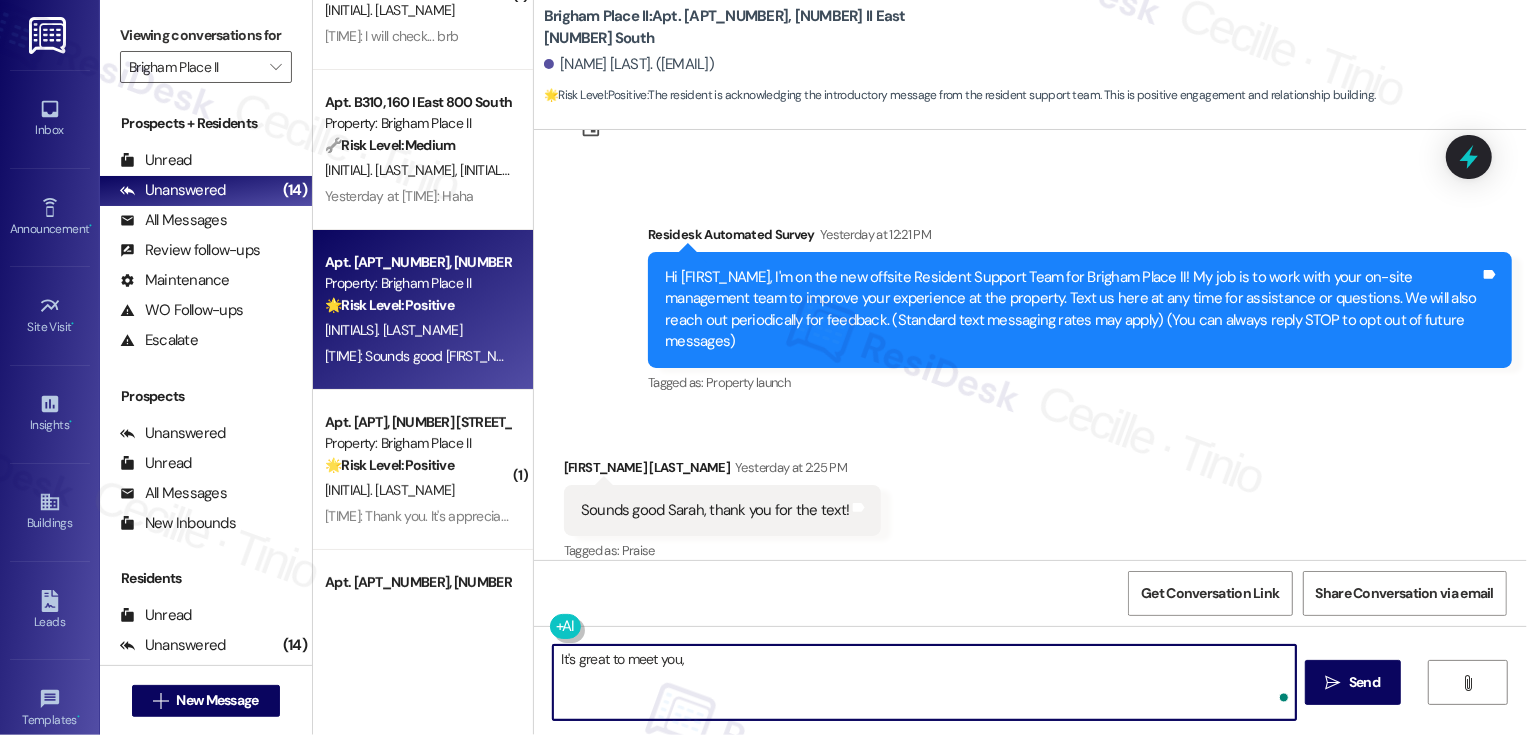 click on "Jonnie Higley Yesterday at 2:25 PM" at bounding box center (723, 471) 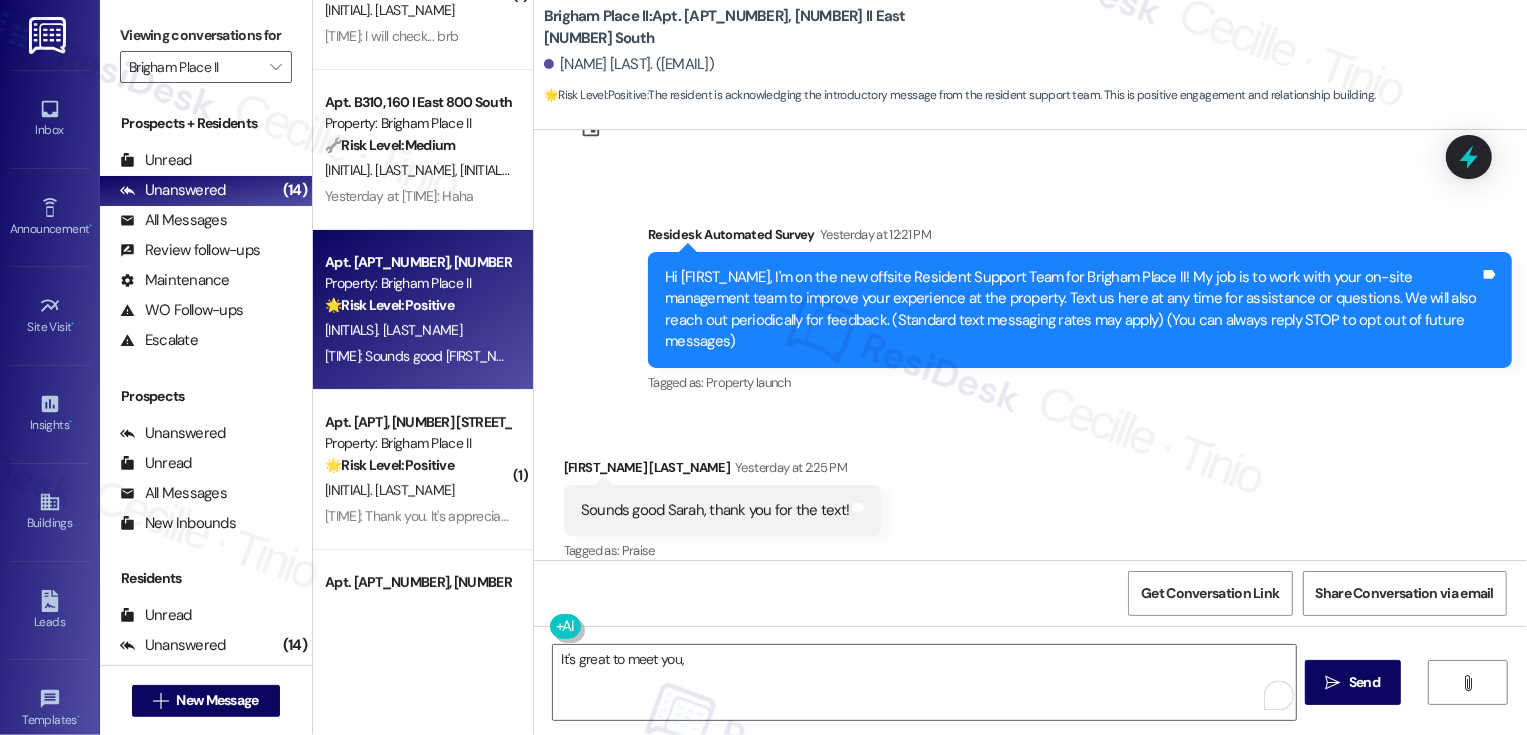 click on "Jonnie Higley Yesterday at 2:25 PM" at bounding box center (723, 471) 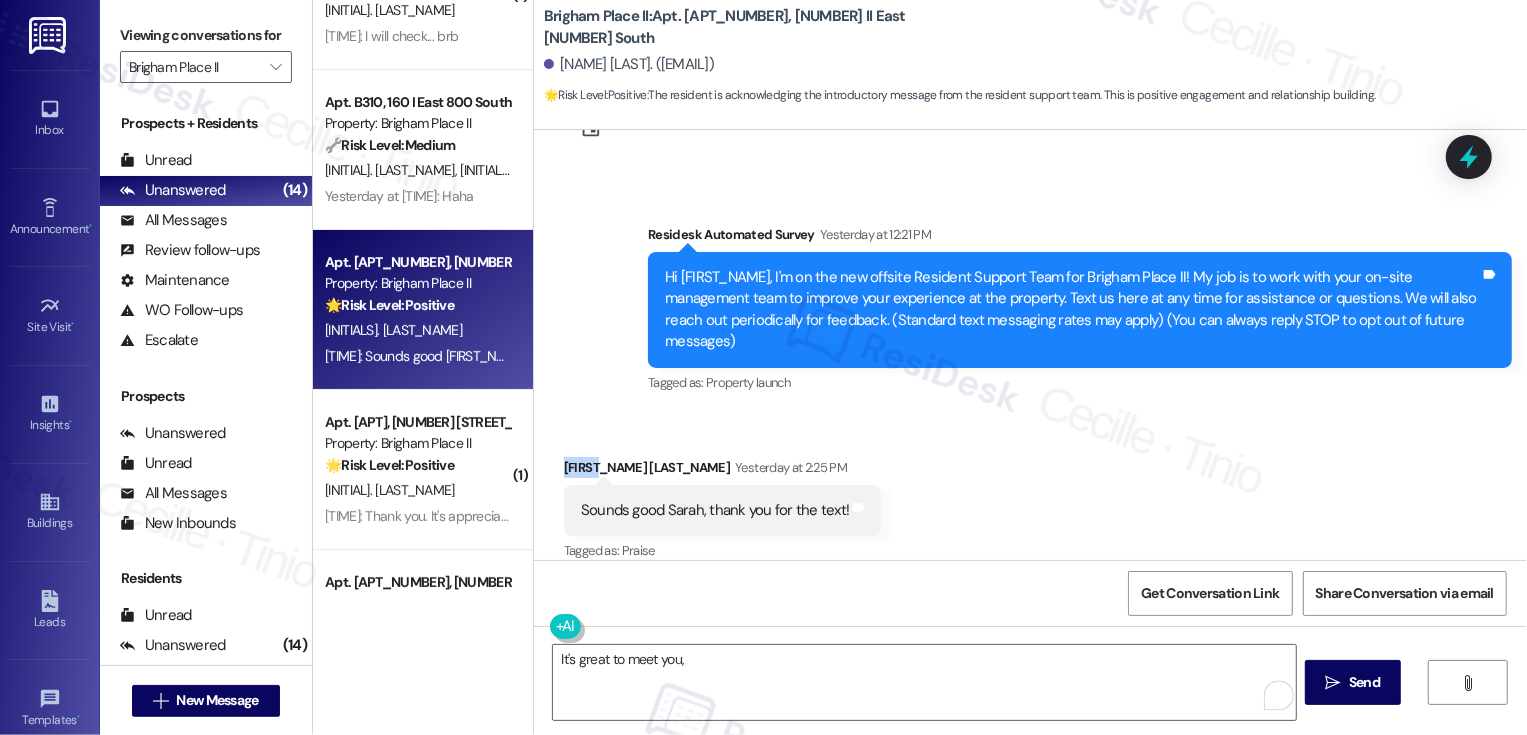 copy on "Jonnie" 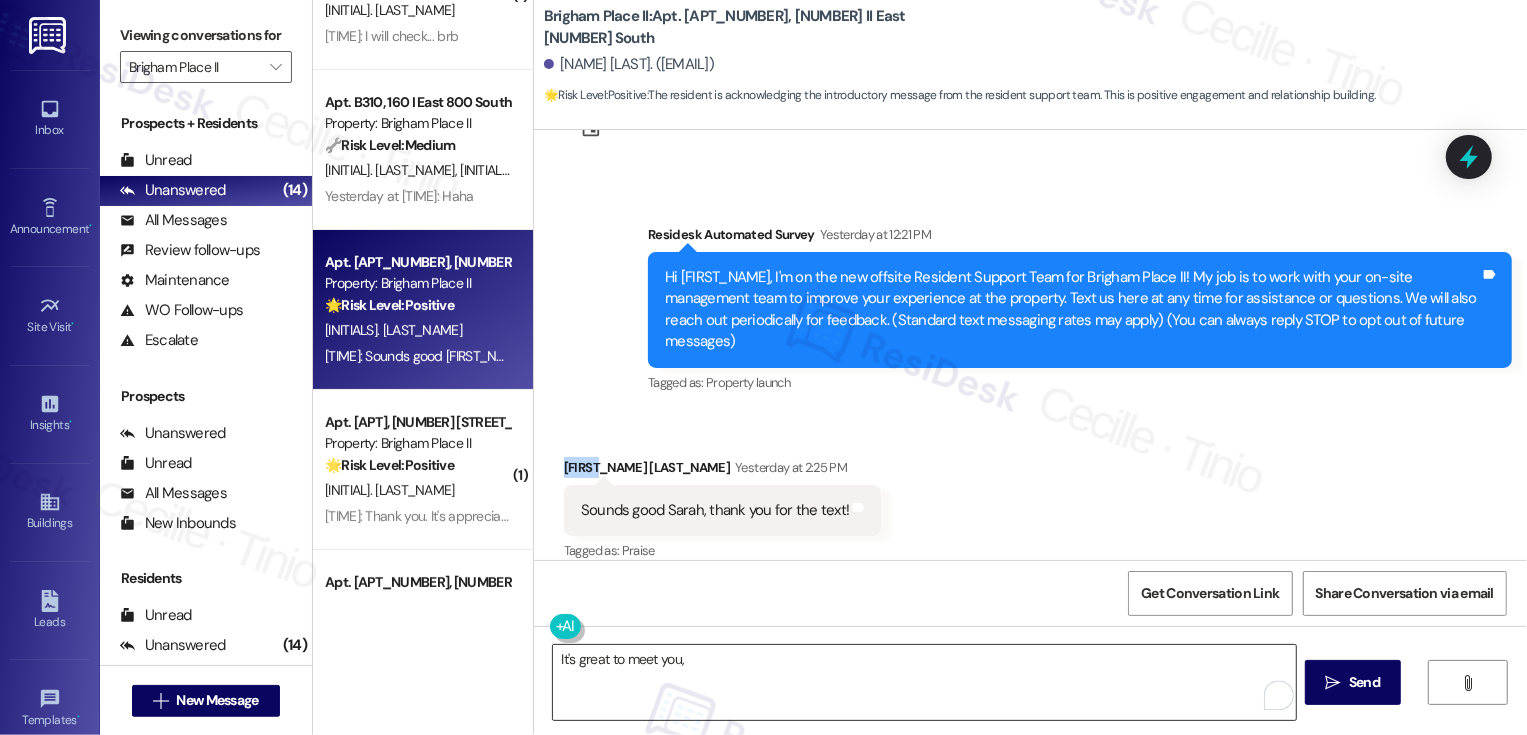 click on "It's great to meet you," at bounding box center (924, 682) 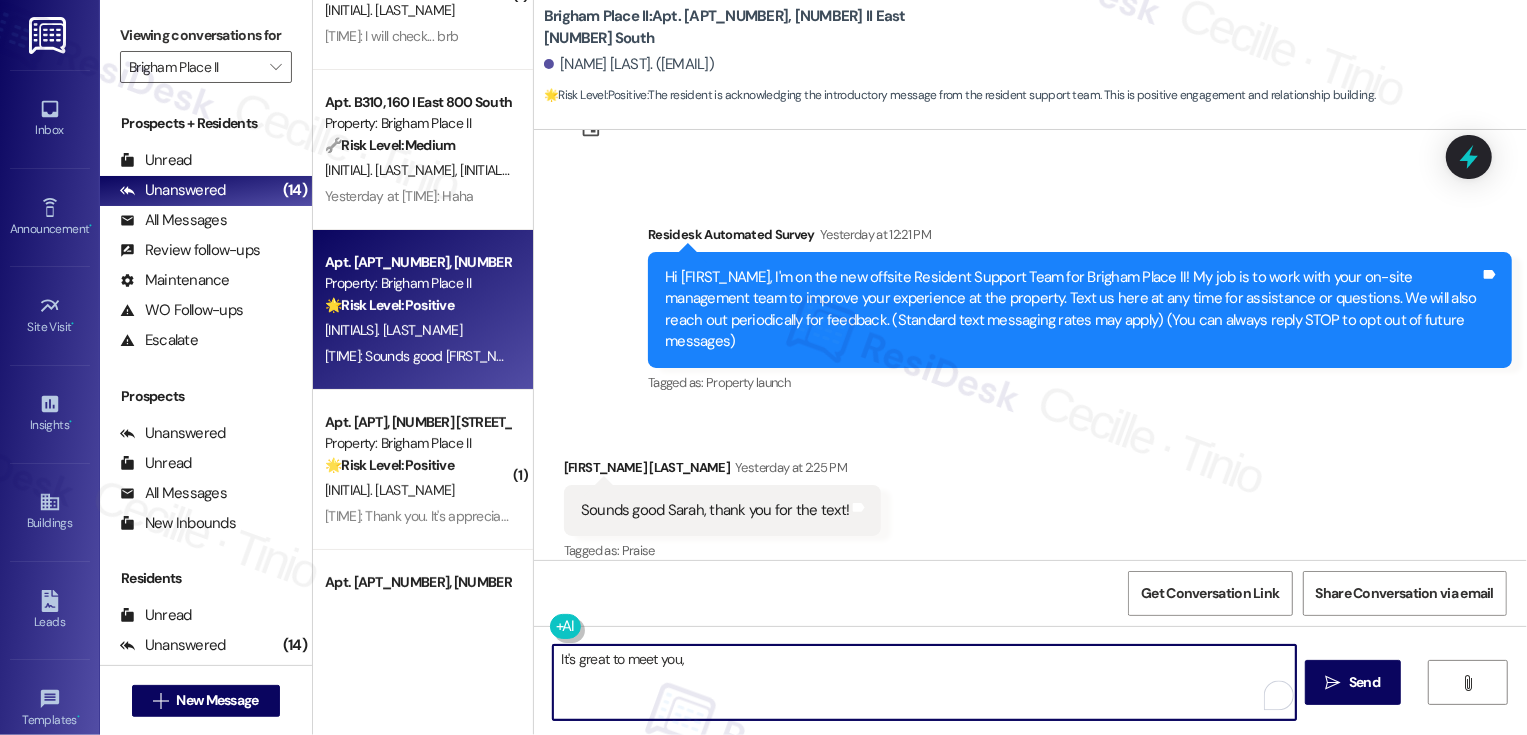 paste on "Jonnie" 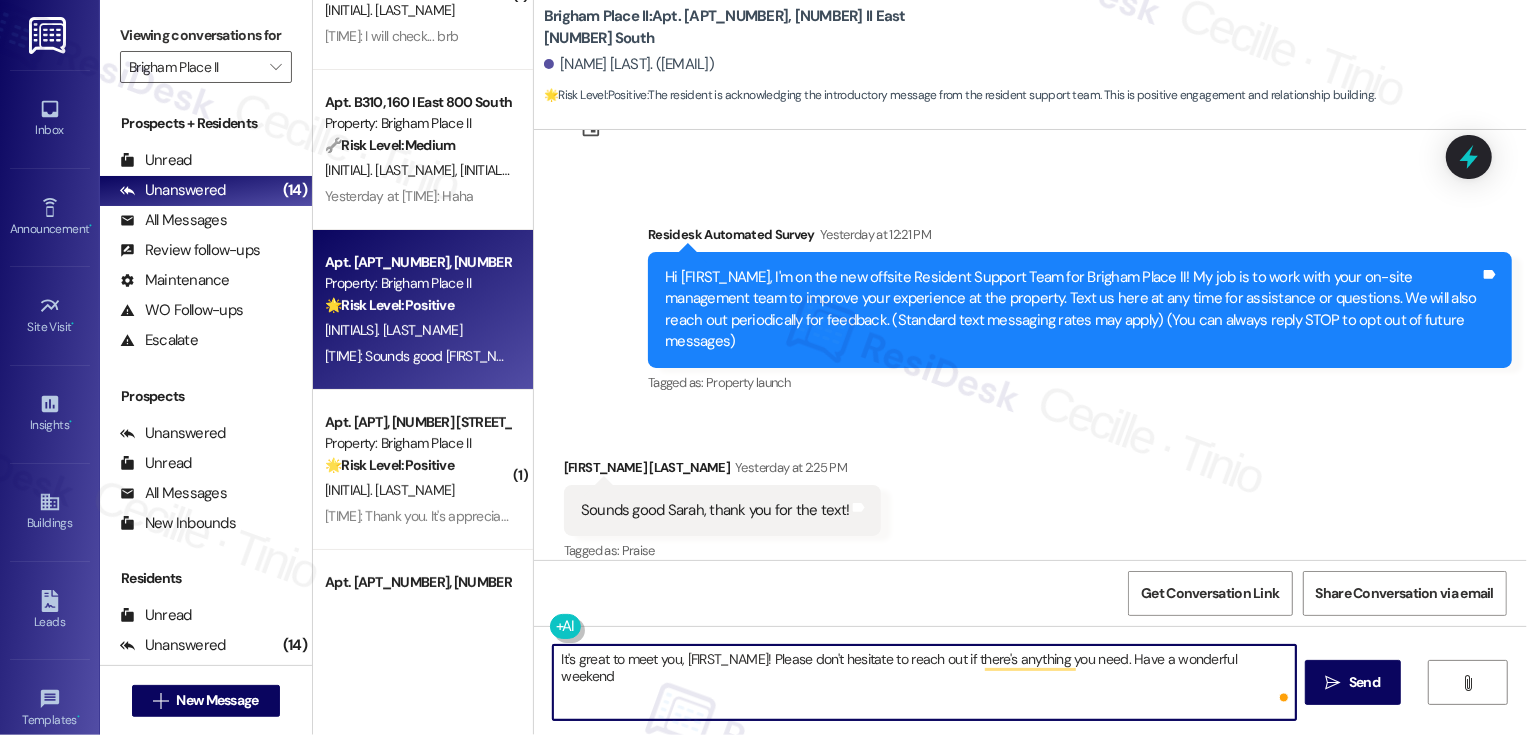 type on "It's great to meet you, {{first_name}}! Please don't hesitate to reach out if there's anything you need. Have a wonderful weekend!" 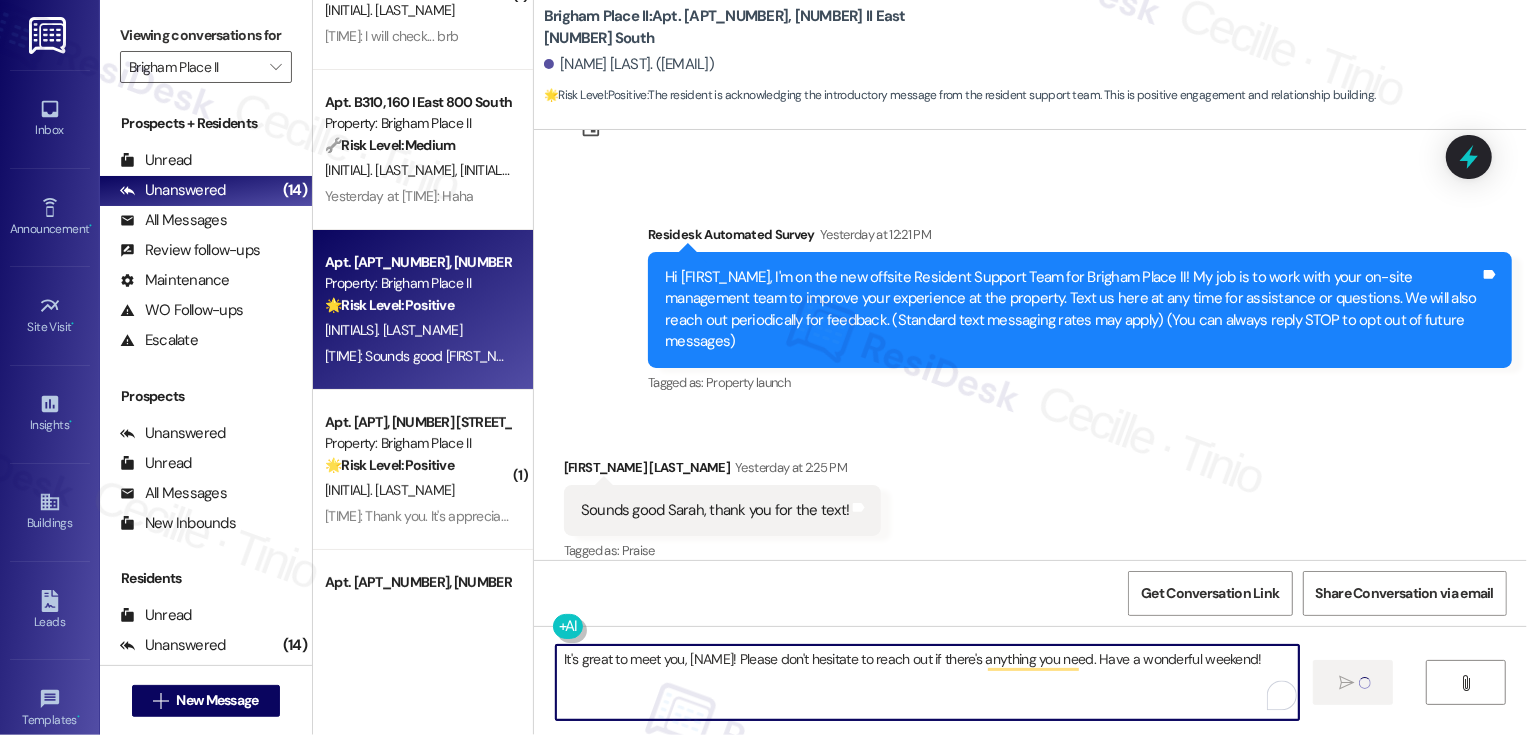 type 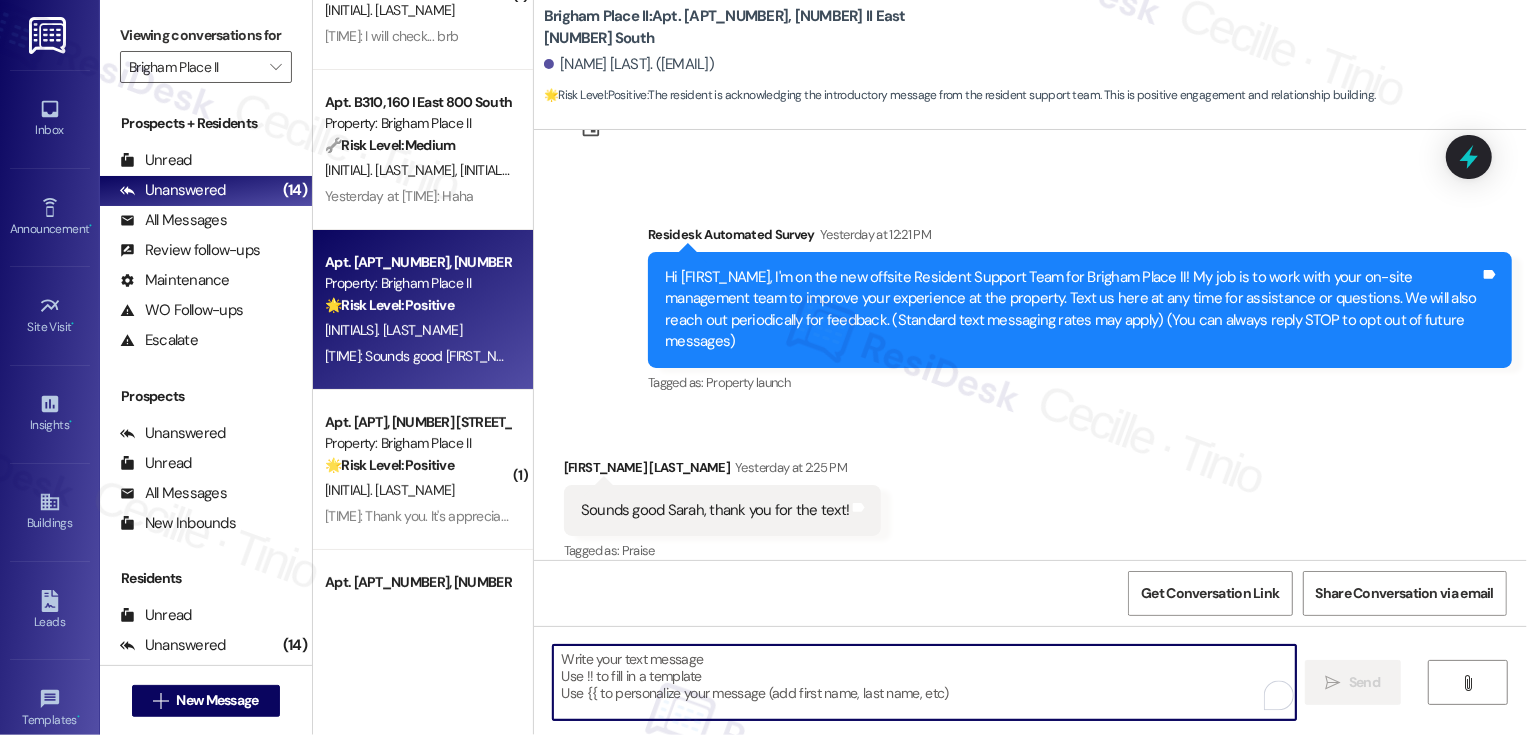 scroll, scrollTop: 84, scrollLeft: 0, axis: vertical 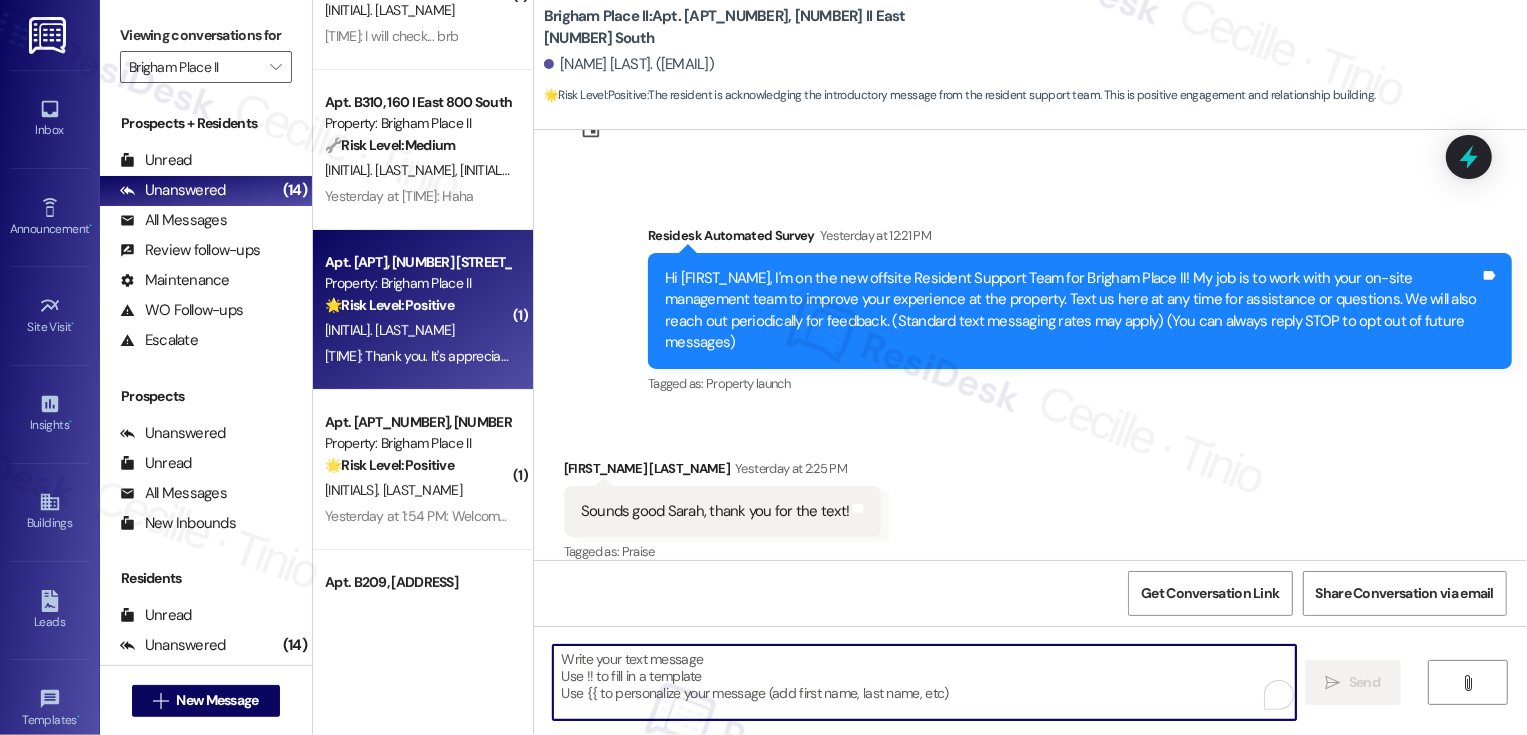 click on "[FIRST] [LAST]" at bounding box center (417, 330) 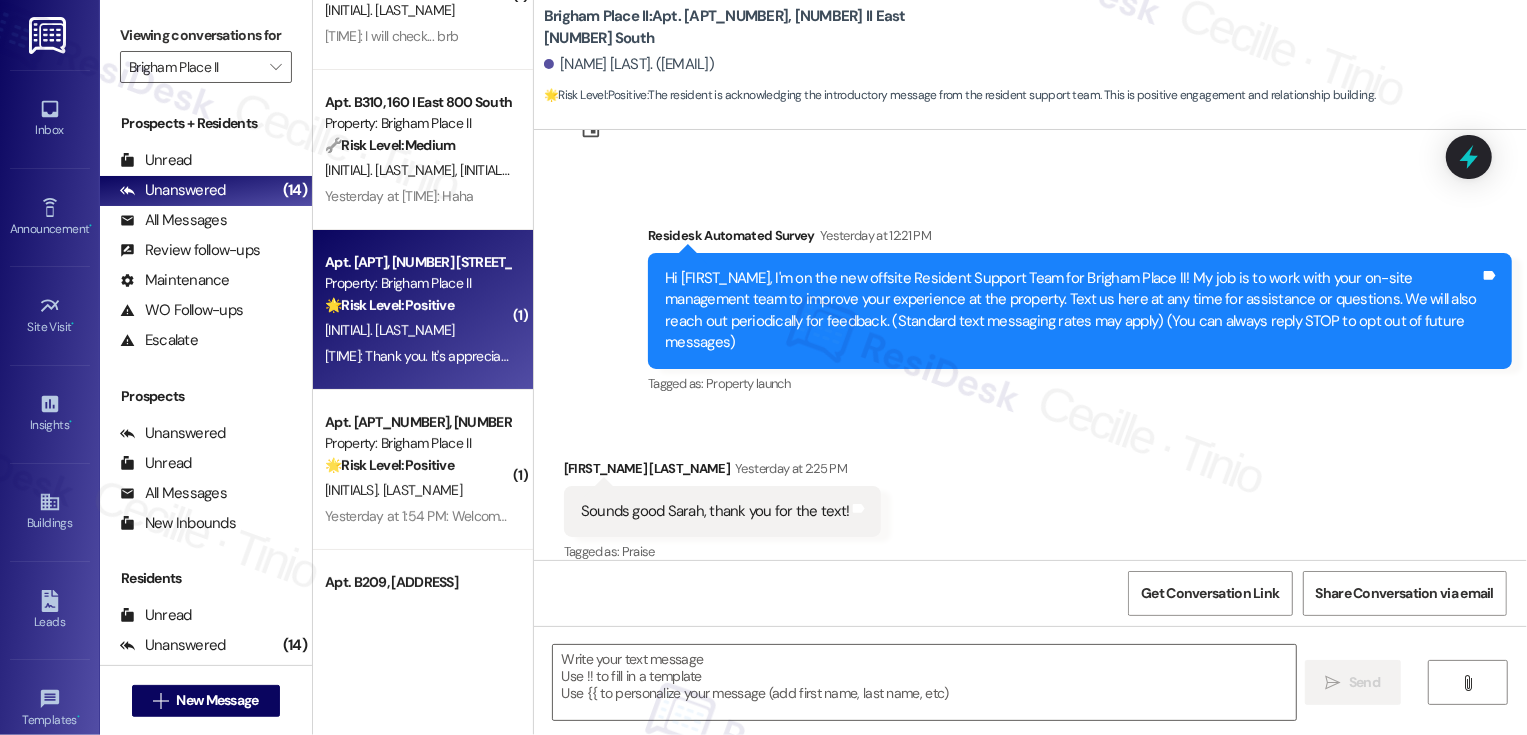 type on "Fetching suggested responses. Please feel free to read through the conversation in the meantime." 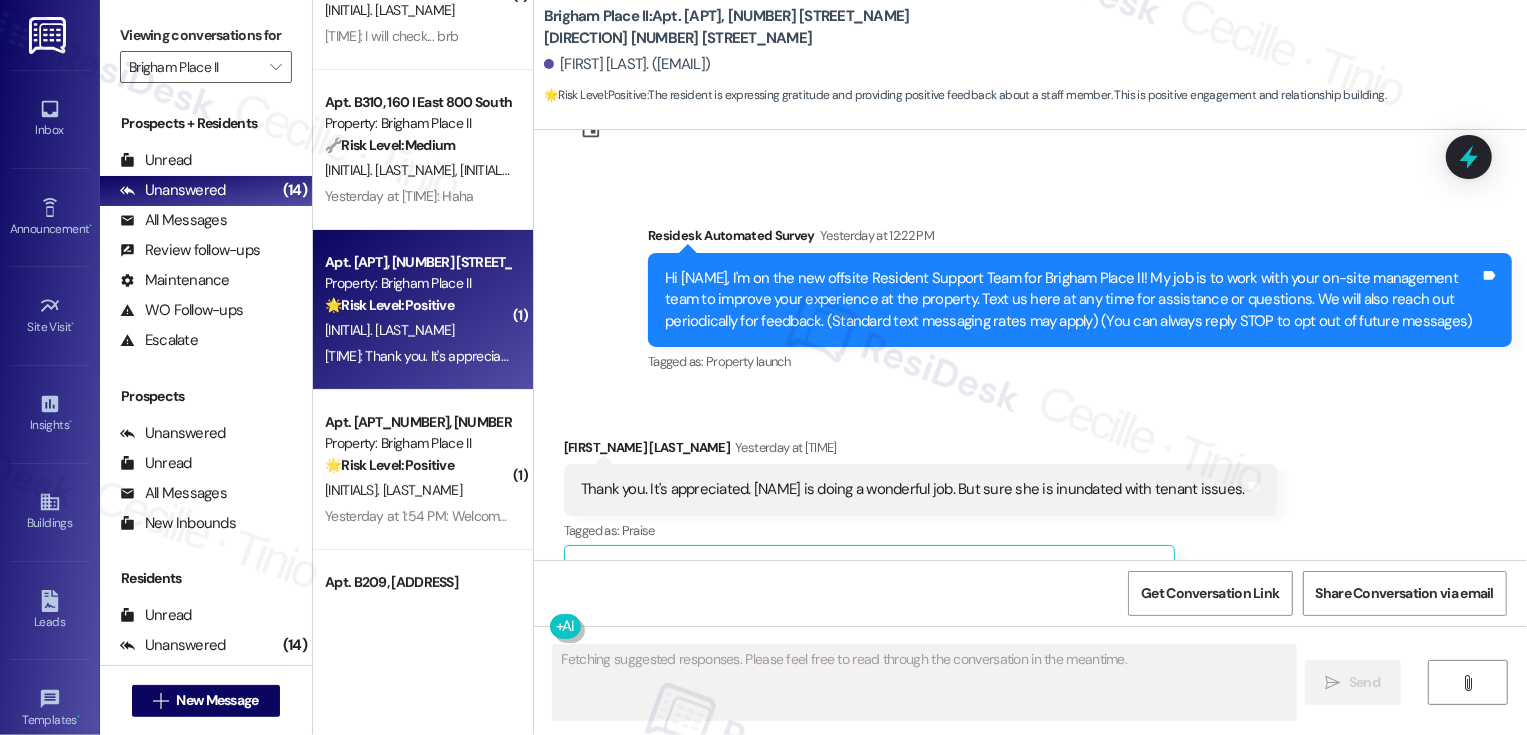 type 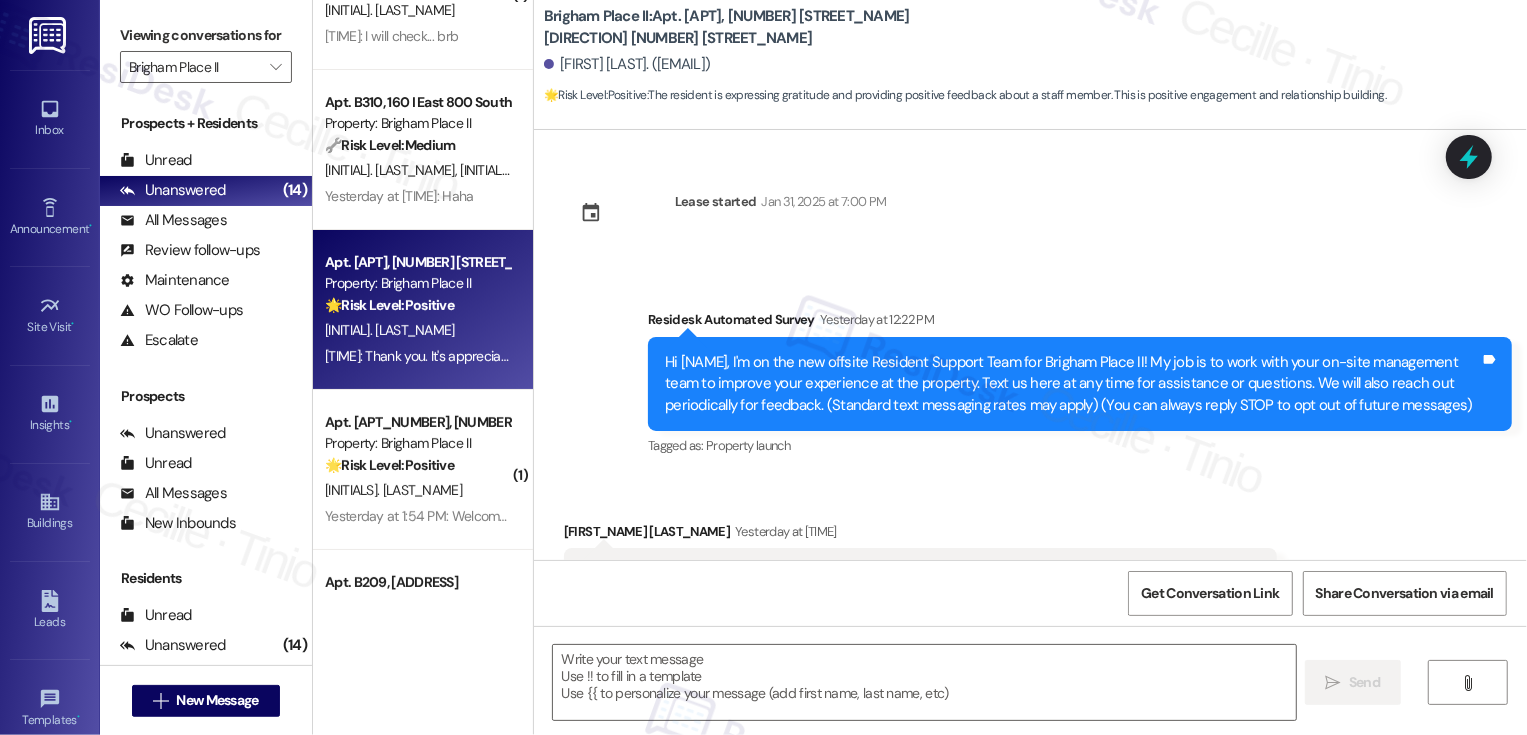 scroll, scrollTop: 76, scrollLeft: 0, axis: vertical 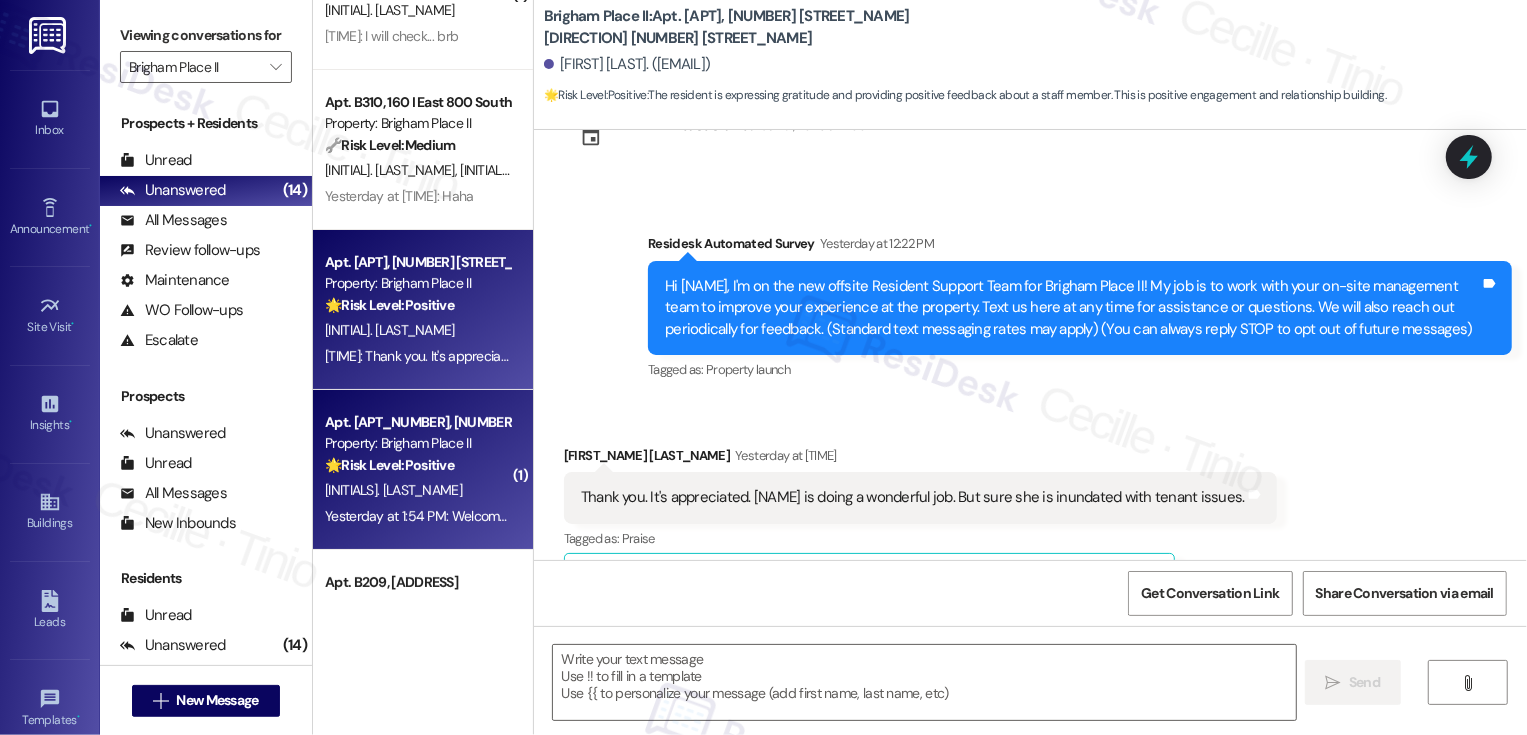 click on "Apt. C119, 160 I East 800 South Property: Brigham Place II 🌟  Risk Level:  Positive The resident is responding positively to an introductory message from the resident support team. This indicates positive engagement and an opportunity for relationship building." at bounding box center [417, 444] 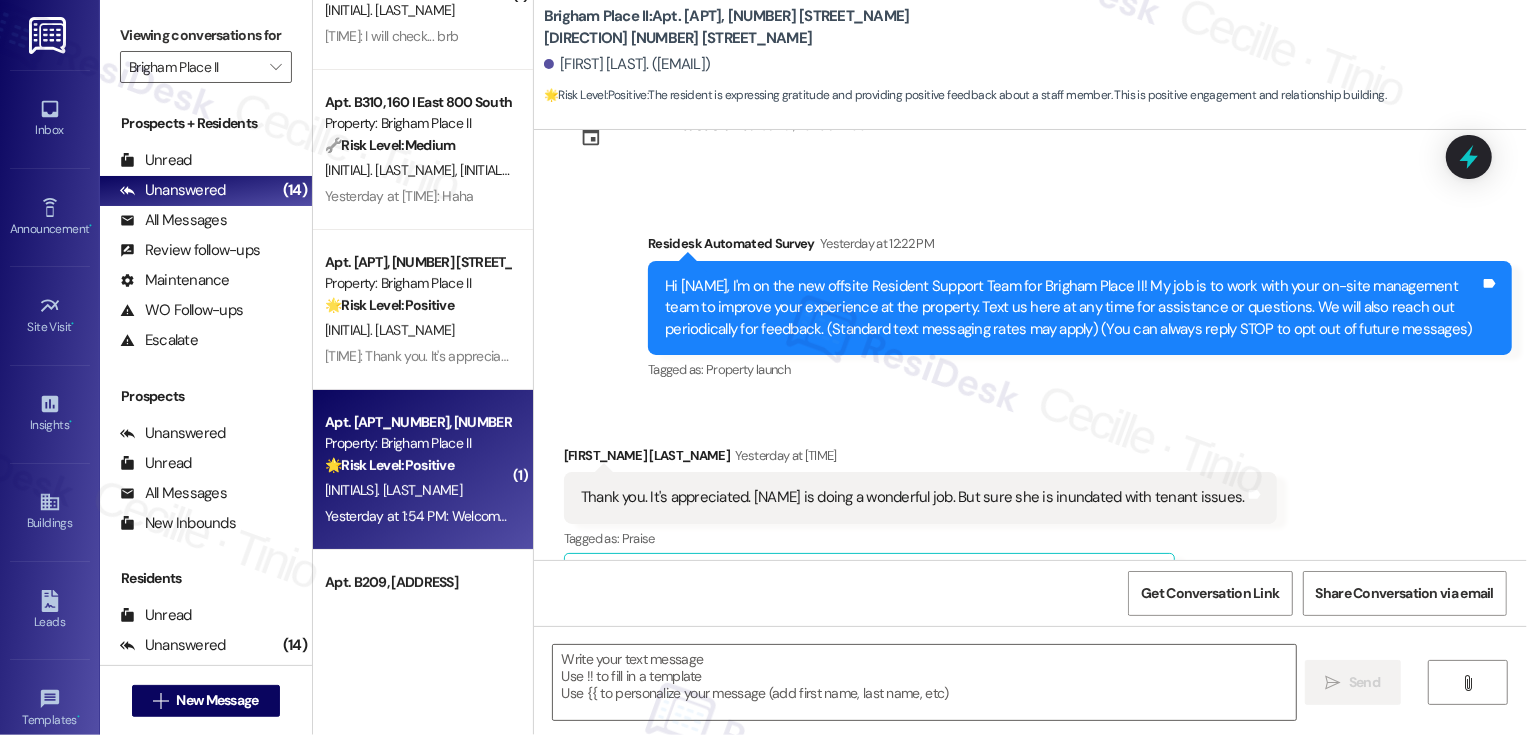 type on "Fetching suggested responses. Please feel free to read through the conversation in the meantime." 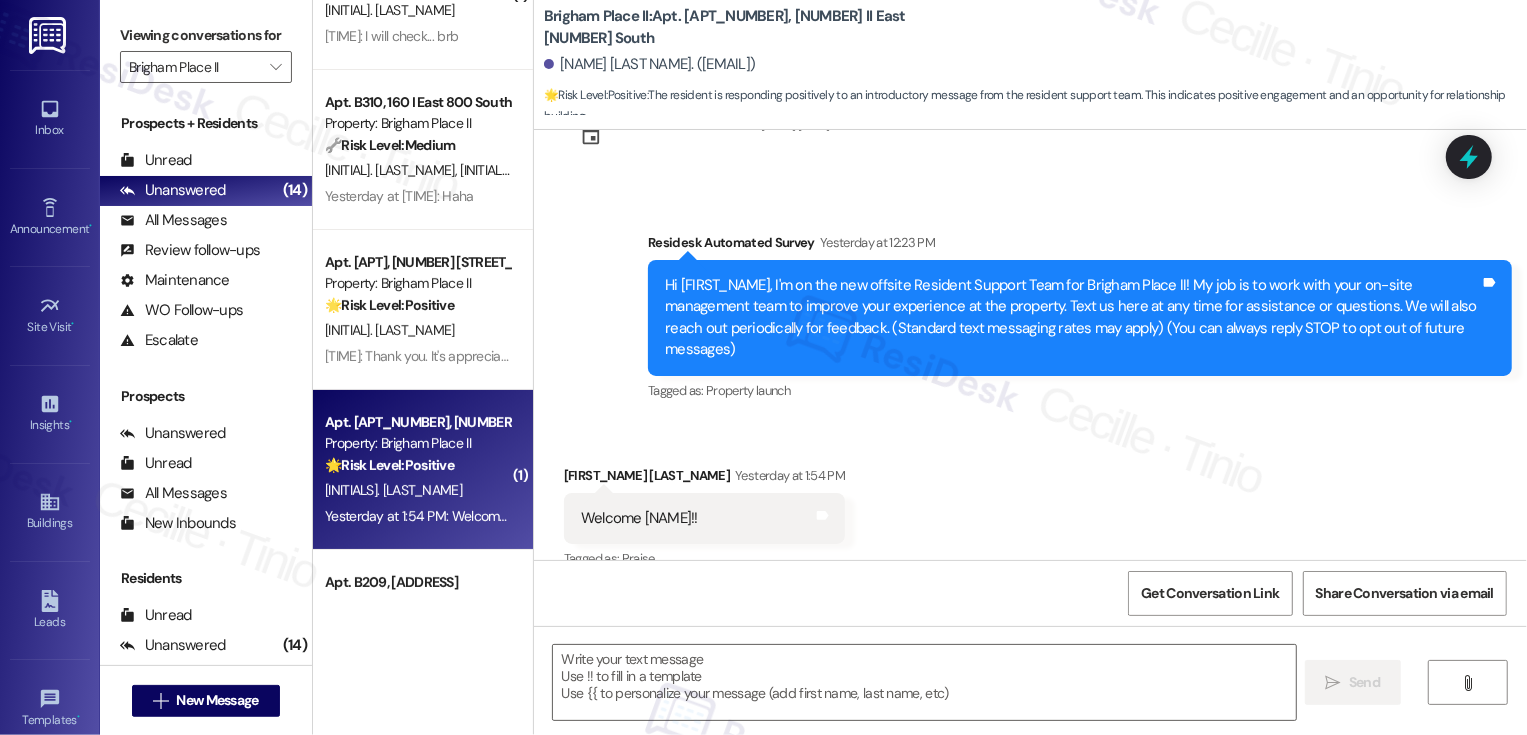 type on "Fetching suggested responses. Please feel free to read through the conversation in the meantime." 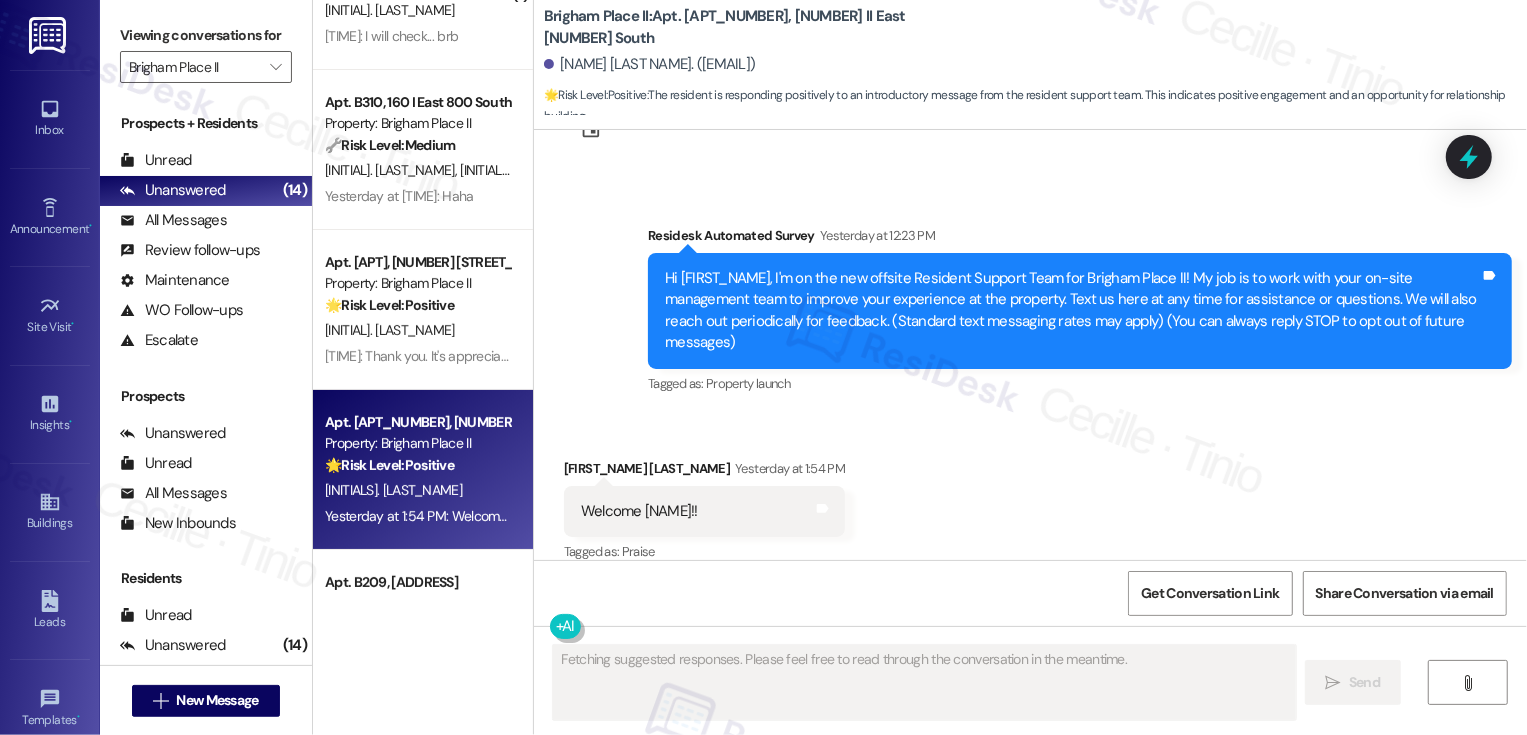 scroll, scrollTop: 85, scrollLeft: 0, axis: vertical 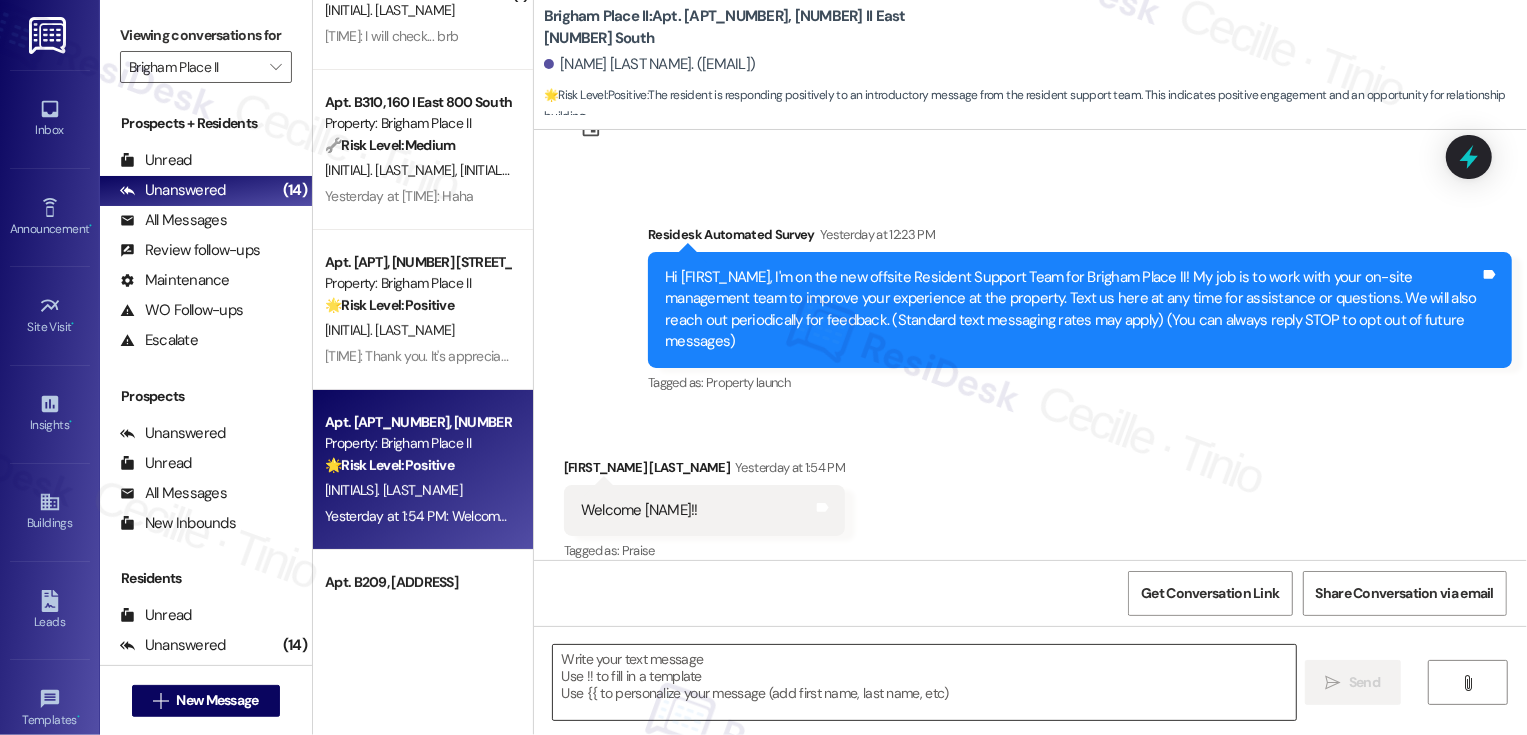 click at bounding box center (924, 682) 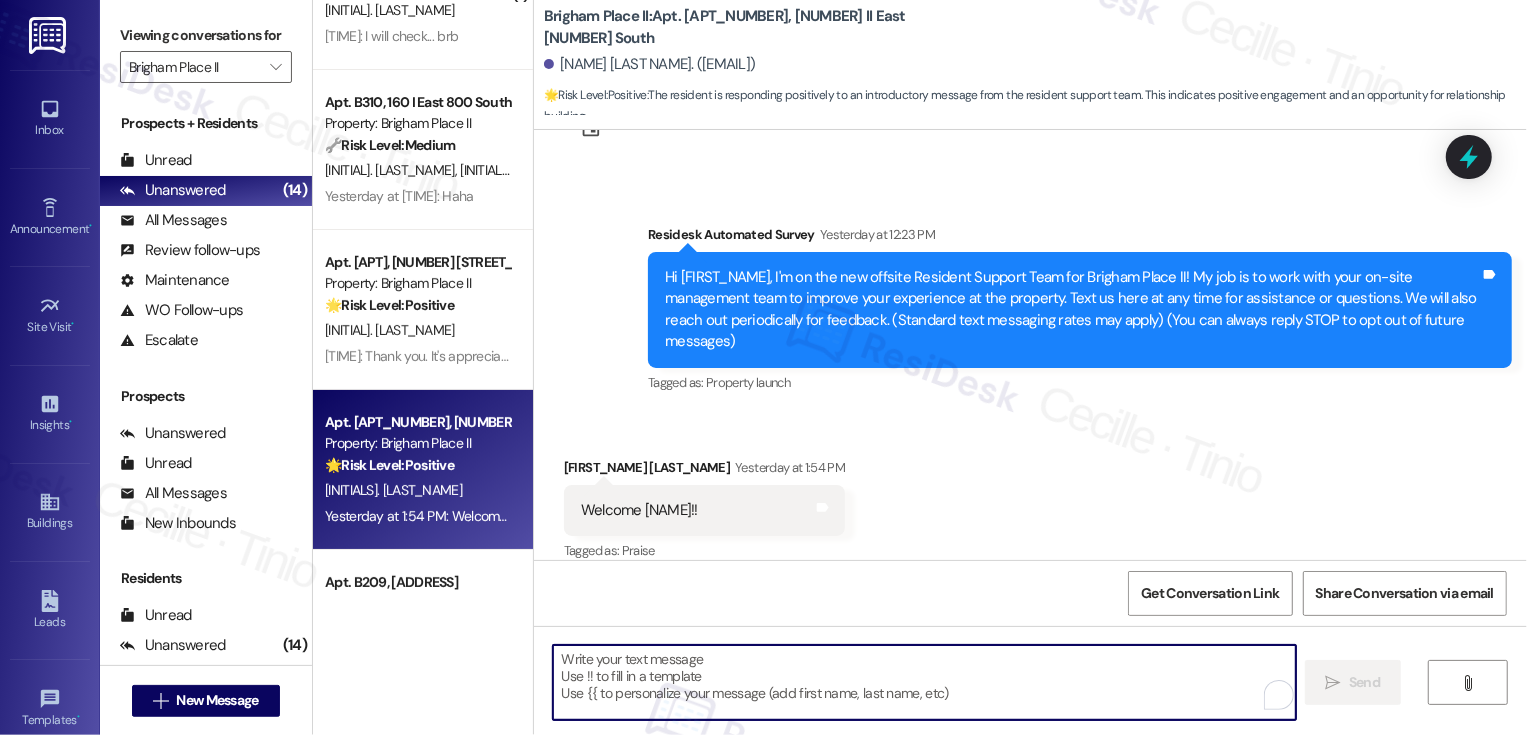 paste on "It's great to meet you, {{first_name}}! Please don't hesitate to reach out if there's anything you need. Have a wonderful weekend!" 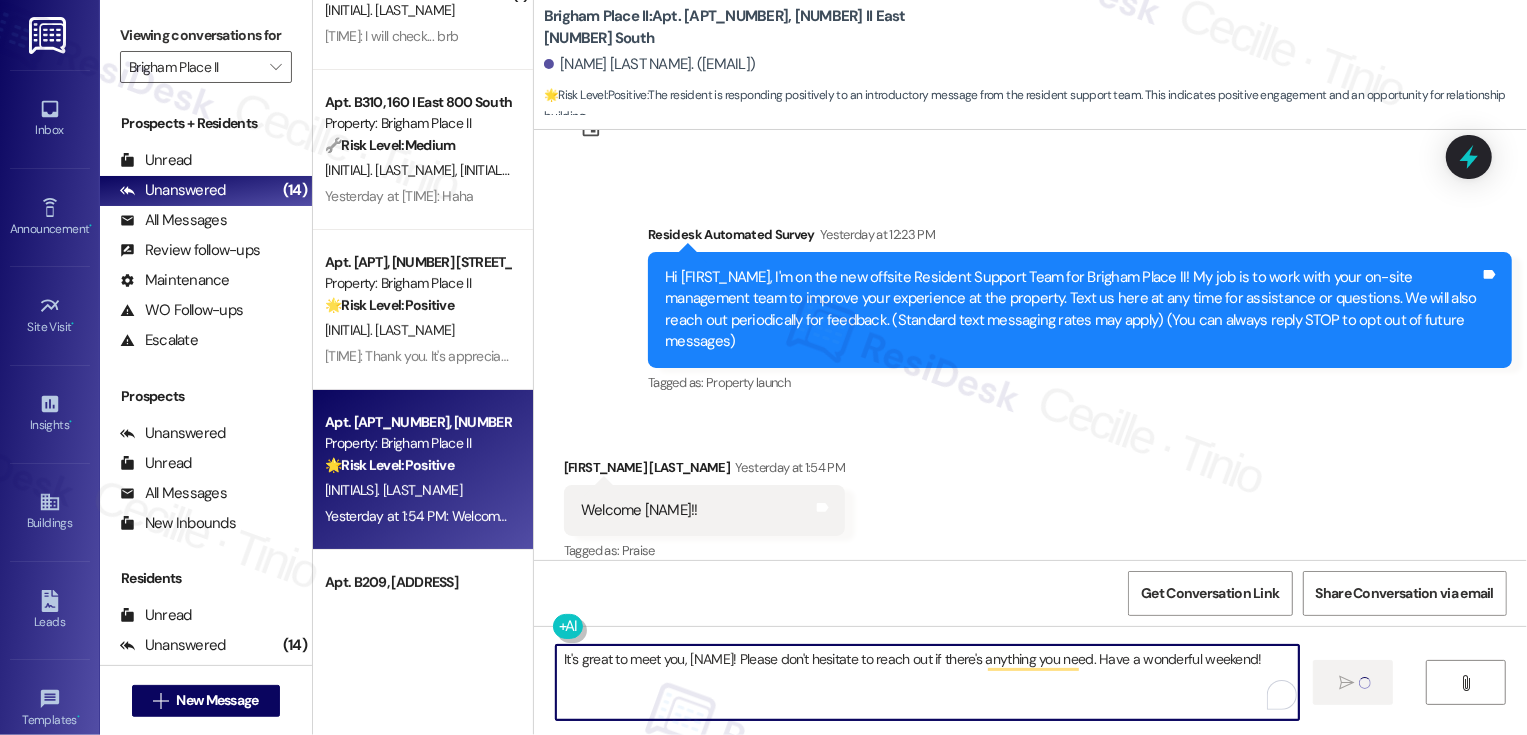 type 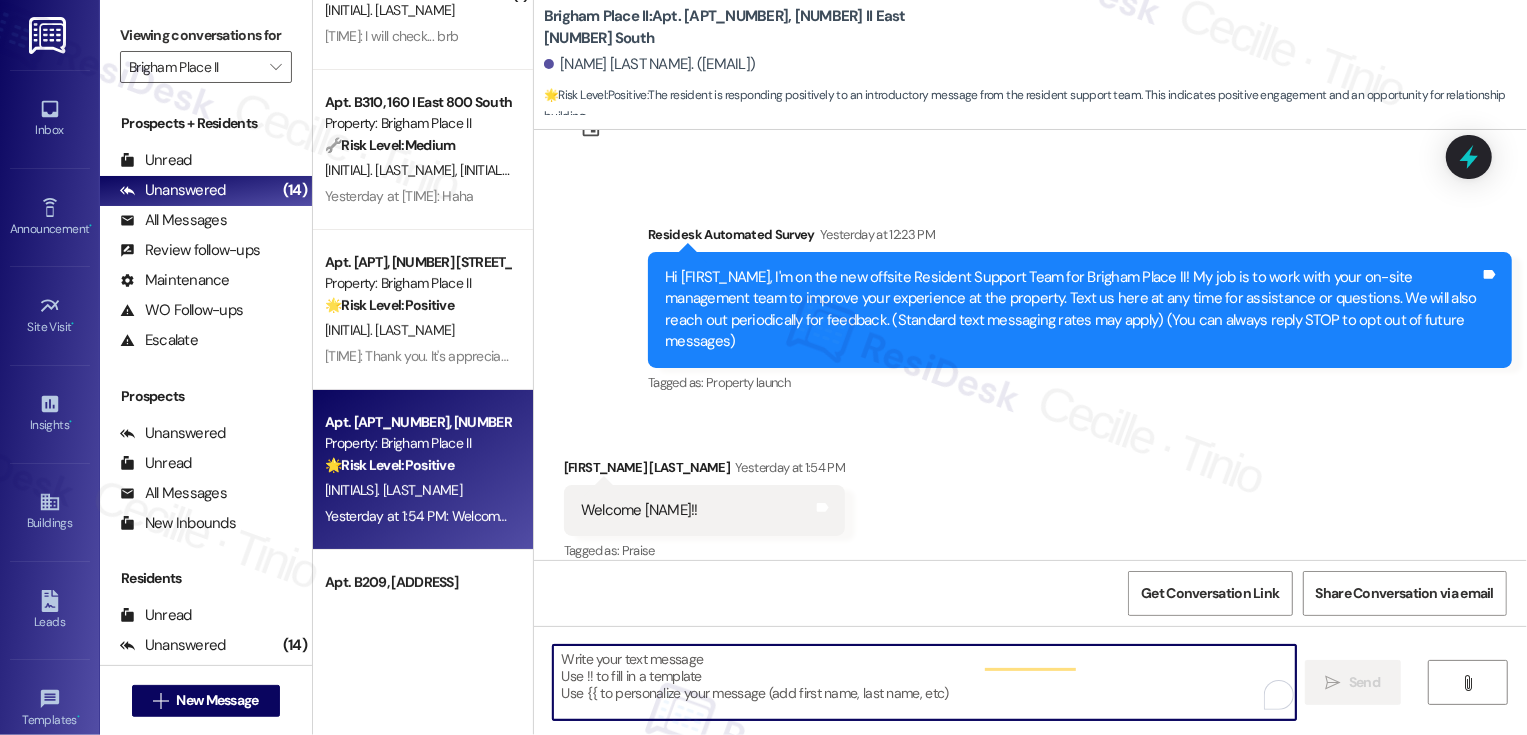 scroll, scrollTop: 84, scrollLeft: 0, axis: vertical 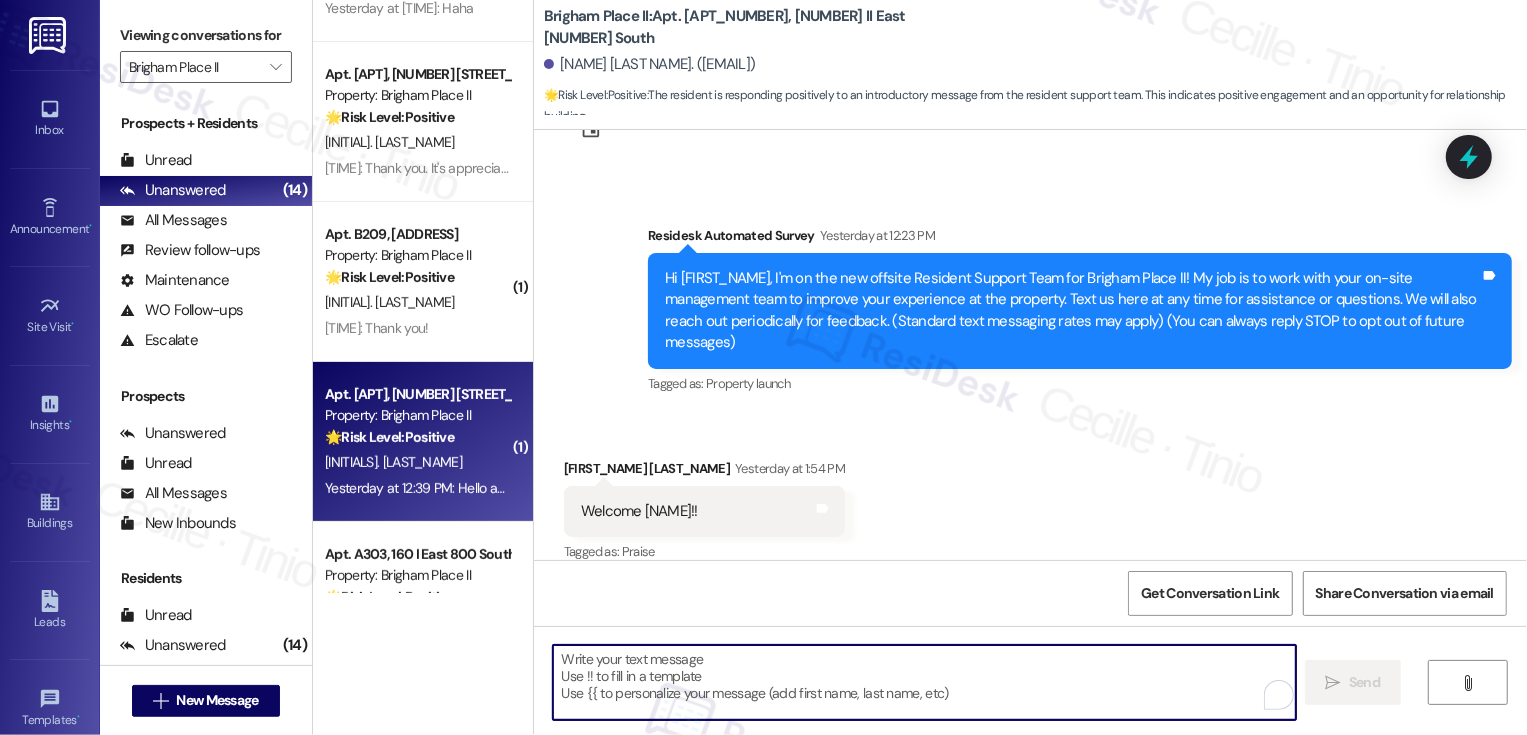 click on "🌟  Risk Level:  Positive" at bounding box center (389, 437) 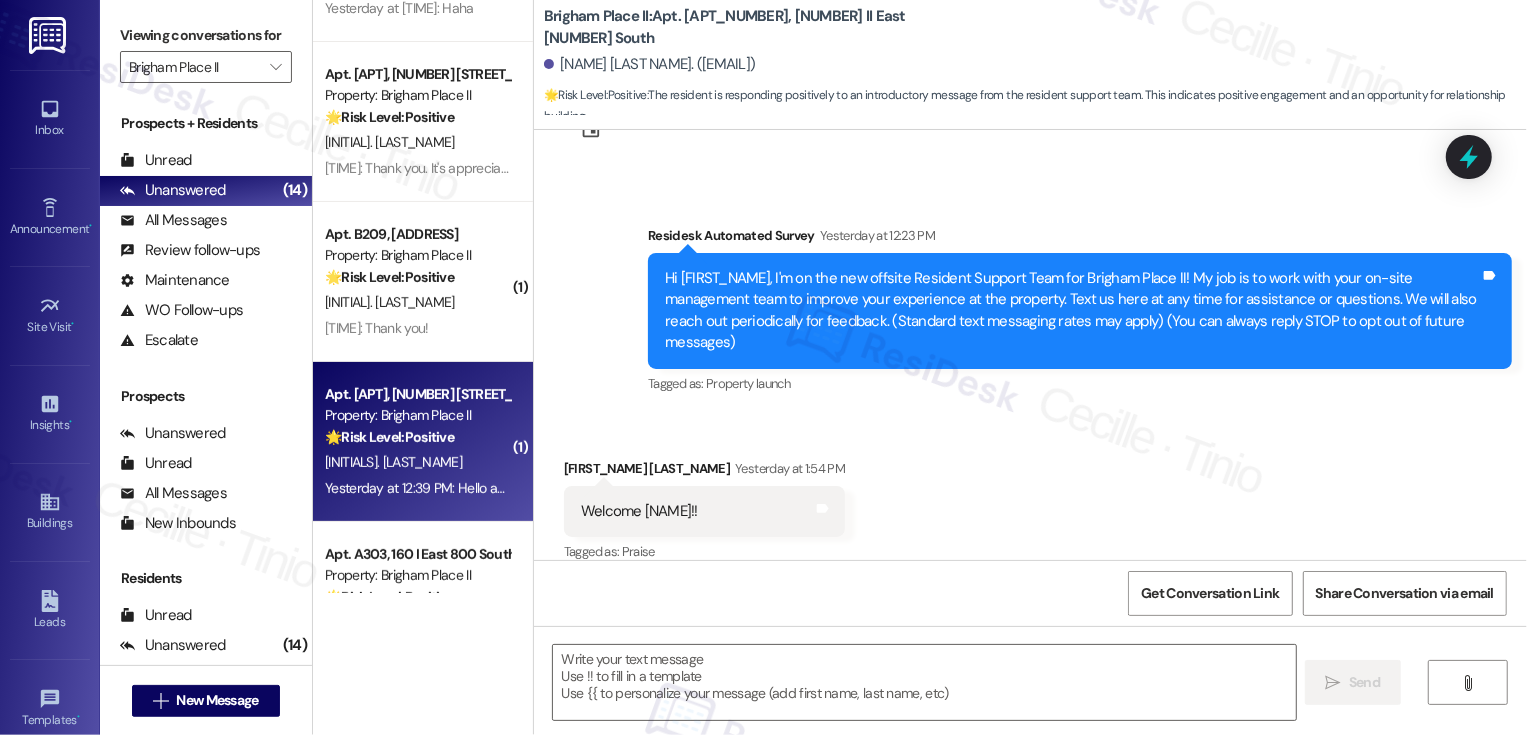 type on "Fetching suggested responses. Please feel free to read through the conversation in the meantime." 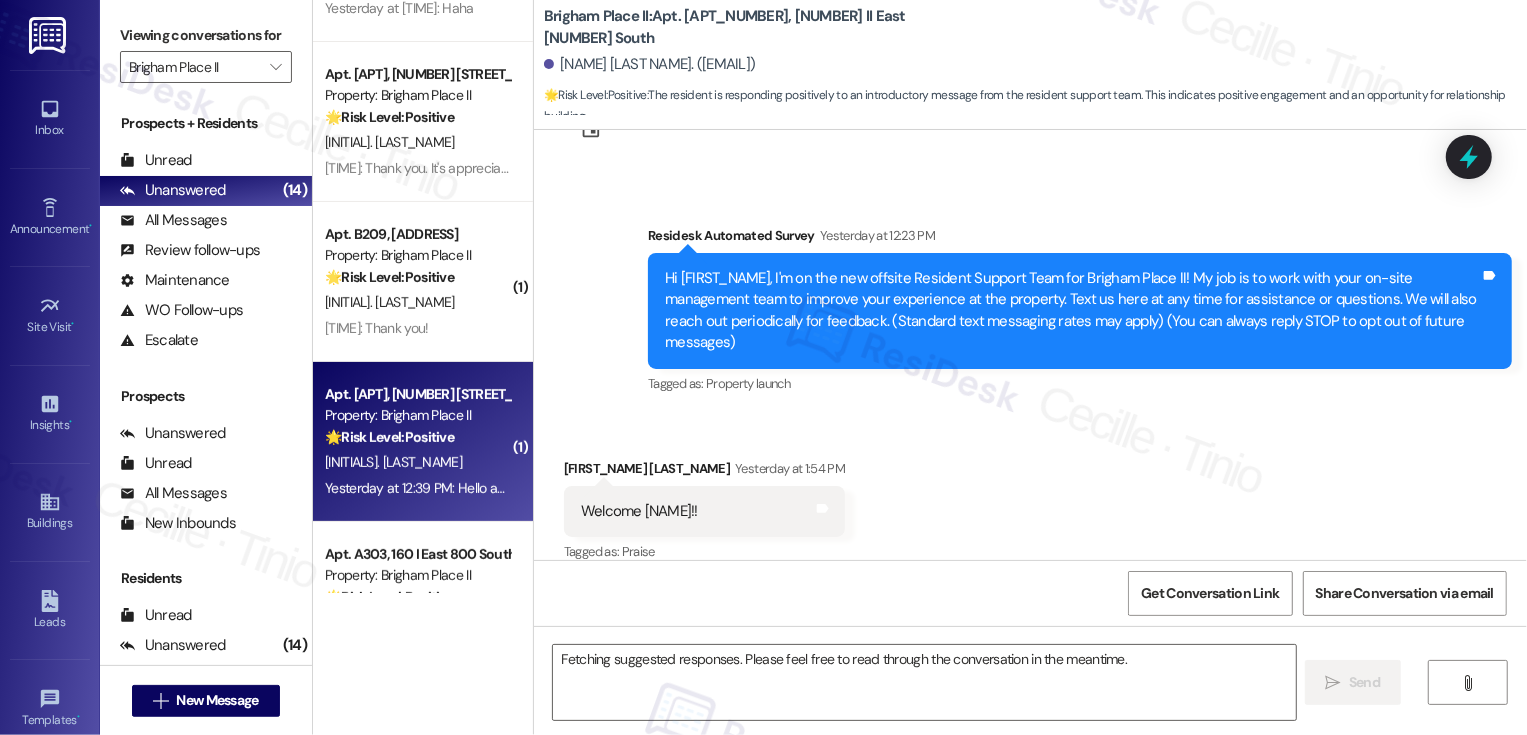 click on "🌟  Risk Level:  Positive" at bounding box center (389, 437) 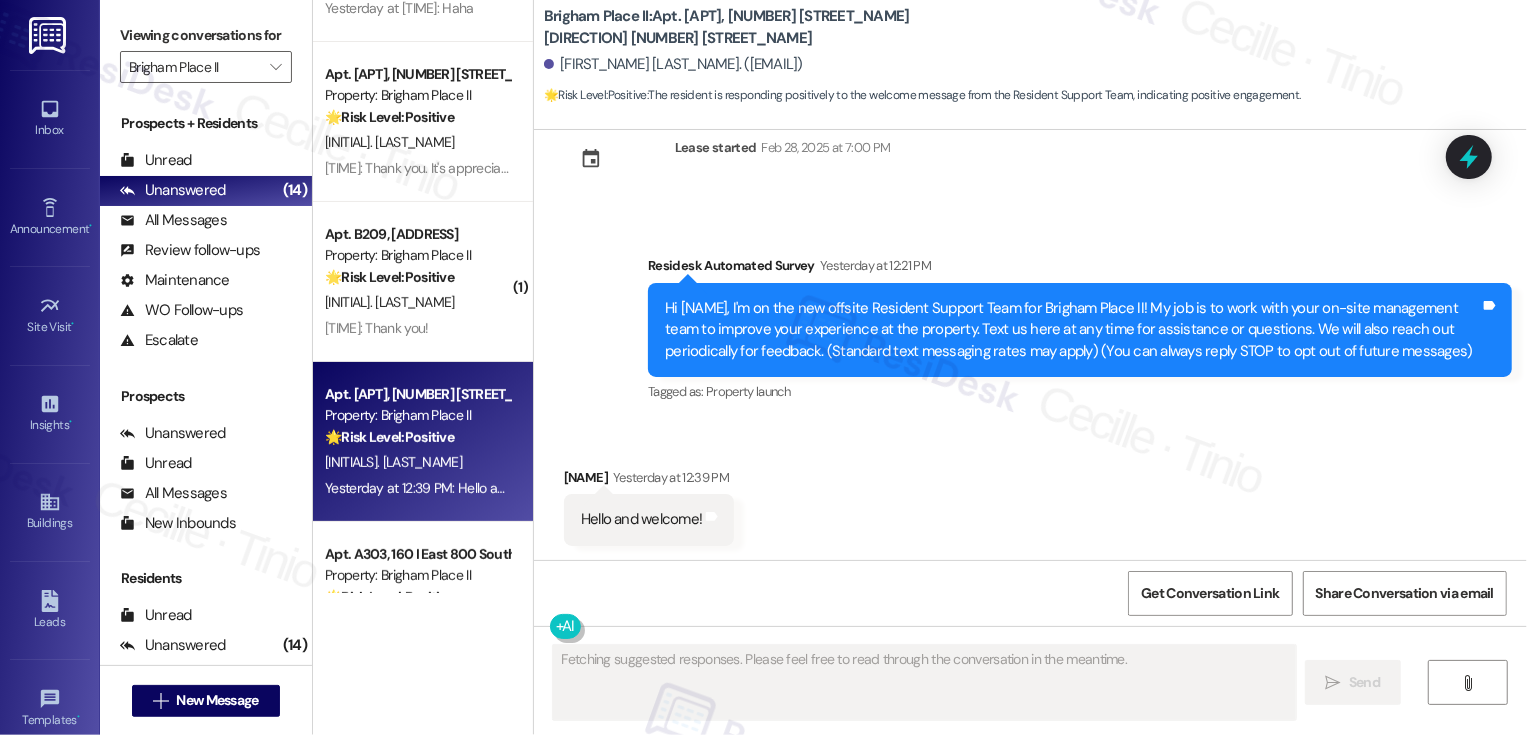 scroll, scrollTop: 55, scrollLeft: 0, axis: vertical 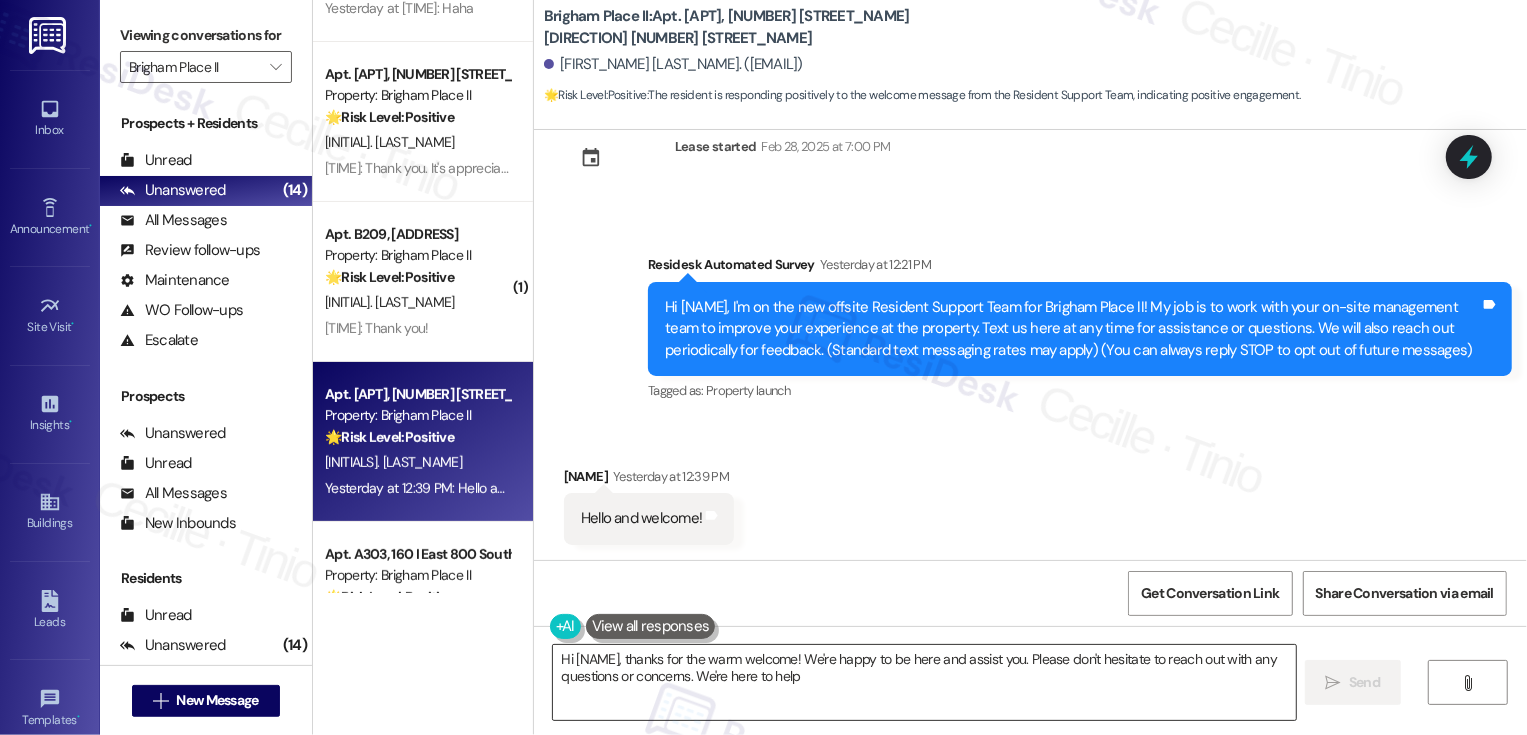 type on "Hi {{first_name}}, thanks for the warm welcome! We're happy to be here and assist you. Please don't hesitate to reach out with any questions or concerns. We're here to help!" 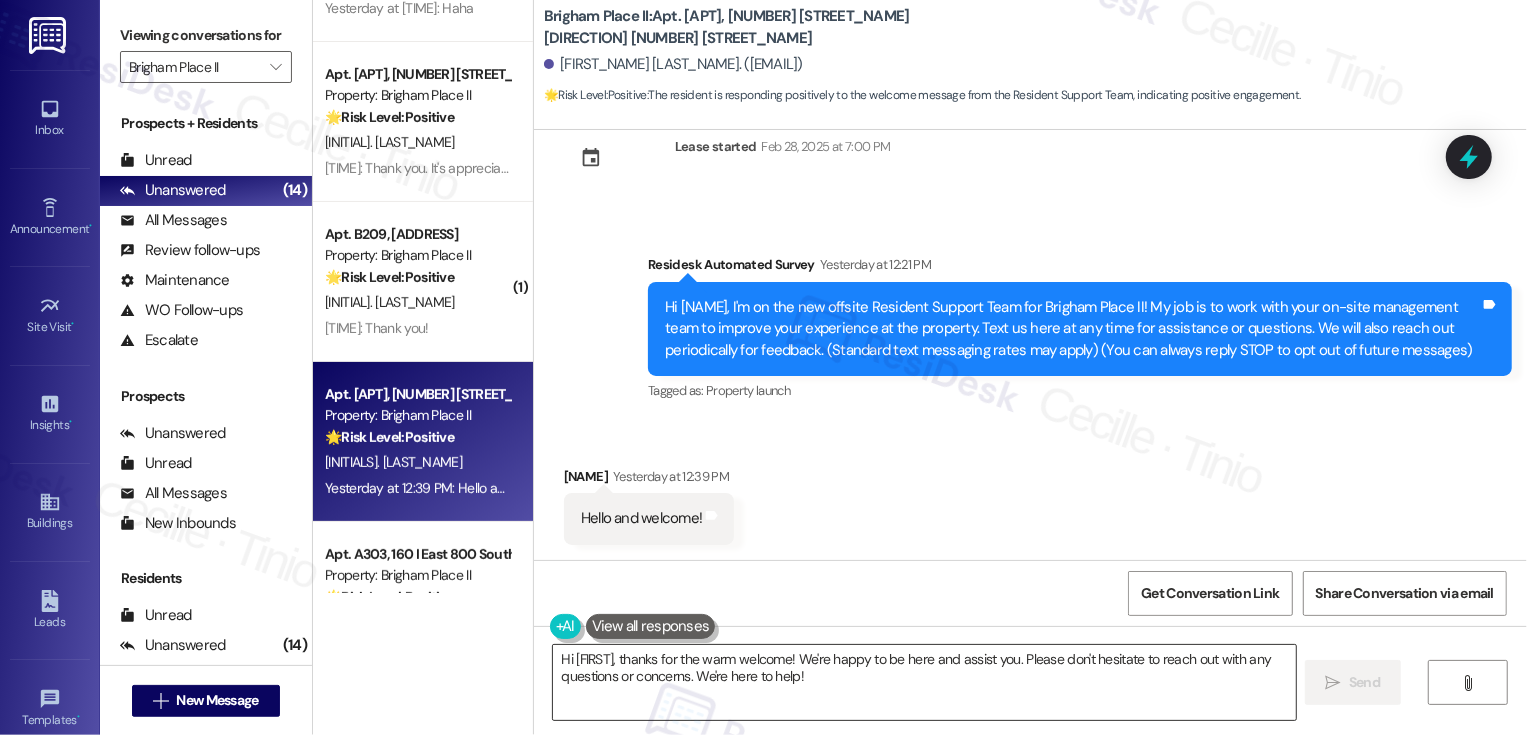 click on "Hi {{first_name}}, thanks for the warm welcome! We're happy to be here and assist you. Please don't hesitate to reach out with any questions or concerns. We're here to help!" at bounding box center (924, 682) 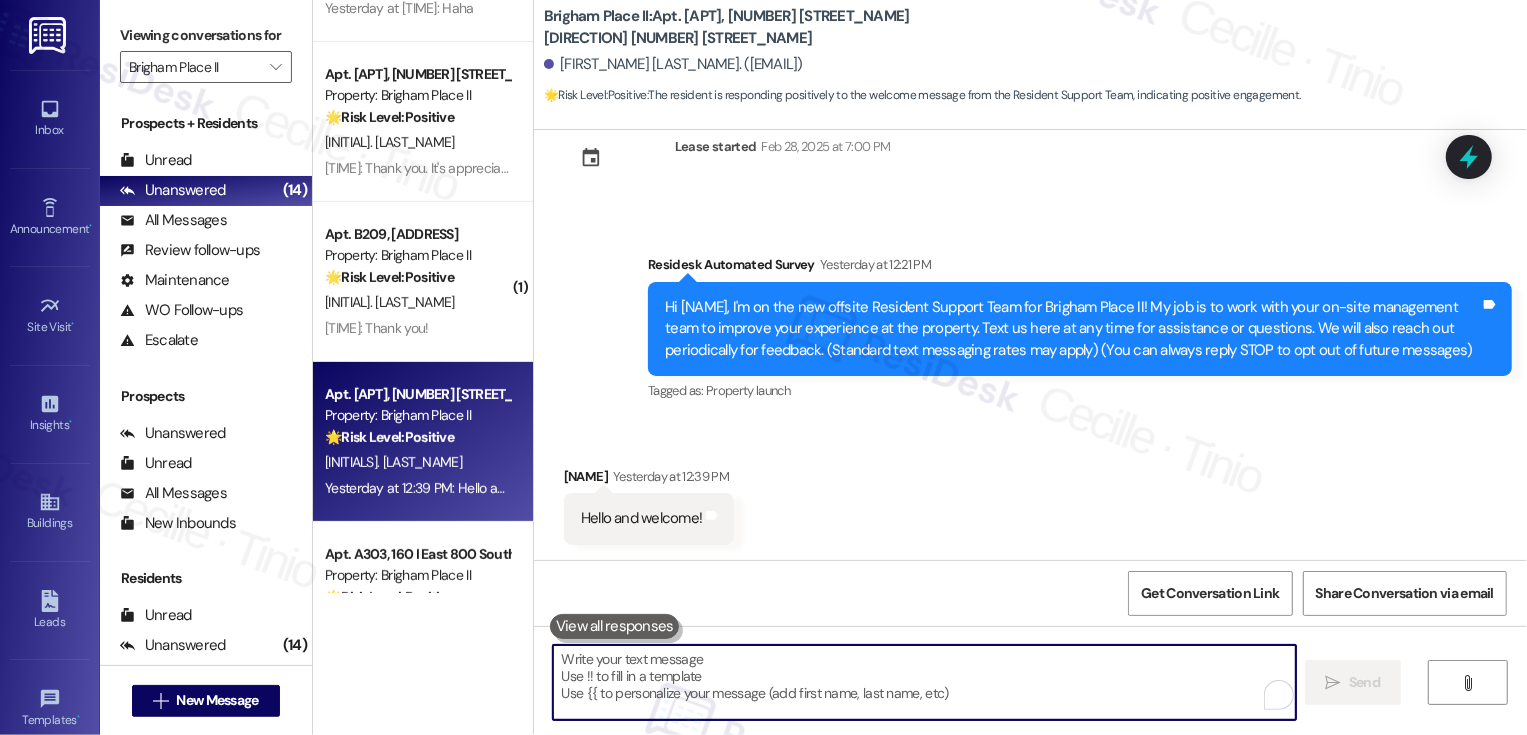 paste on "It's great to meet you, {{first_name}}! Please don't hesitate to reach out if there's anything you need. Have a wonderful weekend!" 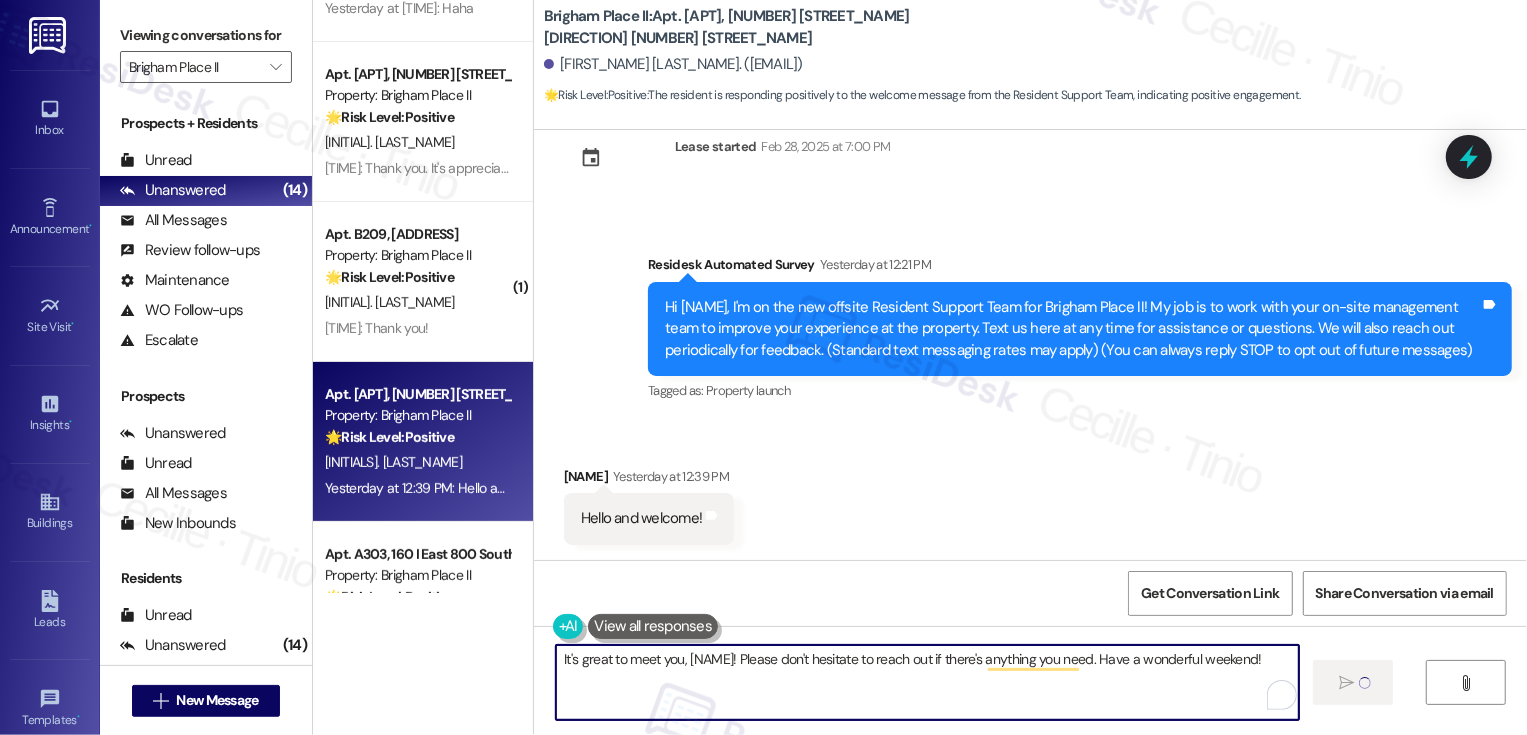 scroll, scrollTop: 429, scrollLeft: 0, axis: vertical 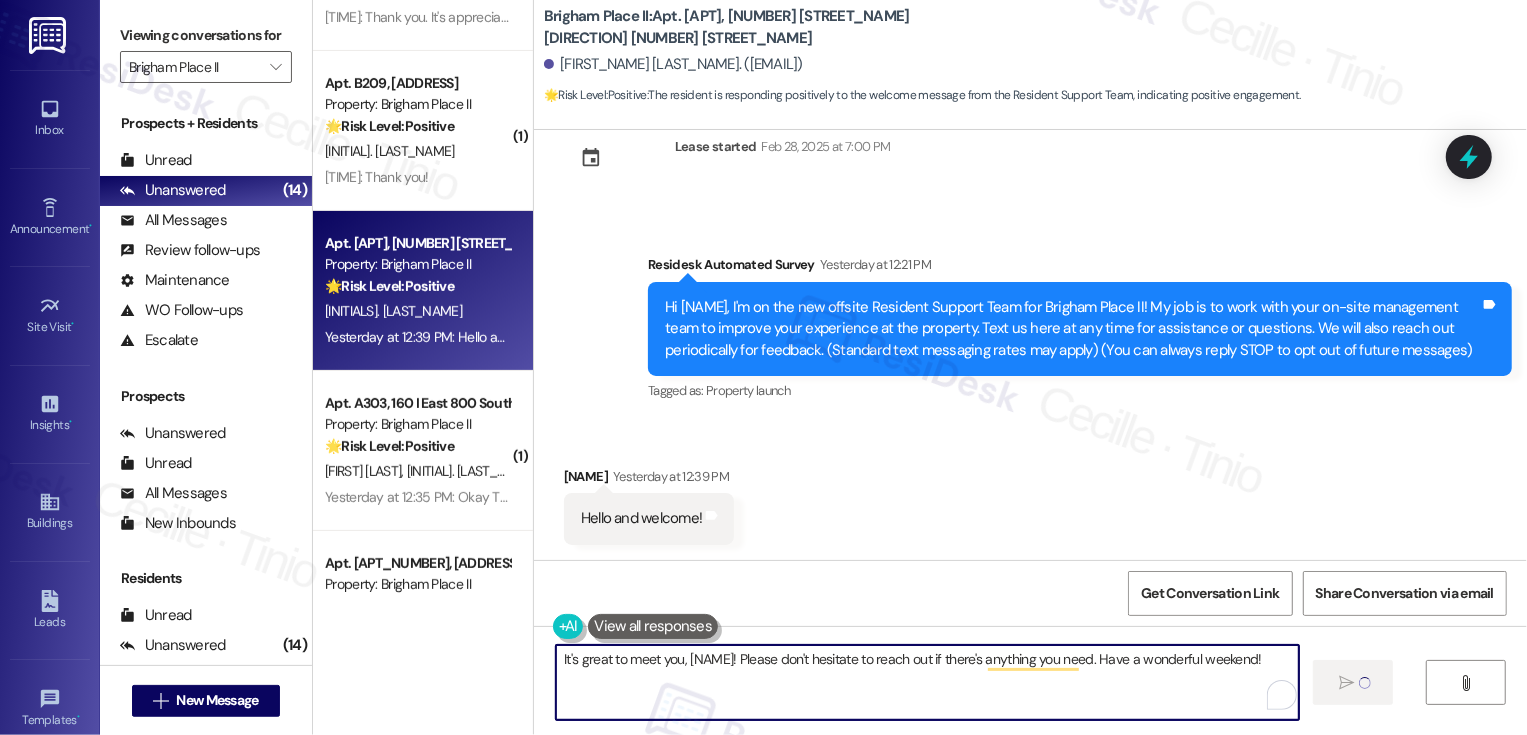 type 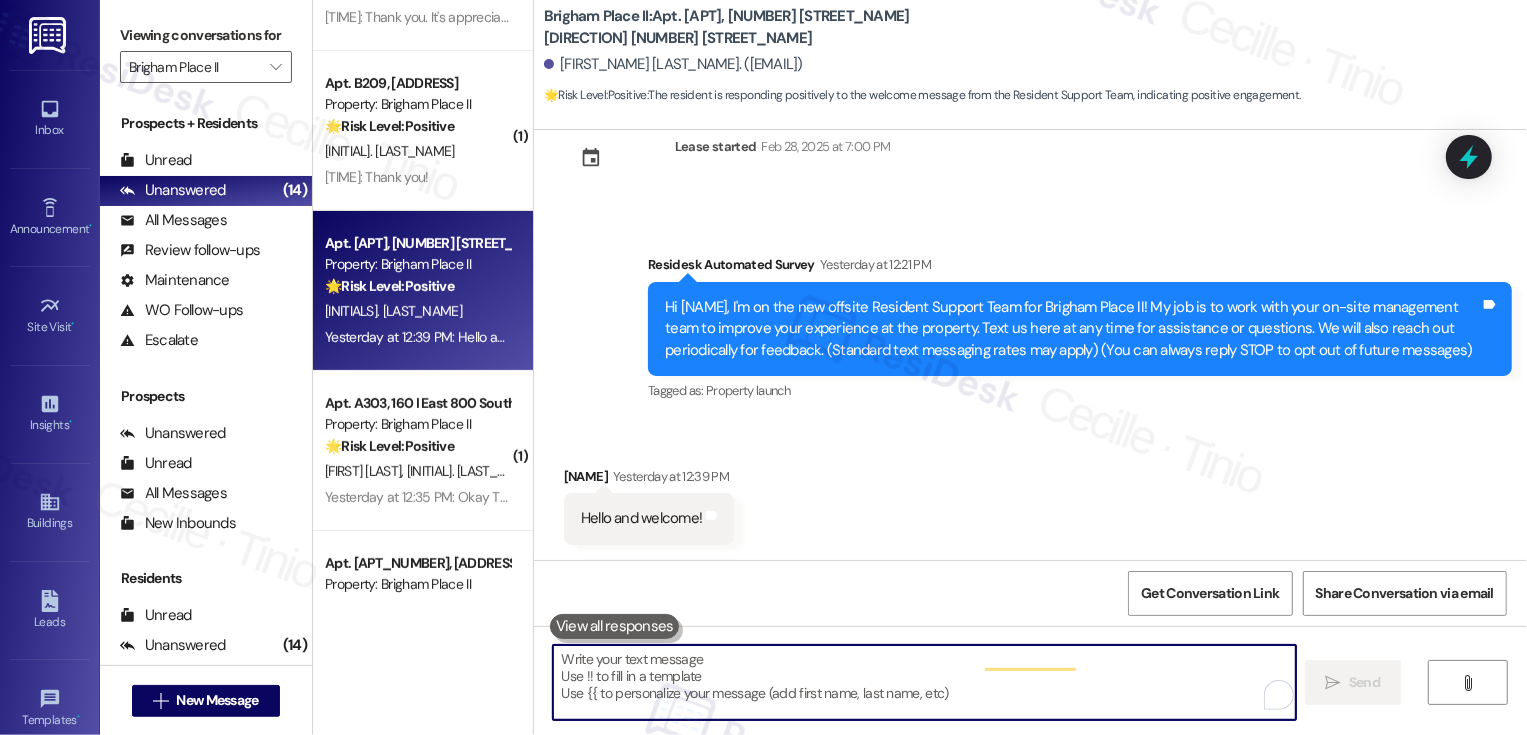 scroll, scrollTop: 54, scrollLeft: 0, axis: vertical 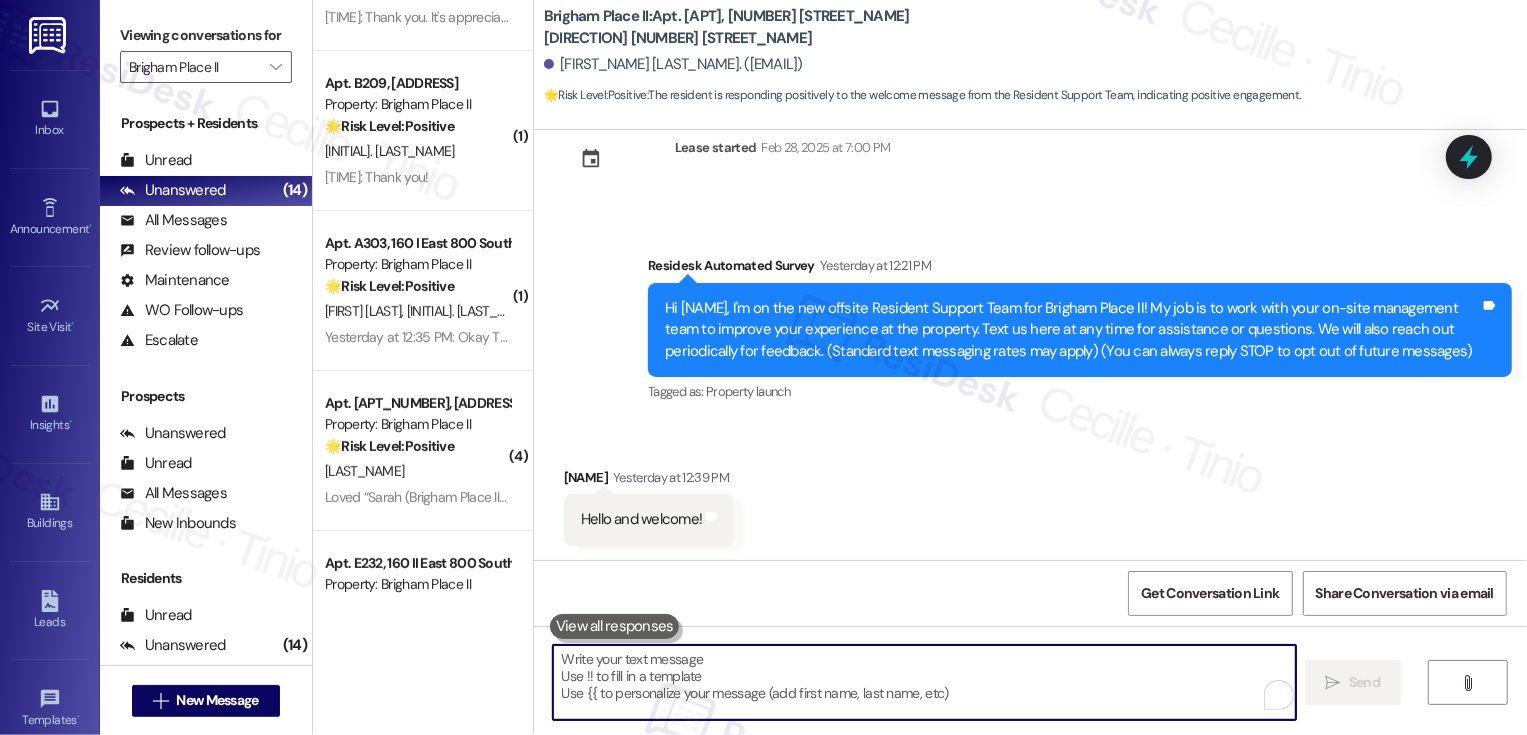 click on "Apt. A207, 160 I East 800 South Property: Brigham Place II 🌟  Risk Level:  Positive The resident is expressing positive sentiment and welcoming the new support team. This is positive engagement and relationship building." at bounding box center [417, 425] 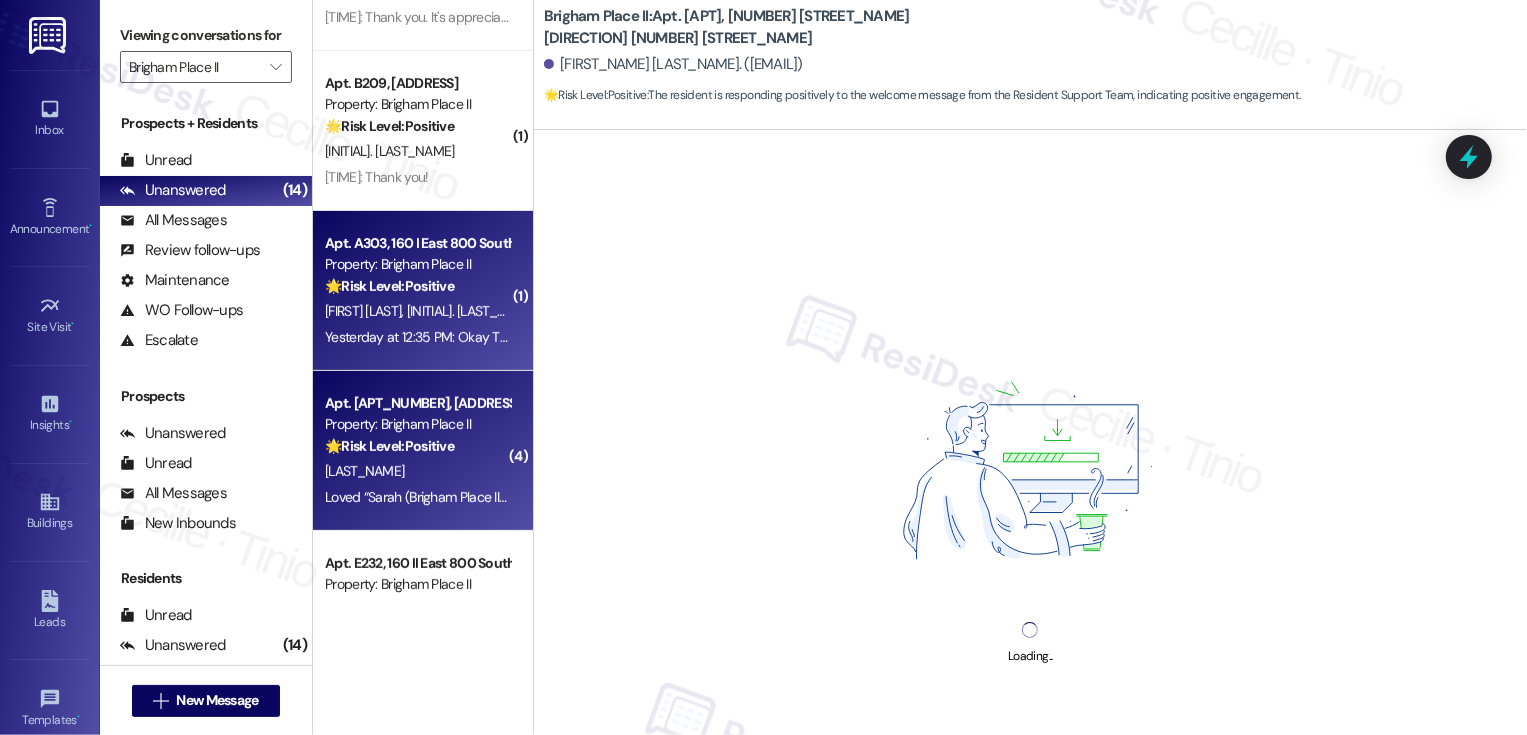 click on "Apt. A303, 160 I East 800 South Property: Brigham Place II 🌟  Risk Level:  Positive The resident is expressing gratitude for the initial outreach from the Resident Support Team. This indicates positive engagement and an opportunity for relationship building. R. Black B. Black Yesterday at 12:35 PM: Okay Thank you so much!! 😊  Yesterday at 12:35 PM: Okay Thank you so much!! 😊" at bounding box center (423, 291) 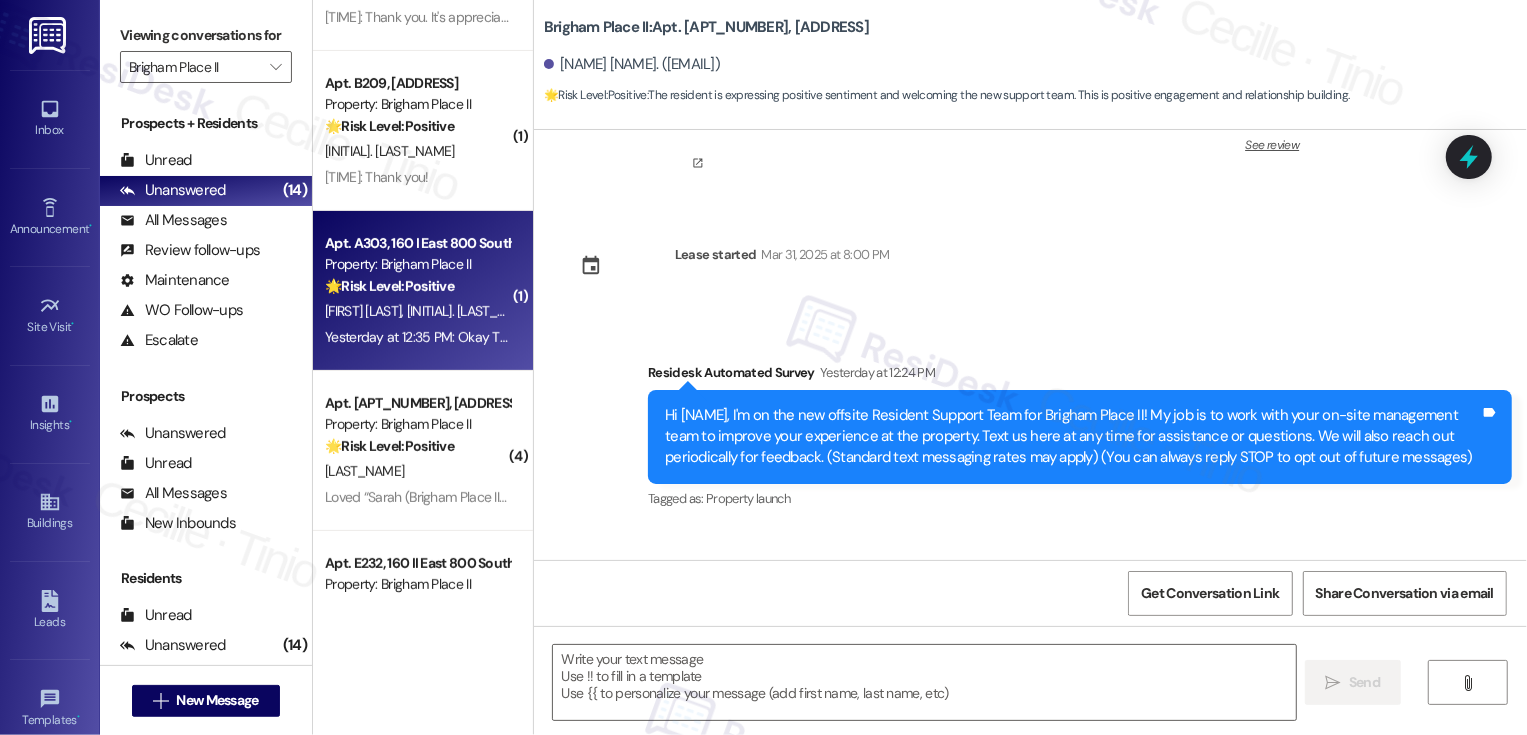scroll, scrollTop: 442, scrollLeft: 0, axis: vertical 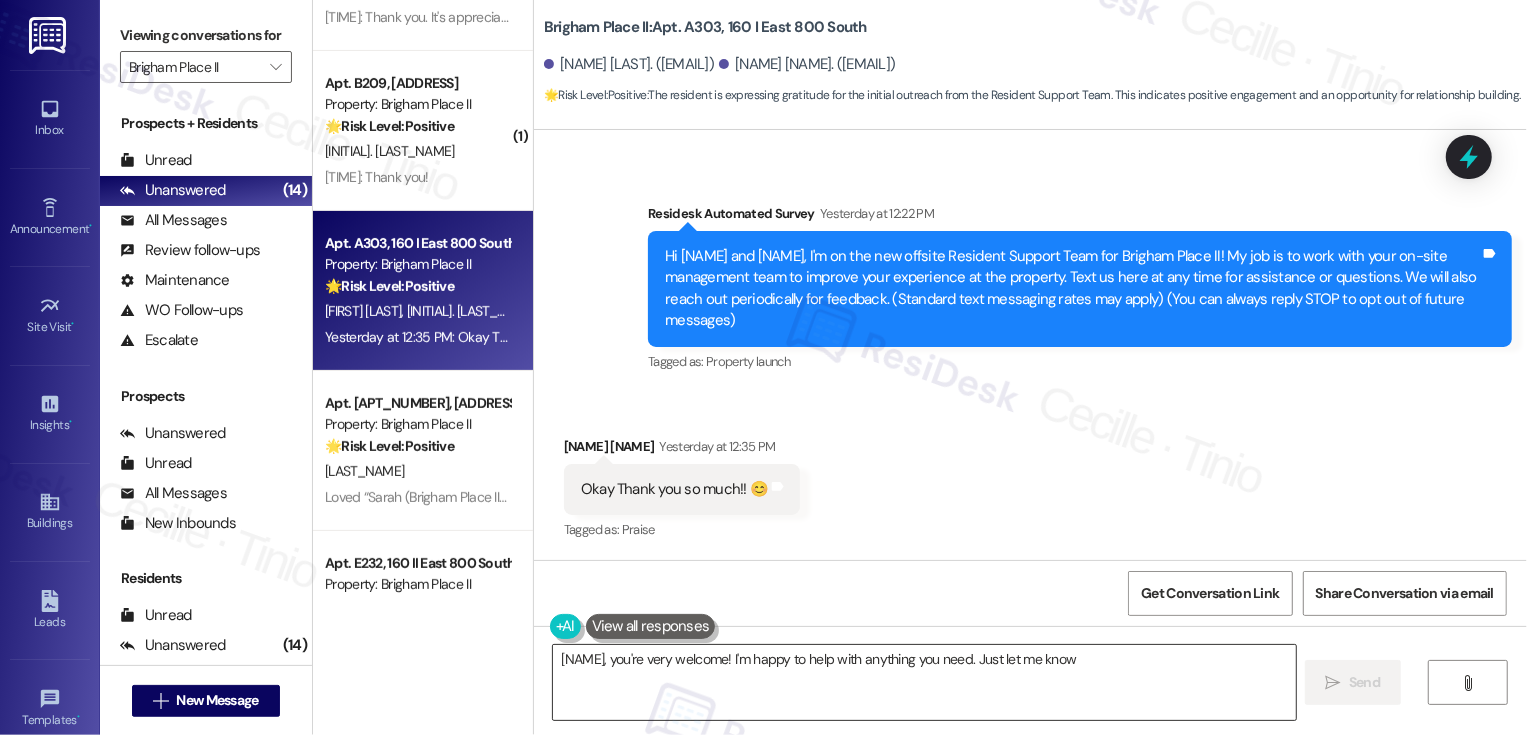 type on "{{first_name}}, you're very welcome! I'm happy to help with anything you need. Just let me know!" 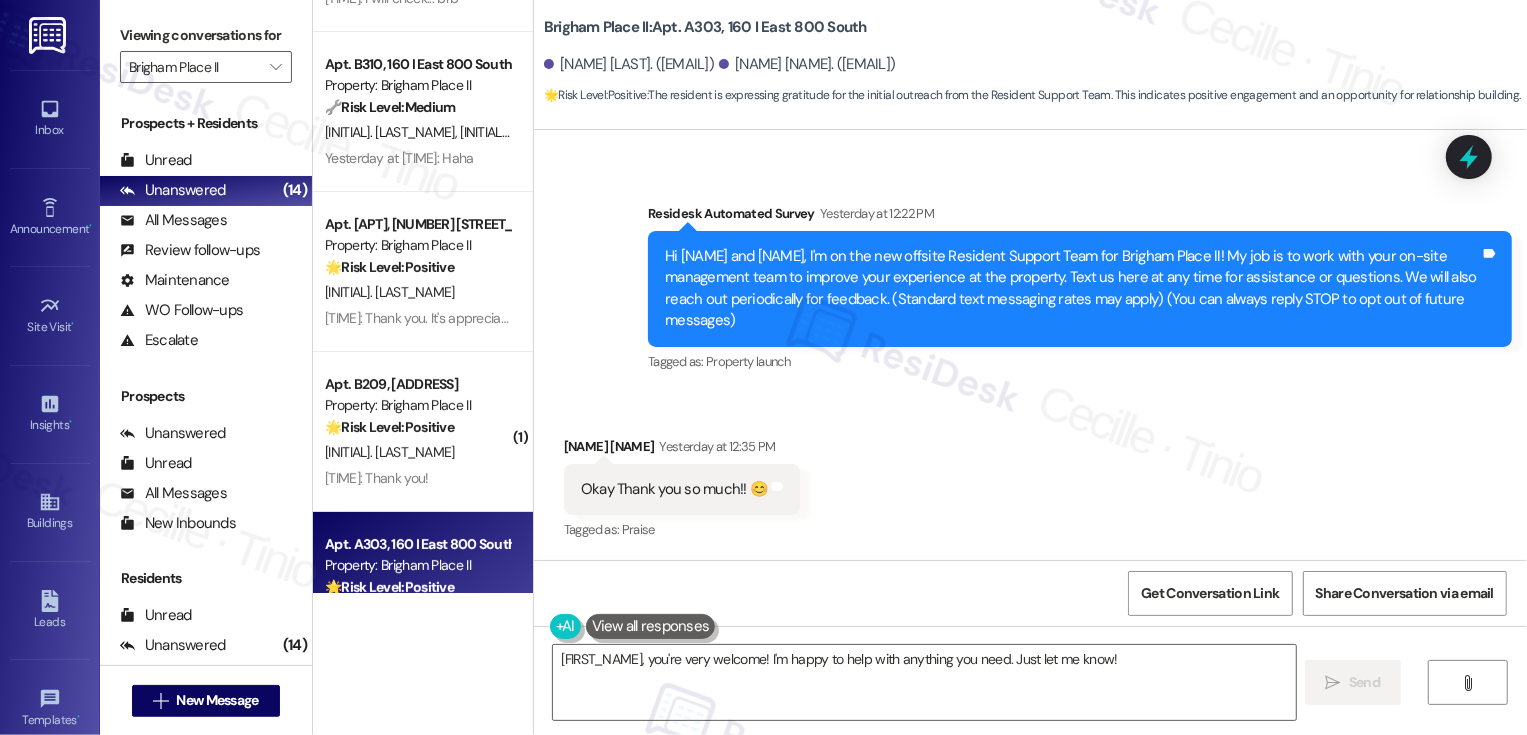 scroll, scrollTop: 0, scrollLeft: 0, axis: both 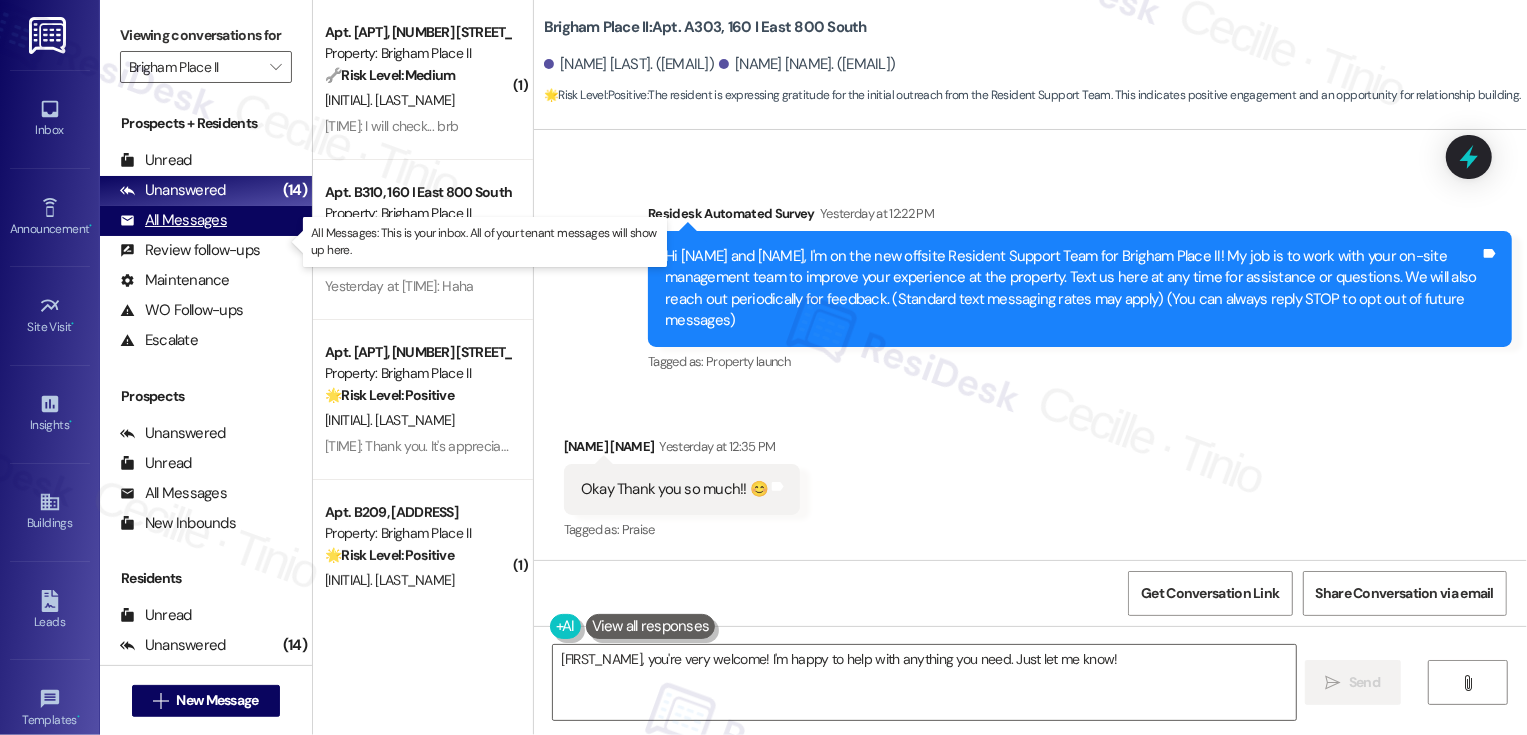 click on "All Messages" at bounding box center [173, 220] 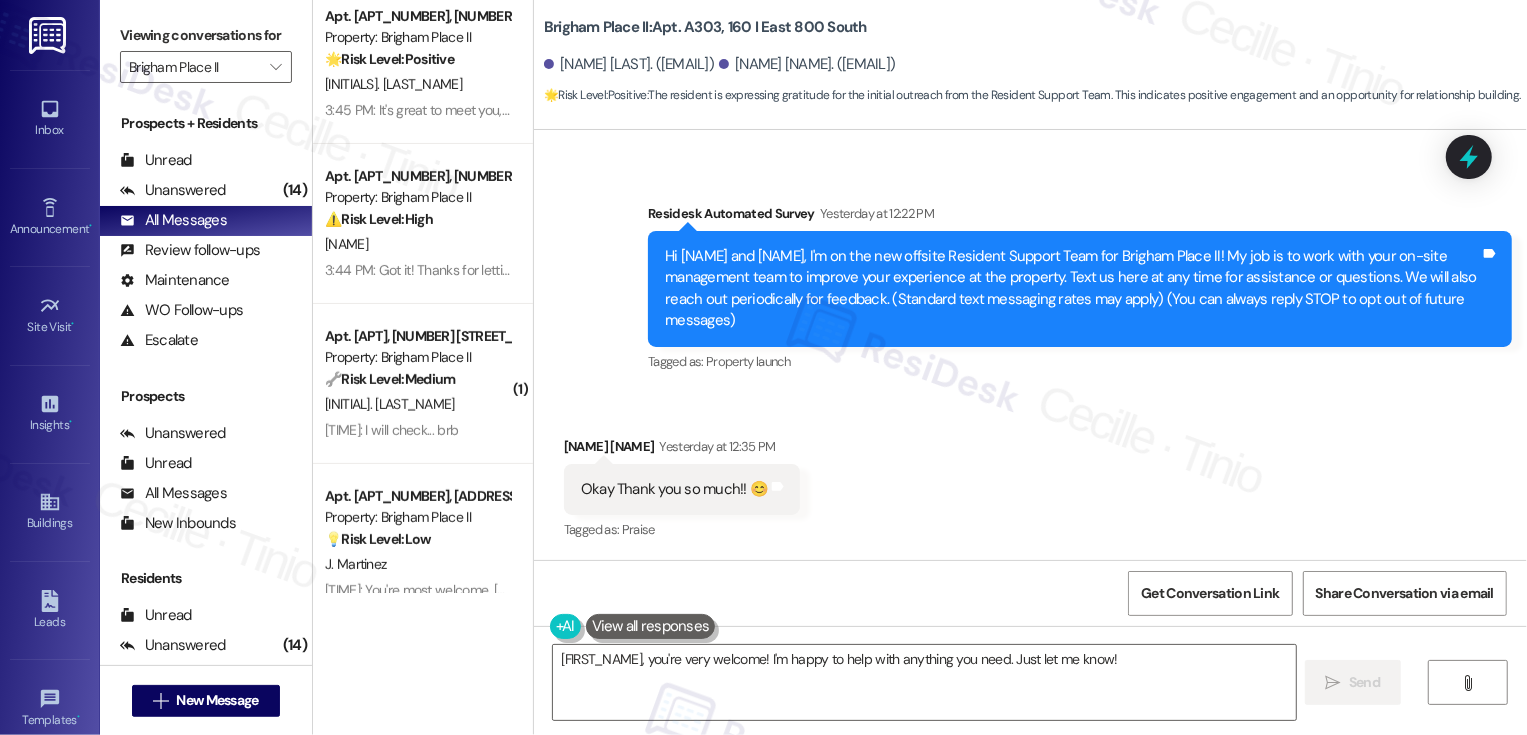 scroll, scrollTop: 339, scrollLeft: 0, axis: vertical 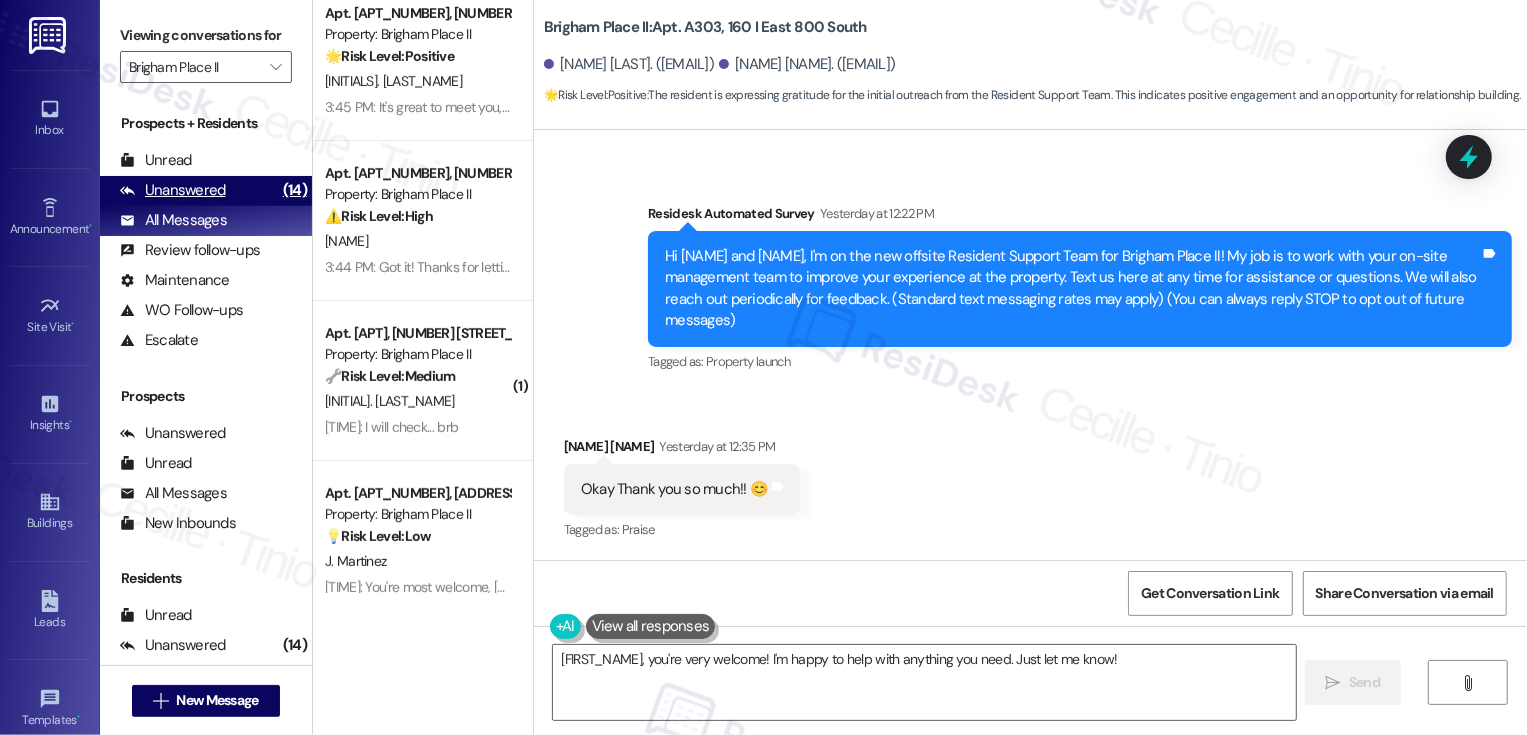 click on "Unanswered (14)" at bounding box center [206, 191] 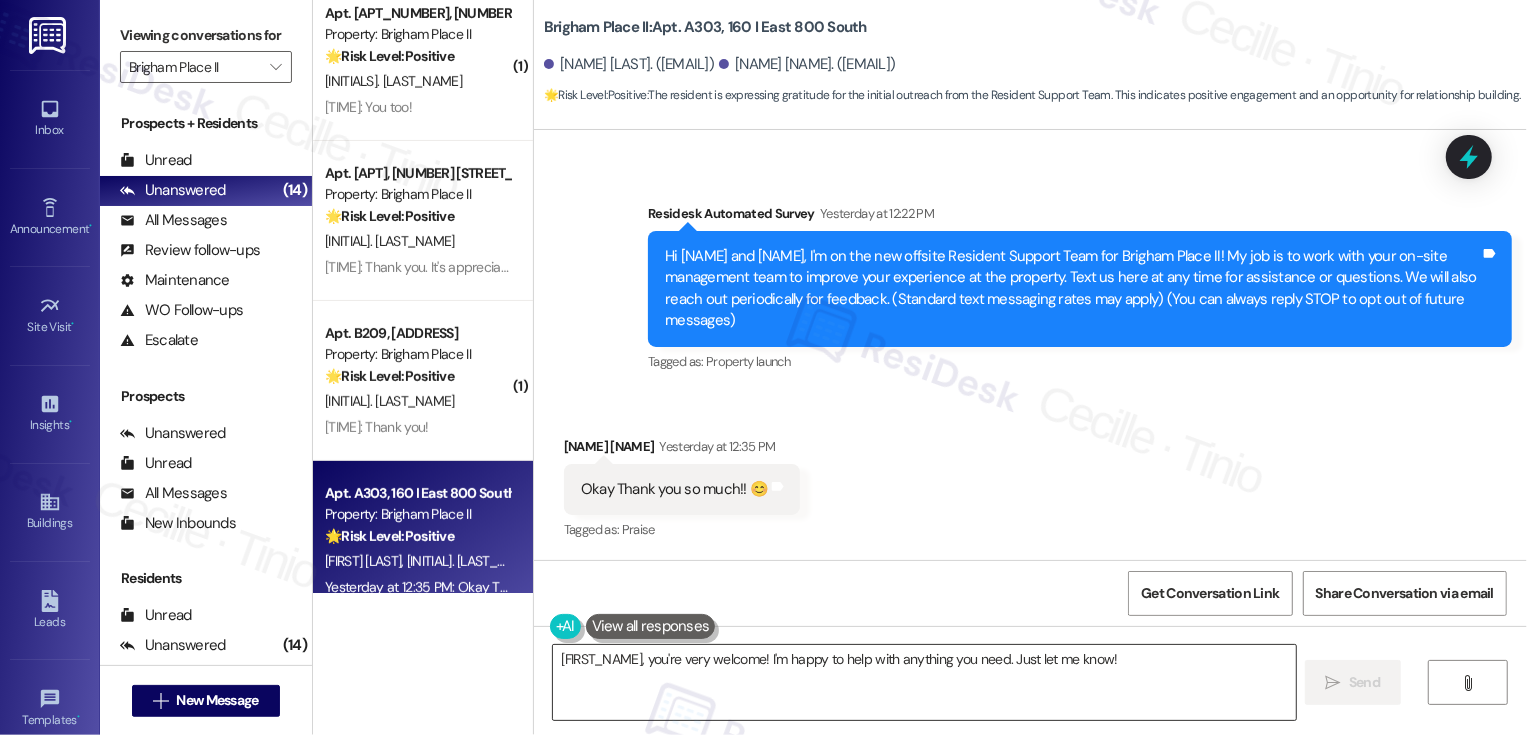 click on "{{first_name}}, you're very welcome! I'm happy to help with anything you need. Just let me know!" at bounding box center [924, 682] 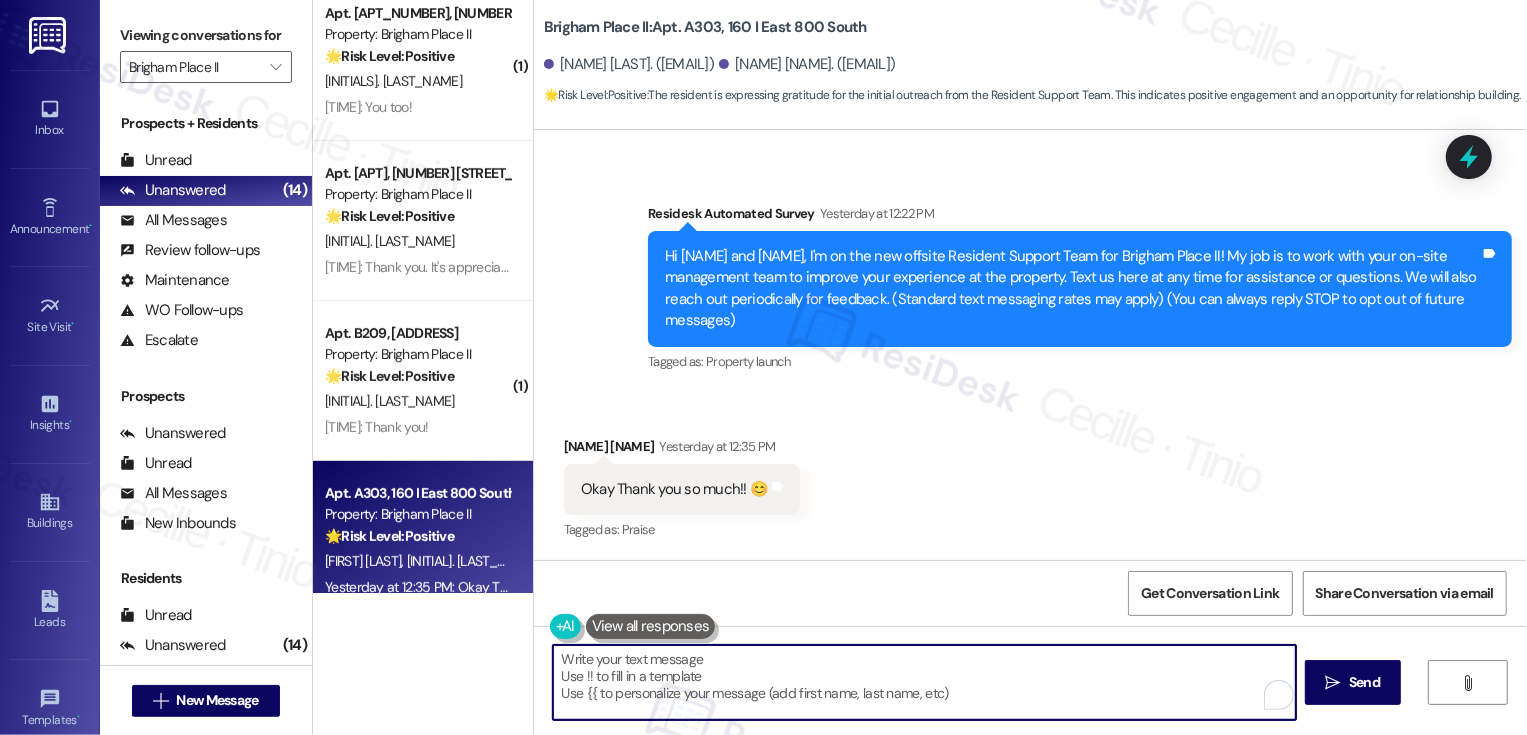 paste on "It's great to meet you, {{first_name}}! Please don't hesitate to reach out if there's anything you need. Have a wonderful weekend!" 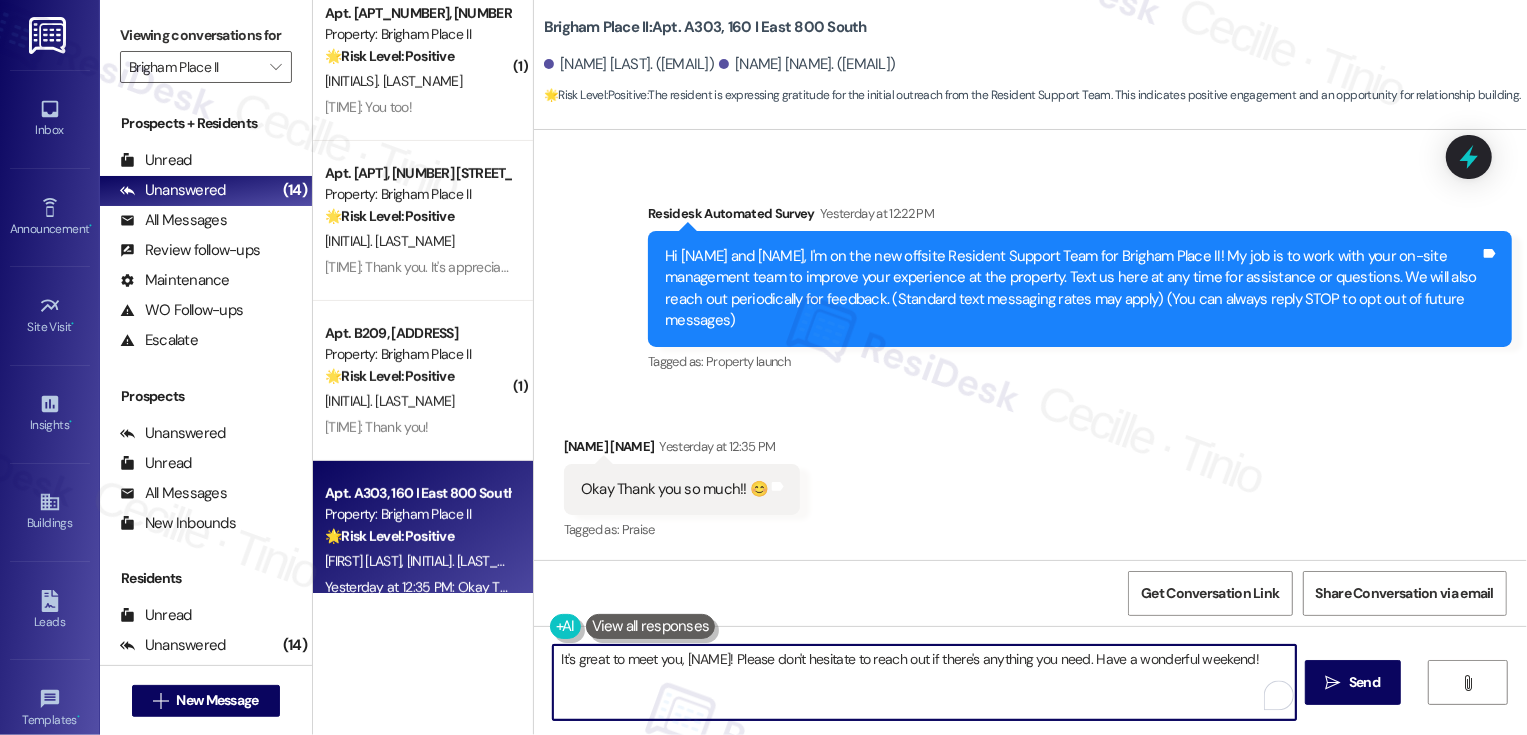 click on "It's great to meet you, {{first_name}}! Please don't hesitate to reach out if there's anything you need. Have a wonderful weekend!" at bounding box center (924, 682) 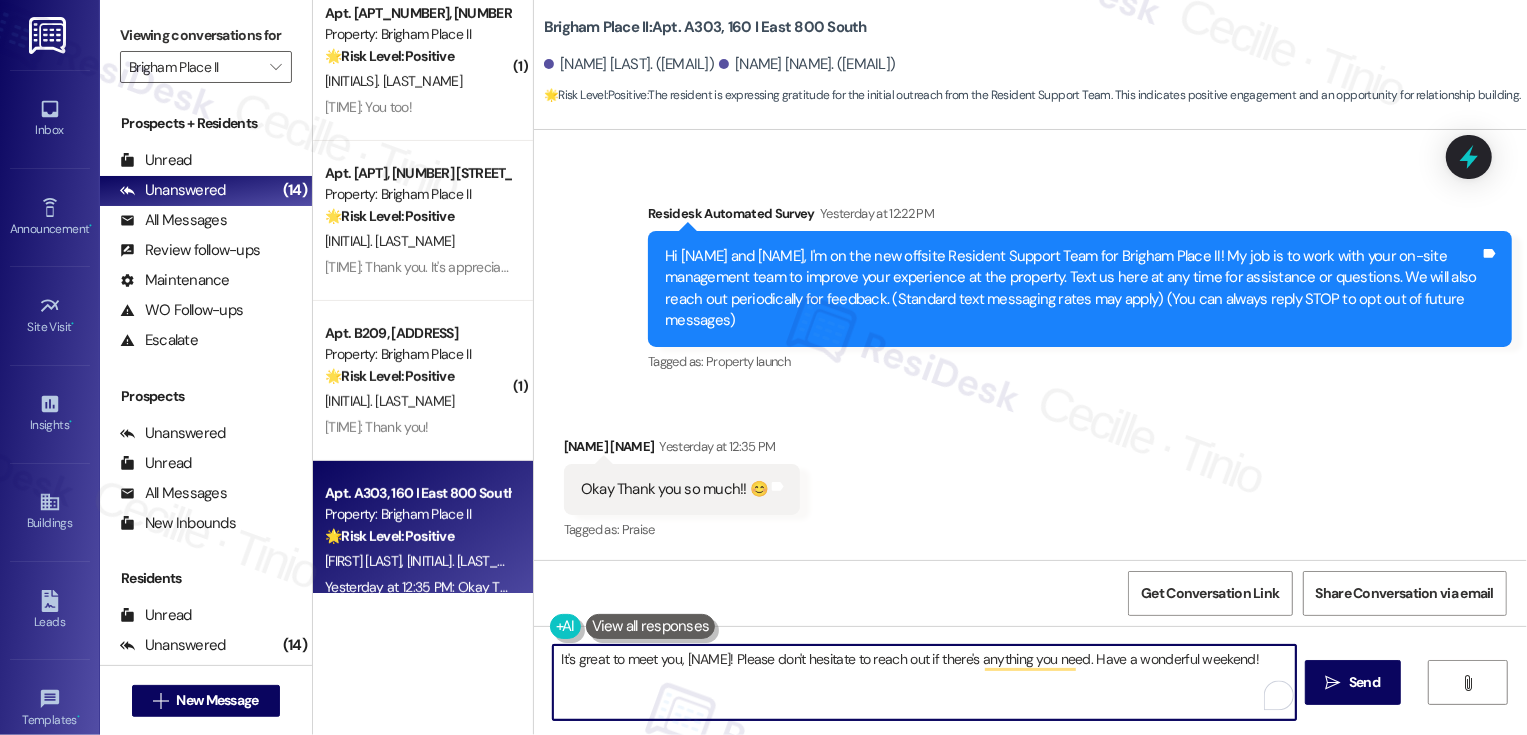 click on "It's great to meet you, {{first_name}}! Please don't hesitate to reach out if there's anything you need. Have a wonderful weekend!" at bounding box center [924, 682] 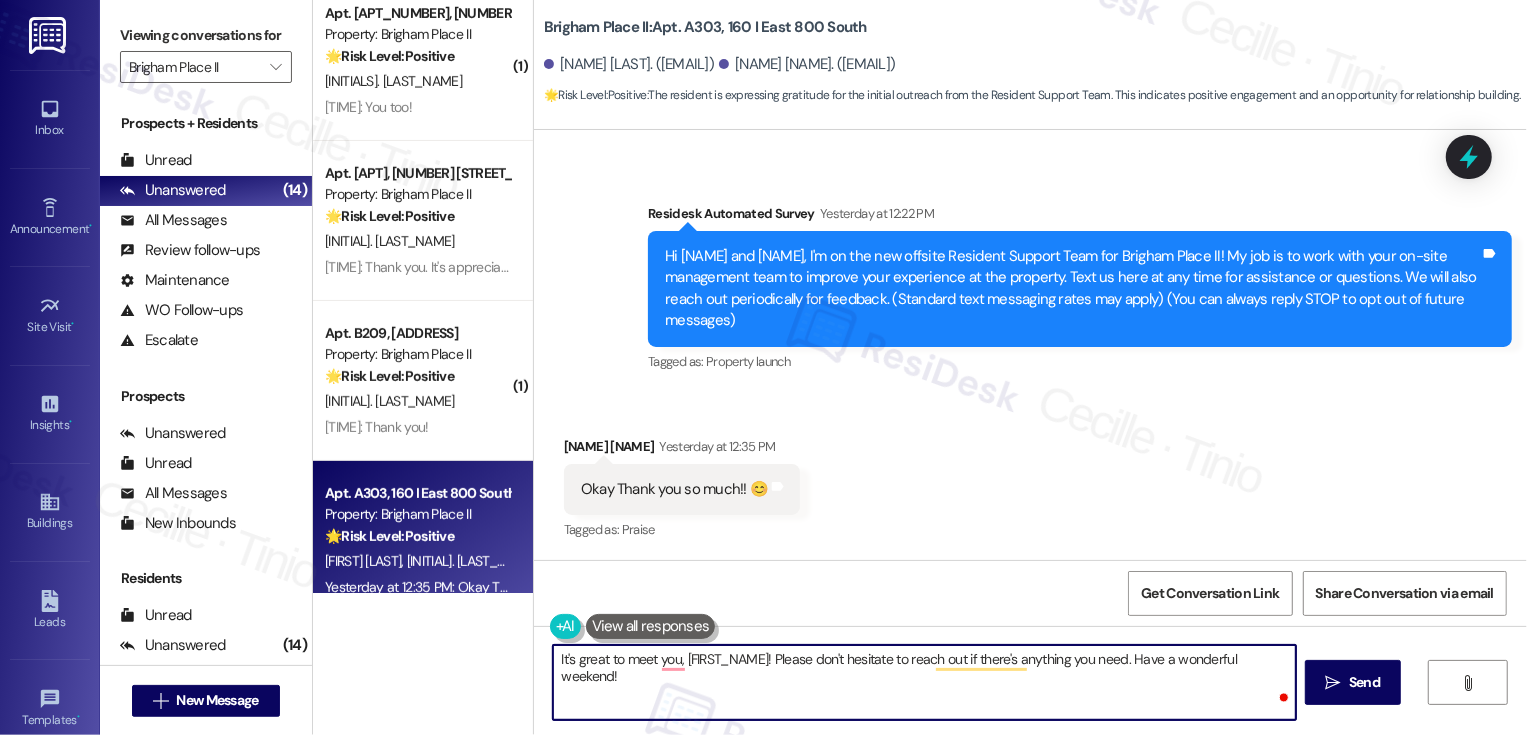 type on "It's great to meet you, Rachael! Please don't hesitate to reach out if there's anything you need. Have a wonderful weekend!" 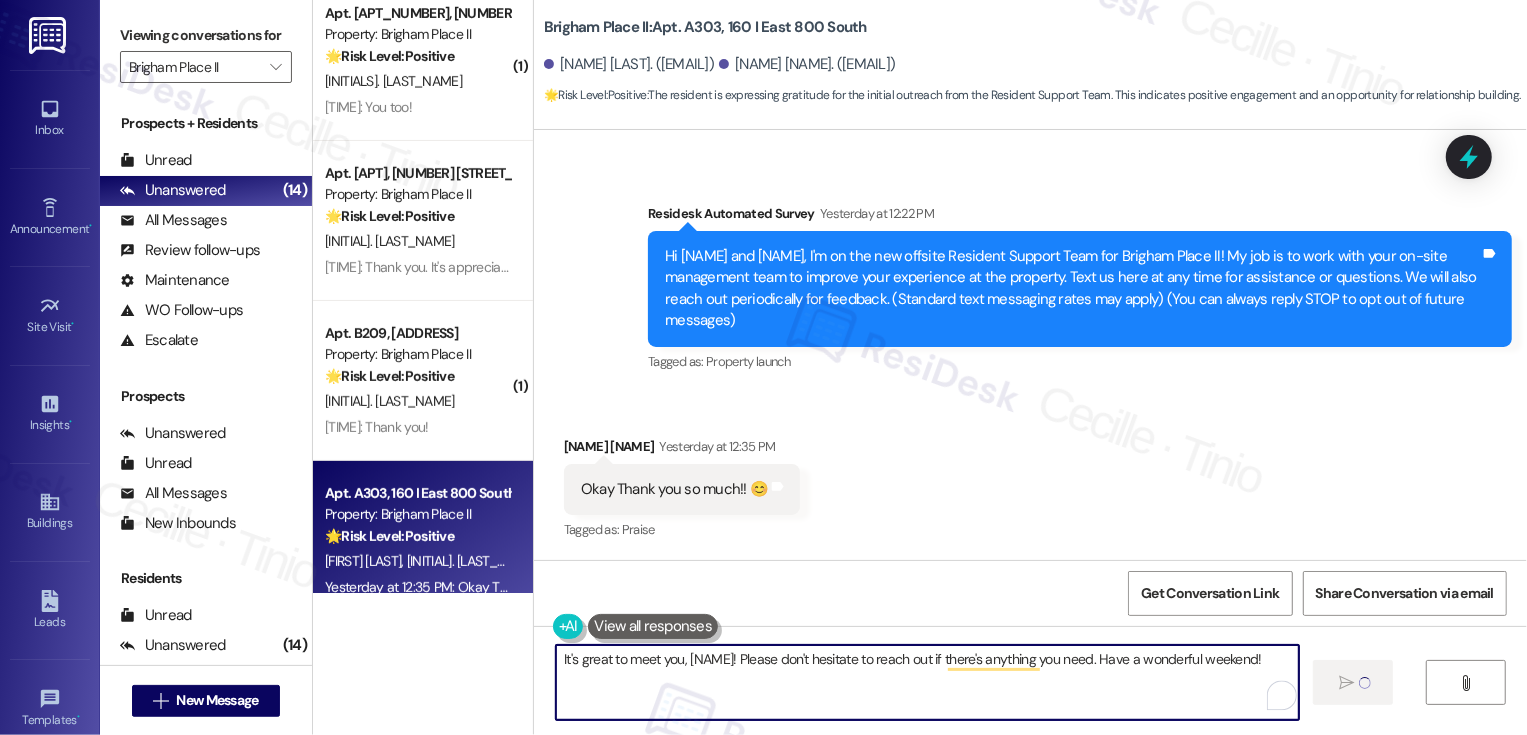 type 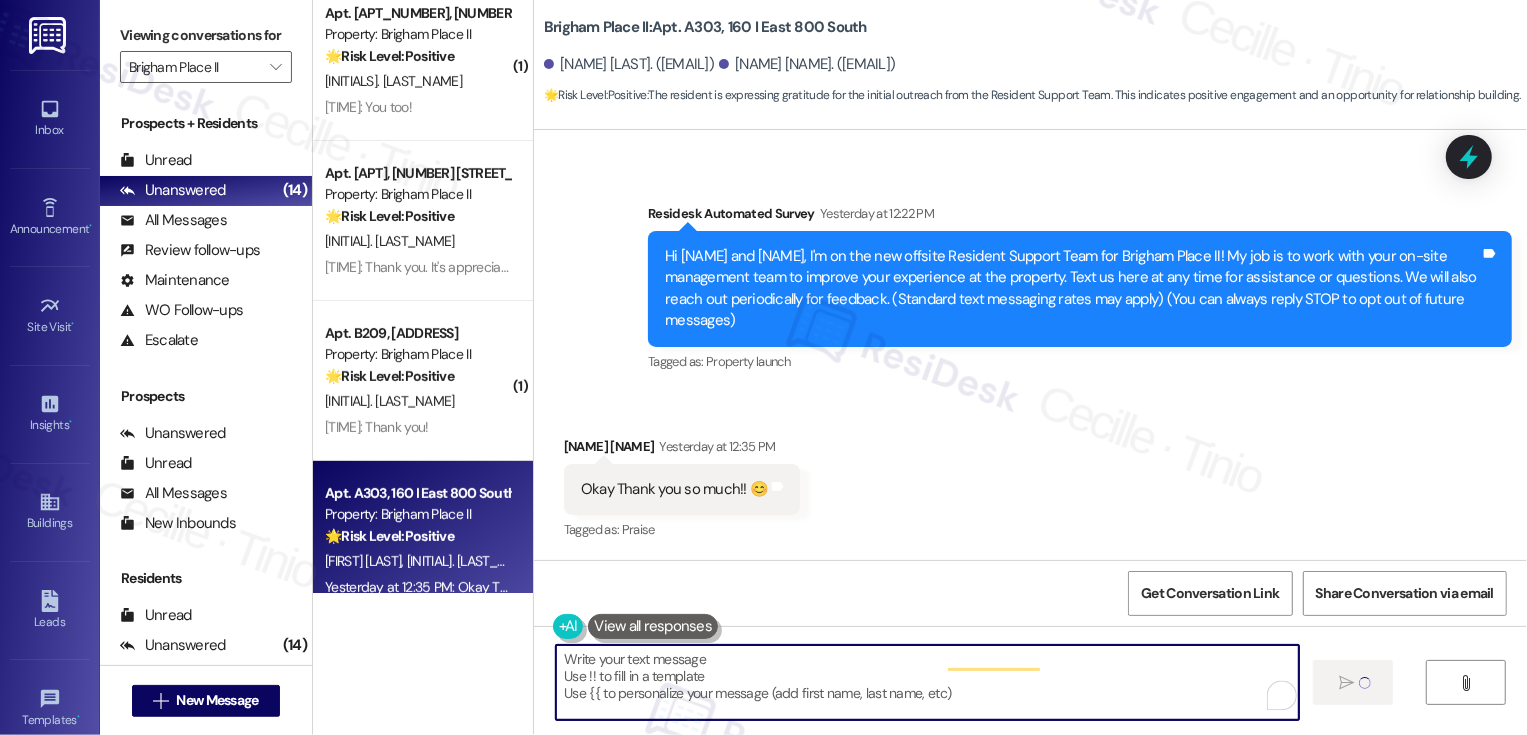 scroll, scrollTop: 105, scrollLeft: 0, axis: vertical 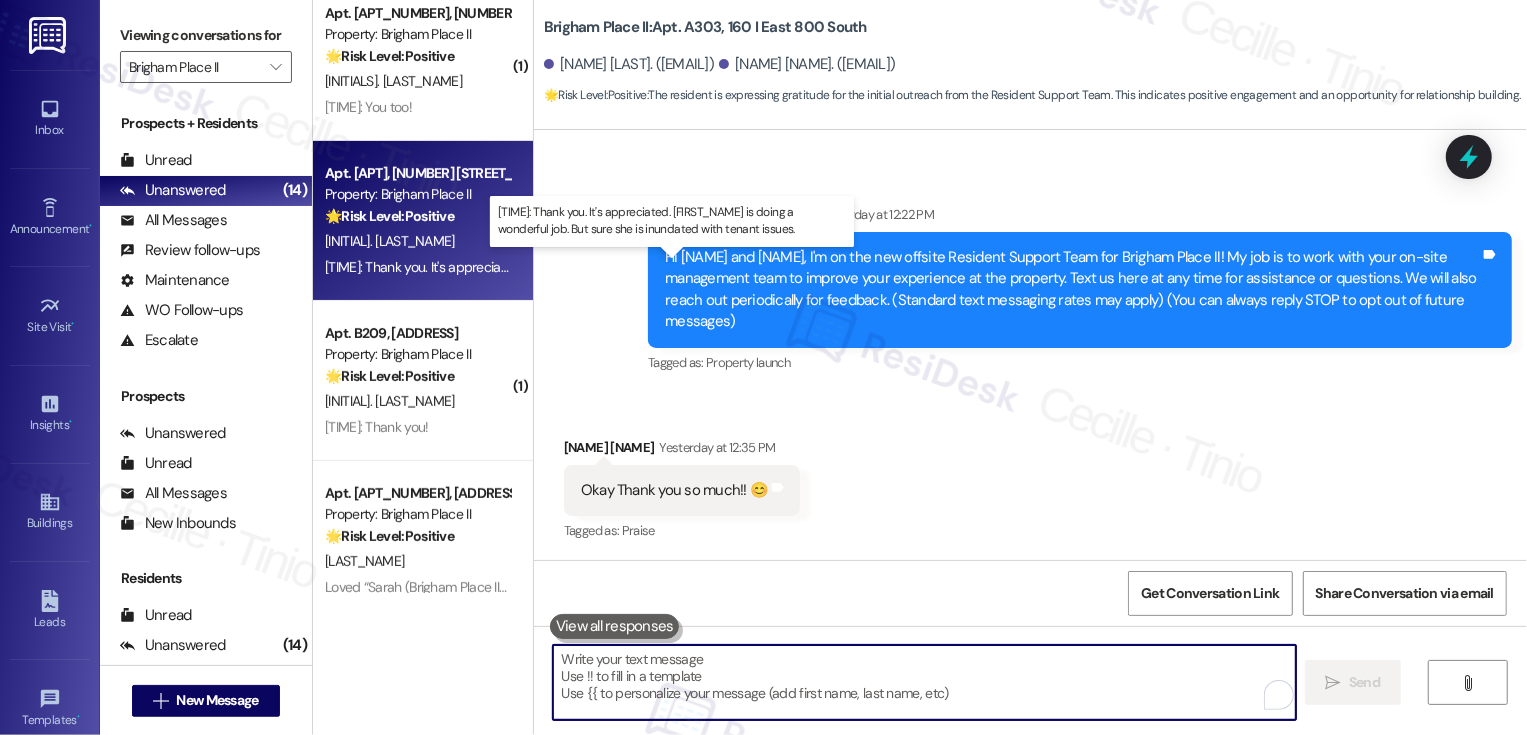click on "Yesterday at 2:01 PM: Thank you. It's appreciated. Rayan is doing a wonderful job. But sure she is inundated with tenant issues.  Yesterday at 2:01 PM: Thank you. It's appreciated. Rayan is doing a wonderful job. But sure she is inundated with tenant issues." at bounding box center [667, 267] 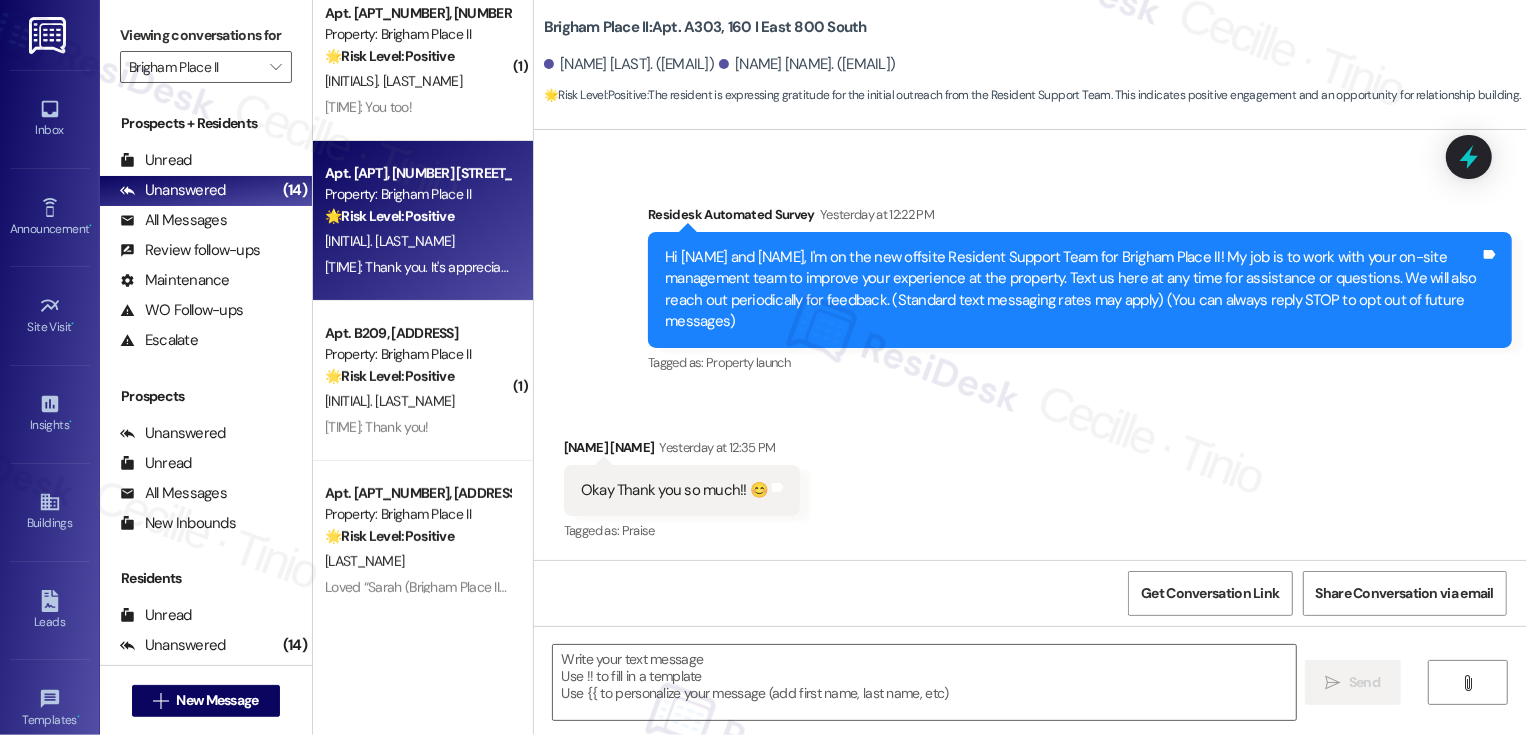 type on "Fetching suggested responses. Please feel free to read through the conversation in the meantime." 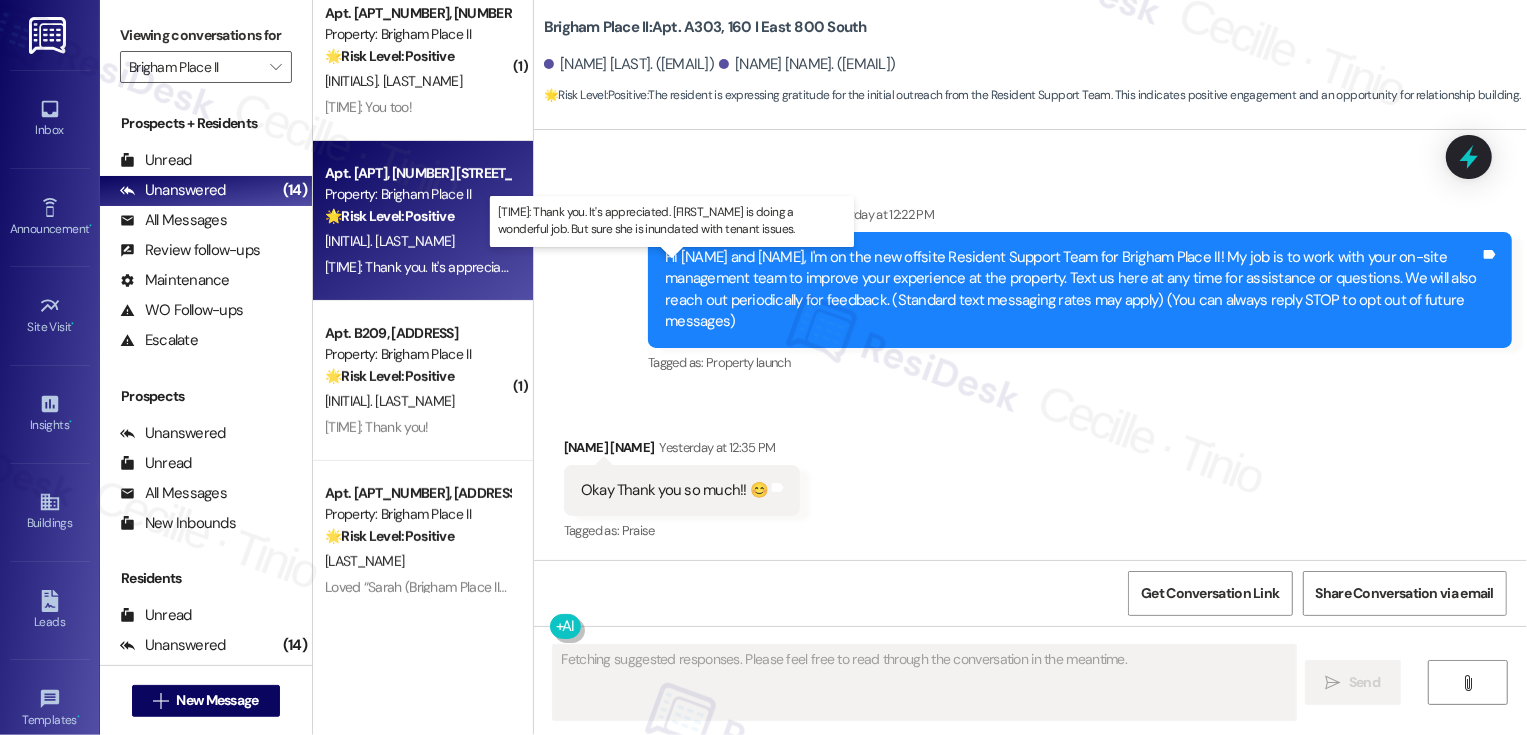 click on "Yesterday at 2:01 PM: Thank you. It's appreciated. Rayan is doing a wonderful job. But sure she is inundated with tenant issues.  Yesterday at 2:01 PM: Thank you. It's appreciated. Rayan is doing a wonderful job. But sure she is inundated with tenant issues." at bounding box center [667, 267] 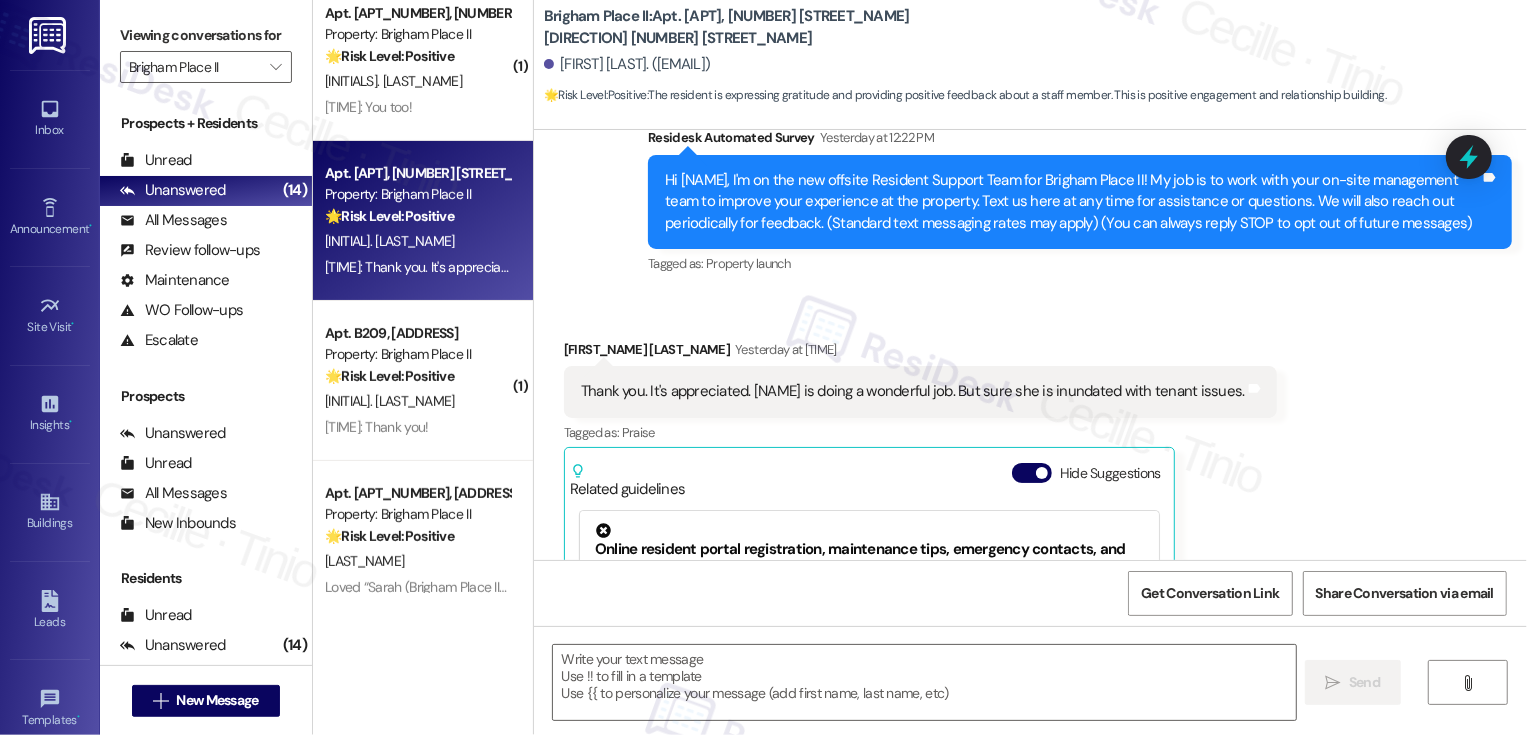 type on "Fetching suggested responses. Please feel free to read through the conversation in the meantime." 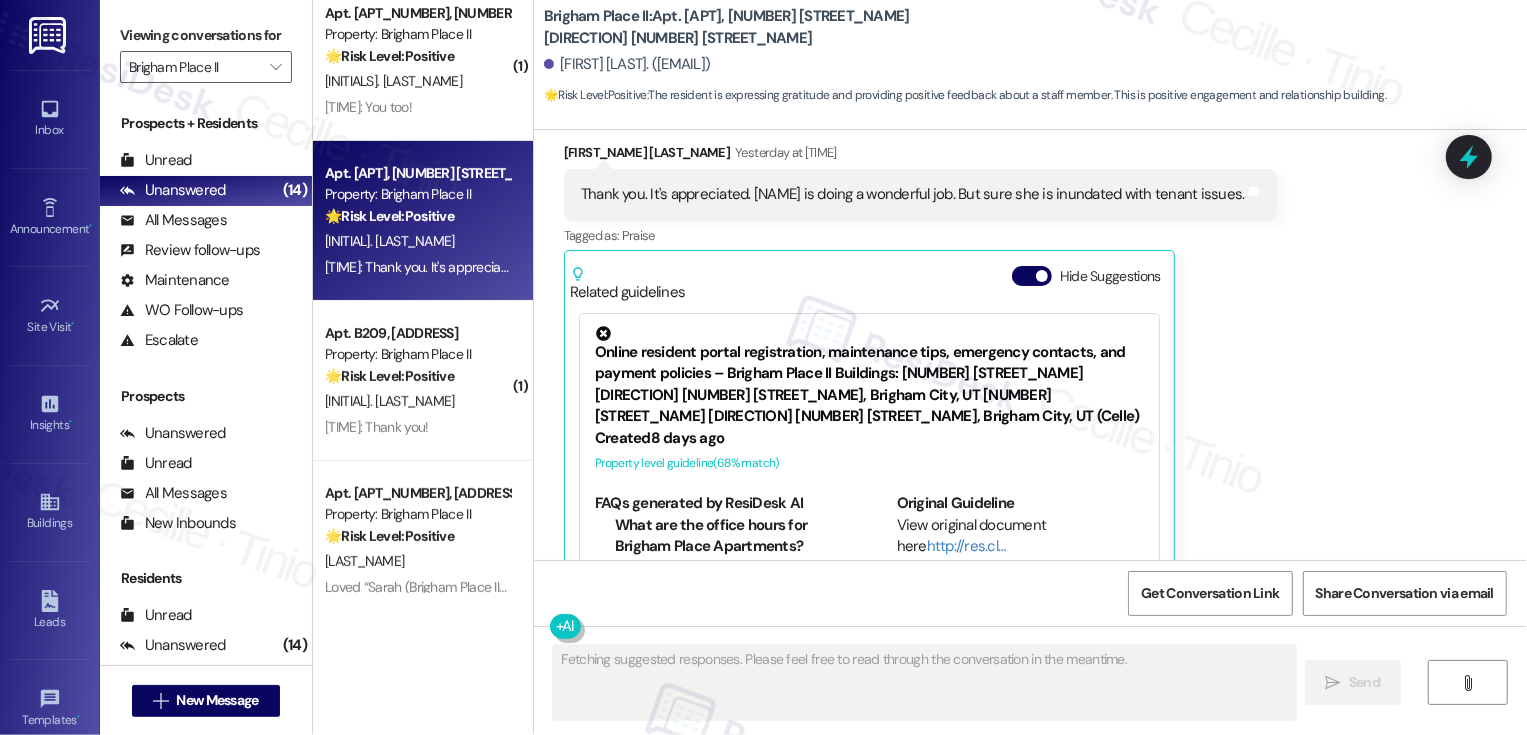type 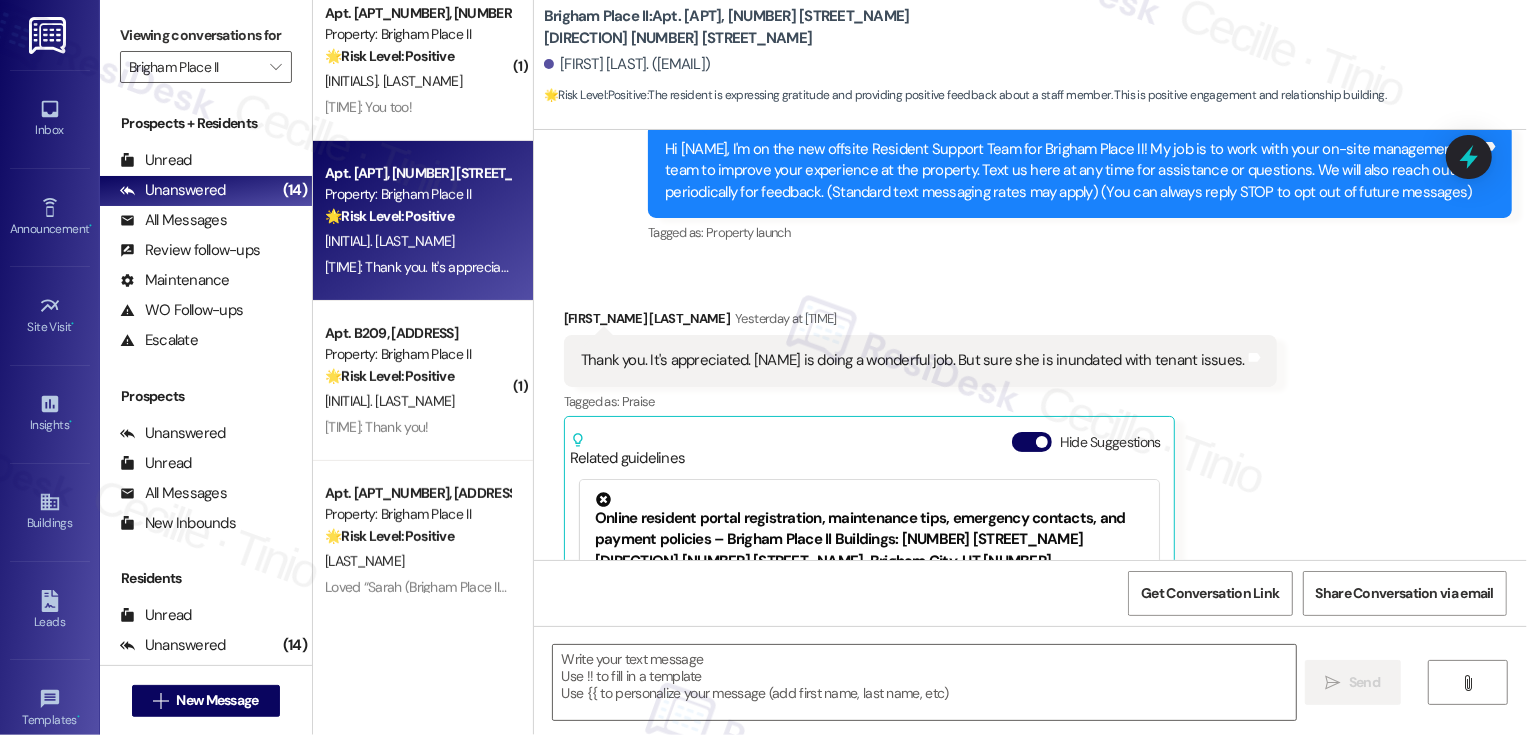 scroll, scrollTop: 236, scrollLeft: 0, axis: vertical 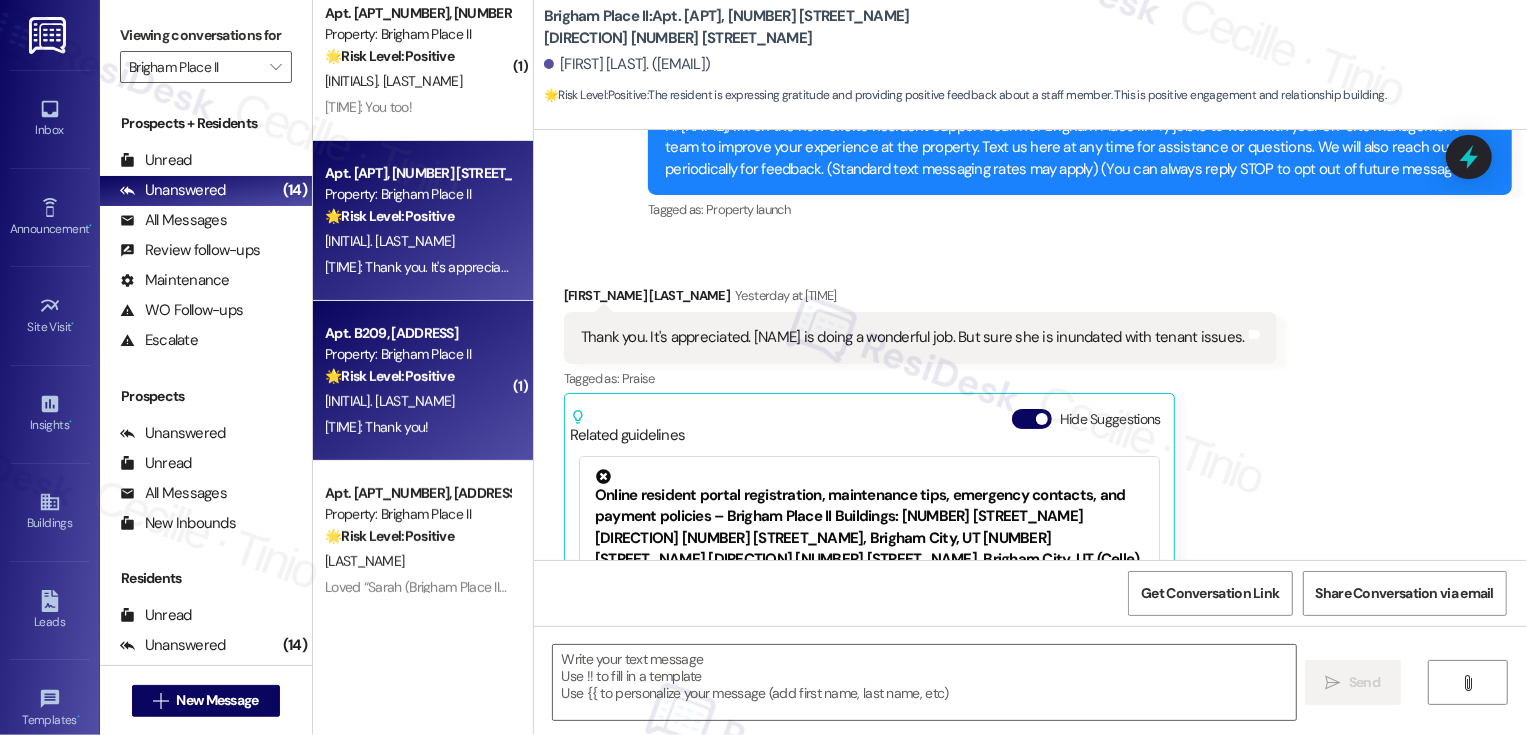 click on "🌟  Risk Level:  Positive The resident is expressing gratitude for the outreach from the Resident Support Team. This indicates positive engagement and an opportunity for relationship building." at bounding box center (417, 376) 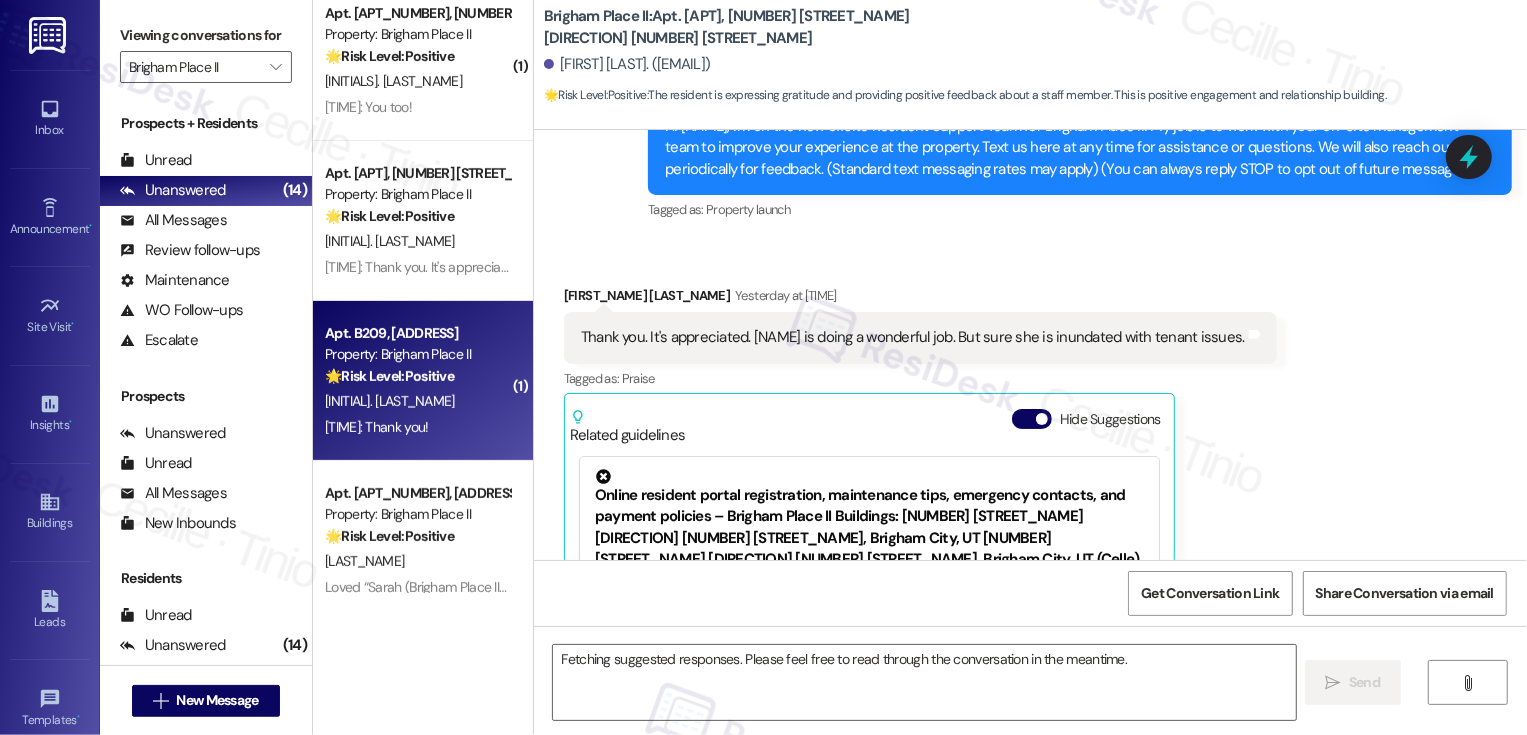 click on "🌟  Risk Level:  Positive The resident is expressing gratitude for the outreach from the Resident Support Team. This indicates positive engagement and an opportunity for relationship building." at bounding box center [417, 376] 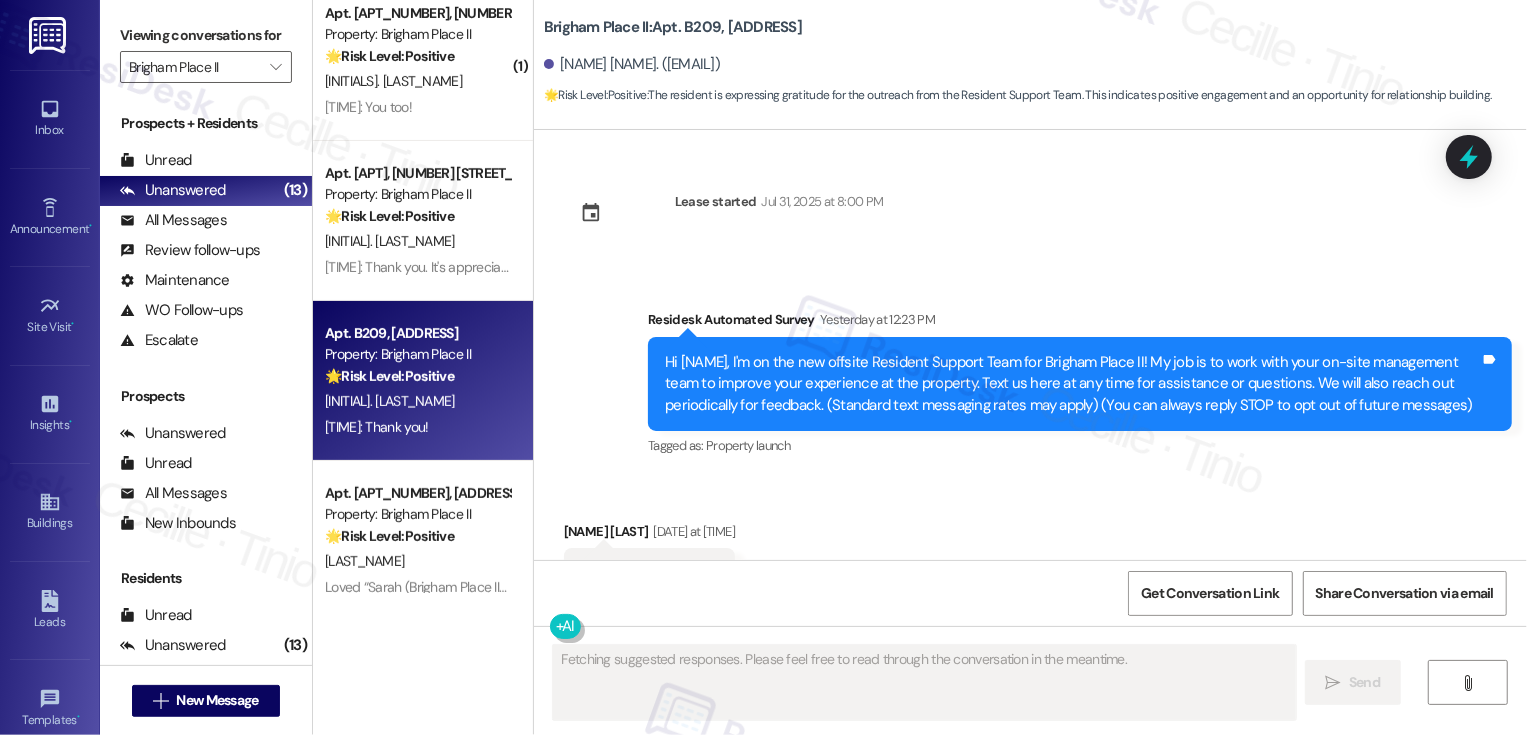 scroll, scrollTop: 85, scrollLeft: 0, axis: vertical 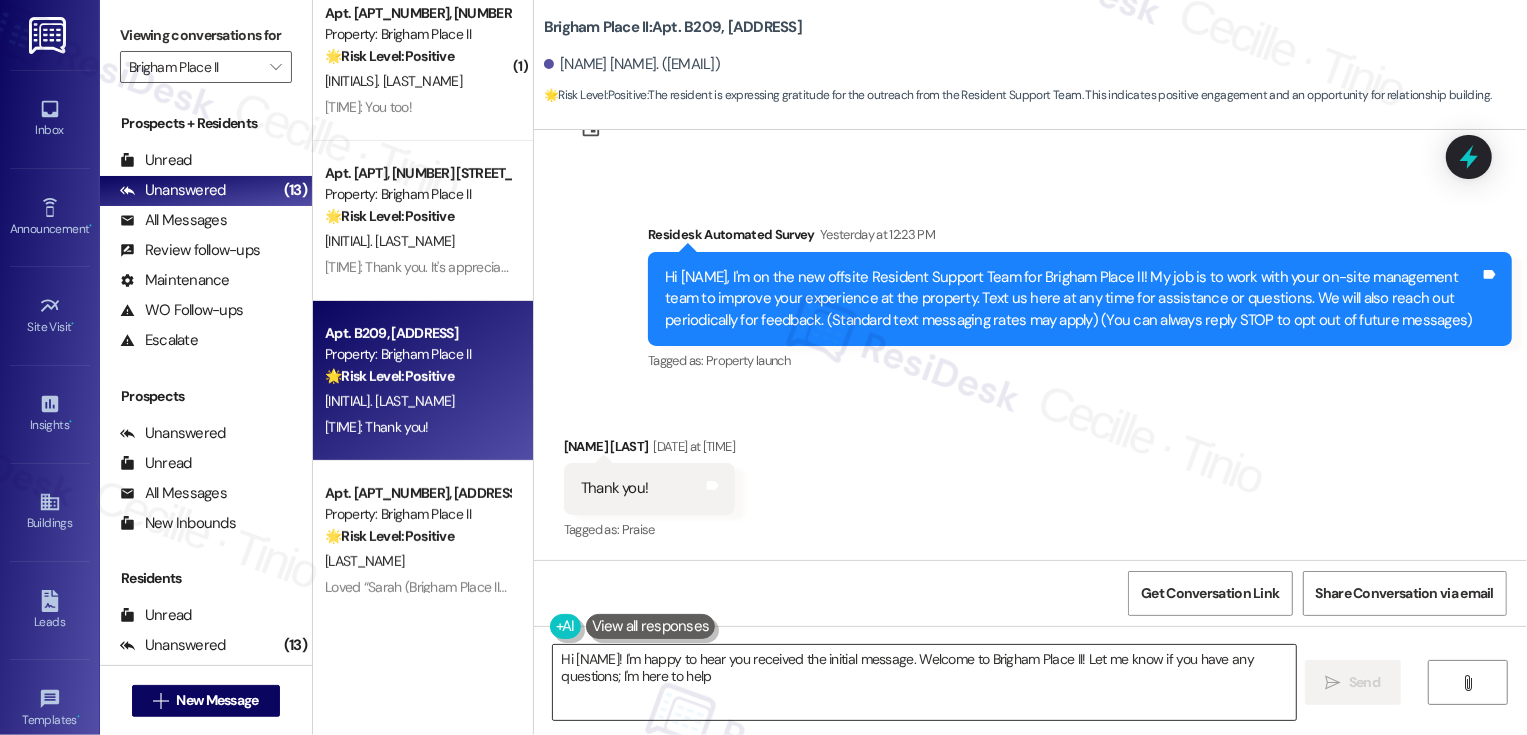 type on "Hi {{first_name}}! I'm happy to hear you received the initial message. Welcome to Brigham Place II! Let me know if you have any questions; I'm here to help!" 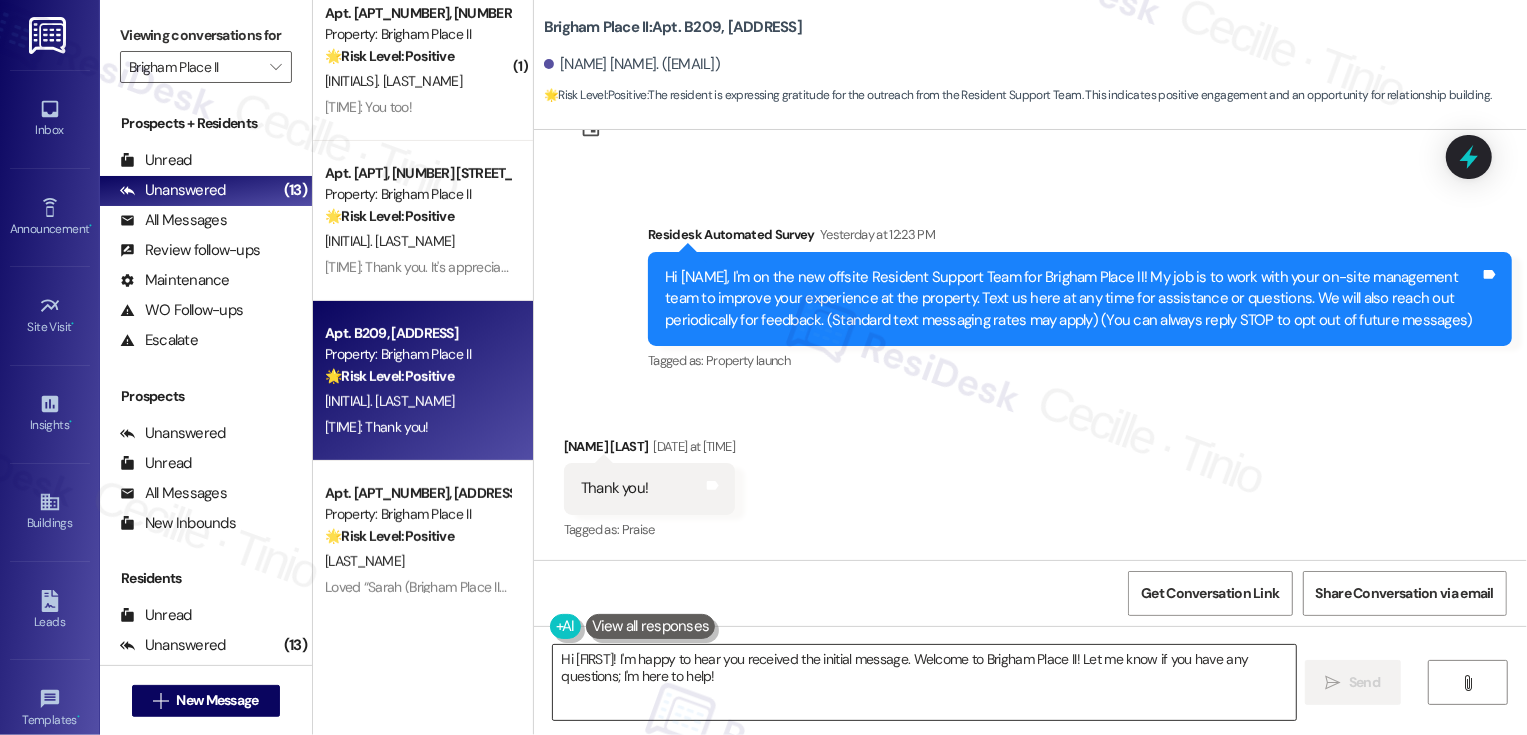 click on "Hi {{first_name}}! I'm happy to hear you received the initial message. Welcome to Brigham Place II! Let me know if you have any questions; I'm here to help!" at bounding box center (924, 682) 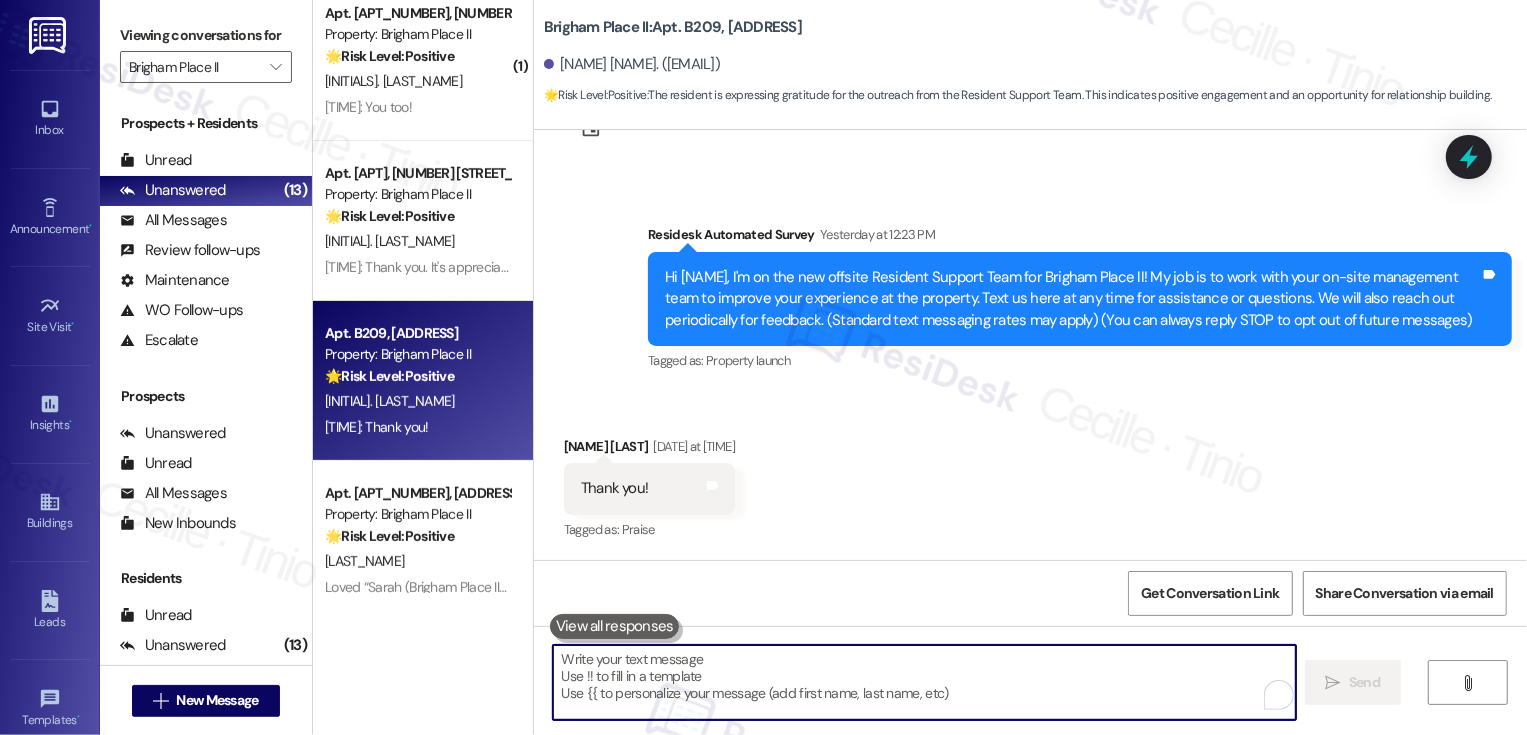 paste on "It's great to meet you, {{first_name}}! Please don't hesitate to reach out if there's anything you need. Have a wonderful weekend!" 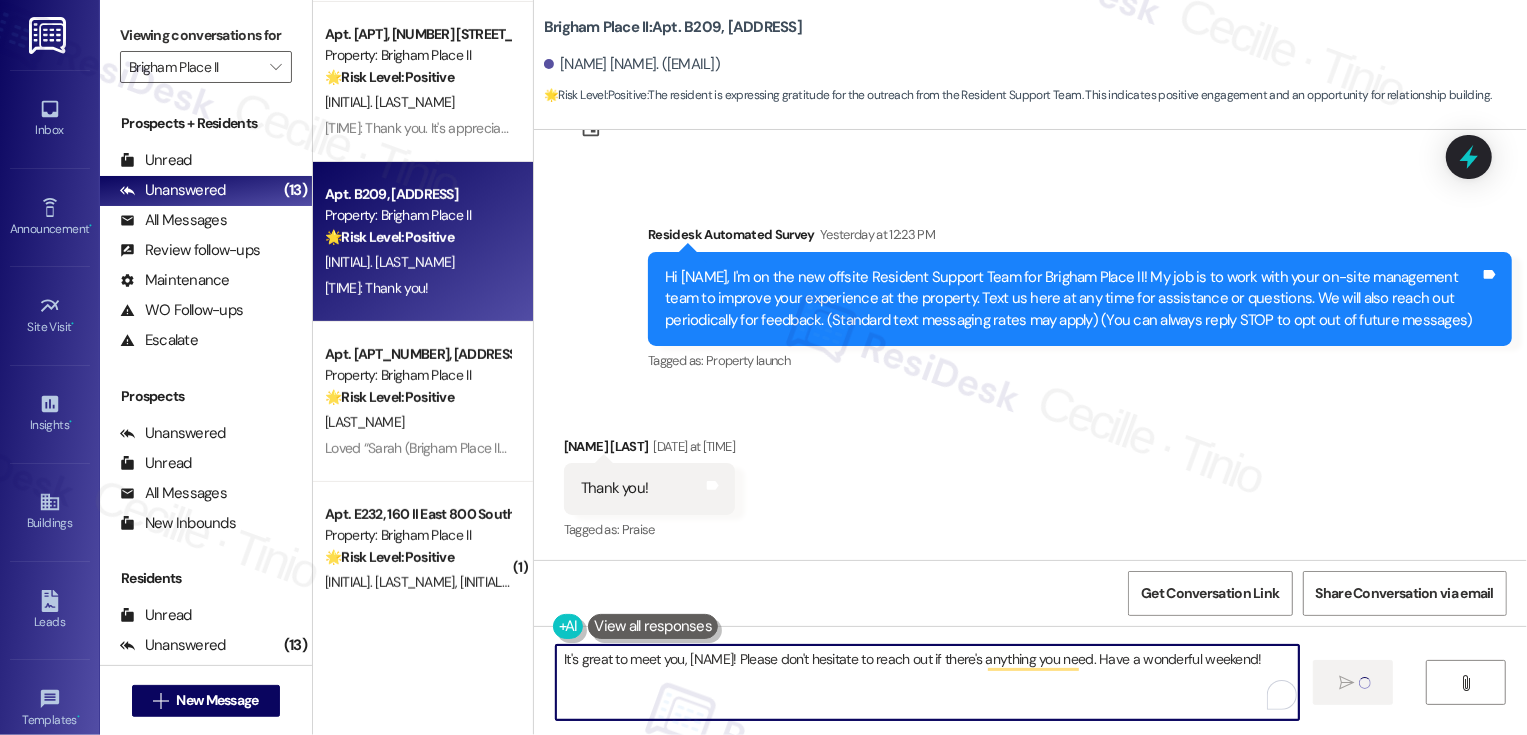 scroll, scrollTop: 492, scrollLeft: 0, axis: vertical 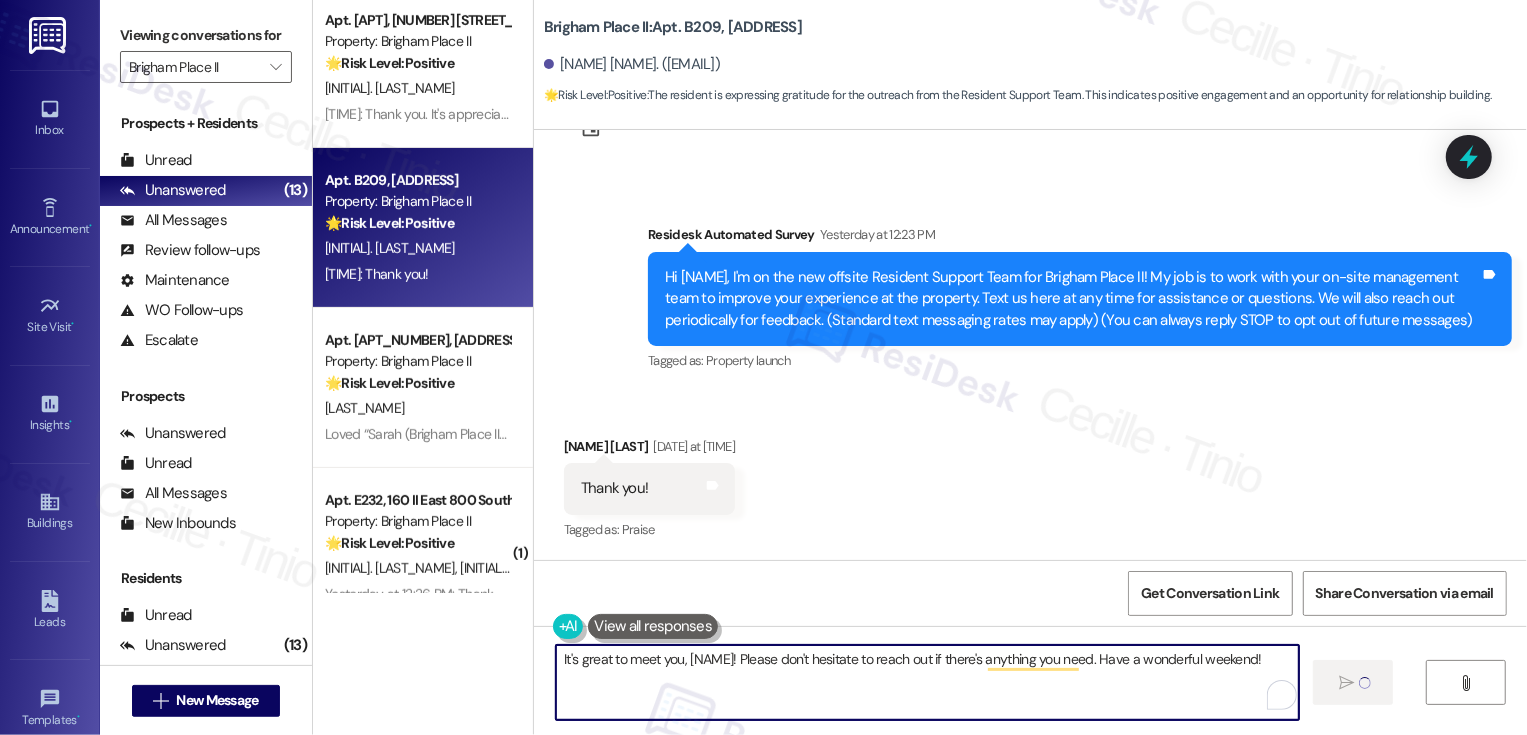 type 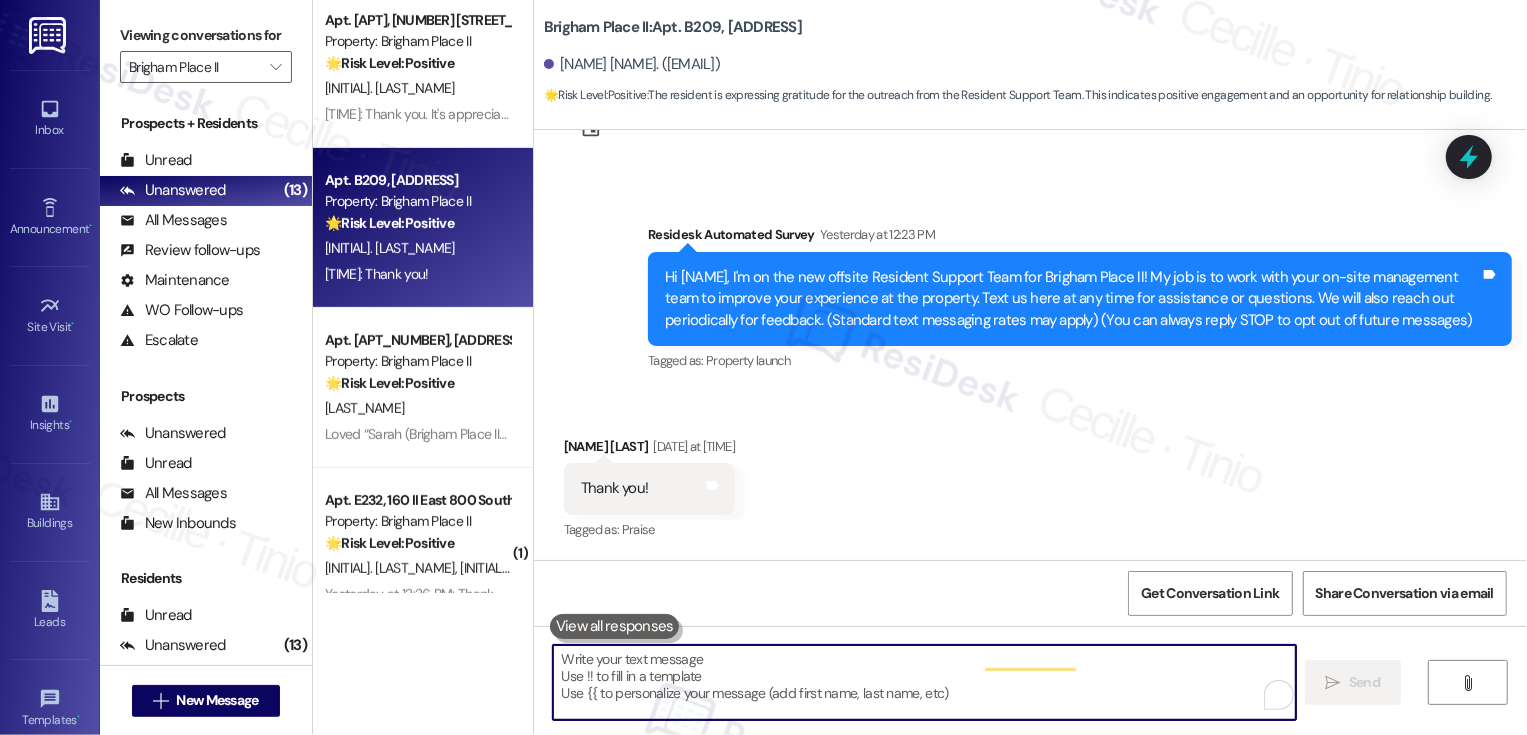 scroll, scrollTop: 224, scrollLeft: 0, axis: vertical 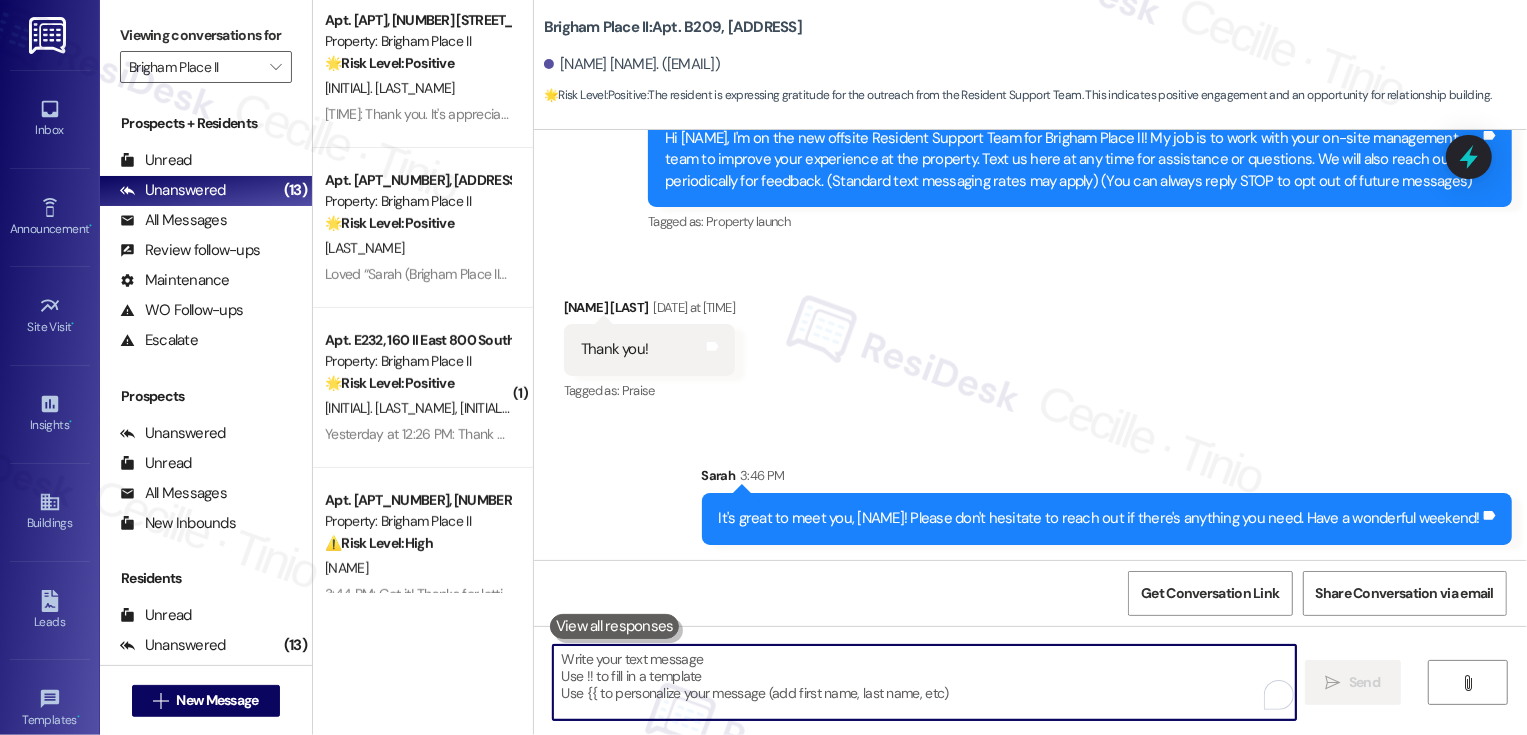 click on "J. Conger B. Herron E. Goff-Herron" at bounding box center [417, 408] 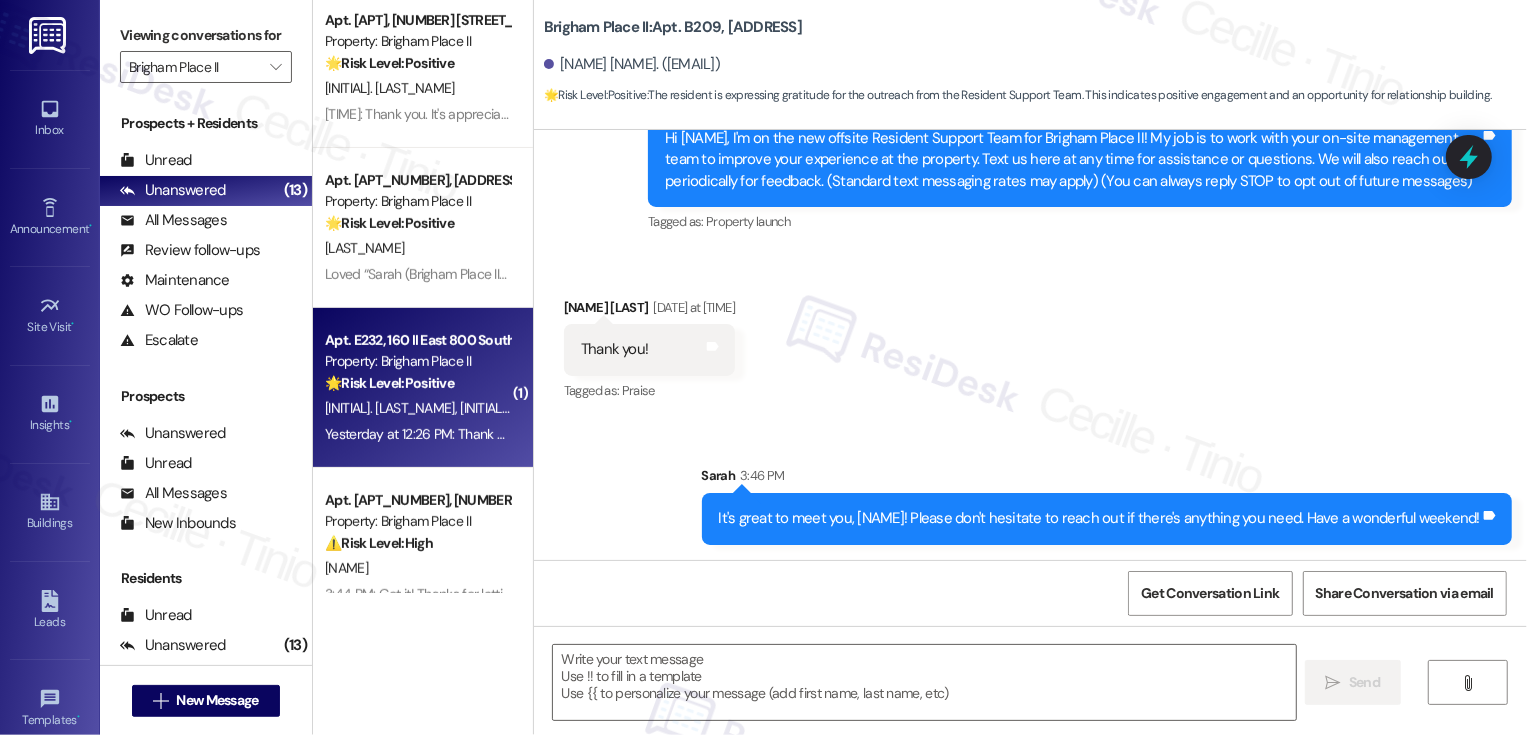 type on "Fetching suggested responses. Please feel free to read through the conversation in the meantime." 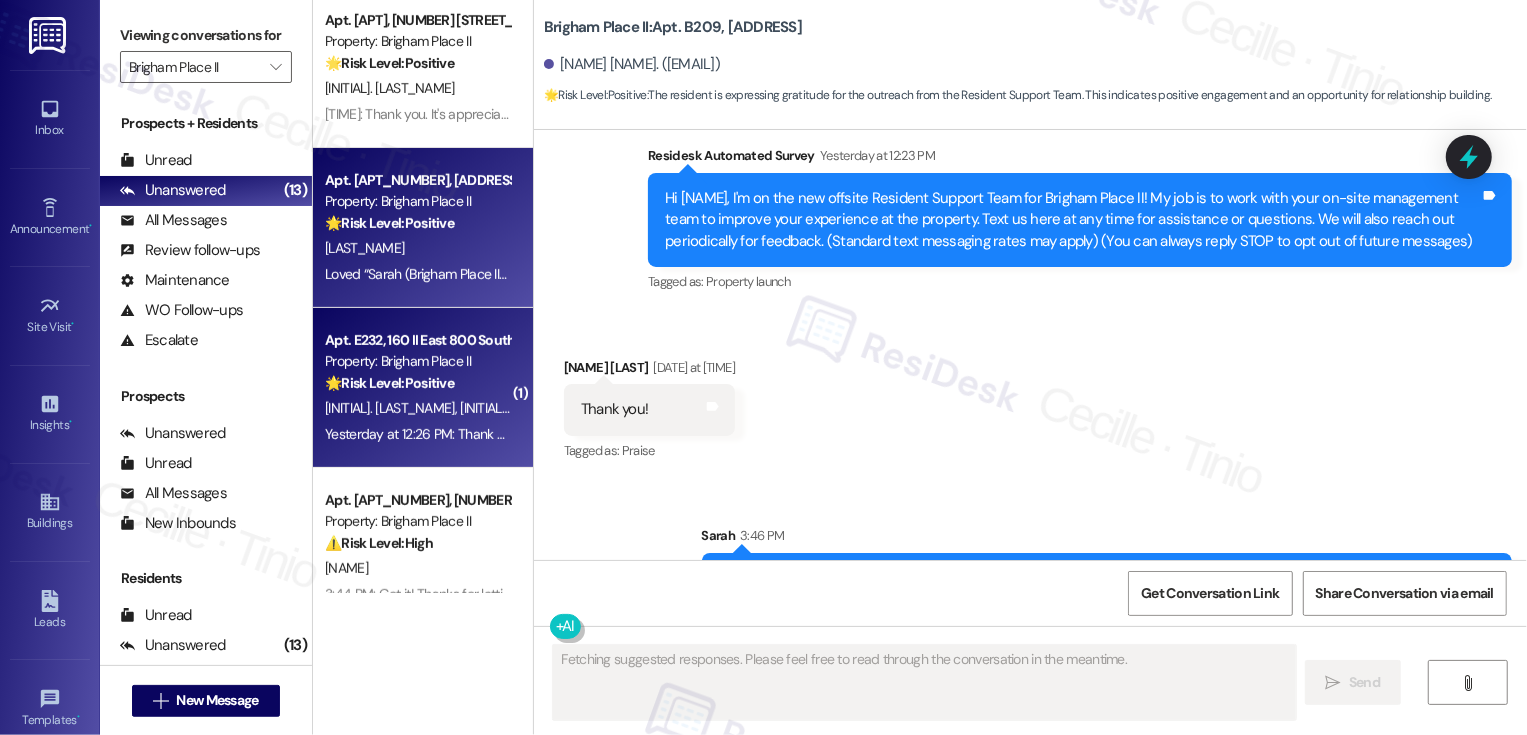 click on "Apt. A207, 160 I East 800 South Property: Brigham Place II 🌟  Risk Level:  Positive The resident is expressing positive sentiment and welcoming the new support team. This is positive engagement and relationship building. S. Templin Yesterday at 12:27 PM: Loved “Sarah (Brigham Place II): Hi Sabrina, I'm on the new offsite Resident Support Team for Brigham Place II! My job is to work with your on-site management team to improve your experience at the property. Text us here at any time for assistance or questions. We will also reach out periodically for feedback. (Standard text messaging rates may apply) (You can always reply STOP to opt out of future messages)”" at bounding box center [423, 228] 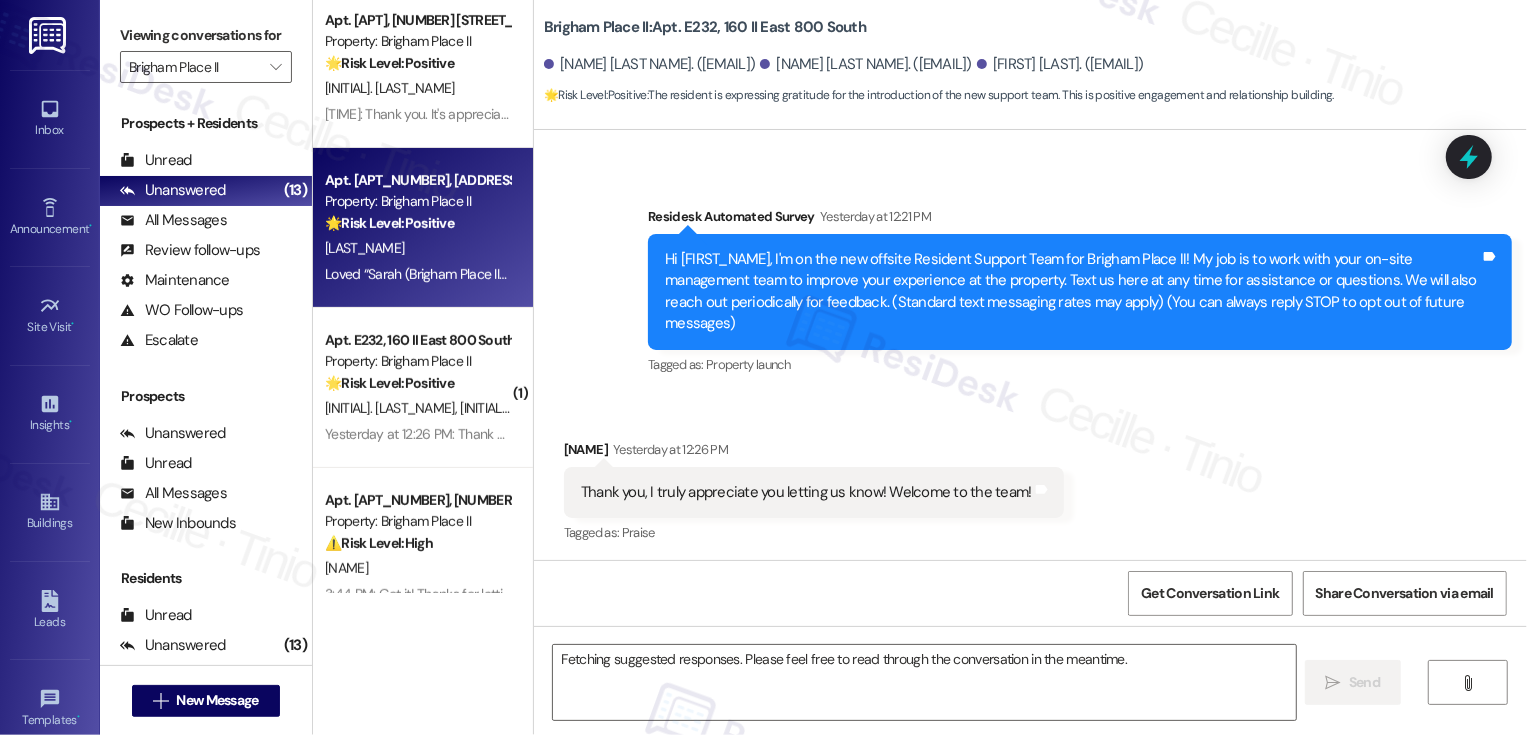 scroll, scrollTop: 84, scrollLeft: 0, axis: vertical 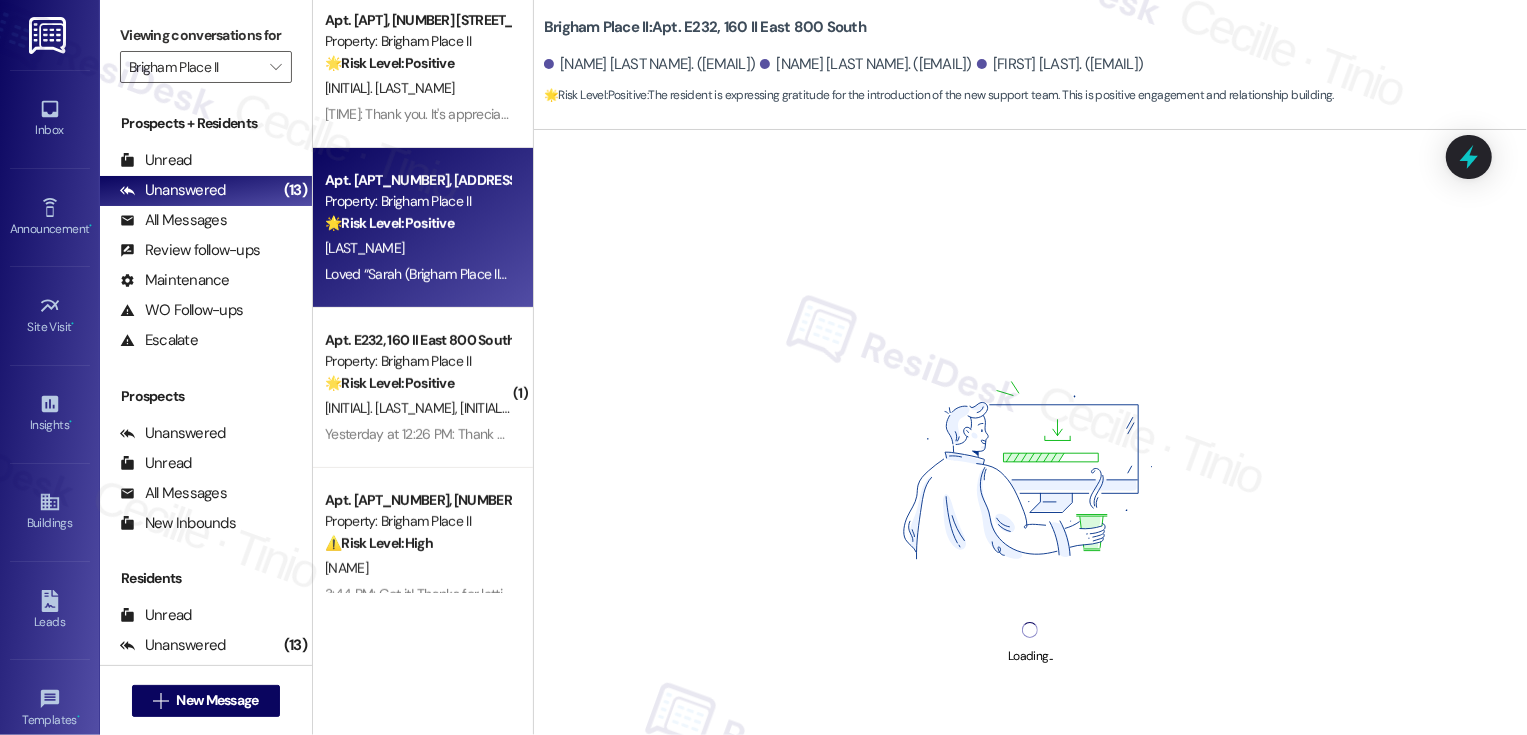 click on "Apt. A207, 160 I East 800 South Property: Brigham Place II 🌟  Risk Level:  Positive The resident is expressing positive sentiment and welcoming the new support team. This is positive engagement and relationship building. S. Templin Yesterday at 12:27 PM: Loved “Sarah (Brigham Place II): Hi Sabrina, I'm on the new offsite Resident Support Team for Brigham Place II! My job is to work with your on-site management team to improve your experience at the property. Text us here at any time for assistance or questions. We will also reach out periodically for feedback. (Standard text messaging rates may apply) (You can always reply STOP to opt out of future messages)”" at bounding box center (423, 228) 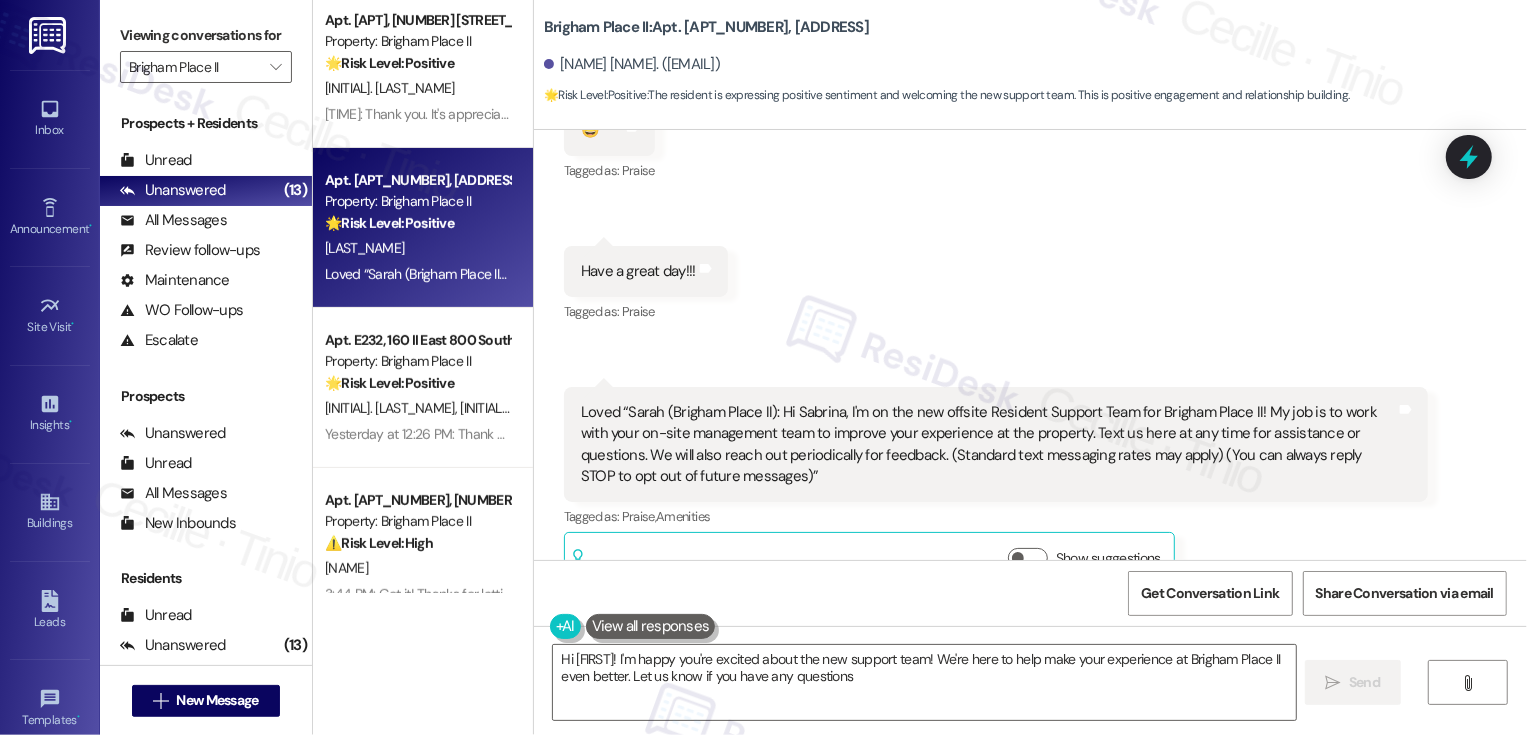 type on "Hi {{first_name}}! I'm happy you're excited about the new support team! We're here to help make your experience at Brigham Place II even better. Let us know if you have any questions!" 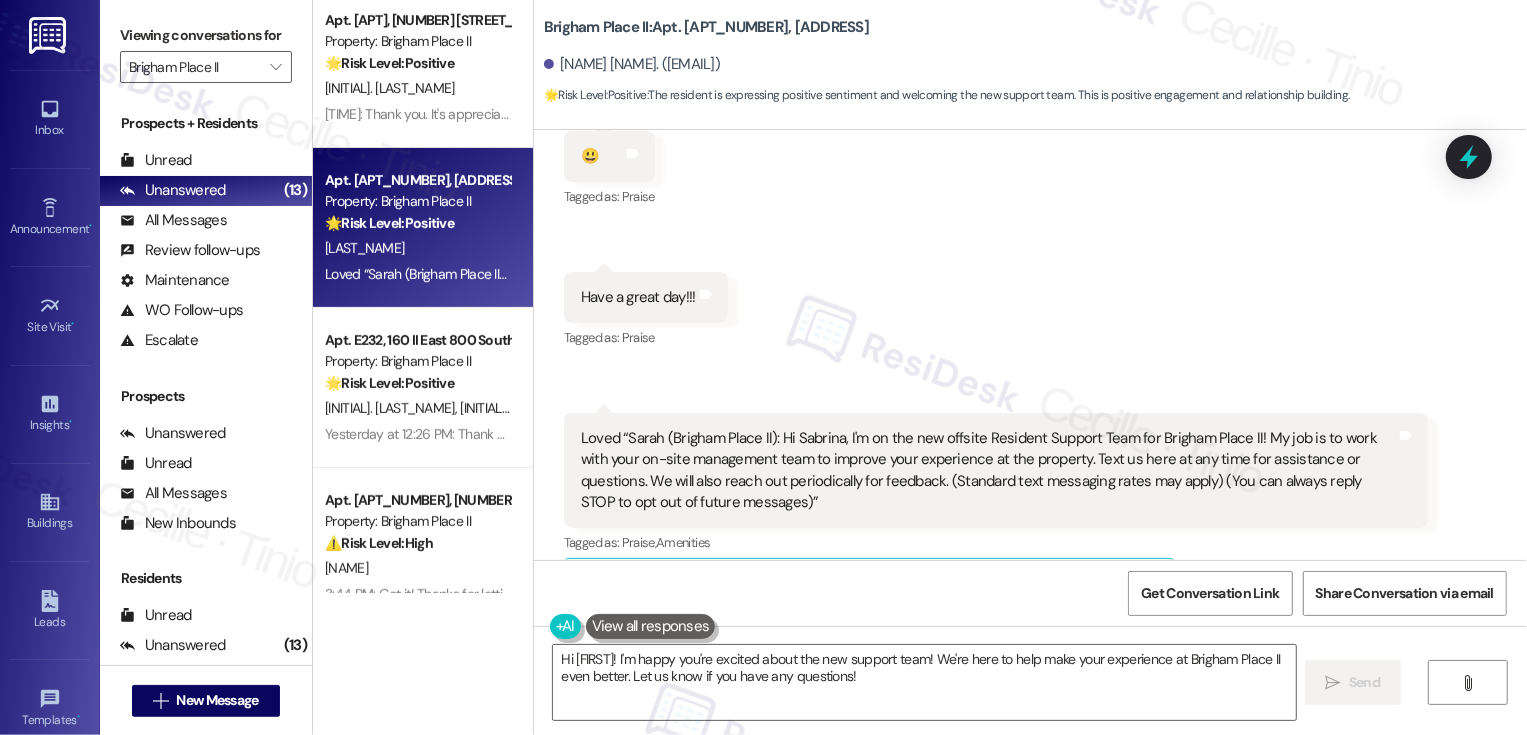 scroll, scrollTop: 888, scrollLeft: 0, axis: vertical 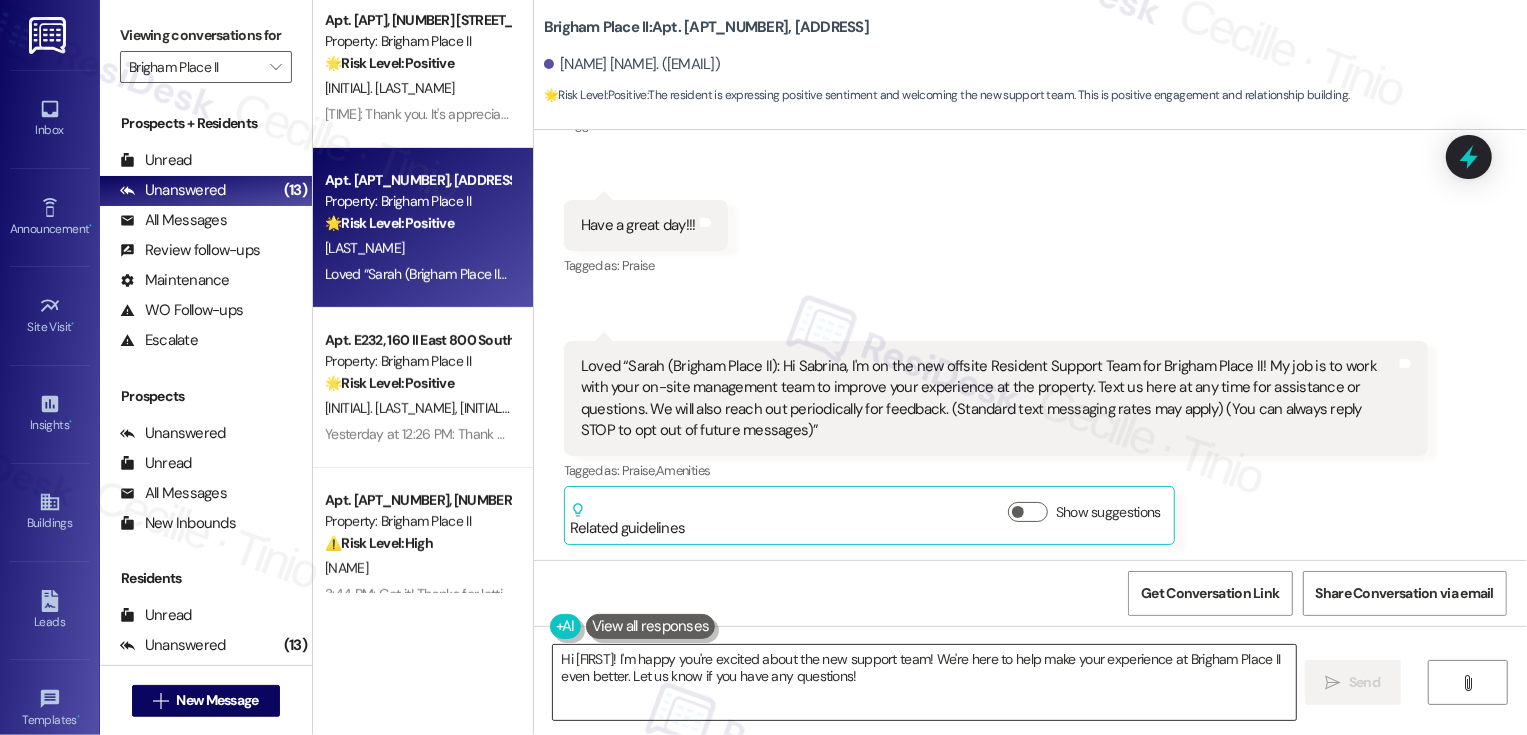 click on "Hi {{first_name}}! I'm happy you're excited about the new support team! We're here to help make your experience at Brigham Place II even better. Let us know if you have any questions!" at bounding box center [924, 682] 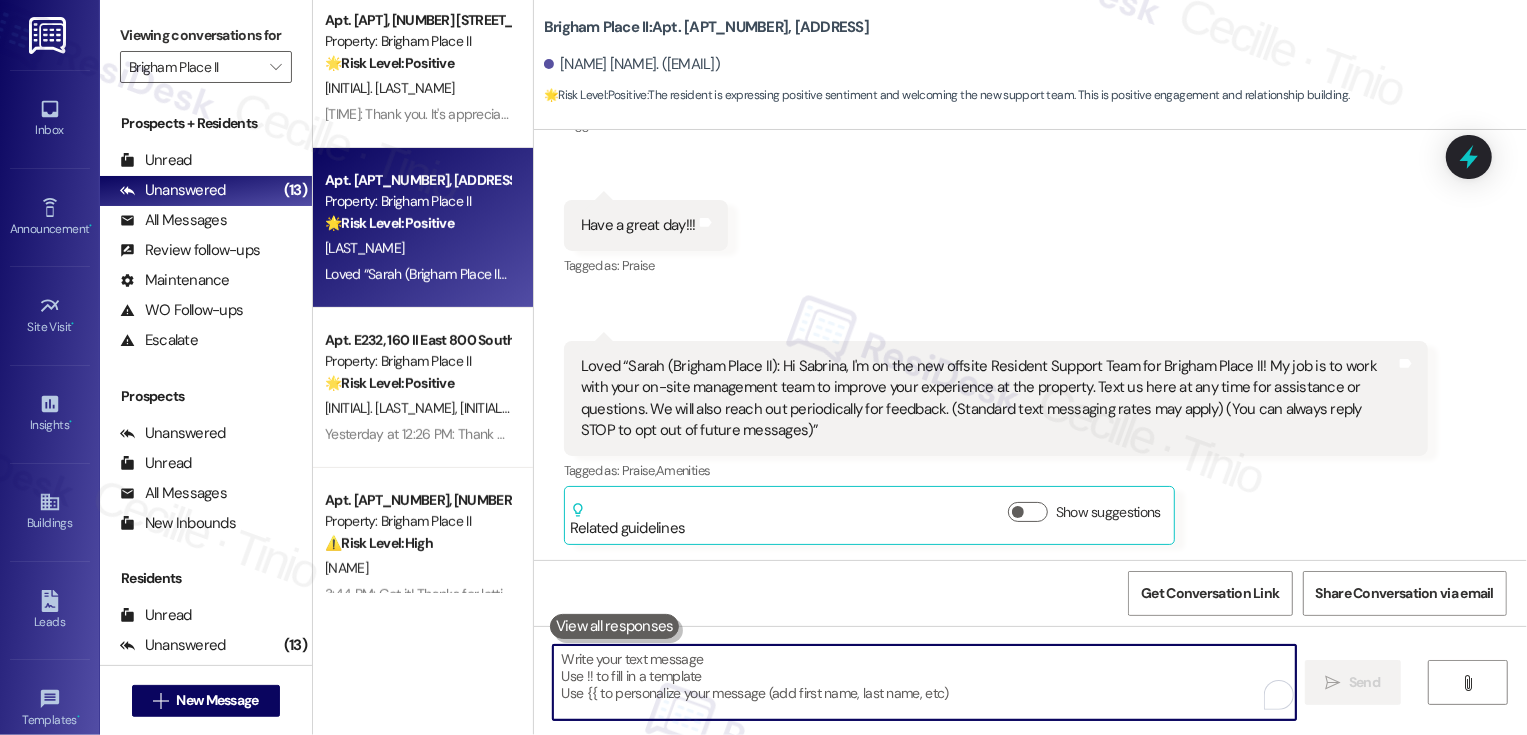 paste on "It's great to meet you, {{first_name}}! Please don't hesitate to reach out if there's anything you need. Have a wonderful weekend!" 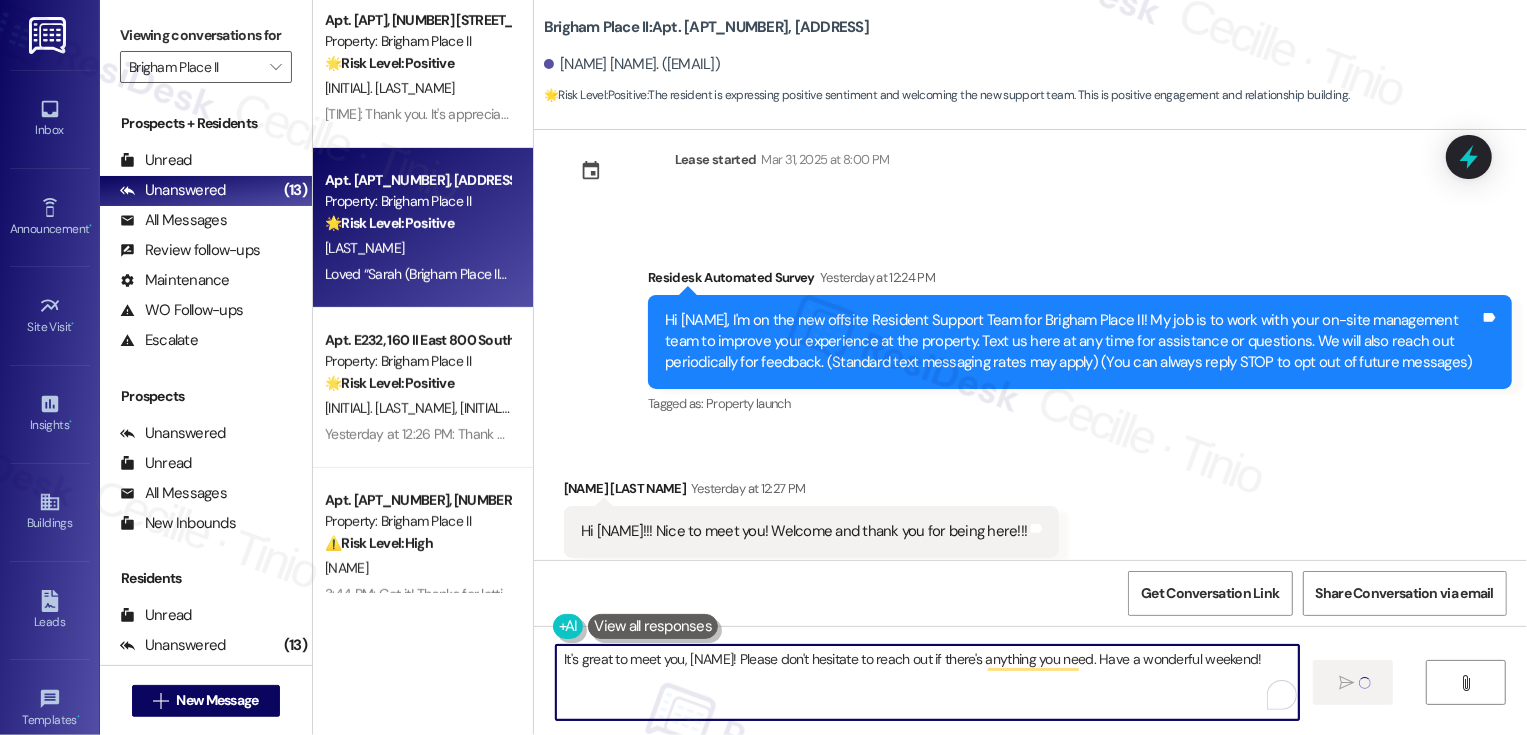 type on "Fetching suggested responses. Please feel free to read through the conversation in the meantime." 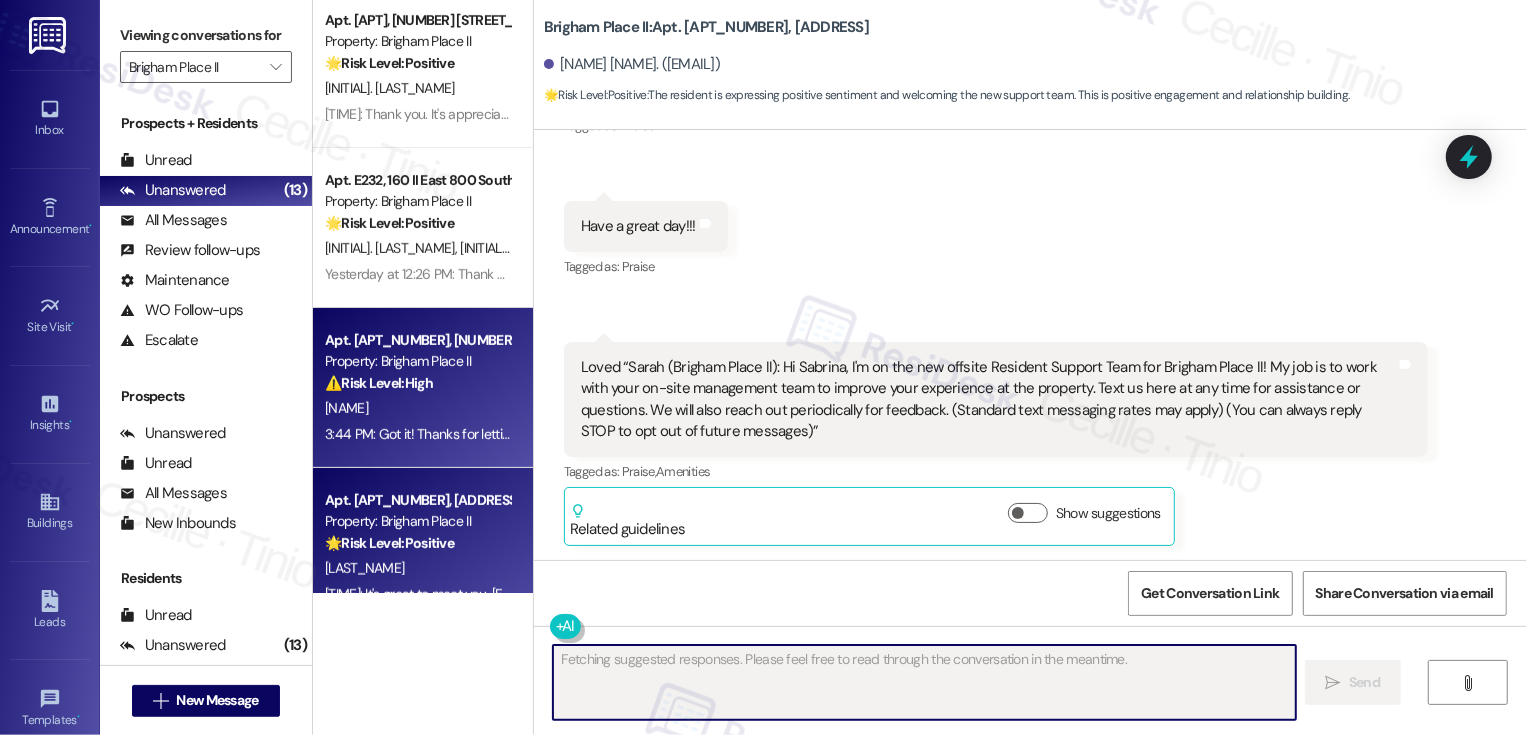 scroll, scrollTop: 887, scrollLeft: 0, axis: vertical 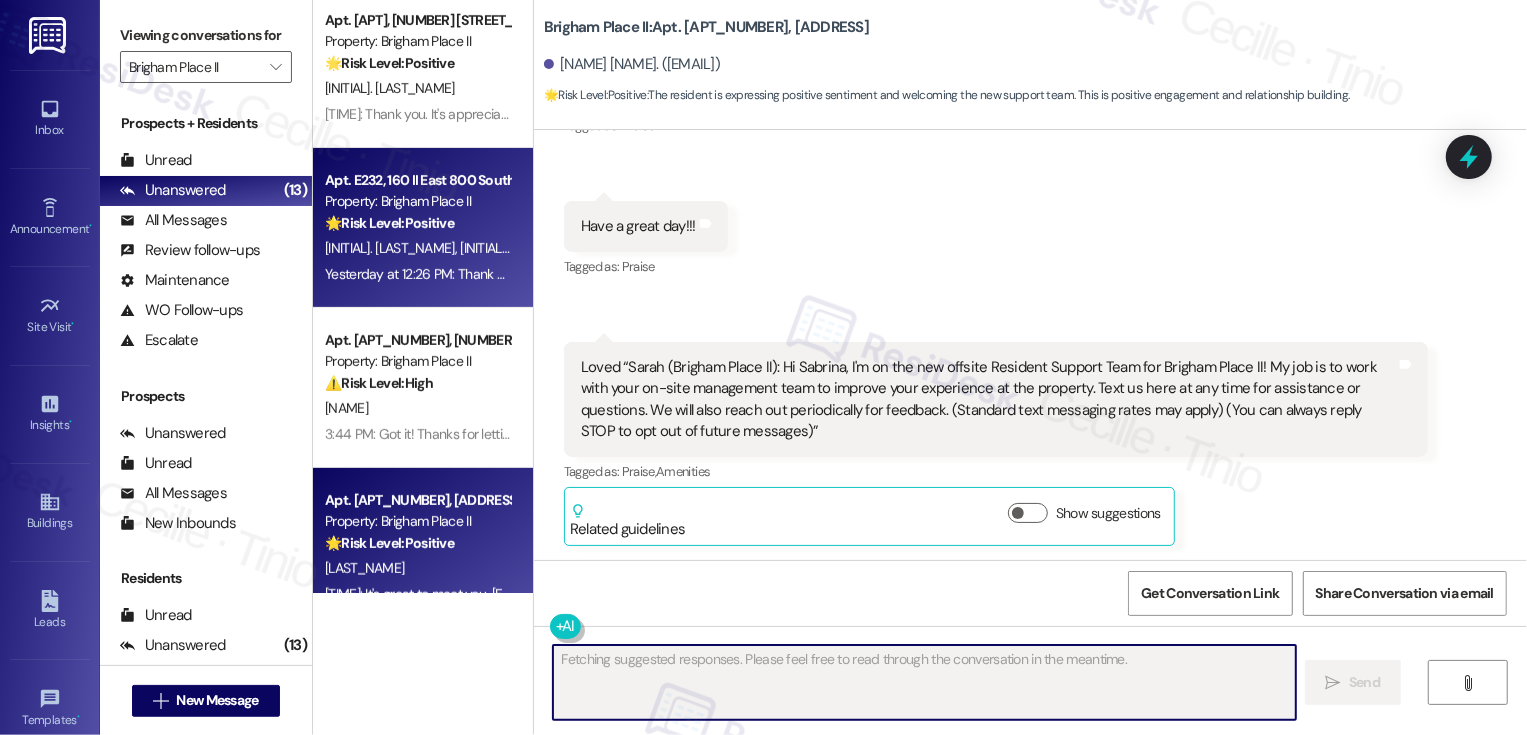click on "E. Goff-Herron" at bounding box center (627, 248) 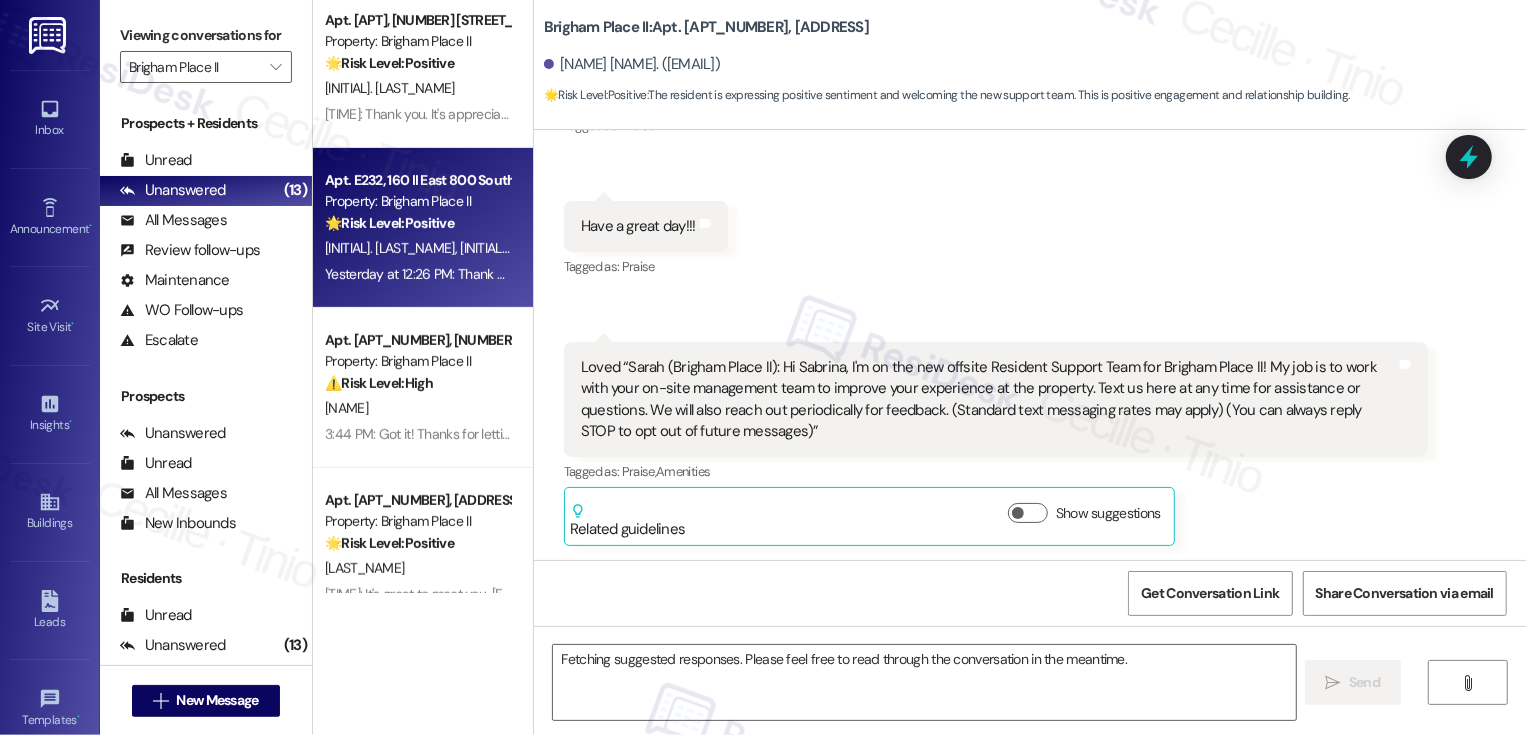 click on "E. Goff-Herron" at bounding box center [627, 248] 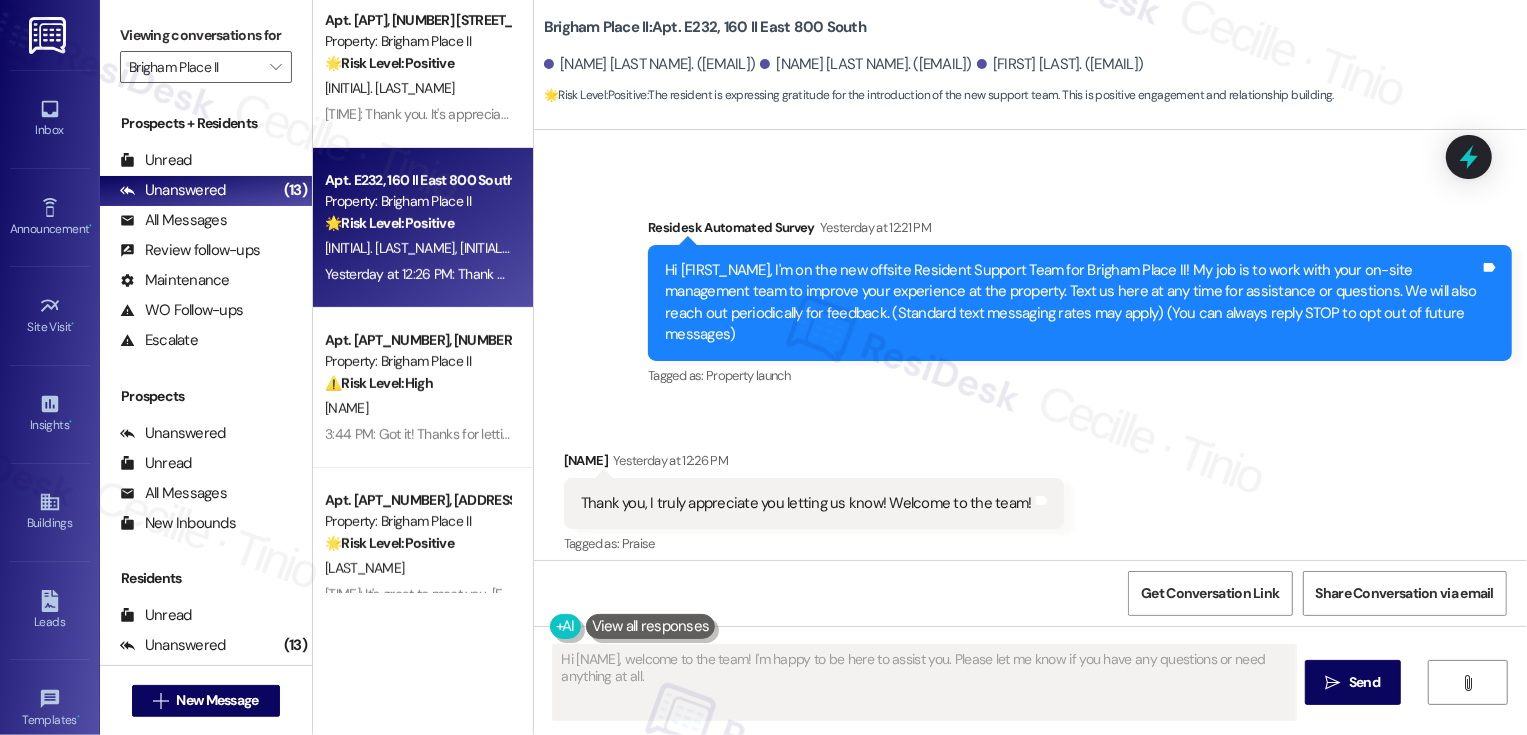 scroll, scrollTop: 86, scrollLeft: 0, axis: vertical 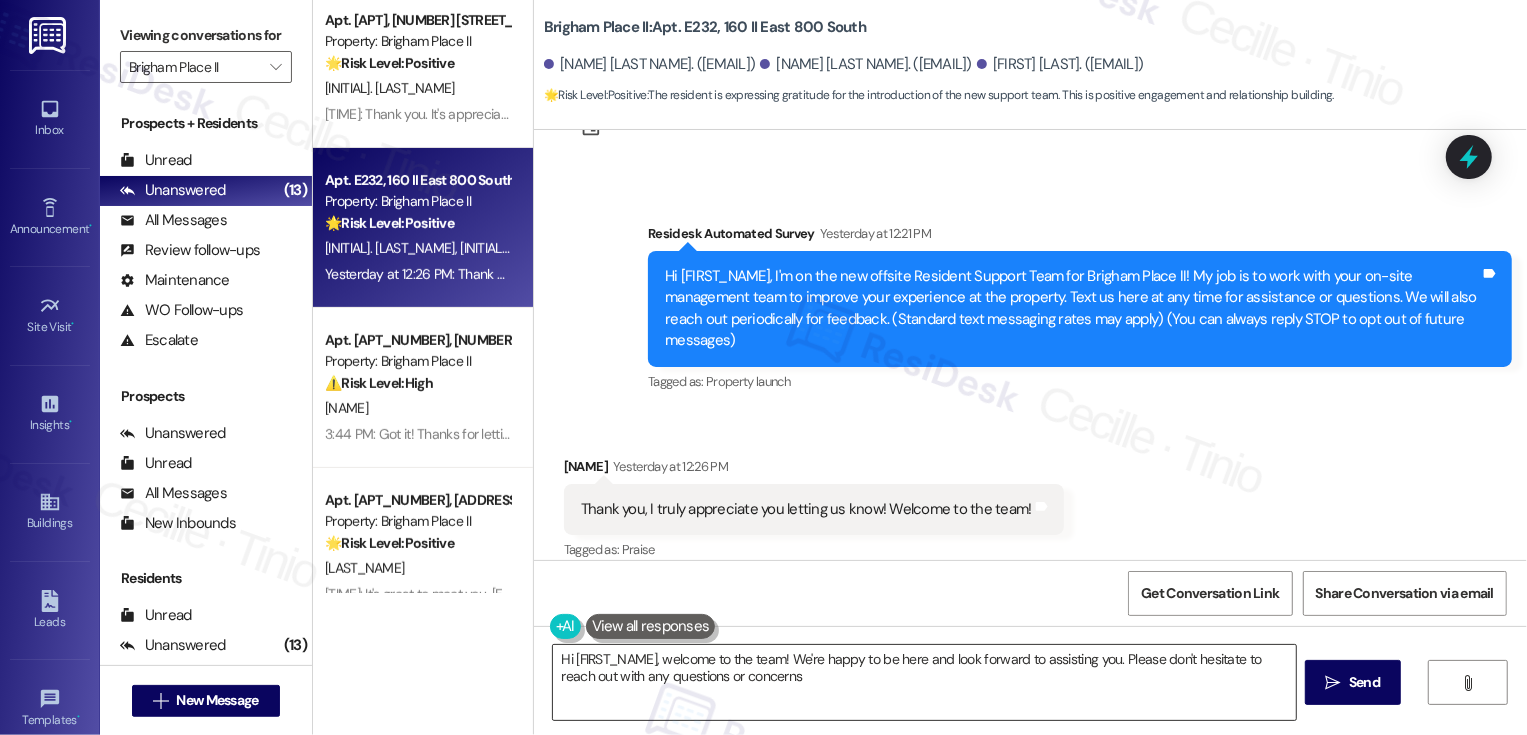 type on "Hi {{first_name}}, welcome to the team! We're happy to be here and look forward to assisting you. Please don't hesitate to reach out with any questions or concerns." 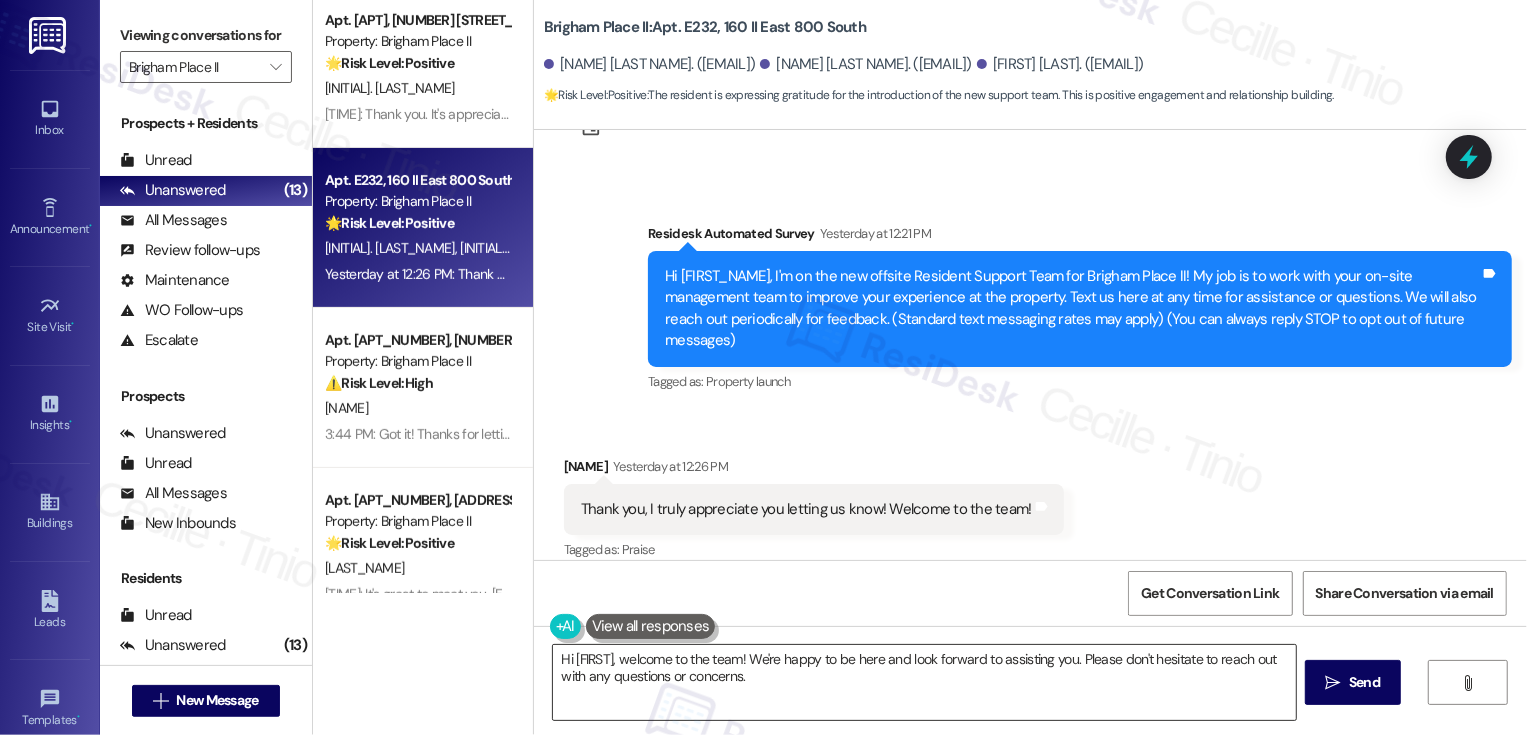 click on "Hi {{first_name}}, welcome to the team! We're happy to be here and look forward to assisting you. Please don't hesitate to reach out with any questions or concerns." at bounding box center (924, 682) 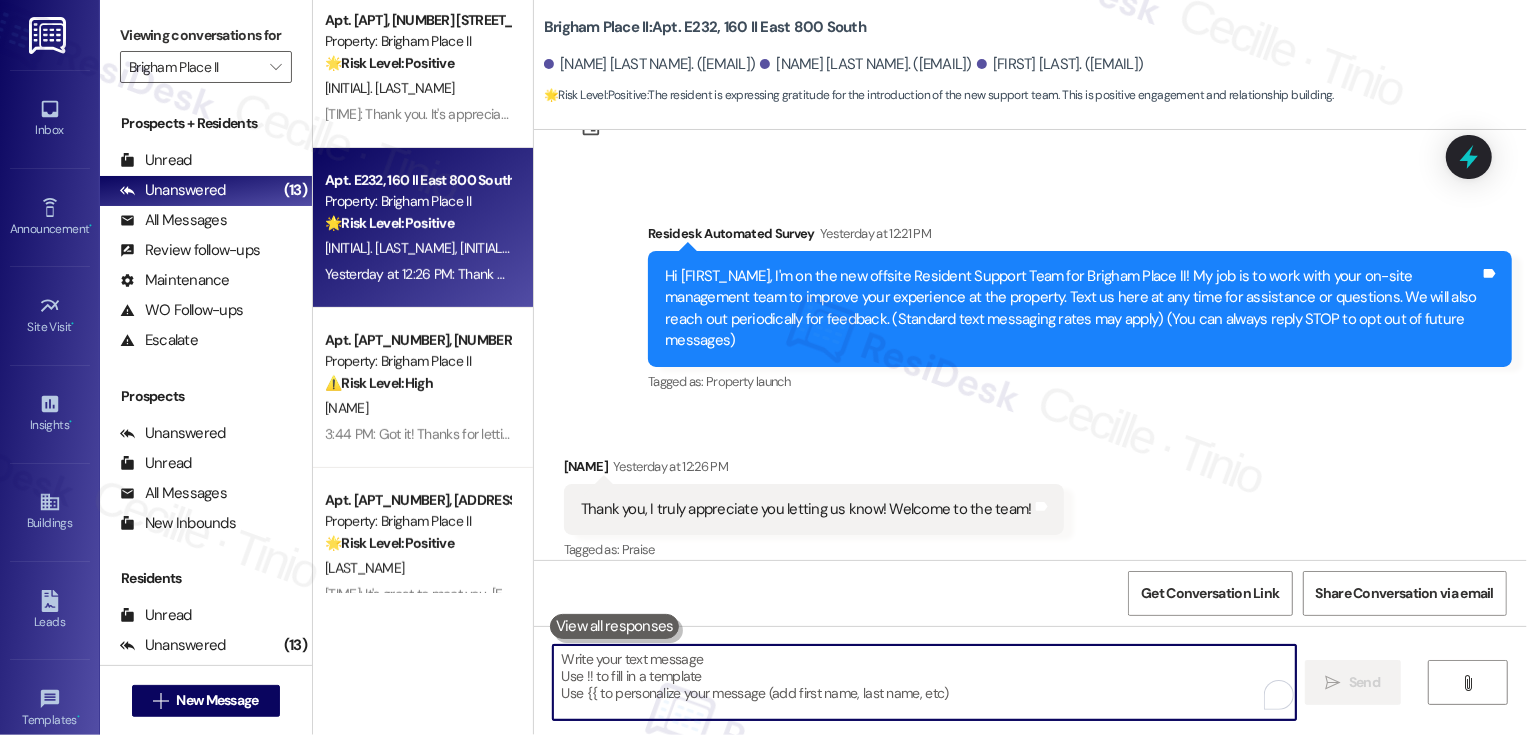paste on "It's great to meet you, {{first_name}}! Please don't hesitate to reach out if there's anything you need. Have a wonderful weekend!" 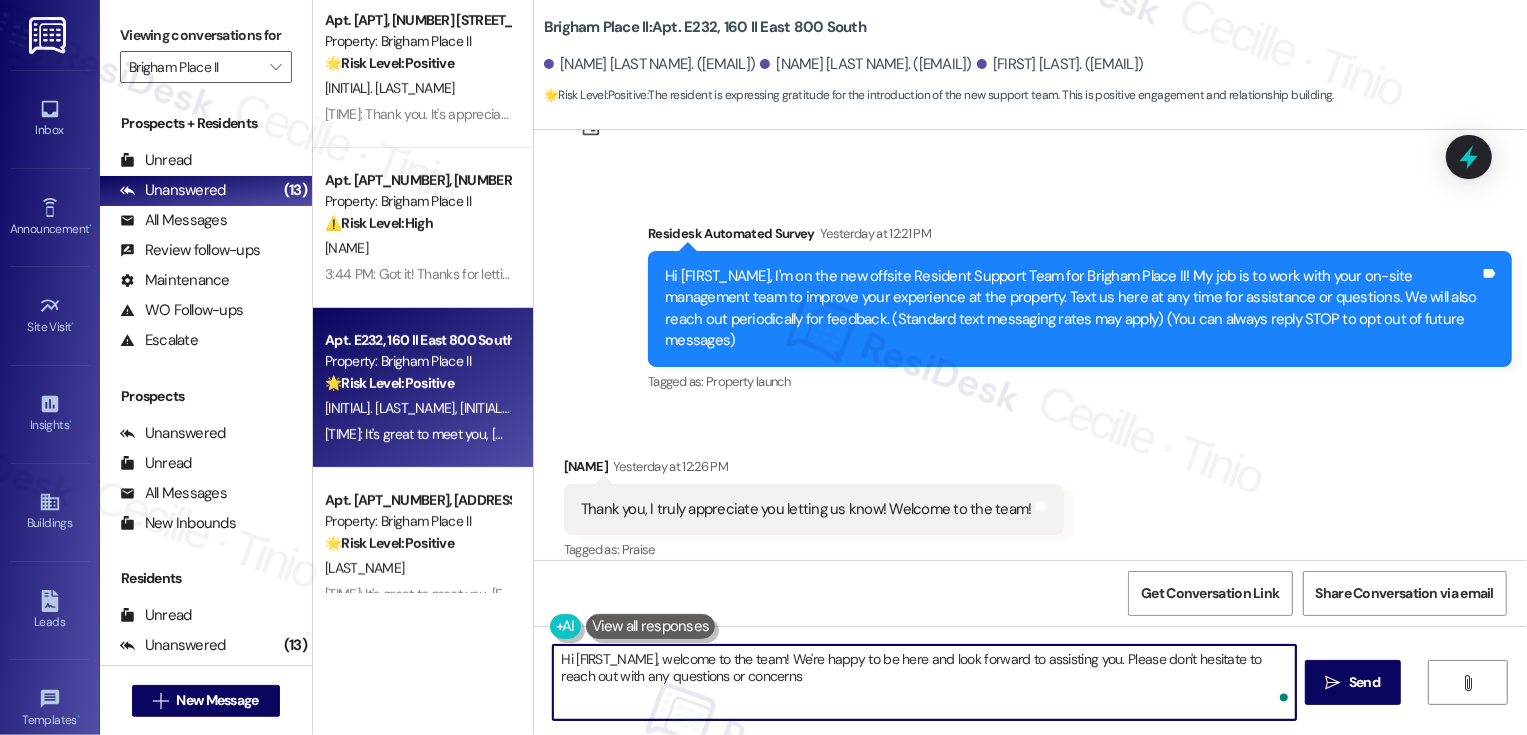 type on "Hi {{first_name}}, welcome to the team! We're happy to be here and look forward to assisting you. Please don't hesitate to reach out with any questions or concerns." 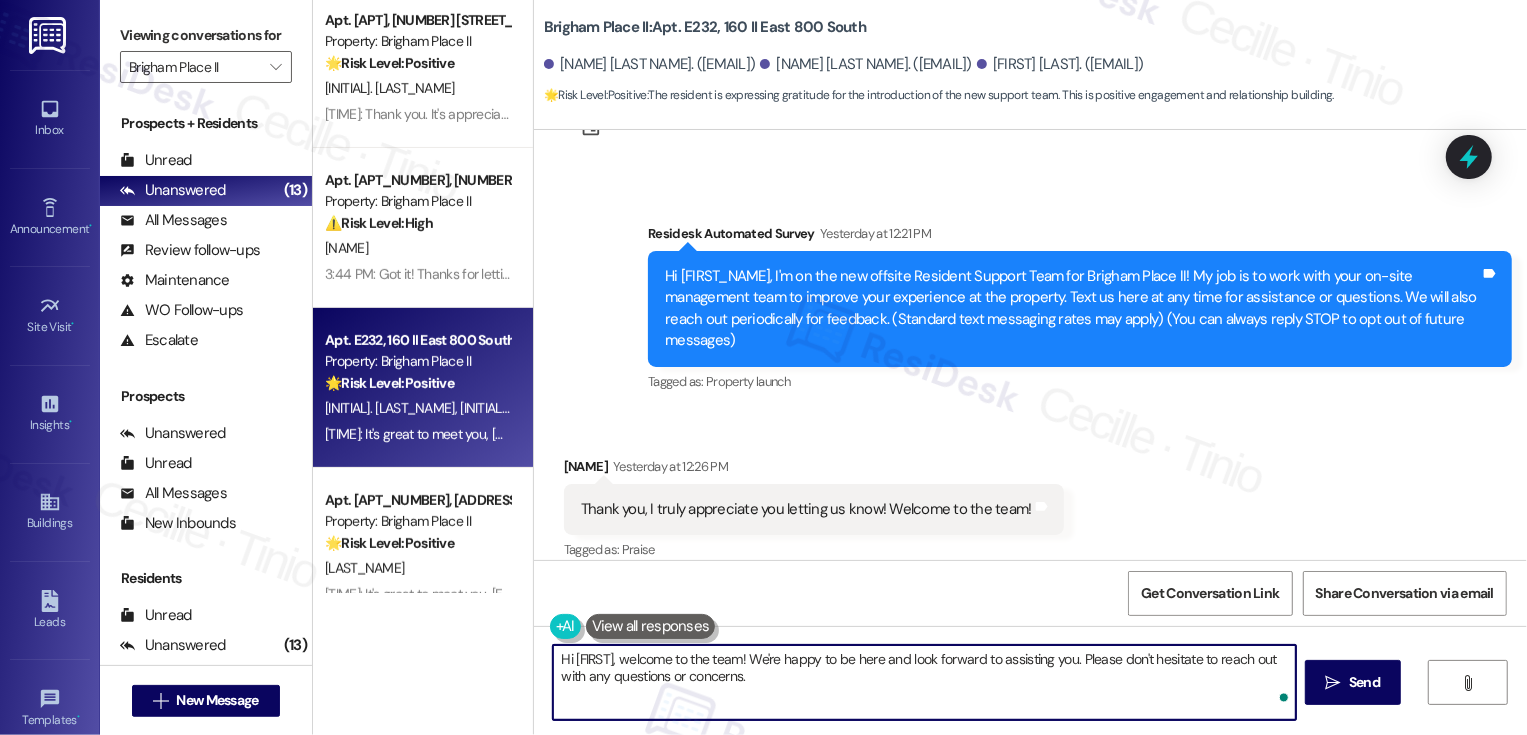 scroll, scrollTop: 450, scrollLeft: 0, axis: vertical 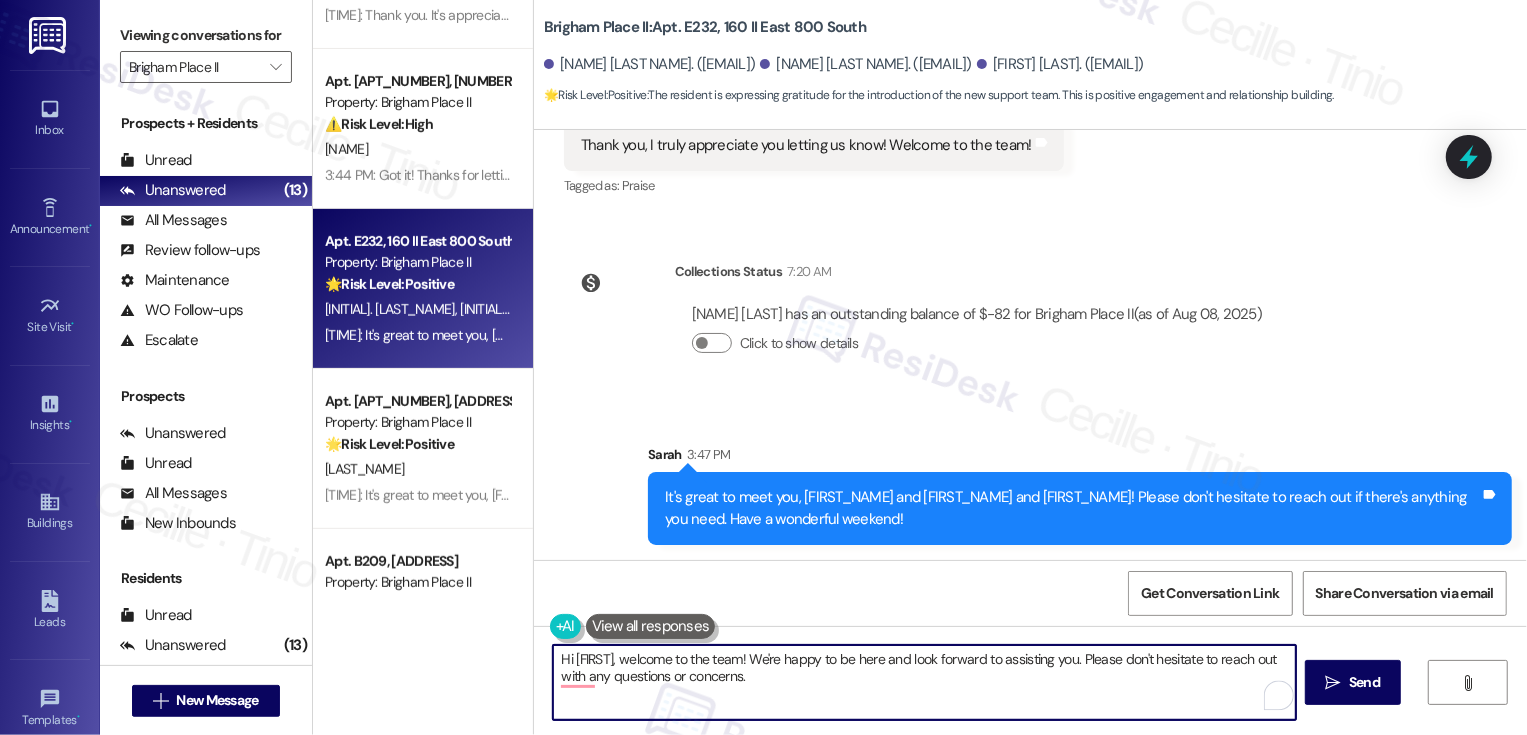 click on "🌟  Risk Level:  Positive" at bounding box center [389, 444] 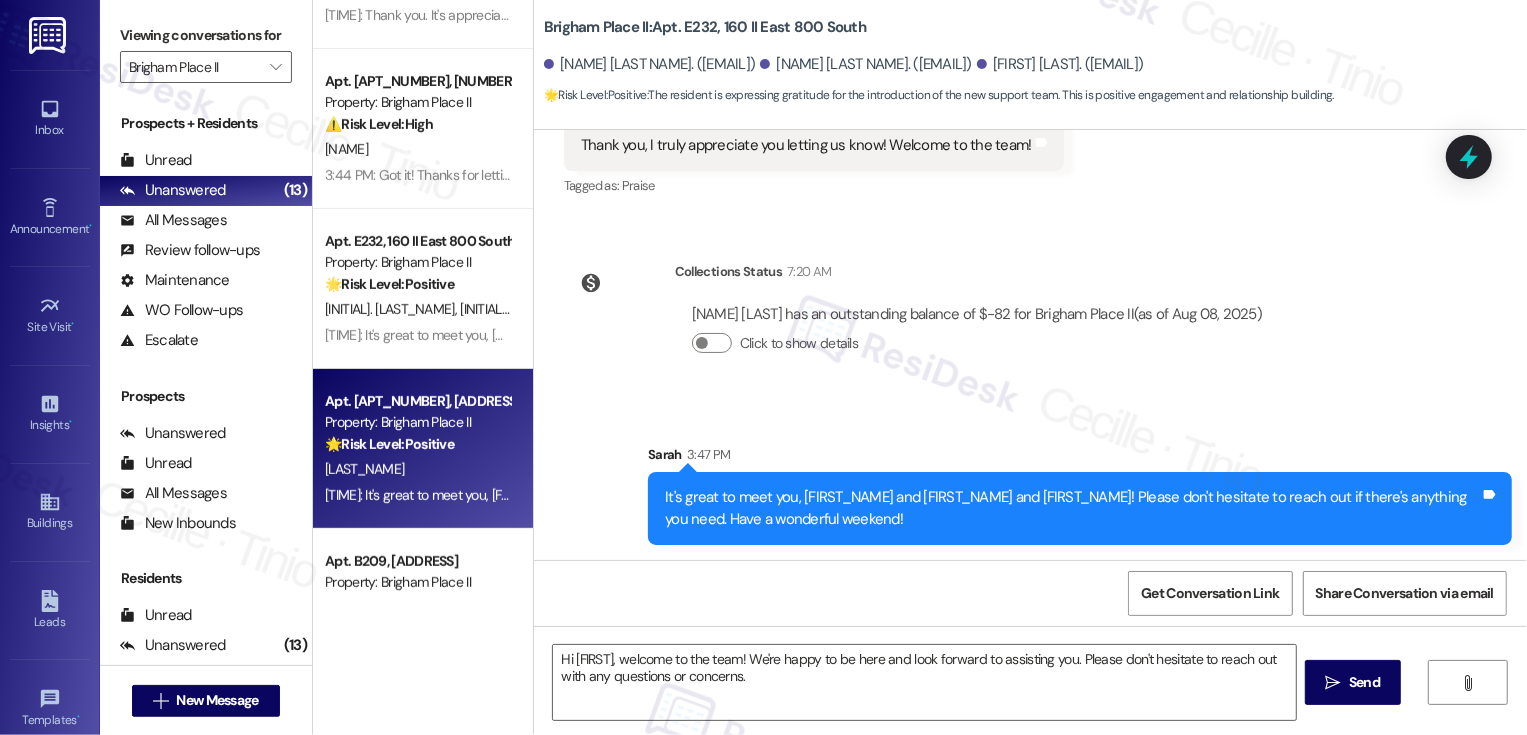 type on "Fetching suggested responses. Please feel free to read through the conversation in the meantime." 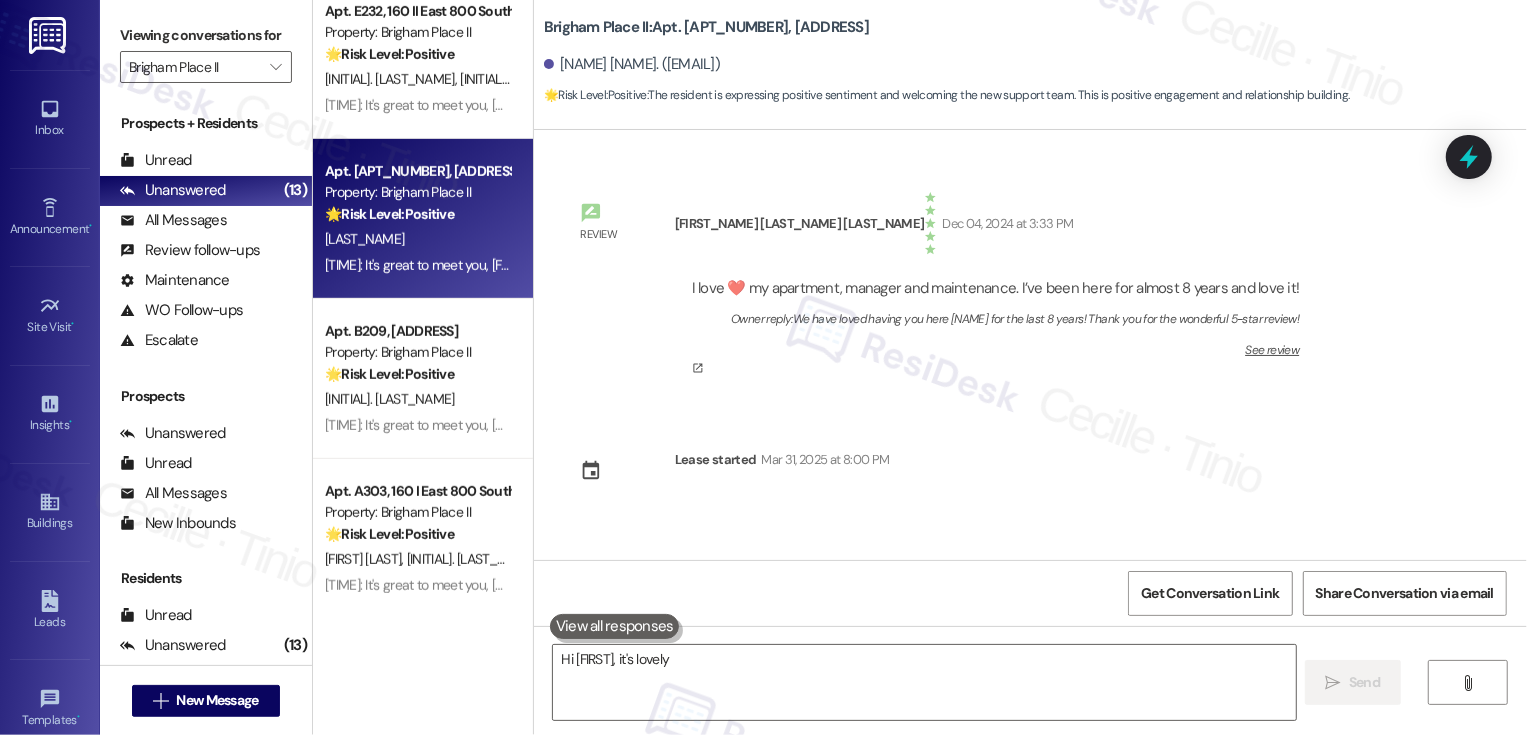 scroll, scrollTop: 860, scrollLeft: 0, axis: vertical 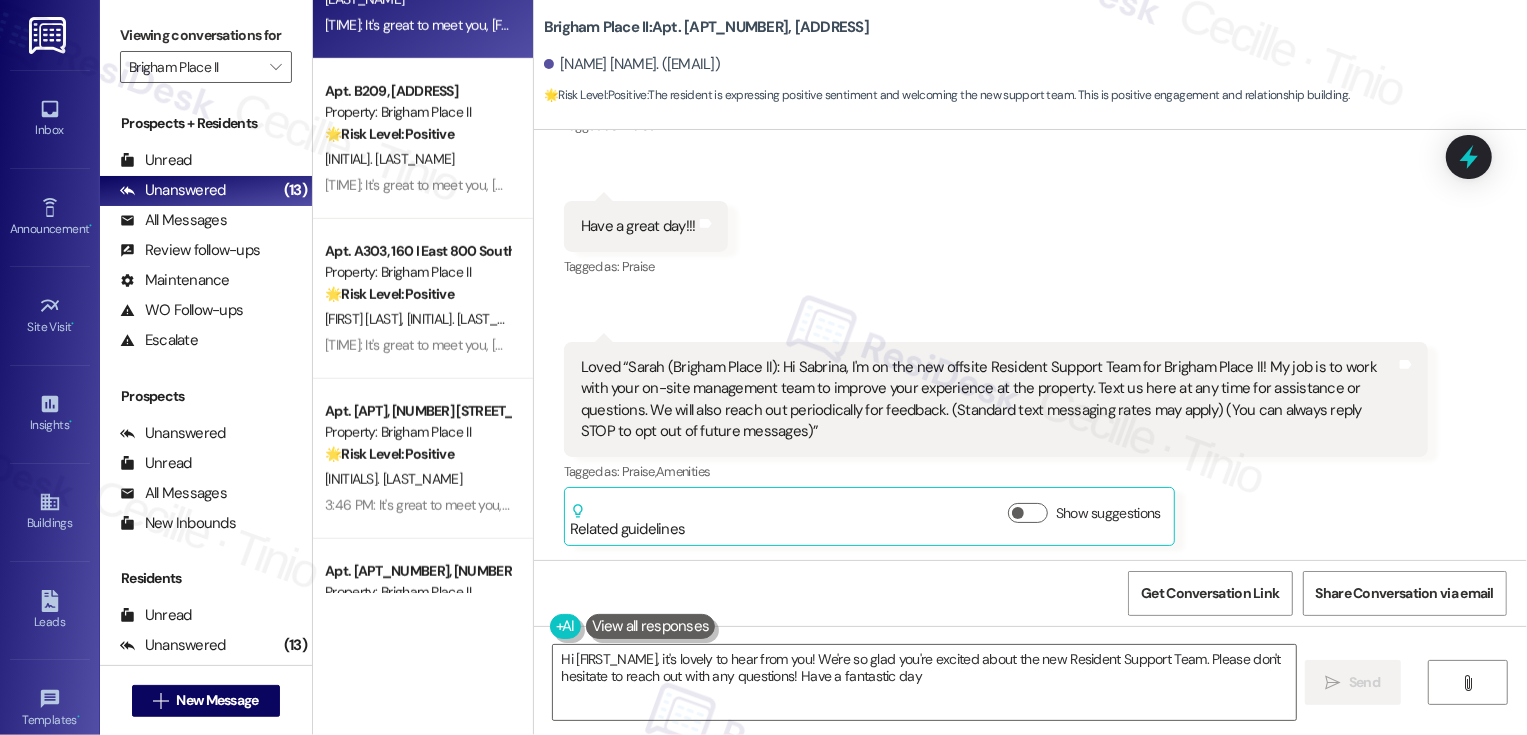 type on "Hi {{first_name}}, it's lovely to hear from you! We're so glad you're excited about the new Resident Support Team. Please don't hesitate to reach out with any questions! Have a fantastic day!" 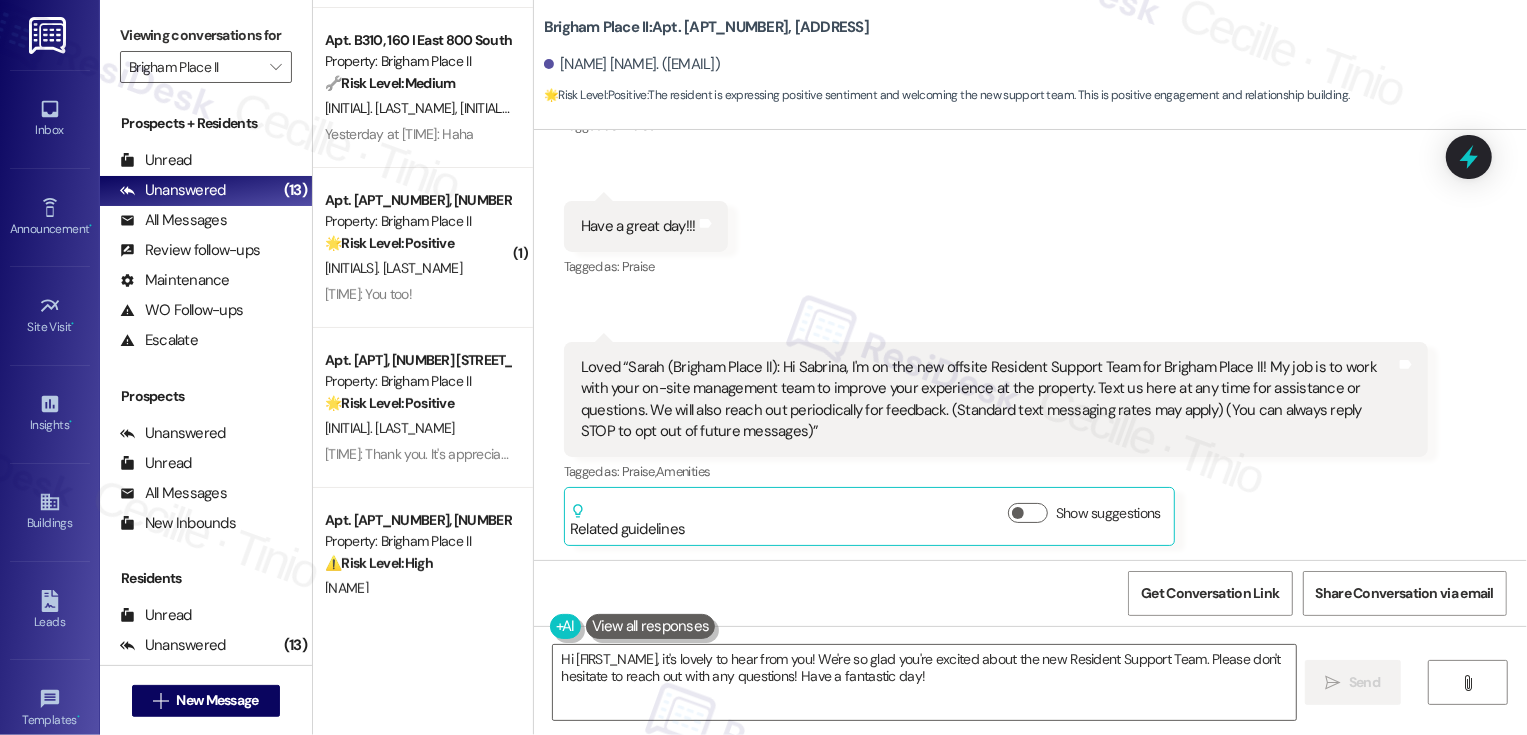 scroll, scrollTop: 0, scrollLeft: 0, axis: both 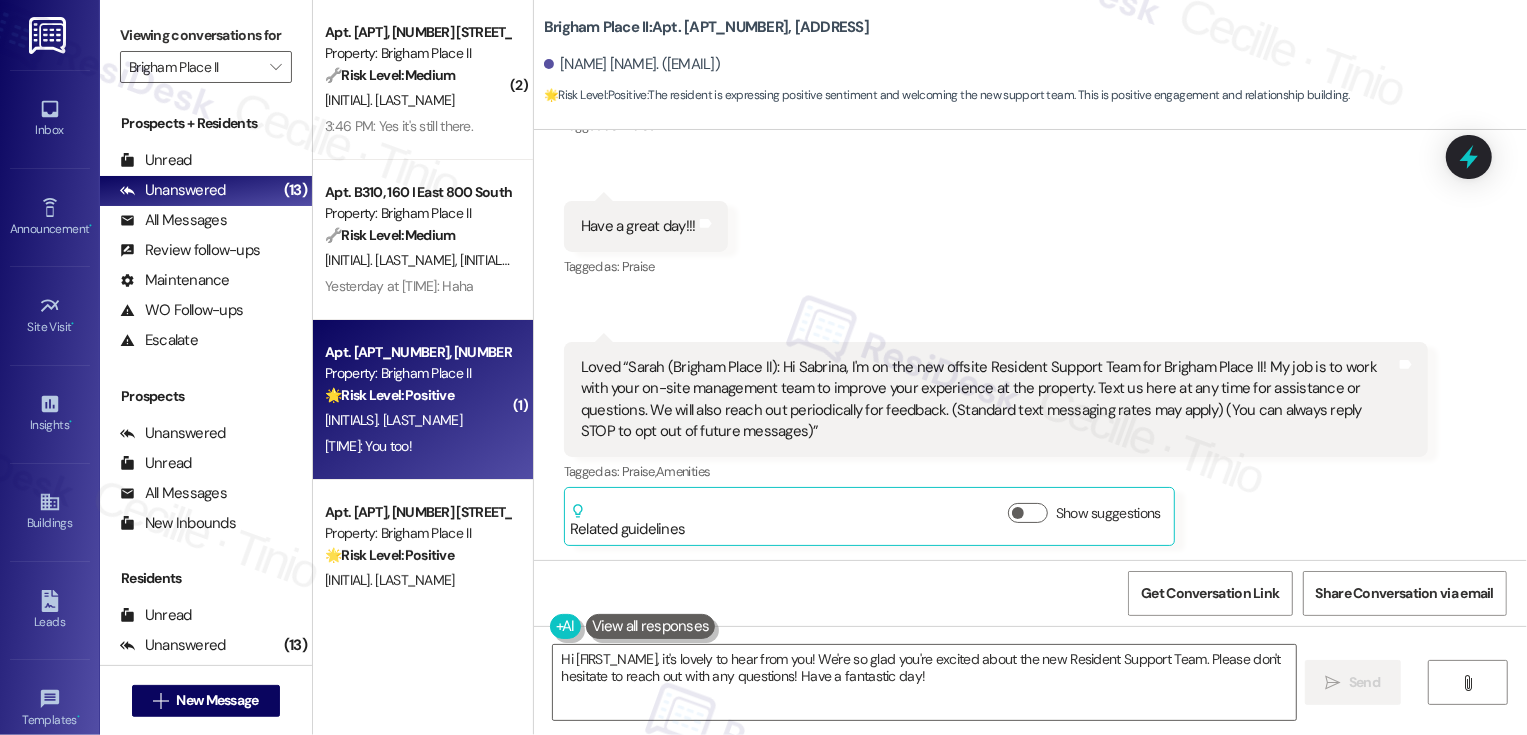 click on "Property: Brigham Place II" at bounding box center [417, 373] 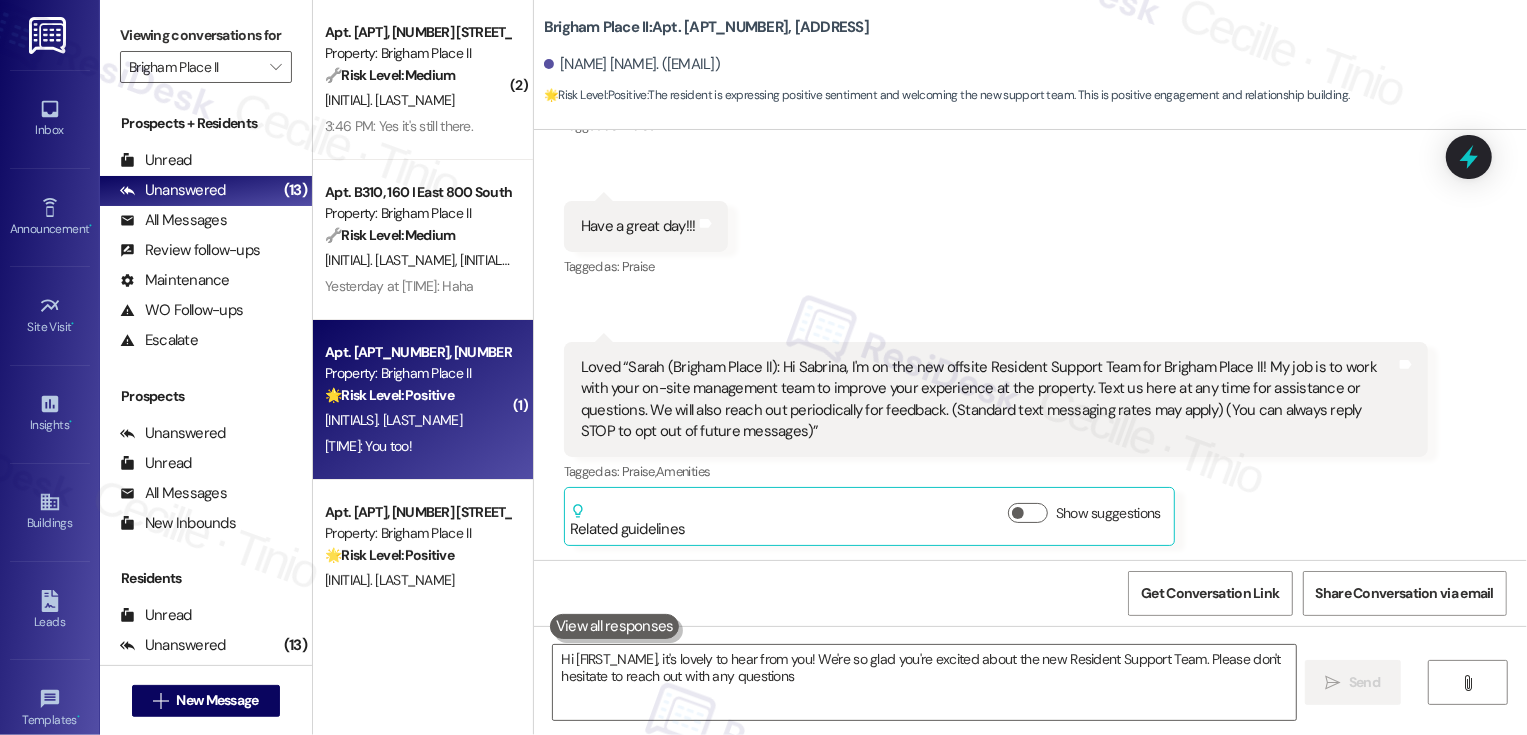 click on "Property: Brigham Place II" at bounding box center [417, 373] 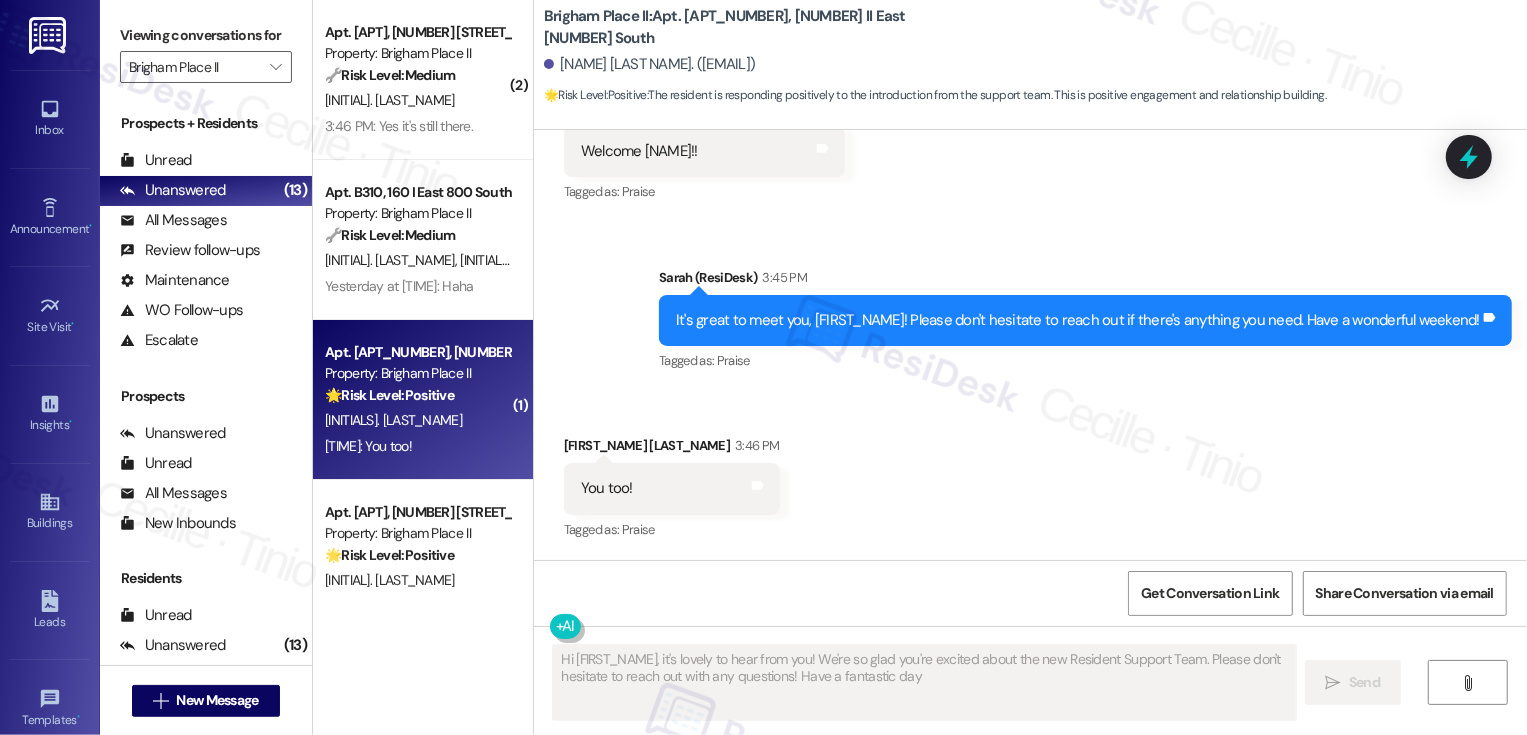 type on "Hi {{first_name}}, it's lovely to hear from you! We're so glad you're excited about the new Resident Support Team. Please don't hesitate to reach out with any questions! Have a fantastic day!" 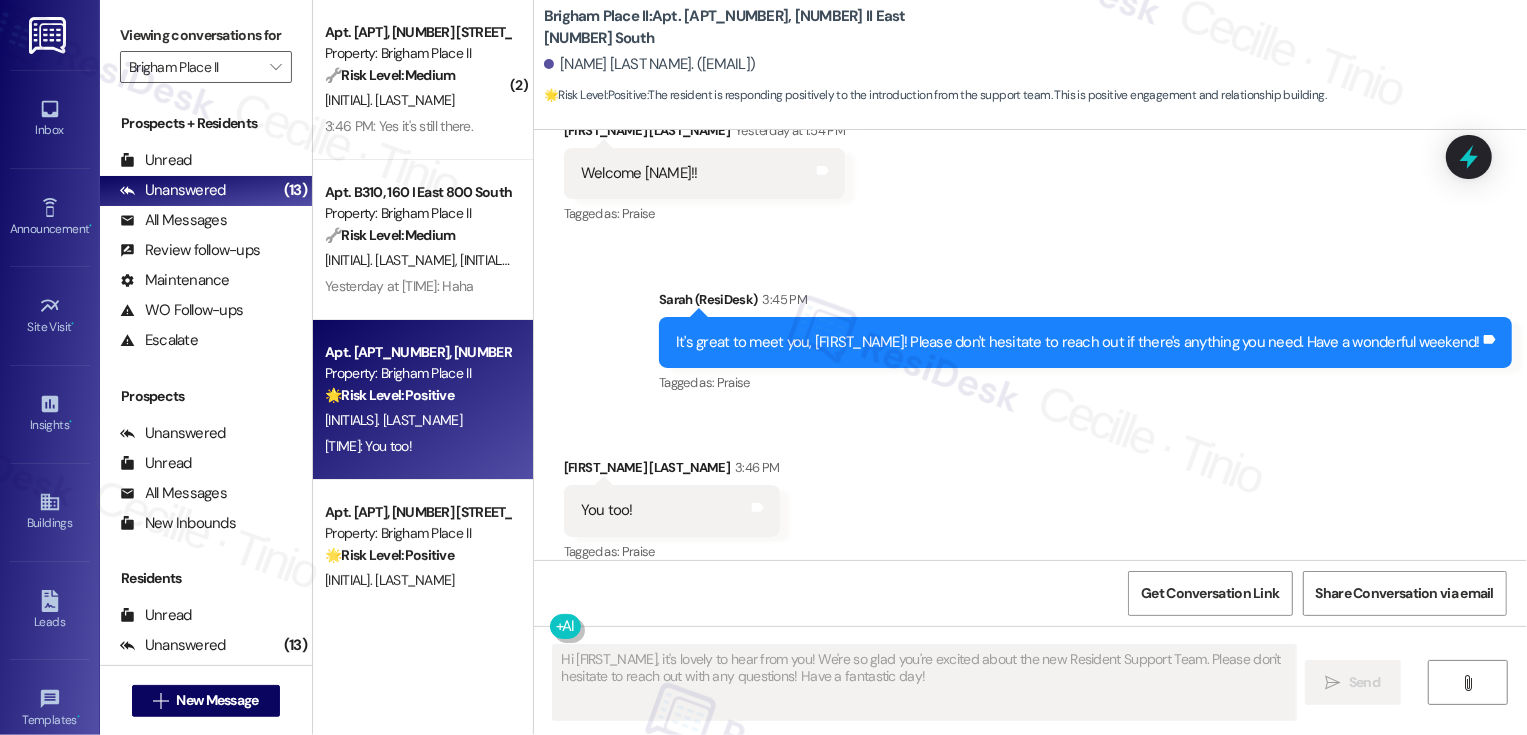 type 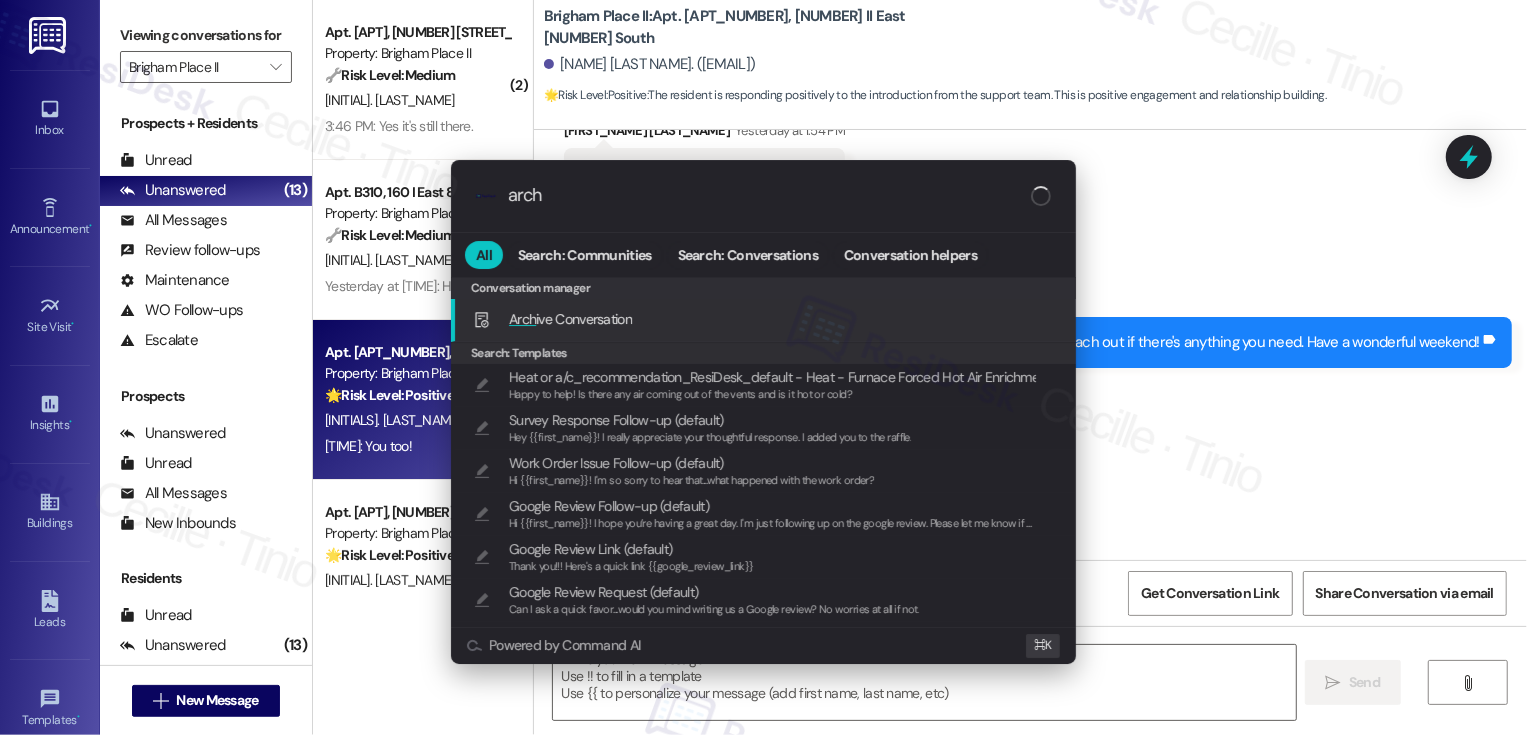 type on "archi" 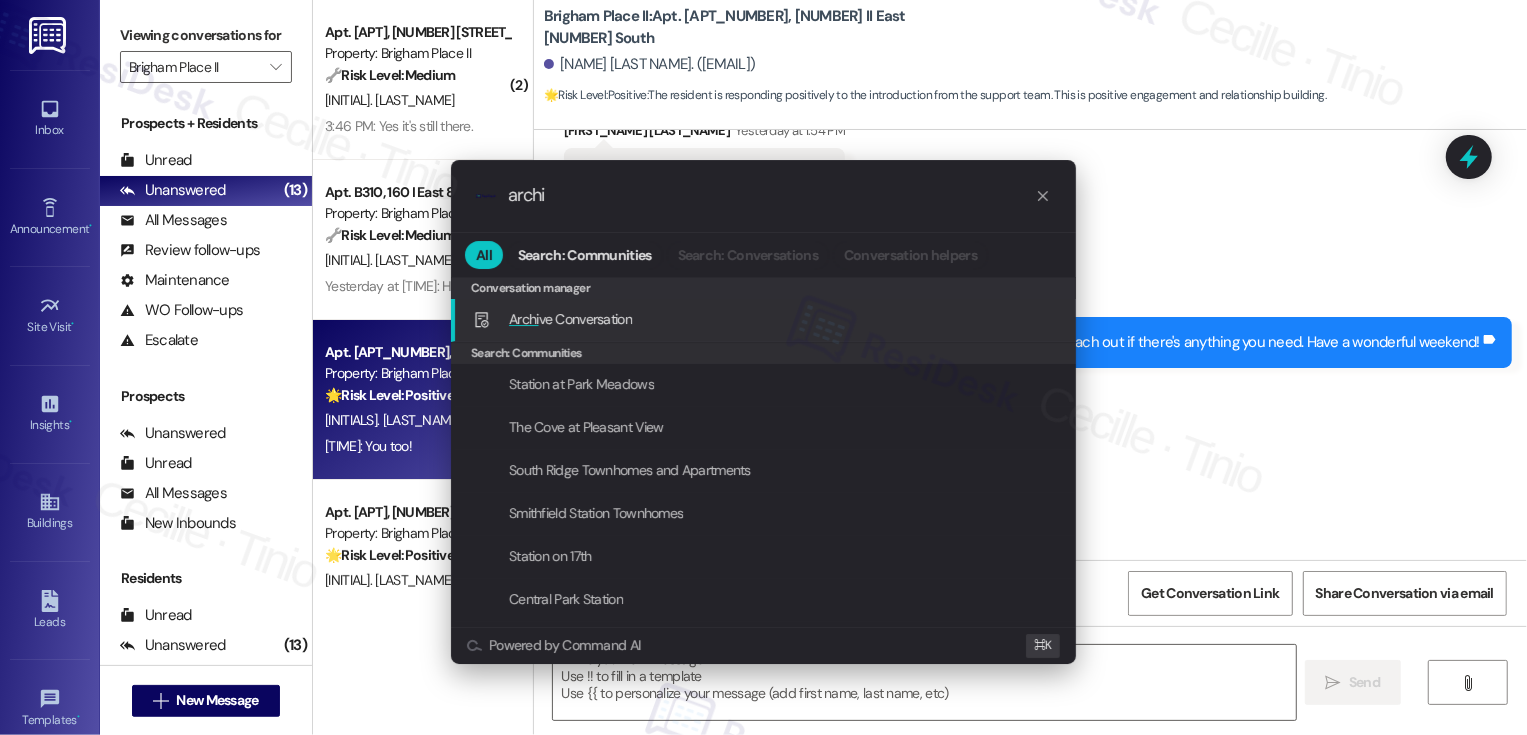 type 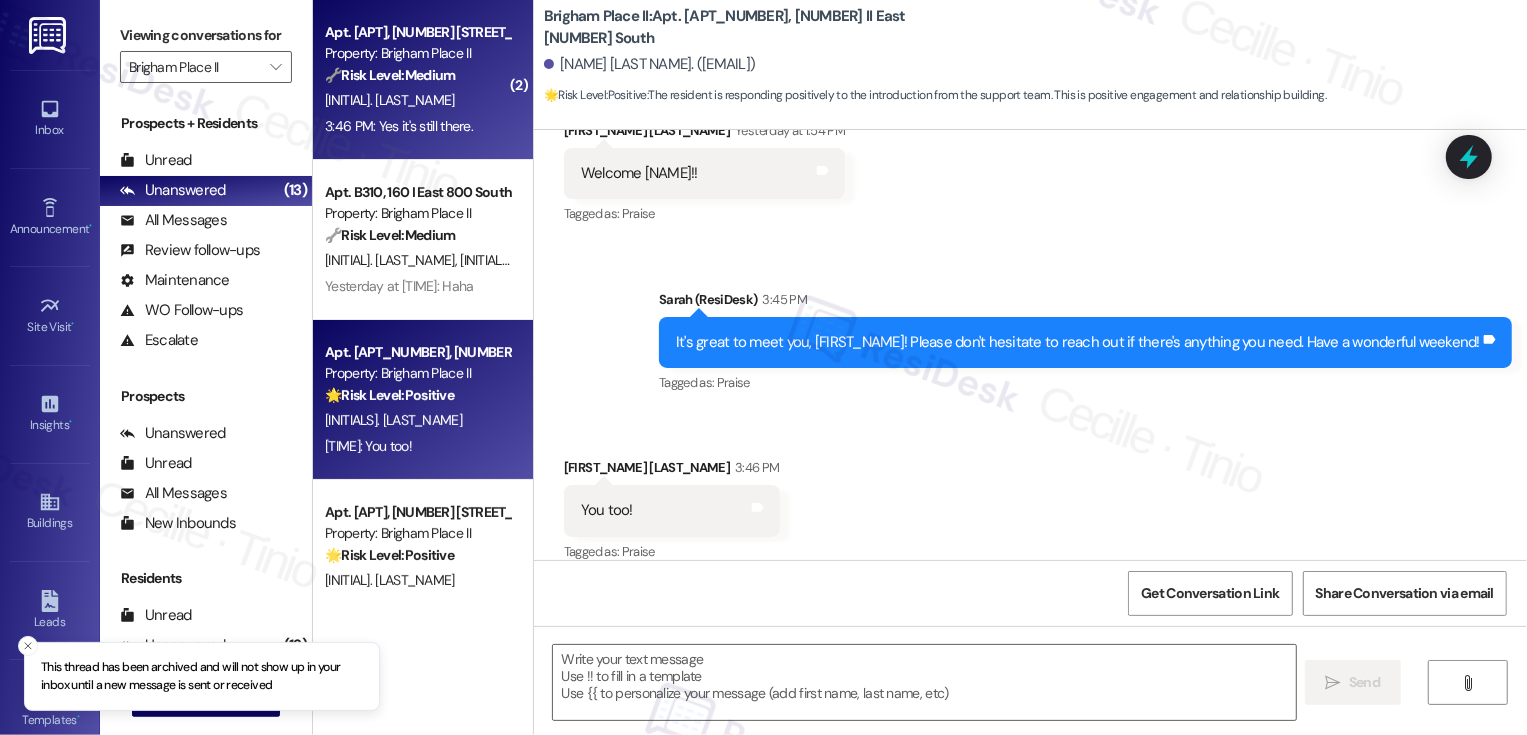 click on "K. Mcgowan" at bounding box center (417, 100) 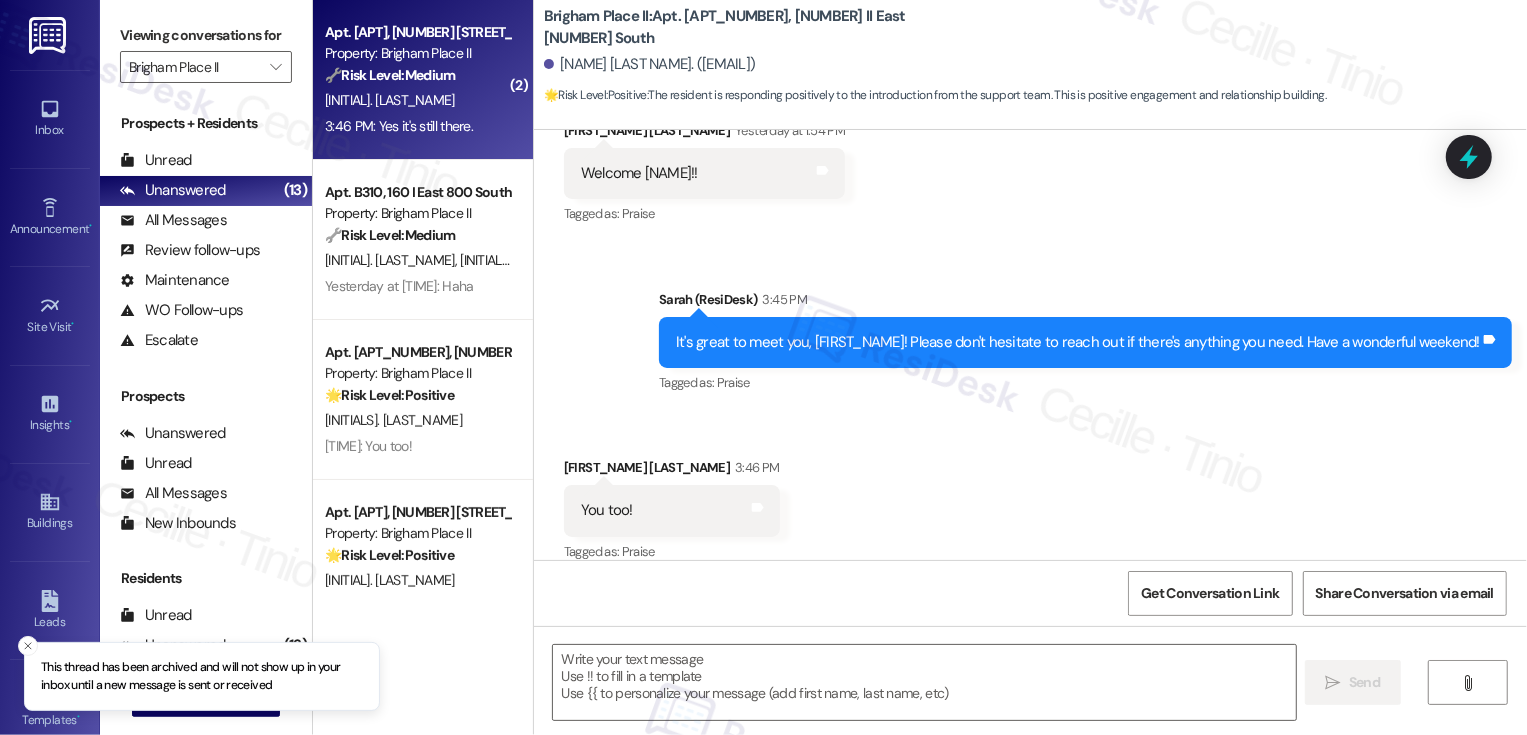 click on "K. Mcgowan" at bounding box center (417, 100) 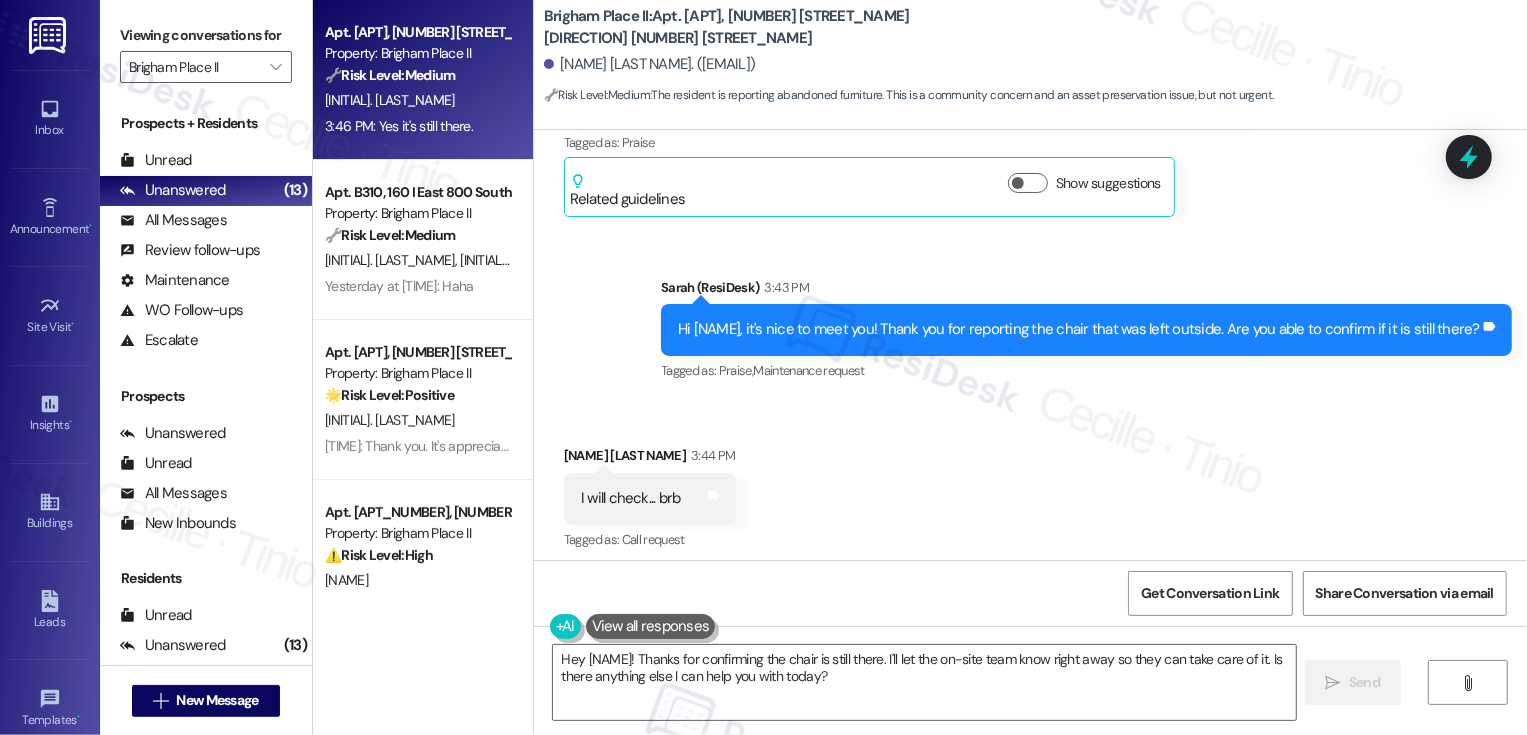scroll, scrollTop: 763, scrollLeft: 0, axis: vertical 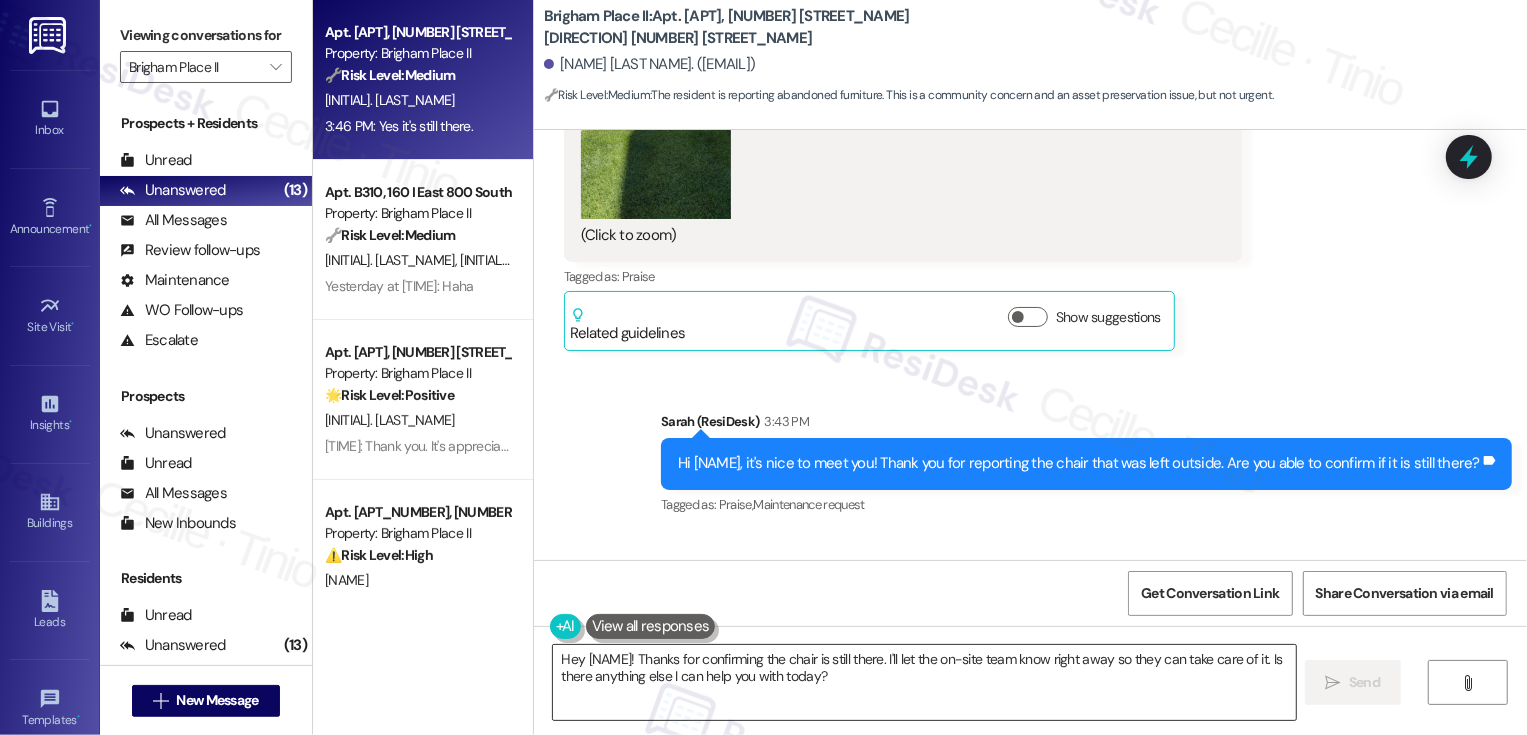 click on "Hey {{first_name}}! Thanks for confirming the chair is still there. I'll let the on-site team know right away so they can take care of it. Is there anything else I can help you with today?" at bounding box center (924, 682) 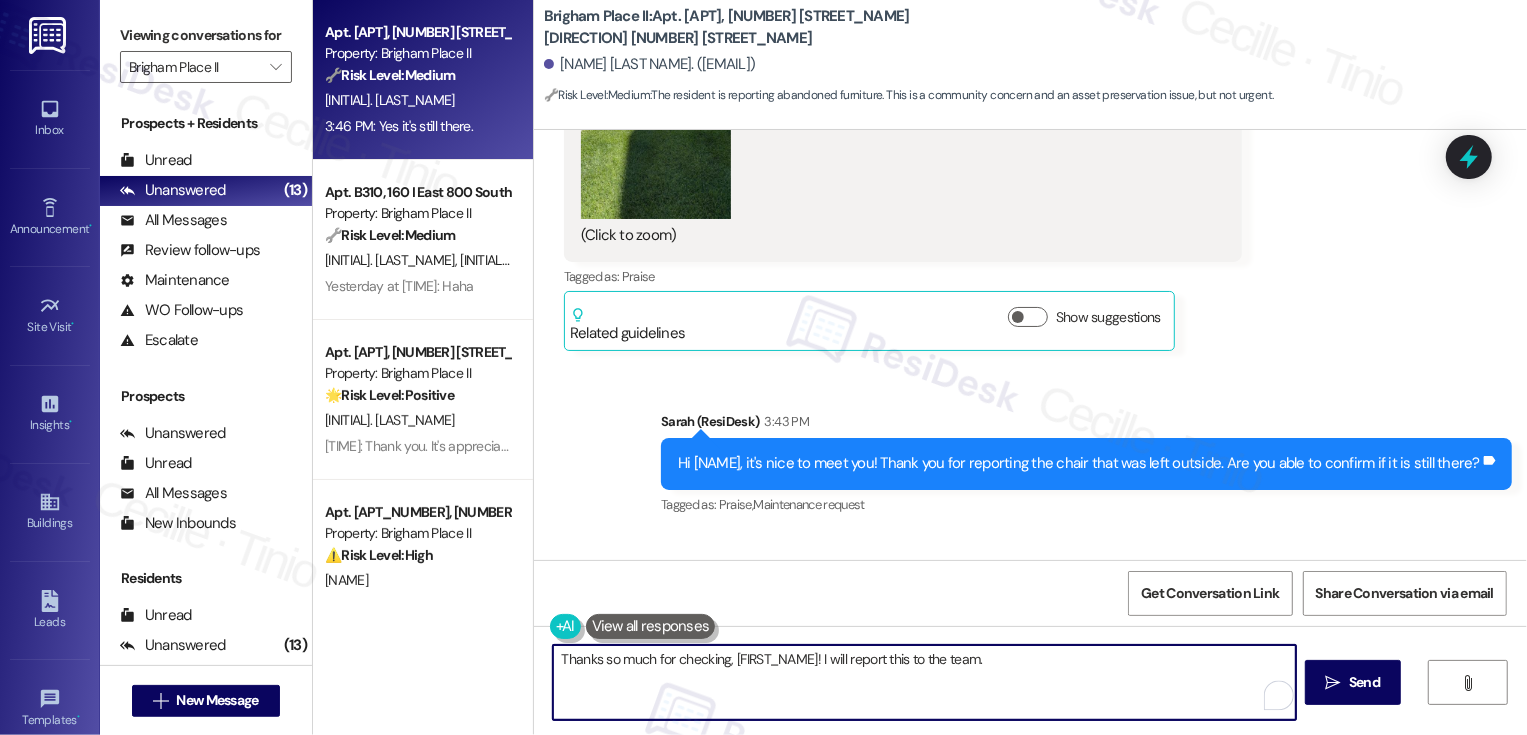 scroll, scrollTop: 1046, scrollLeft: 0, axis: vertical 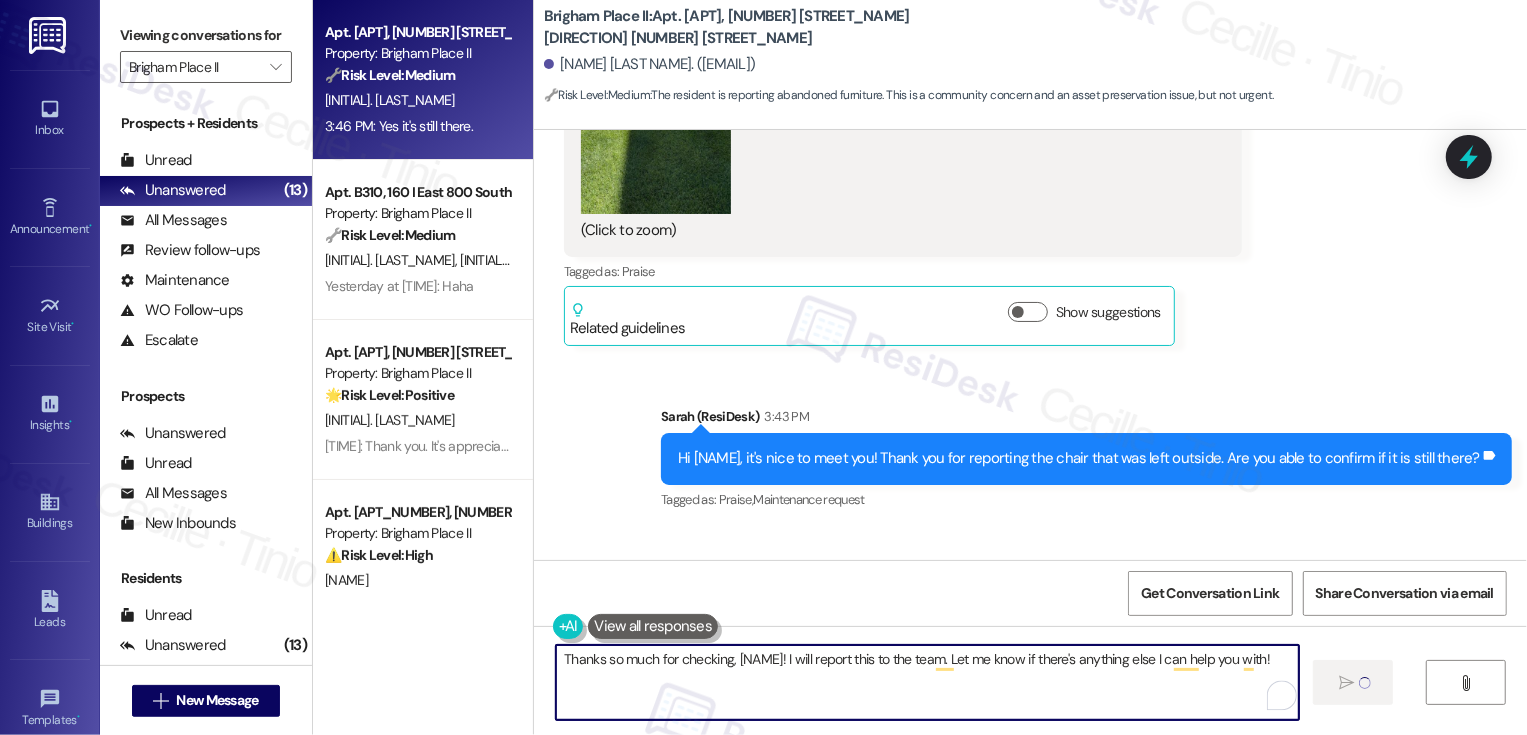 type on "Thanks so much for checking, Katie! I will report this to the team. Let me know if there's anything else I can help you with!" 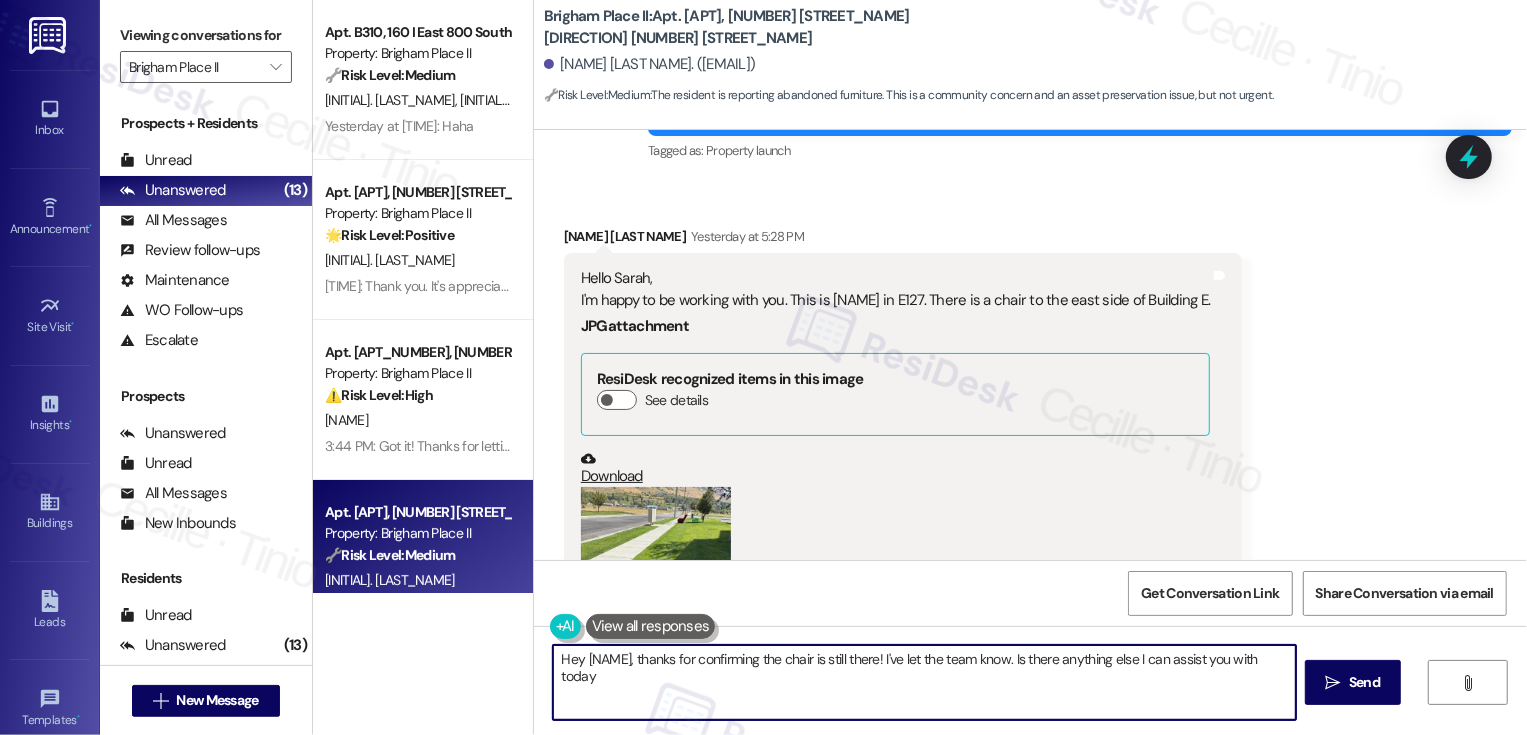 type on "Hey {{first_name}}, thanks for confirming the chair is still there! I've let the team know. Is there anything else I can assist you with today?" 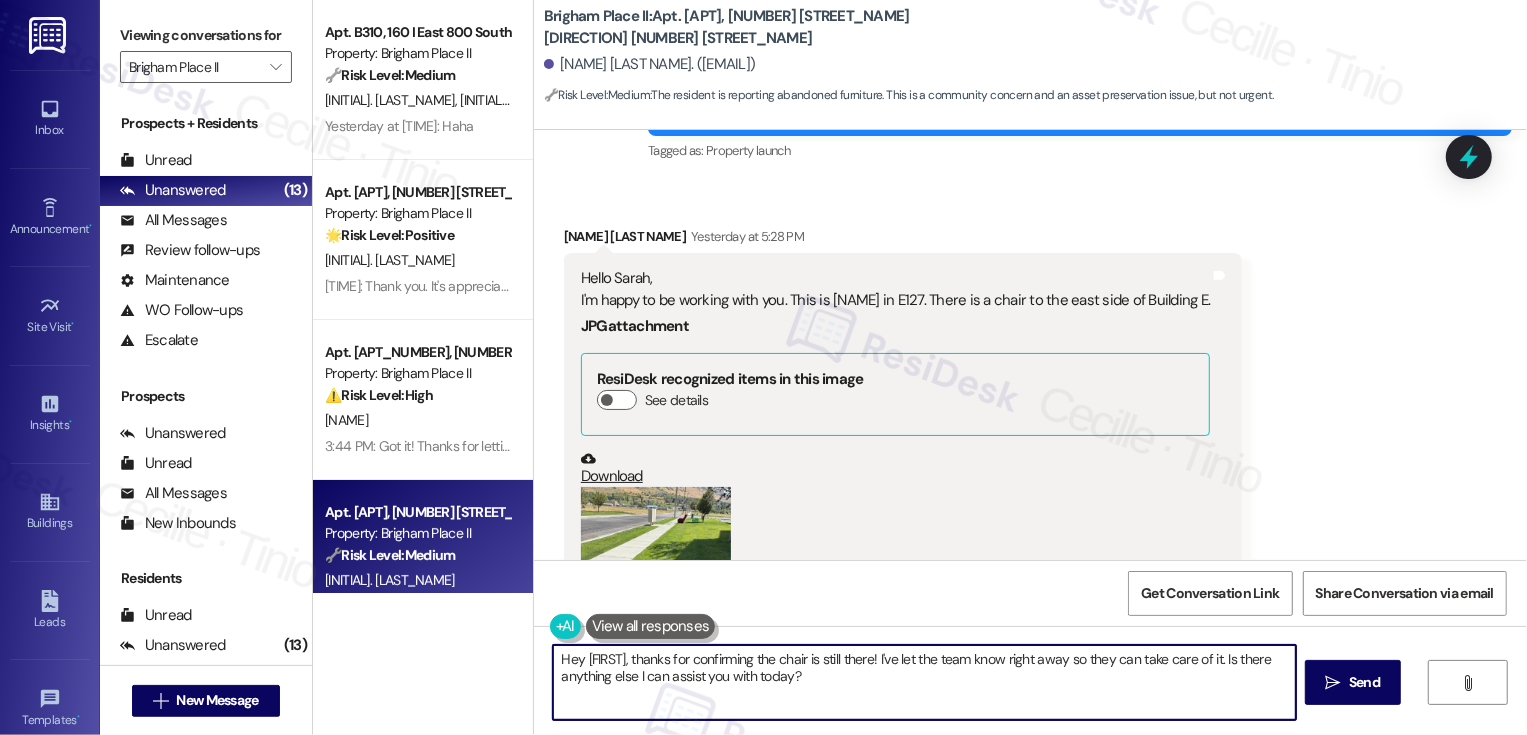 scroll, scrollTop: 344, scrollLeft: 0, axis: vertical 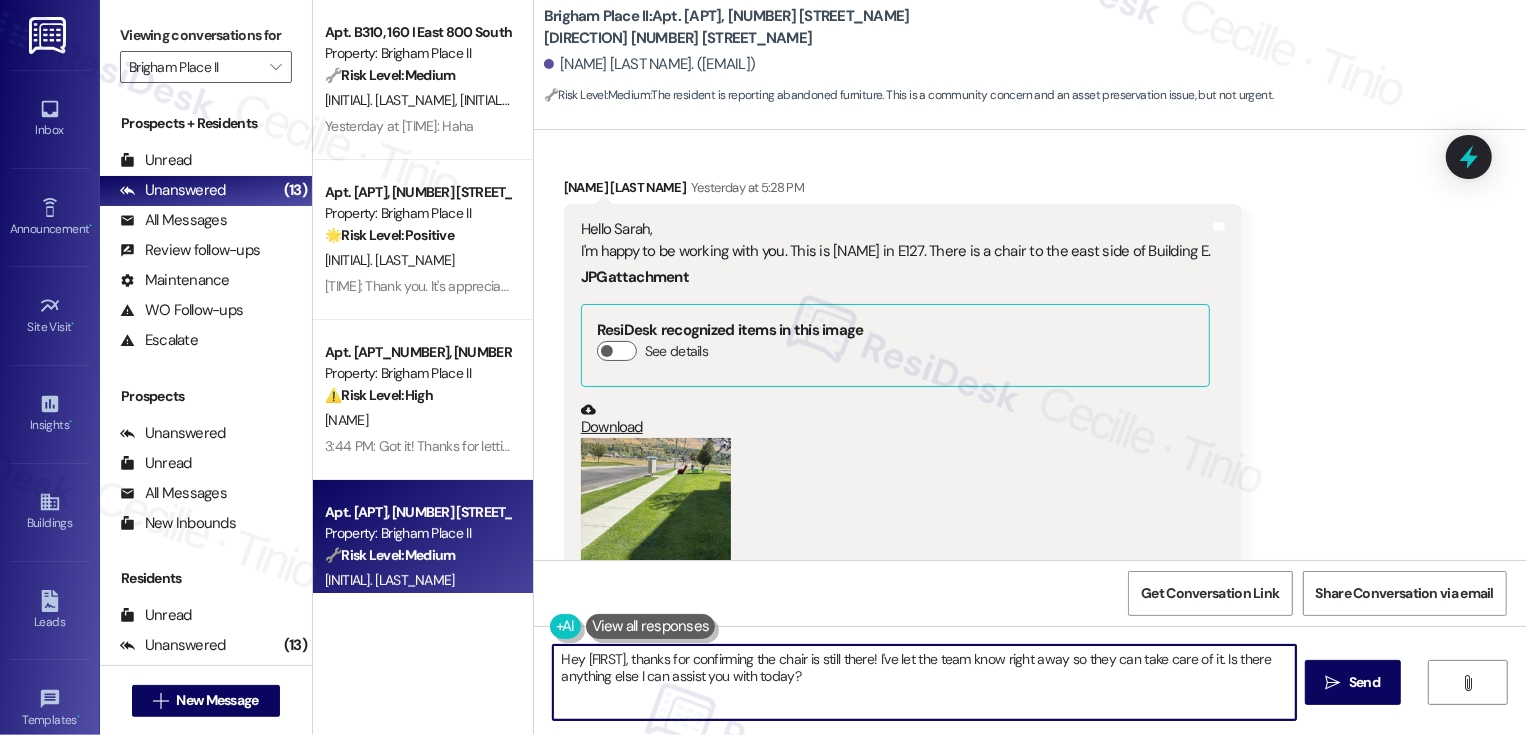 click at bounding box center [656, 538] 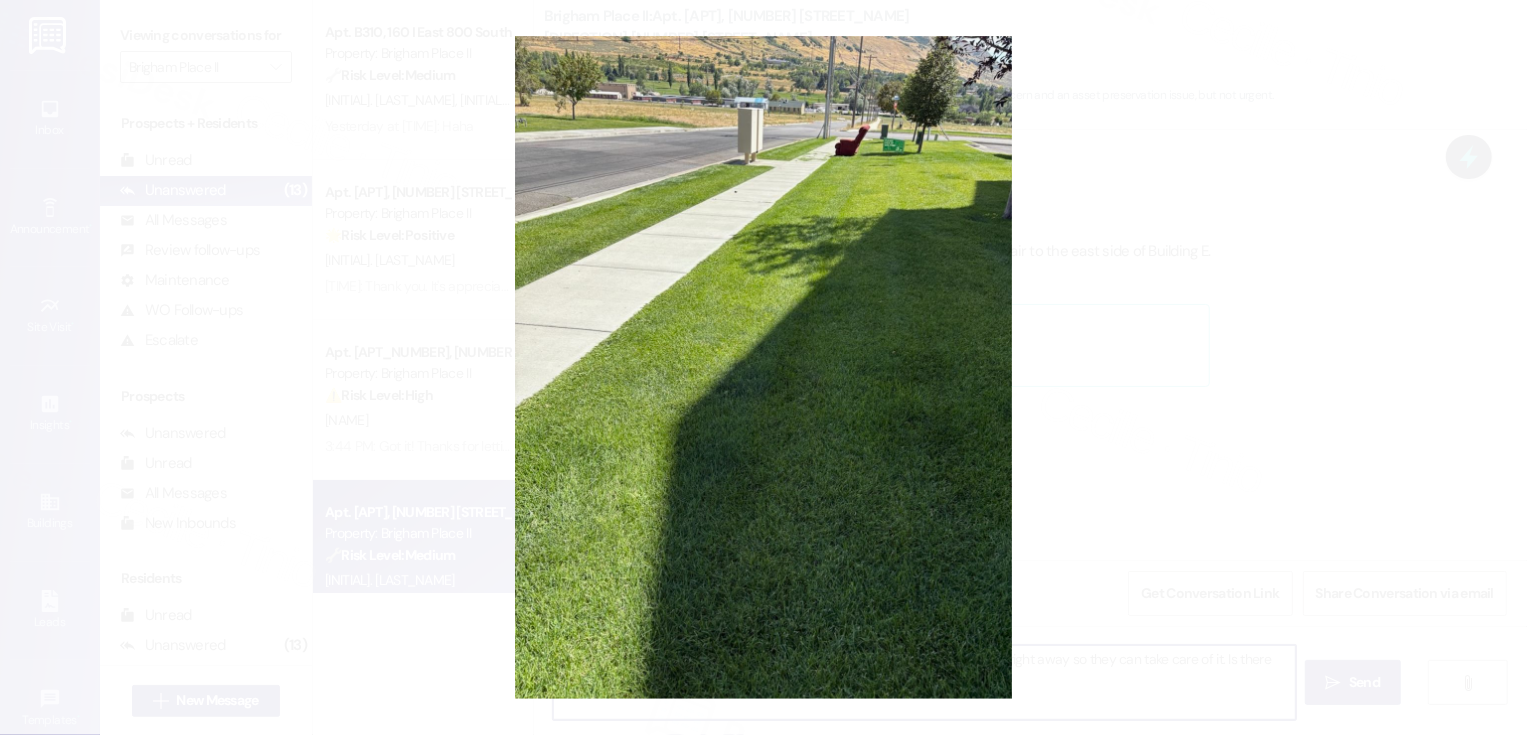 click at bounding box center [763, 367] 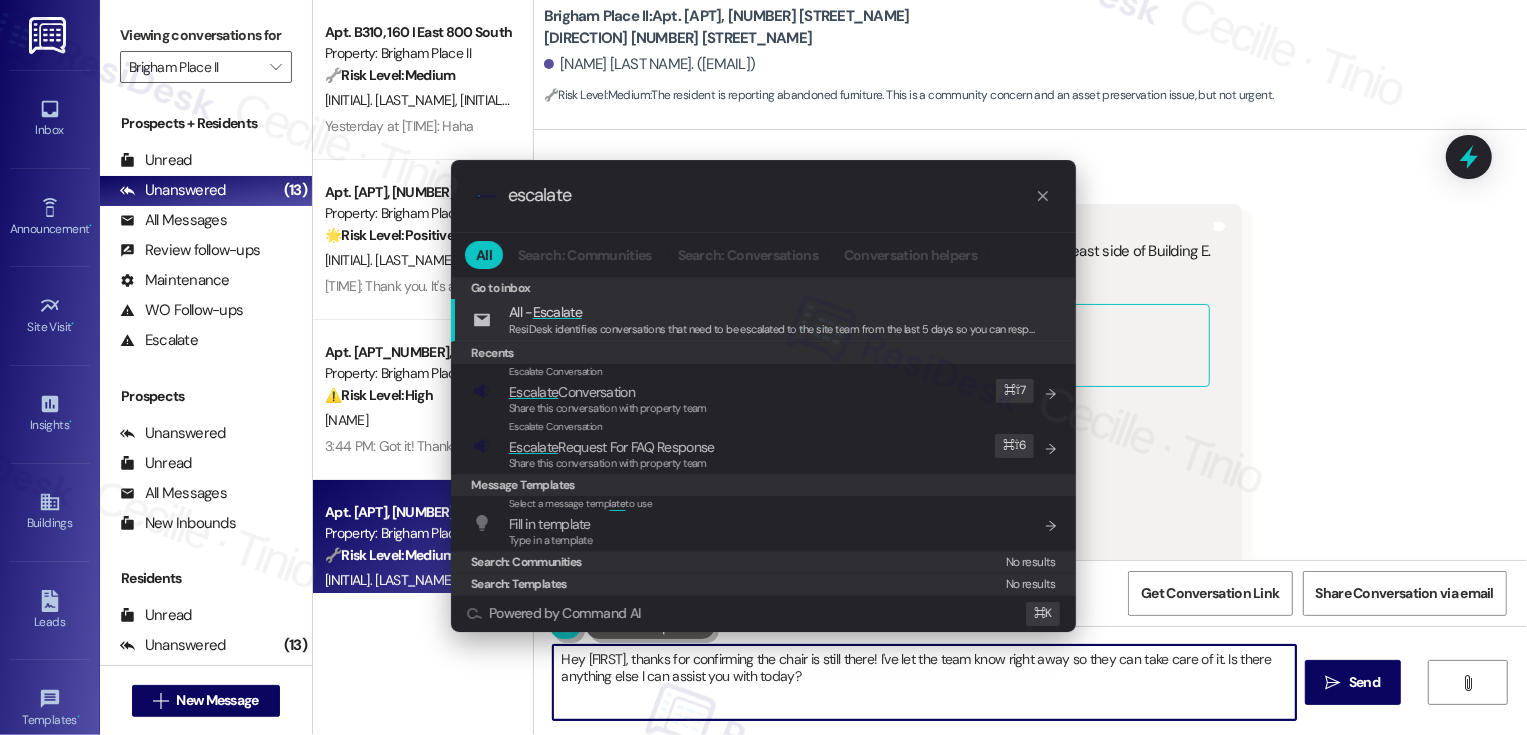 type on "escalate" 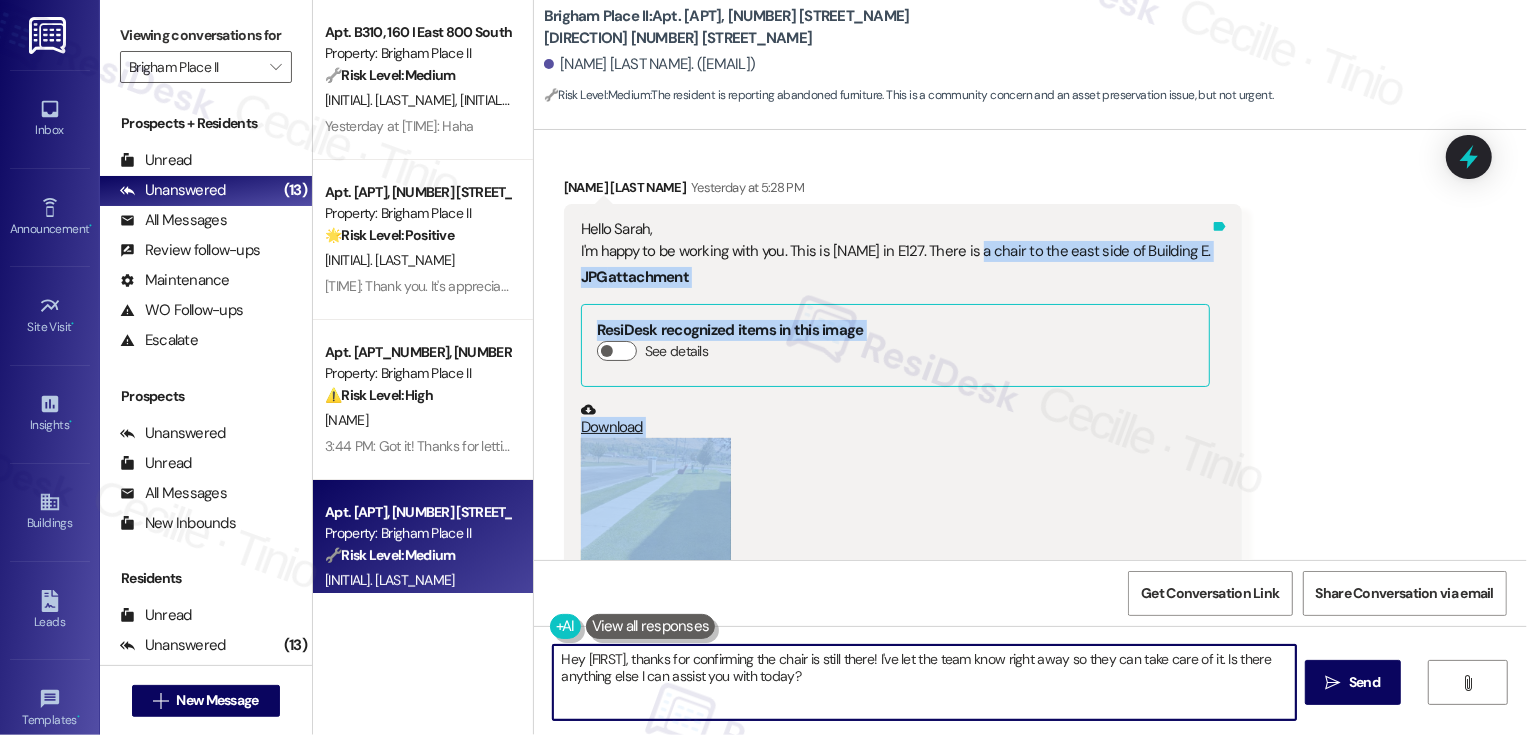 drag, startPoint x: 956, startPoint y: 250, endPoint x: 1178, endPoint y: 254, distance: 222.03603 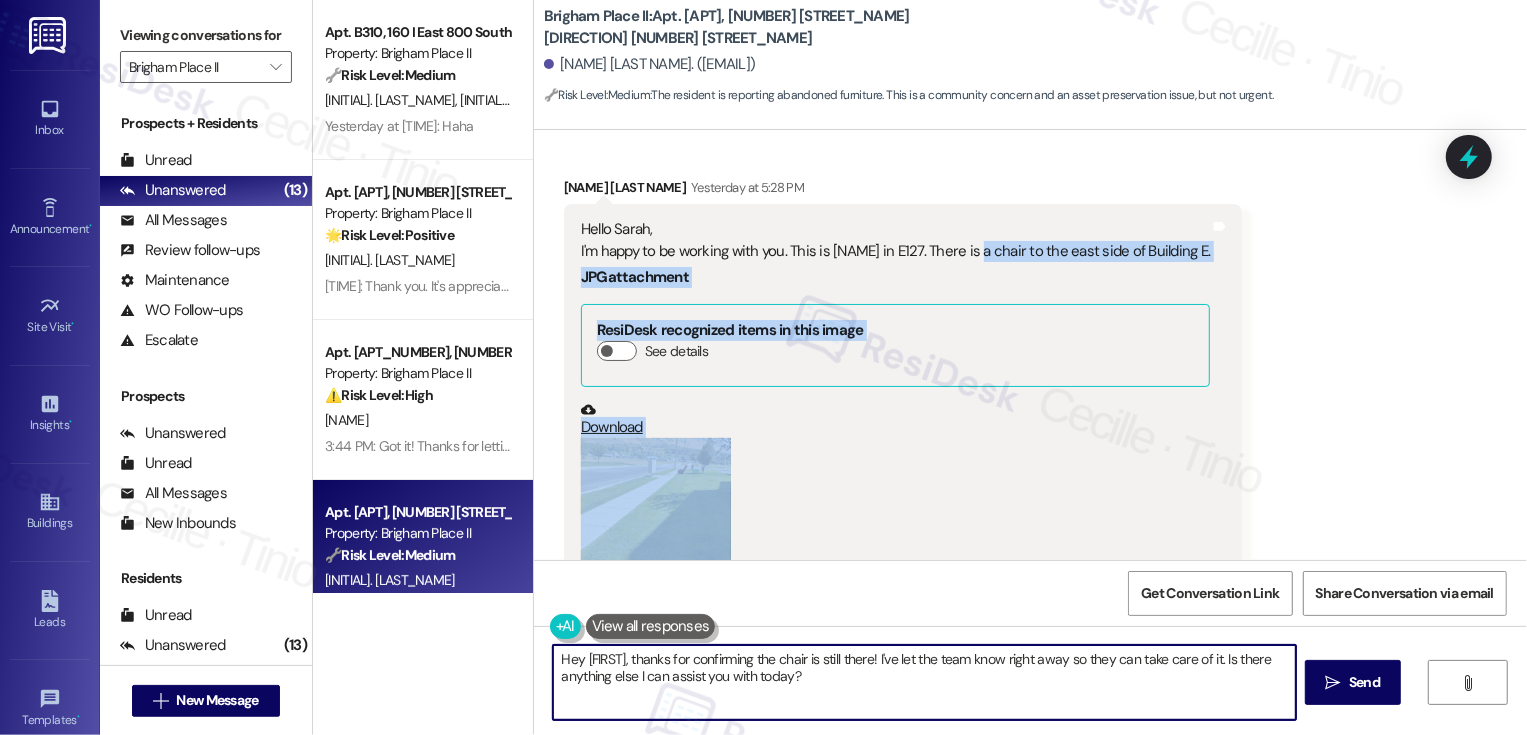 click on "Received via SMS Katie Mcgowan Yesterday at 5:28 PM Hello Sarah,
I'm happy to be working with you. This is Katie in E127. There is a chair to the east side of Building E.  JPG  attachment ResiDesk recognized items in this image See details     Download   (Click to zoom) Tags and notes Tagged as:   Praise Click to highlight conversations about Praise  Related guidelines Show suggestions" at bounding box center (903, 473) 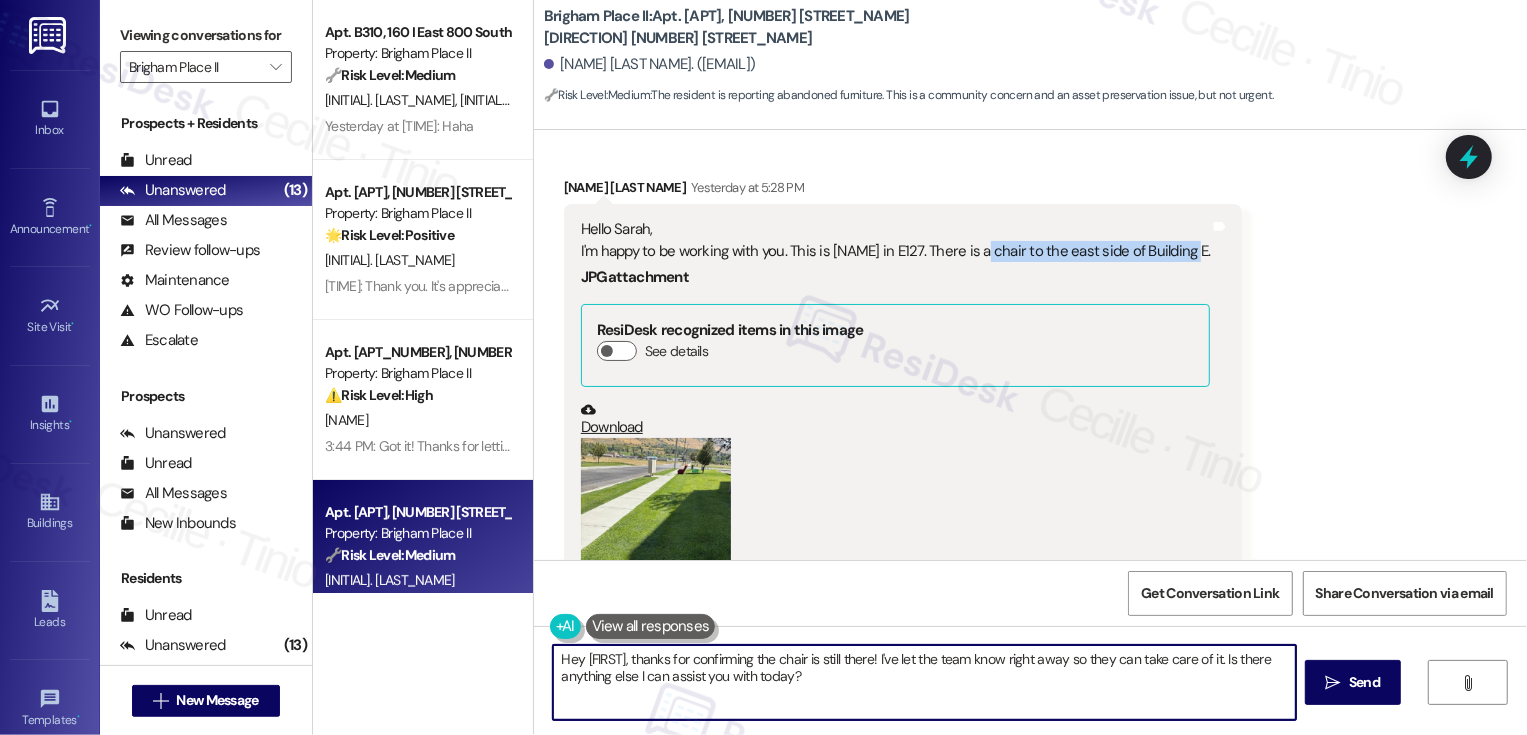 drag, startPoint x: 958, startPoint y: 250, endPoint x: 1166, endPoint y: 253, distance: 208.02164 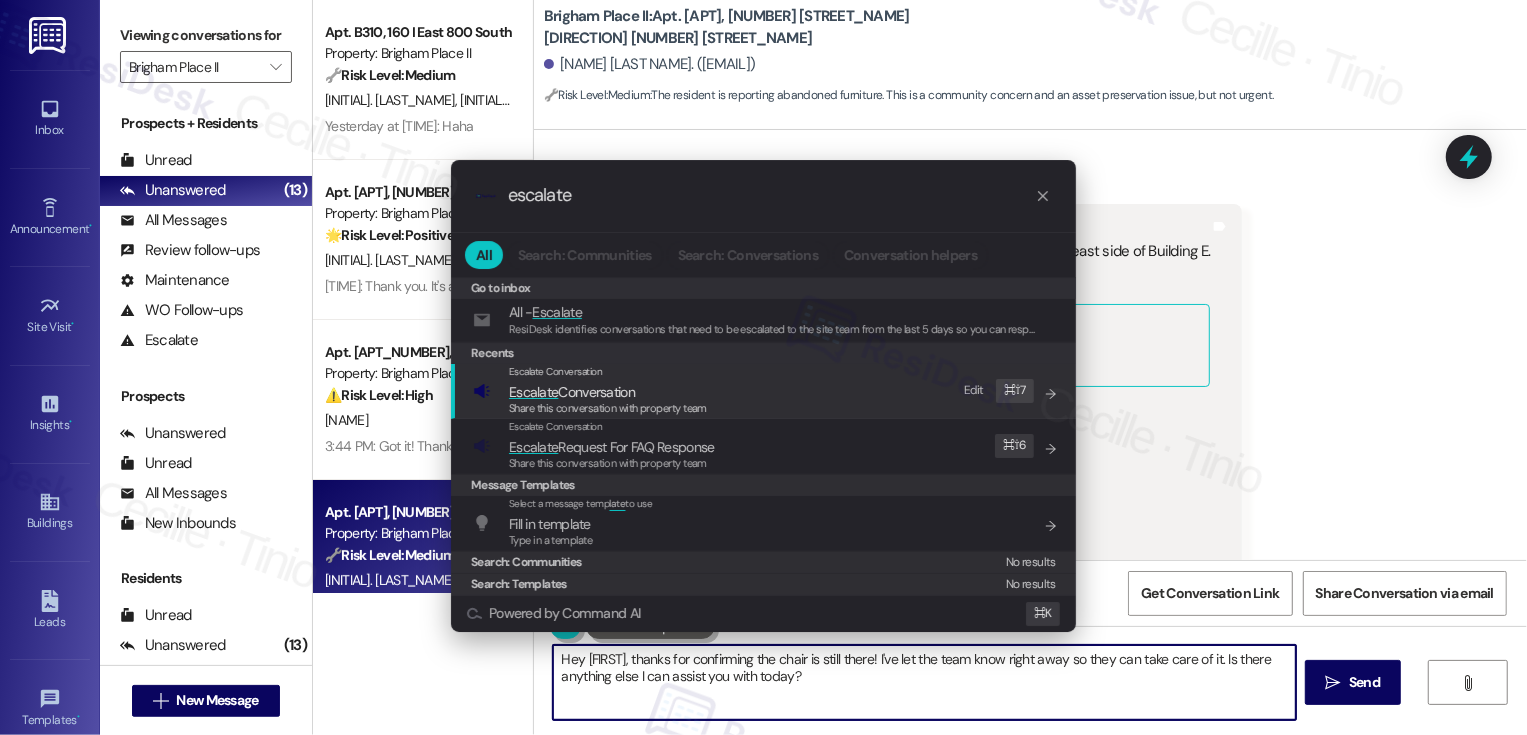 type on "escalate" 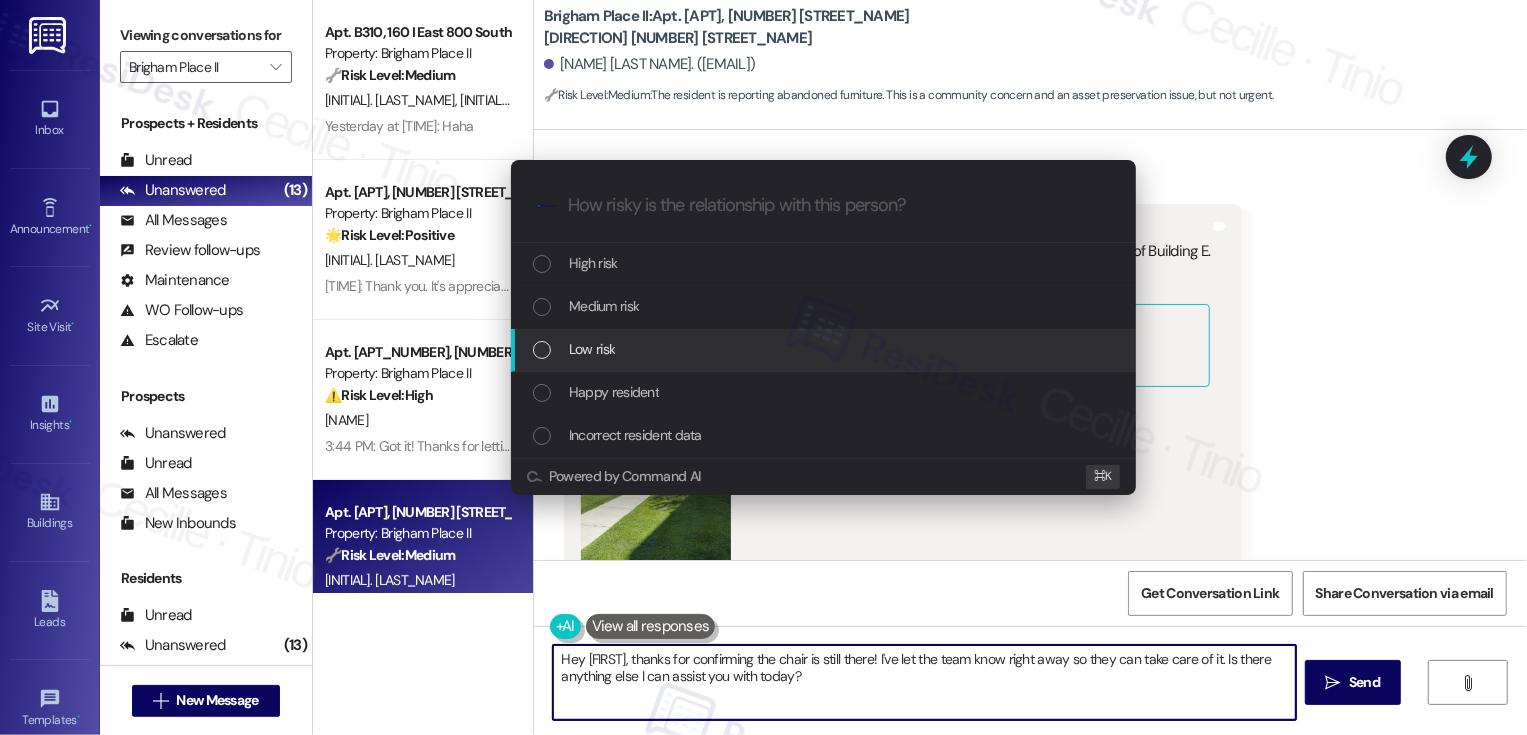 click on "Low risk" at bounding box center [592, 349] 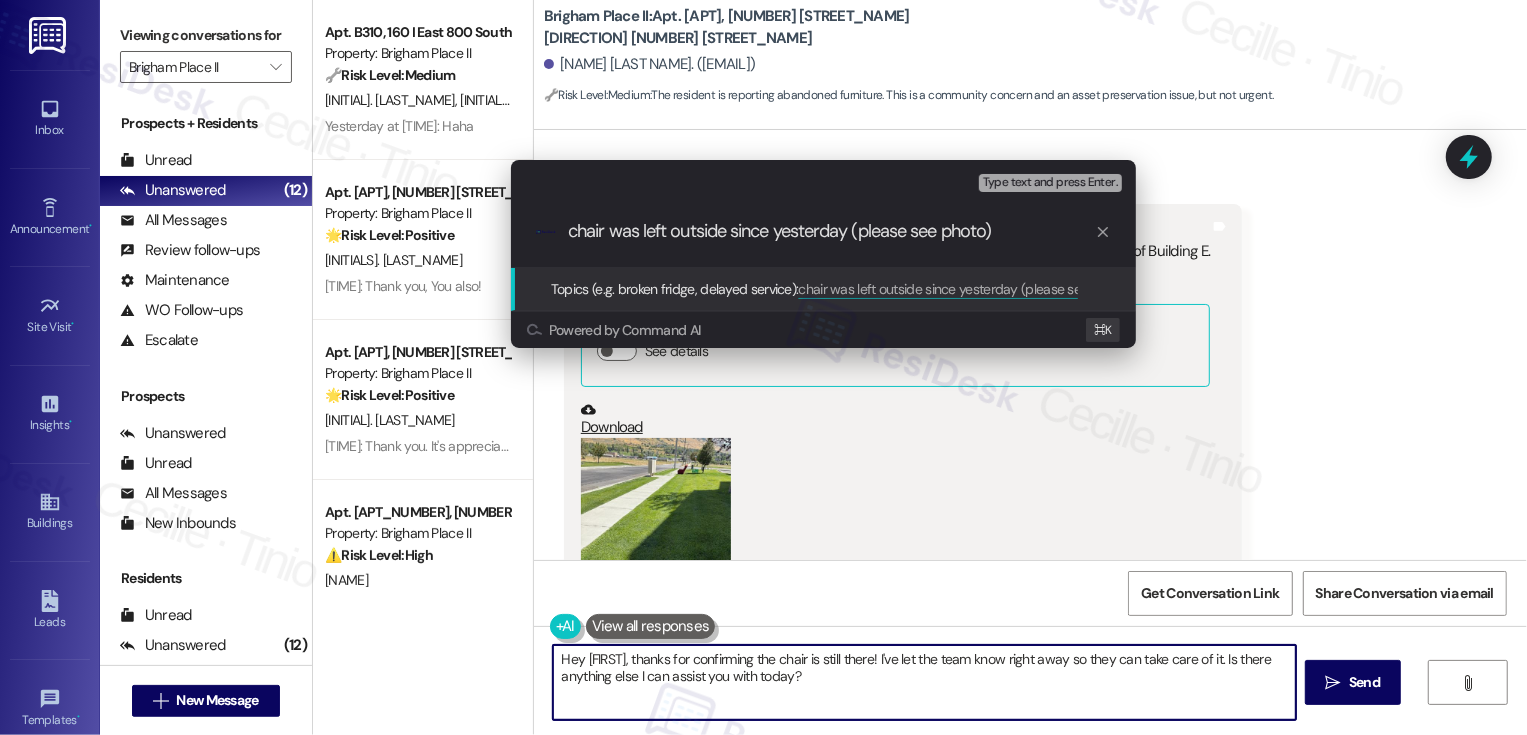 click on ".cls-1{fill:#0a055f;}.cls-2{fill:#0cc4c4;} resideskLogoBlueOrange chair was left outside since yesterday (please see photo)" at bounding box center (823, 231) 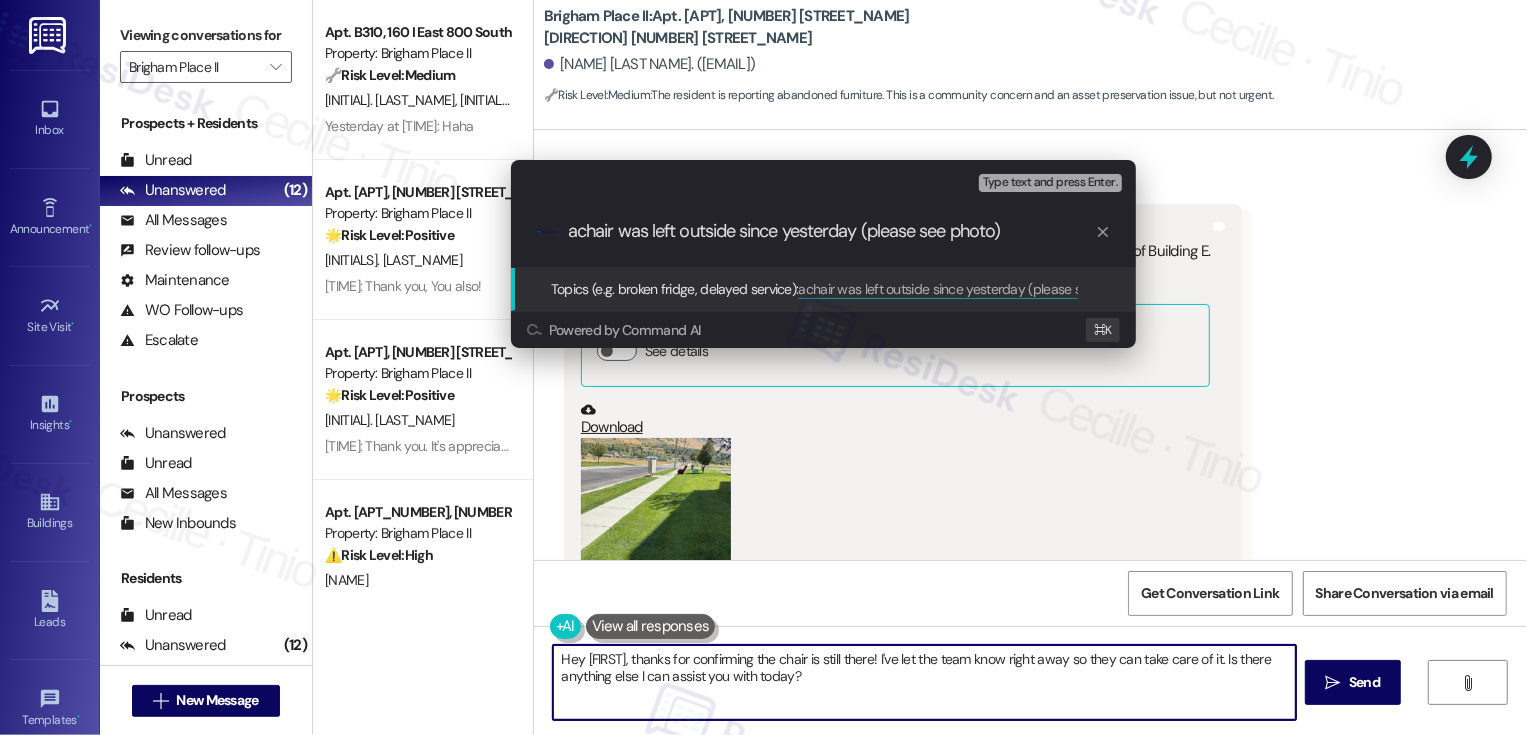 type on "a chair was left outside since yesterday (please see photo)" 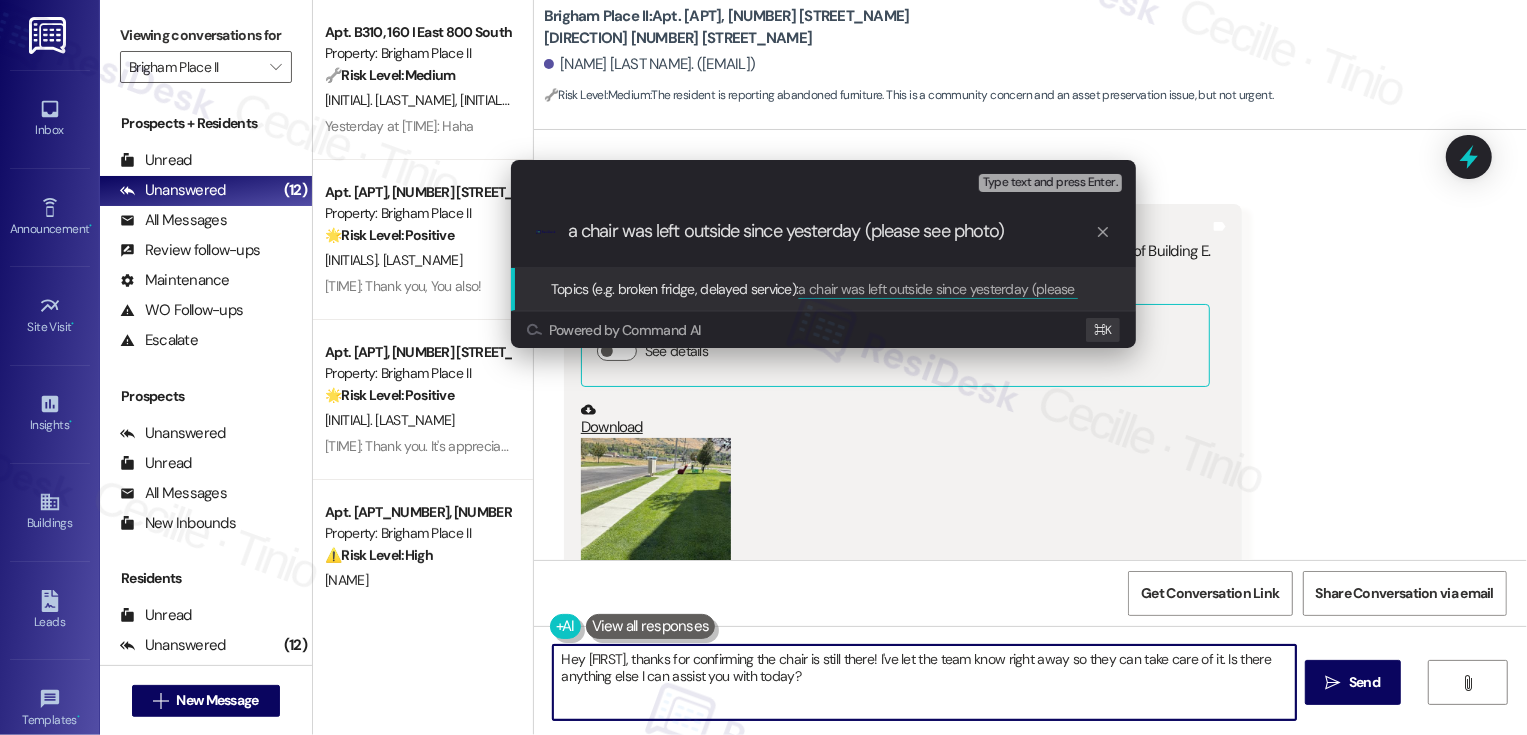 type 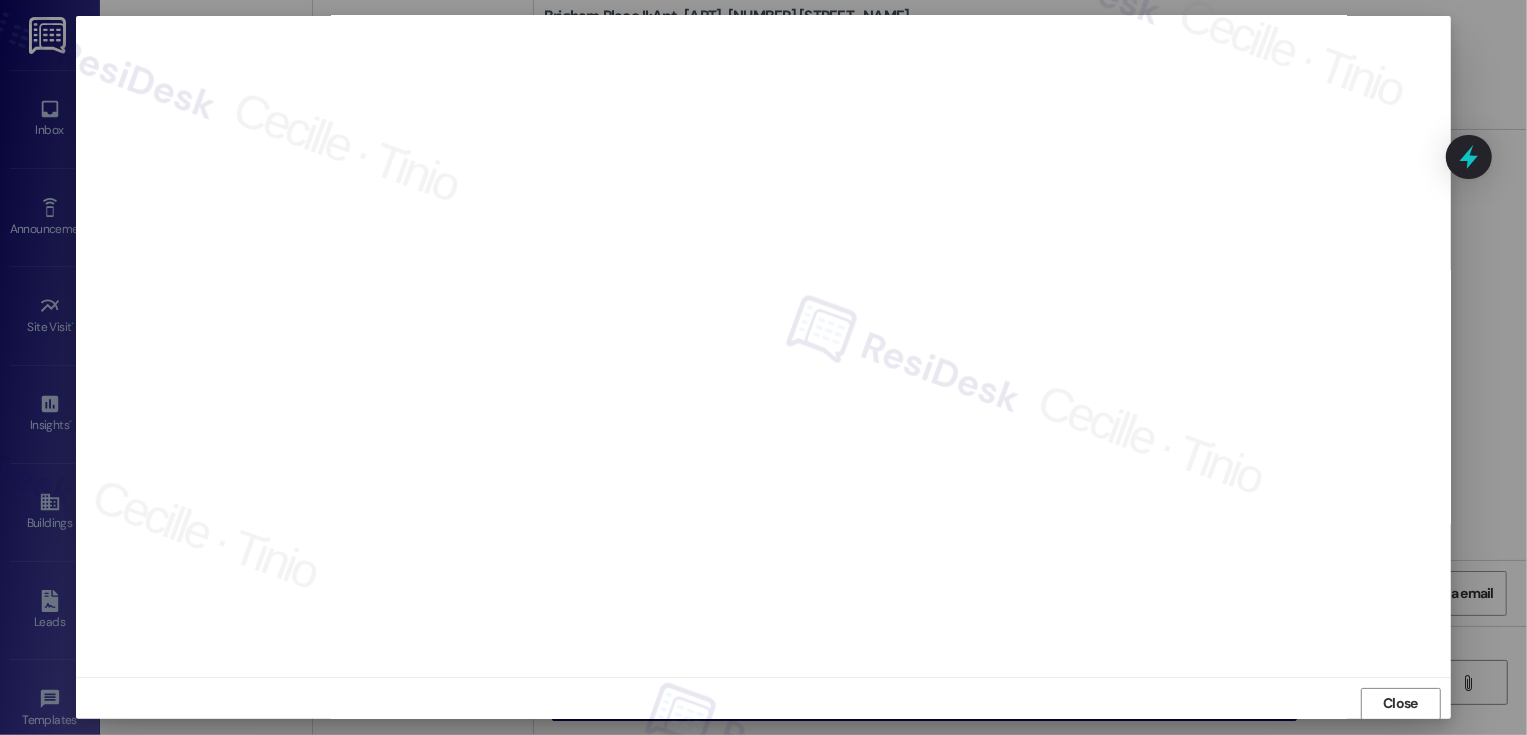 scroll, scrollTop: 11, scrollLeft: 0, axis: vertical 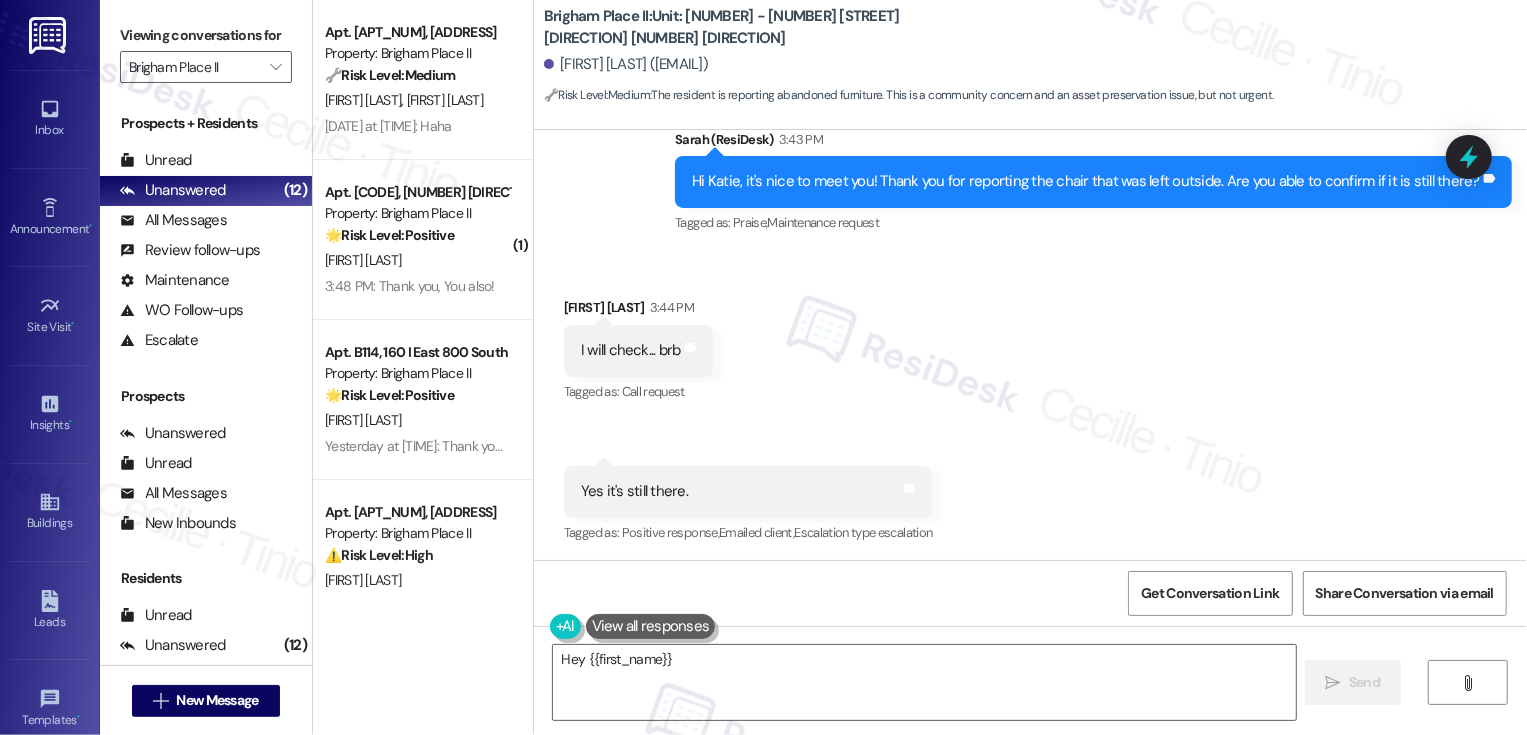 click on "Apt. [APT_NUM], [ADDRESS] Property: Brigham Place II 🌟 Risk Level: Positive The resident is responding positively to the welcome message. This is positive engagement and relationship building. [LAST] [LAST] 3:48 PM: Thank you, You also! 3:48 PM: Thank you, You also!" at bounding box center [423, 240] 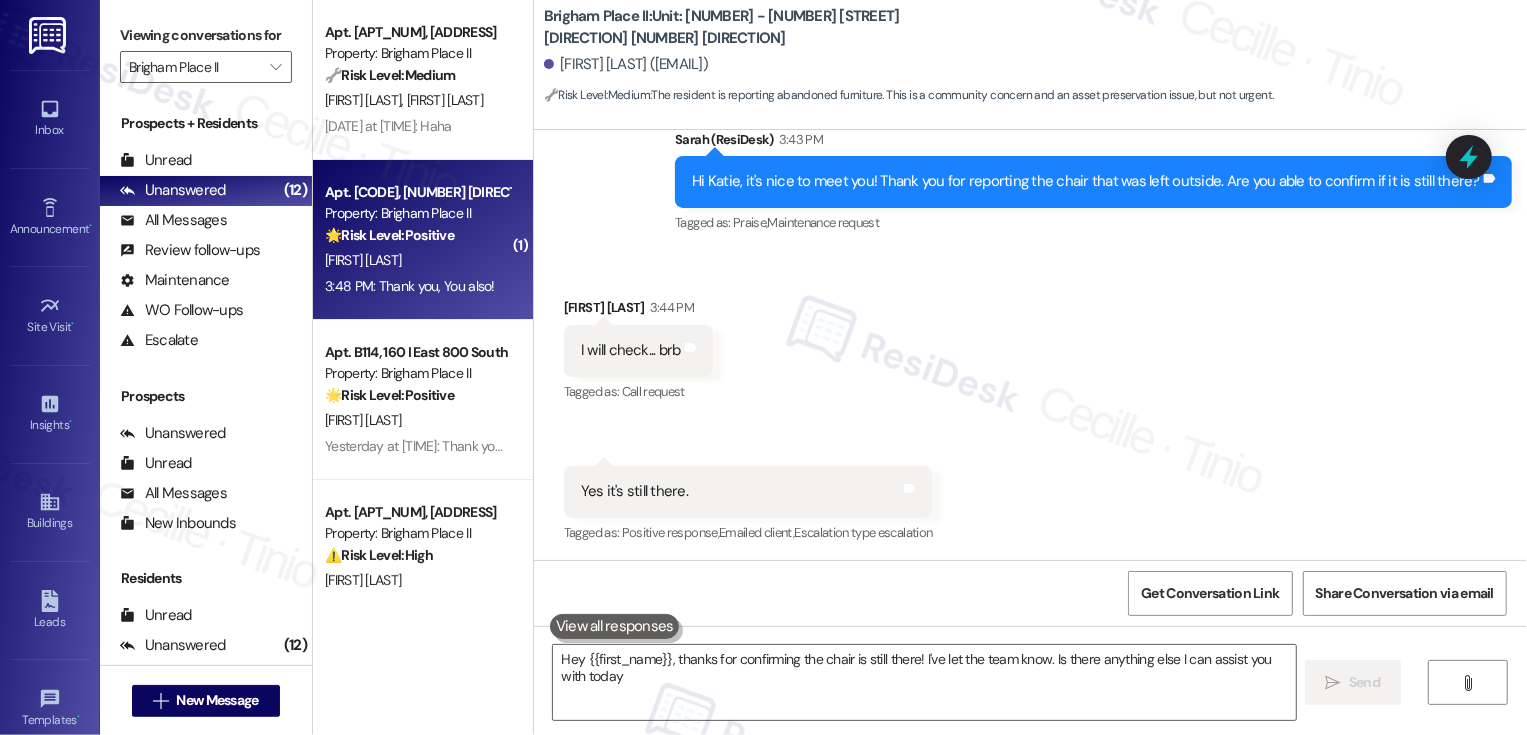 type on "Hey [FIRST_NAME], thanks for confirming the chair is still there! I've let the team know. Is there anything else I can assist you with today?" 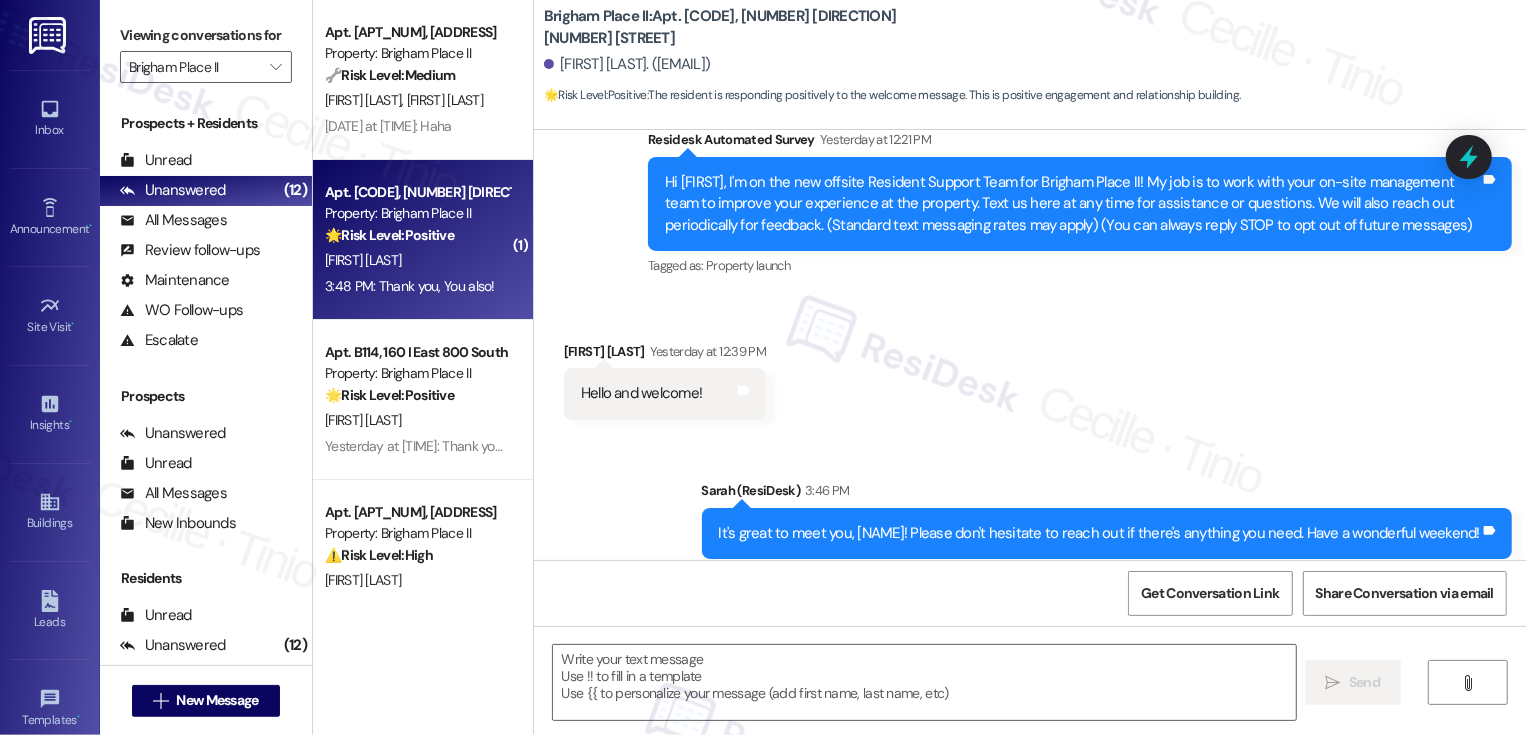 type on "Fetching suggested responses. Please feel free to read through the conversation in the meantime." 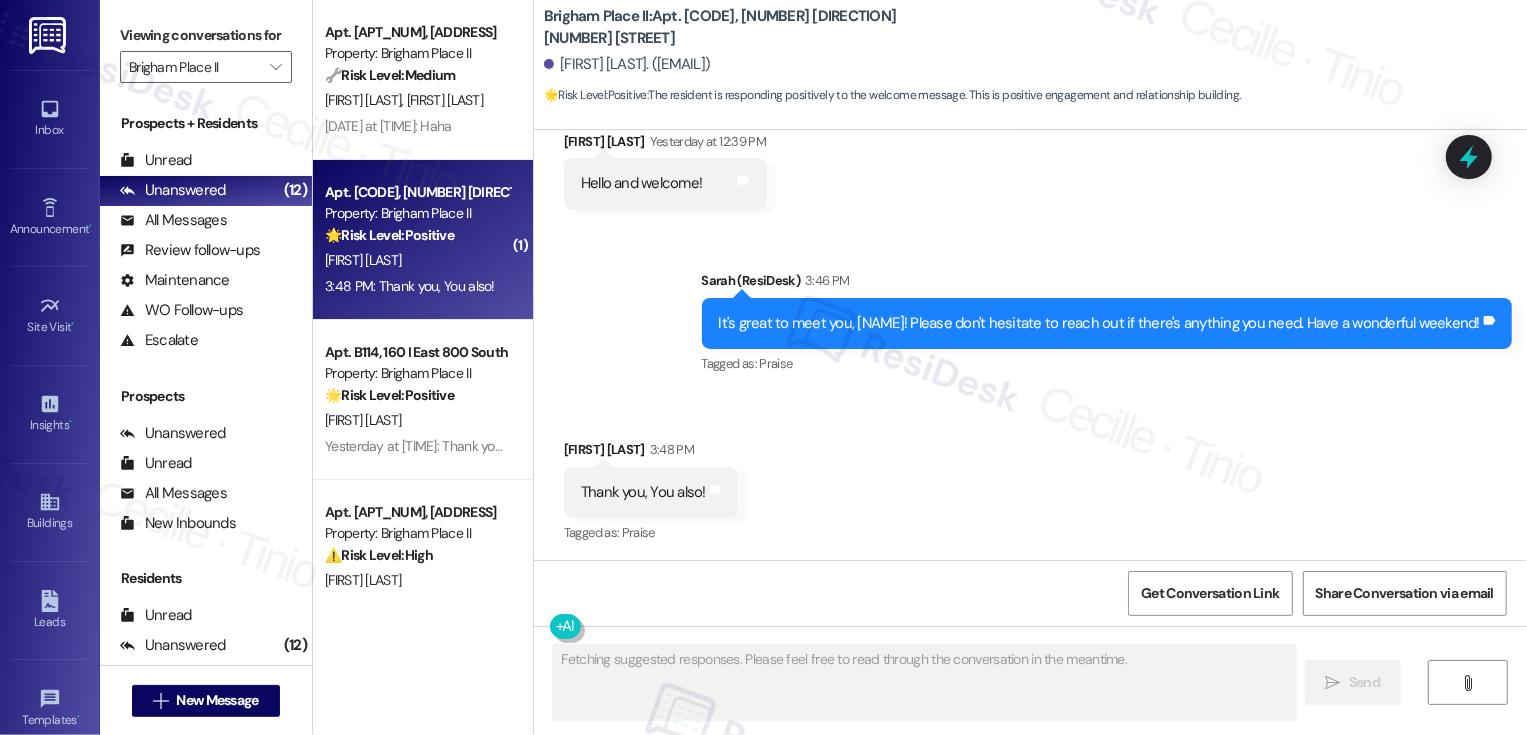 scroll, scrollTop: 391, scrollLeft: 0, axis: vertical 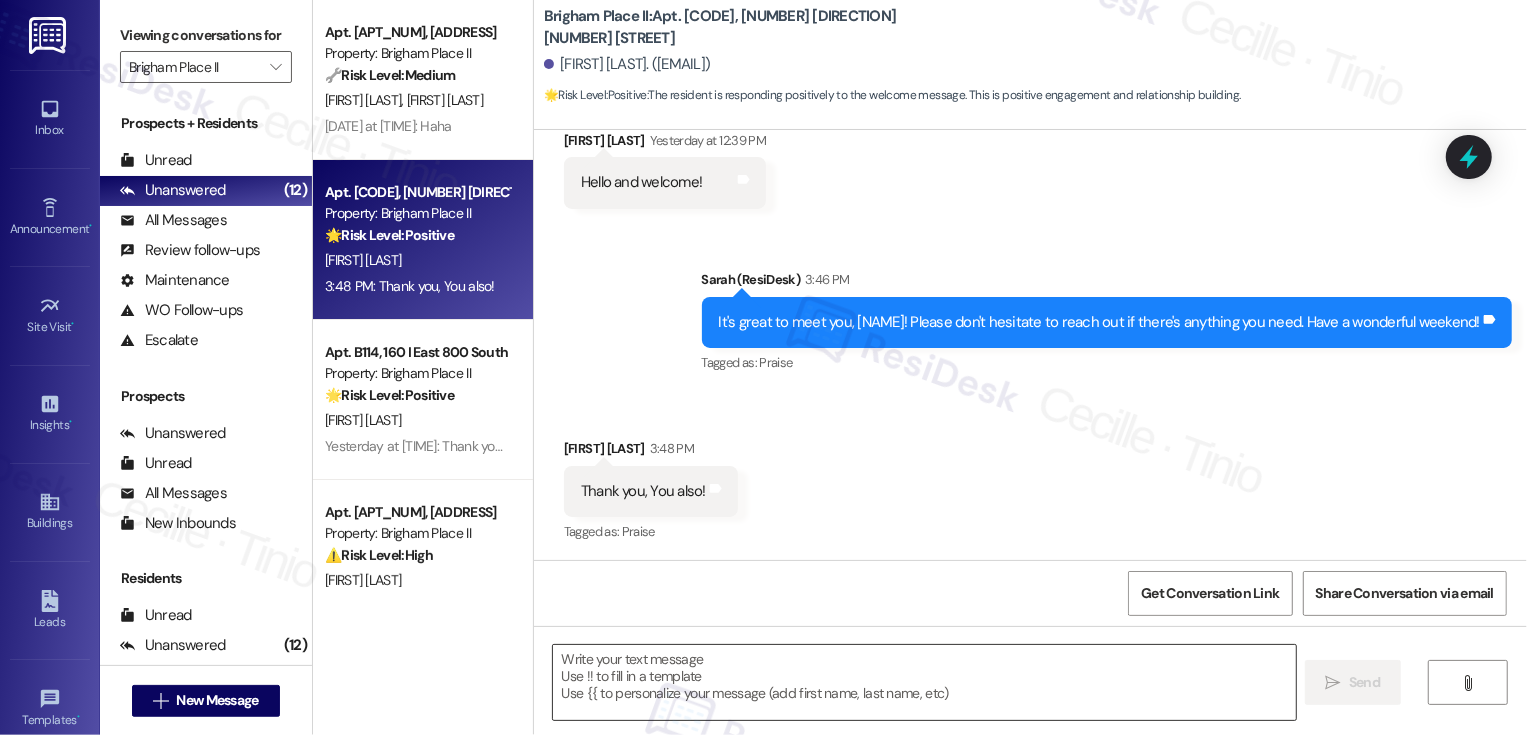 click at bounding box center [924, 682] 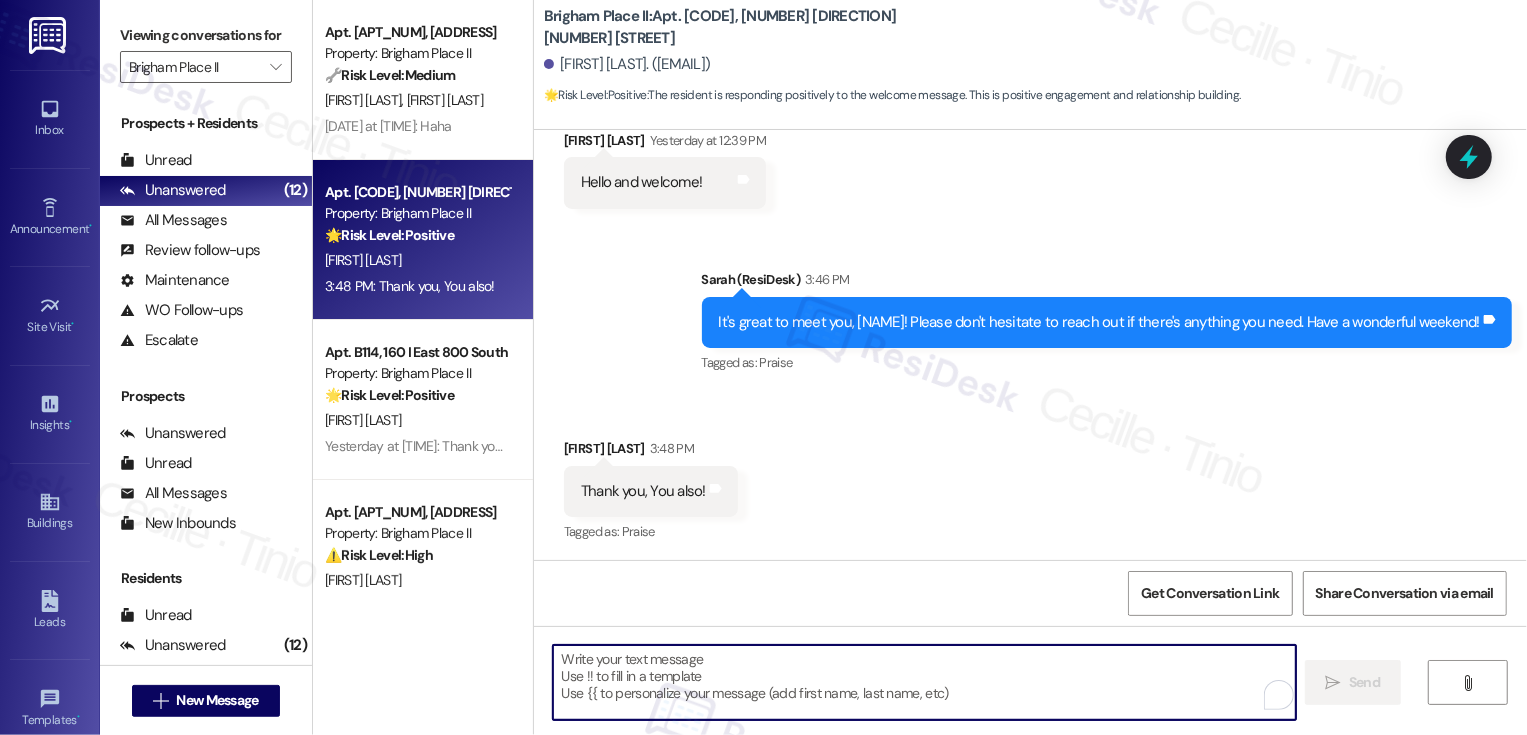 type on "T" 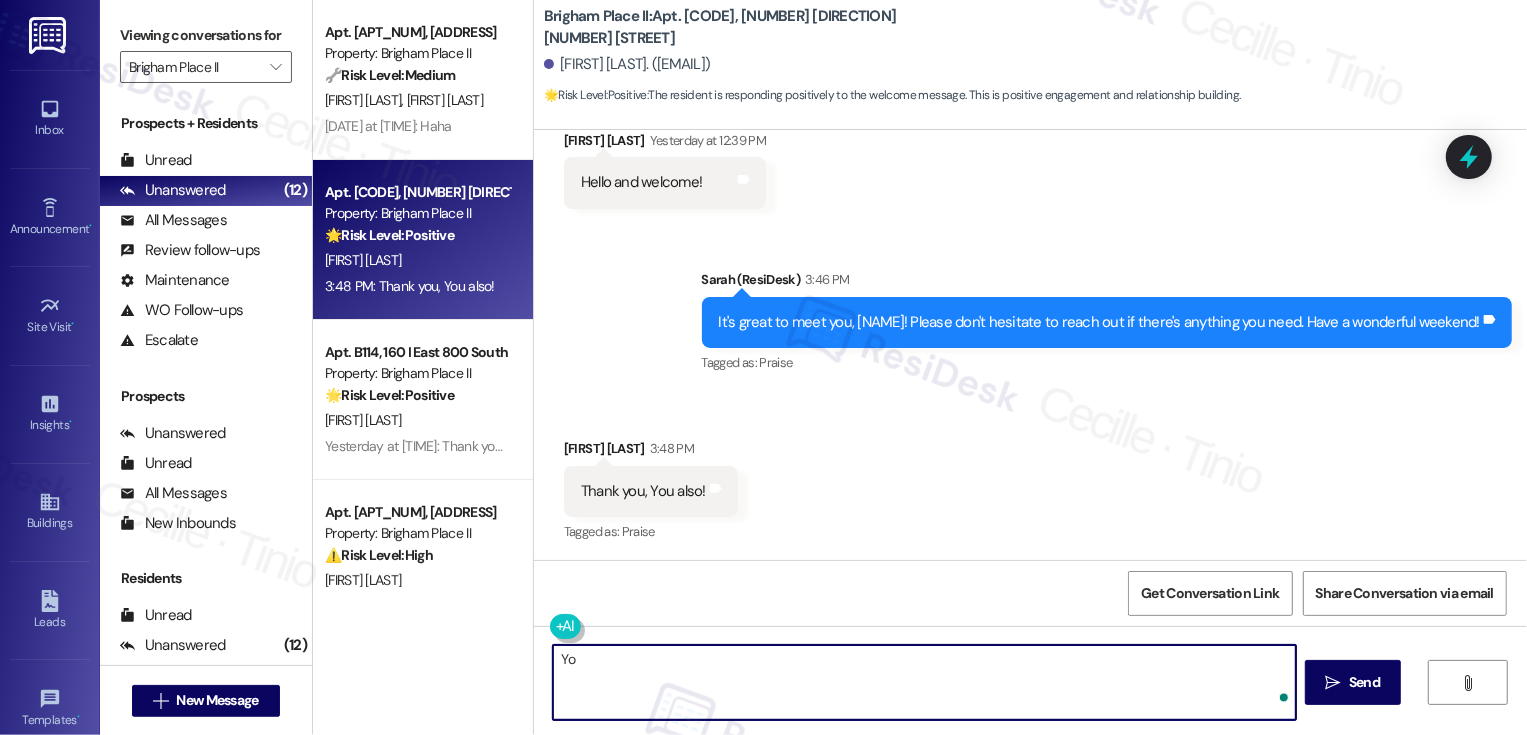 type on "Y" 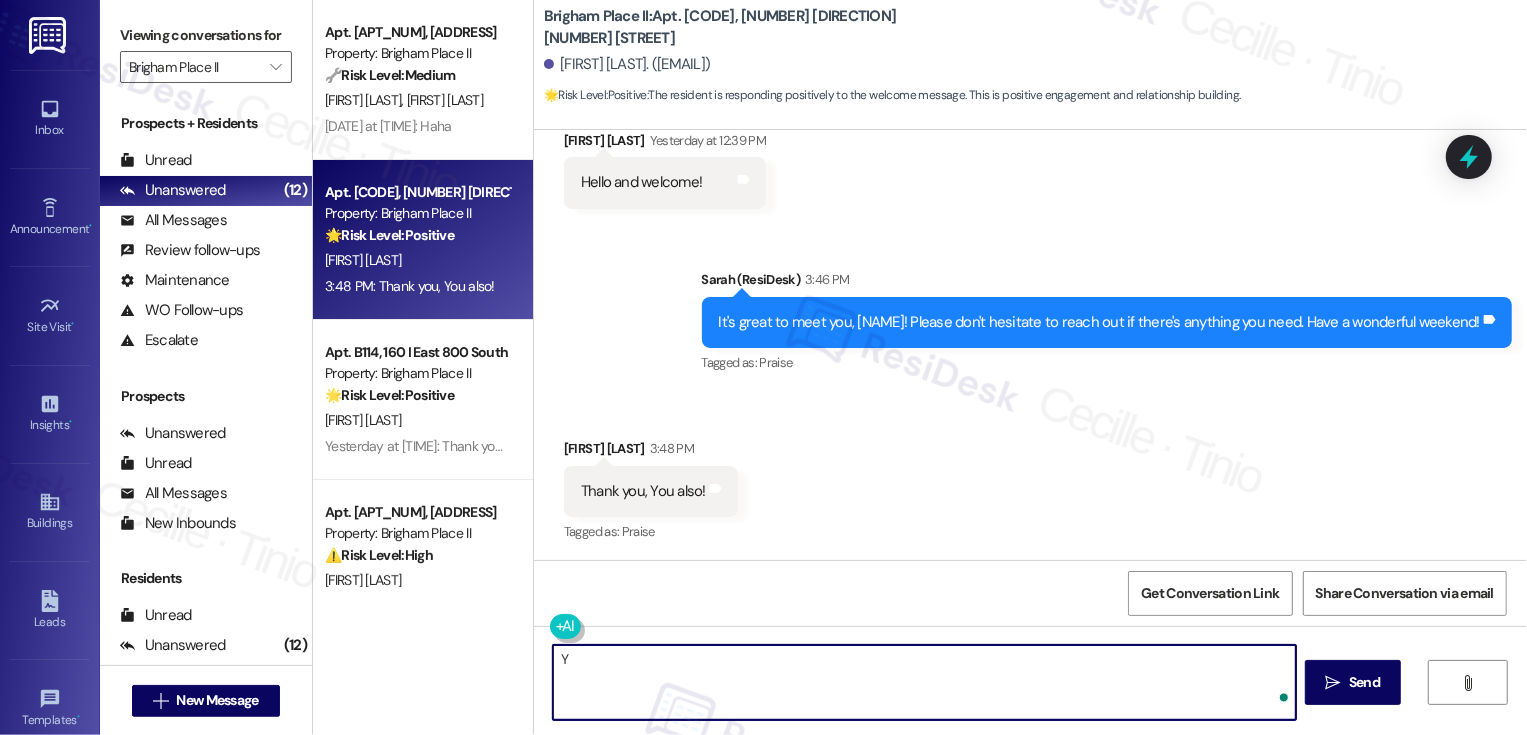 type 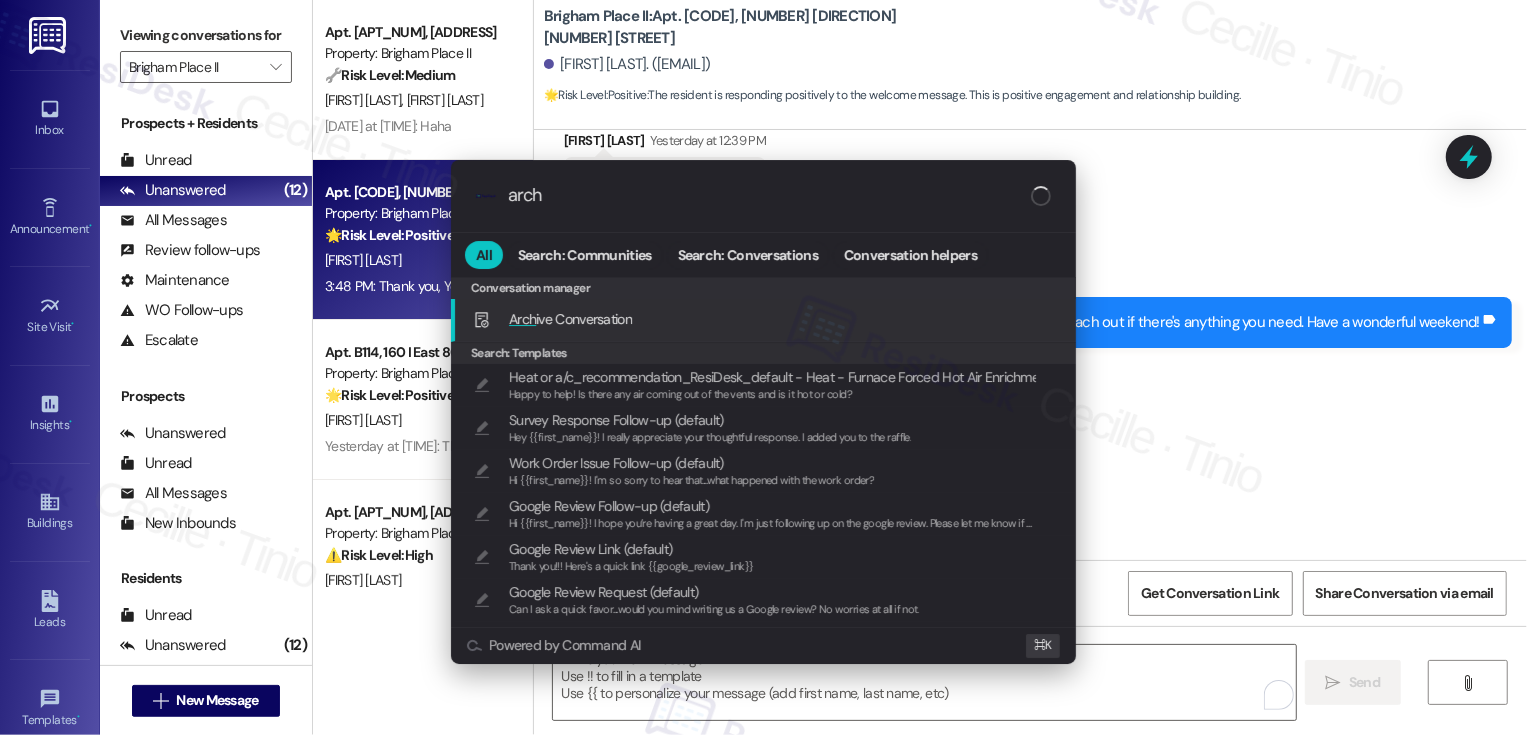 type on "archi" 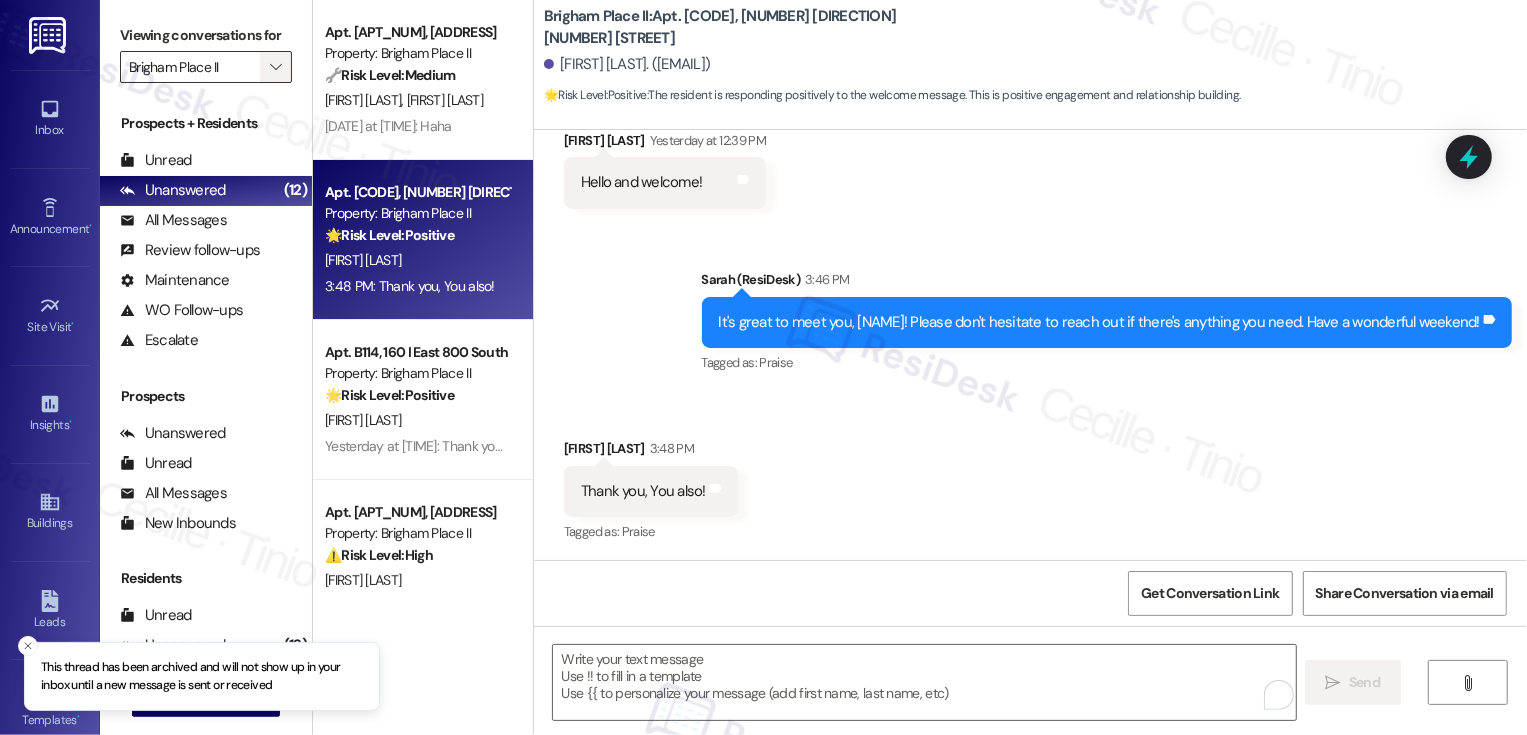 click on "" at bounding box center [276, 67] 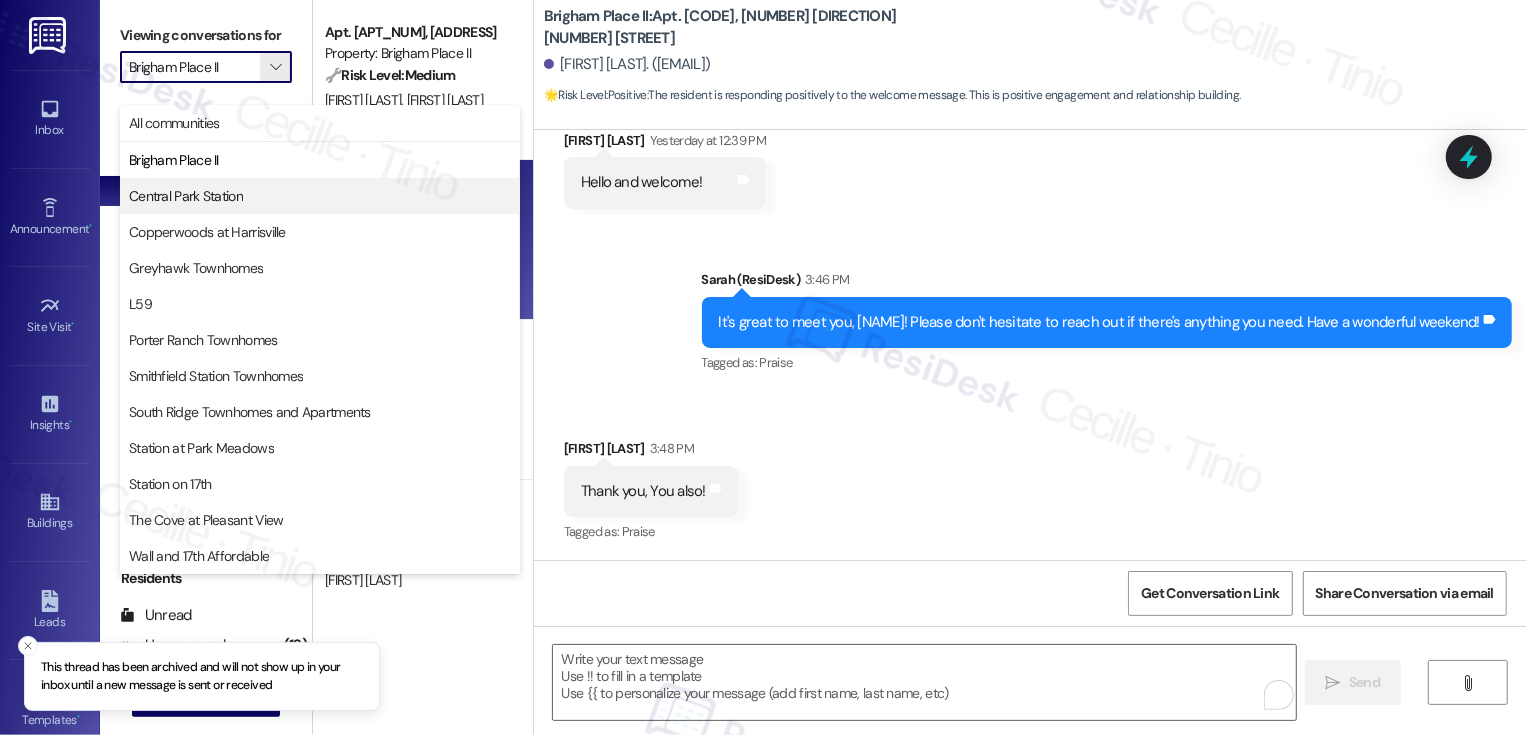 click on "Central Park Station" at bounding box center (320, 196) 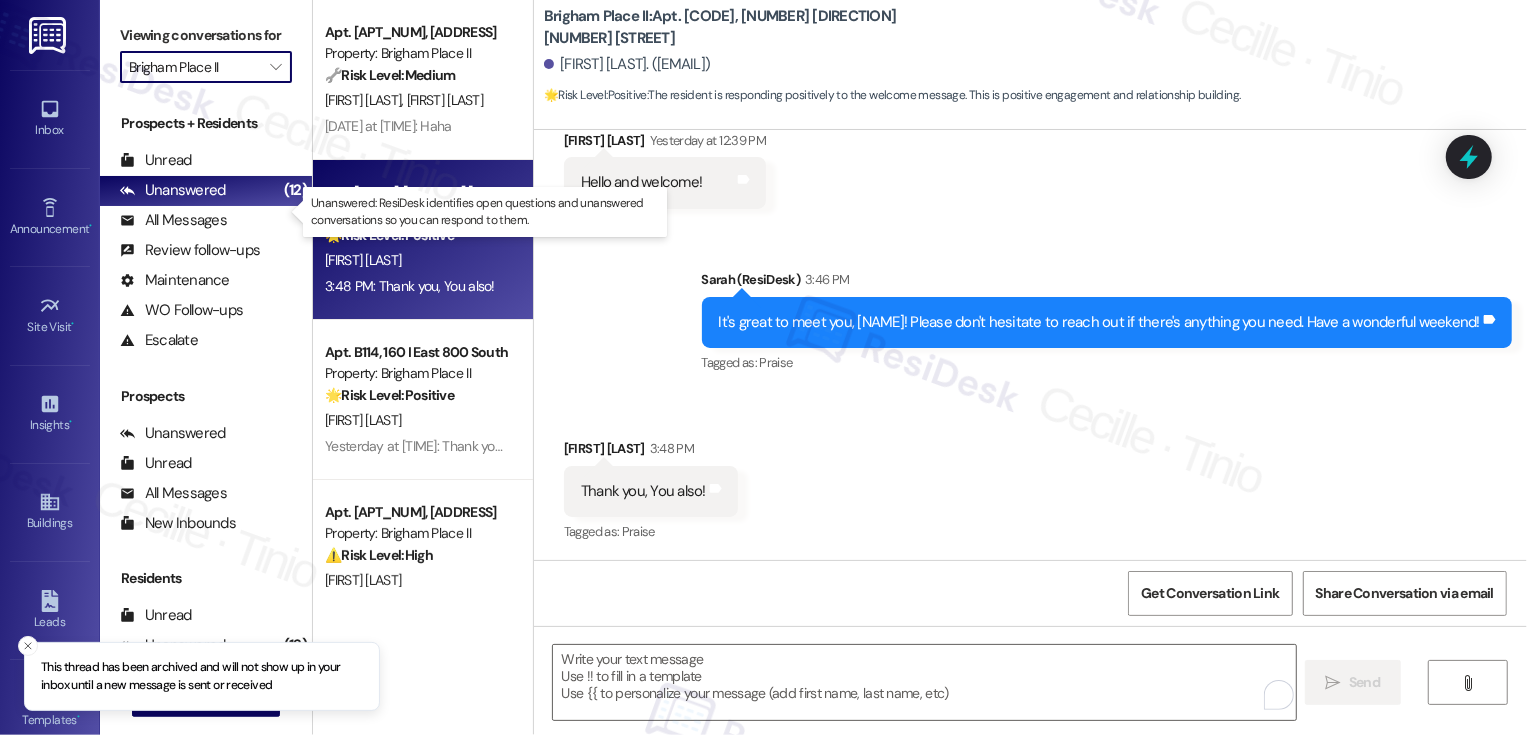 type on "Central Park Station" 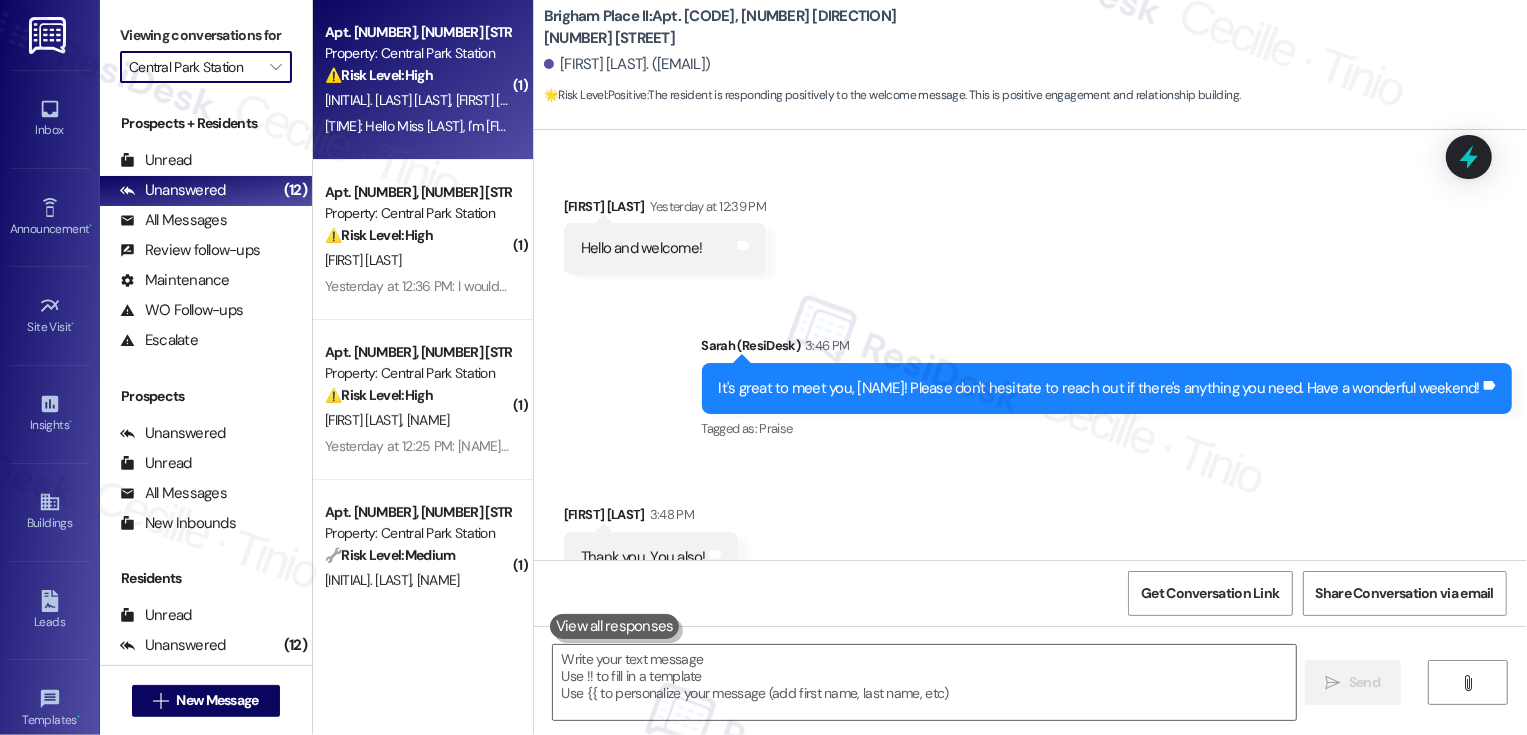 click on "[FIRST] [LAST]" at bounding box center [494, 100] 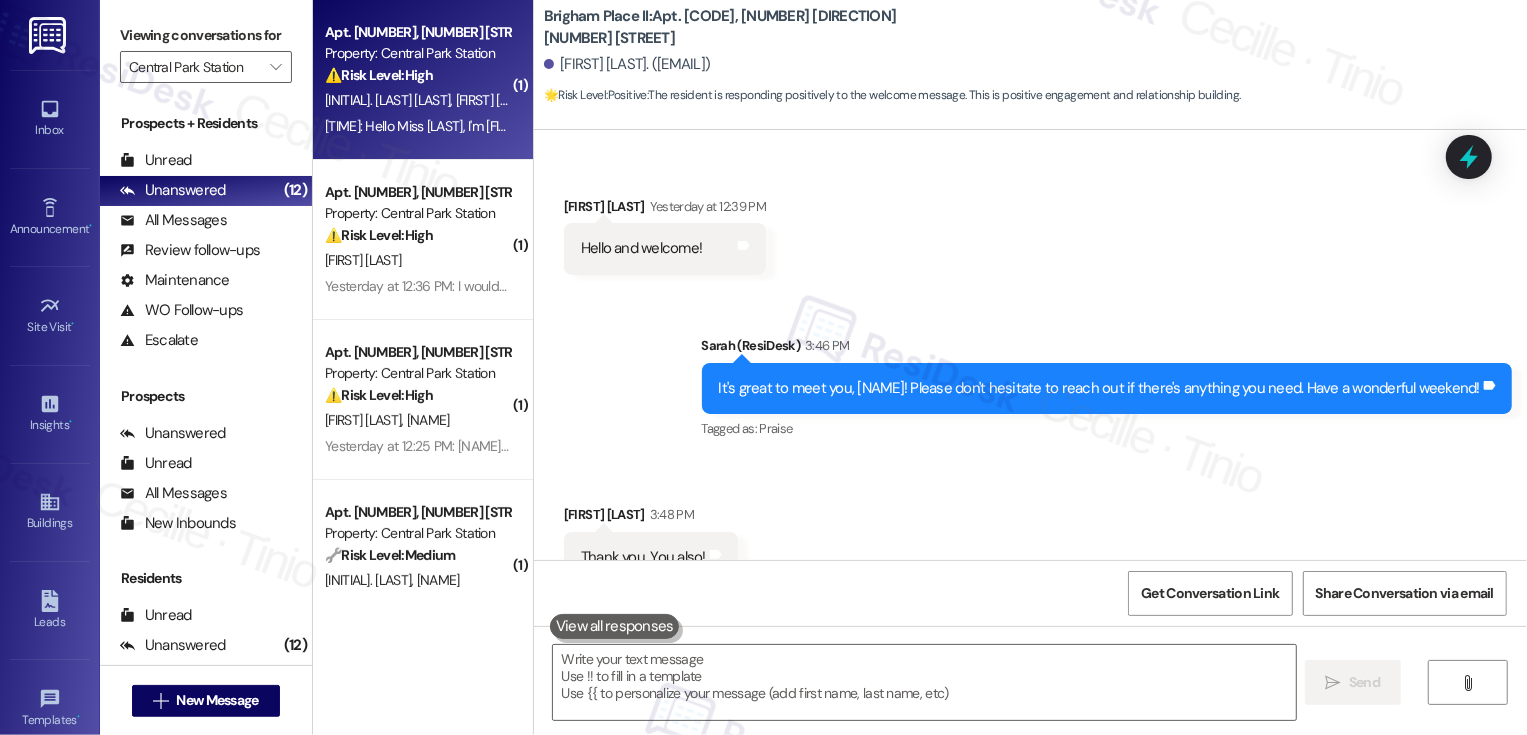 scroll, scrollTop: 391, scrollLeft: 0, axis: vertical 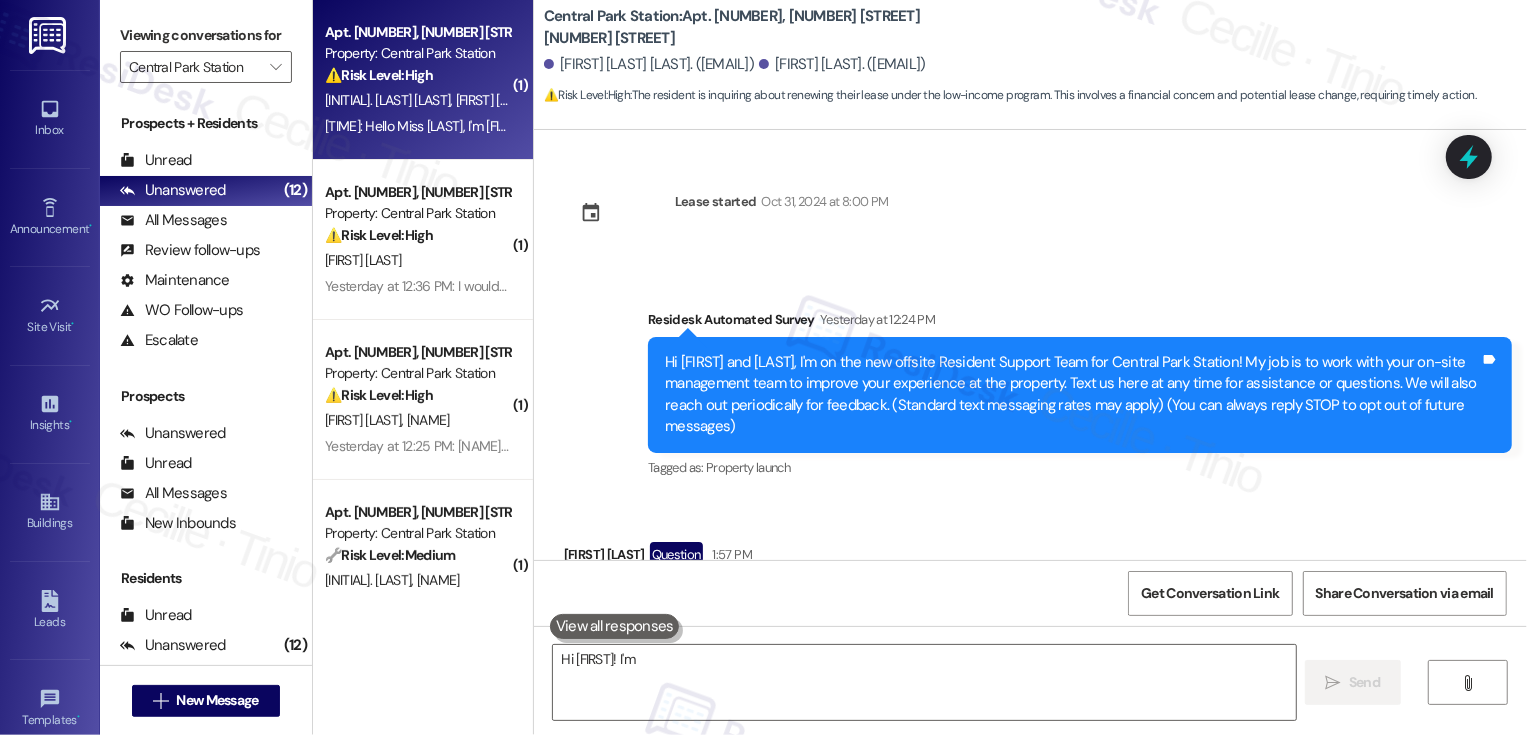 click on "[FIRST] [LAST]" at bounding box center [494, 100] 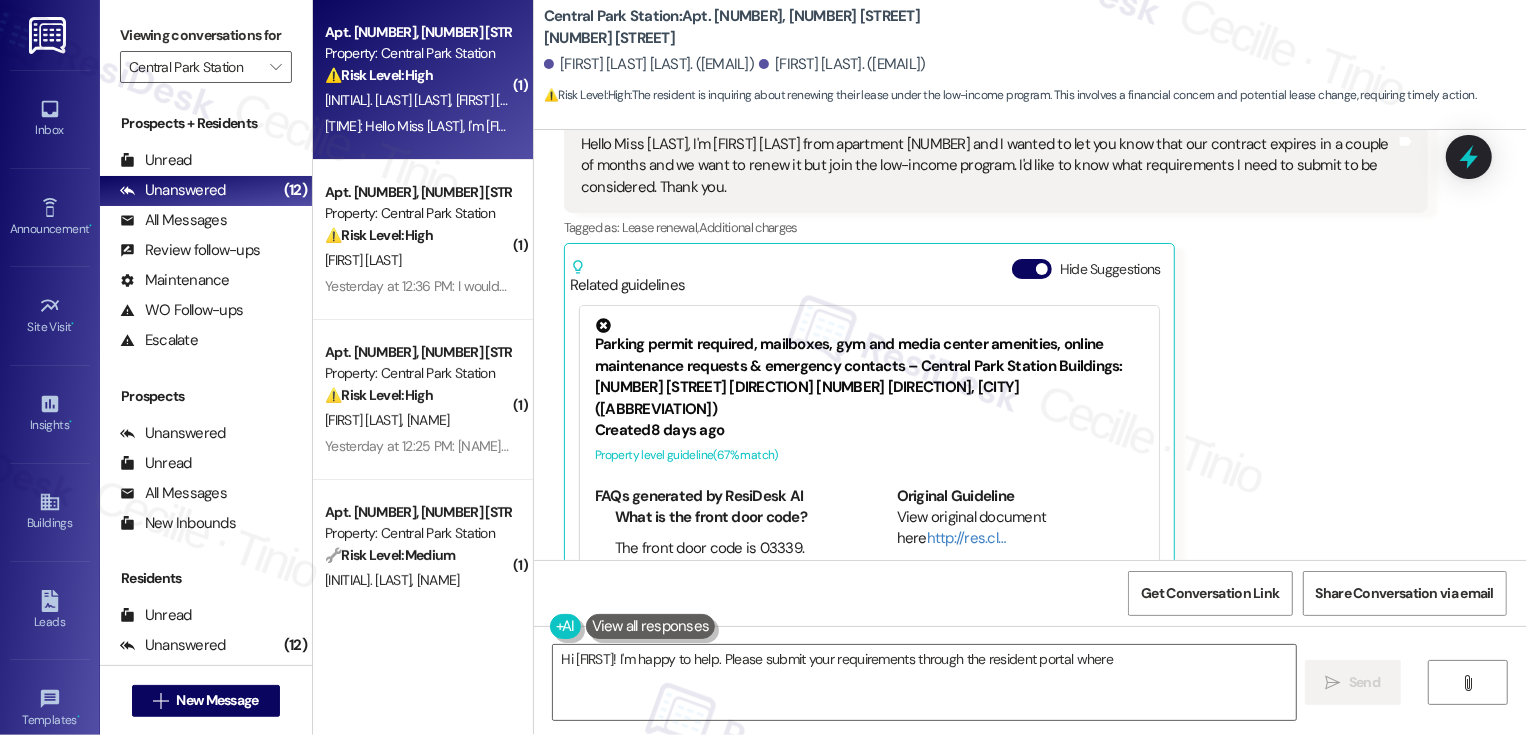 scroll, scrollTop: 505, scrollLeft: 0, axis: vertical 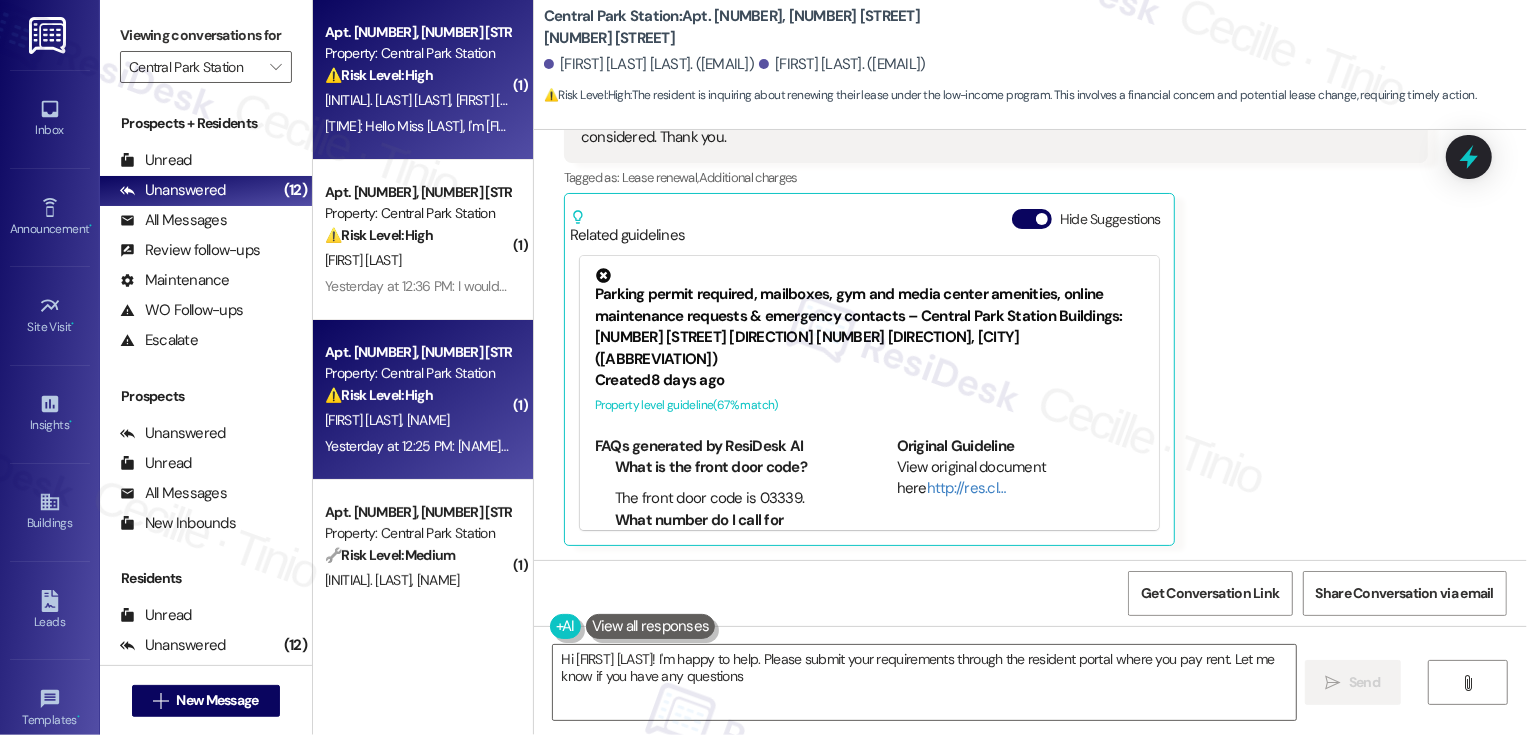 type on "Hi [NAME]! I'm happy to help. Please submit your requirements through the resident portal. Let me know if you have any questions!" 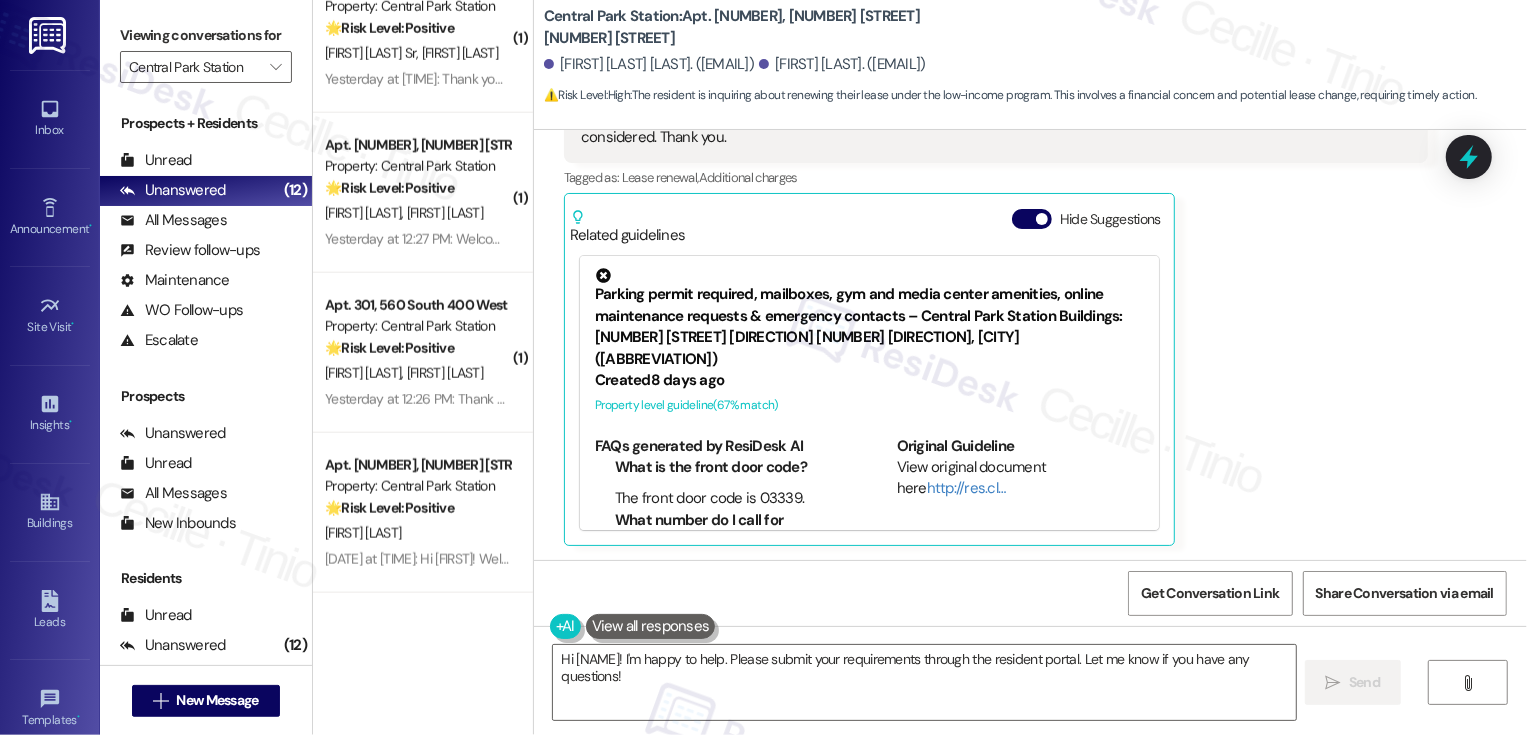 scroll, scrollTop: 1806, scrollLeft: 0, axis: vertical 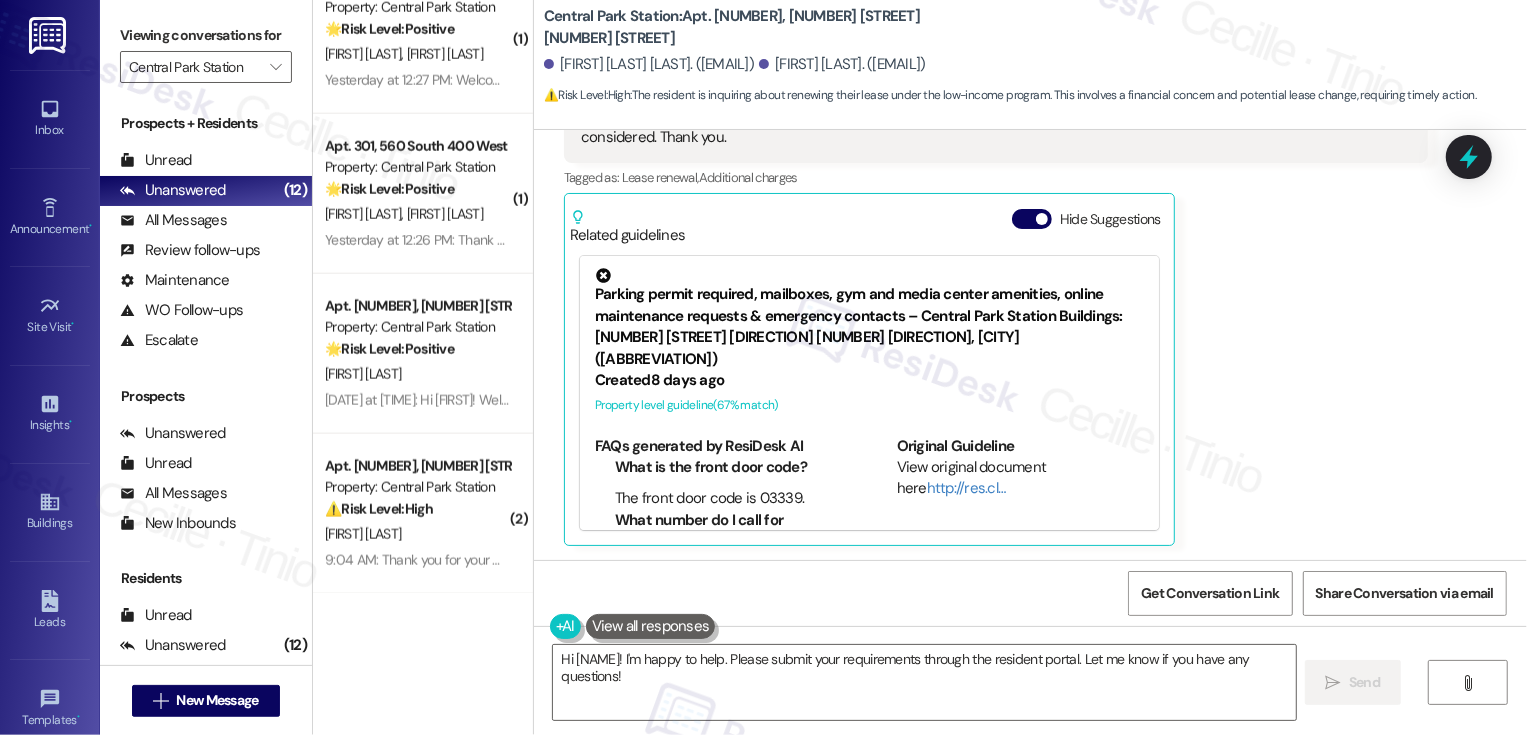 click on "[FIRST] [LAST]" at bounding box center (417, 534) 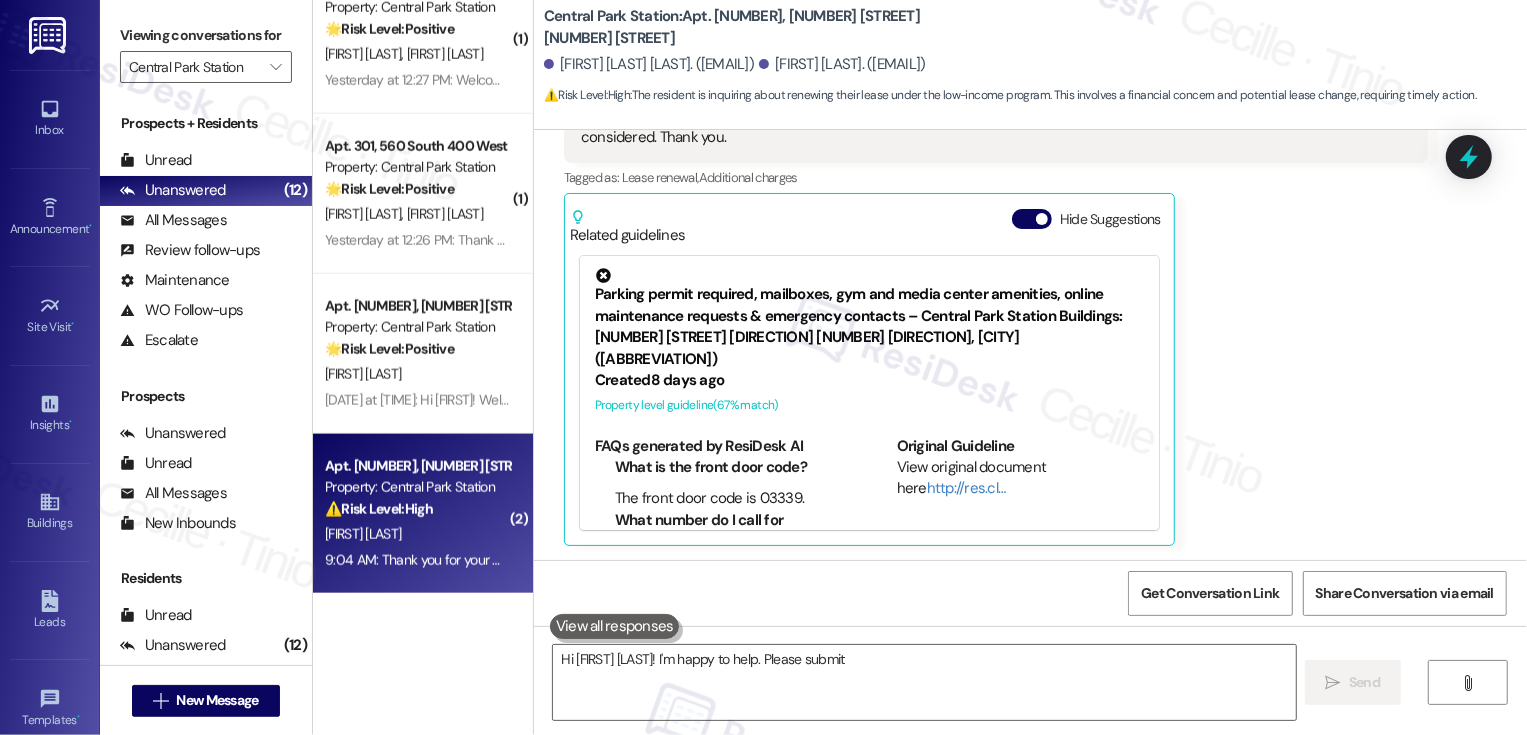 click on "[FIRST] [LAST]" at bounding box center [417, 534] 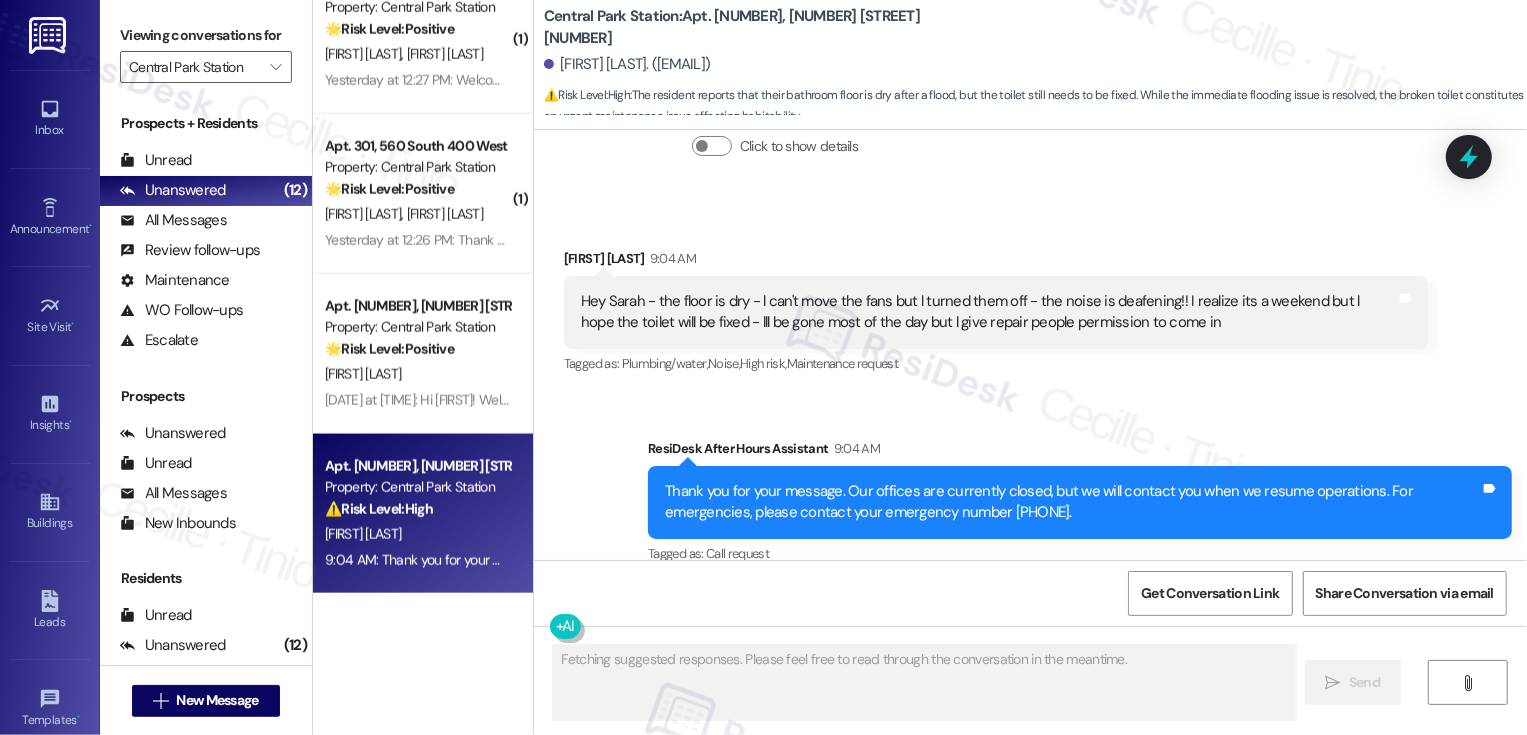 scroll, scrollTop: 1168, scrollLeft: 0, axis: vertical 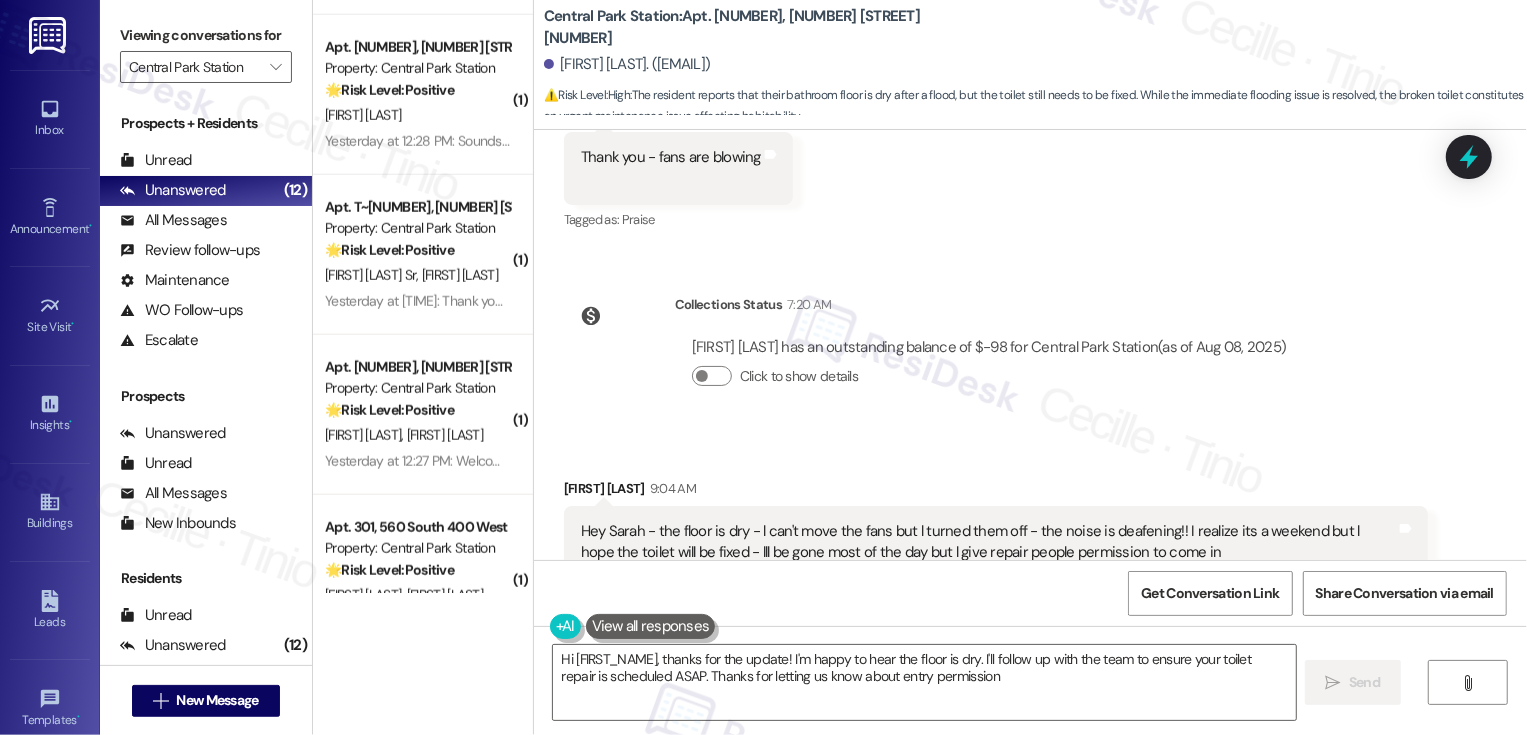 type on "Hi {{first_name}}, thanks for the update! I'm happy to hear the floor is dry. I'll follow up with the team to ensure your toilet repair is scheduled ASAP. Thanks for letting us know about entry permission!" 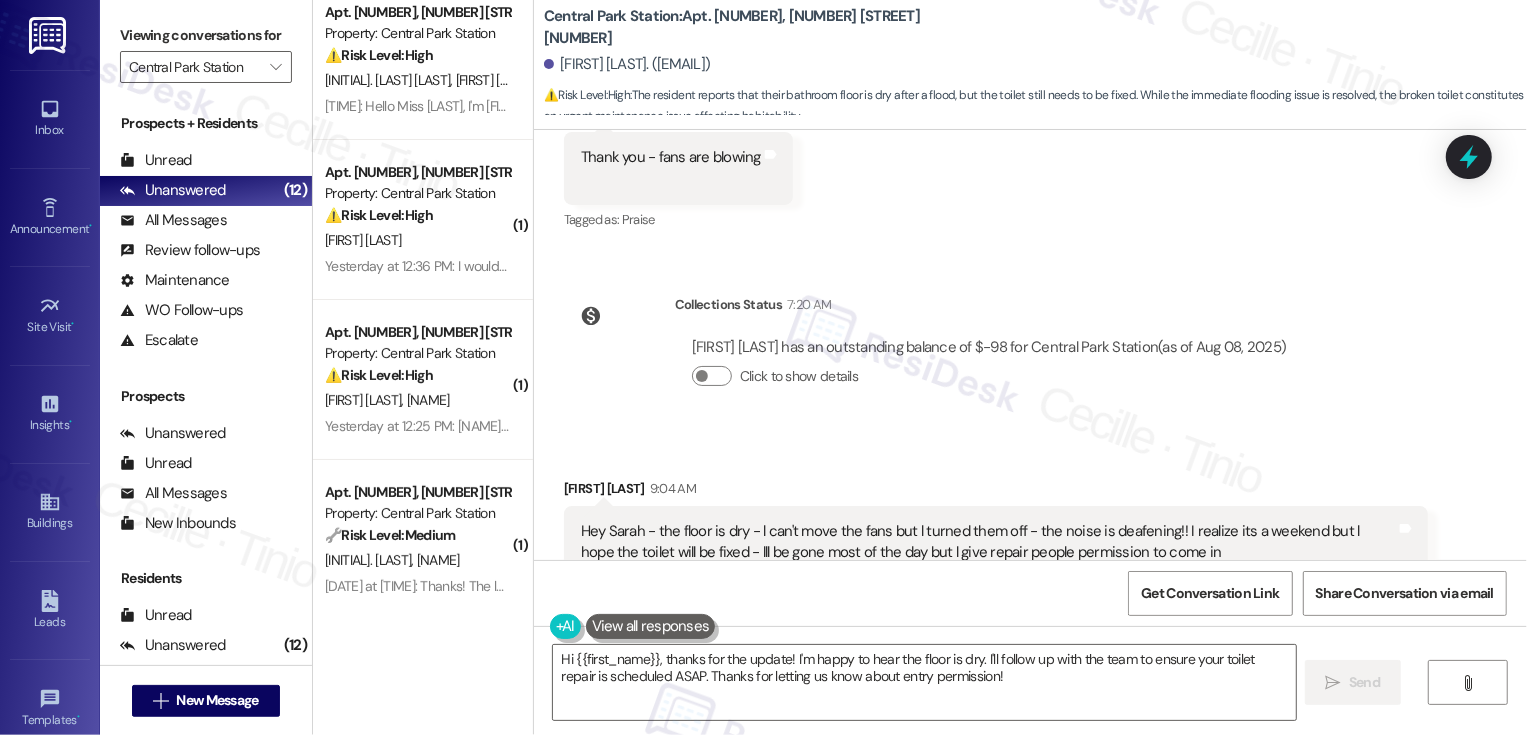 scroll, scrollTop: 0, scrollLeft: 0, axis: both 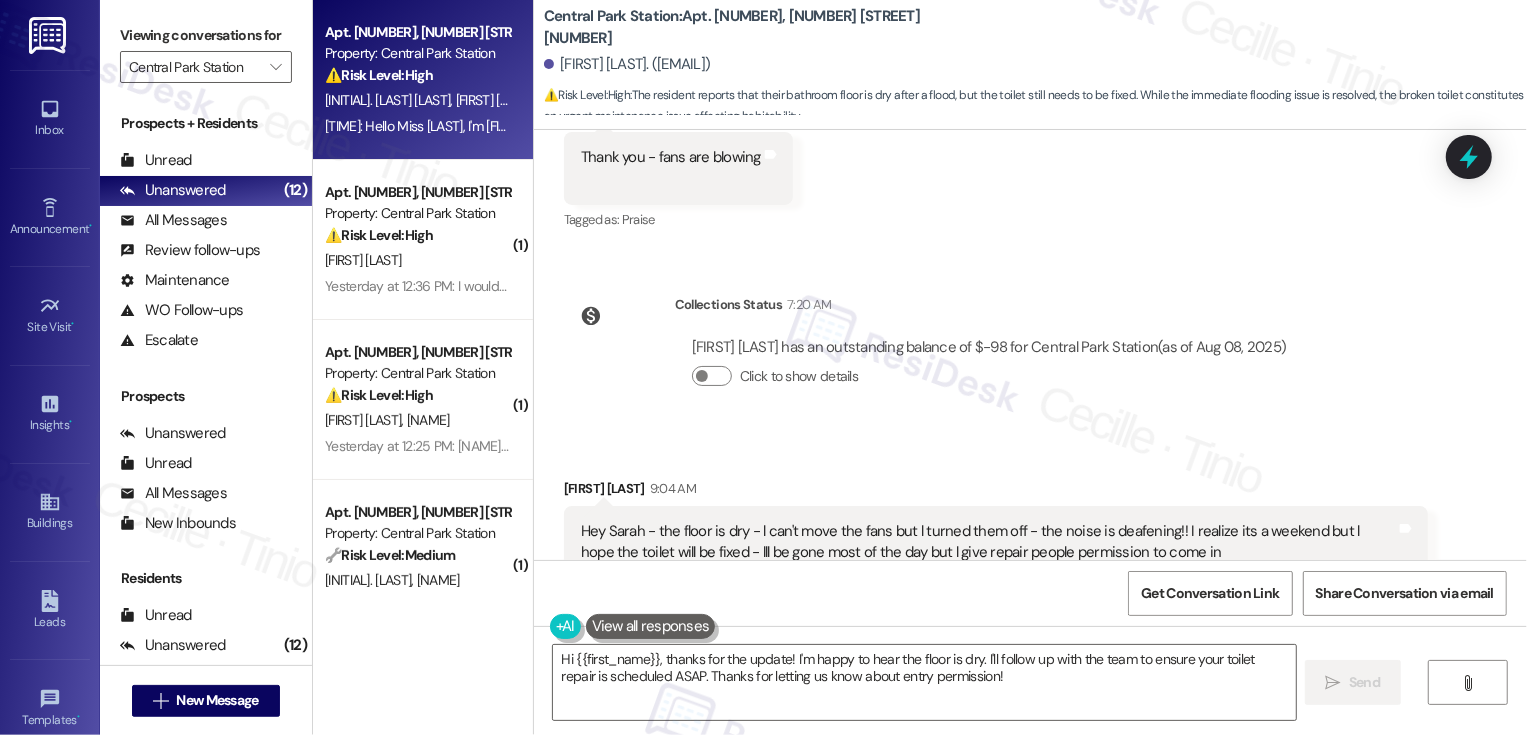 click on "⚠️  Risk Level:  High The resident is inquiring about renewing their lease under the low-income program. This involves a financial concern and potential lease change, requiring timely action." at bounding box center [417, 75] 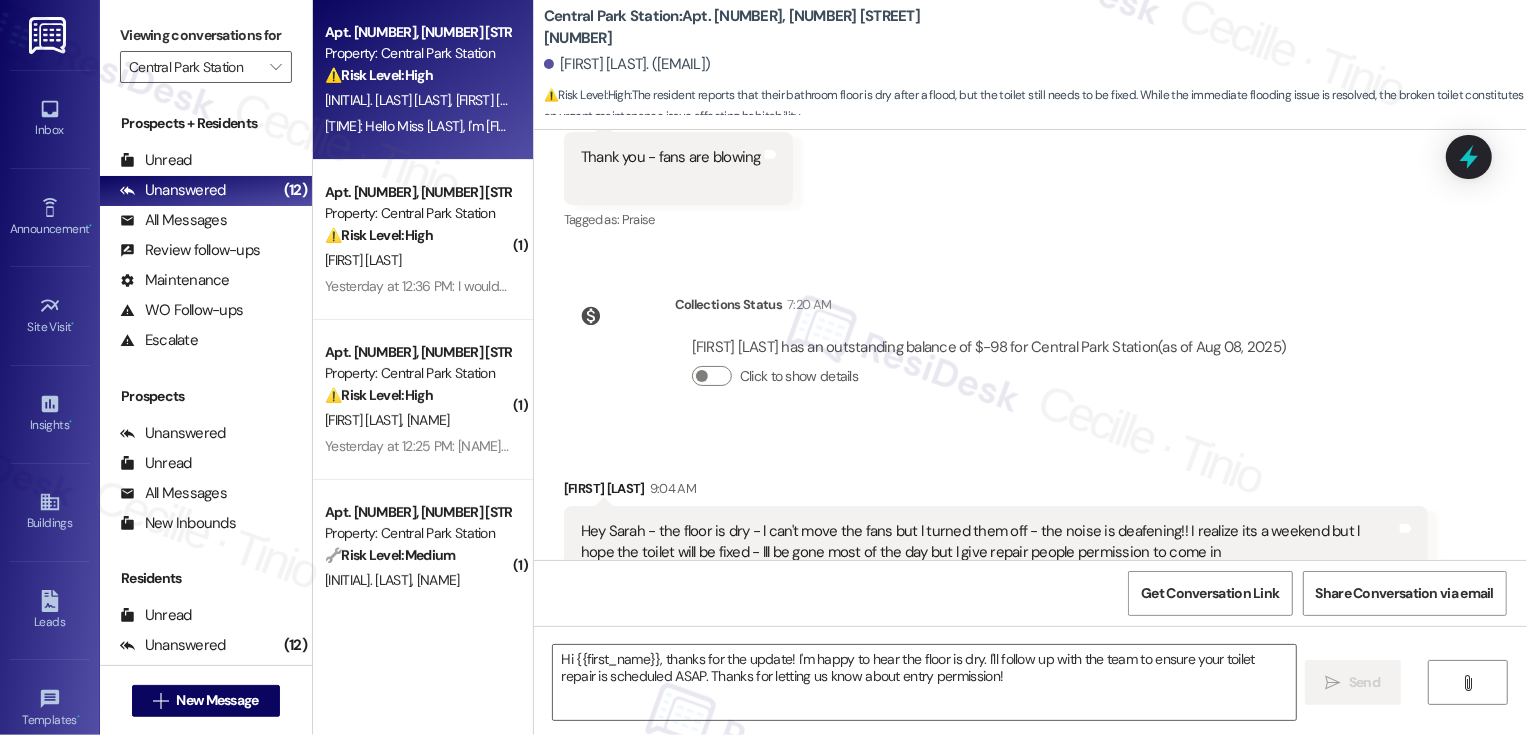 click on "⚠️  Risk Level:  High The resident is inquiring about renewing their lease under the low-income program. This involves a financial concern and potential lease change, requiring timely action." at bounding box center (417, 75) 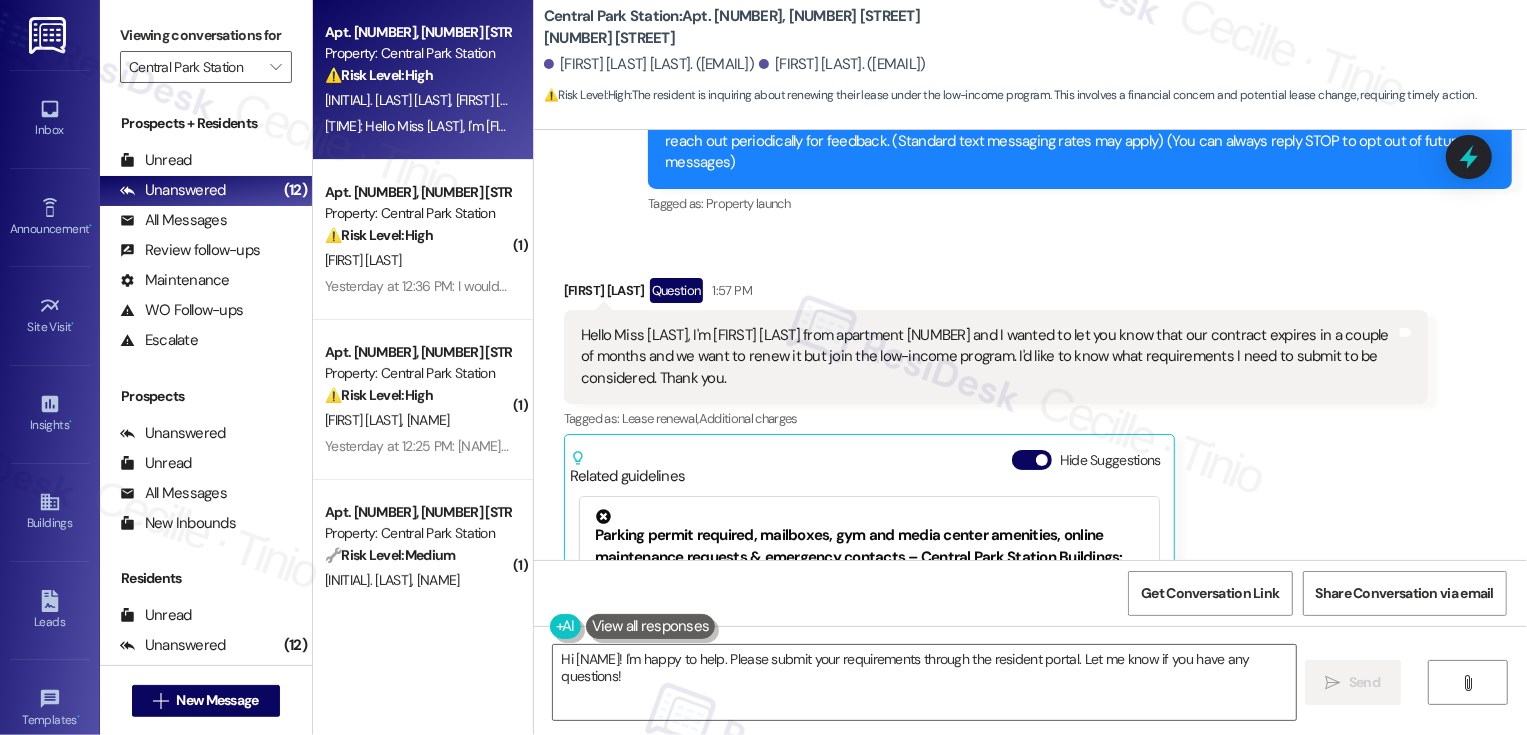 scroll, scrollTop: 278, scrollLeft: 0, axis: vertical 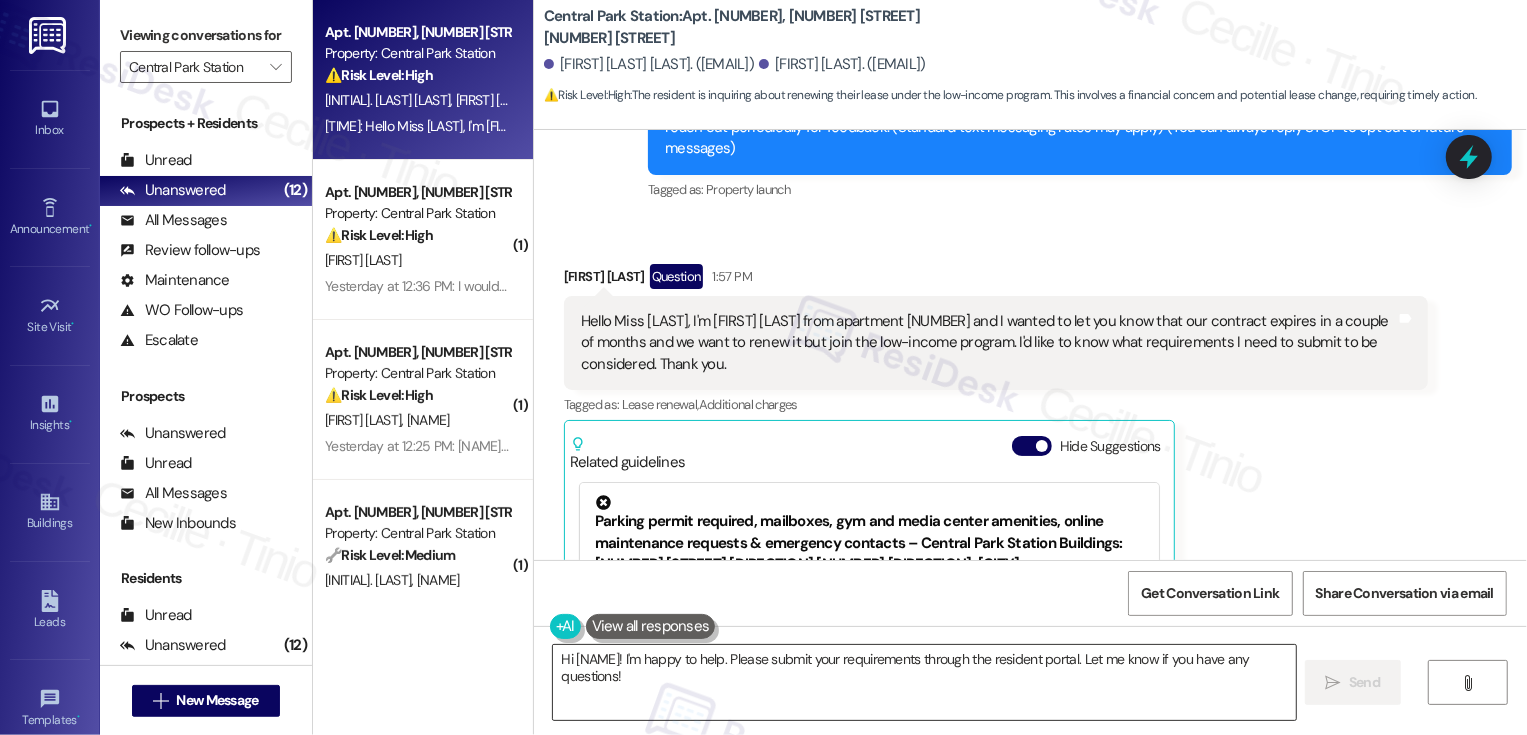 click on "Hi [NAME]! I'm happy to help. Please submit your requirements through the resident portal. Let me know if you have any questions!" at bounding box center [924, 682] 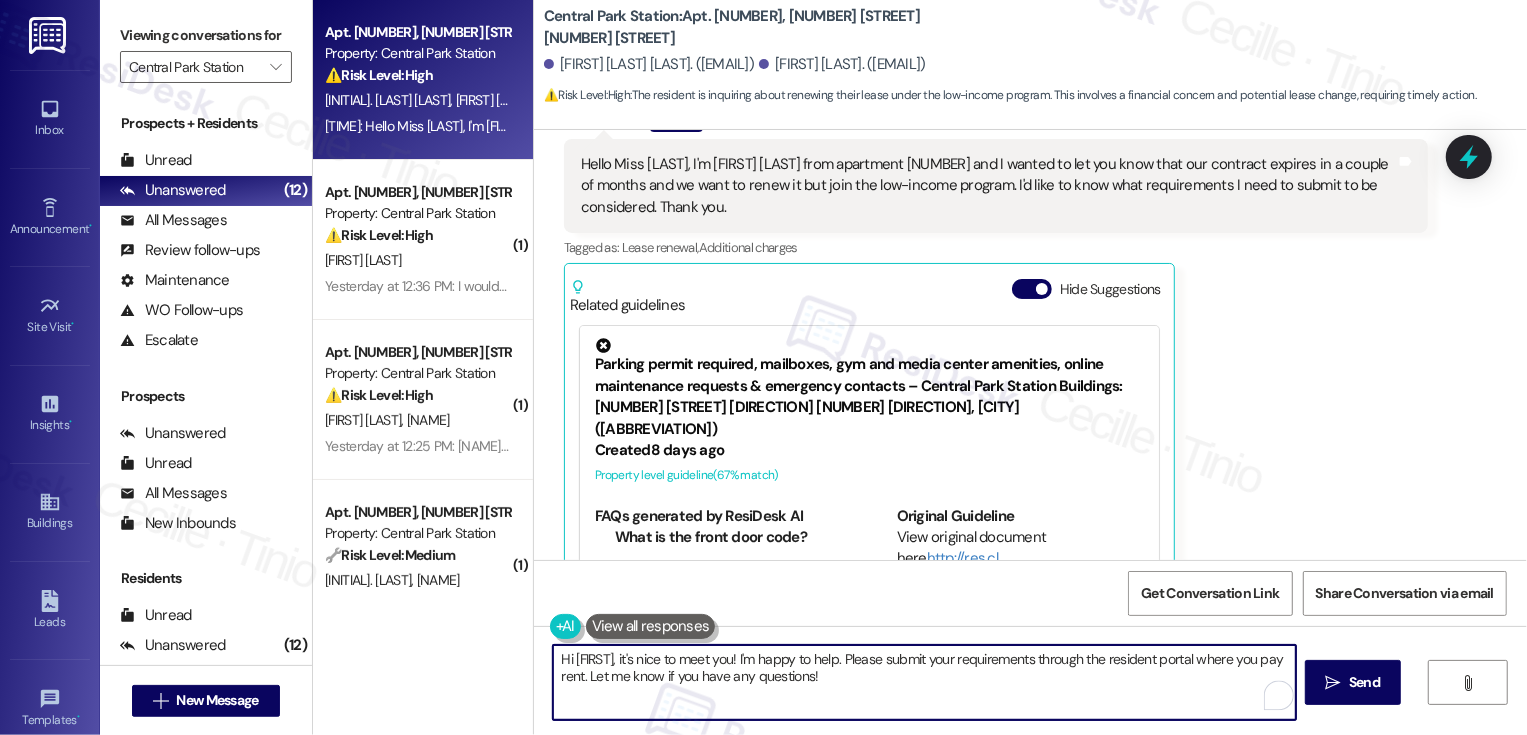 scroll, scrollTop: 506, scrollLeft: 0, axis: vertical 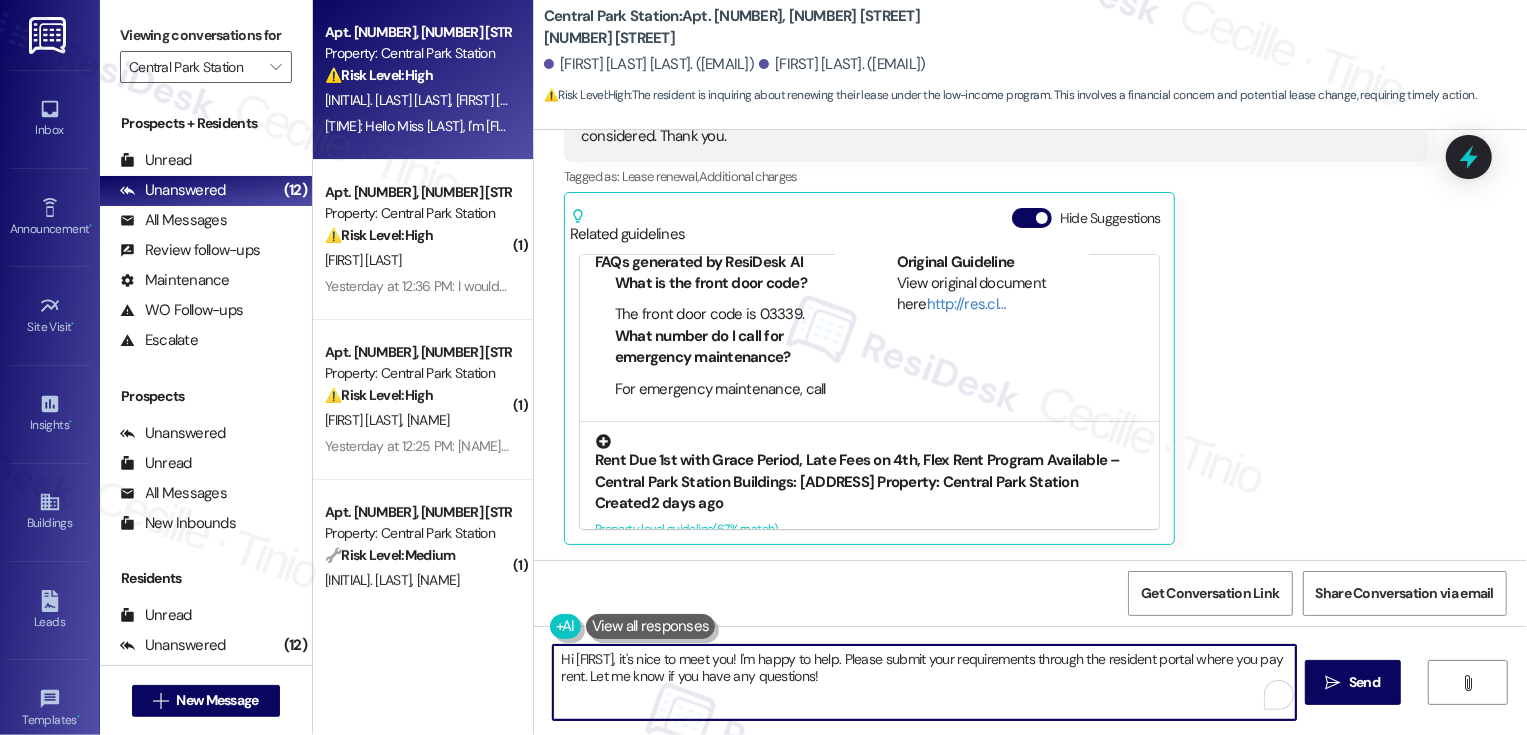 click on "Created  2 days ago" at bounding box center (869, 503) 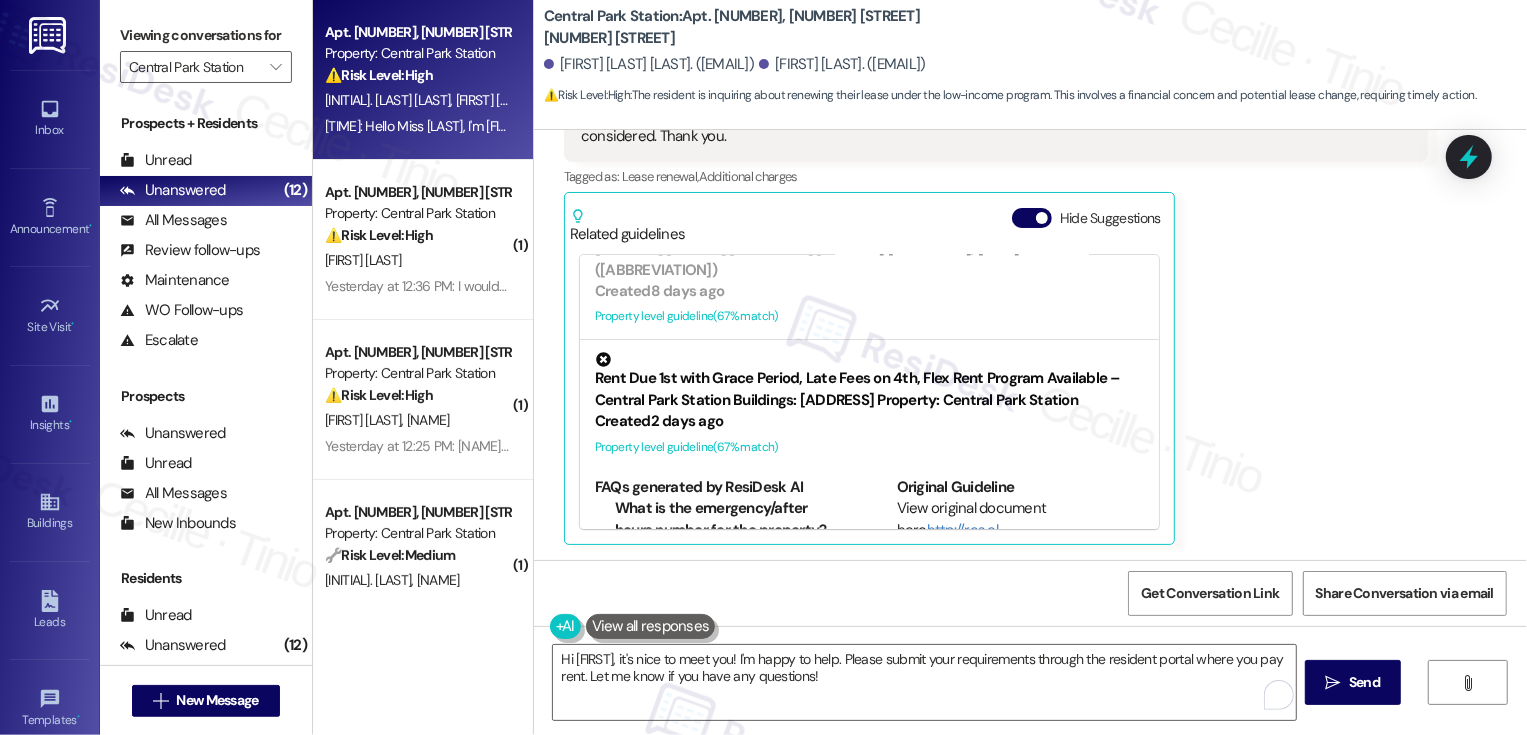 scroll, scrollTop: 130, scrollLeft: 0, axis: vertical 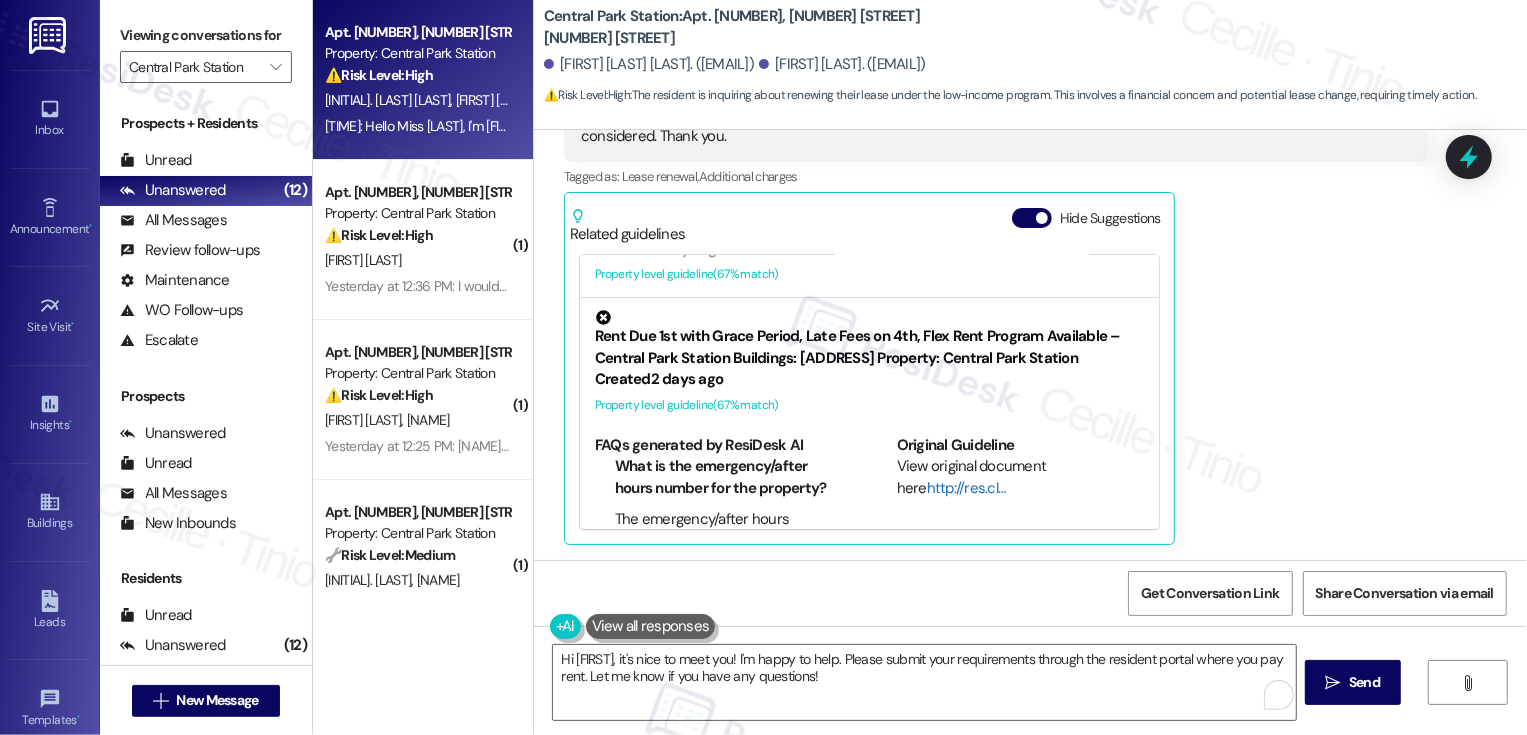 click on "http://res.cl…" at bounding box center [966, 488] 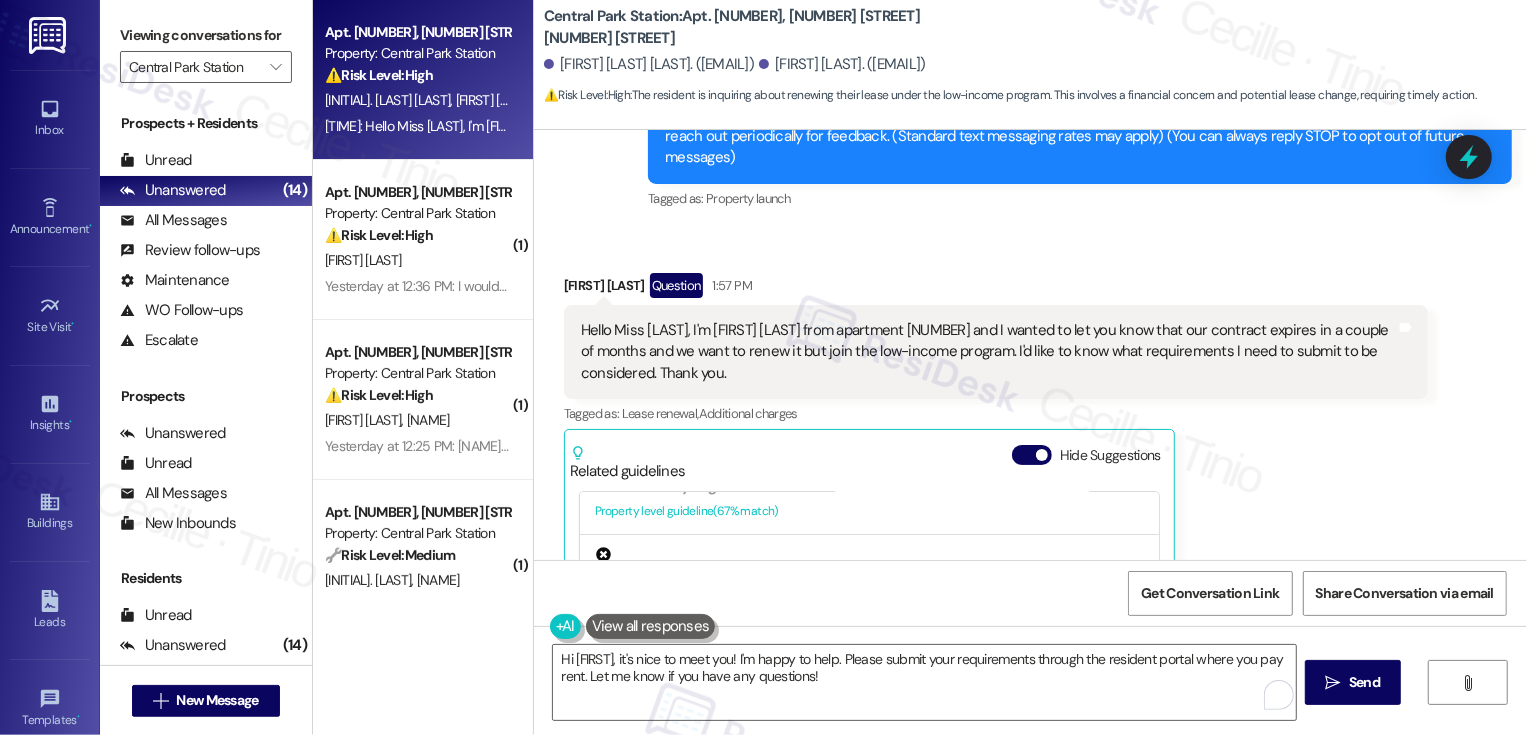 scroll, scrollTop: 295, scrollLeft: 0, axis: vertical 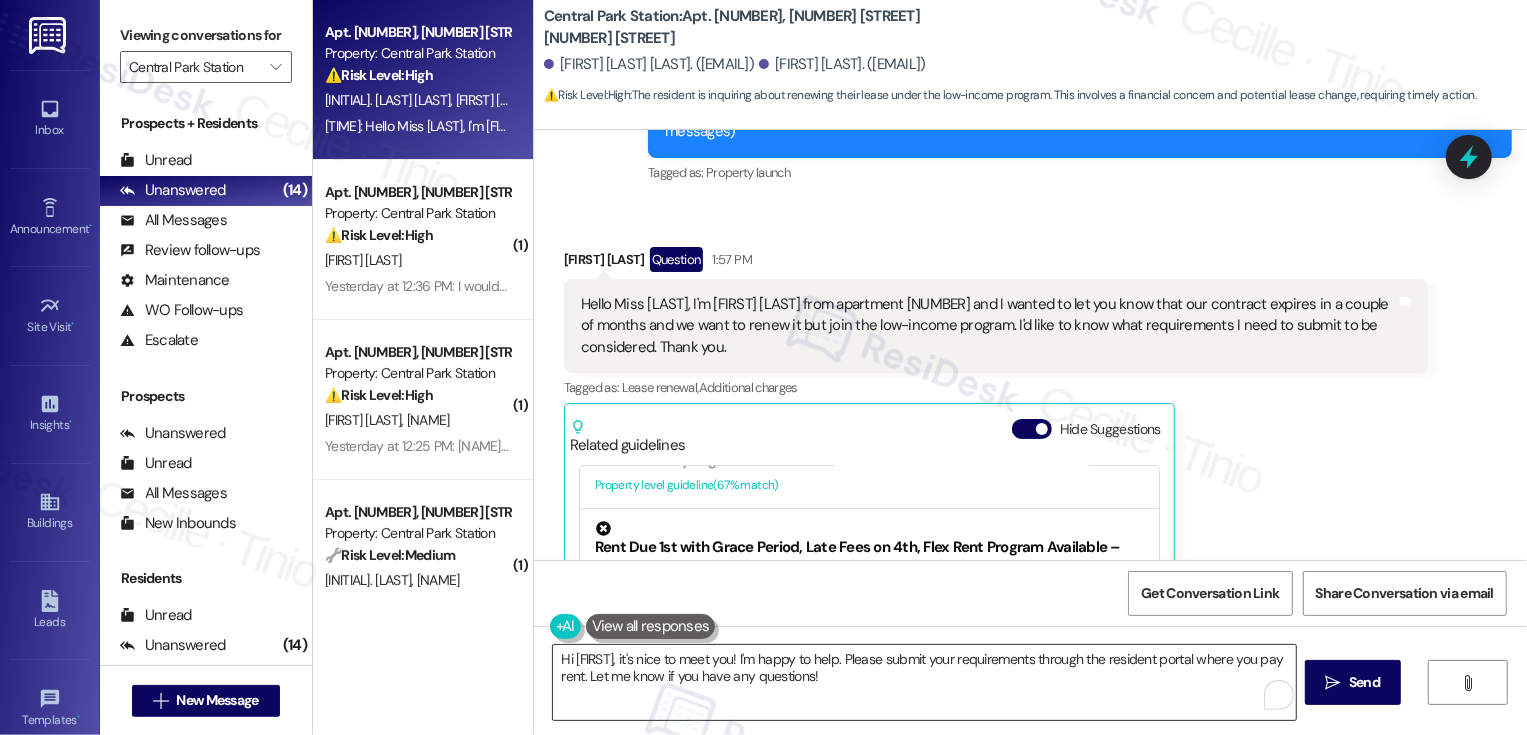 click on "Hi Oscar, it's nice to meet you! I'm happy to help. Please submit your requirements through the resident portal where you pay rent. Let me know if you have any questions!" at bounding box center [924, 682] 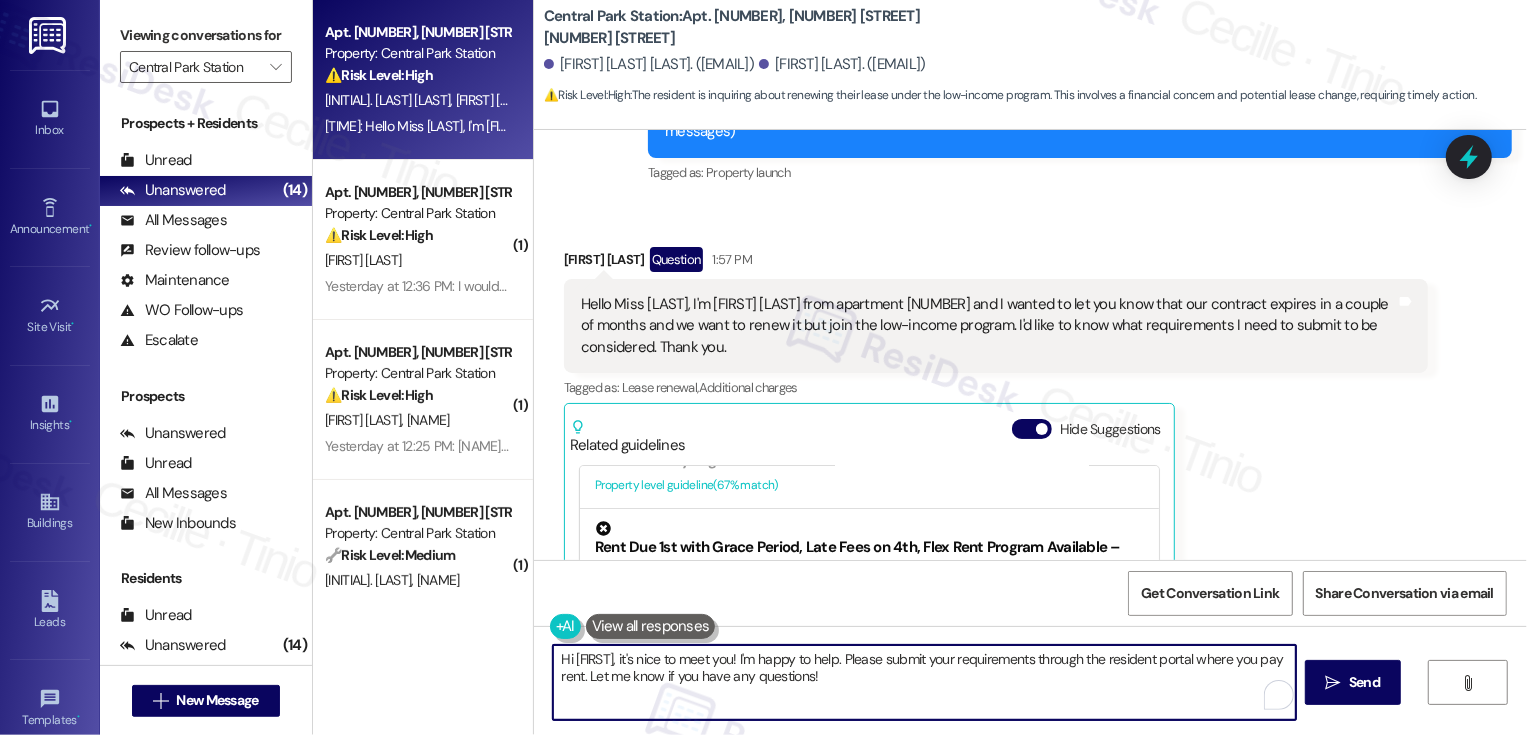 drag, startPoint x: 832, startPoint y: 654, endPoint x: 862, endPoint y: 701, distance: 55.758408 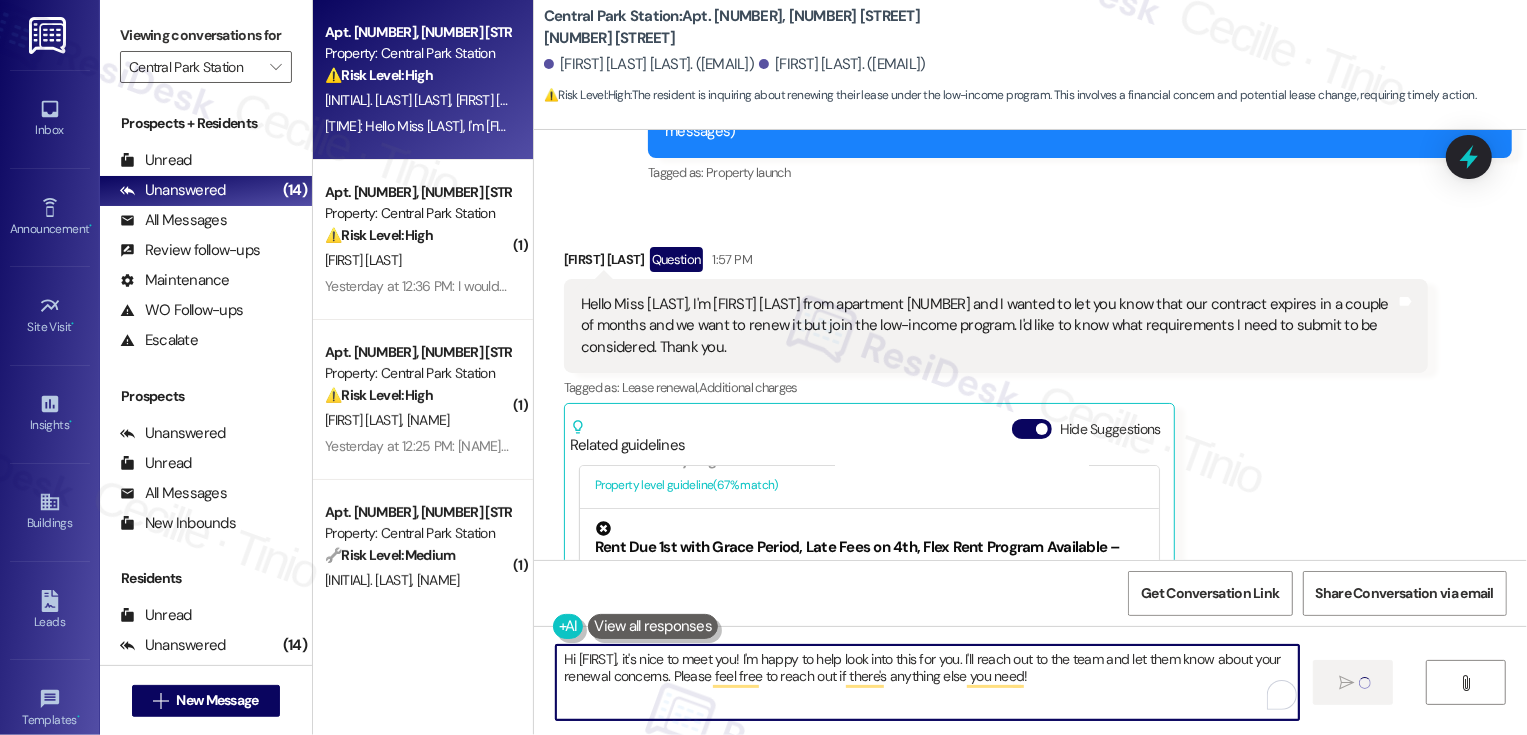 type on "Hi Oscar, it's nice to meet you! I'm happy to help look into this for you. I'll reach out to the team and let them know about your renewal concerns. Please feel free to reach out if there's anything else you need!" 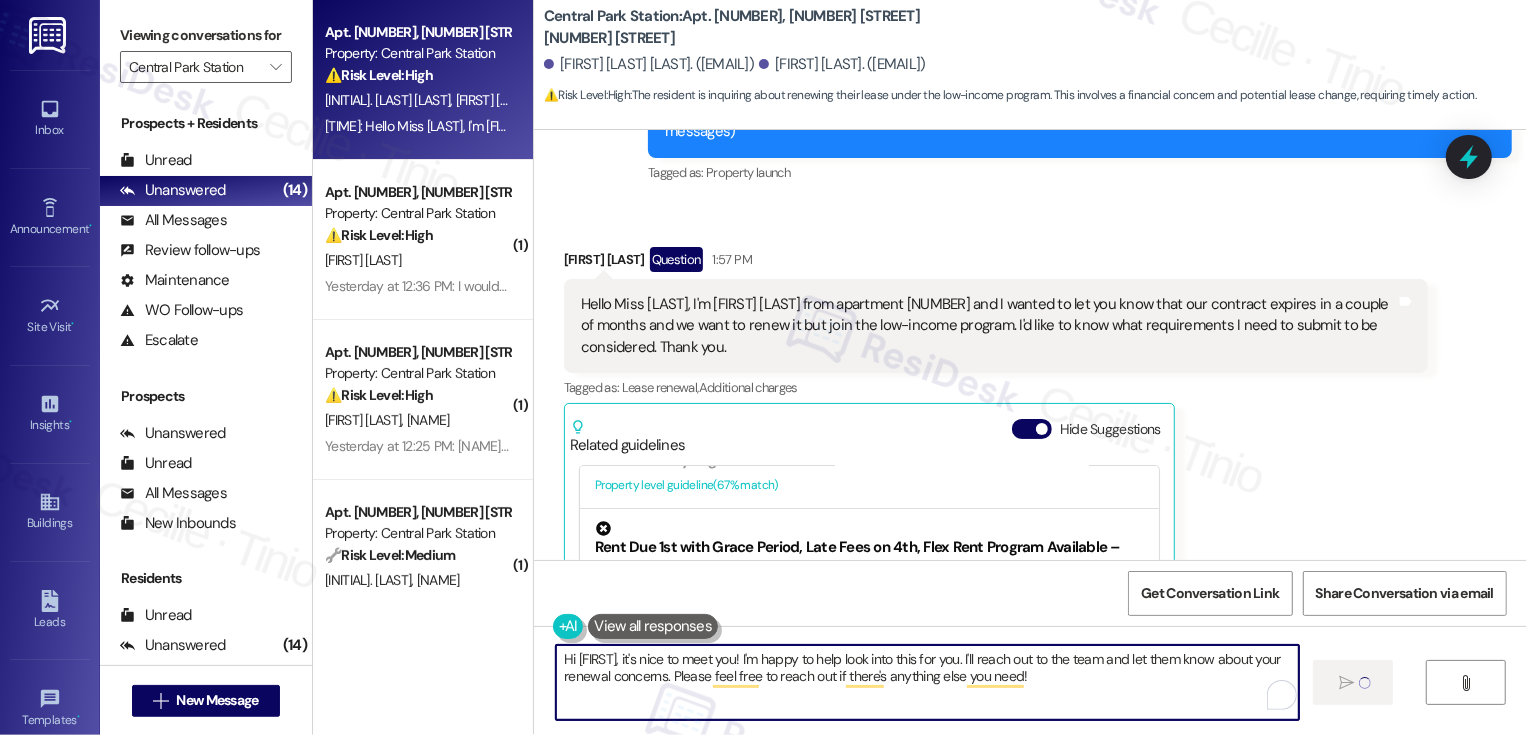 type 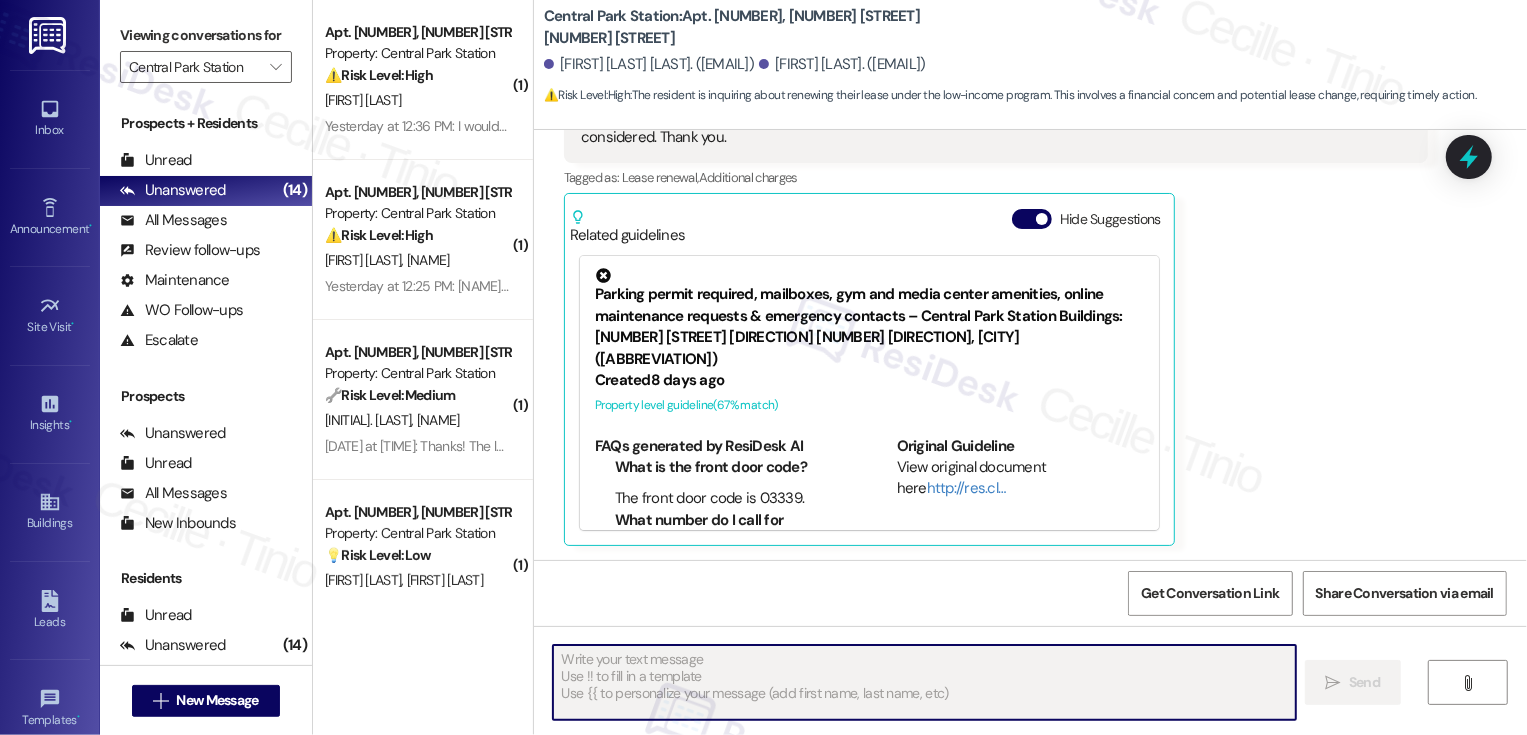 scroll, scrollTop: 667, scrollLeft: 0, axis: vertical 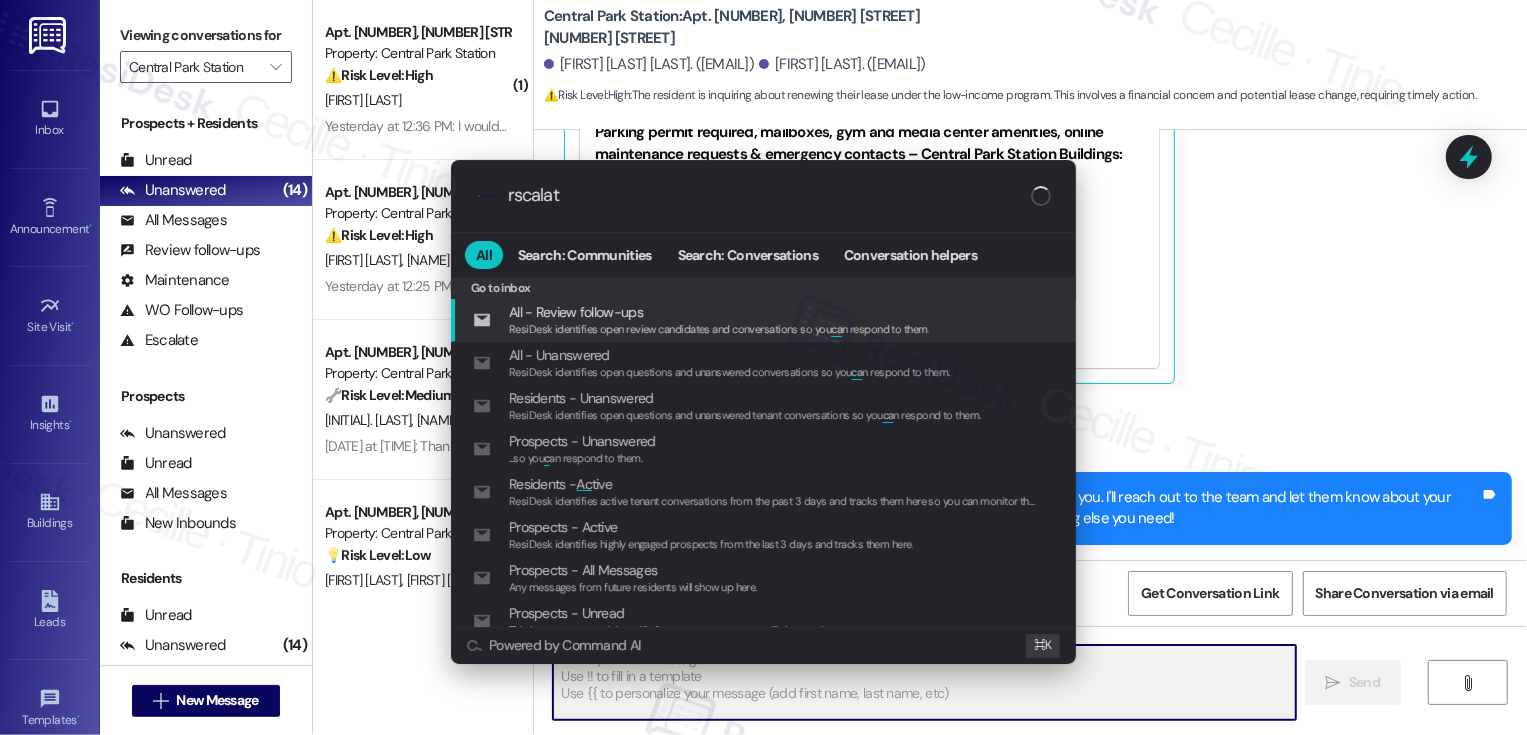 type on "rscalate" 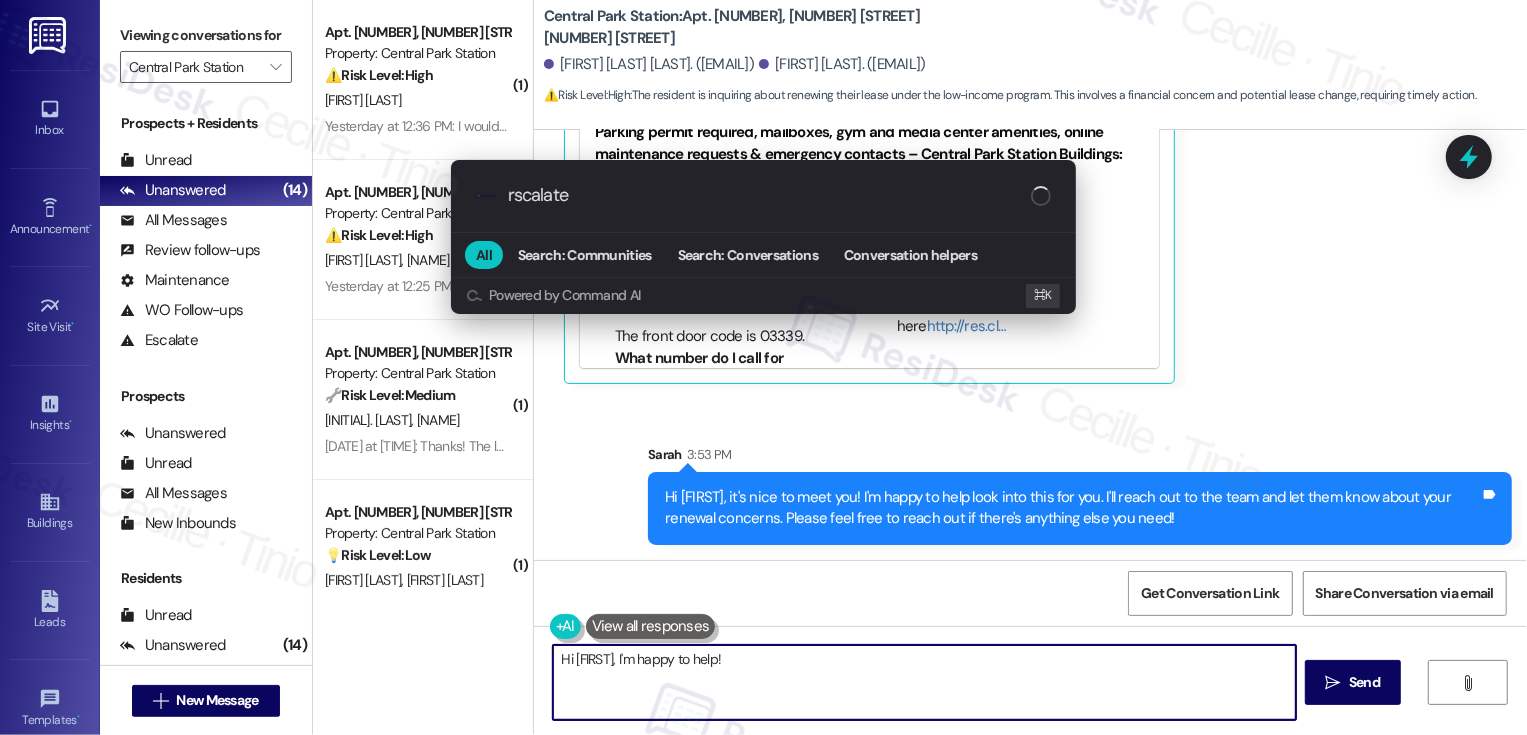 type on "Hi Oscar, I'm happy to help! I've" 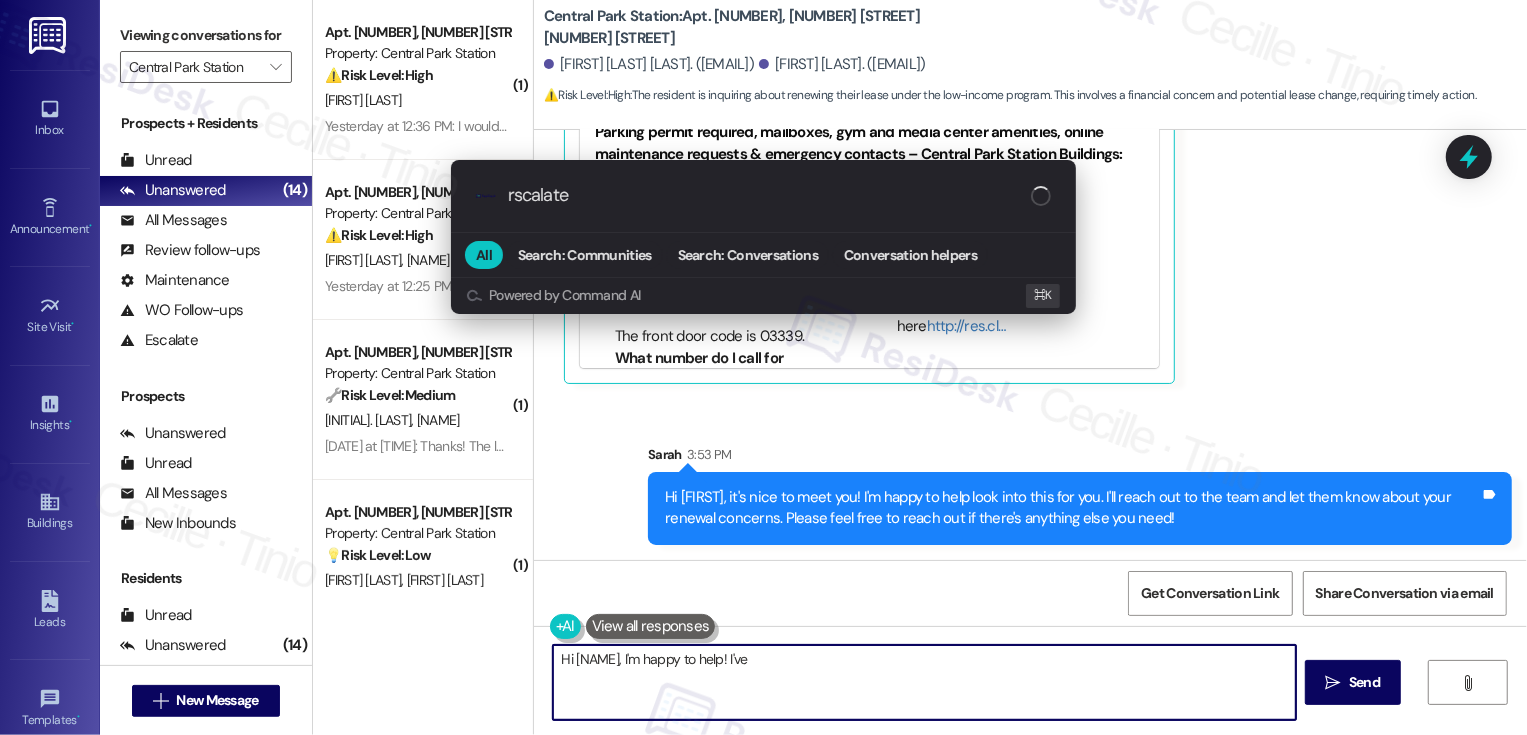 type on "rscalat" 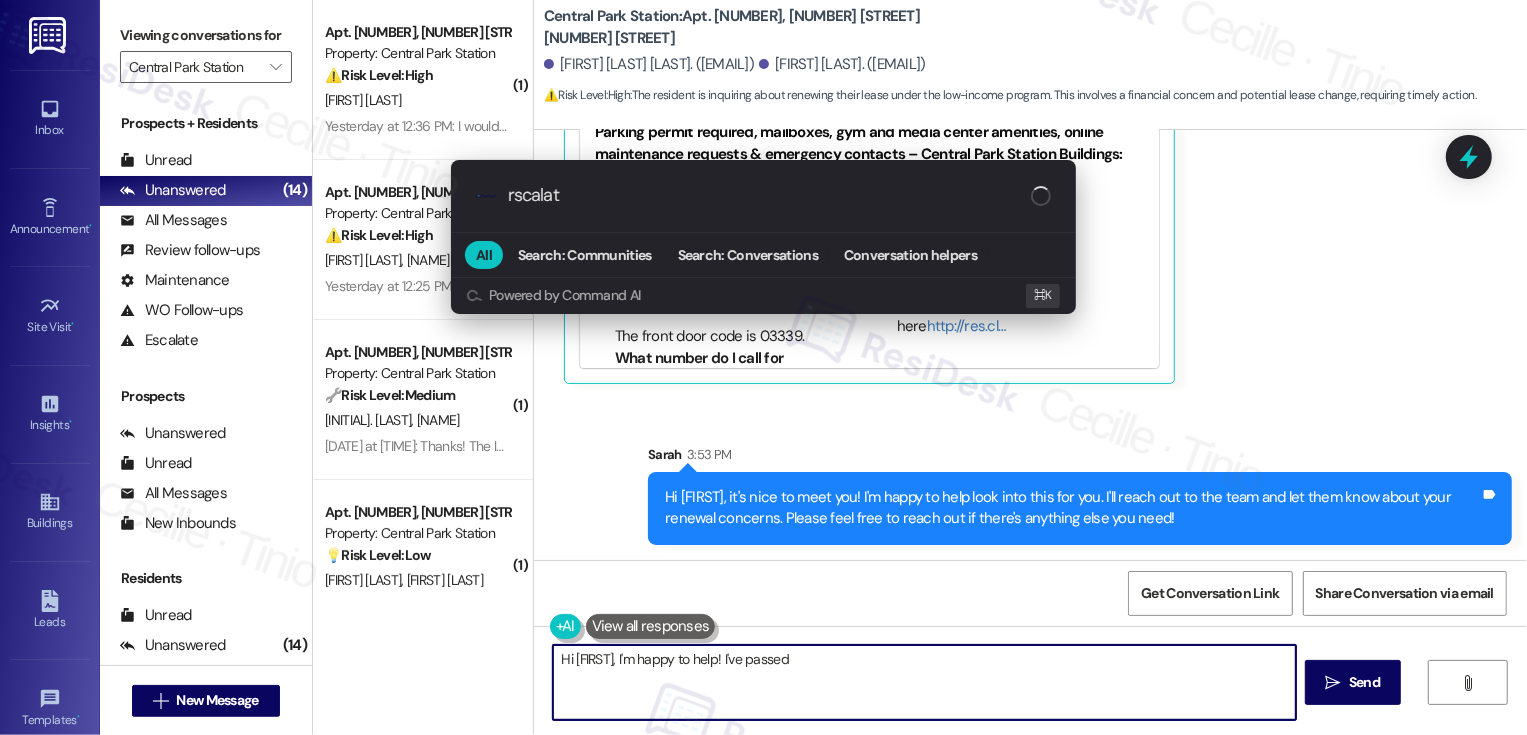 type on "Hi Oscar, I'm happy to help! I've passed" 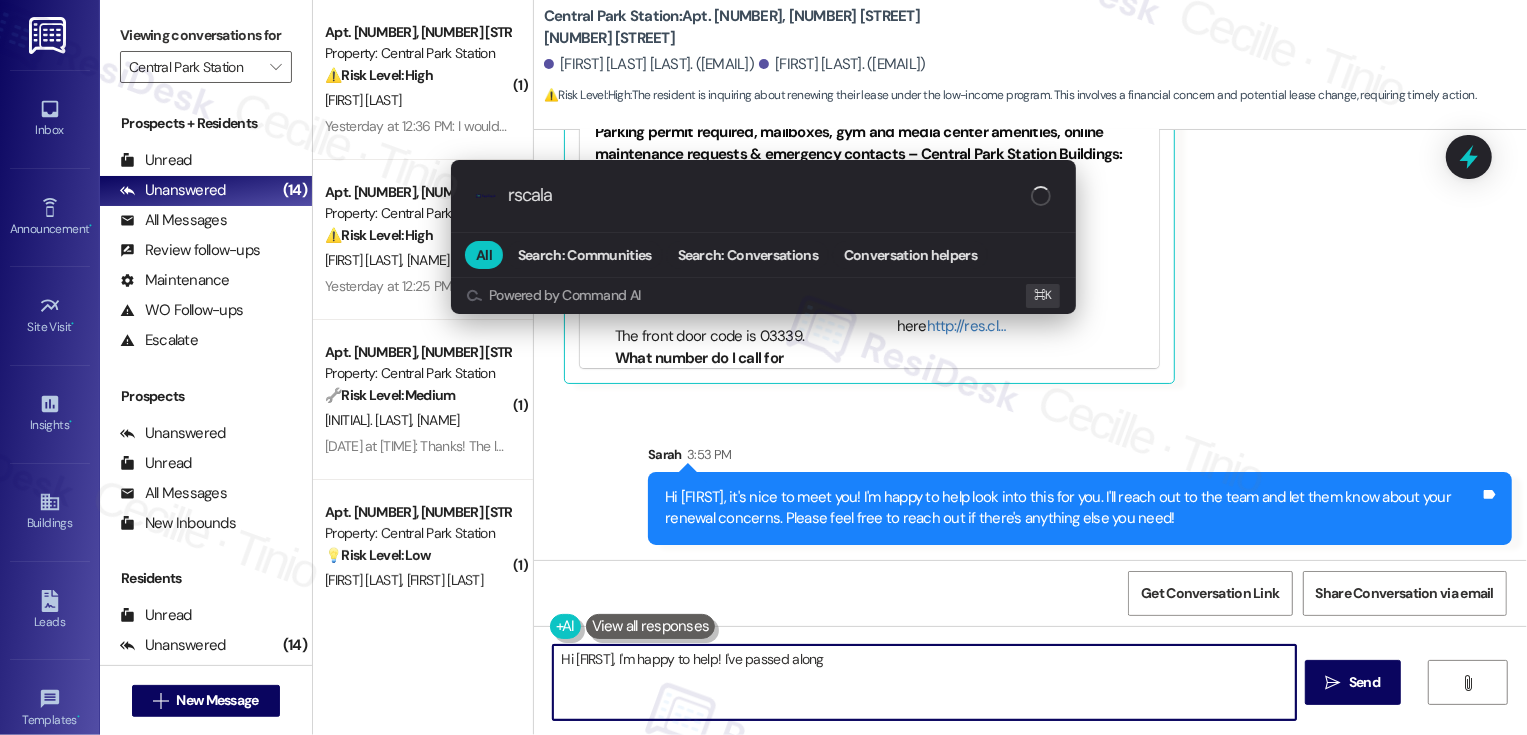 type on "Hi Oscar, I'm happy to help! I've passed along your" 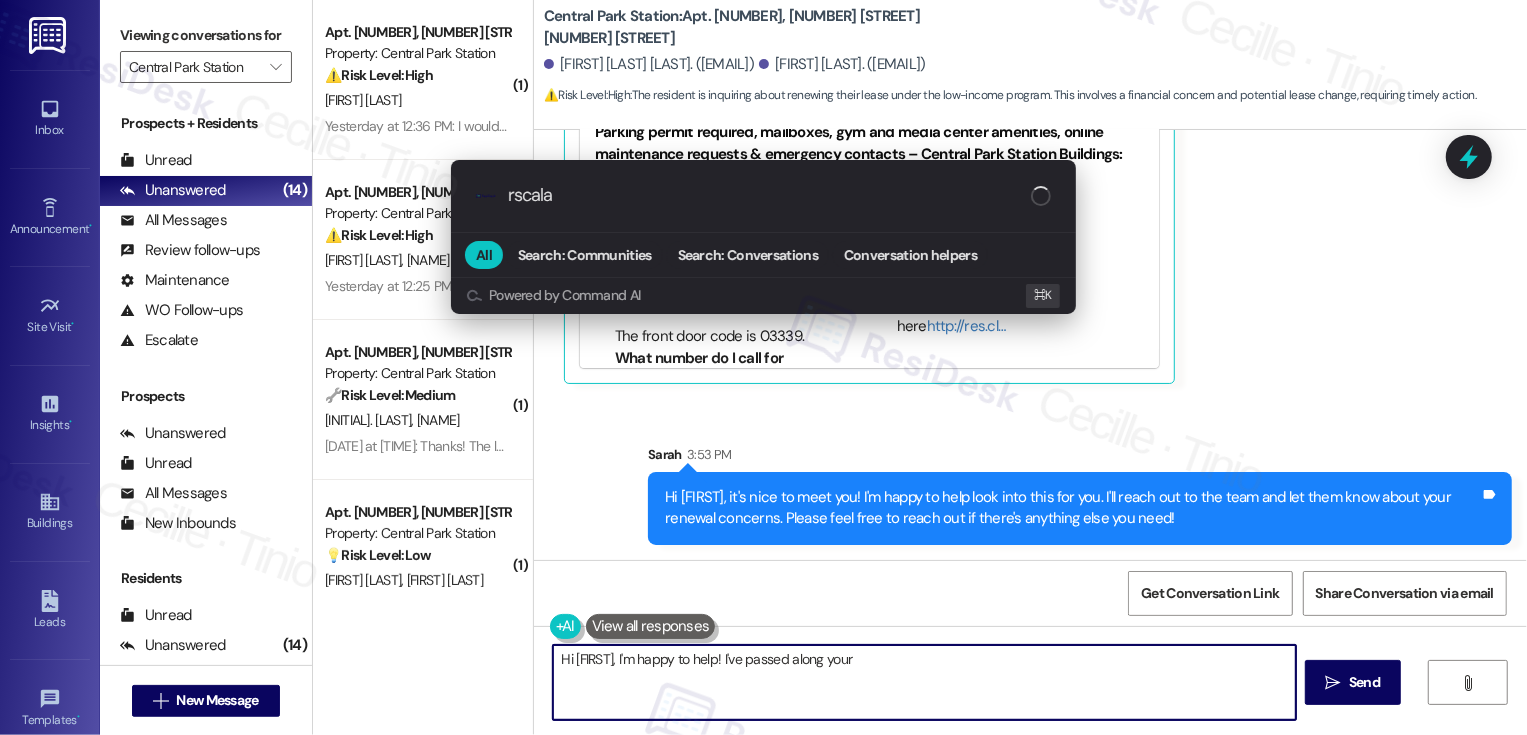 type on "rscal" 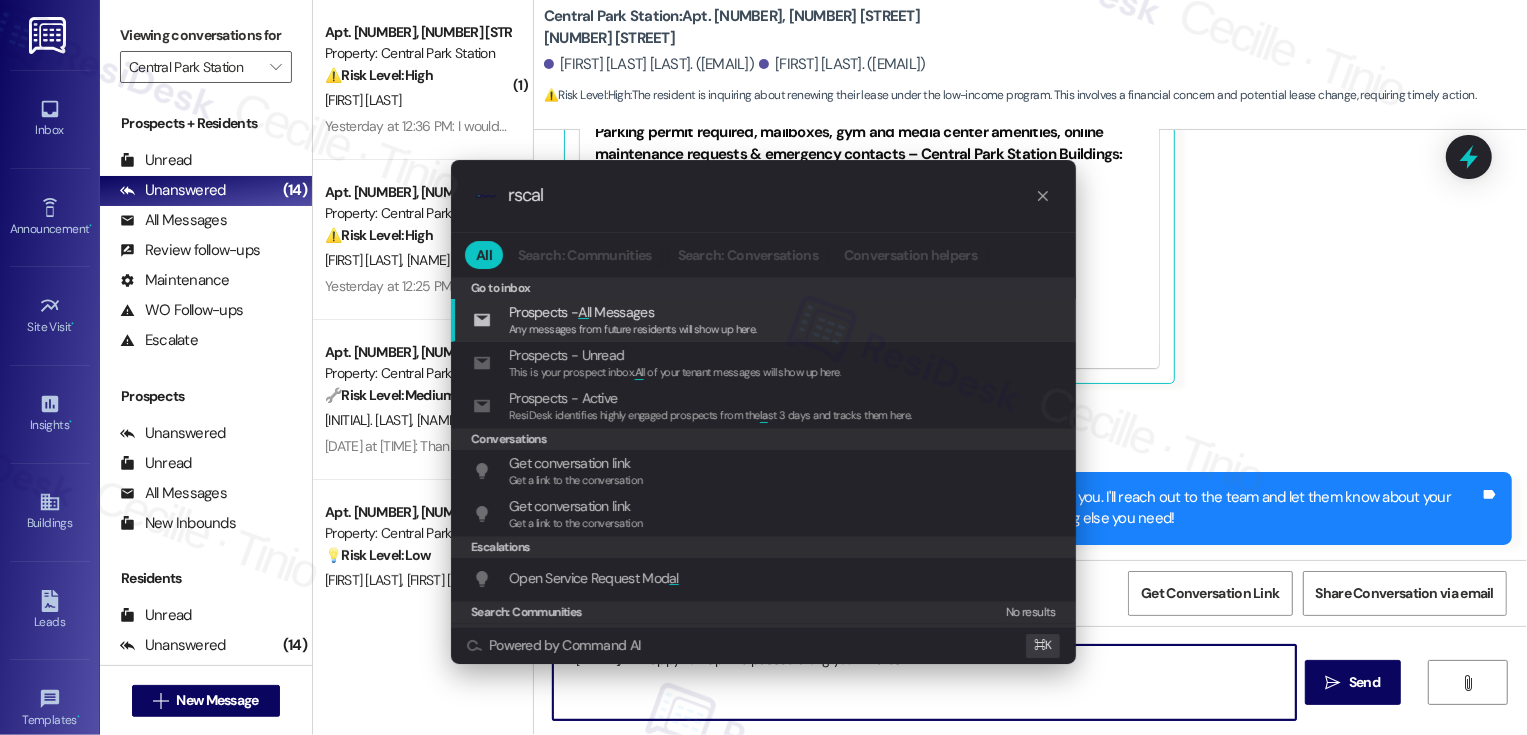 type on "Hi Oscar, I'm happy to help! I've passed along your interest in" 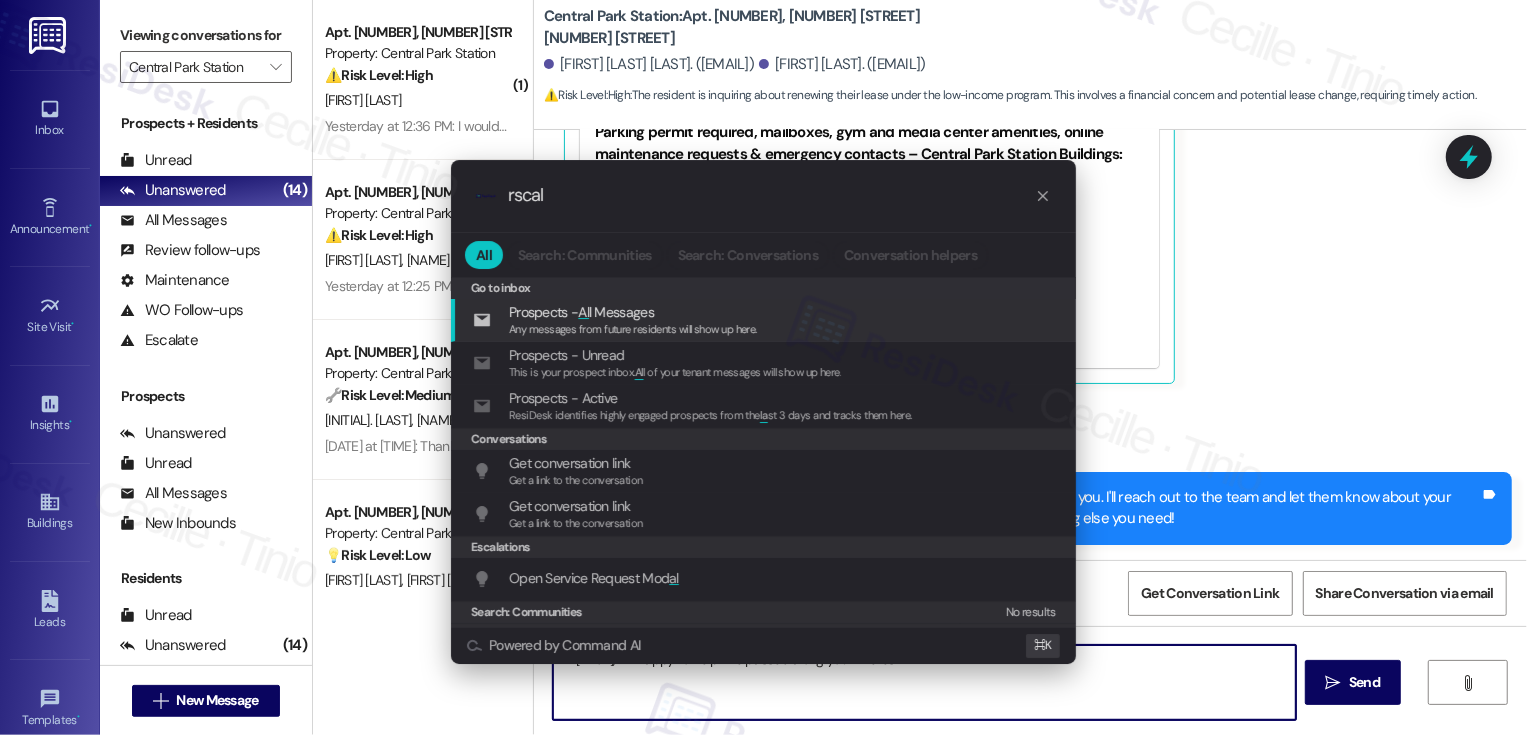 type on "e" 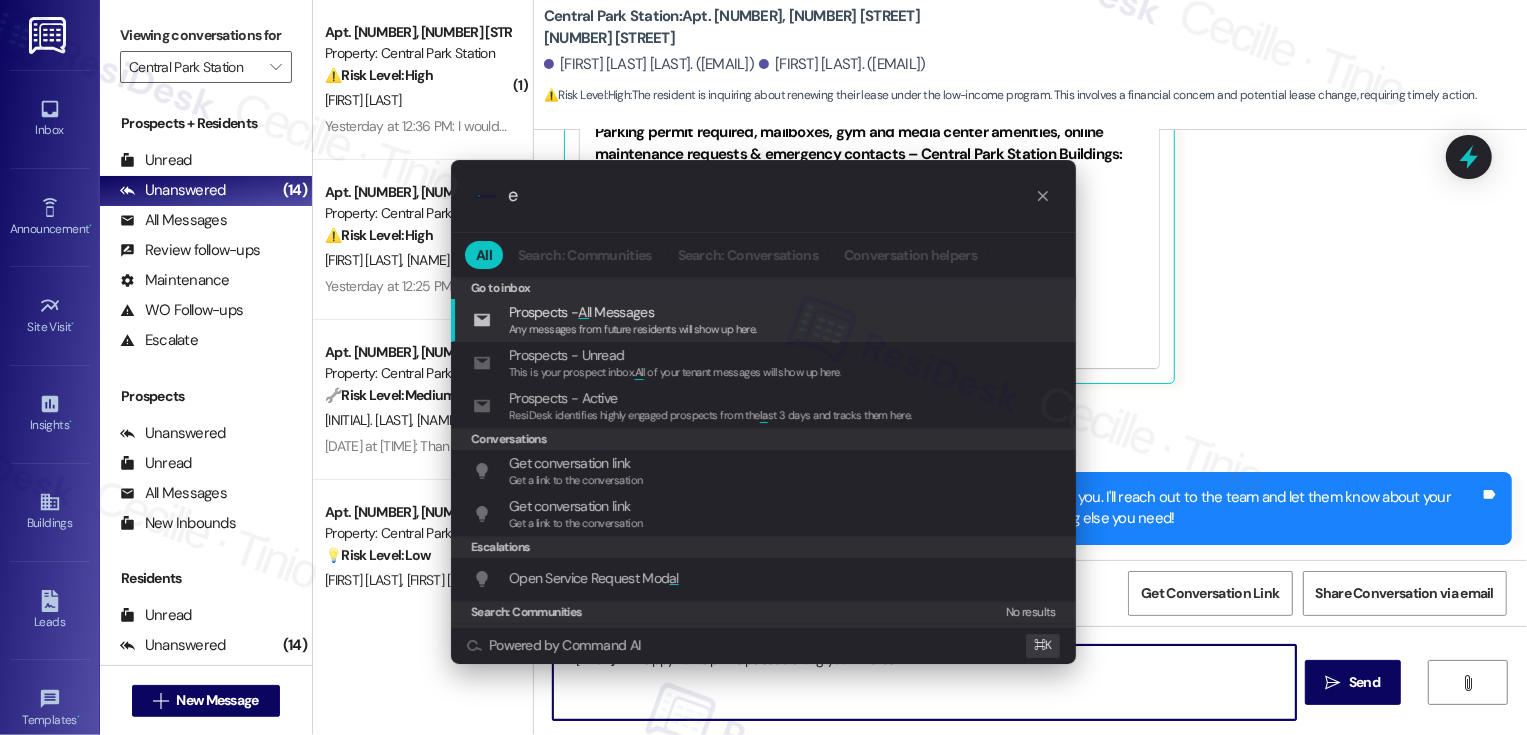 type on "Hi Oscar, I'm happy to help! I've passed along your interest in" 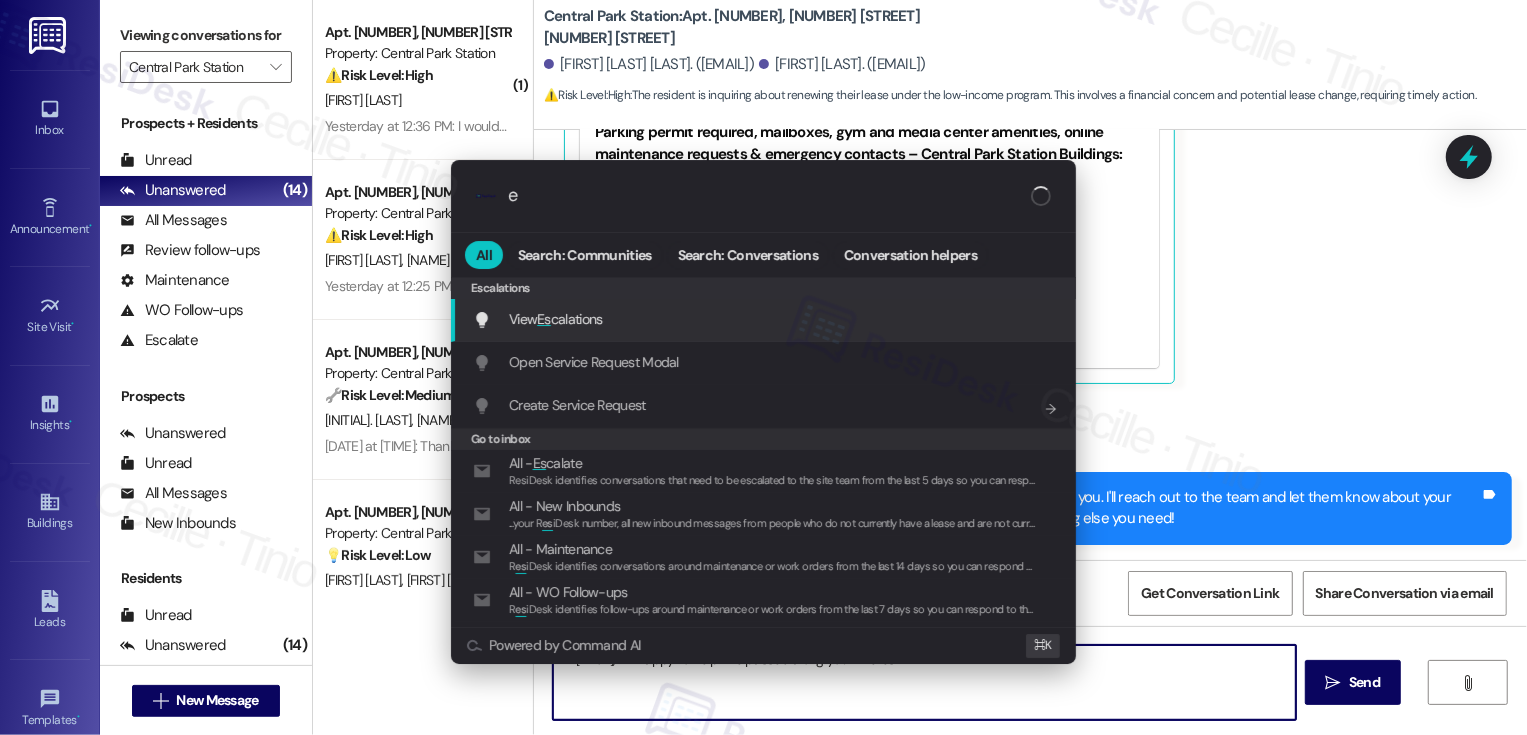 type on "es" 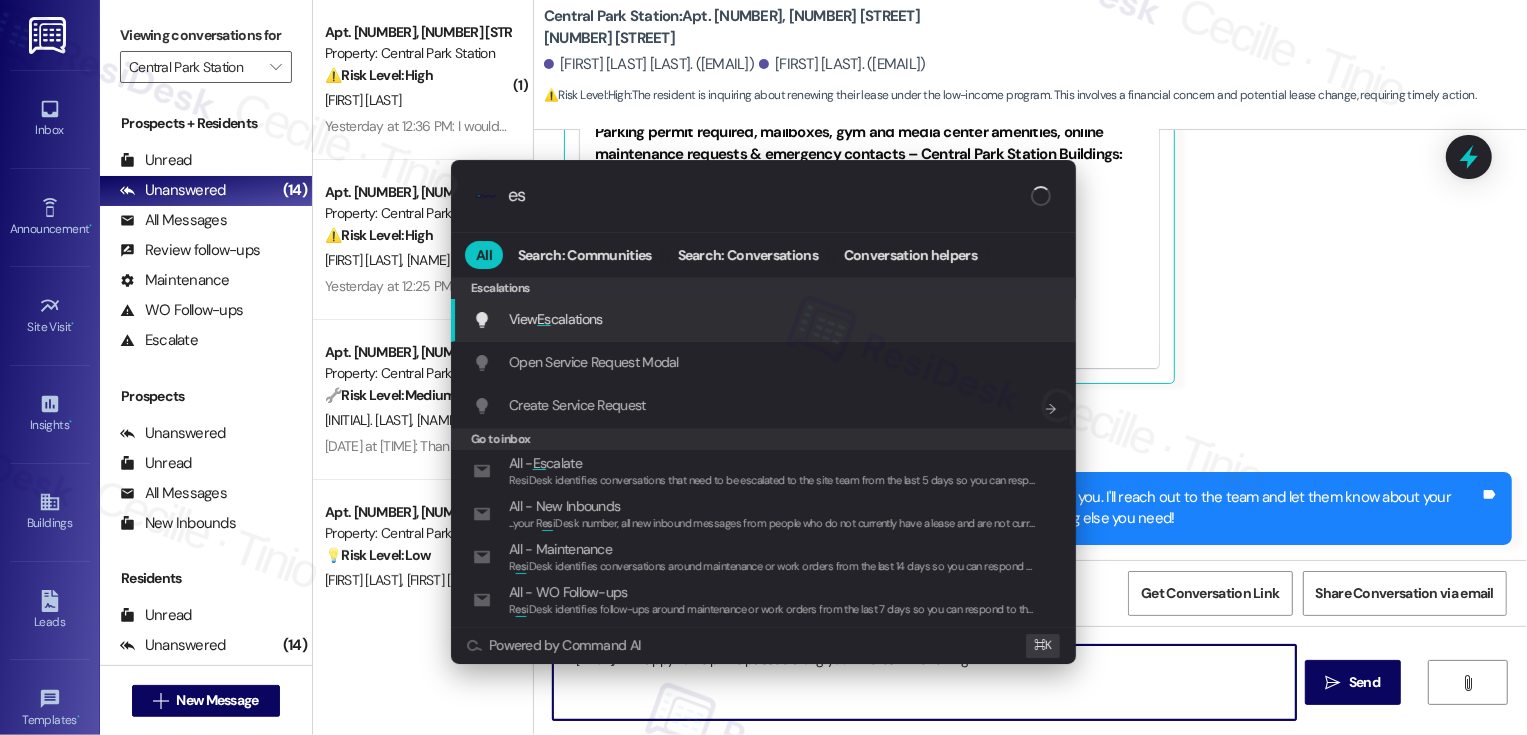 type on "esc" 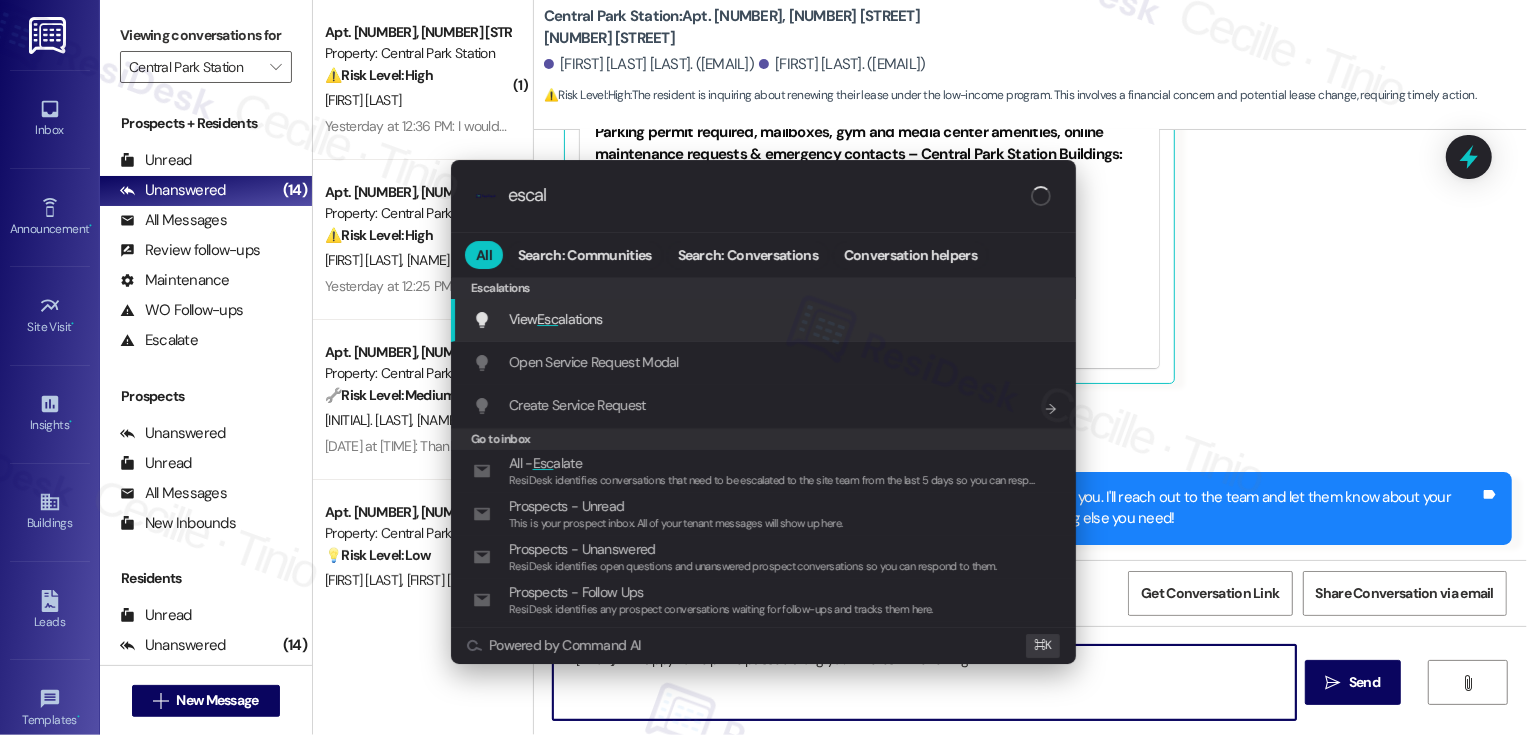 type on "escala" 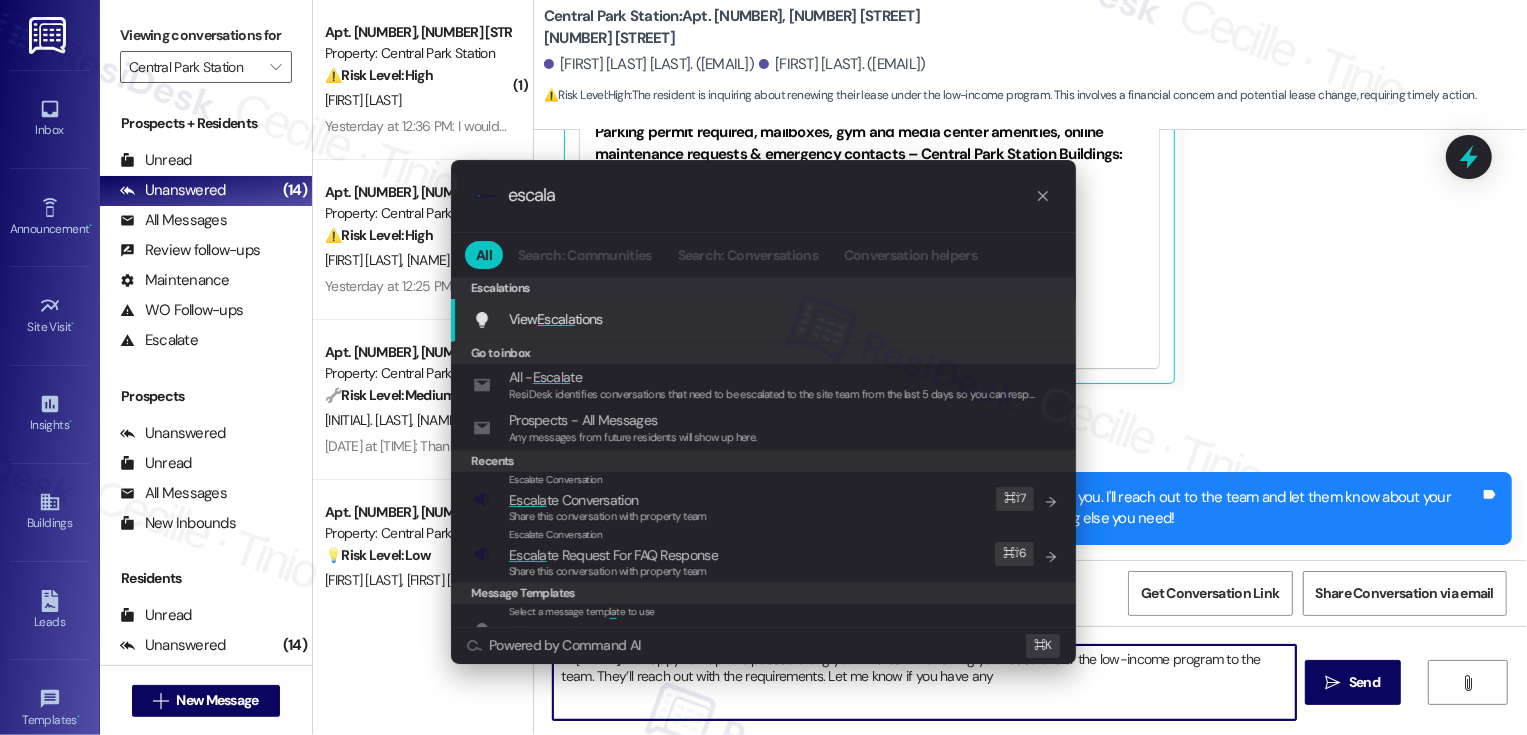type on "Hi Oscar, I'm happy to help! I've passed along your interest in renewing your lease under the low-income program to the team. They'll reach out with the requirements. Let me know if you have any other" 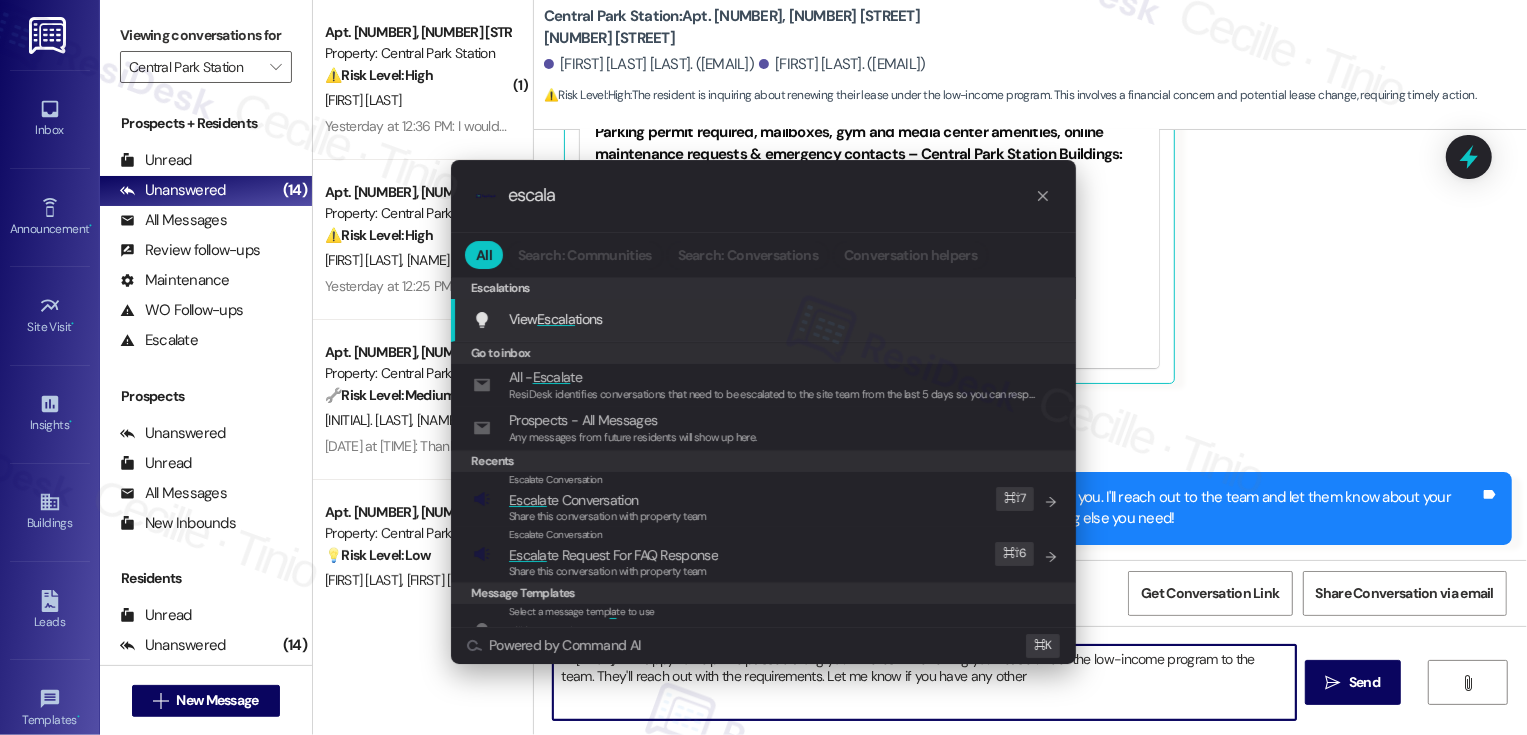 type on "escala" 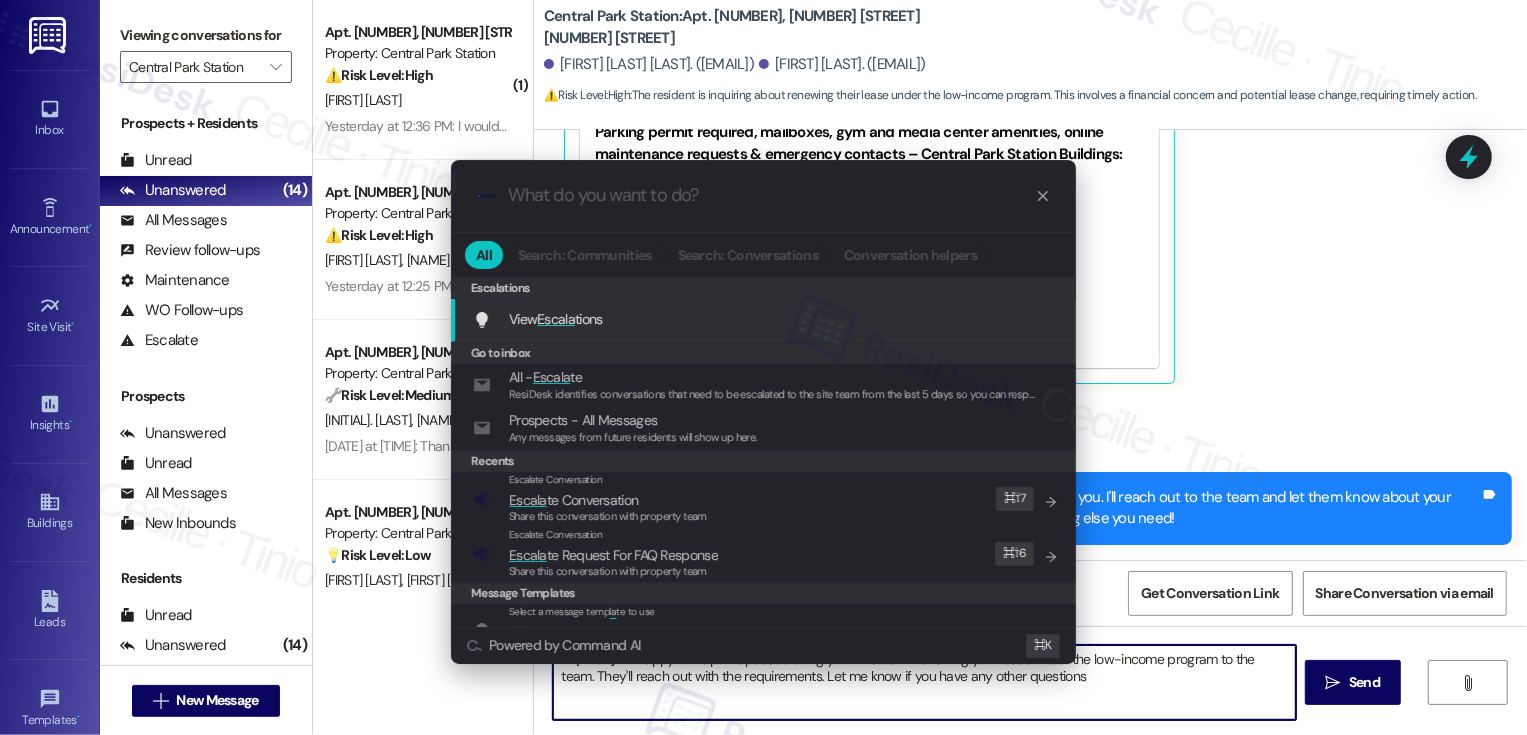 type on "Hi Oscar, I'm happy to help! I've passed along your interest in renewing your lease under the low-income program to the team. They'll reach out with the requirements. Let me know if you have any other questions!" 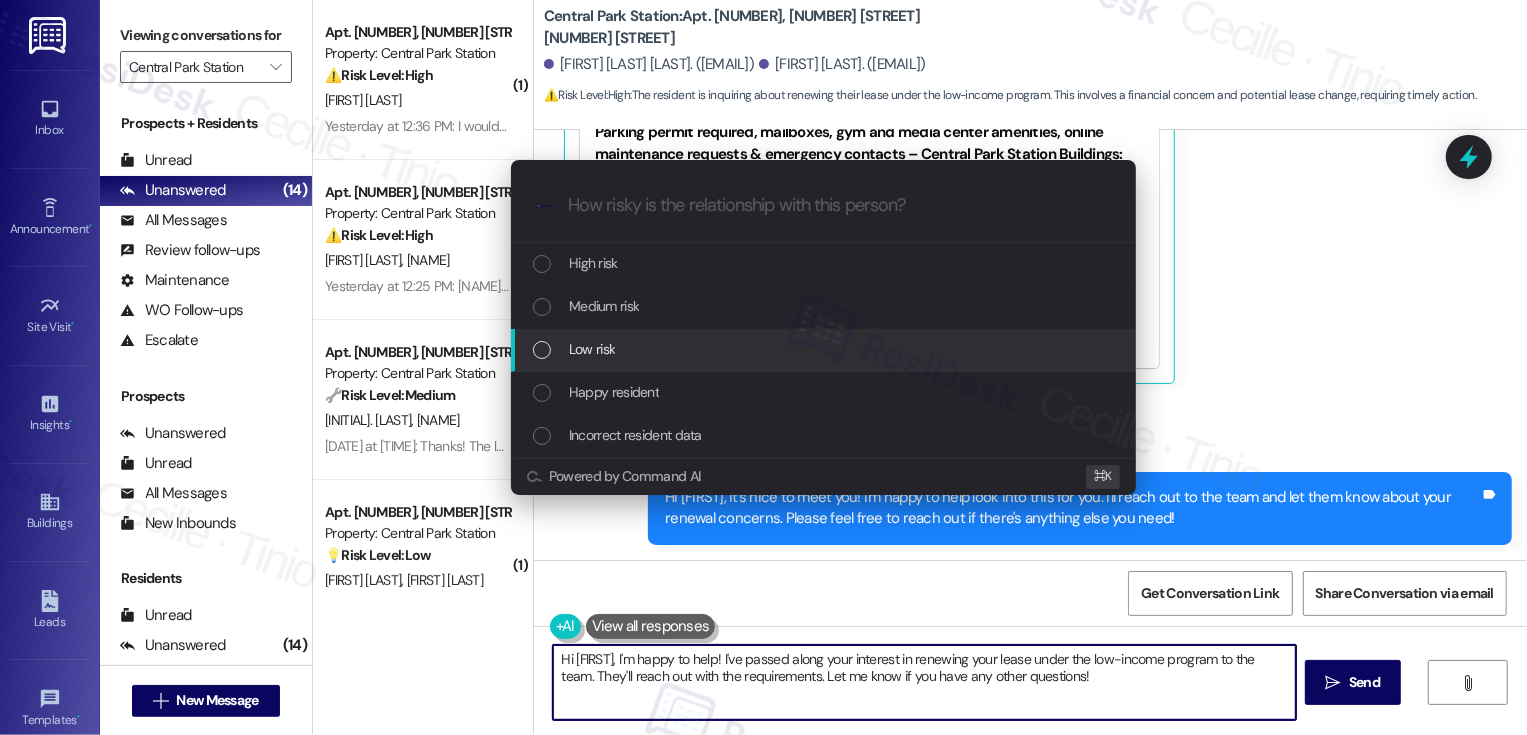 click on "Low risk" at bounding box center [823, 350] 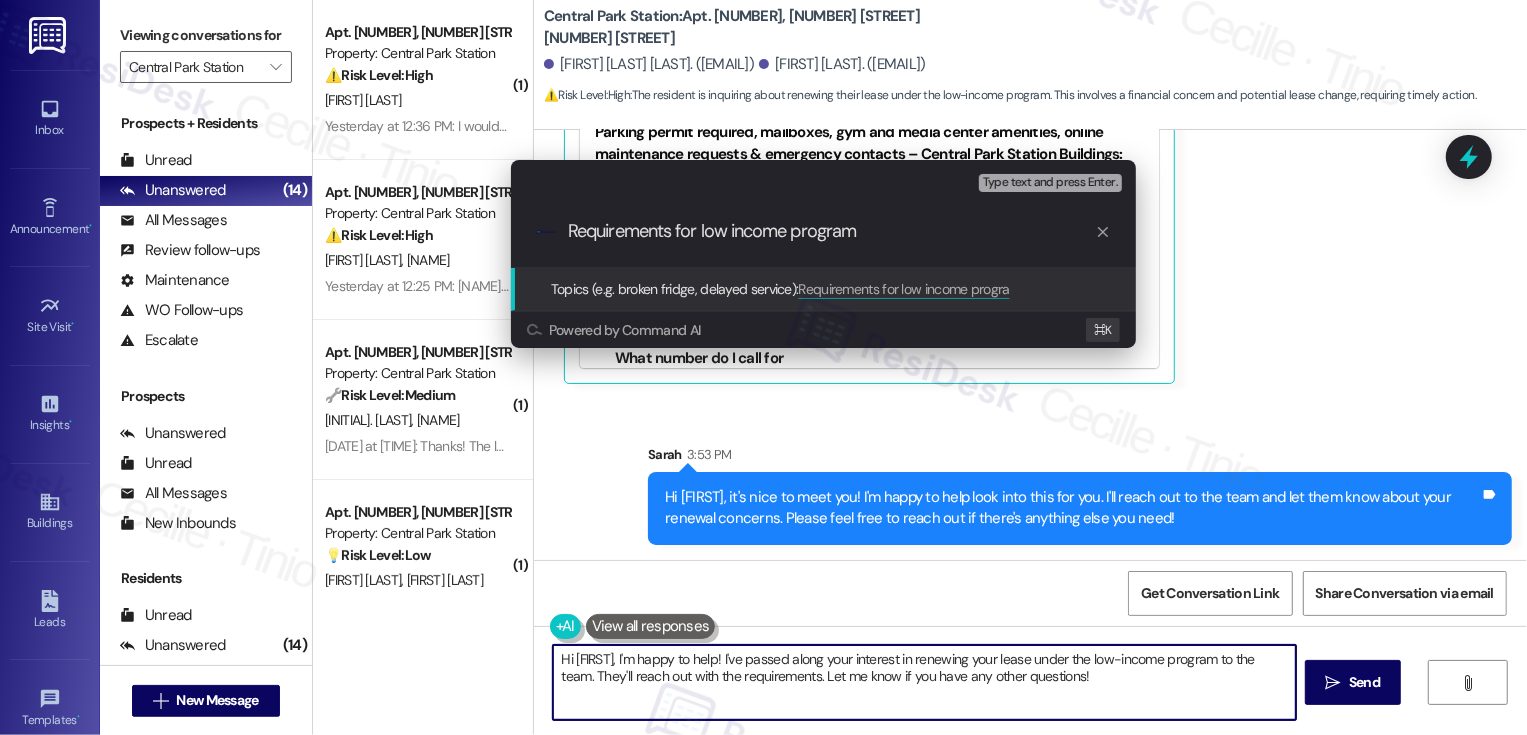 type on "Requirements for low income programs" 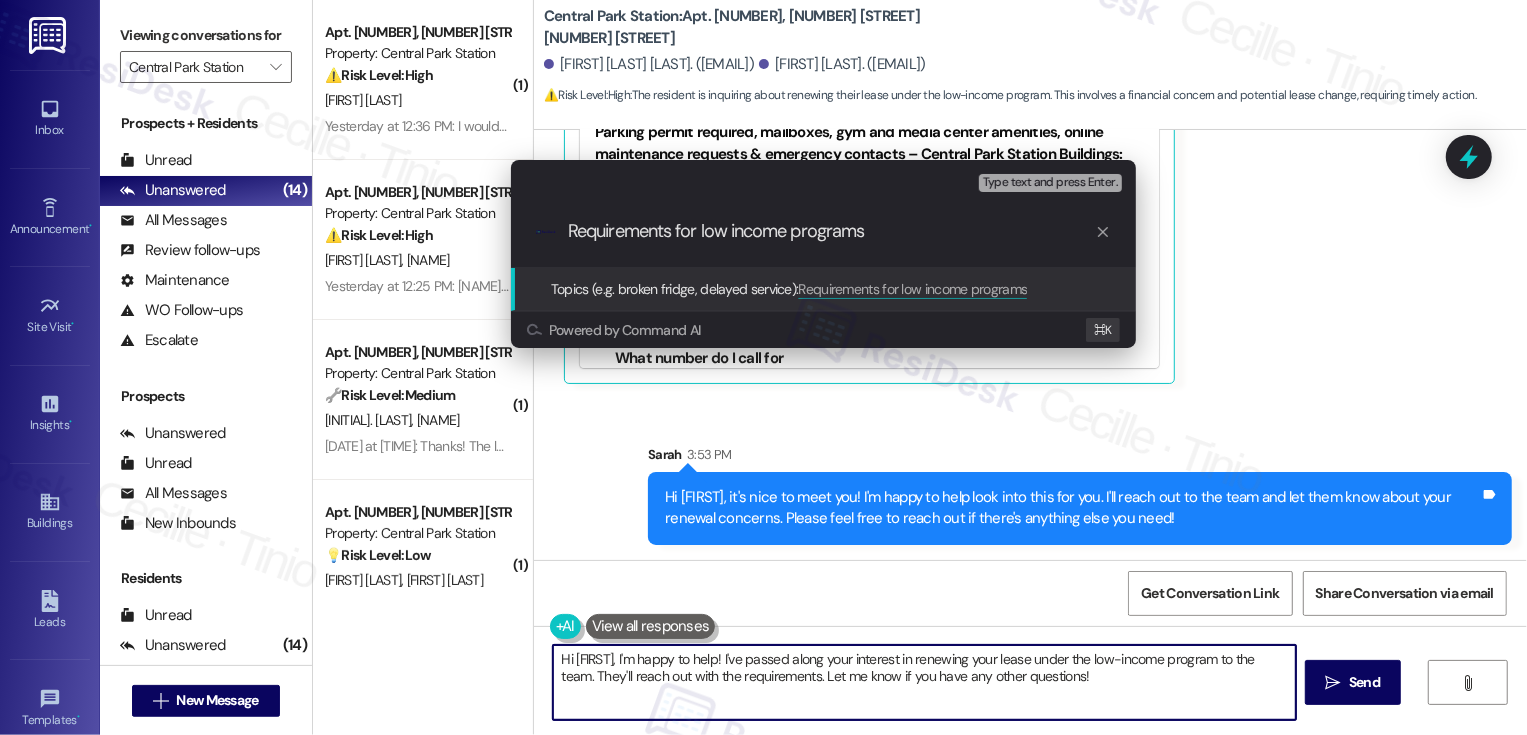 type 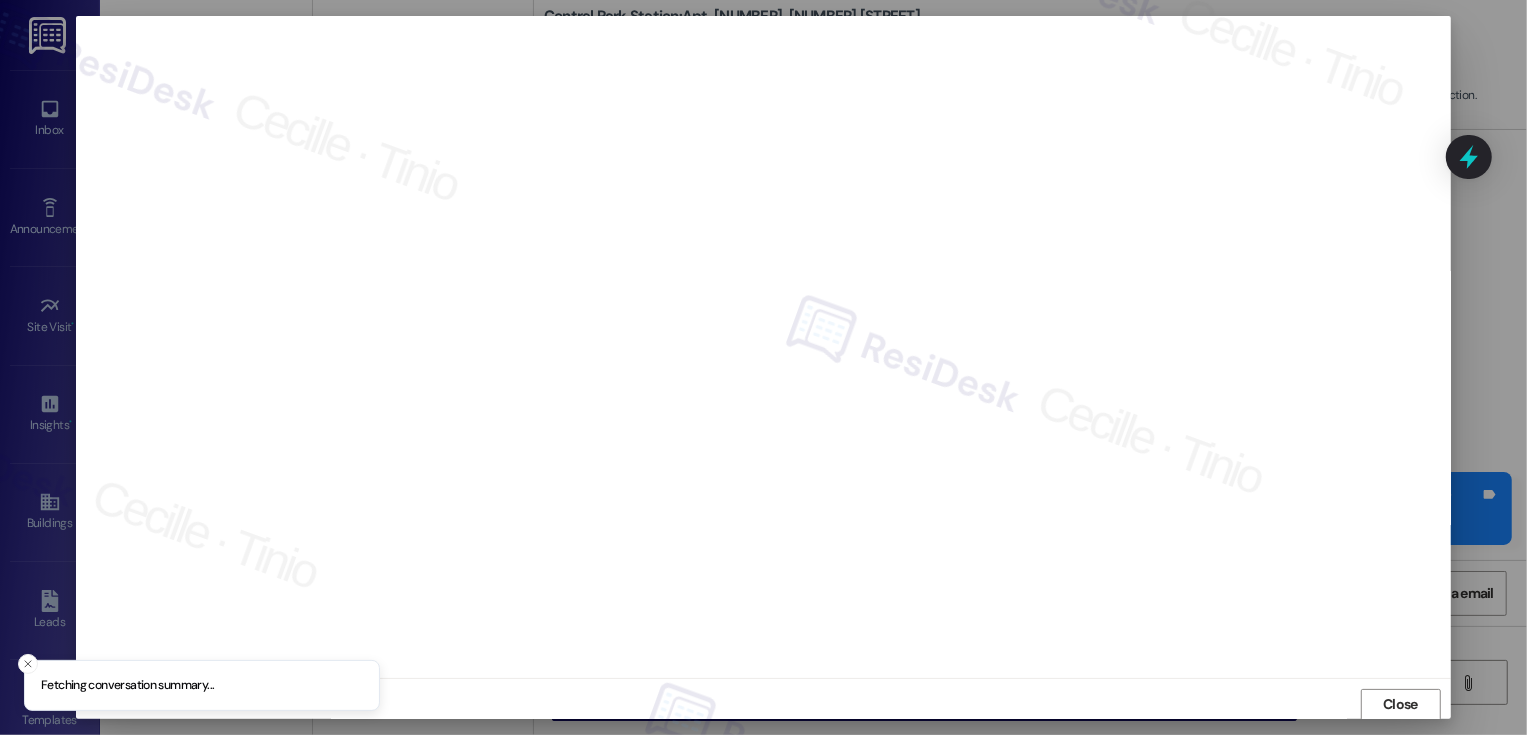 scroll, scrollTop: 1, scrollLeft: 0, axis: vertical 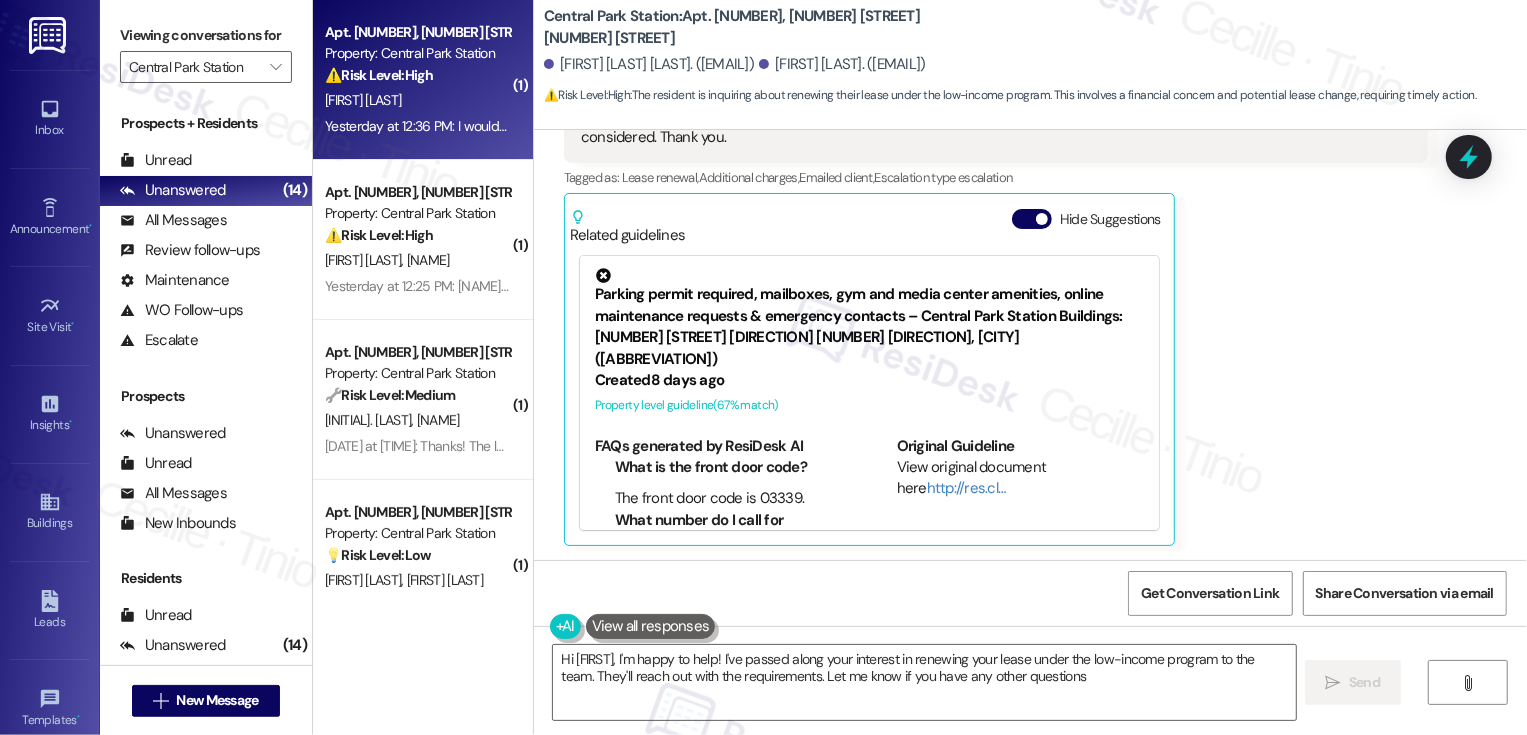 type on "Hi Oscar, I'm happy to help! I've passed along your interest in renewing your lease under the low-income program to the team. They'll reach out with the requirements. Let me know if you have any other questions!" 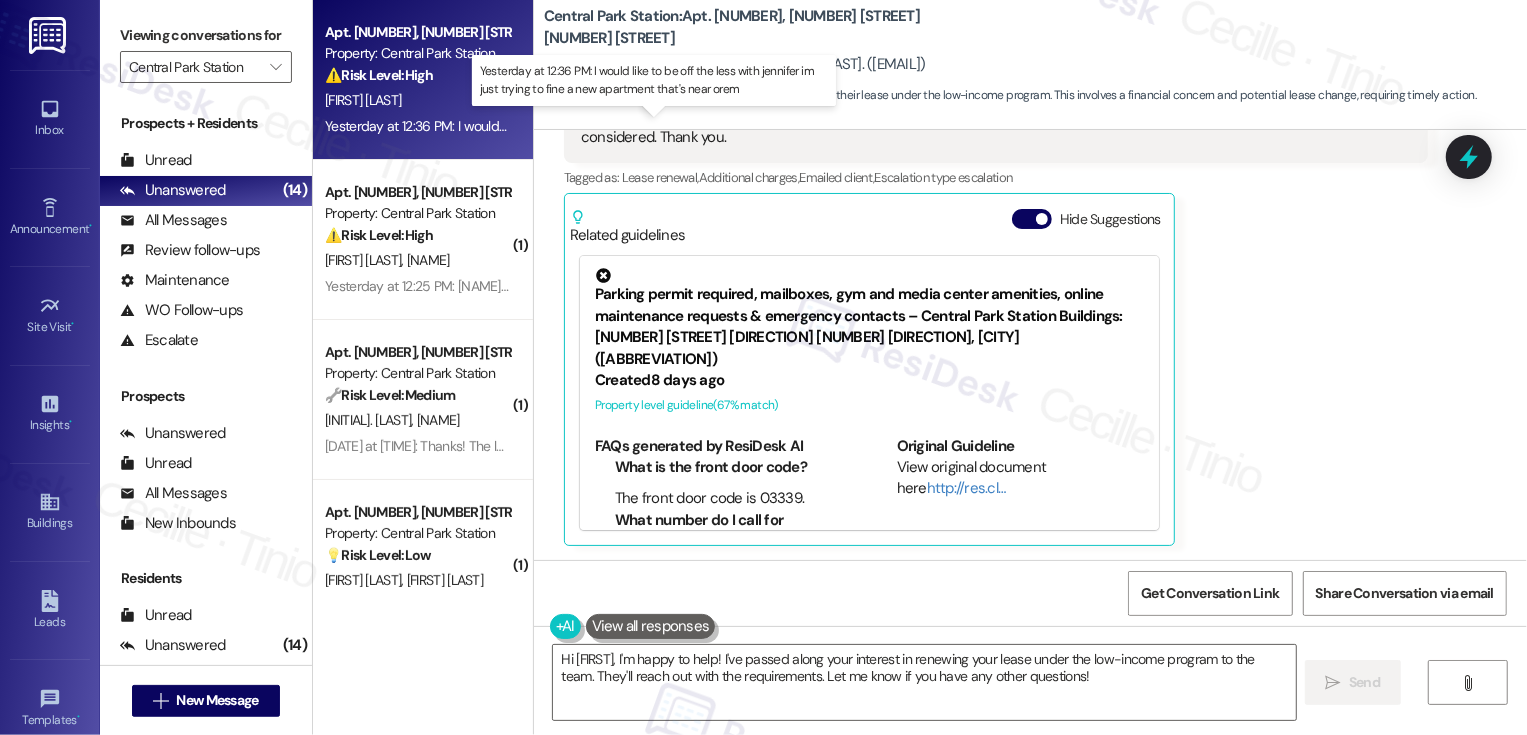 click on "Yesterday at 12:36 PM: I would like to be off the less with  jennifer  im just trying  to fine a new apartment  that's near orem  Yesterday at 12:36 PM: I would like to be off the less with  jennifer  im just trying  to fine a new apartment  that's near orem" at bounding box center (667, 126) 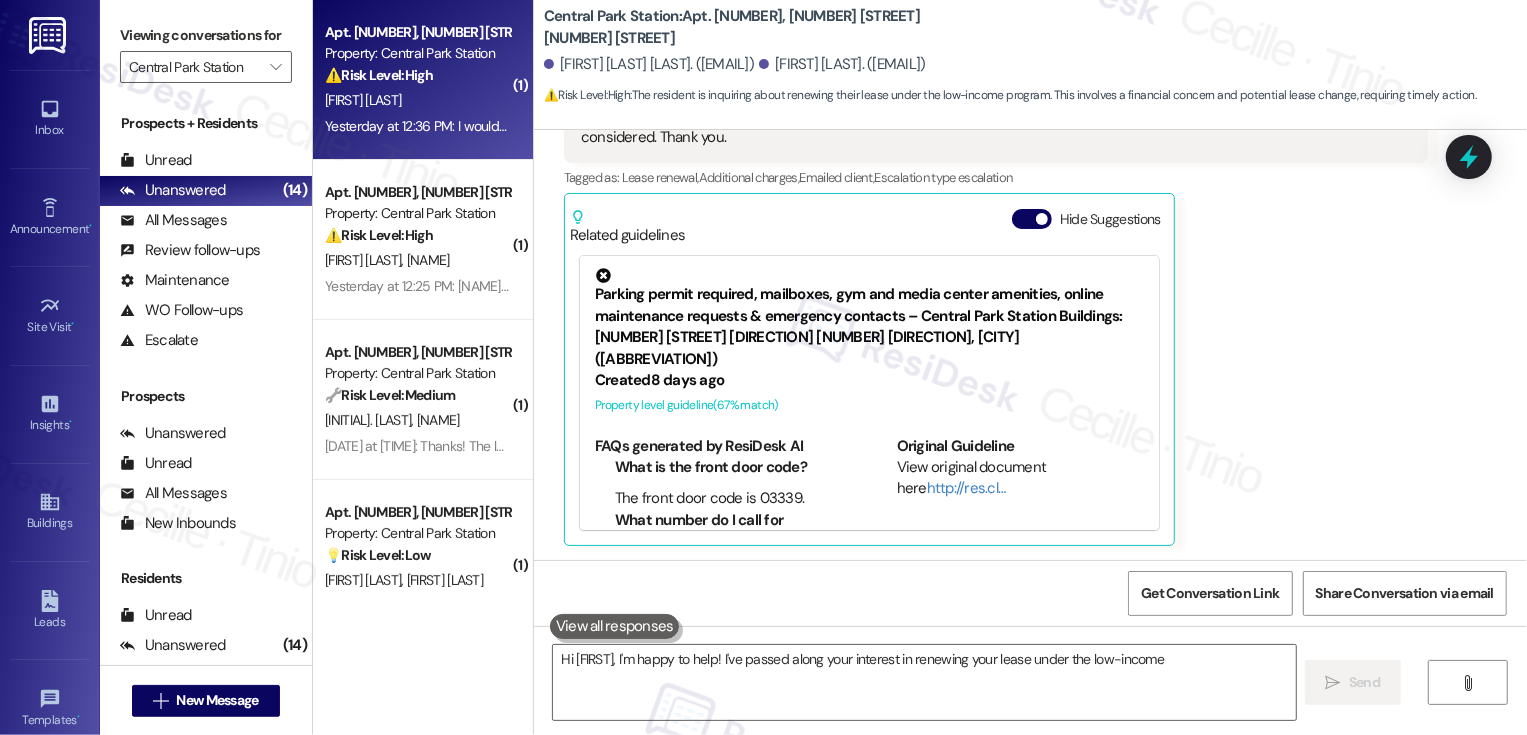 click on "Yesterday at 12:36 PM: I would like to be off the less with  jennifer  im just trying  to fine a new apartment  that's near orem  Yesterday at 12:36 PM: I would like to be off the less with  jennifer  im just trying  to fine a new apartment  that's near orem" at bounding box center [667, 126] 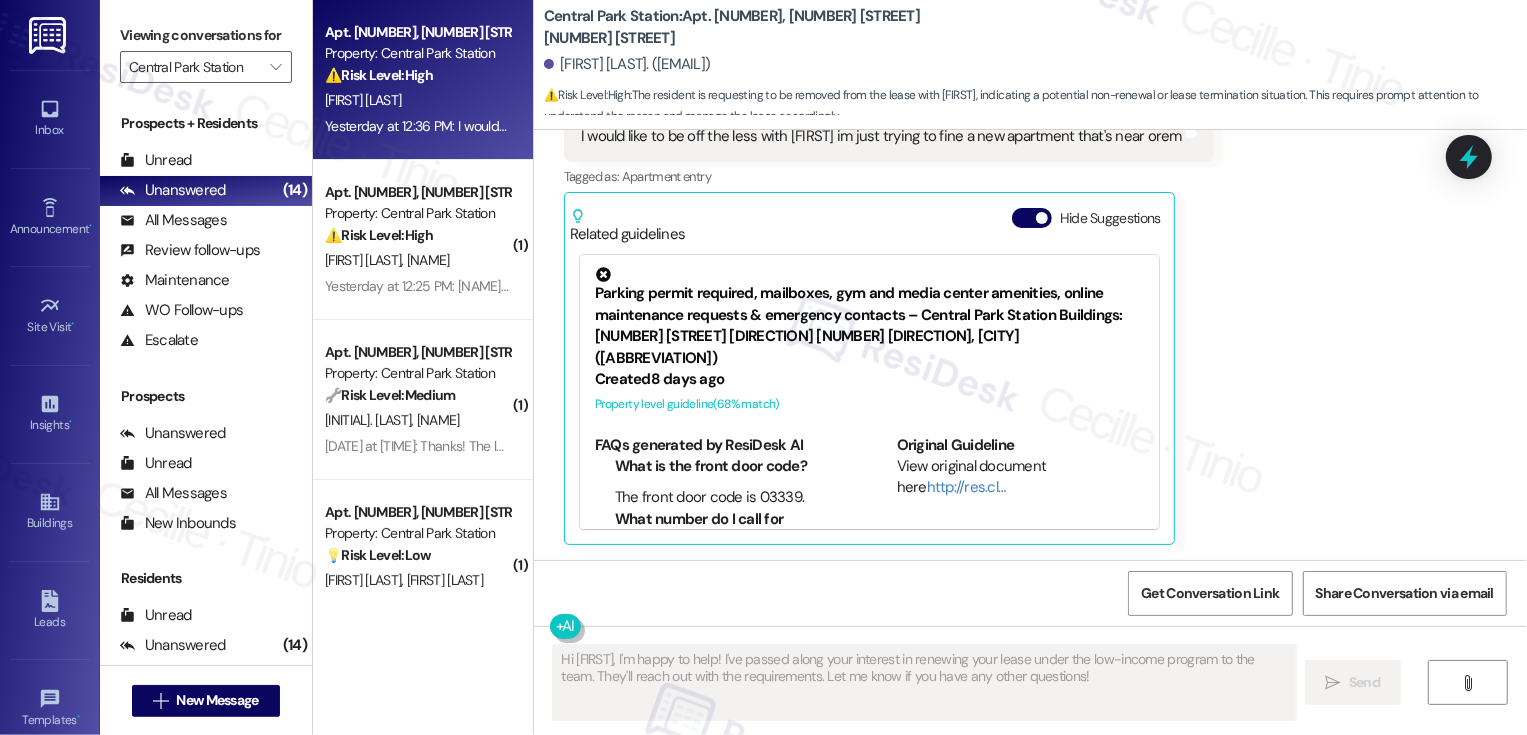 scroll, scrollTop: 55, scrollLeft: 0, axis: vertical 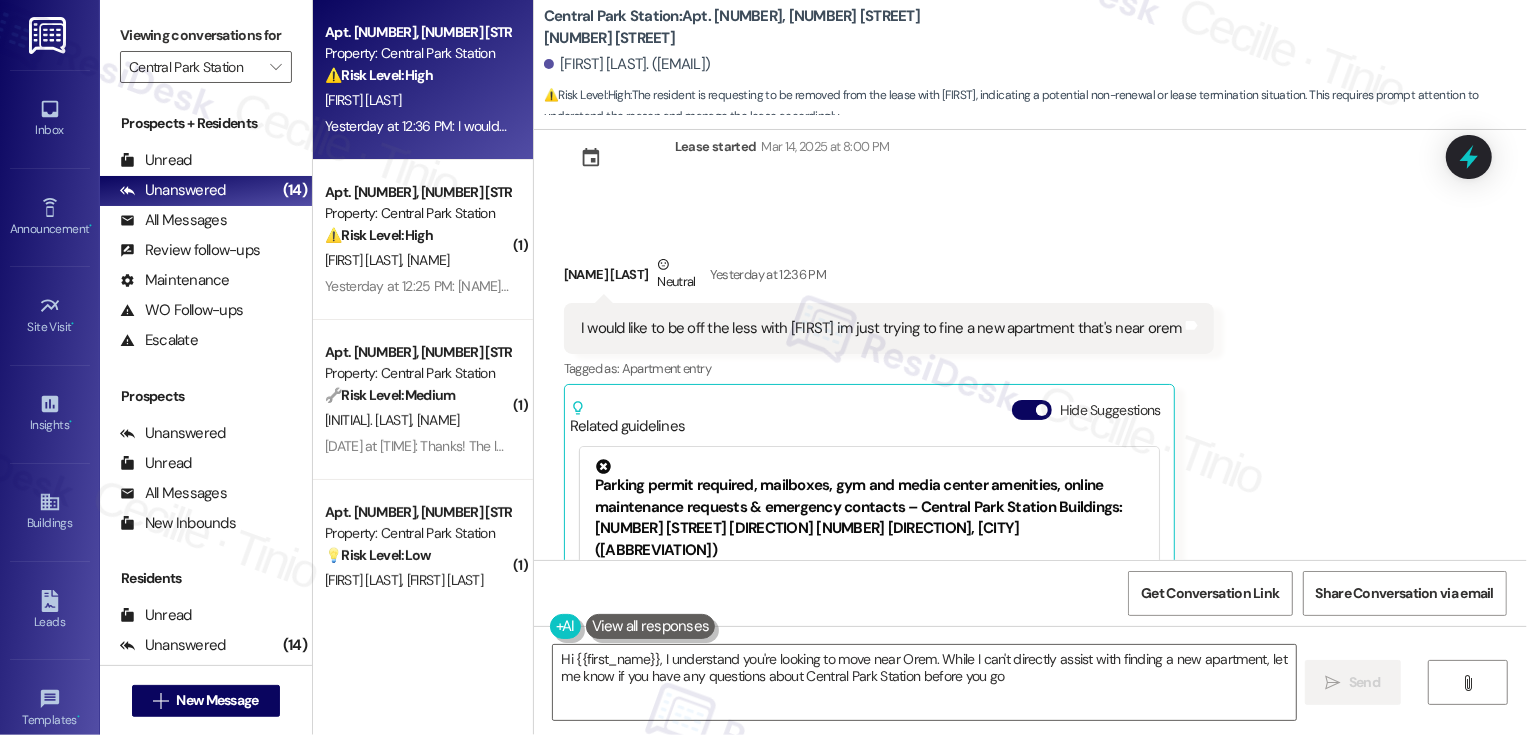 type on "Hi {{first_name}}, I understand you're looking to move near Orem. While I can't directly assist with finding a new apartment, let me know if you have any questions about Central Park Station before you go!" 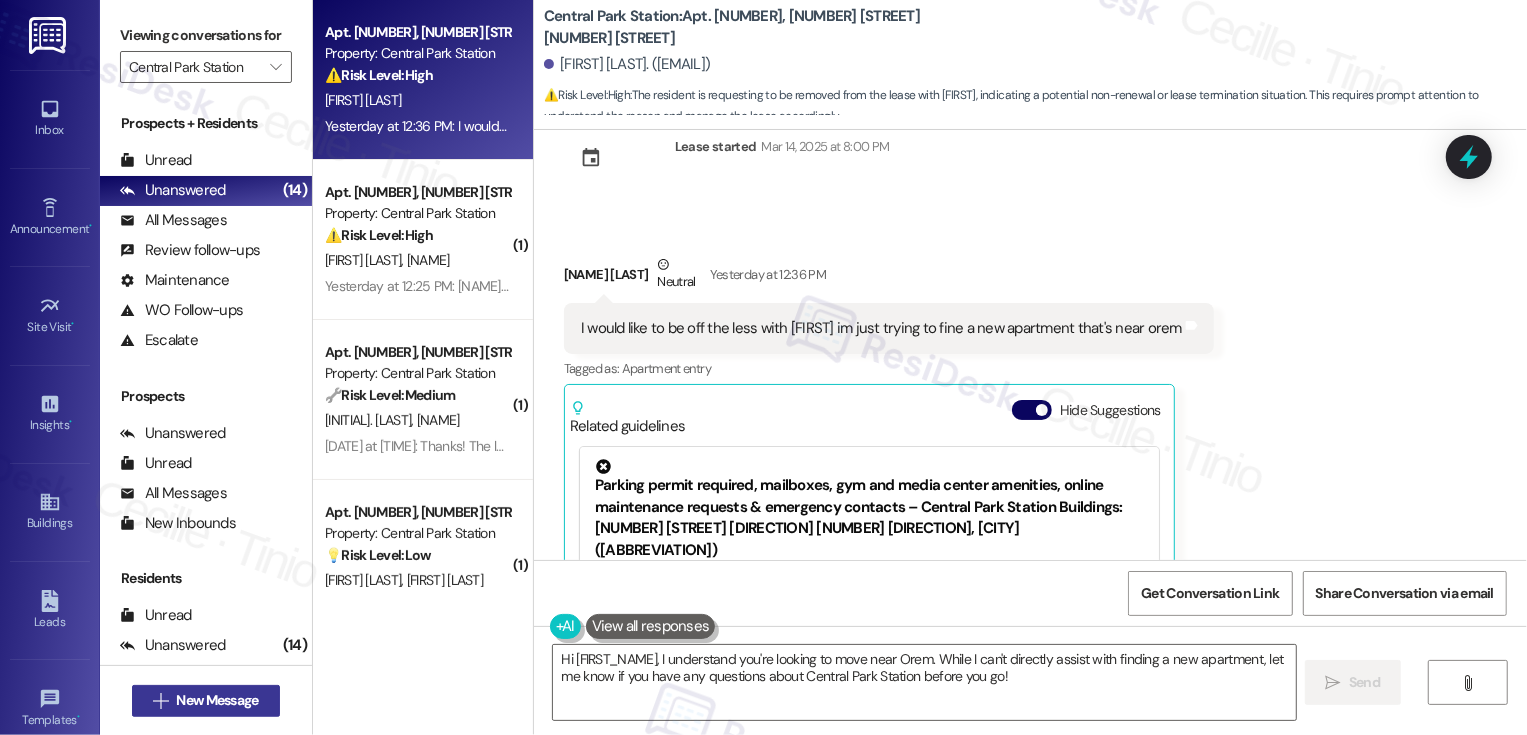click on "New Message" at bounding box center (217, 700) 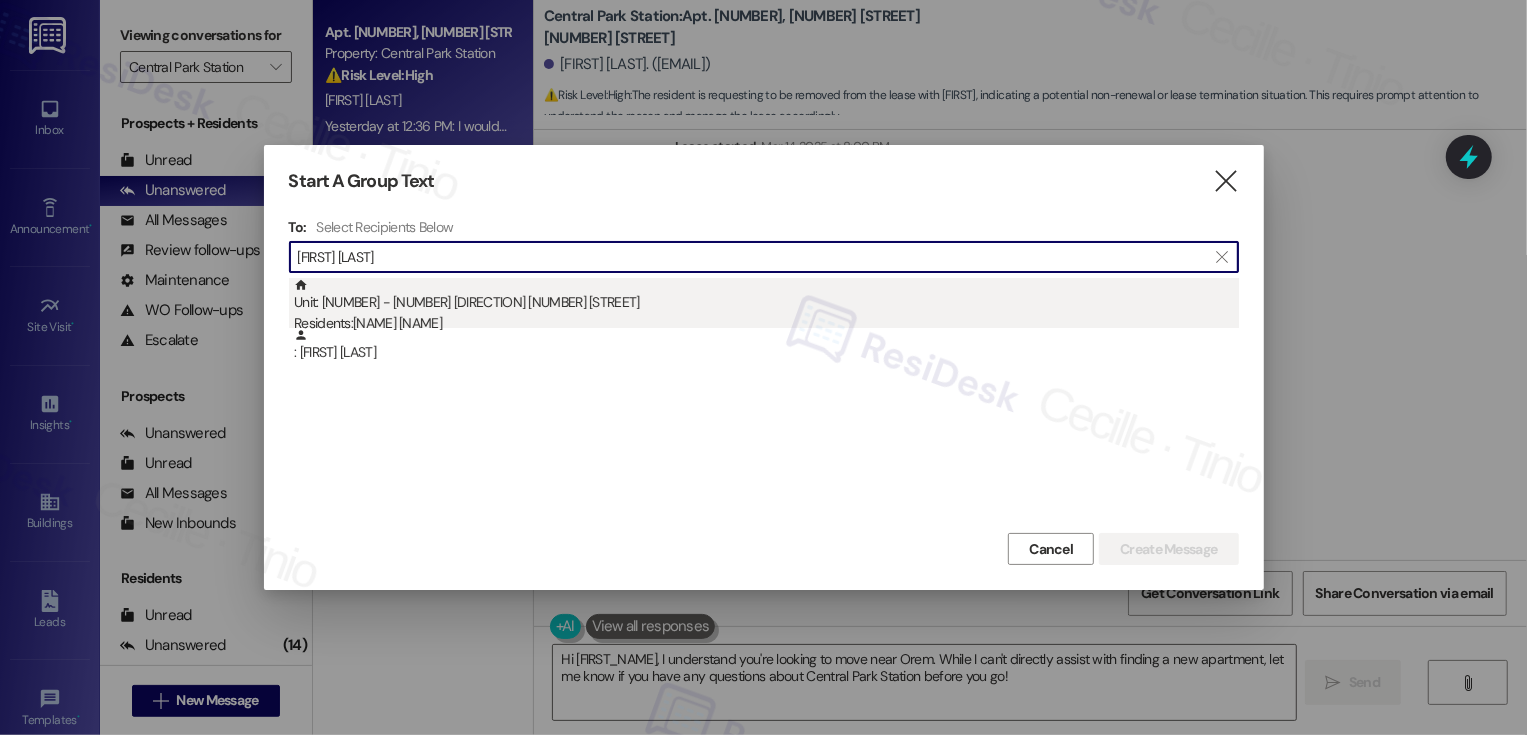 type on "tyler olla" 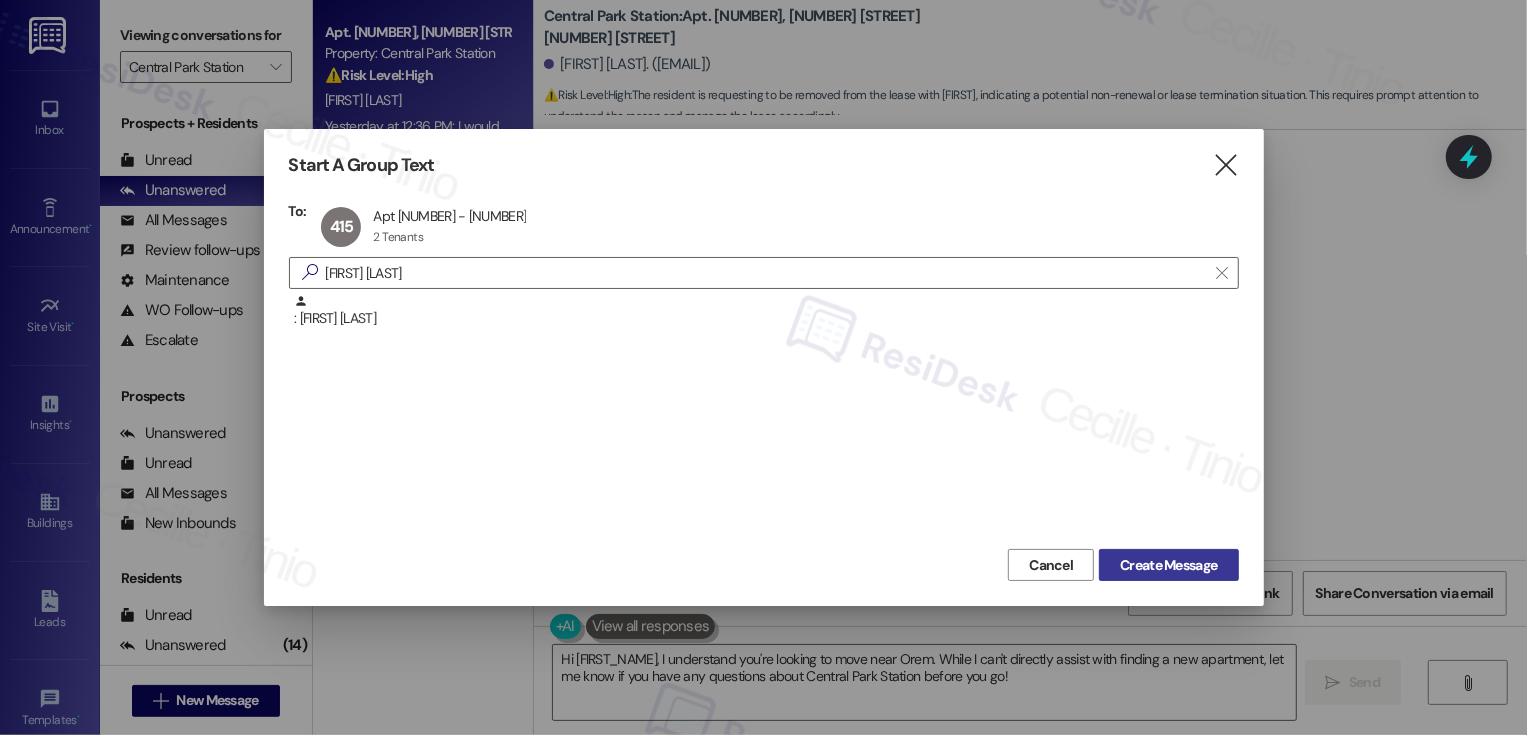 click on "Create Message" at bounding box center [1168, 565] 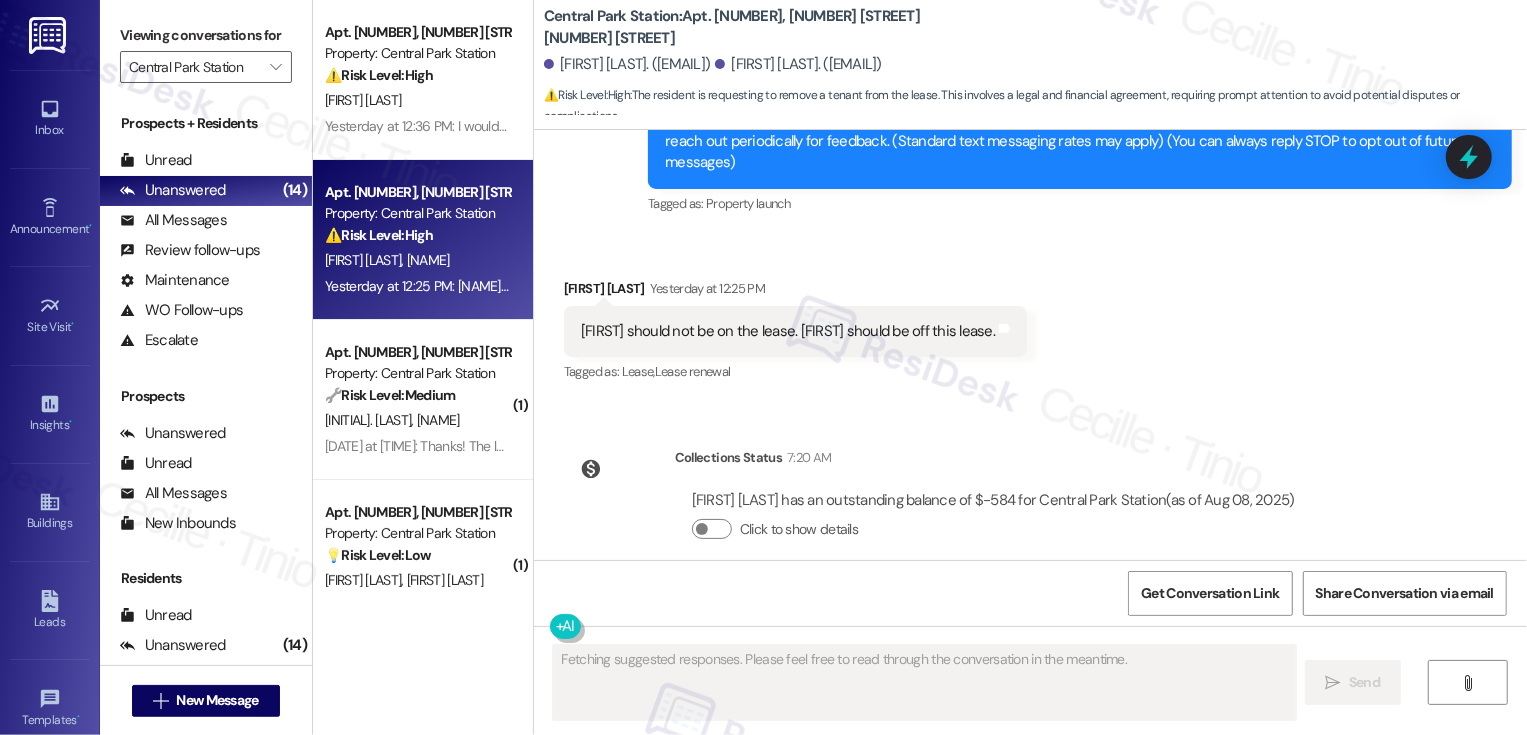 scroll, scrollTop: 290, scrollLeft: 0, axis: vertical 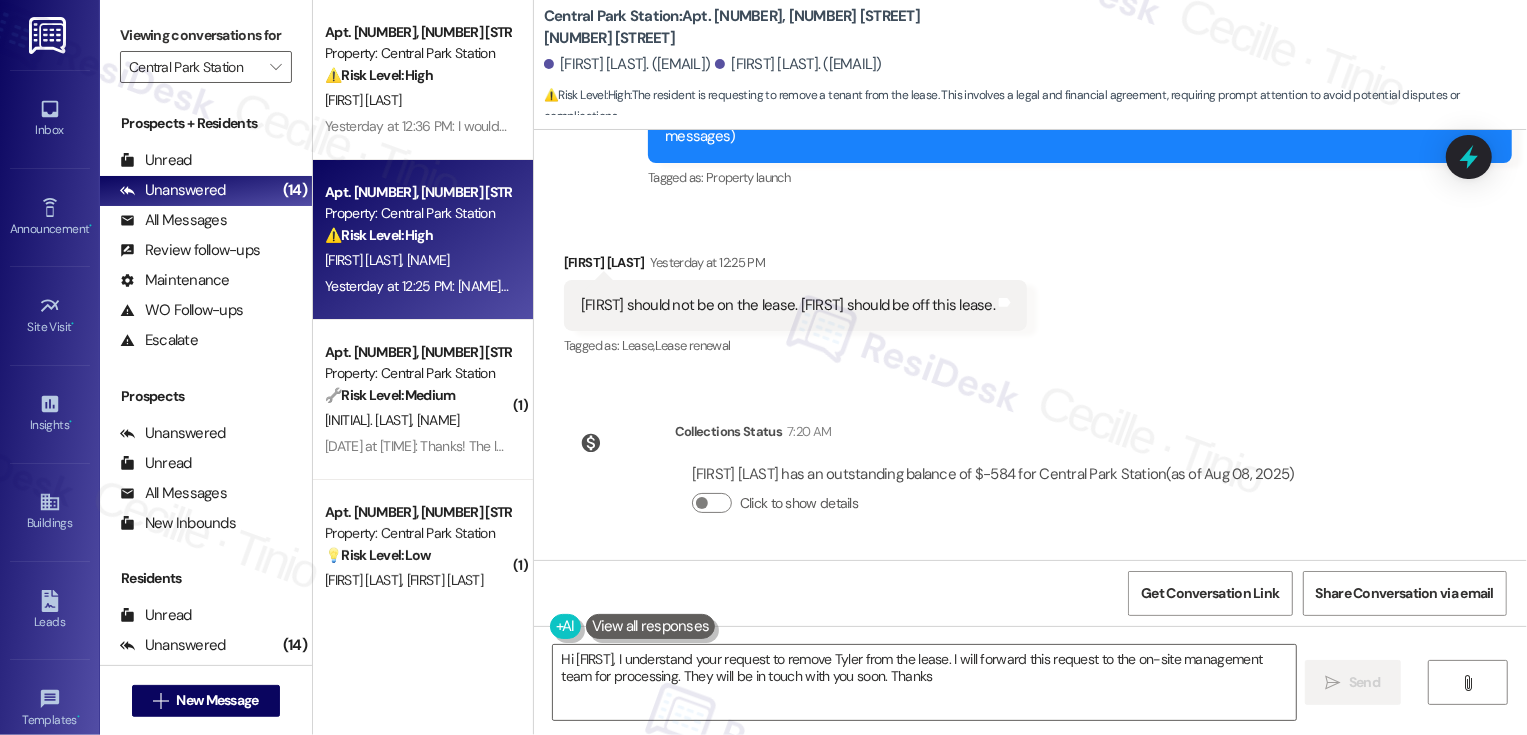 type on "Hi {{first_name}}, I understand your request to remove Tyler from the lease. I will forward this request to the on-site management team for processing. They will be in touch with you soon. Thanks!" 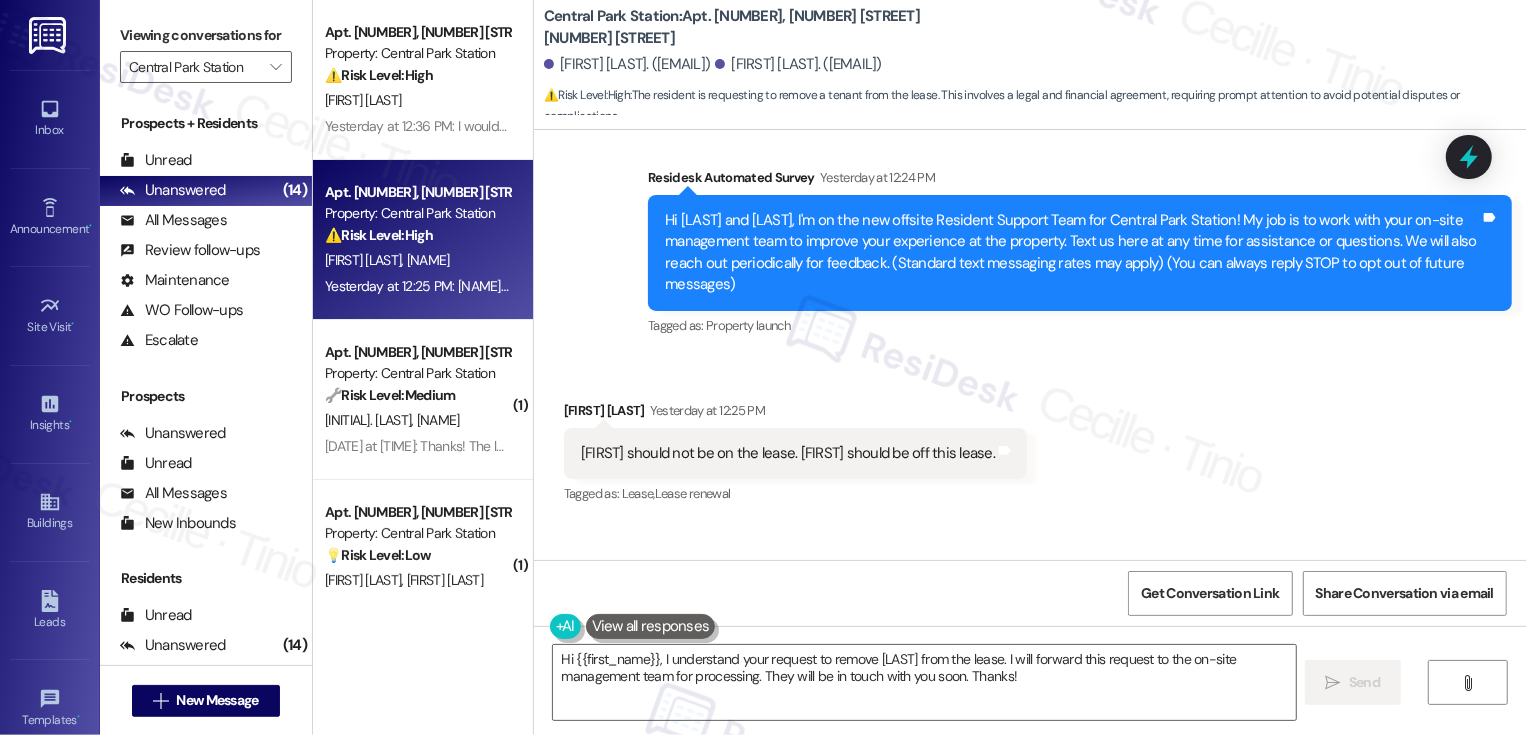 scroll, scrollTop: 290, scrollLeft: 0, axis: vertical 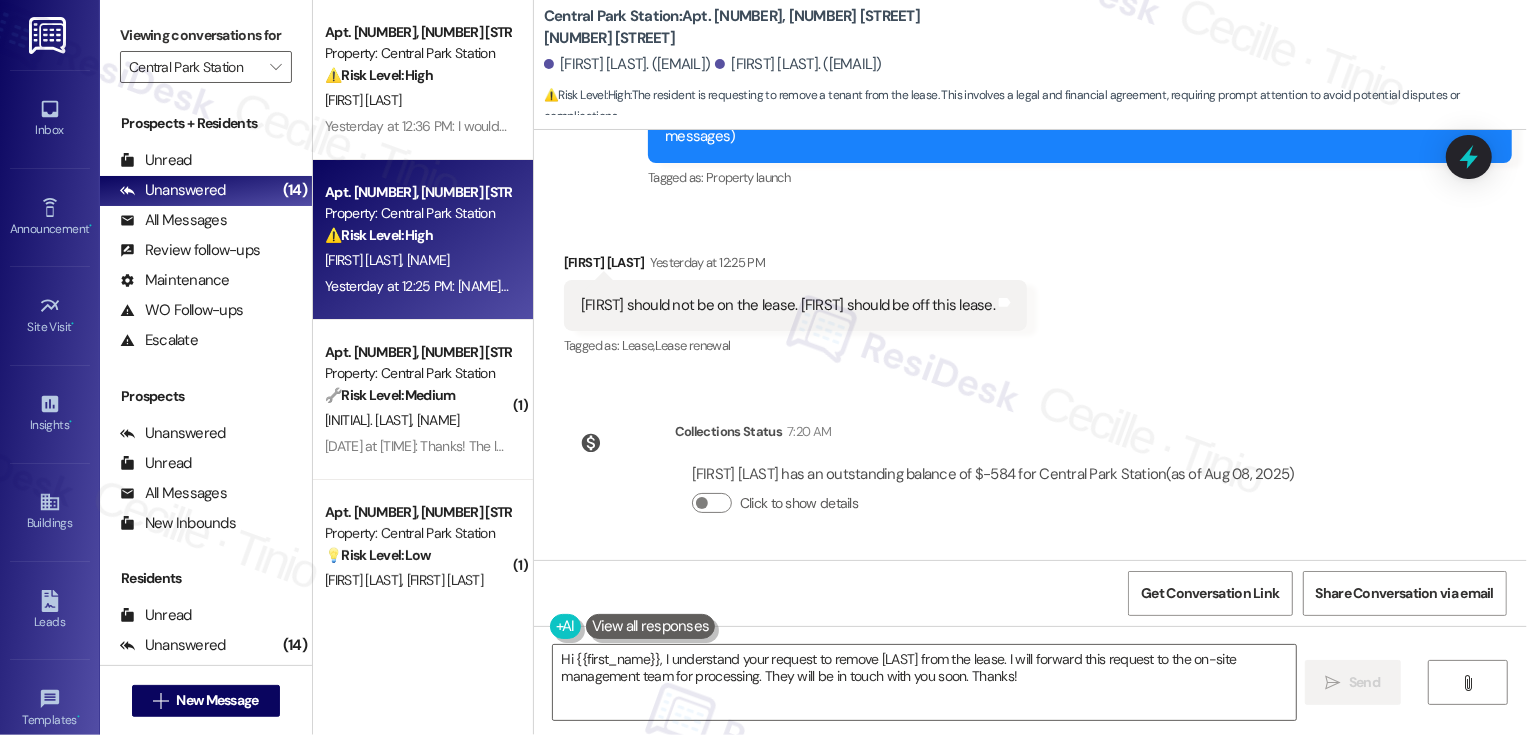 type 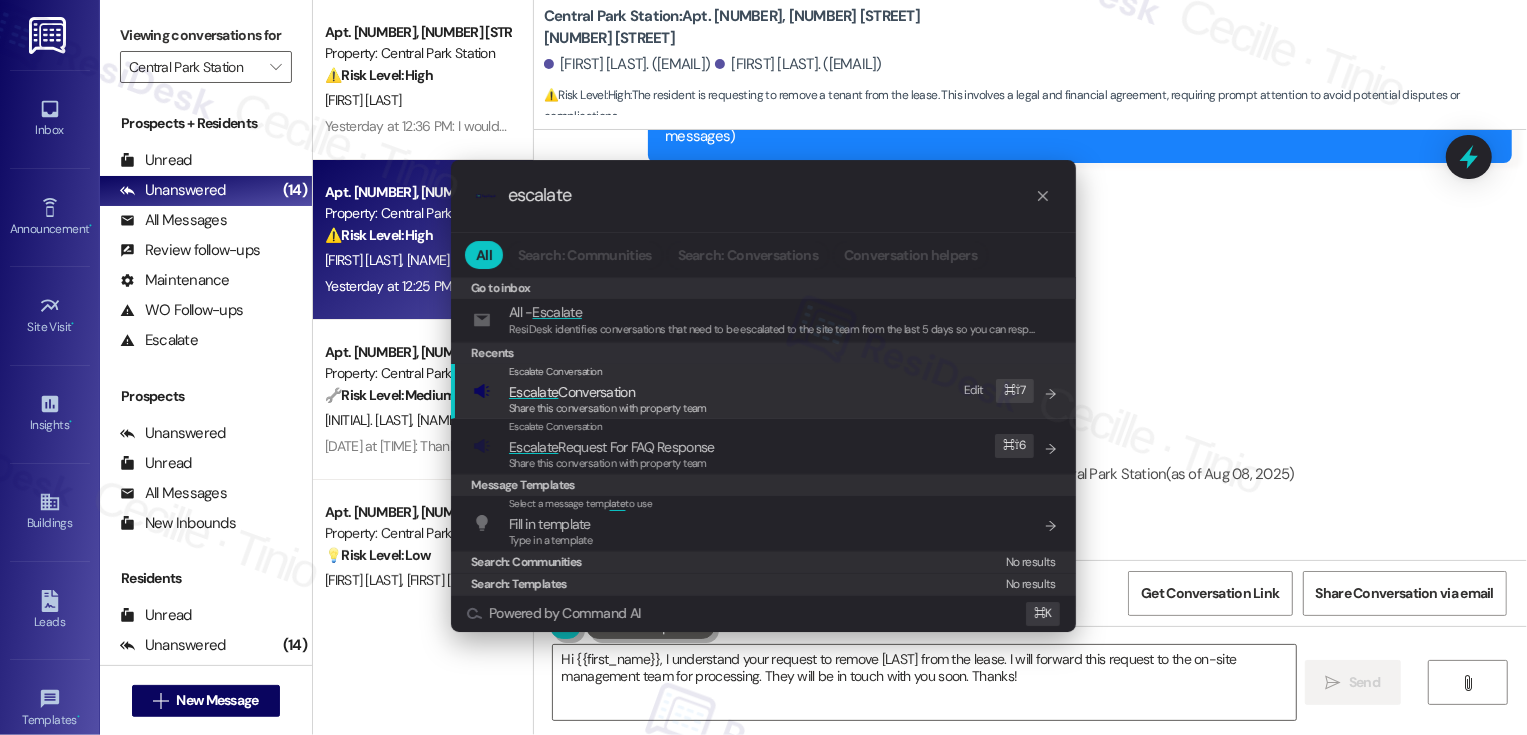 type on "escalate" 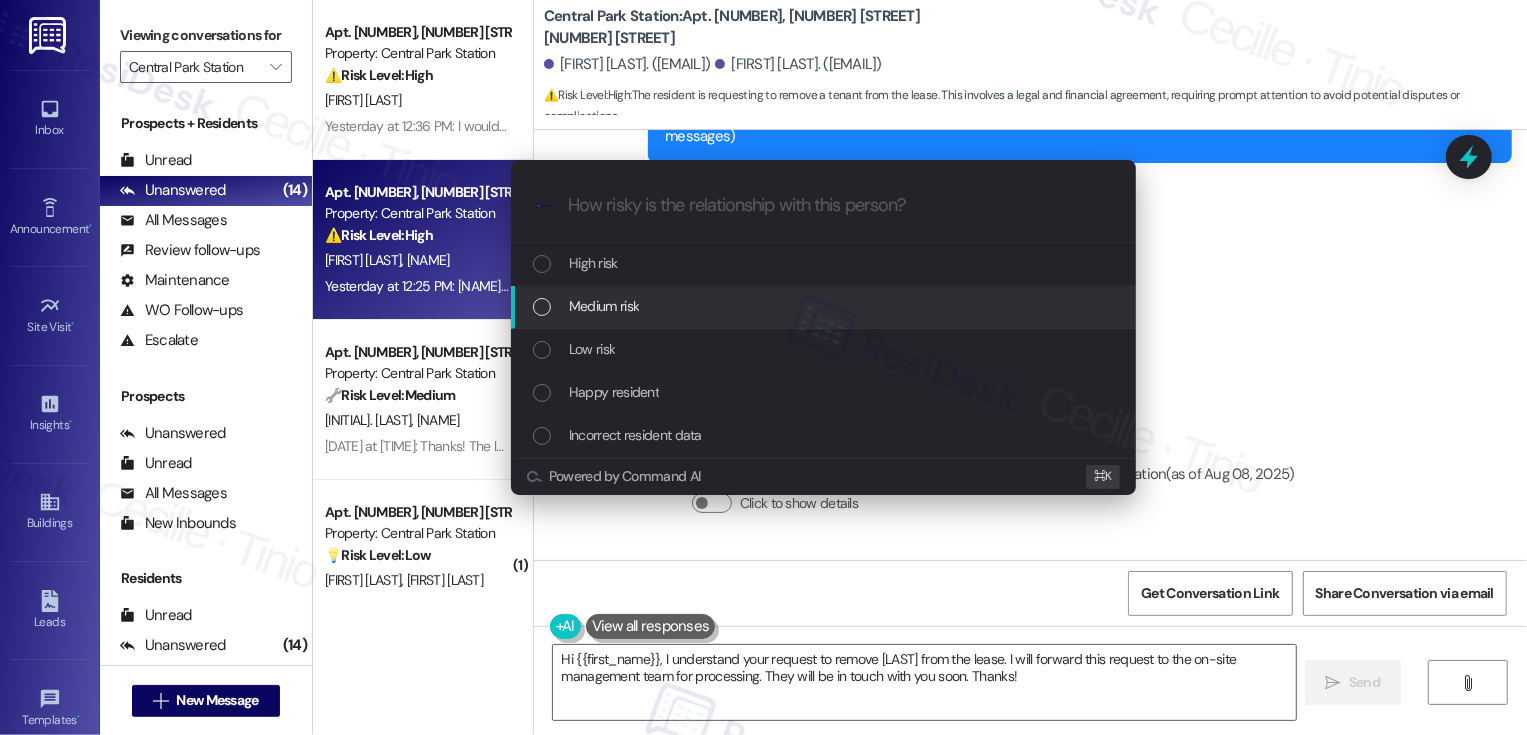 click on "Medium risk" at bounding box center (604, 306) 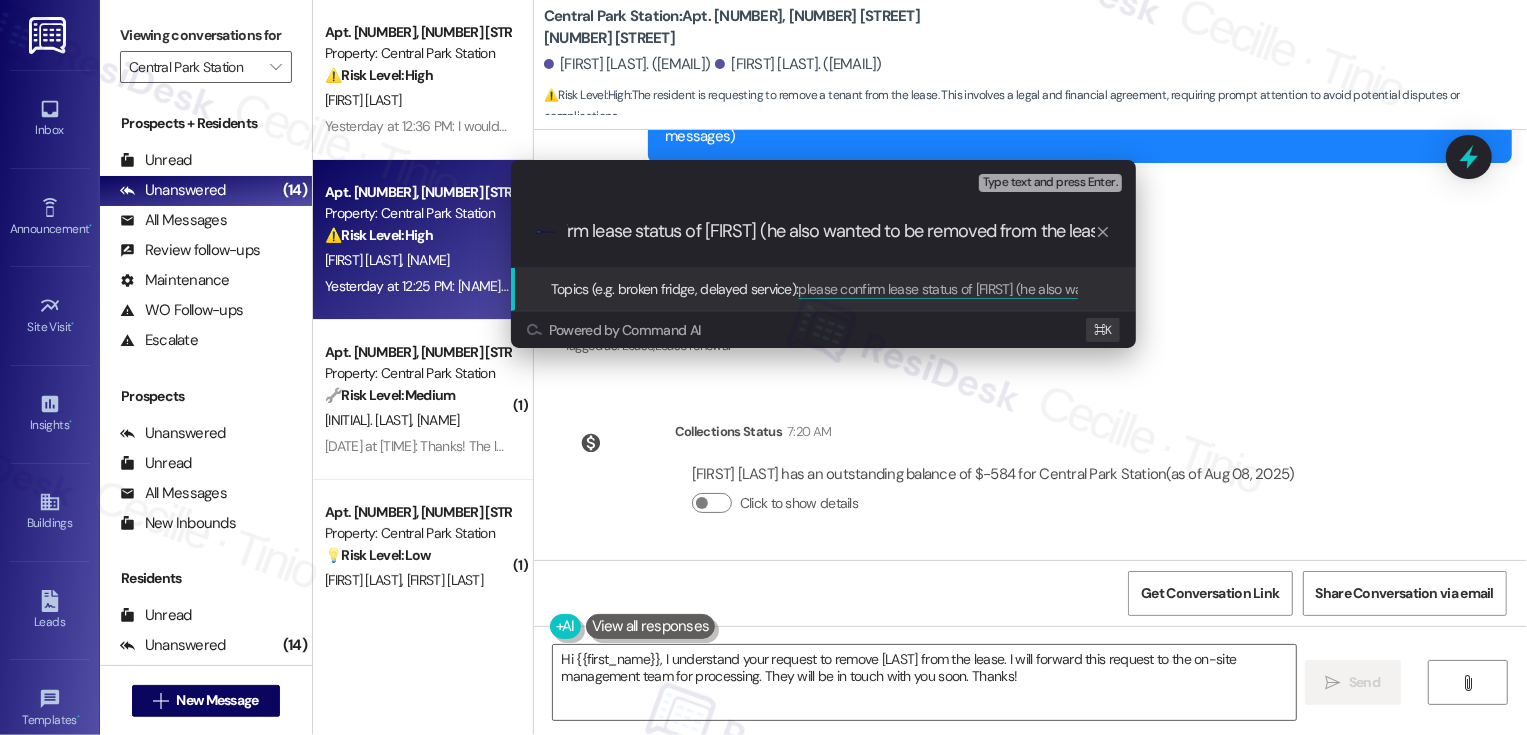 type on "please confirm lease status of Tyler (he also wanted to be removed from the lease)" 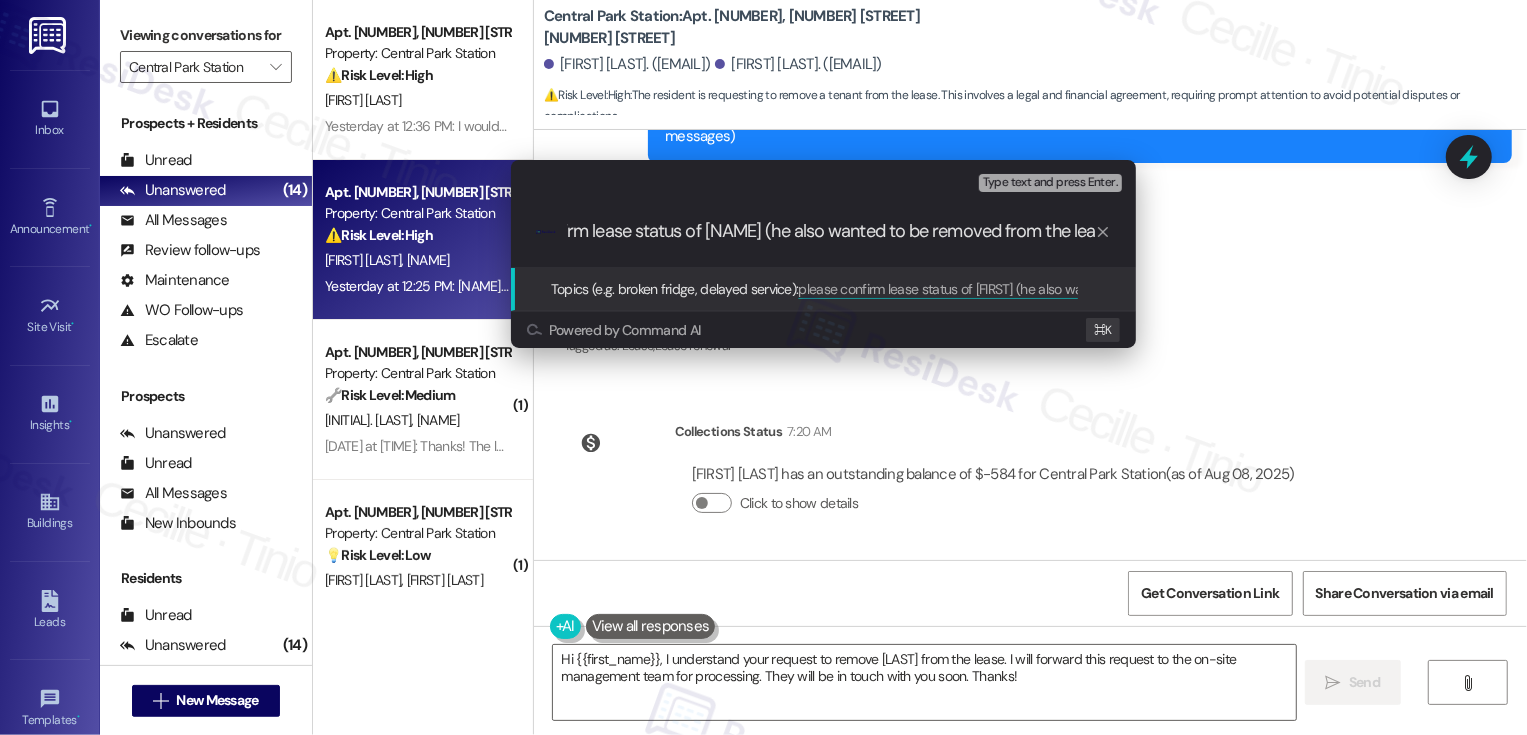 scroll, scrollTop: 0, scrollLeft: 95, axis: horizontal 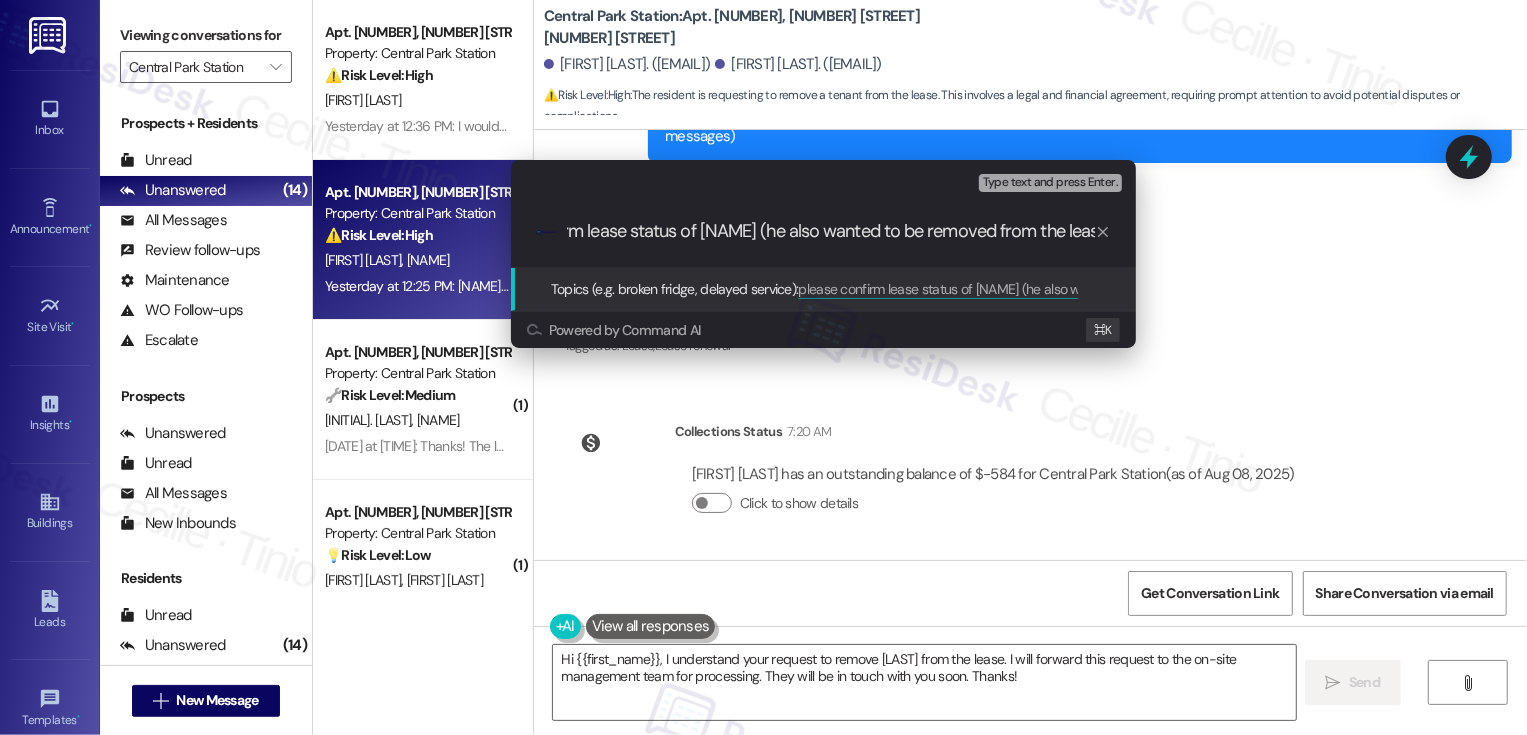 type 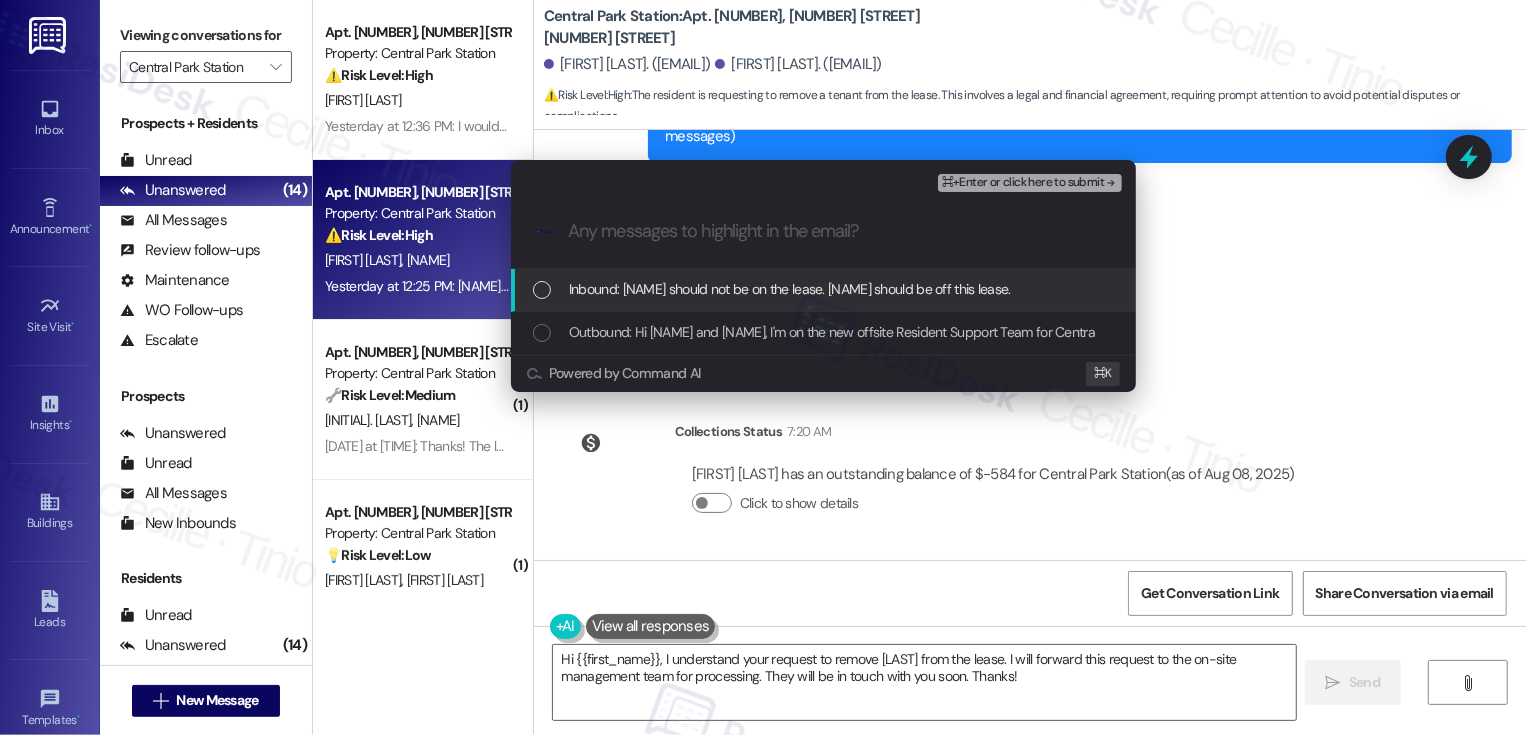 scroll, scrollTop: 0, scrollLeft: 0, axis: both 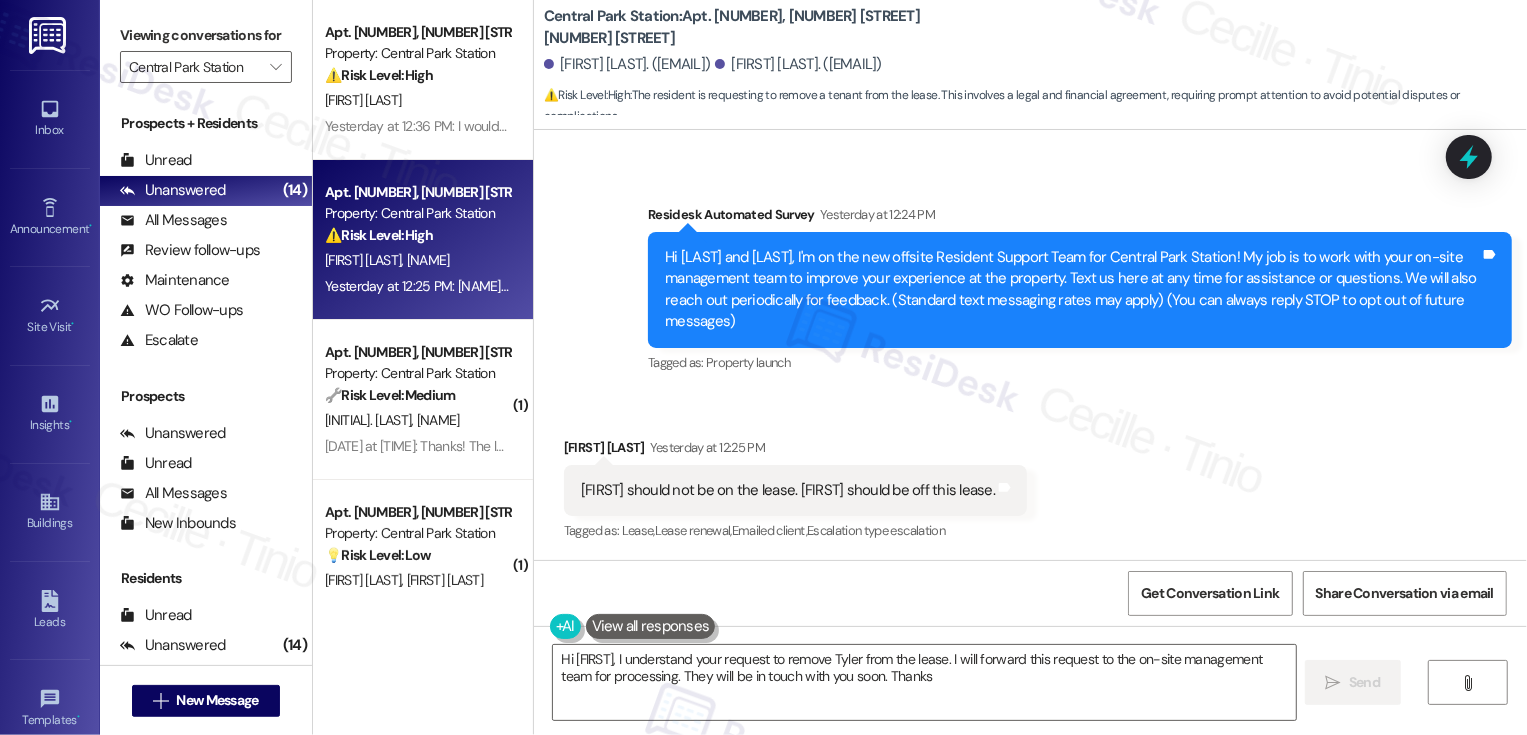 type on "Hi {{first_name}}, I understand your request to remove Tyler from the lease. I will forward this request to the on-site management team for processing. They will be in touch with you soon. Thanks!" 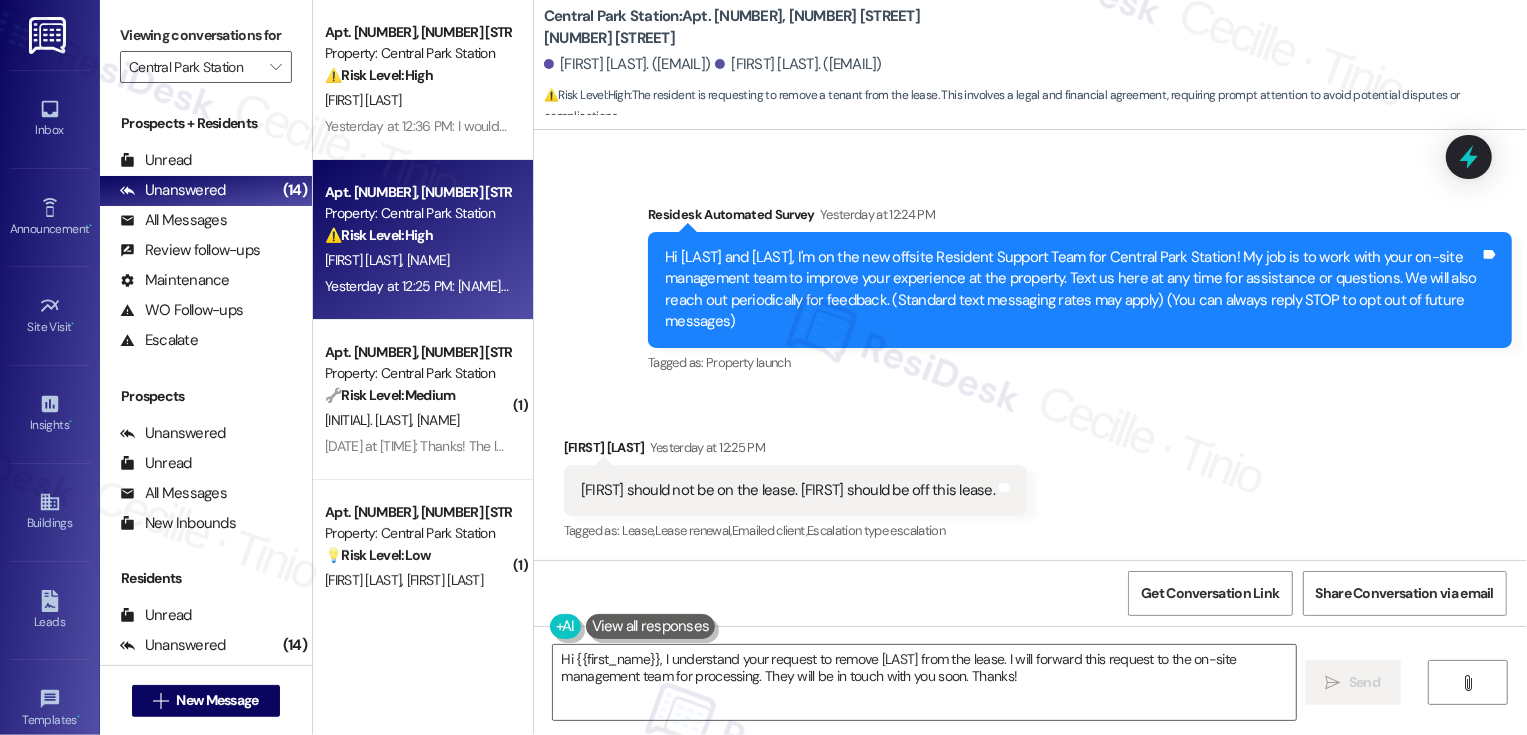 scroll, scrollTop: 290, scrollLeft: 0, axis: vertical 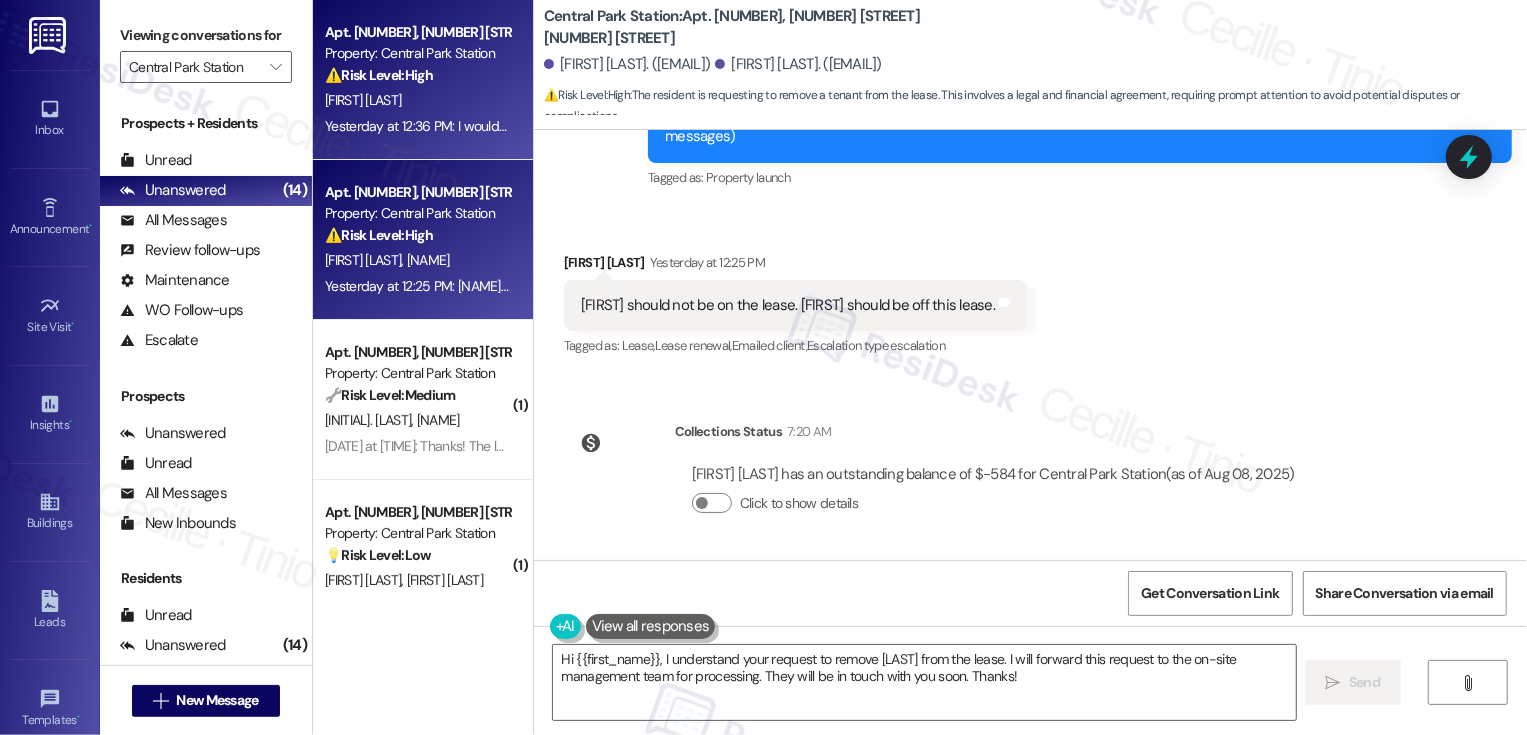click on "[FIRST] [LAST]" at bounding box center [417, 100] 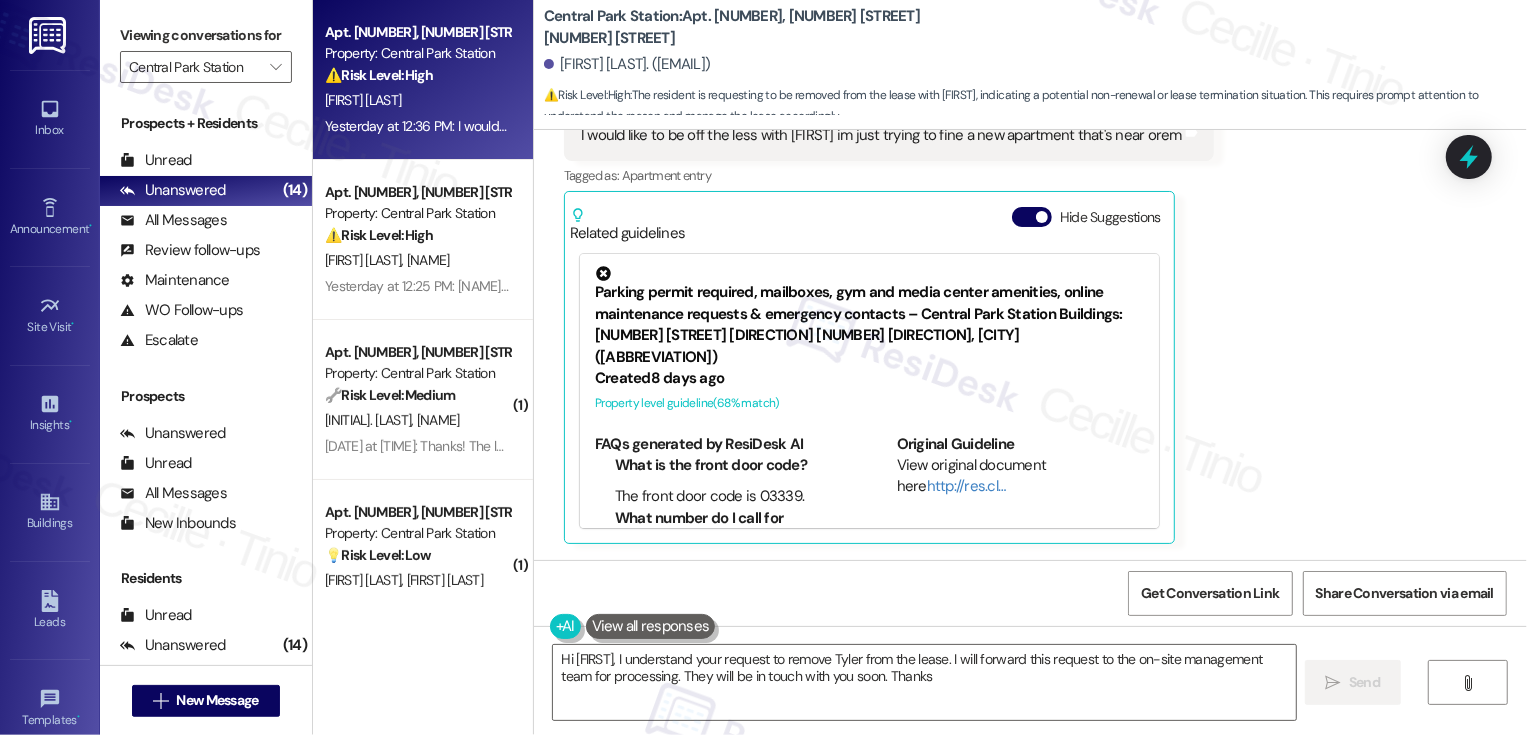 type on "Hi {{first_name}}, I understand your request to remove Tyler from the lease. I will forward this request to the on-site management team for processing. They will be in touch with you soon. Thanks!" 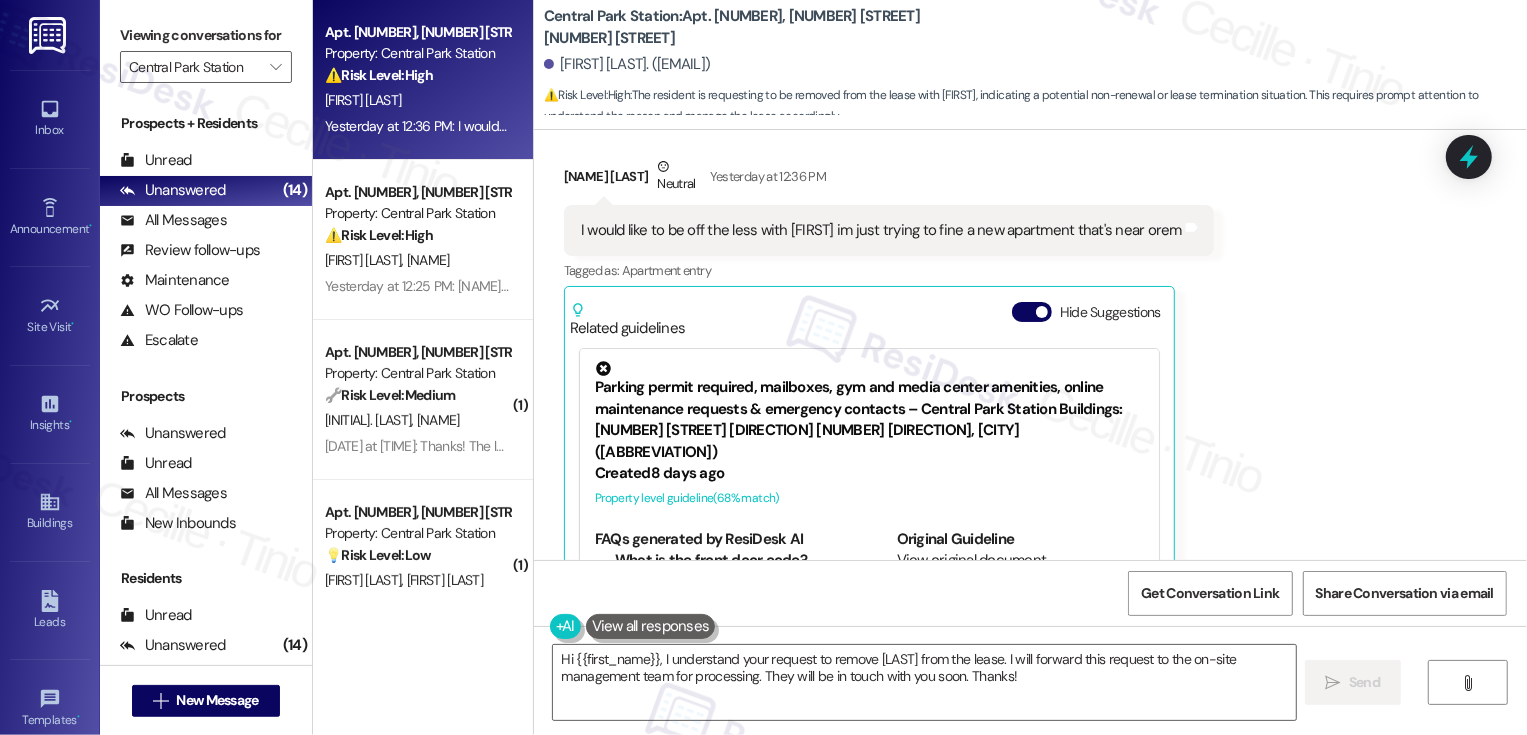 scroll, scrollTop: 105, scrollLeft: 0, axis: vertical 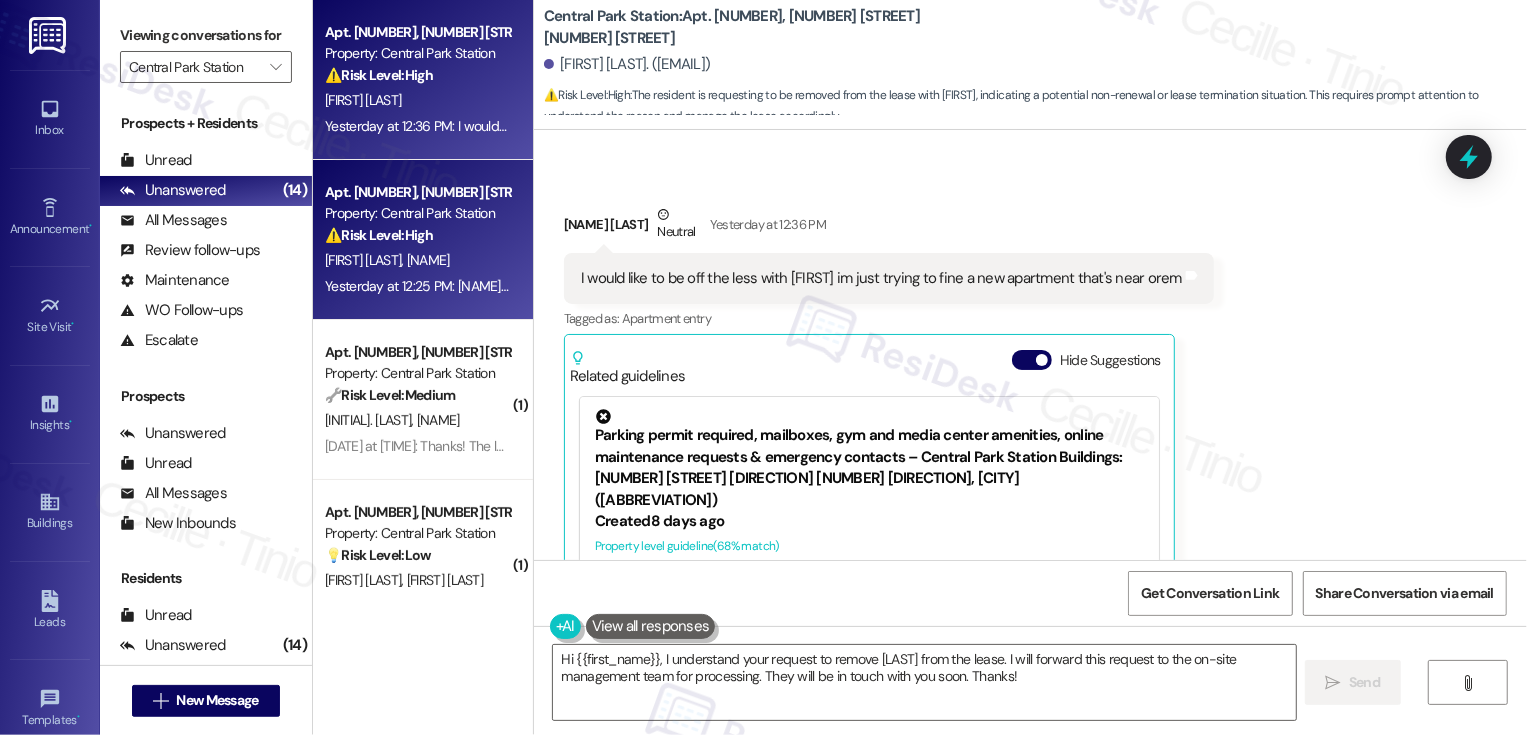 click on "Apt. [NUMBER], [NUMBER] [STREET]" at bounding box center [417, 192] 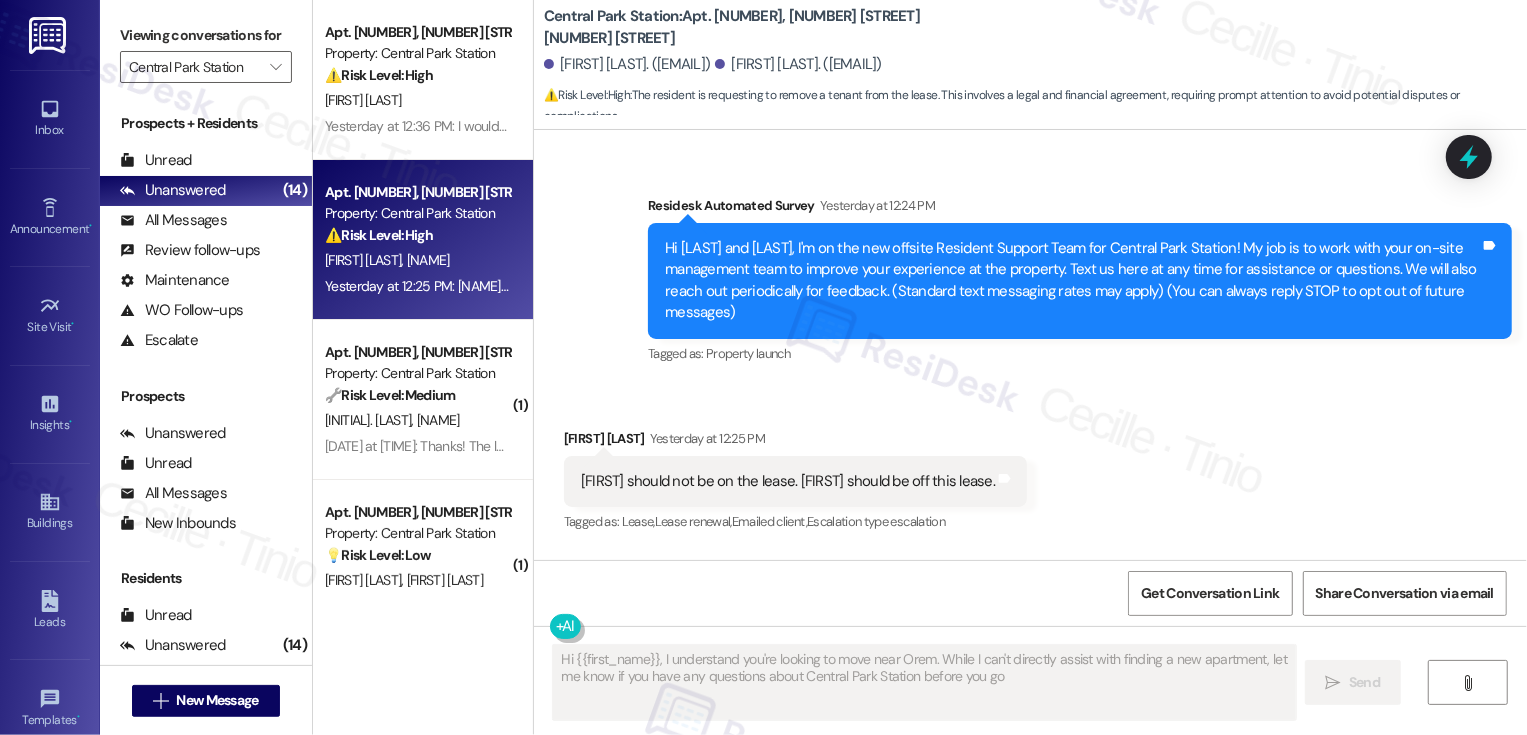 type on "Hi {{first_name}}, I understand you're looking to move near Orem. While I can't directly assist with finding a new apartment, let me know if you have any questions about Central Park Station before you go!" 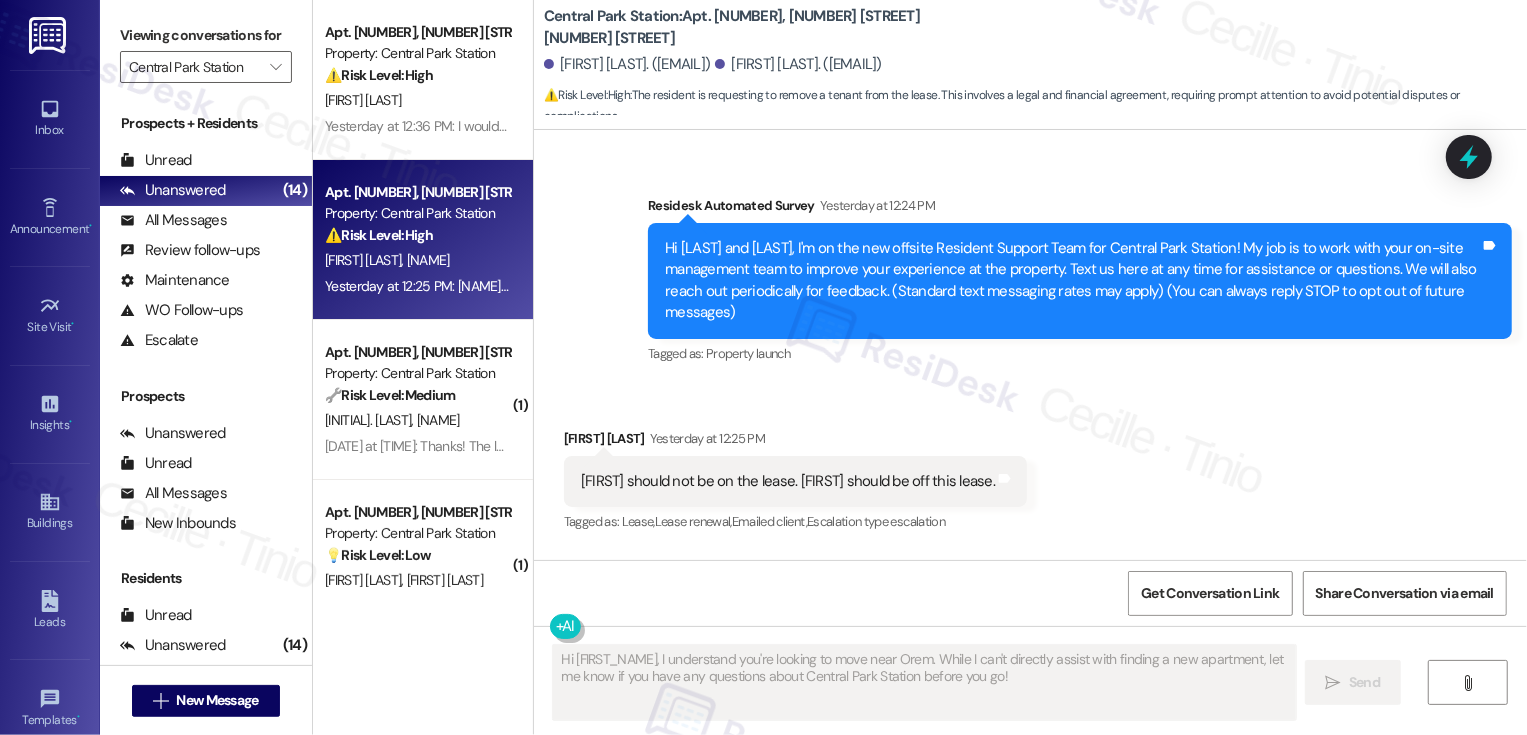 scroll, scrollTop: 536, scrollLeft: 0, axis: vertical 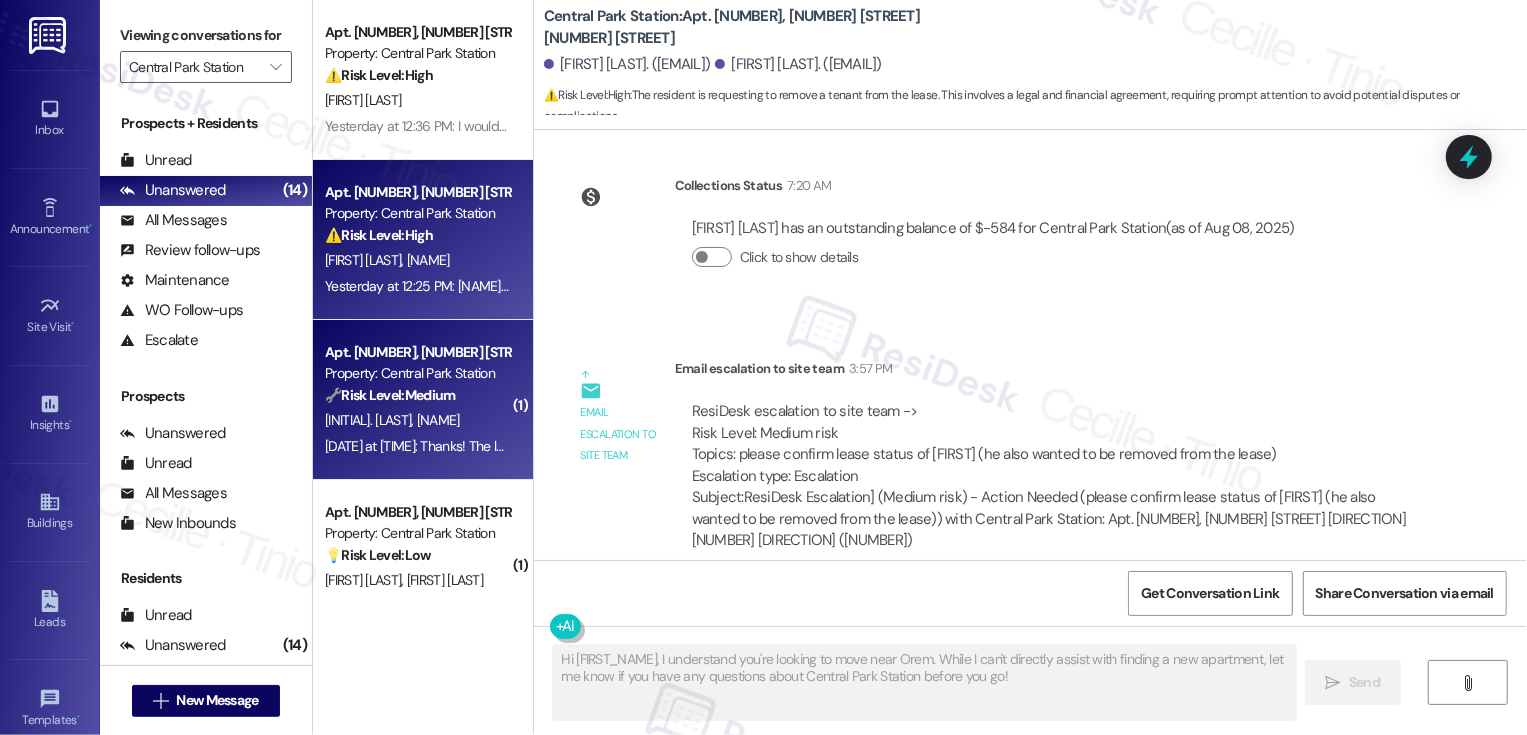 click on "K. Spackman" at bounding box center (438, 420) 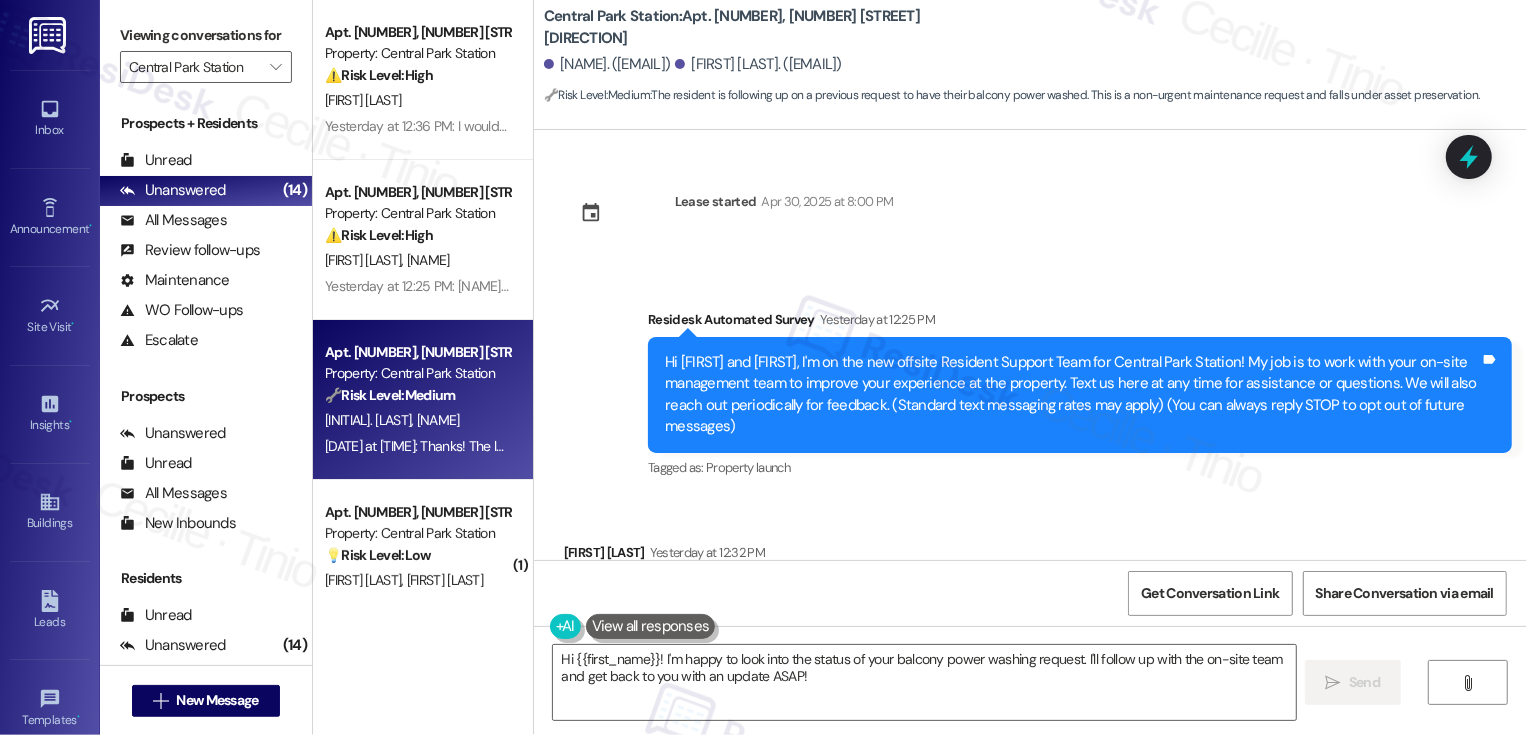 scroll, scrollTop: 452, scrollLeft: 0, axis: vertical 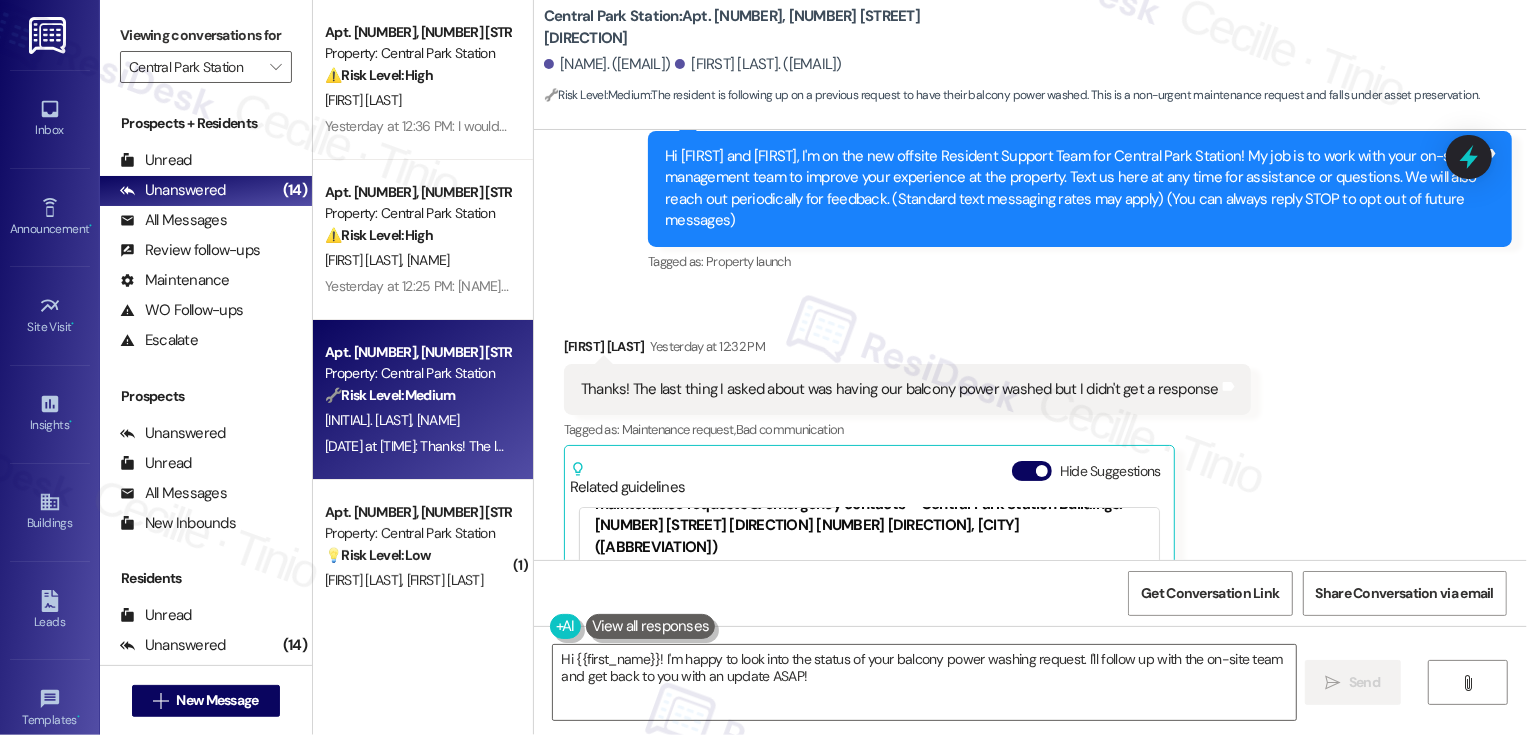 click on "Kyla Spackman Yesterday at 12:32 PM" at bounding box center [907, 350] 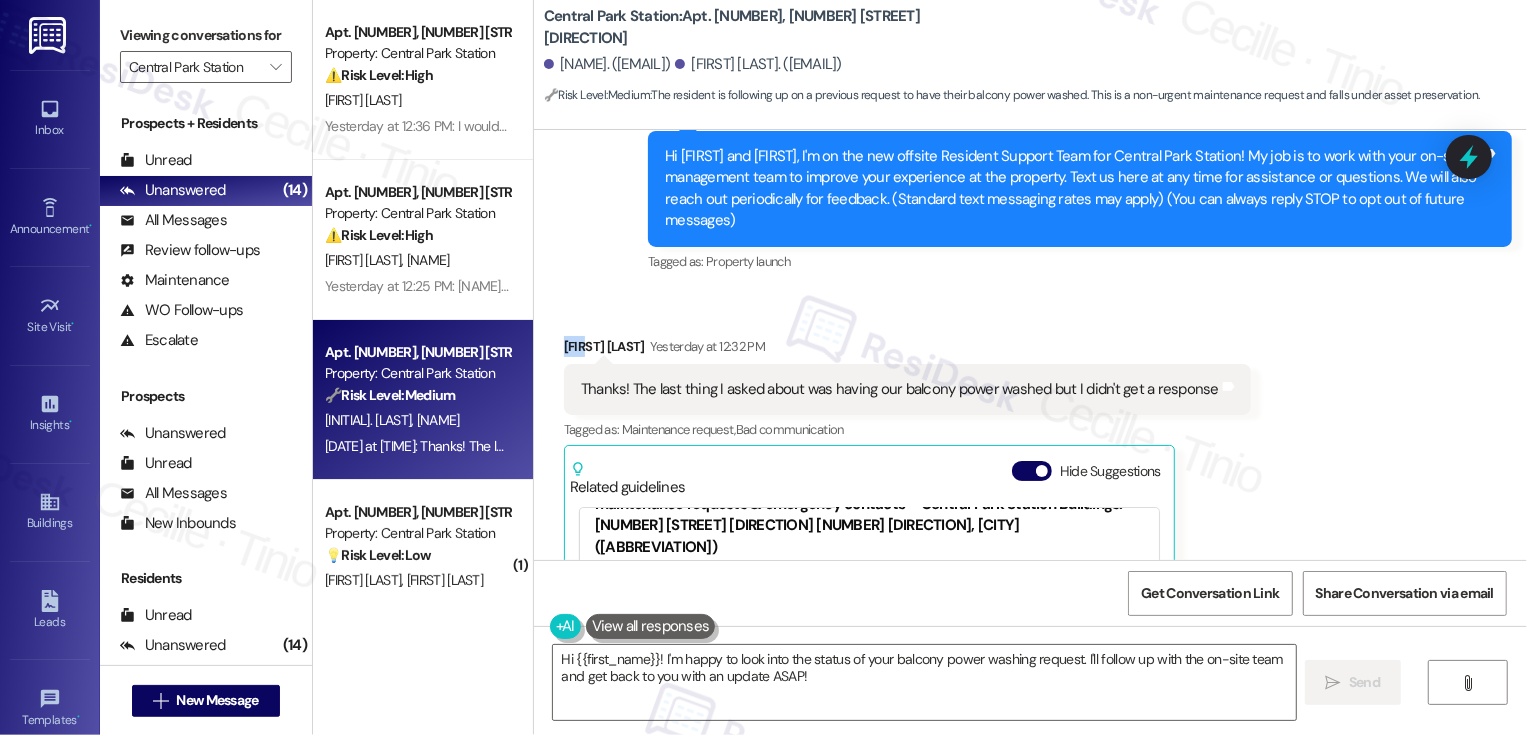 copy on "Kyla" 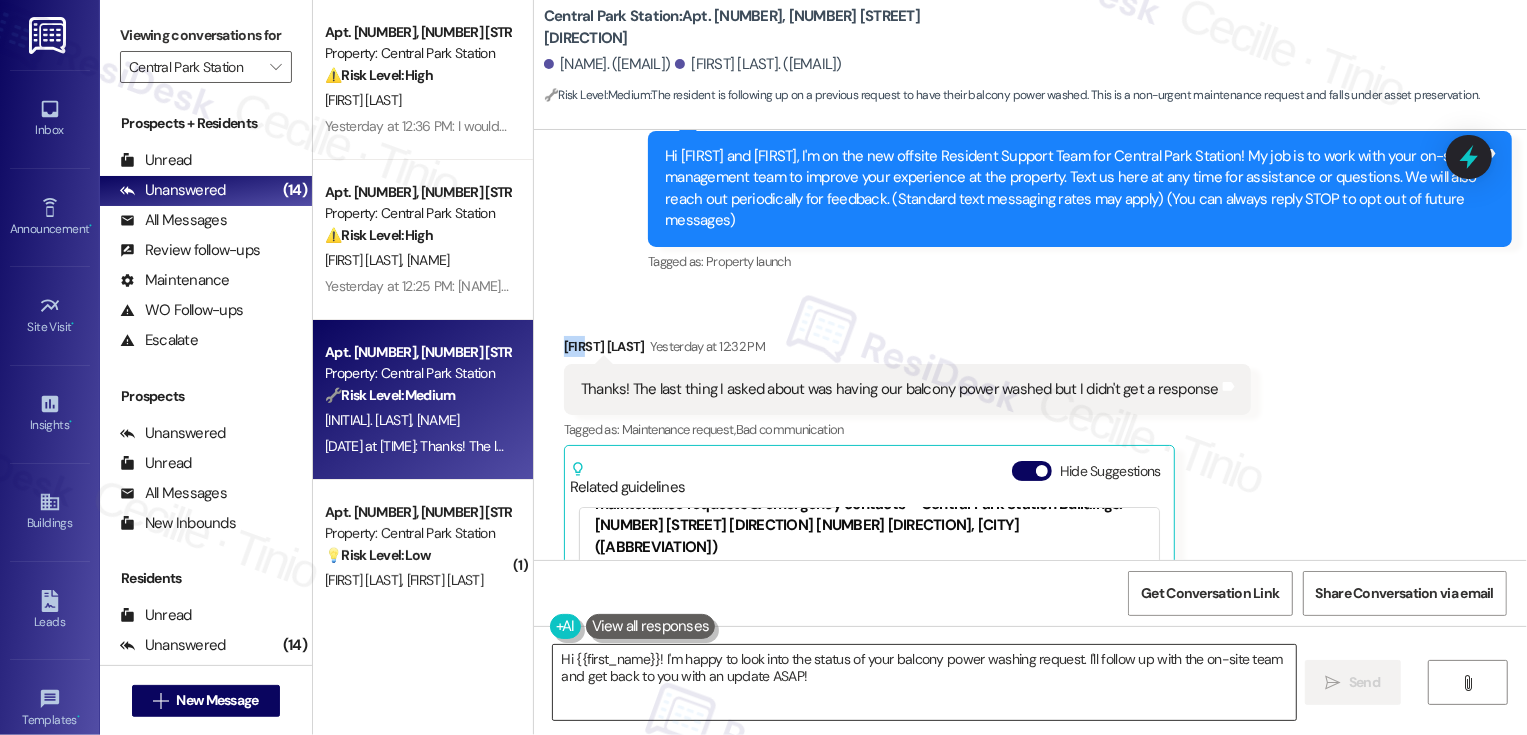 click on "Hi {{first_name}}! I'm happy to look into the status of your balcony power washing request. I'll follow up with the on-site team and get back to you with an update ASAP!" at bounding box center [924, 682] 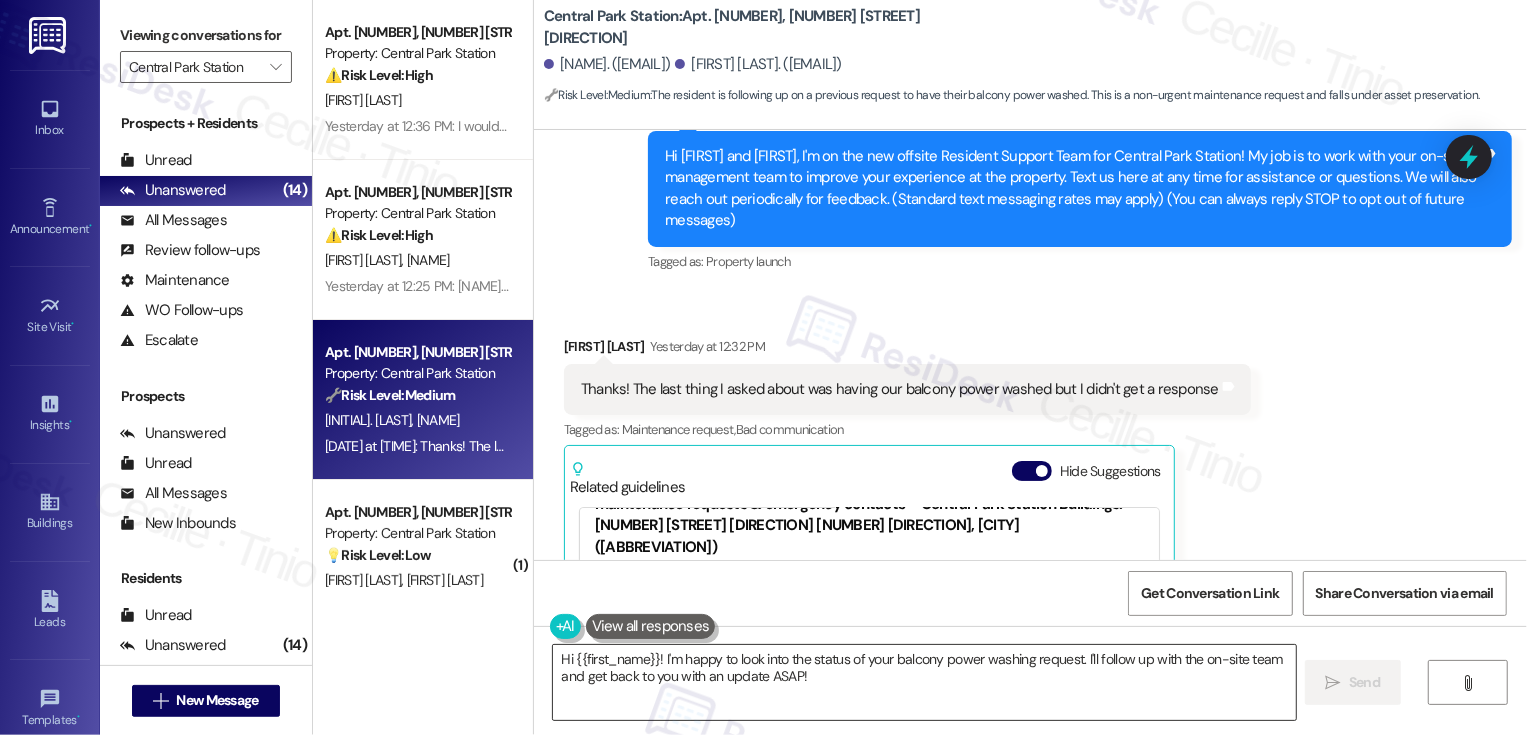 click on "Hi {{first_name}}! I'm happy to look into the status of your balcony power washing request. I'll follow up with the on-site team and get back to you with an update ASAP!" at bounding box center (924, 682) 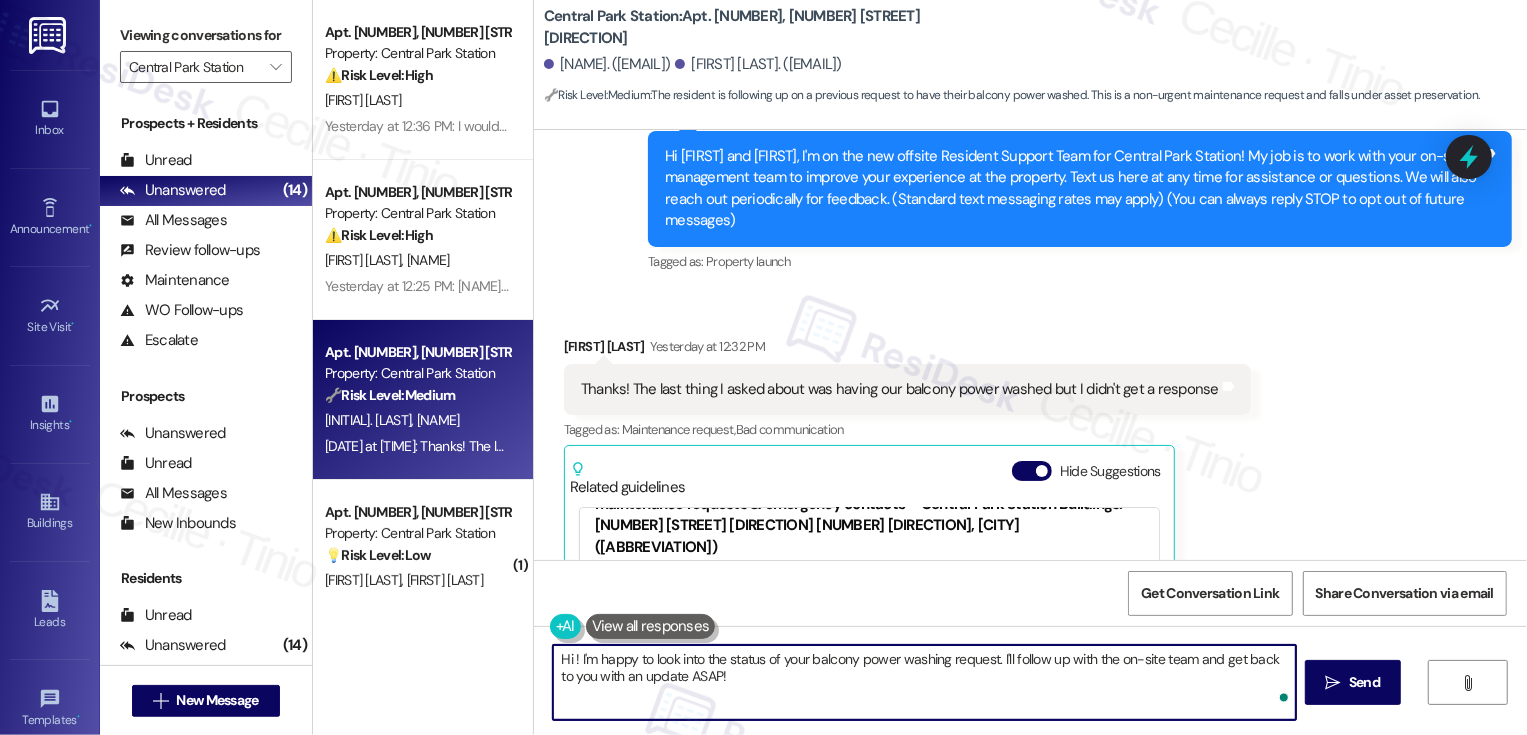 paste on "Kyla" 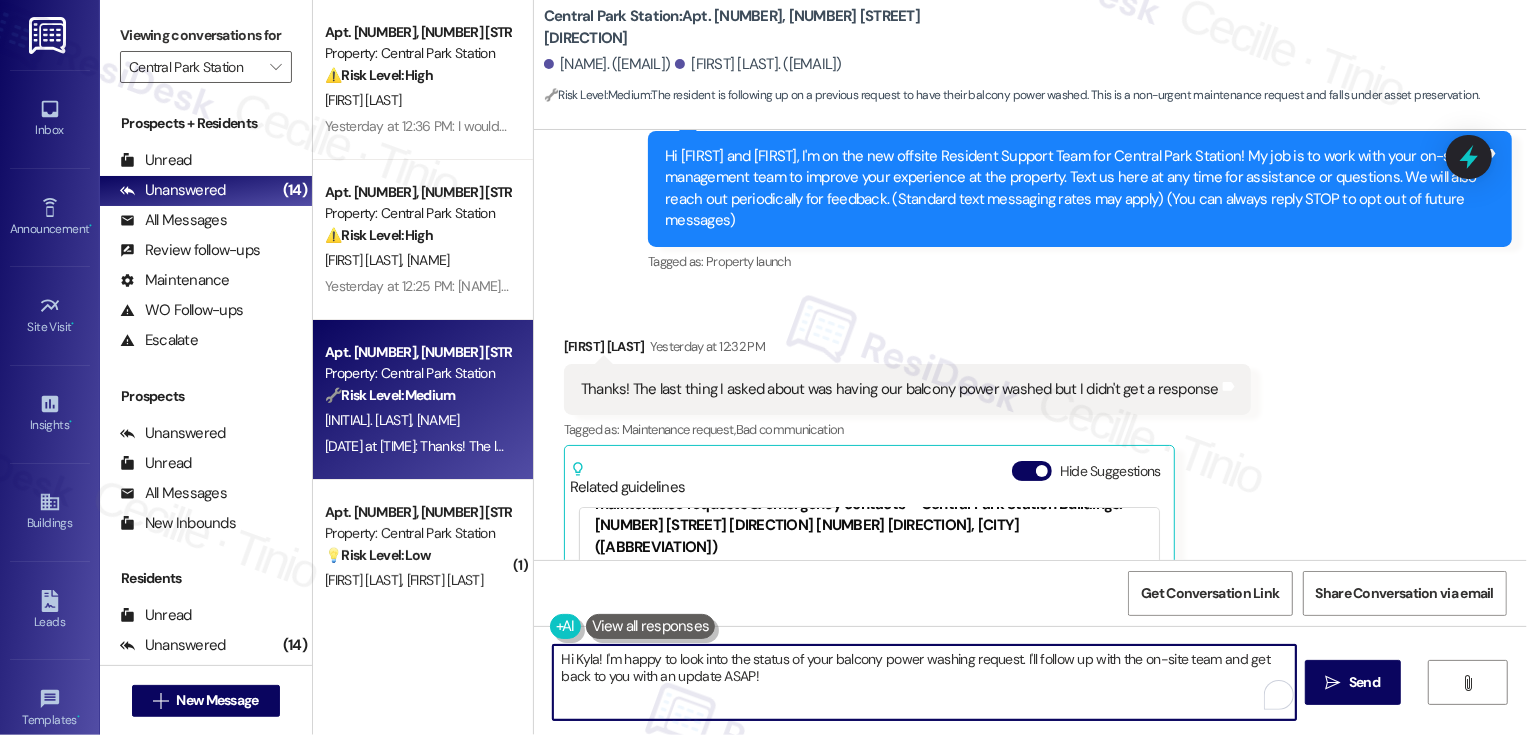 click on "Hi Kyla! I'm happy to look into the status of your balcony power washing request. I'll follow up with the on-site team and get back to you with an update ASAP!" at bounding box center [924, 682] 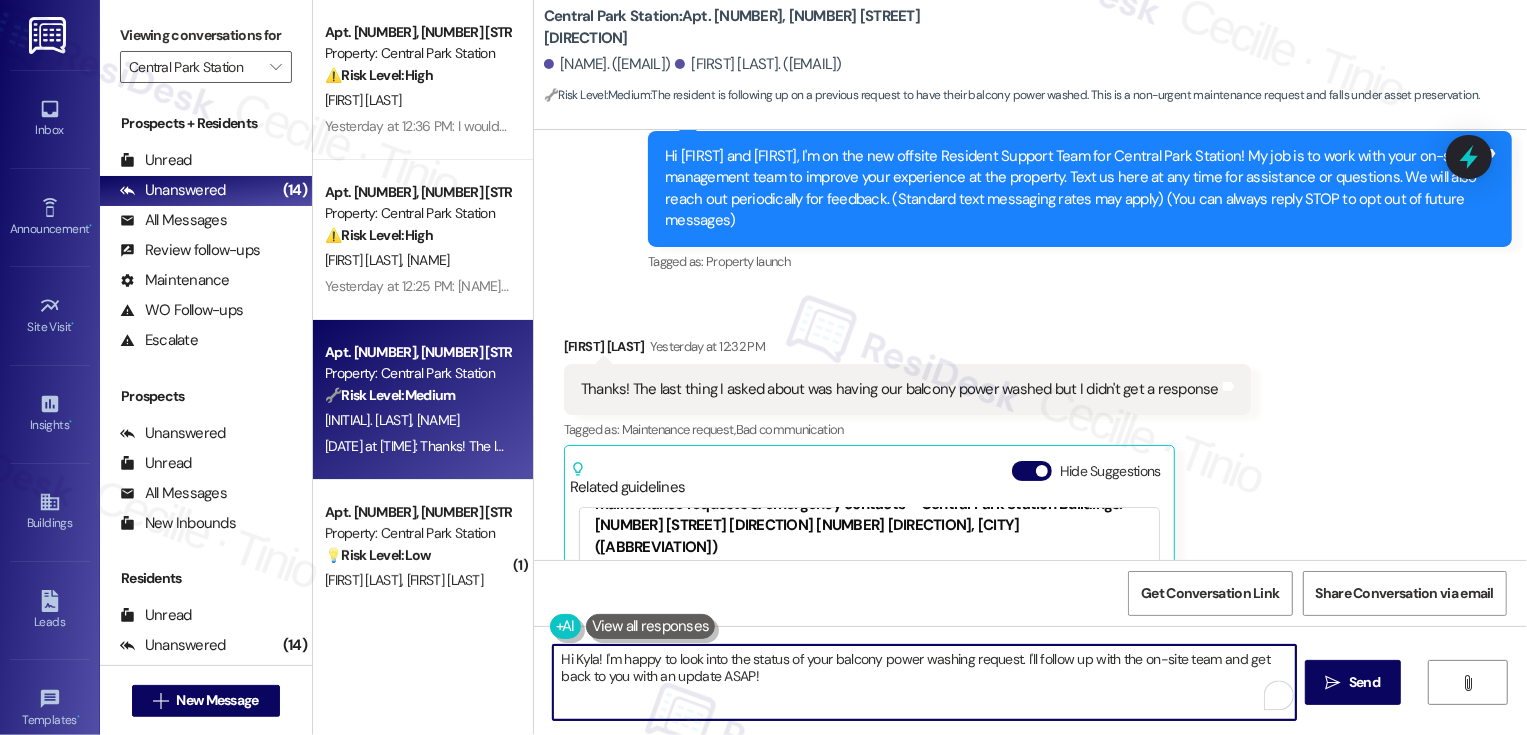 click on "Hi Kyla! I'm happy to look into the status of your balcony power washing request. I'll follow up with the on-site team and get back to you with an update ASAP!" at bounding box center [924, 682] 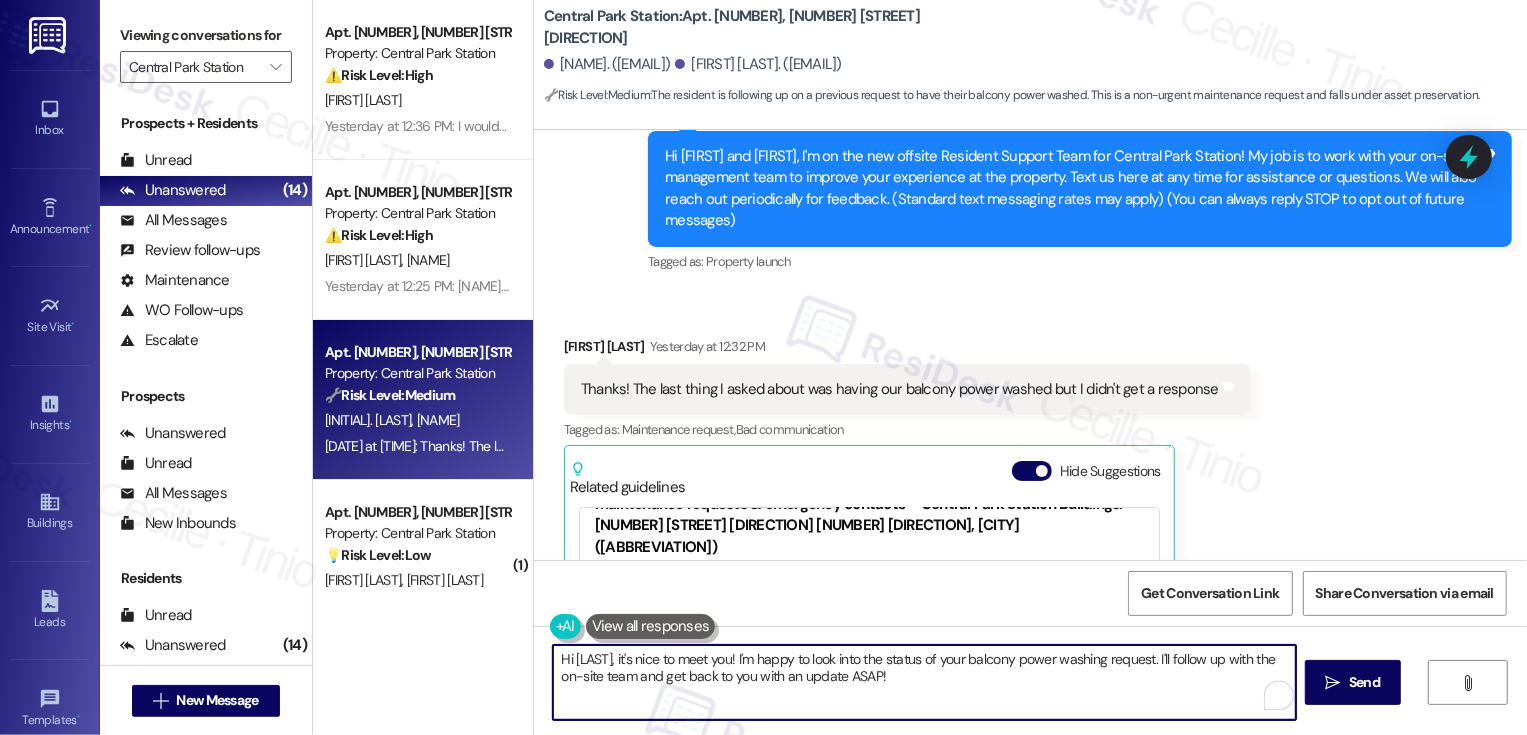 drag, startPoint x: 1135, startPoint y: 655, endPoint x: 1135, endPoint y: 706, distance: 51 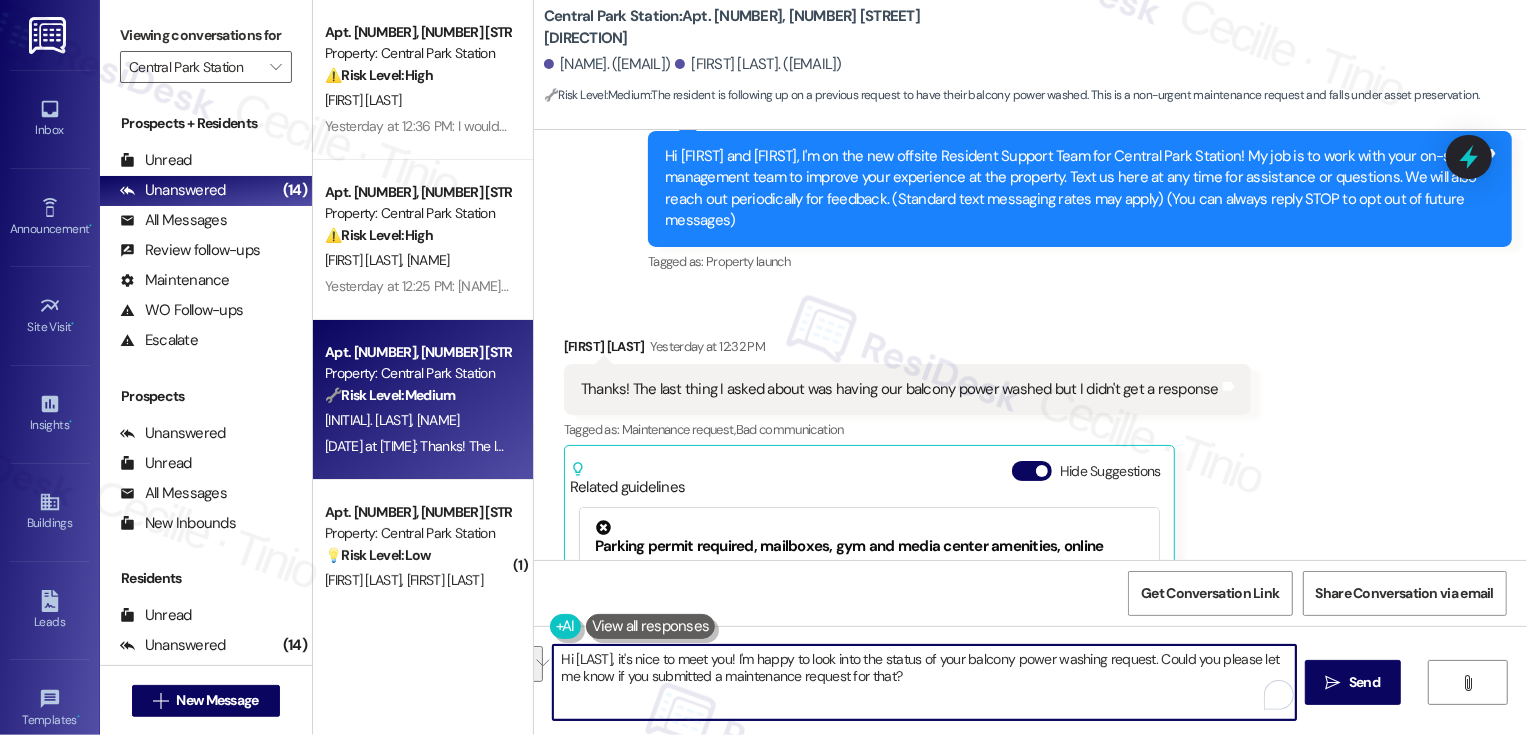paste on "’s nice to meet you! I’d be happy to check on the status of your balcony power washing request. Could you please confirm if you submitted it through a work order" 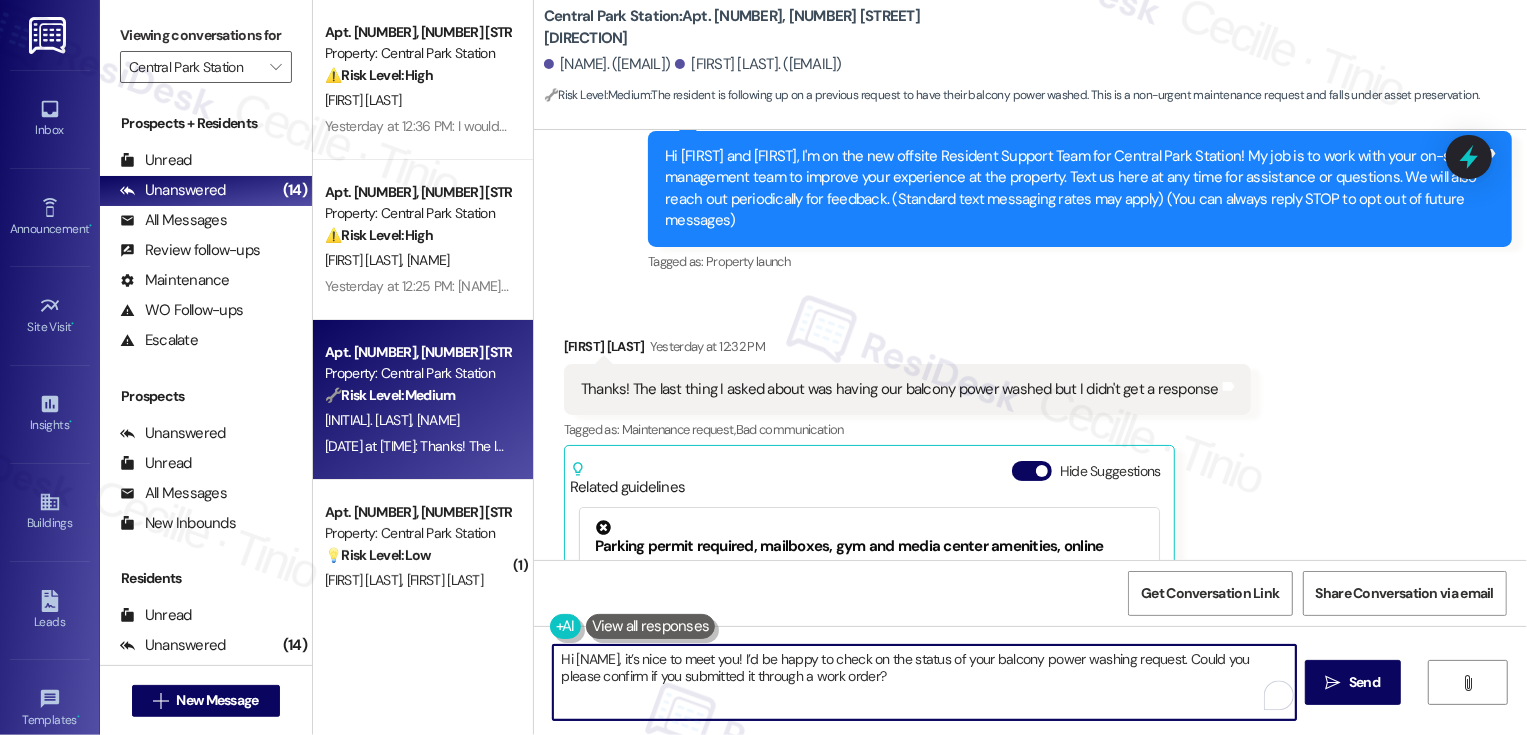 click on "Hi Kyla, it’s nice to meet you! I’d be happy to check on the status of your balcony power washing request. Could you please confirm if you submitted it through a work order?" at bounding box center (924, 682) 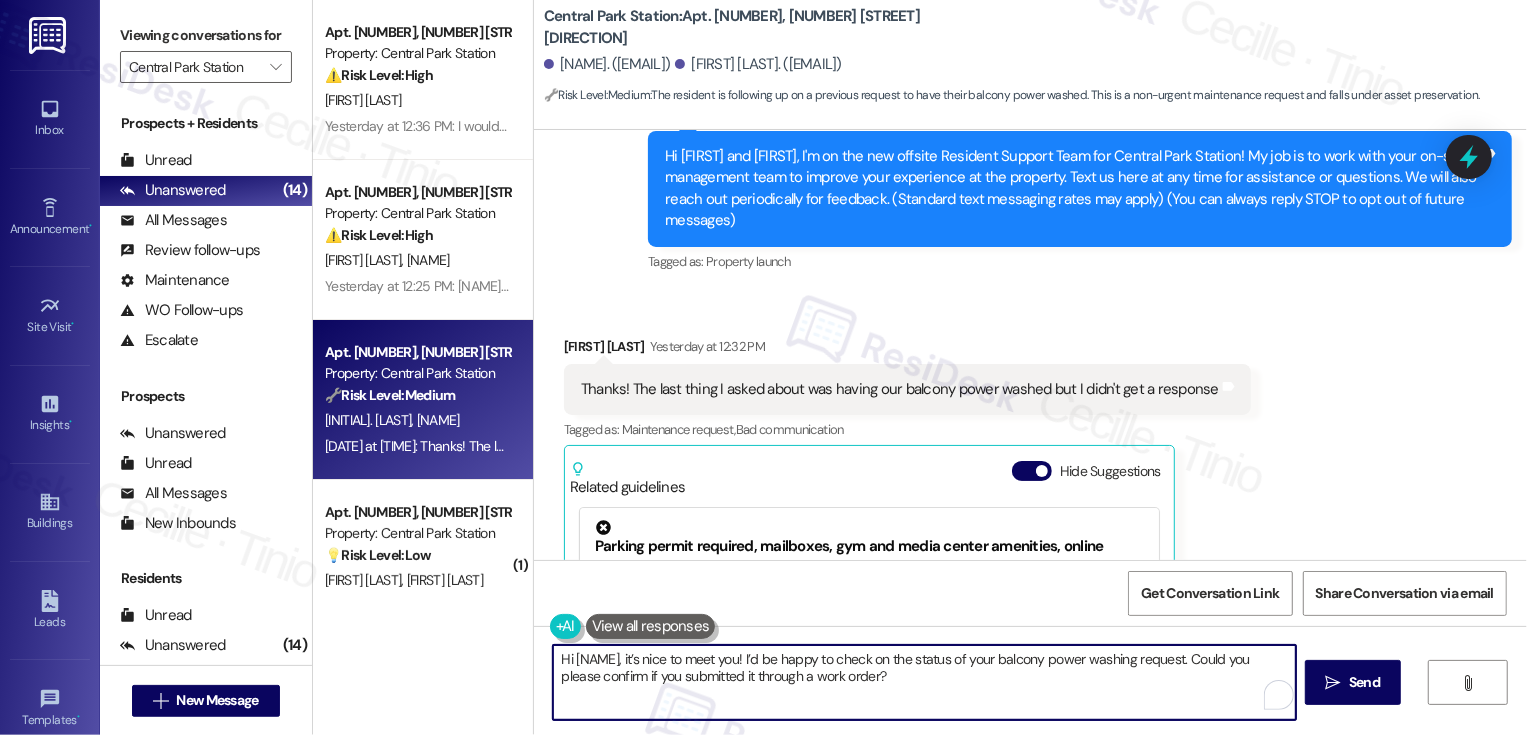 click on "Hi Kyla, it’s nice to meet you! I’d be happy to check on the status of your balcony power washing request. Could you please confirm if you submitted it through a work order?" at bounding box center (924, 682) 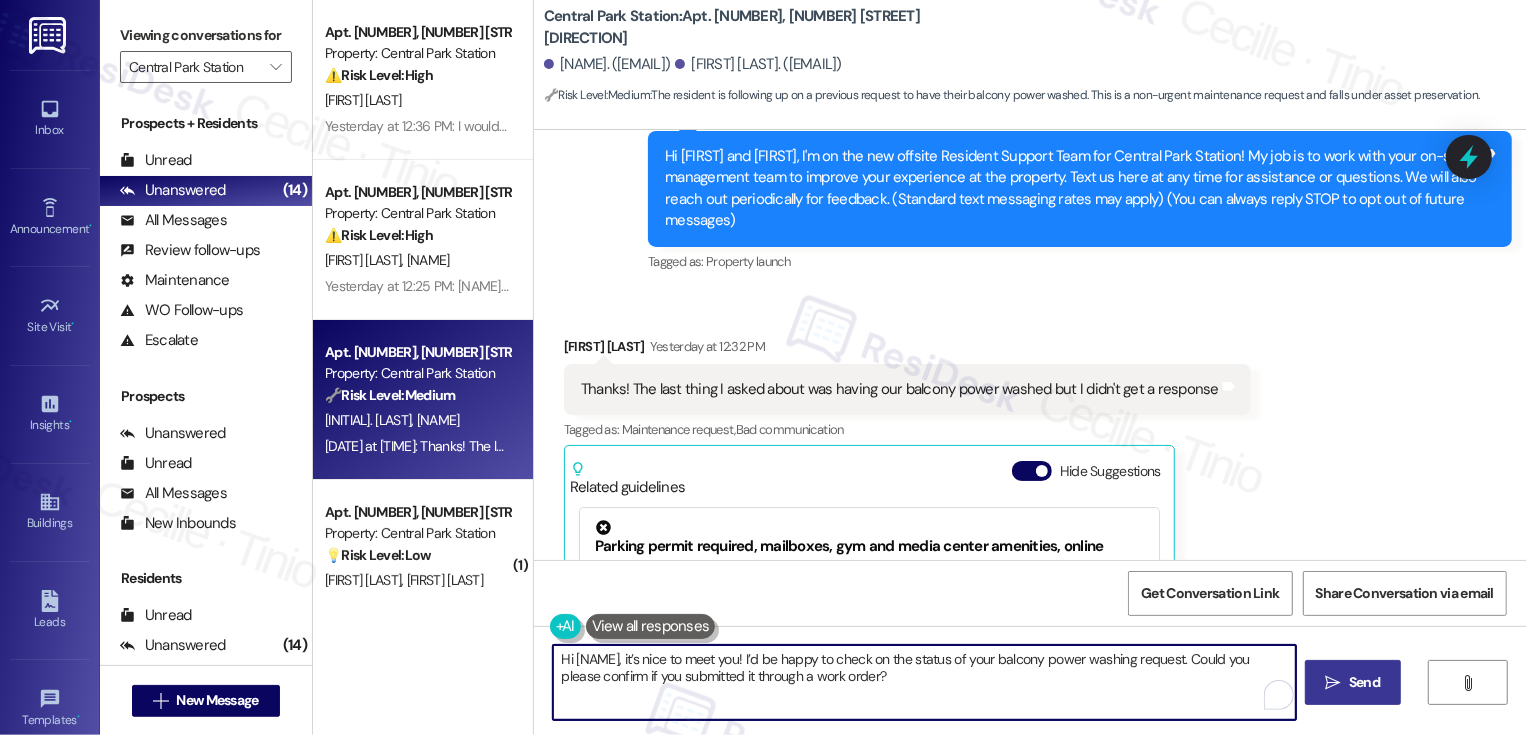 type on "Hi Kyla, it’s nice to meet you! I’d be happy to check on the status of your balcony power washing request. Could you please confirm if you submitted it through a work order?" 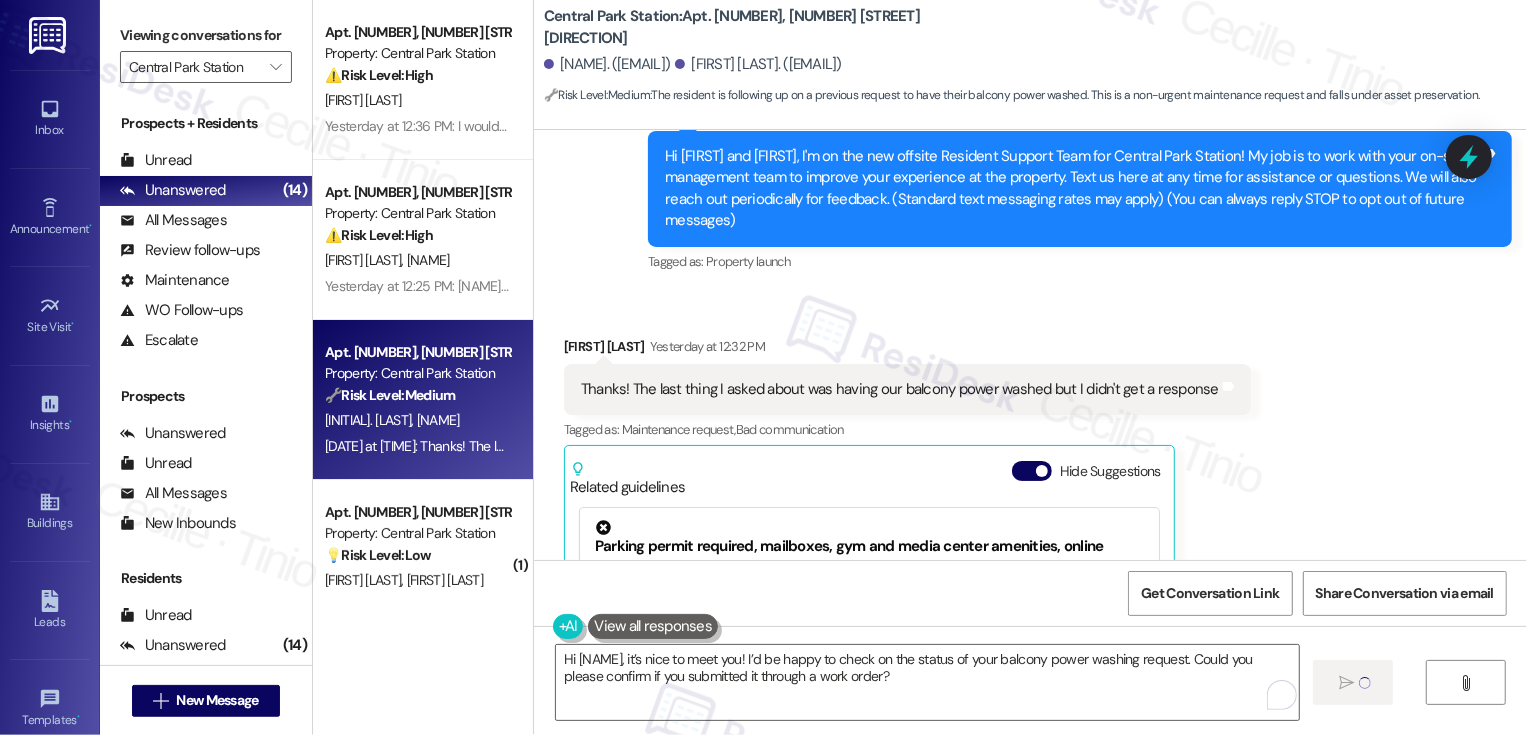 type 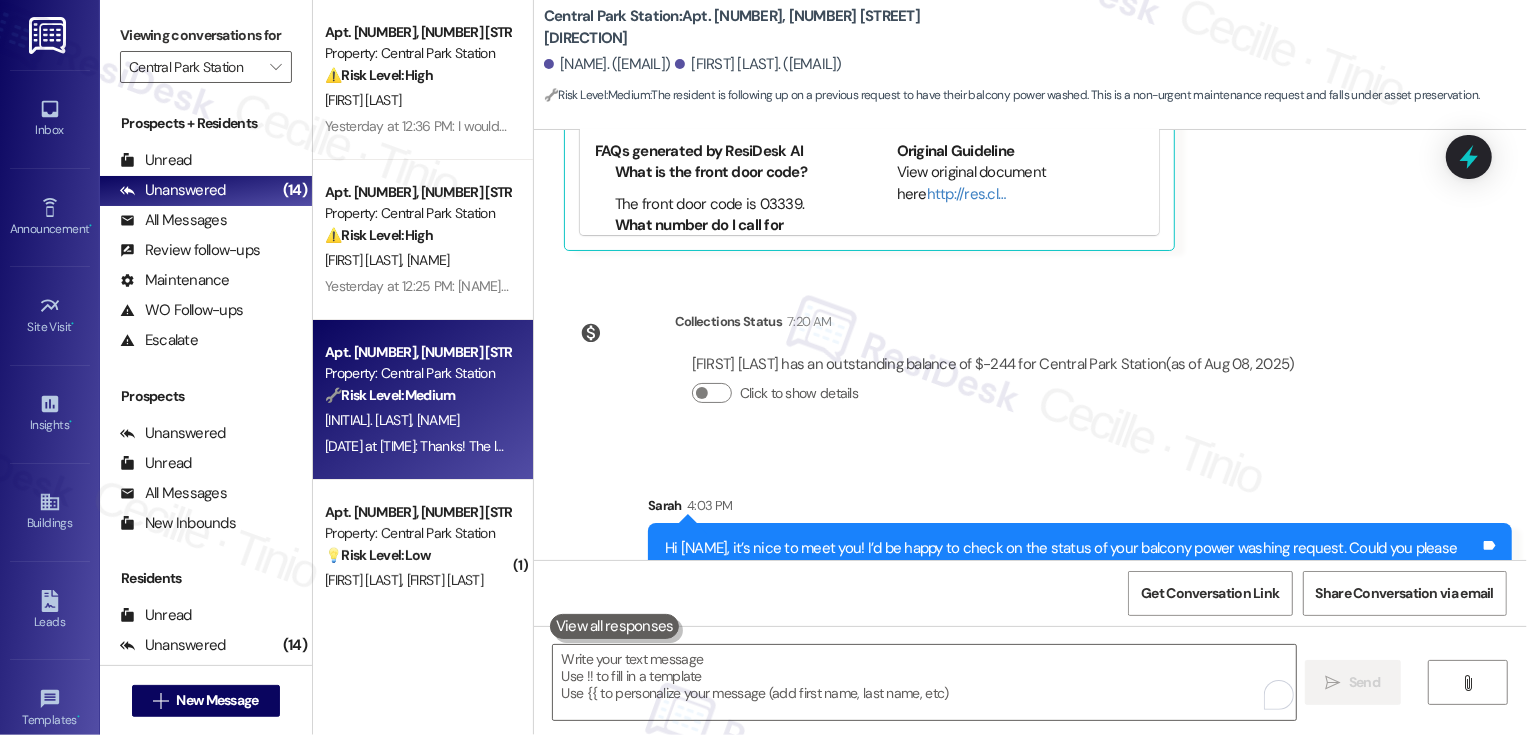 scroll, scrollTop: 804, scrollLeft: 0, axis: vertical 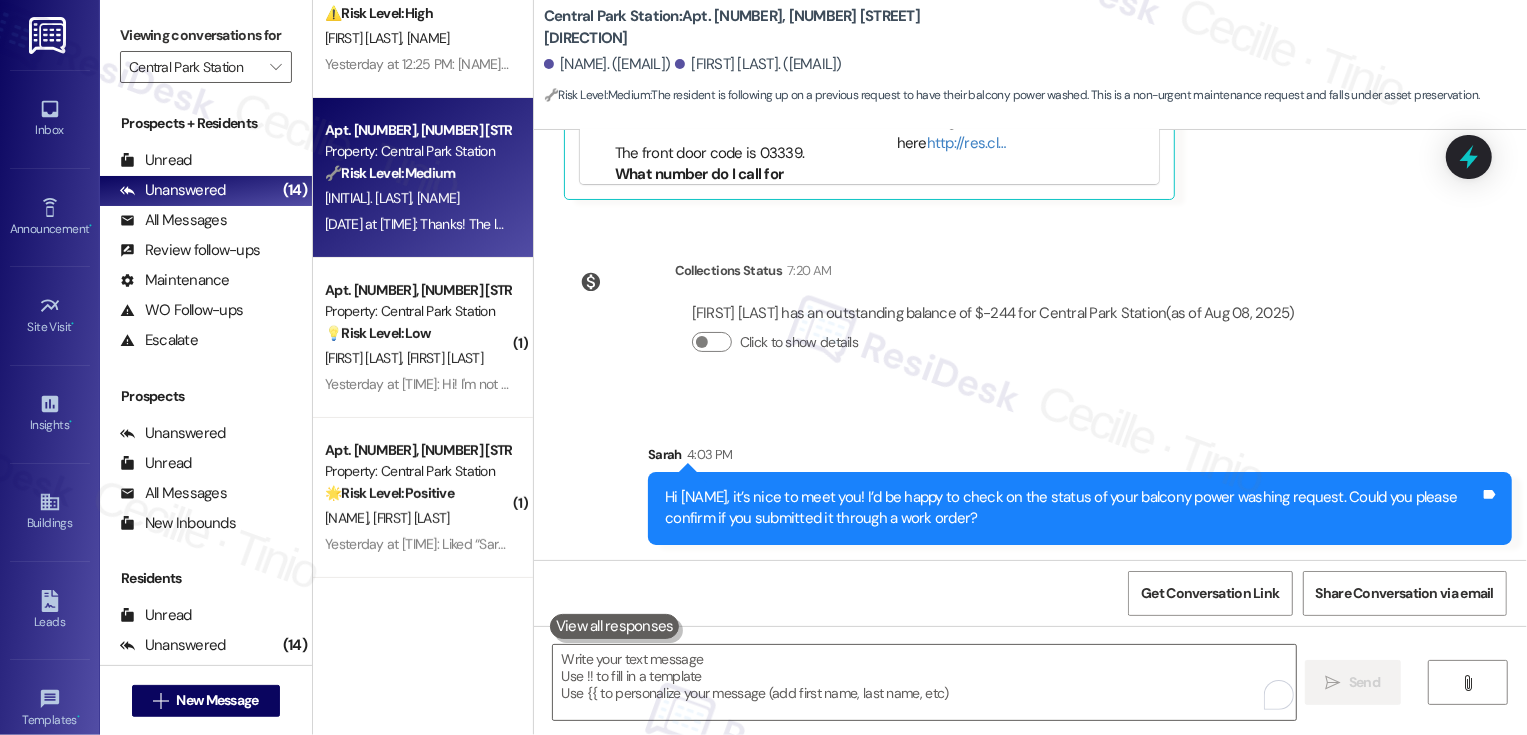 click on "Apt. 302, 560 South 400 West Property: Central Park Station 🌟  Risk Level:  Positive The resident liked the introductory message from the support team, indicating positive engagement and satisfaction. M. Backendorf D. Backendorf Yesterday at 1:54 PM: Liked “Sarah (Central Park Station): Hi Daysiane and Marcus, I'm on the new offsite Resident Support Team for Central Park Station! My job is to work with your on-site management team to improve your experience at the property. Text us here at any time for assistance or questions. We will also reach out periodically for feedback. (Standard text messaging rates may apply) (You can always reply STOP to opt out of future messages)”" at bounding box center [423, 498] 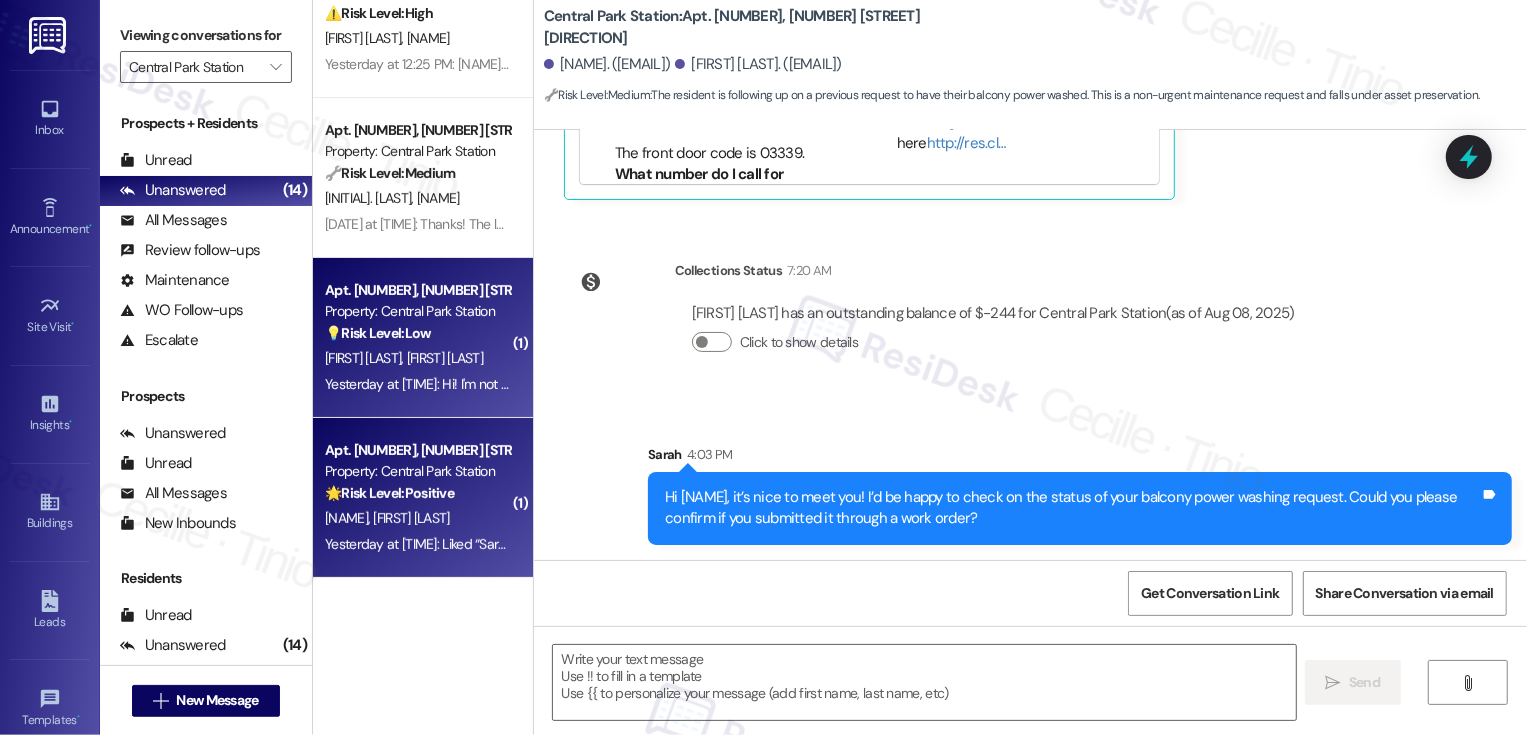 type on "Fetching suggested responses. Please feel free to read through the conversation in the meantime." 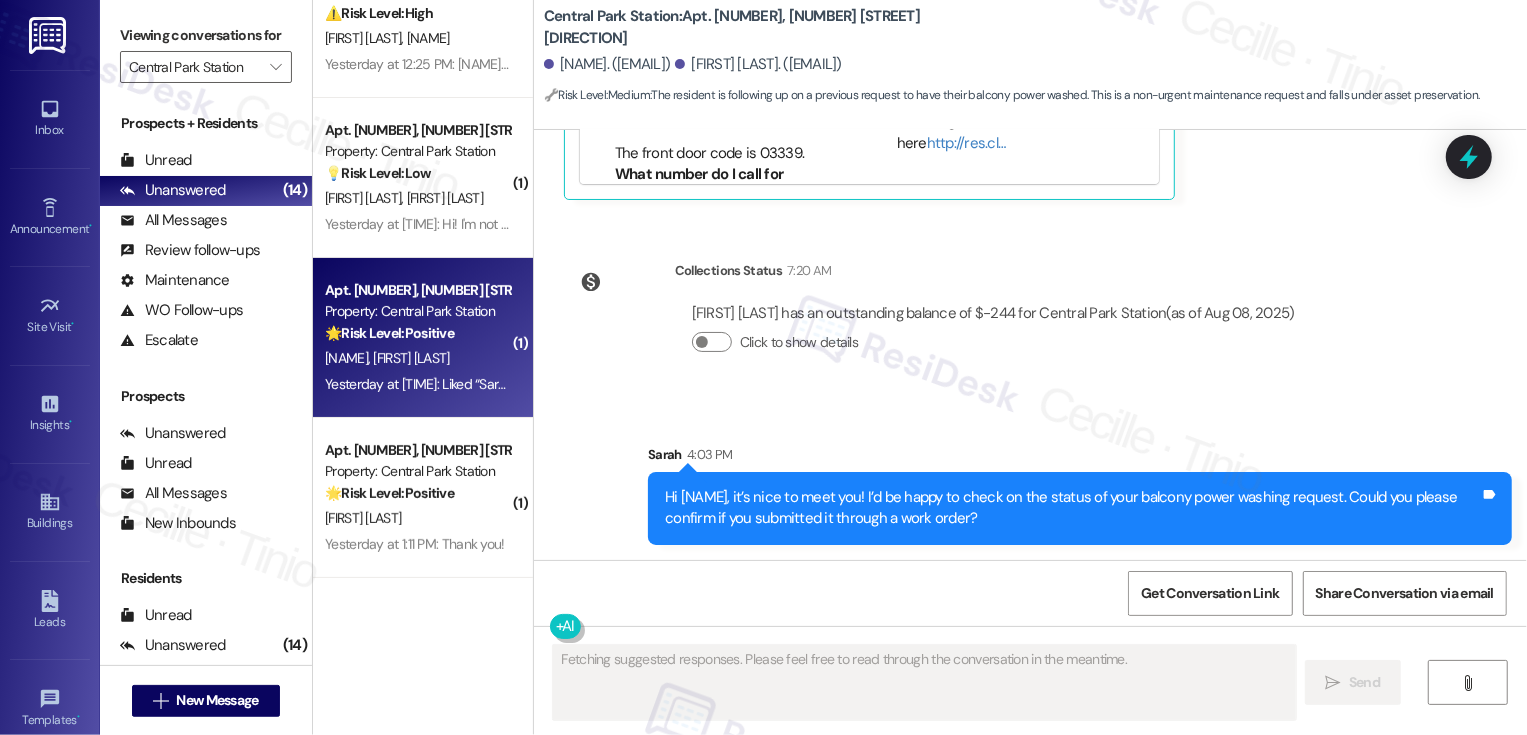 click on "Yesterday at 1:54 PM: Liked “Sarah (Central Park Station): Hi Daysiane and Marcus, I'm on the new offsite Resident Support Team for Central Park Station! My job is to work with your on-site management team to improve your experience at the property. Text us here at any time for assistance or questions. We will also reach out periodically for feedback. (Standard text messaging rates may apply) (You can always reply STOP to opt out of future messages)” Yesterday at 1:54 PM: Liked “Sarah (Central Park Station): Hi Daysiane and Marcus, I'm on the new offsite Resident Support Team for Central Park Station! My job is to work with your on-site management team to improve your experience at the property. Text us here at any time for assistance or questions. We will also reach out periodically for feedback. (Standard text messaging rates may apply) (You can always reply STOP to opt out of future messages)”" at bounding box center [1634, 384] 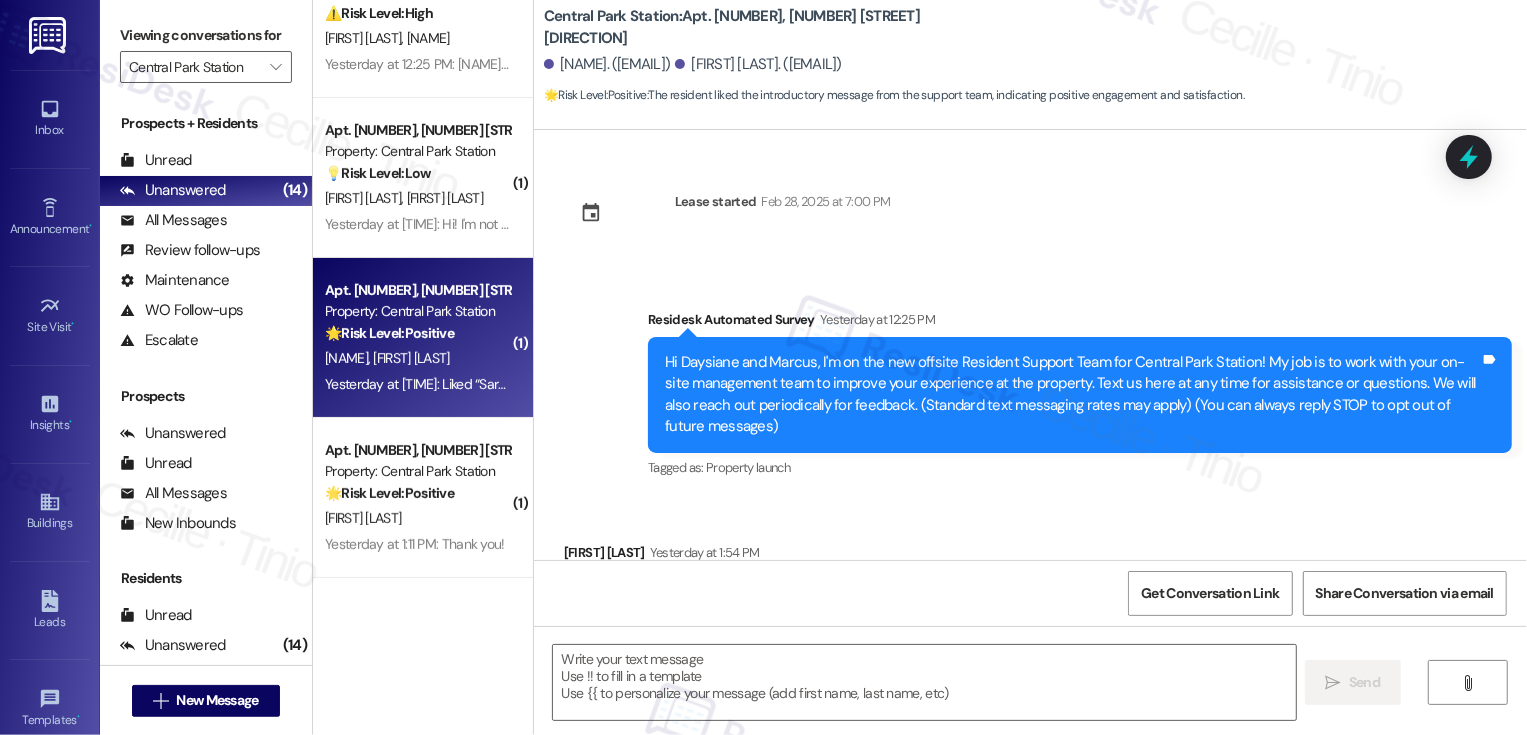 type on "Fetching suggested responses. Please feel free to read through the conversation in the meantime." 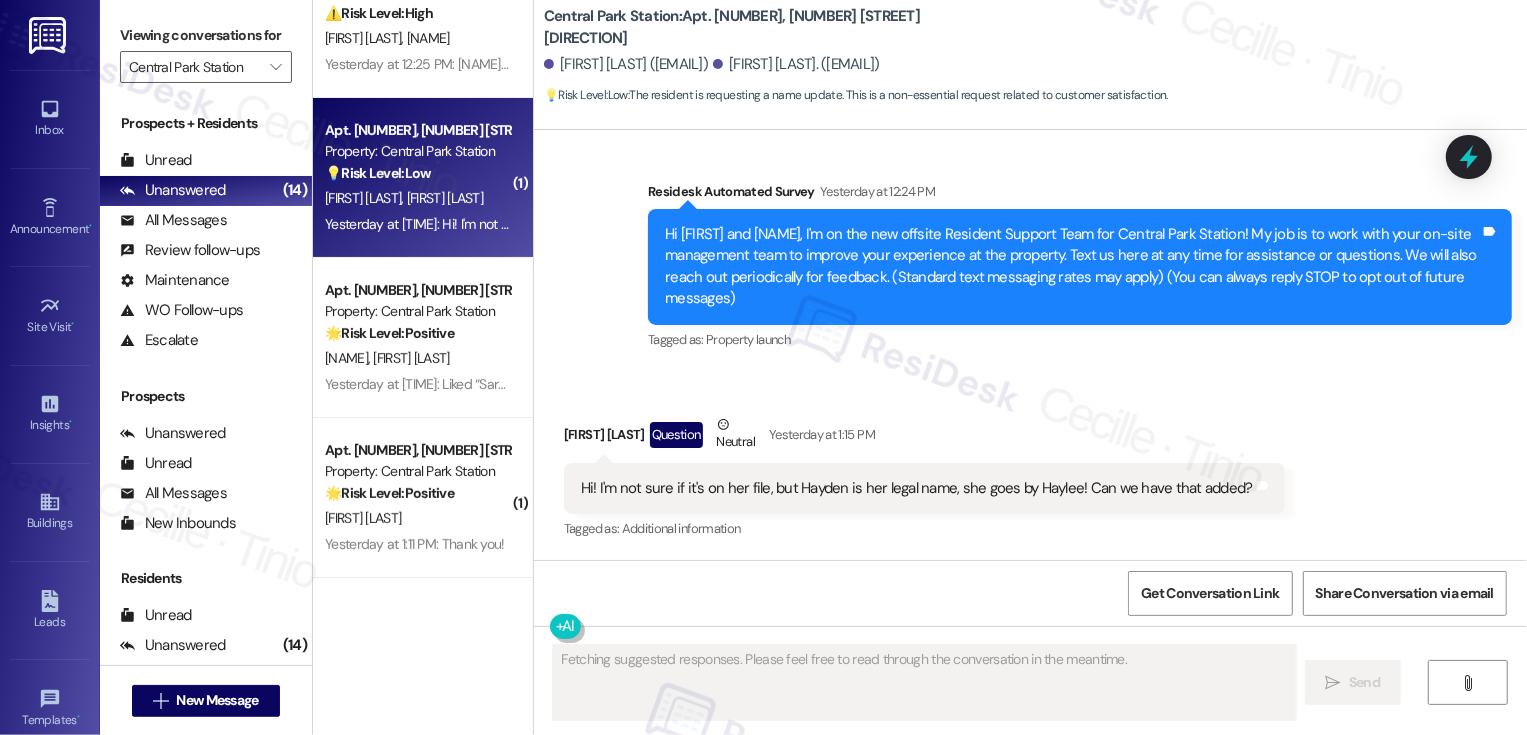 scroll, scrollTop: 127, scrollLeft: 0, axis: vertical 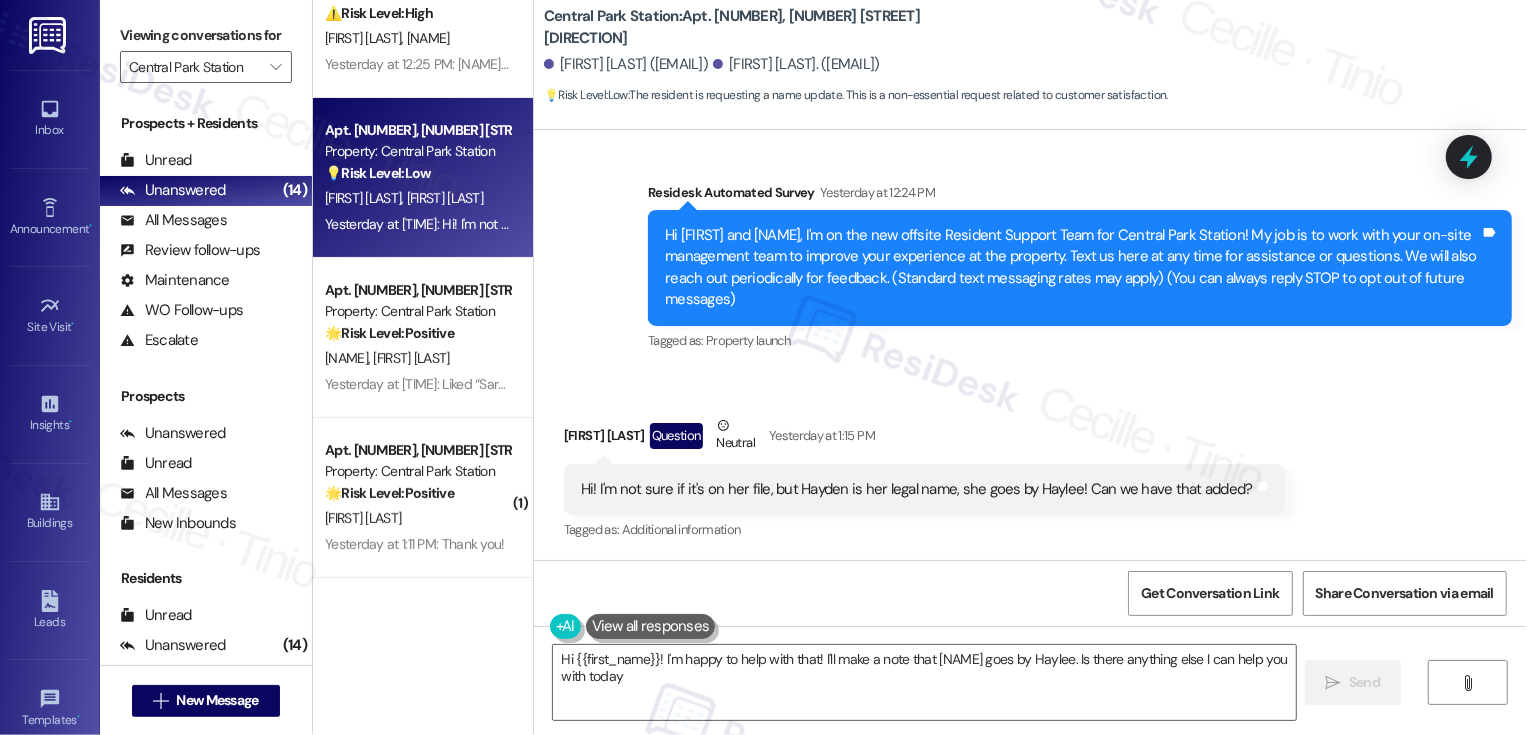 type on "Hi {{first_name}}! I'm happy to help with that! I'll make a note that Hayden goes by Haylee. Is there anything else I can help you with today?" 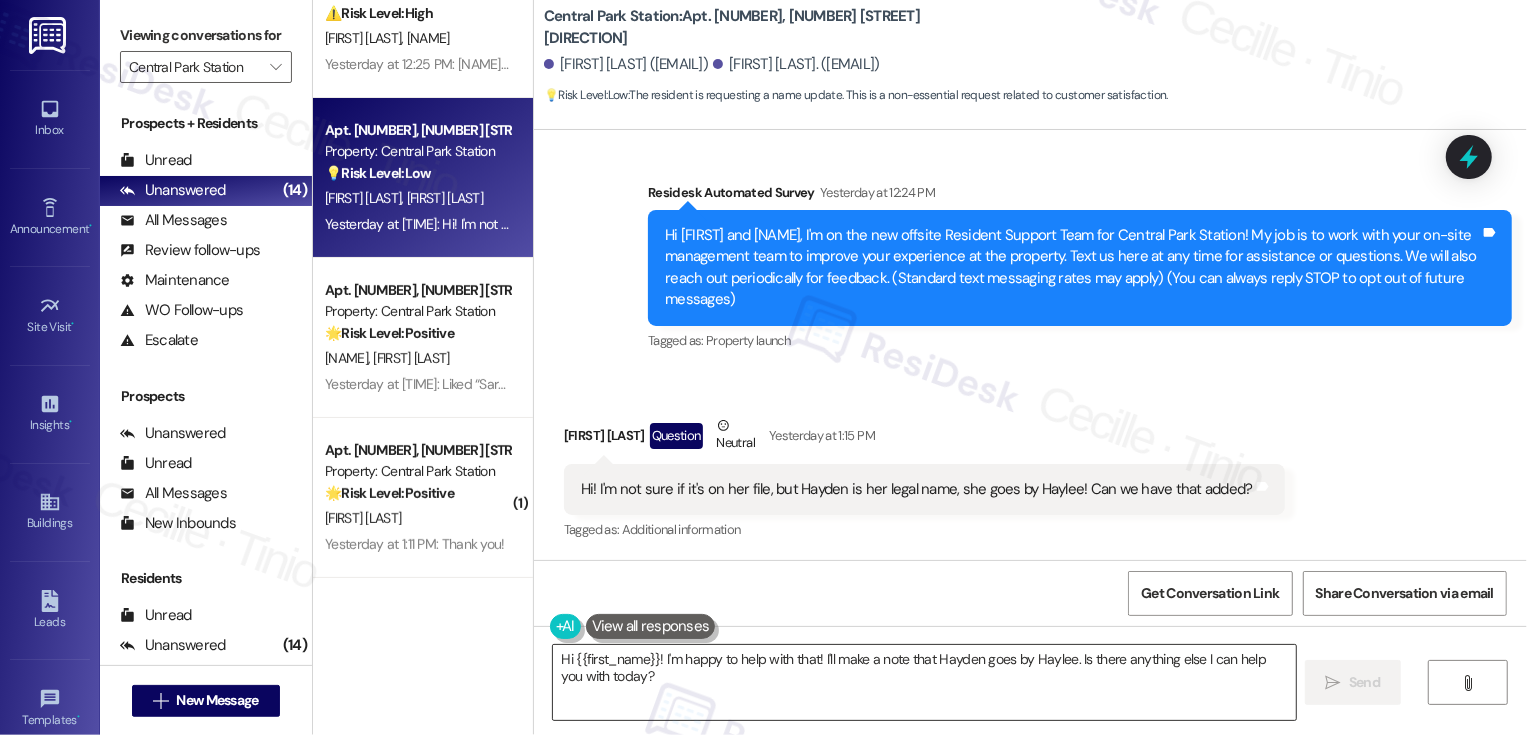 click on "Hi {{first_name}}! I'm happy to help with that! I'll make a note that Hayden goes by Haylee. Is there anything else I can help you with today?" at bounding box center (924, 682) 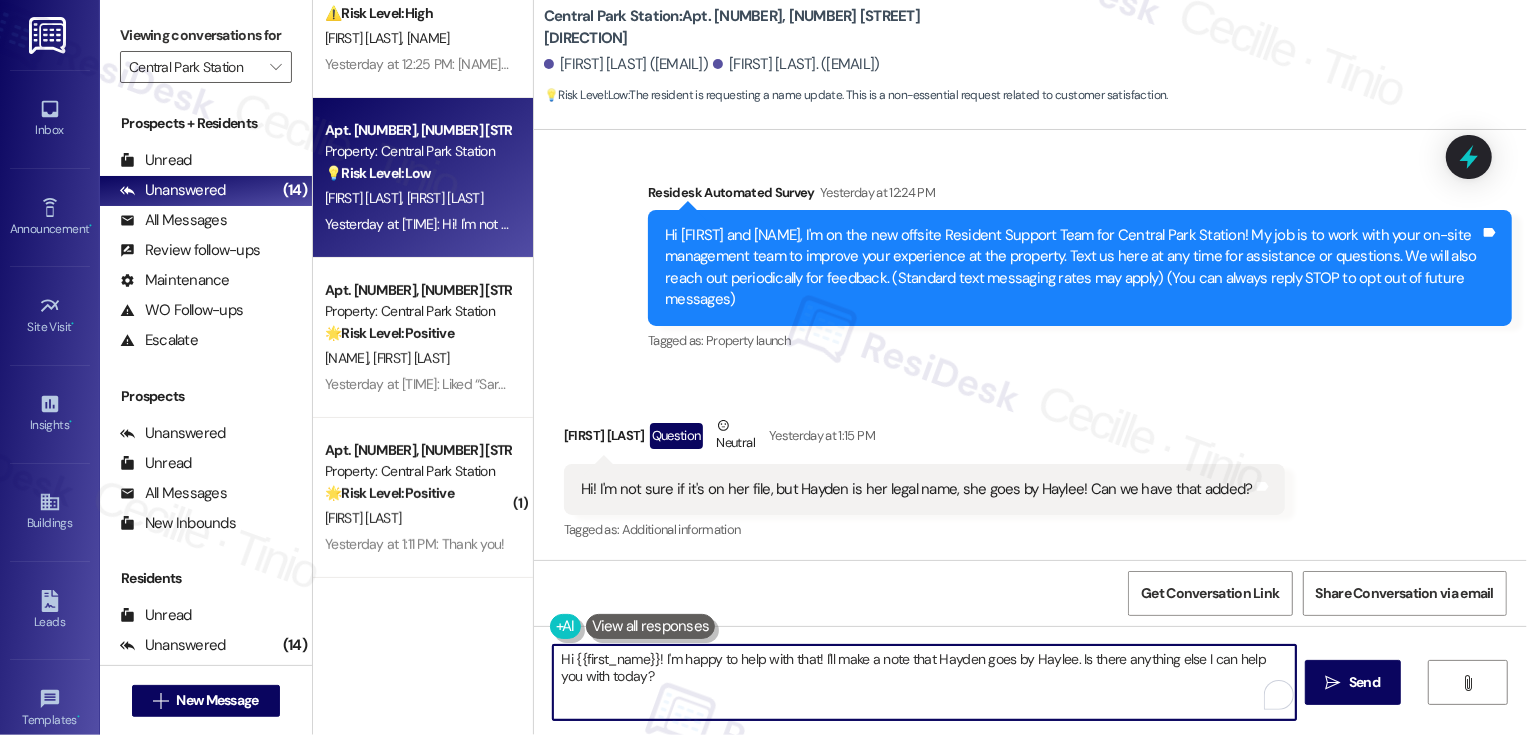click on "Received via SMS Brooke Buss Question   Neutral Yesterday at 1:15 PM Hi! I'm not sure if it's on her file, but Hayden is her legal name, she goes by Haylee! Can we have that added?  Tags and notes Tagged as:   Additional information Click to highlight conversations about Additional information" at bounding box center [1030, 465] 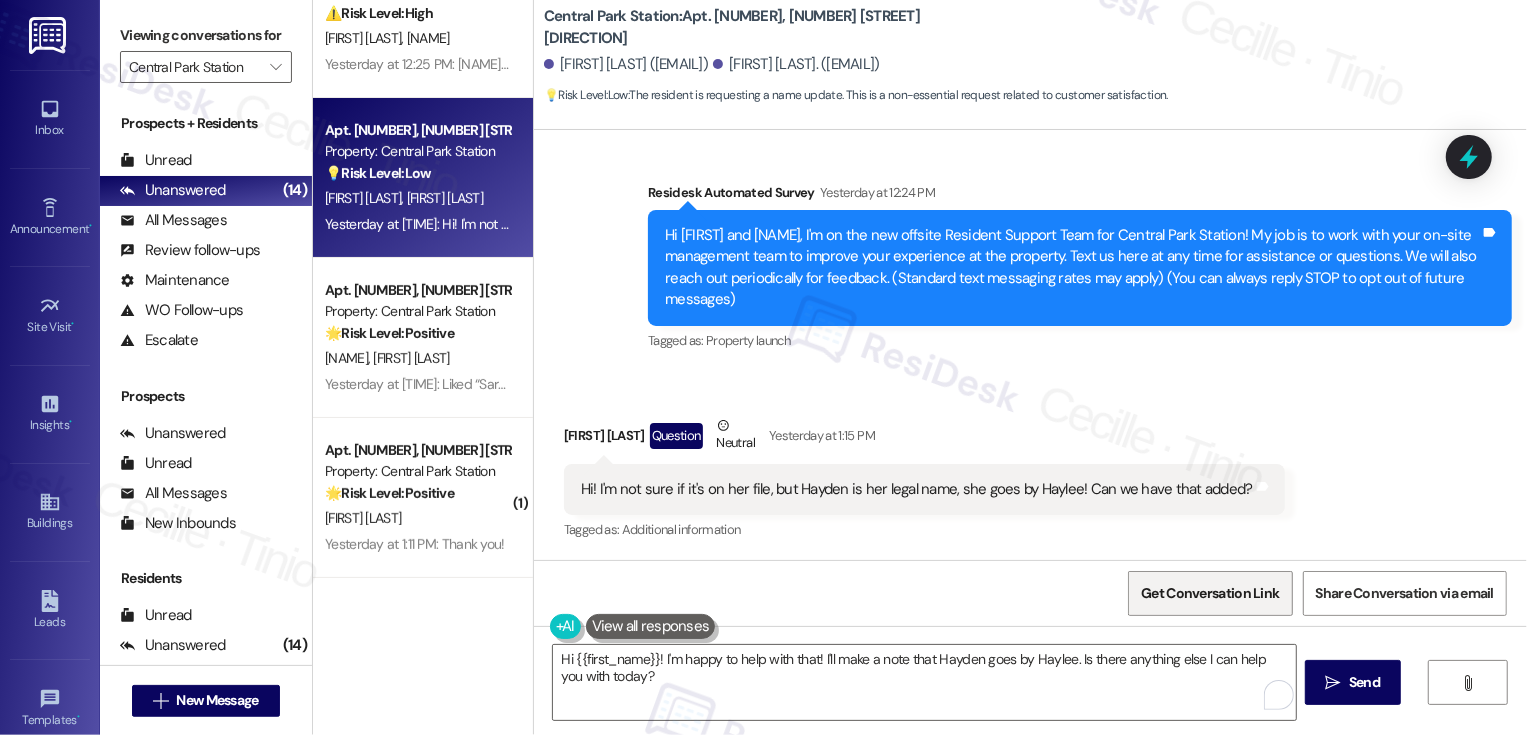 click on "Get Conversation Link" at bounding box center (1210, 593) 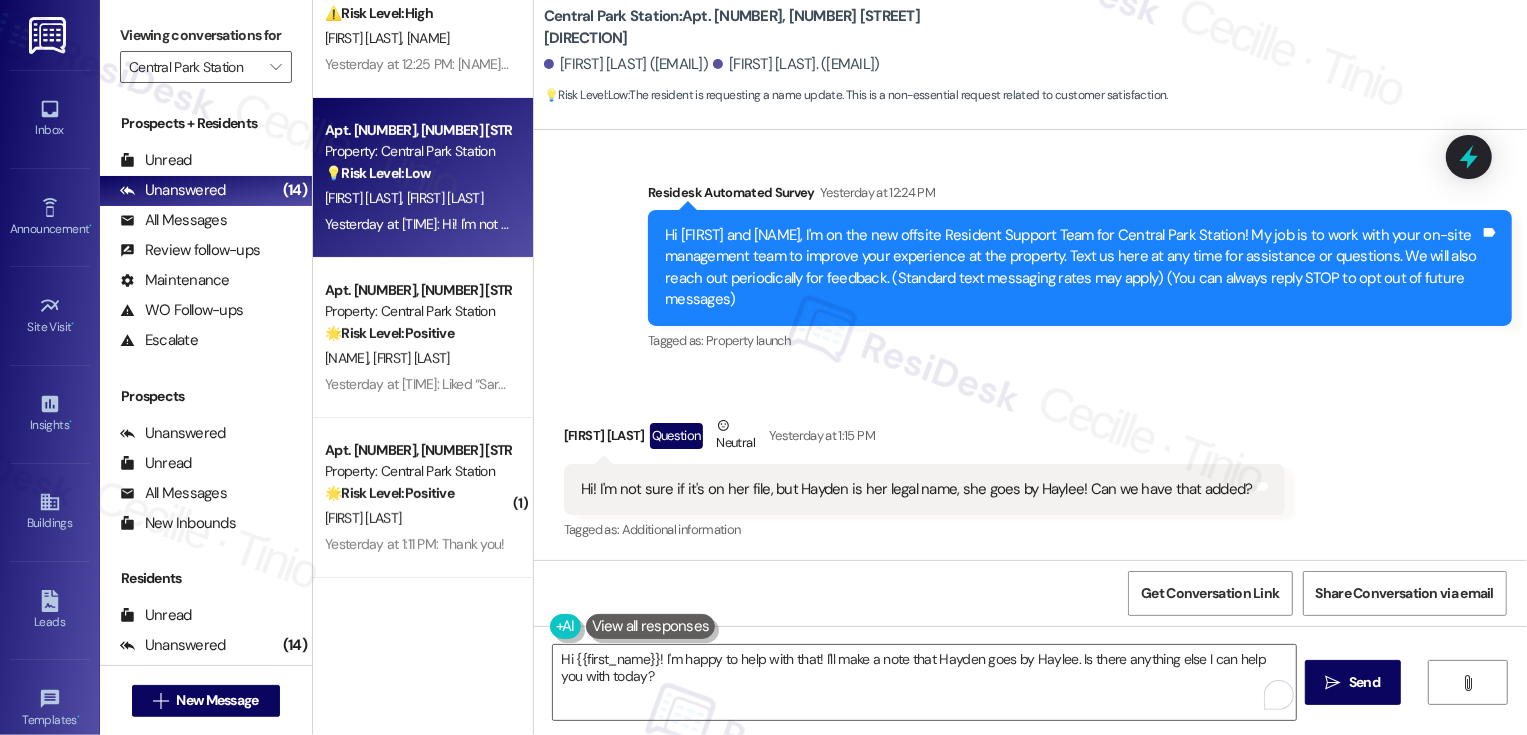 click on "Received via SMS Brooke Buss Question   Neutral Yesterday at 1:15 PM Hi! I'm not sure if it's on her file, but Hayden is her legal name, she goes by Haylee! Can we have that added?  Tags and notes Tagged as:   Additional information Click to highlight conversations about Additional information" at bounding box center (924, 480) 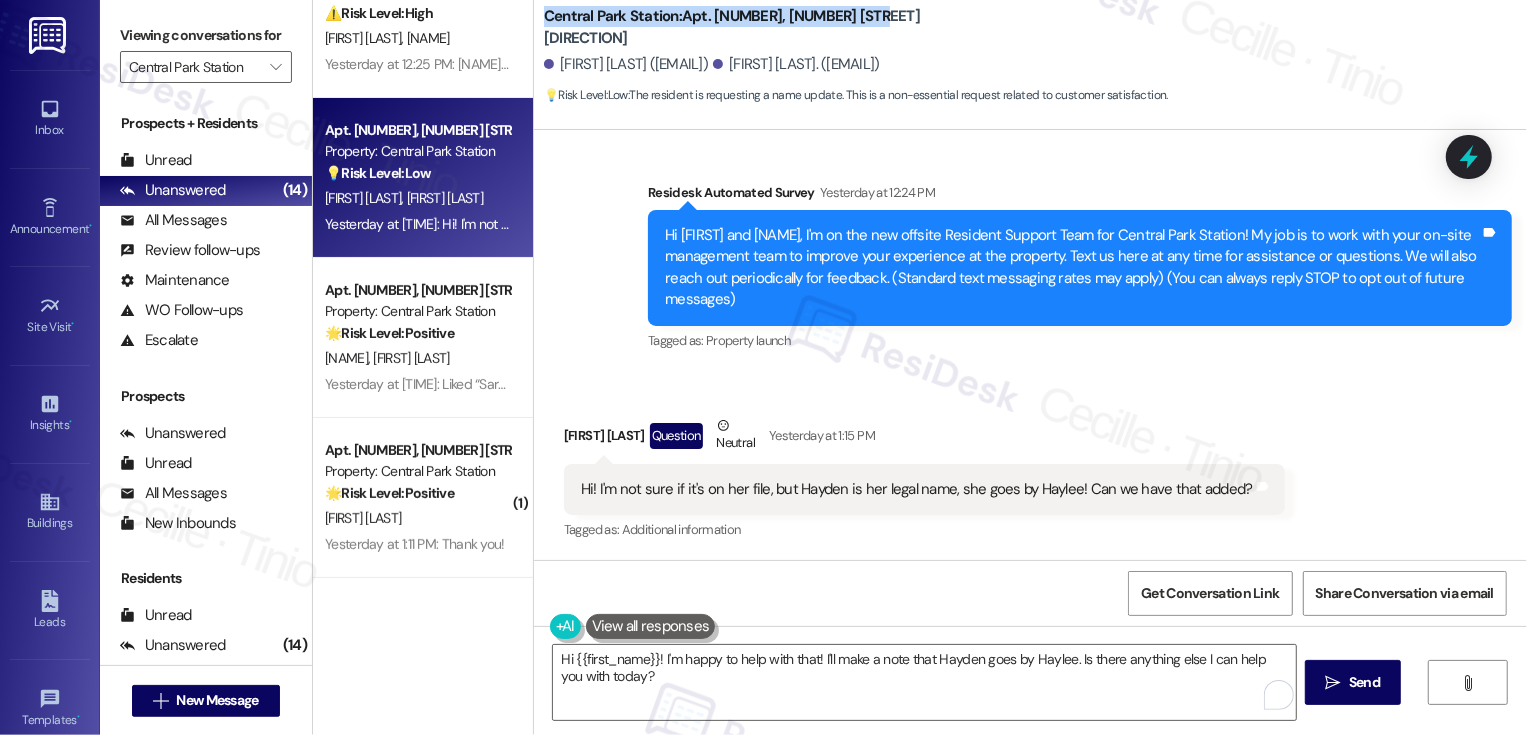 drag, startPoint x: 532, startPoint y: 26, endPoint x: 872, endPoint y: 19, distance: 340.07205 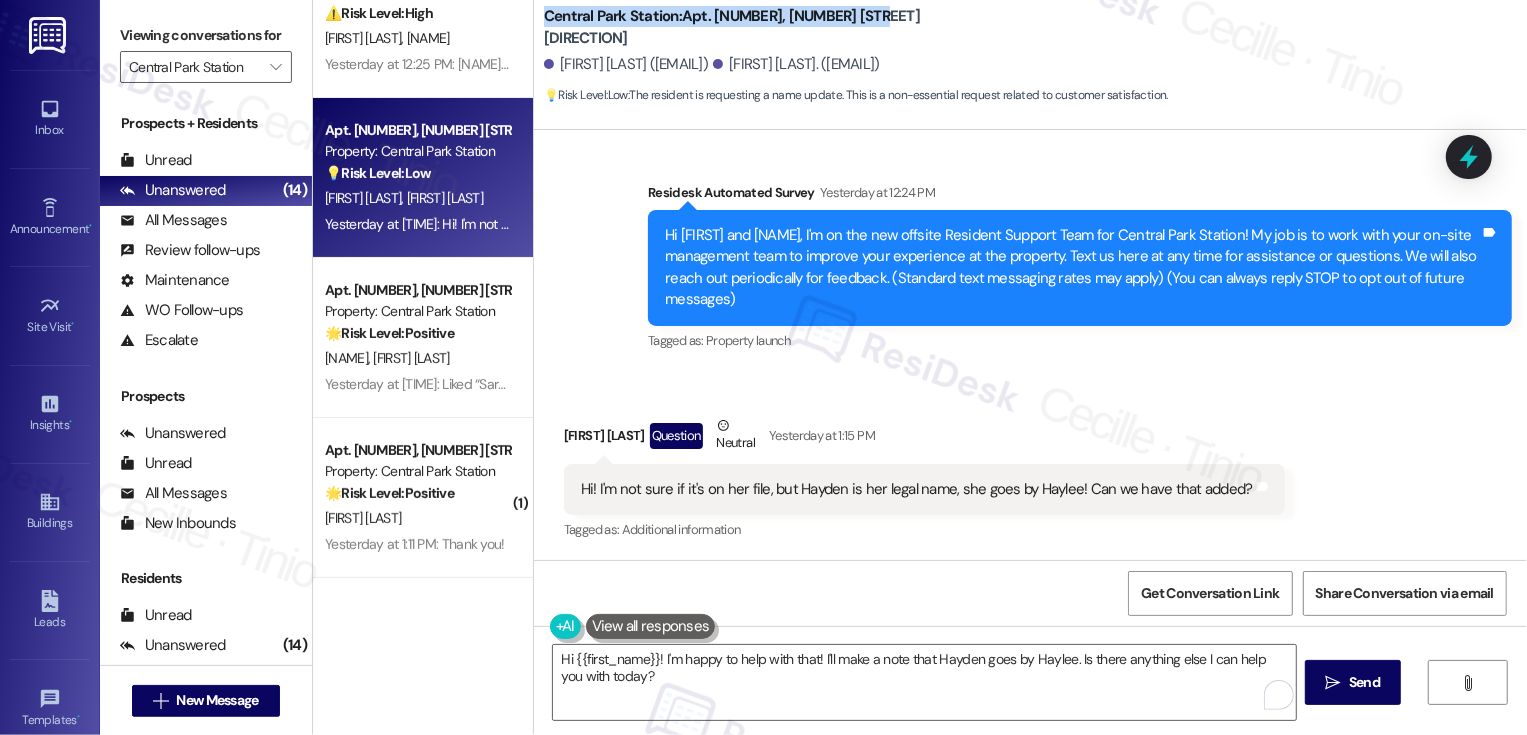 click on "Get Conversation Link Share Conversation via email" at bounding box center (1030, 593) 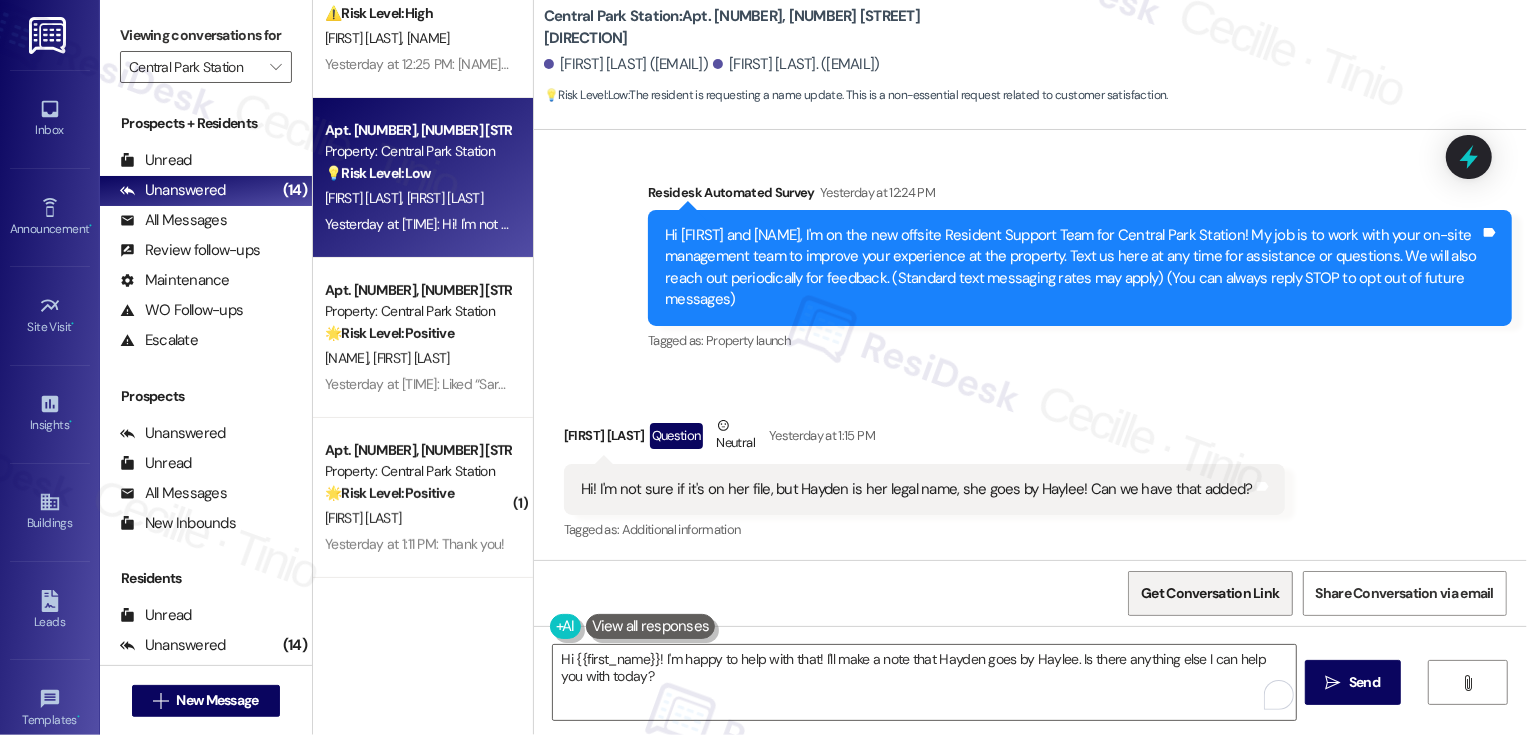 click on "Get Conversation Link" at bounding box center (1210, 593) 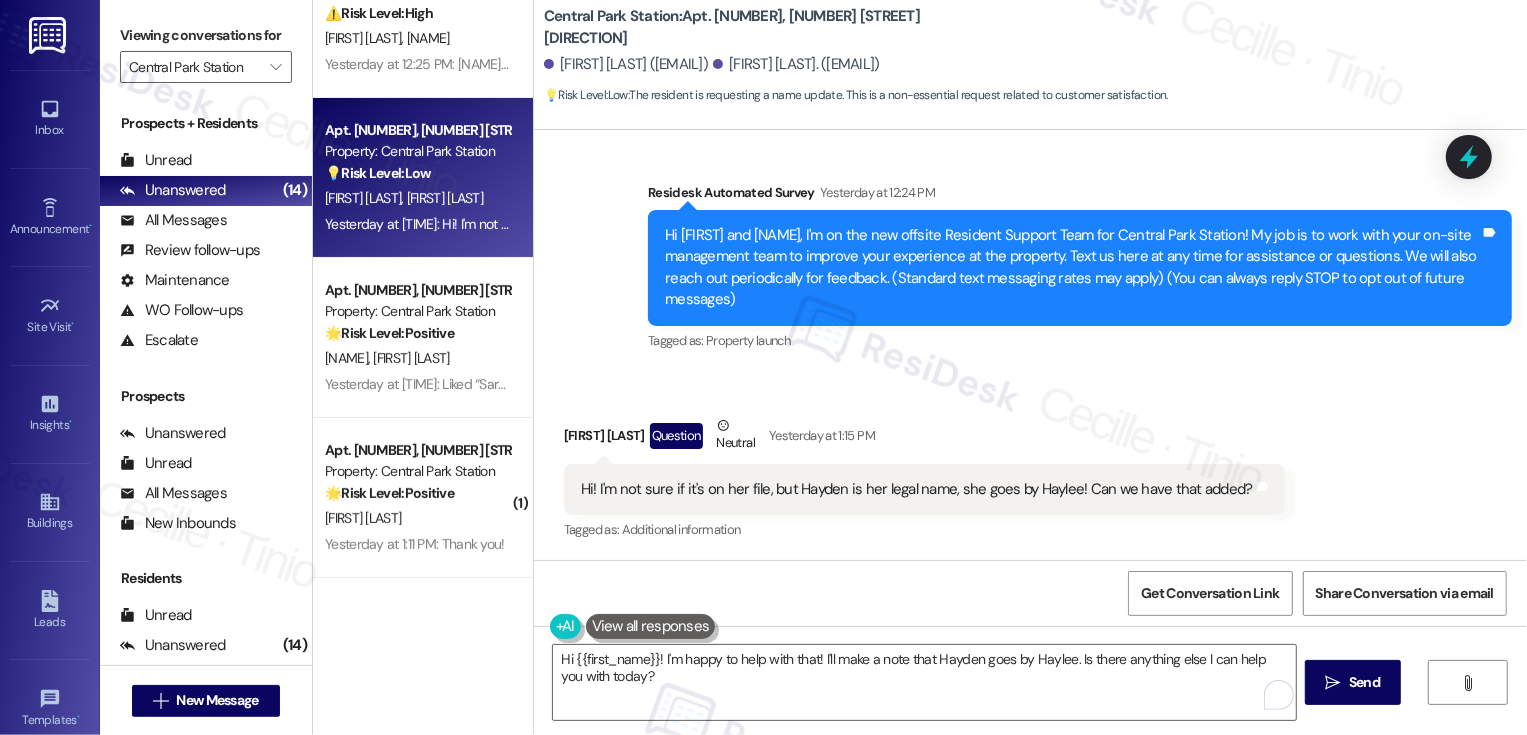 click on "Brooke Buss Question   Neutral Yesterday at 1:15 PM" at bounding box center [924, 439] 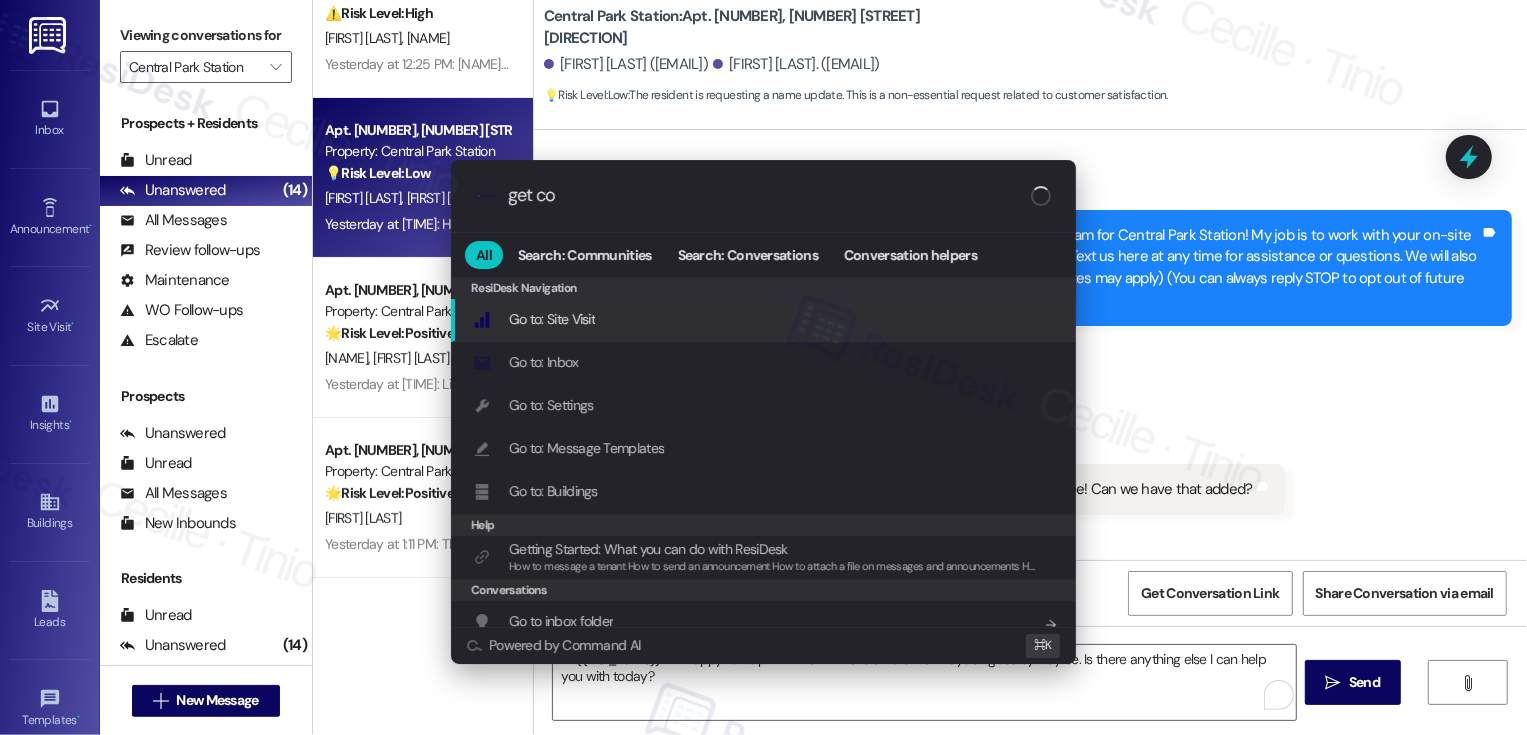 type on "get con" 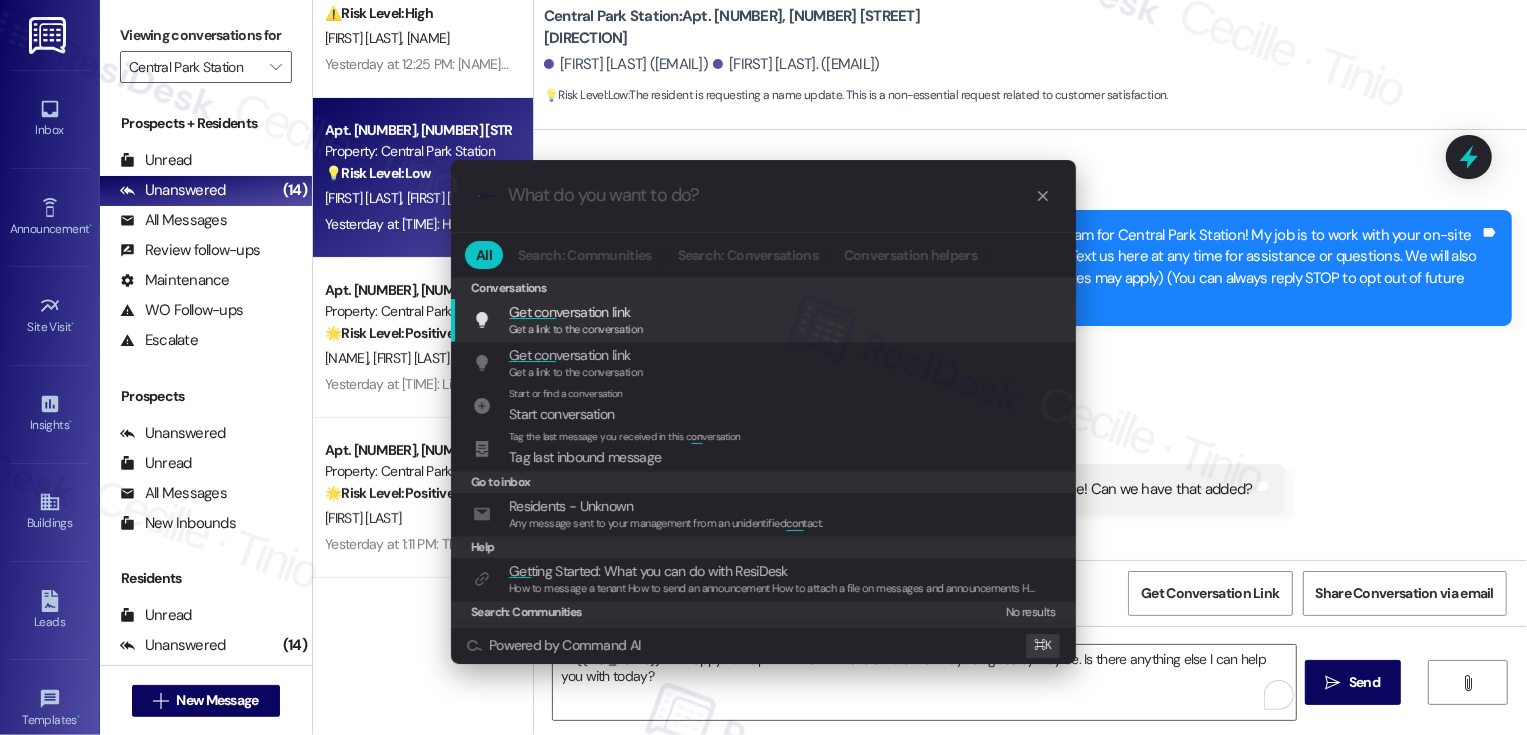 type 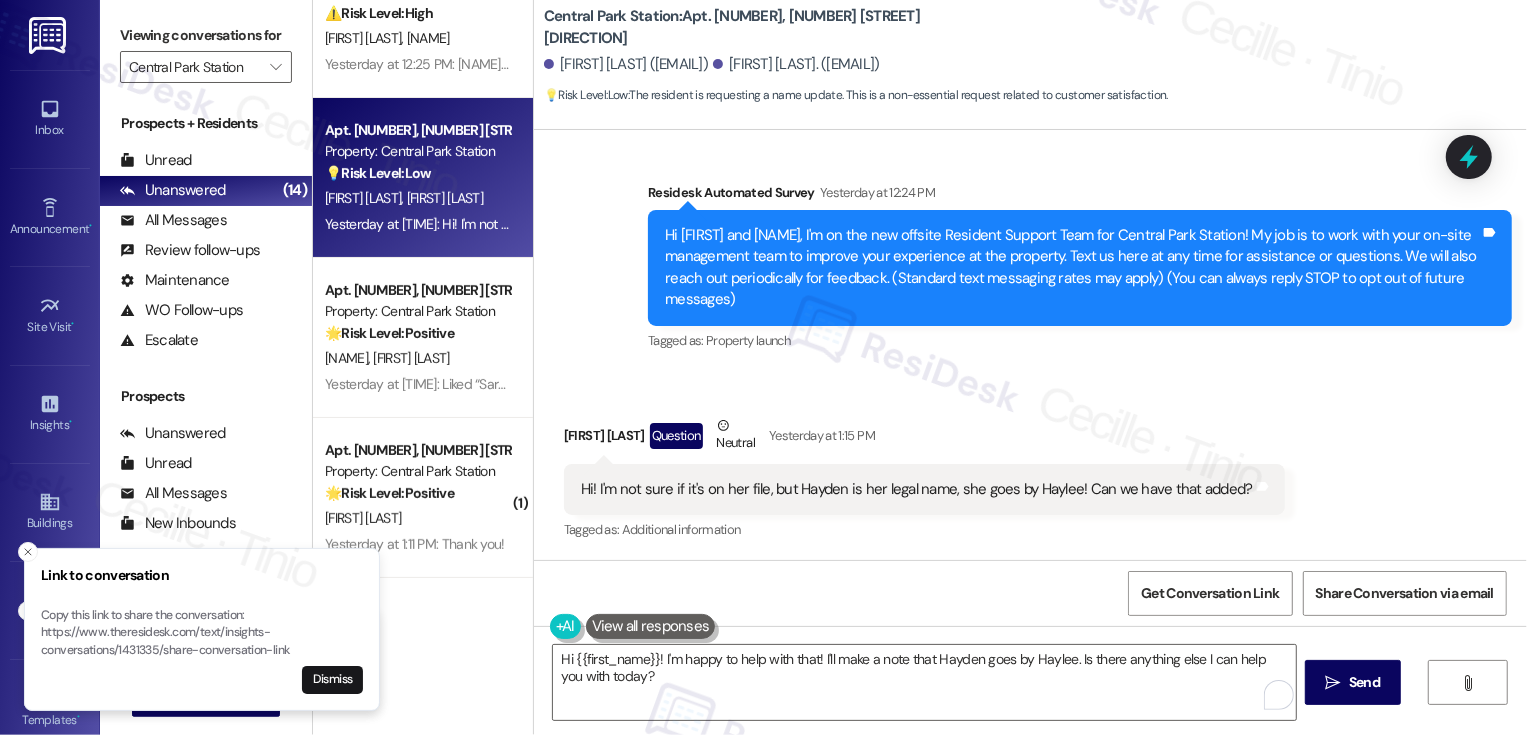 click on "Hi! I'm not sure if it's on her file, but [FIRST] is her legal name, she goes by [FIRST]! Can we have that added?" at bounding box center [917, 489] 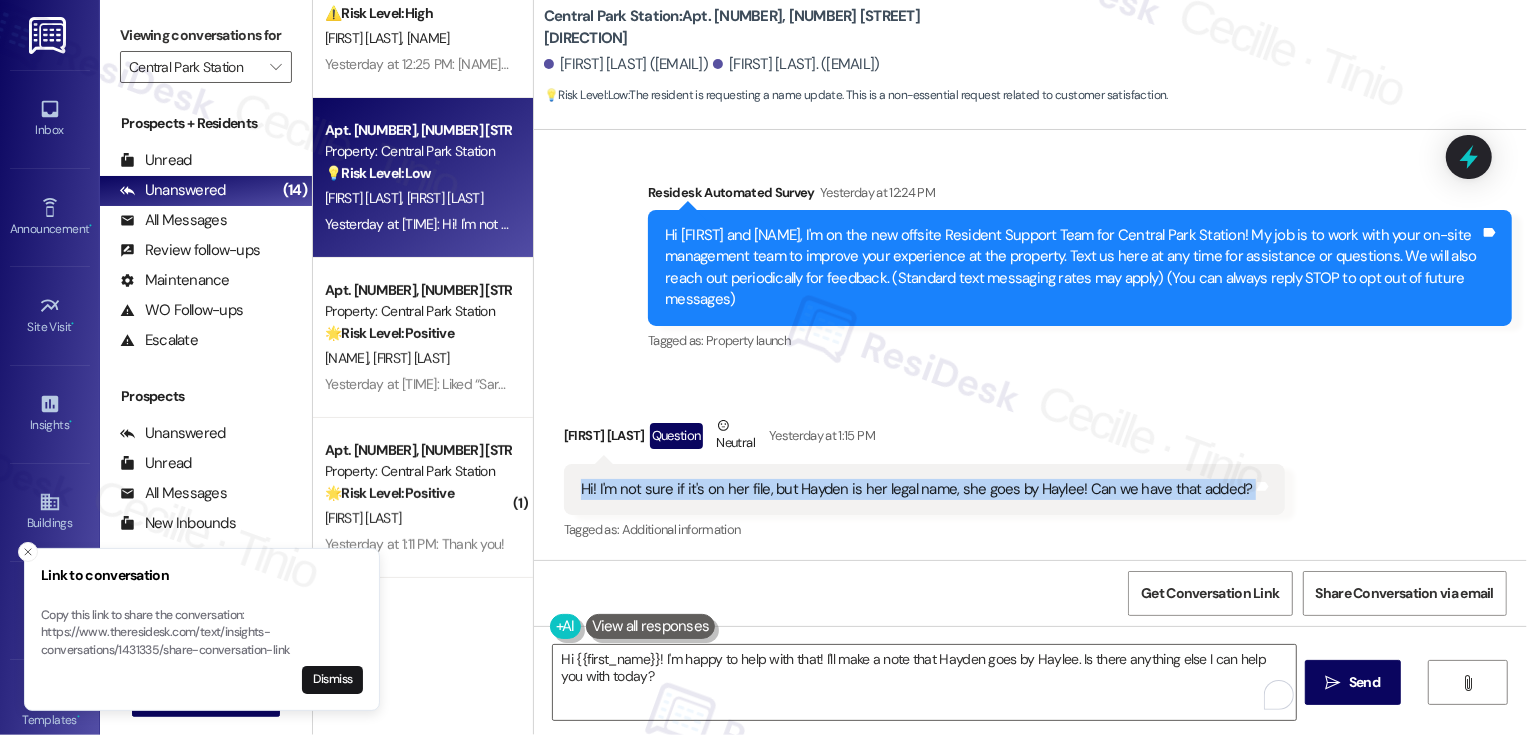 drag, startPoint x: 566, startPoint y: 490, endPoint x: 1264, endPoint y: 490, distance: 698 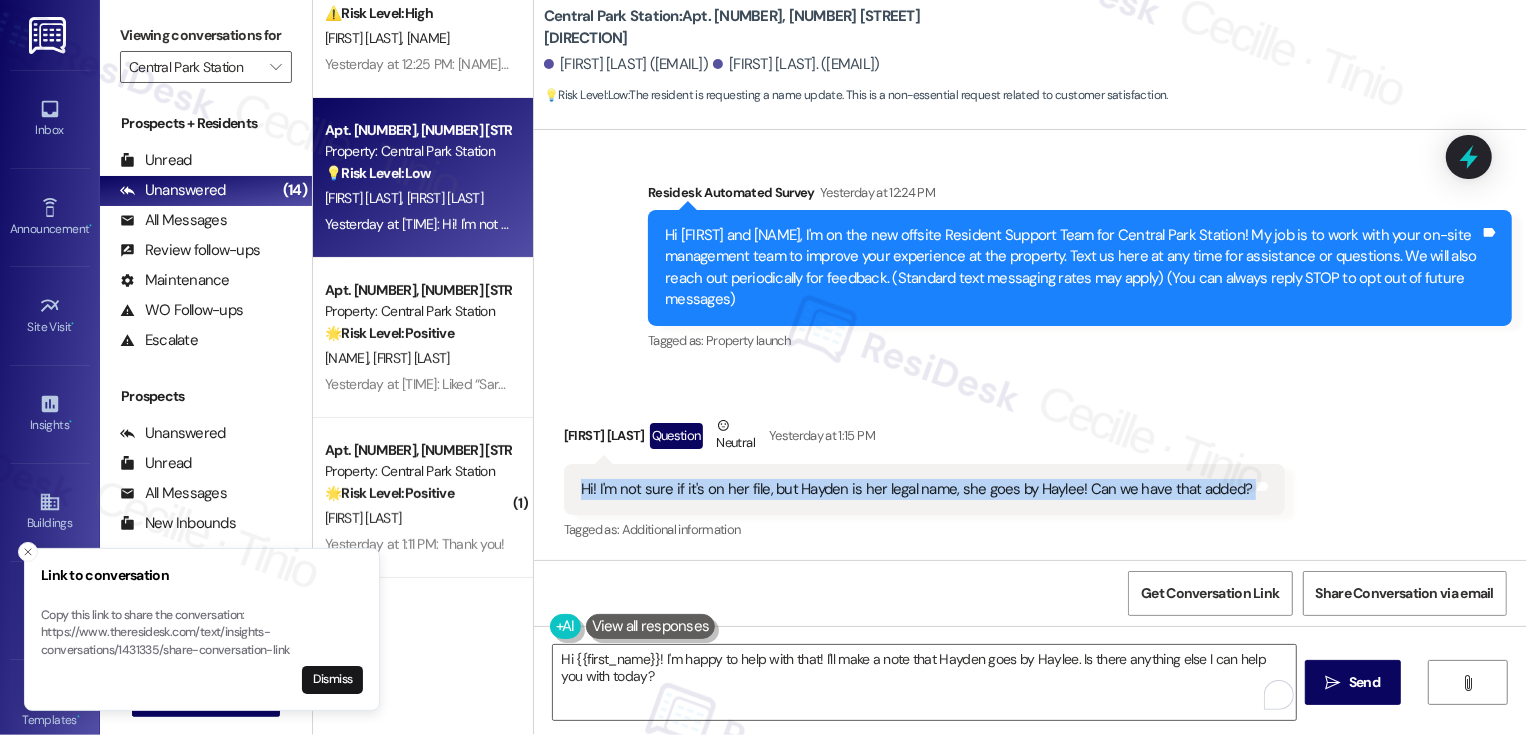 click on "Tagged as:   Property launch Click to highlight conversations about Property launch" at bounding box center [1080, 340] 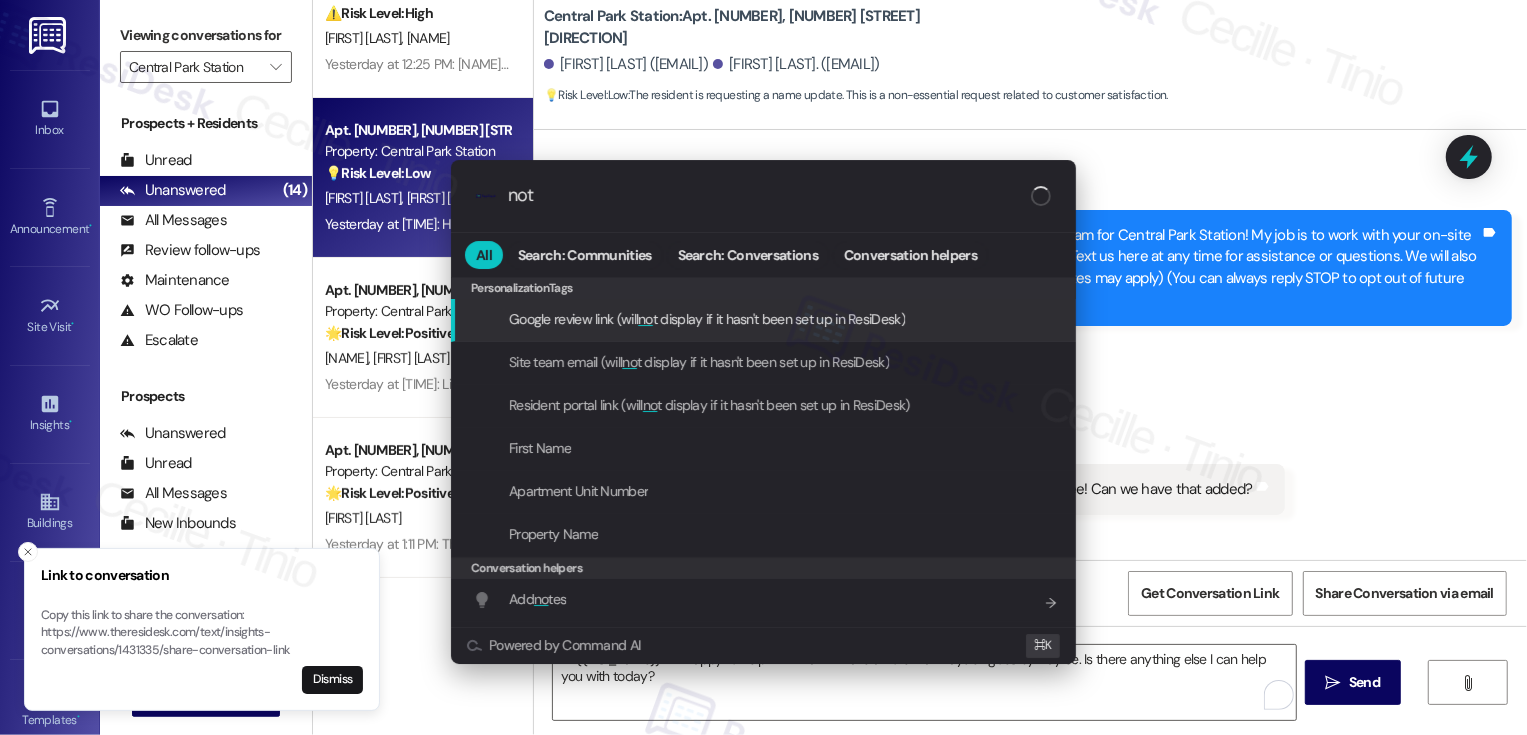 type on "note" 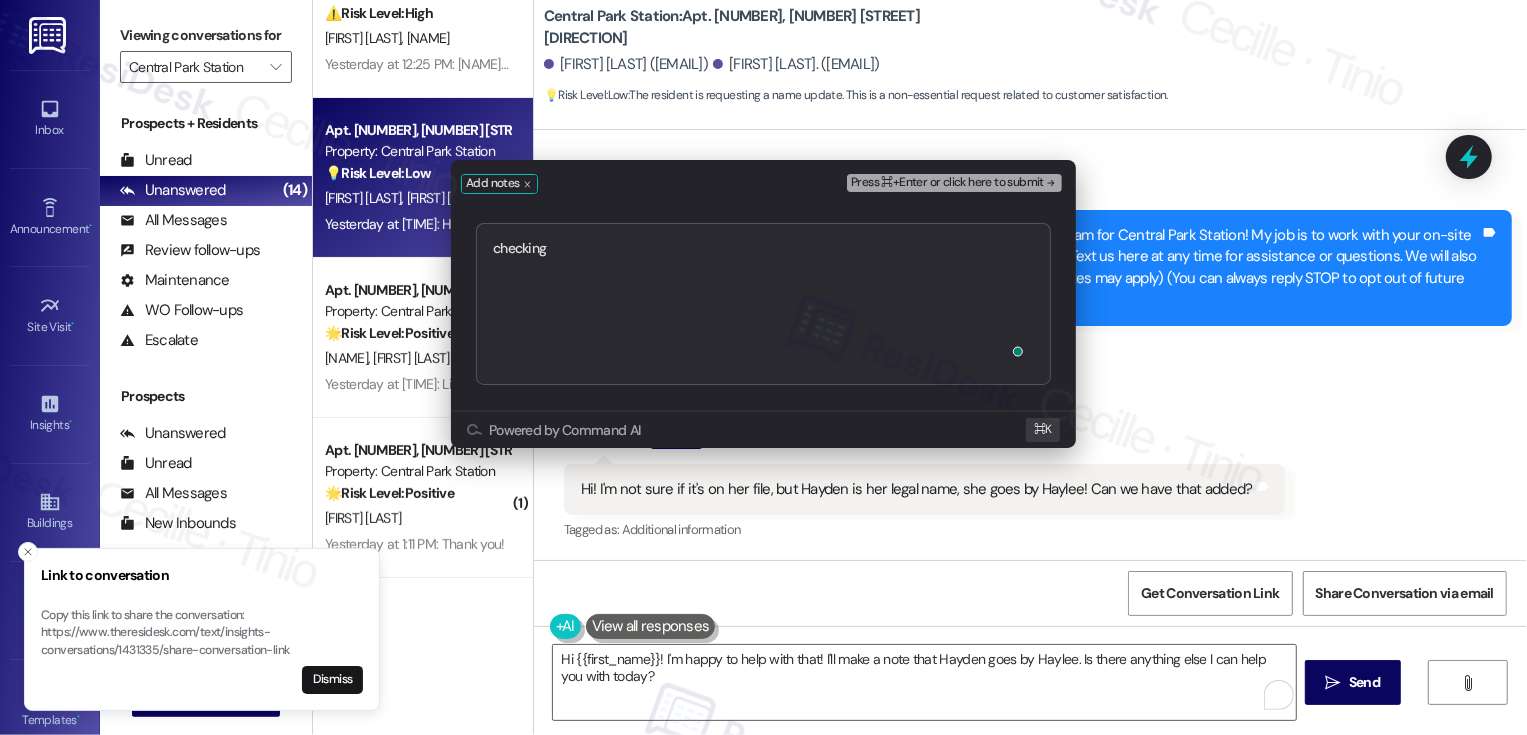 type on "checking
https://residesk.slack.com/archives/C08LCBSR64C/p1754683723660059" 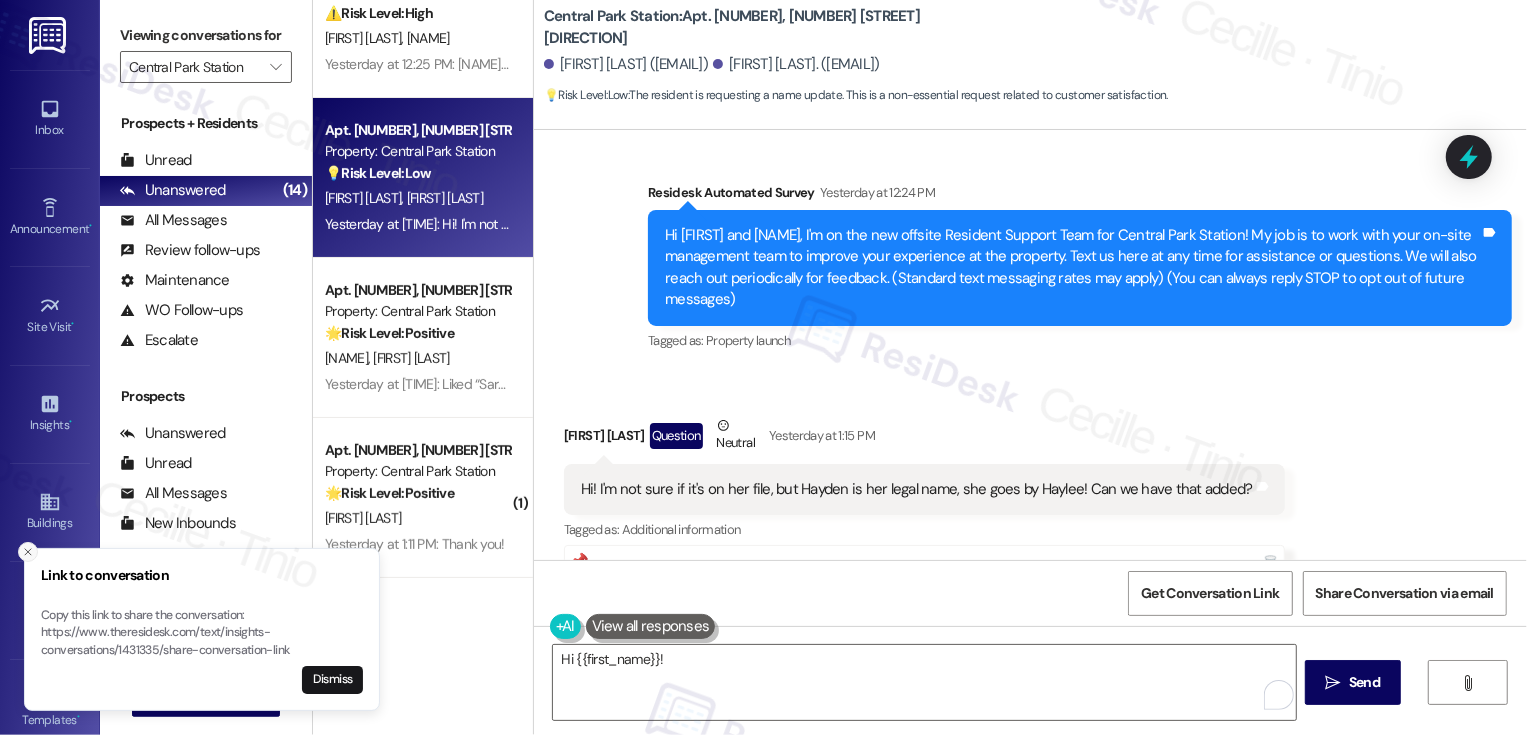 scroll, scrollTop: 126, scrollLeft: 0, axis: vertical 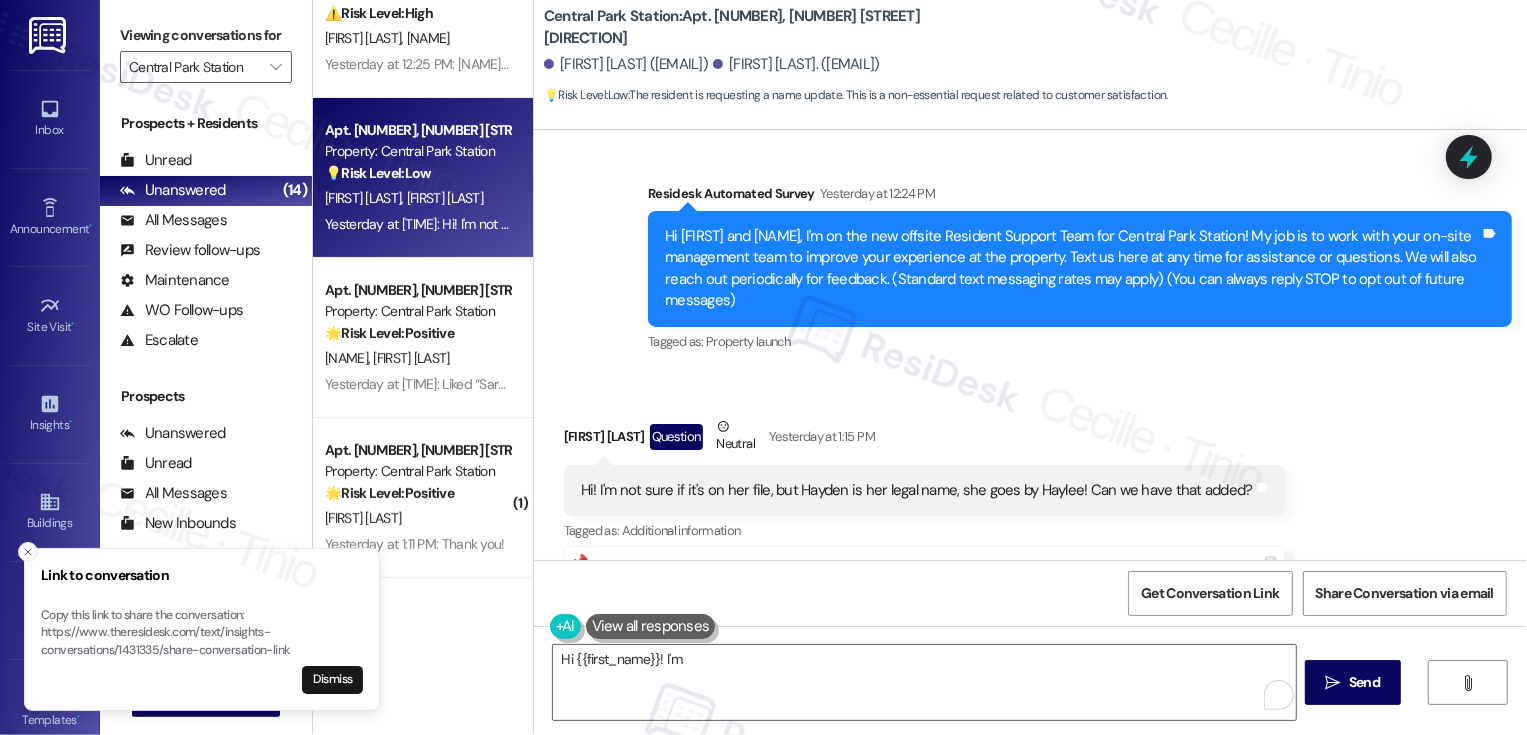 click 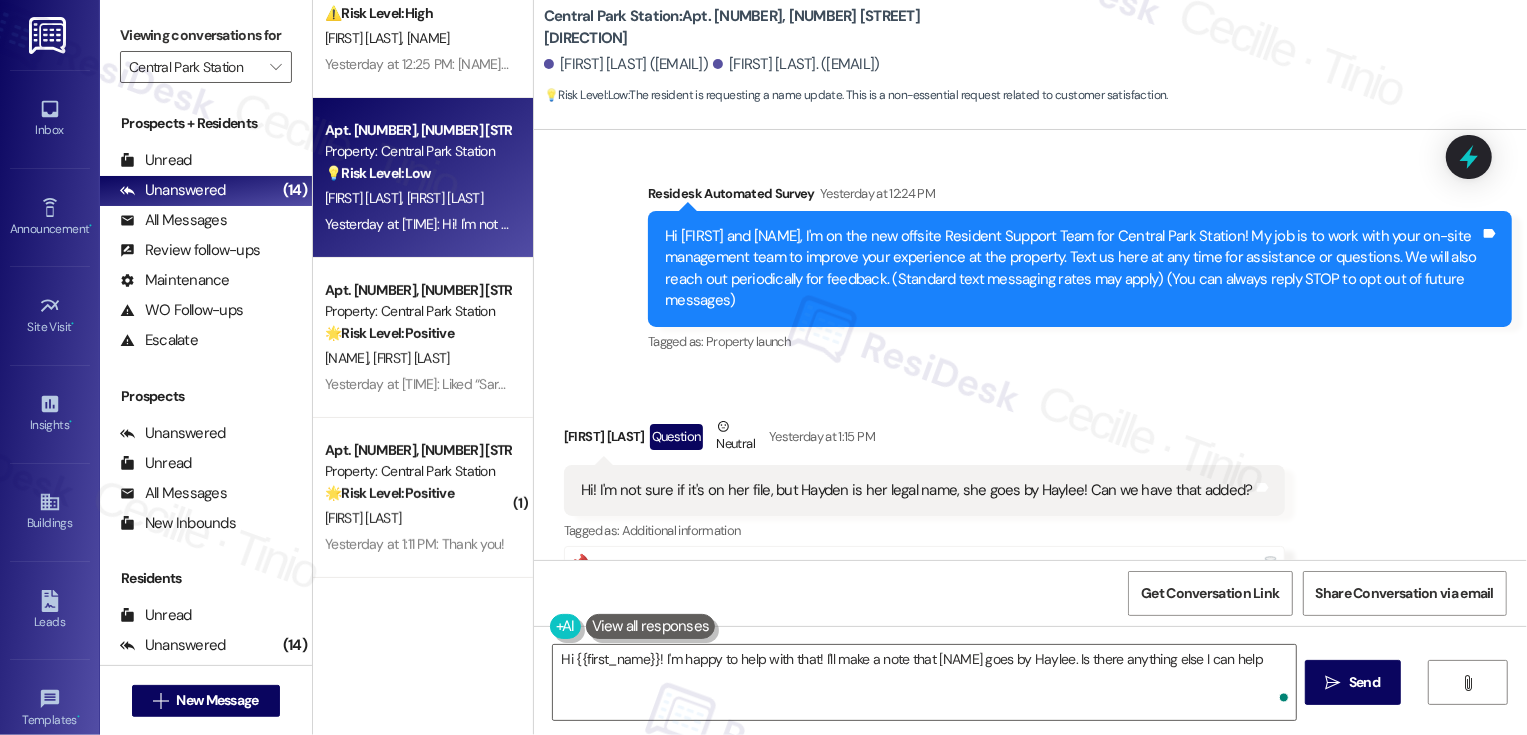 scroll, scrollTop: 317, scrollLeft: 0, axis: vertical 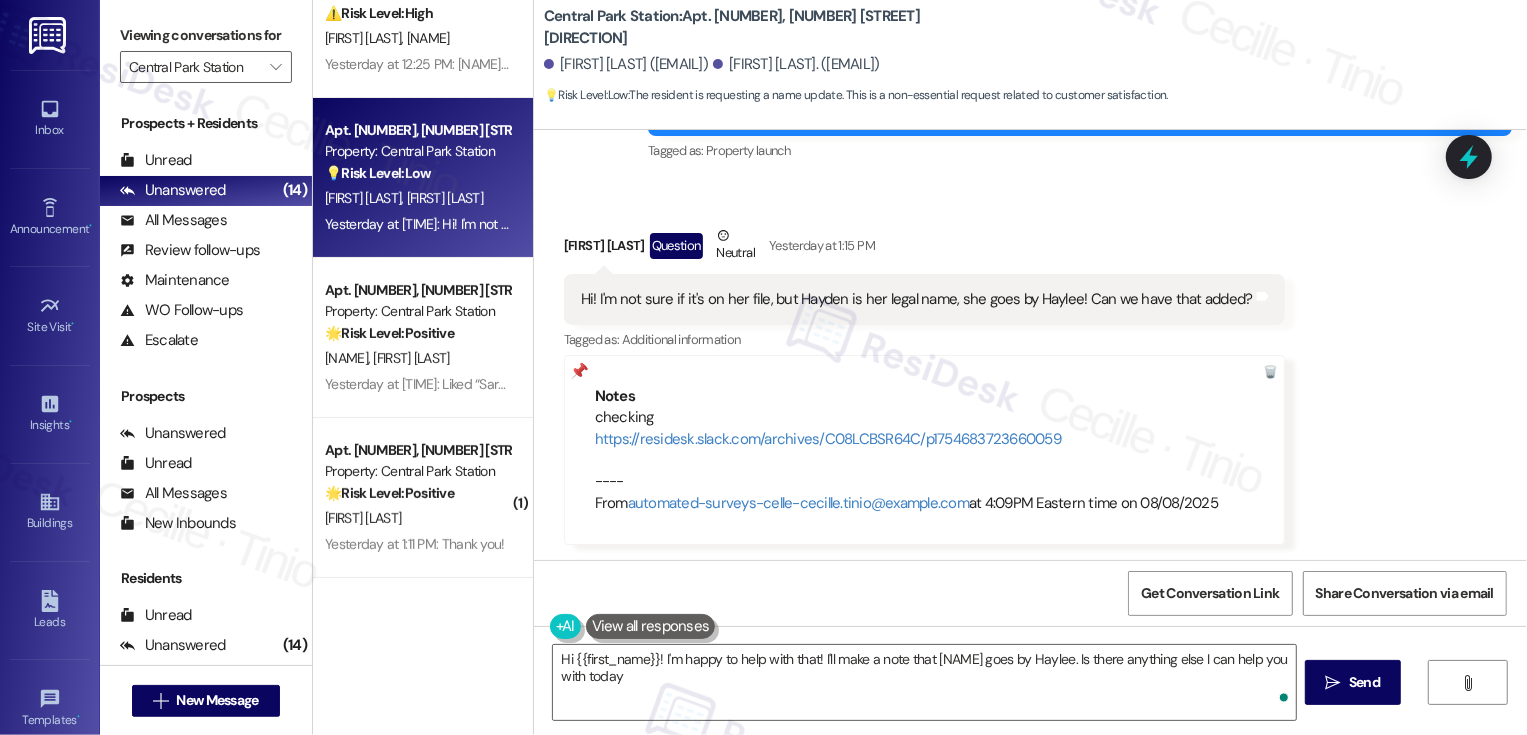 type on "Hi {{first_name}}! I'm happy to help with that! I'll make a note that Hayden goes by Haylee. Is there anything else I can help you with today?" 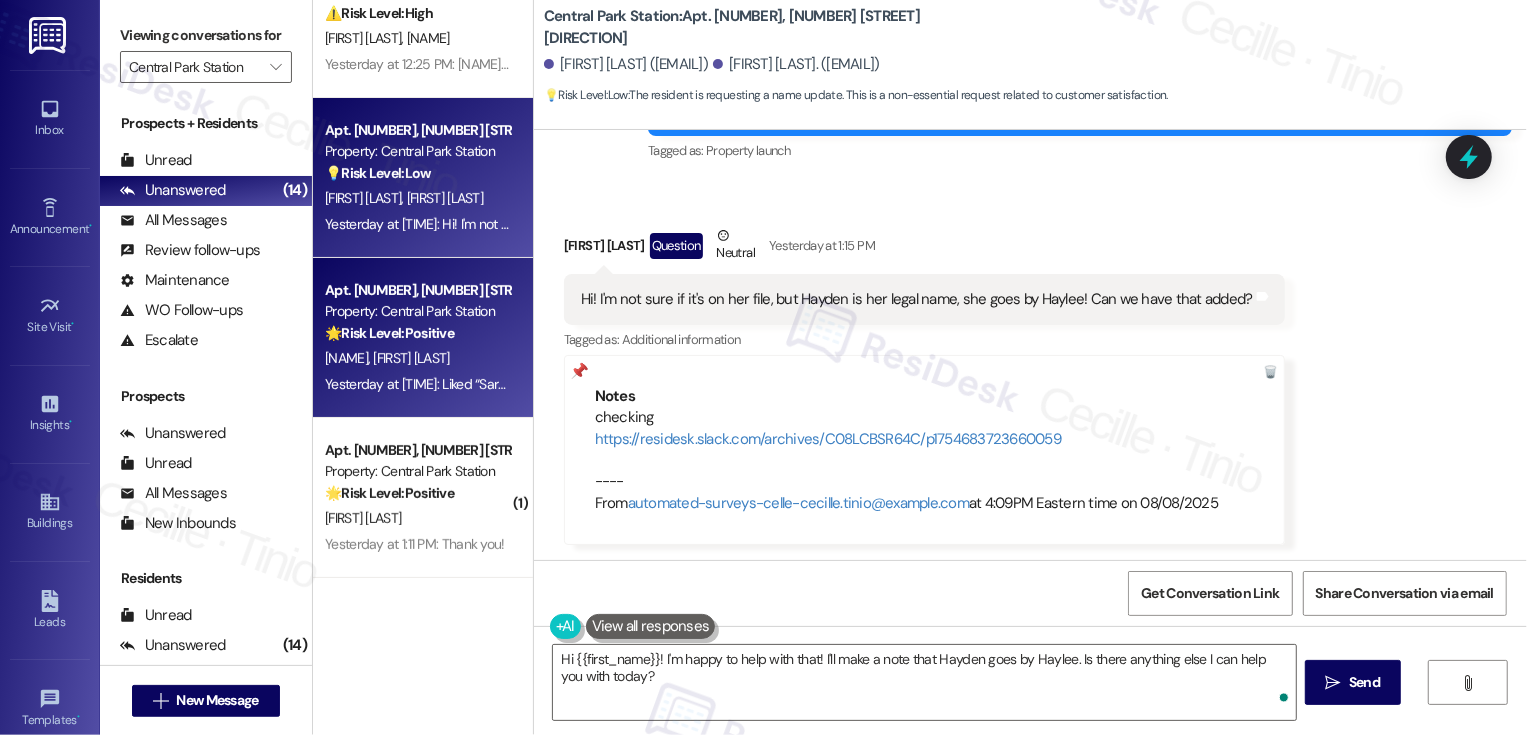click on "M. Backendorf D. Backendorf" at bounding box center (417, 358) 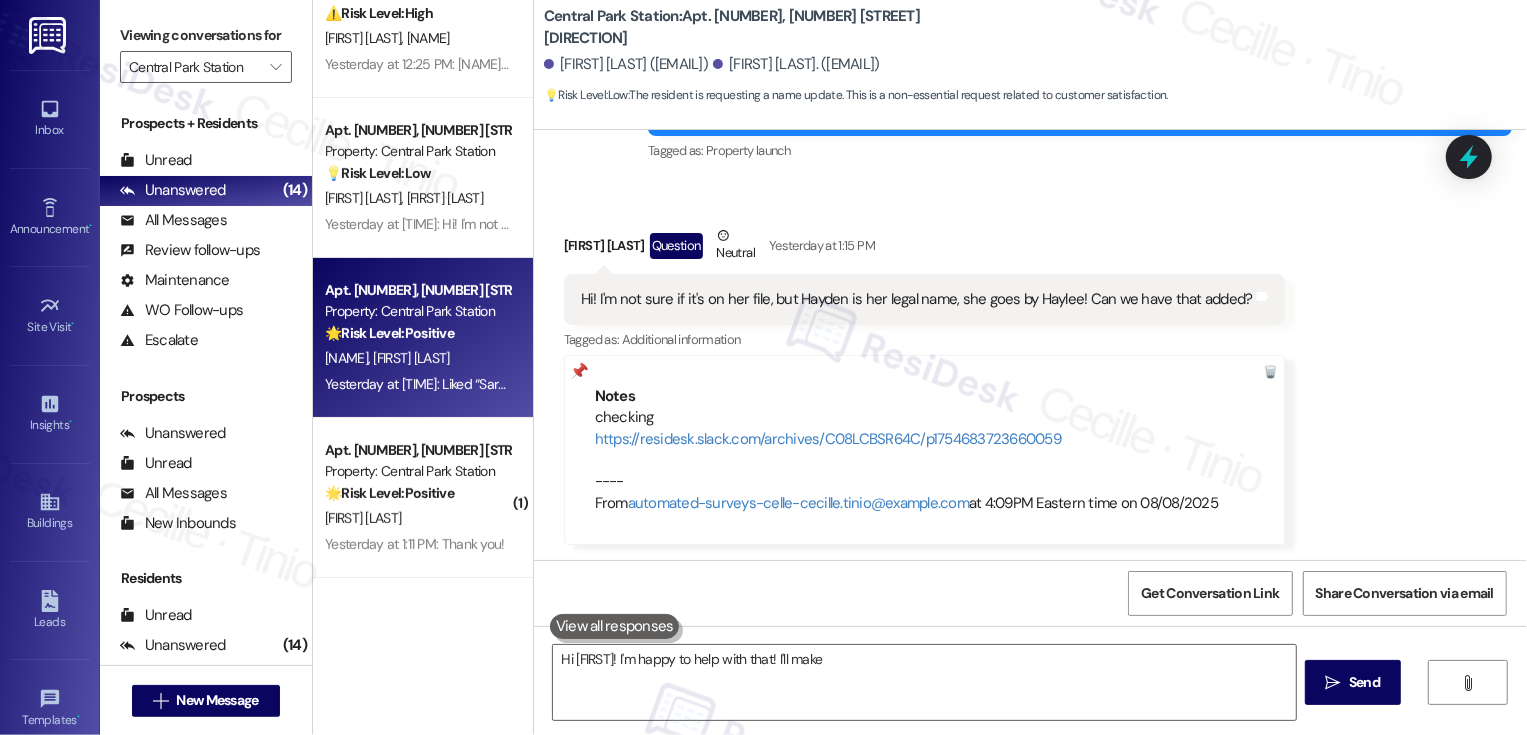 click on "M. Backendorf D. Backendorf" at bounding box center [417, 358] 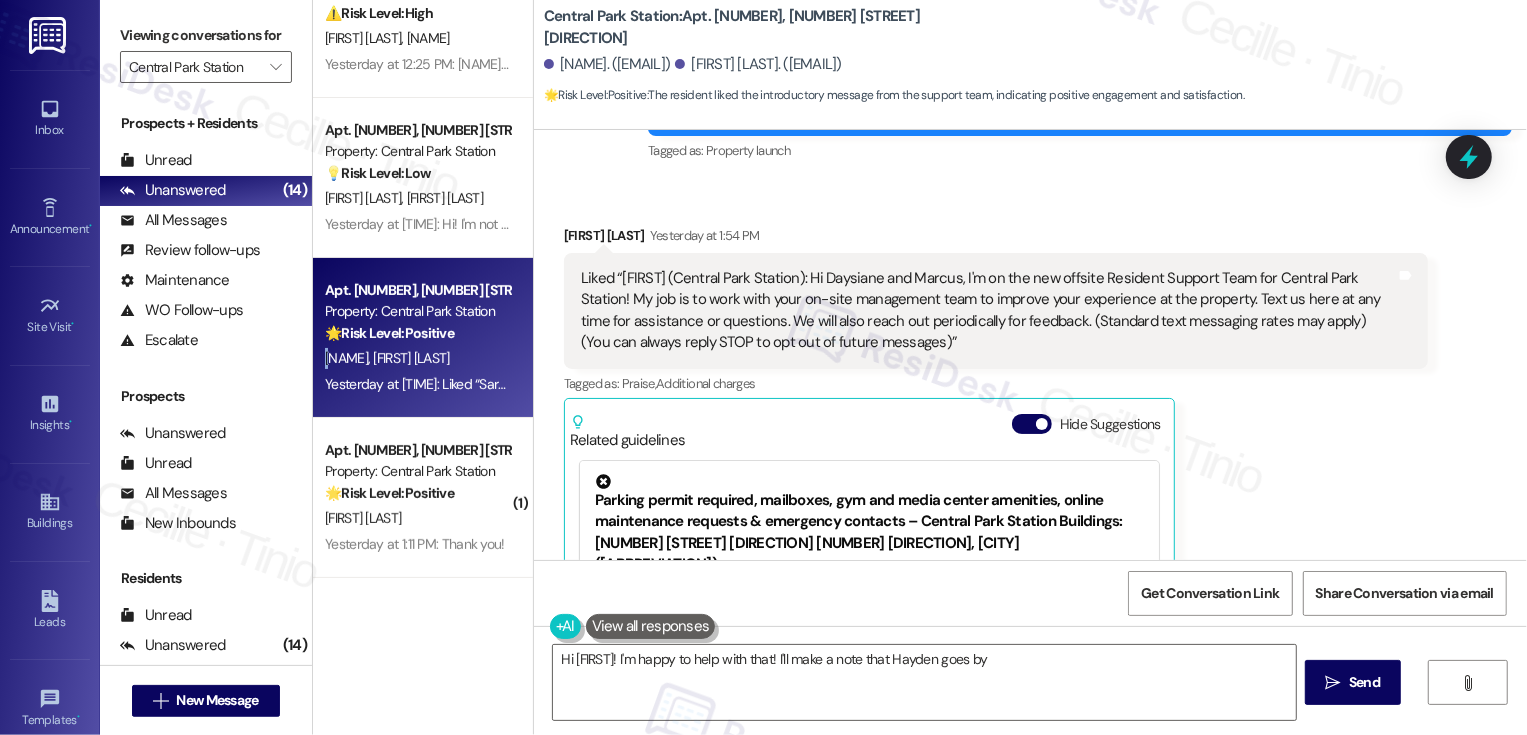 scroll, scrollTop: 316, scrollLeft: 0, axis: vertical 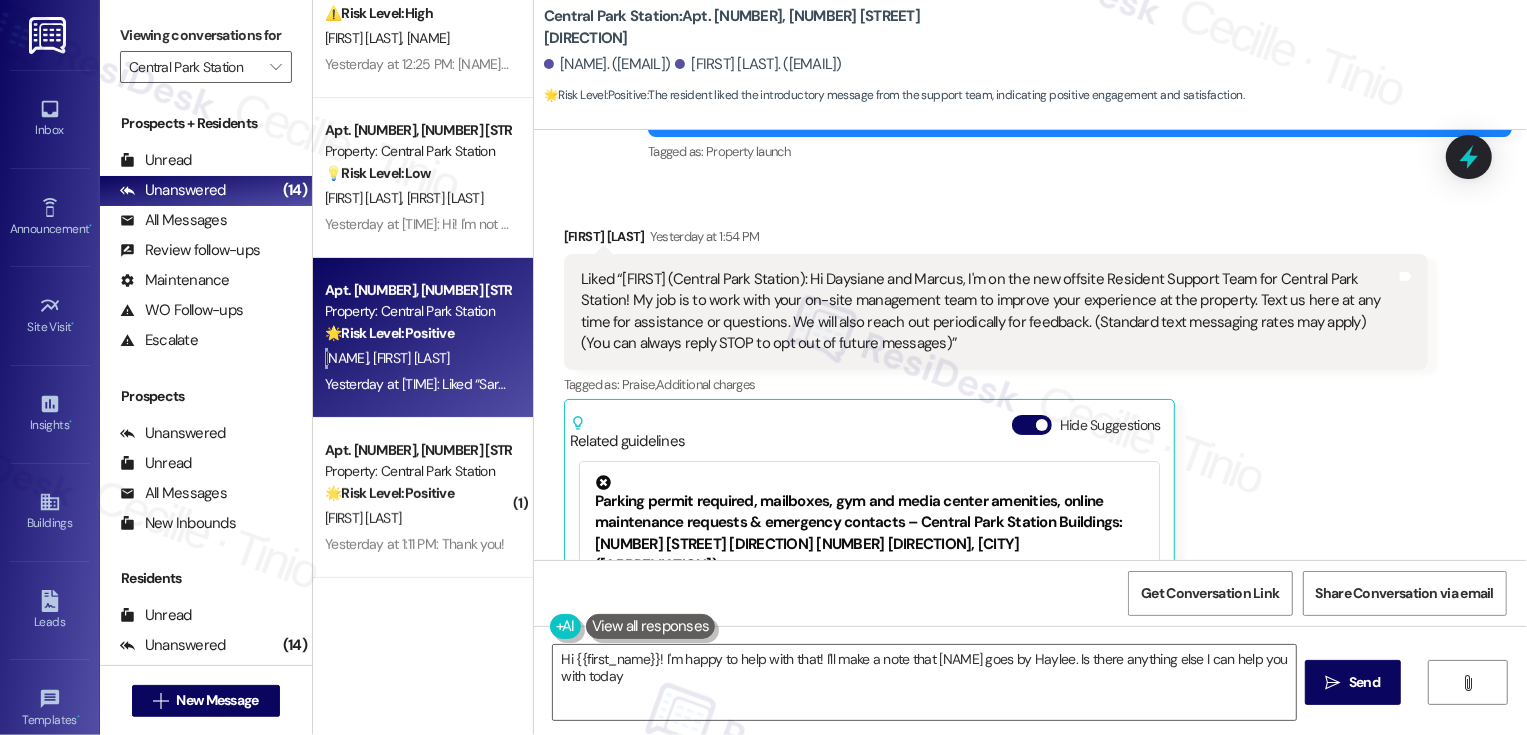 type on "Hi {{first_name}}! I'm happy to help with that! I'll make a note that Hayden goes by Haylee. Is there anything else I can help you with today?" 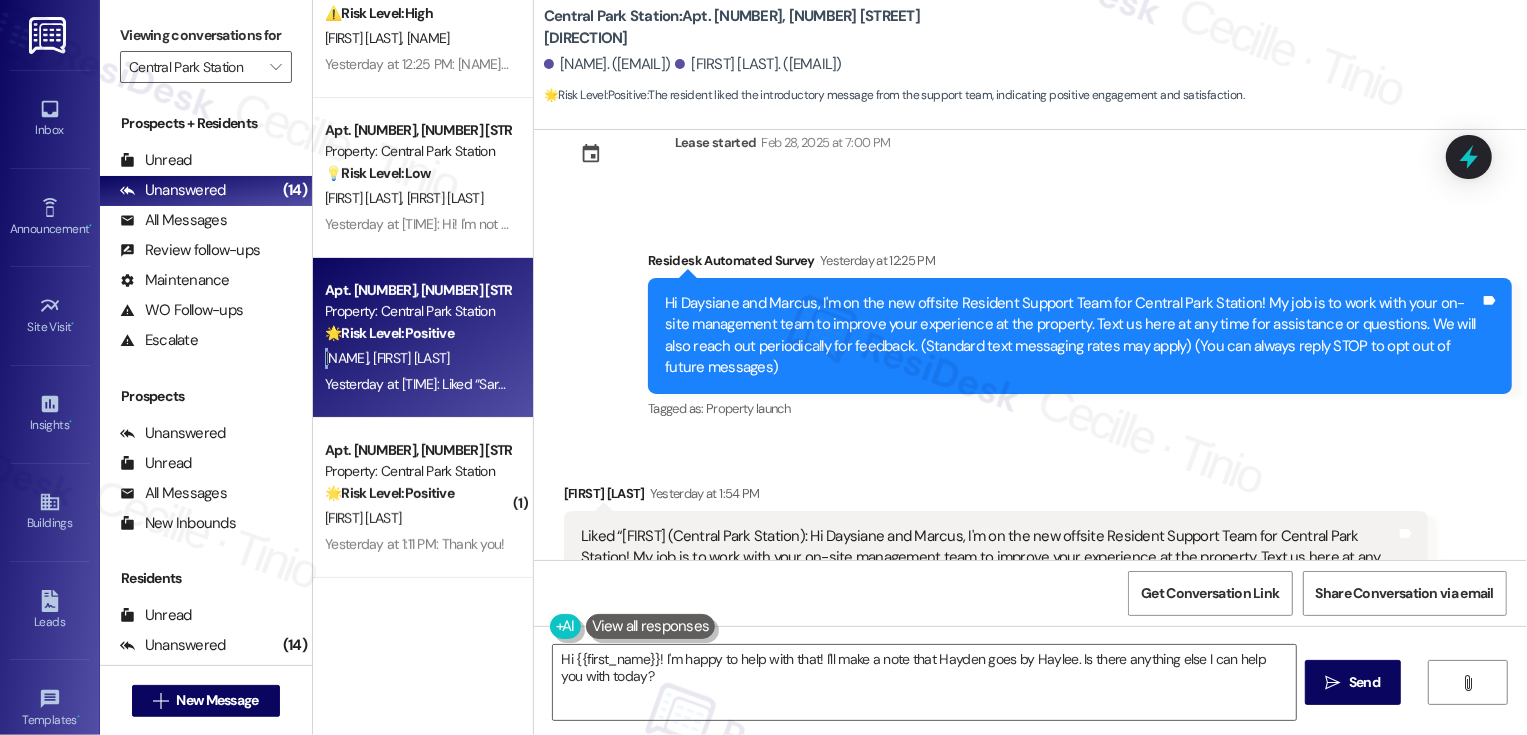 scroll, scrollTop: 0, scrollLeft: 0, axis: both 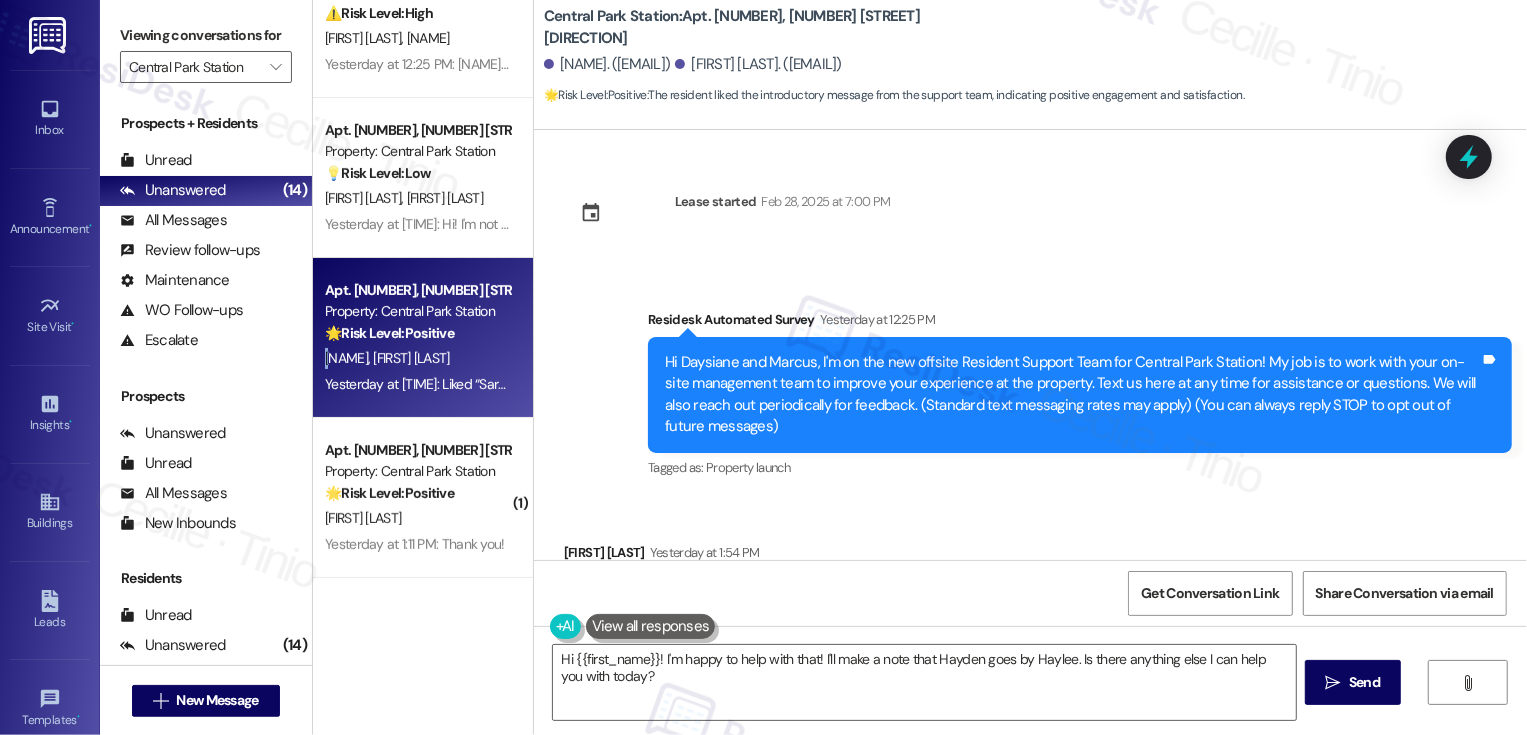 click on "Lease started Feb 28, 2025 at 7:00 PM Survey, sent via SMS Residesk Automated Survey Yesterday at 12:25 PM Hi Daysiane and Marcus, I'm on the new offsite Resident Support Team for Central Park Station! My job is to work with your on-site management team to improve your experience at the property. Text us here at any time for assistance or questions. We will also reach out periodically for feedback. (Standard text messaging rates may apply) (You can always reply STOP to opt out of future messages) Tags and notes Tagged as:   Property launch Click to highlight conversations about Property launch Received via SMS Daysiane Backendorf Yesterday at 1:54 PM Tags and notes Tagged as:   Praise ,  Click to highlight conversations about Praise Additional charges Click to highlight conversations about Additional charges  Related guidelines Hide Suggestions Created  8 days ago Property level guideline  ( 77 % match) FAQs generated by ResiDesk AI What is the front door code? The front door code is 03339. Original Guideline" at bounding box center (1030, 345) 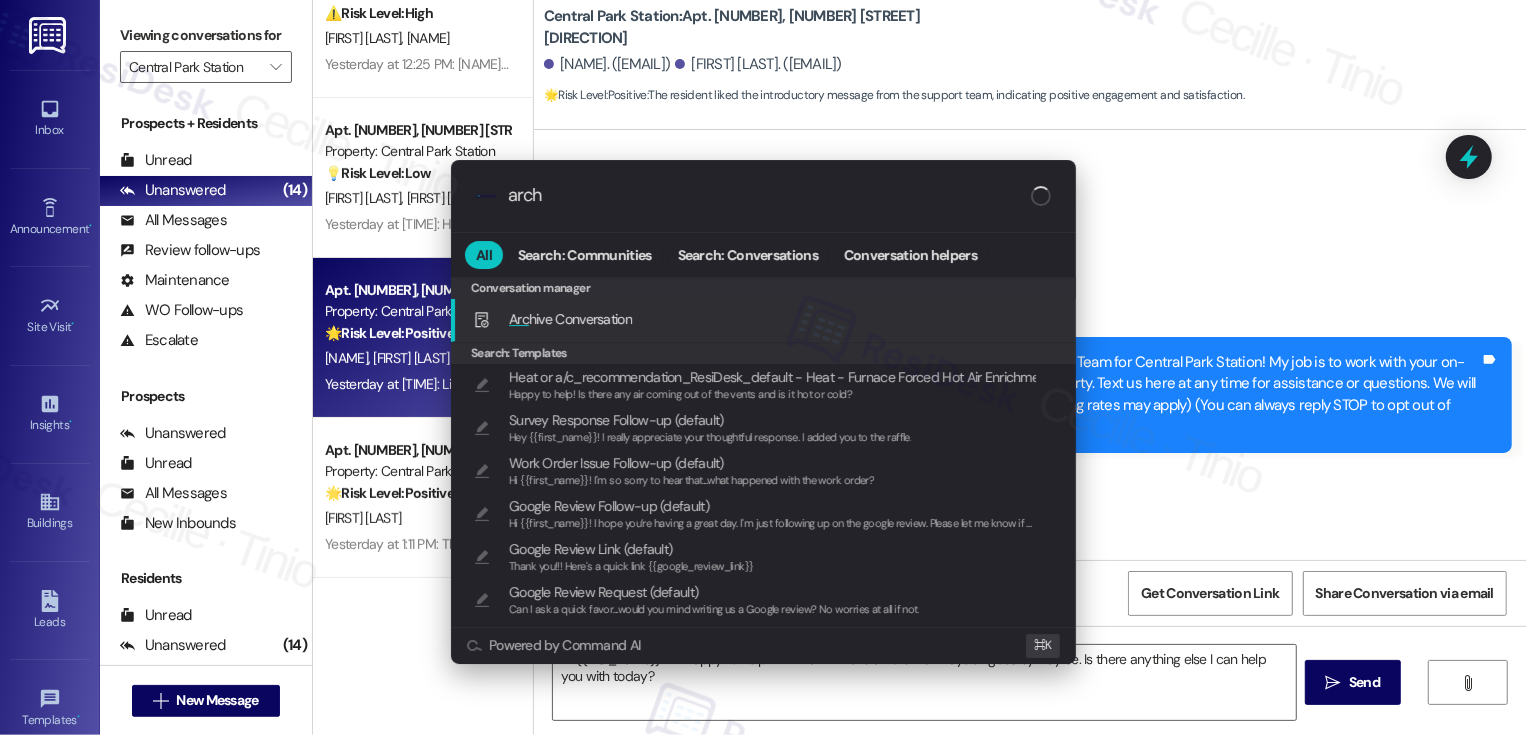 type on "archi" 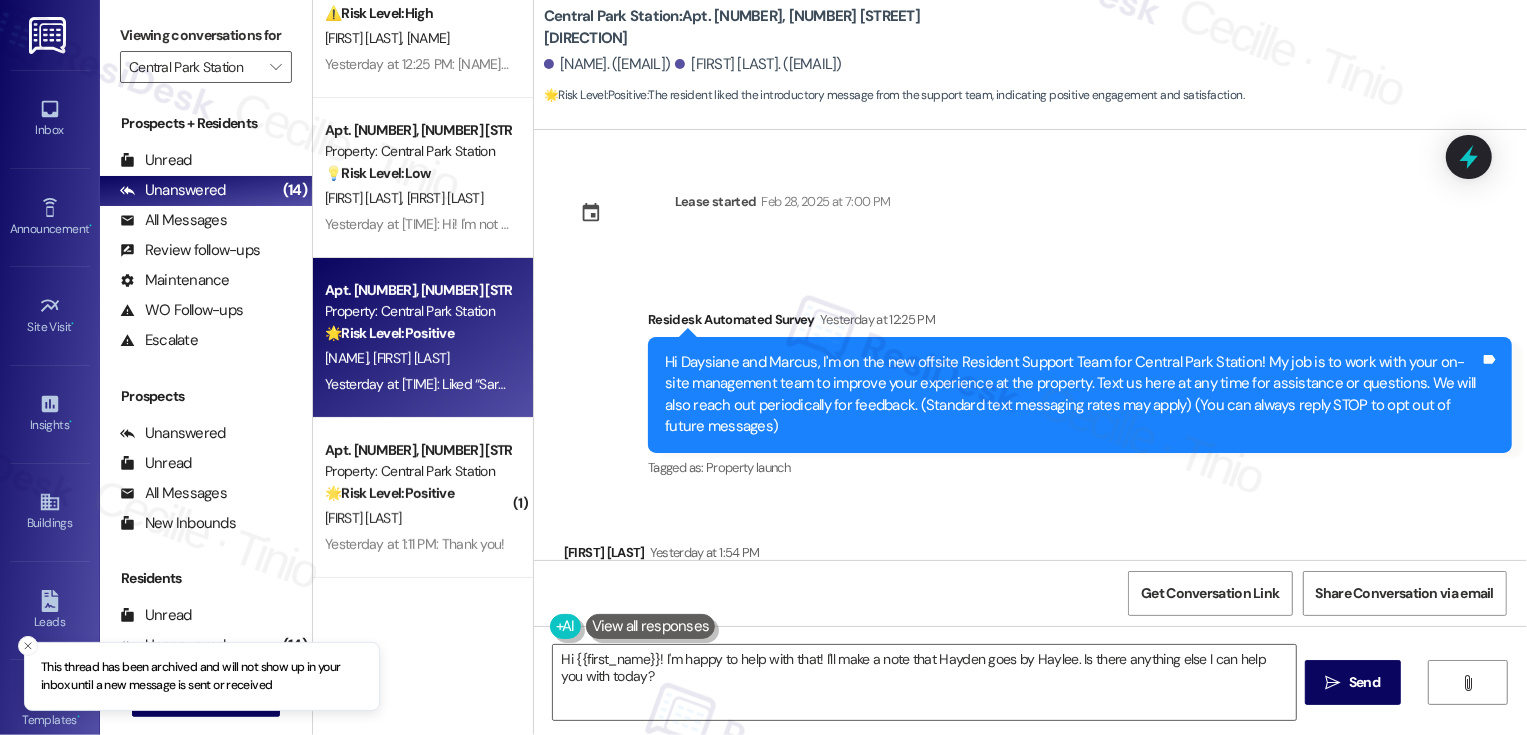 scroll, scrollTop: 331, scrollLeft: 0, axis: vertical 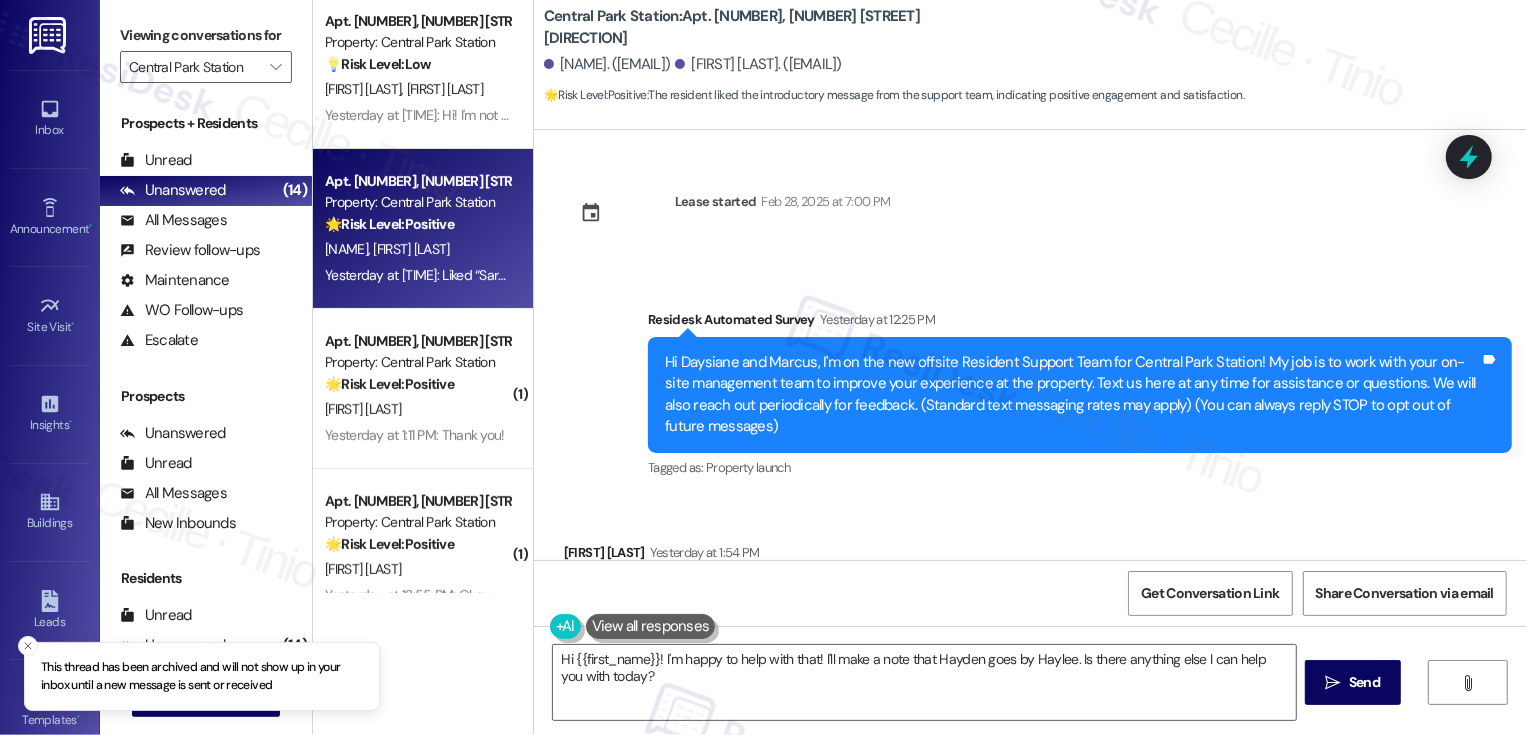 click on "🌟  Risk Level:  Positive" at bounding box center [389, 384] 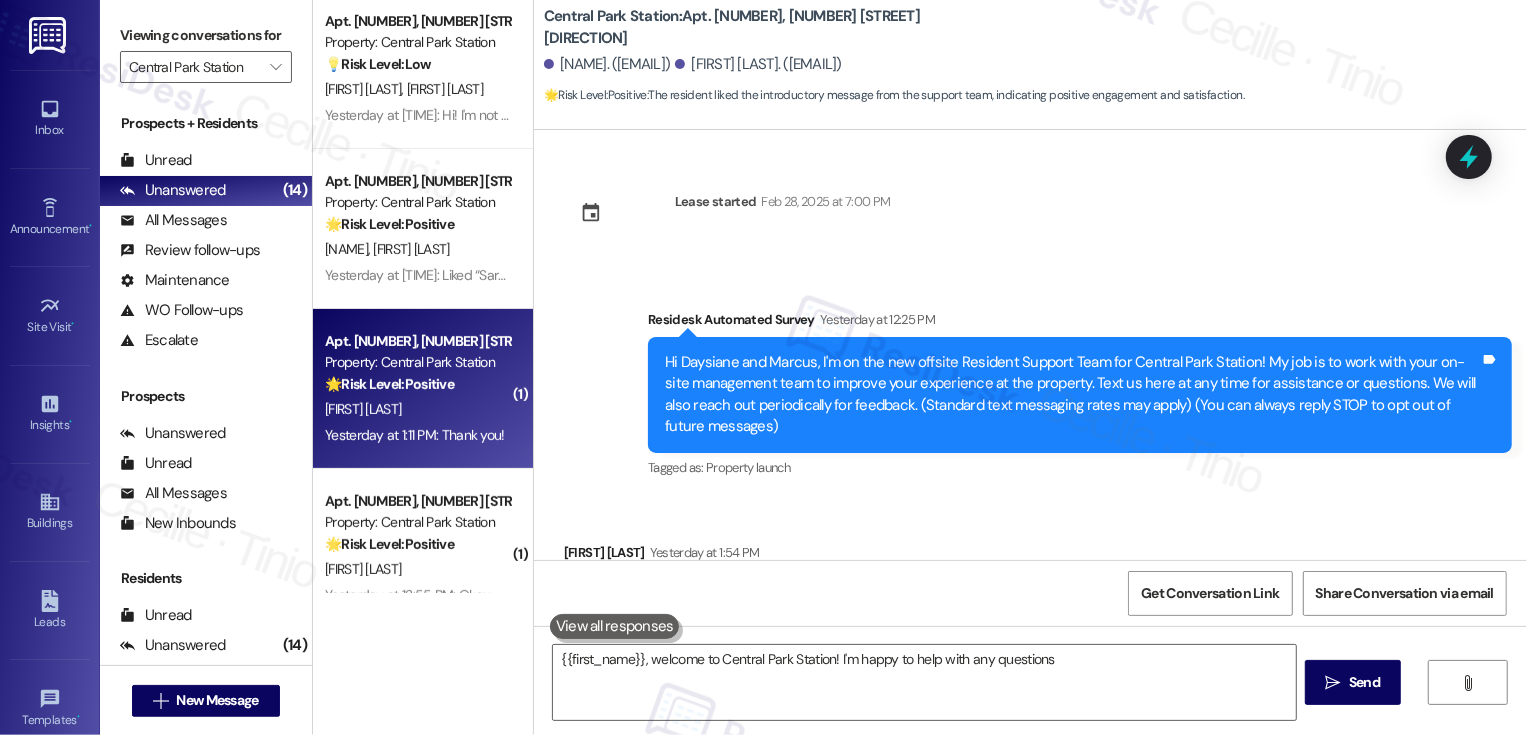click on "🌟  Risk Level:  Positive" at bounding box center (389, 384) 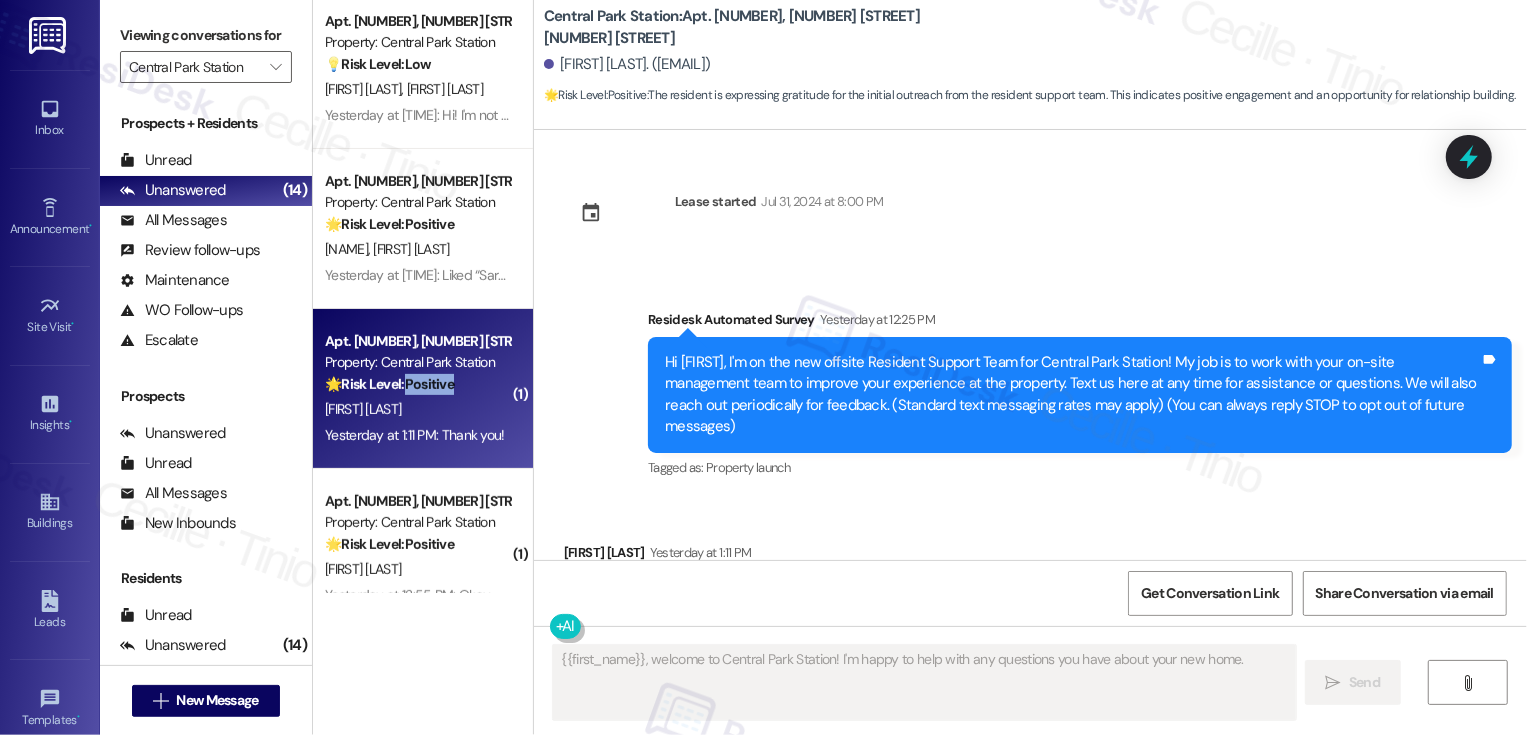 scroll, scrollTop: 85, scrollLeft: 0, axis: vertical 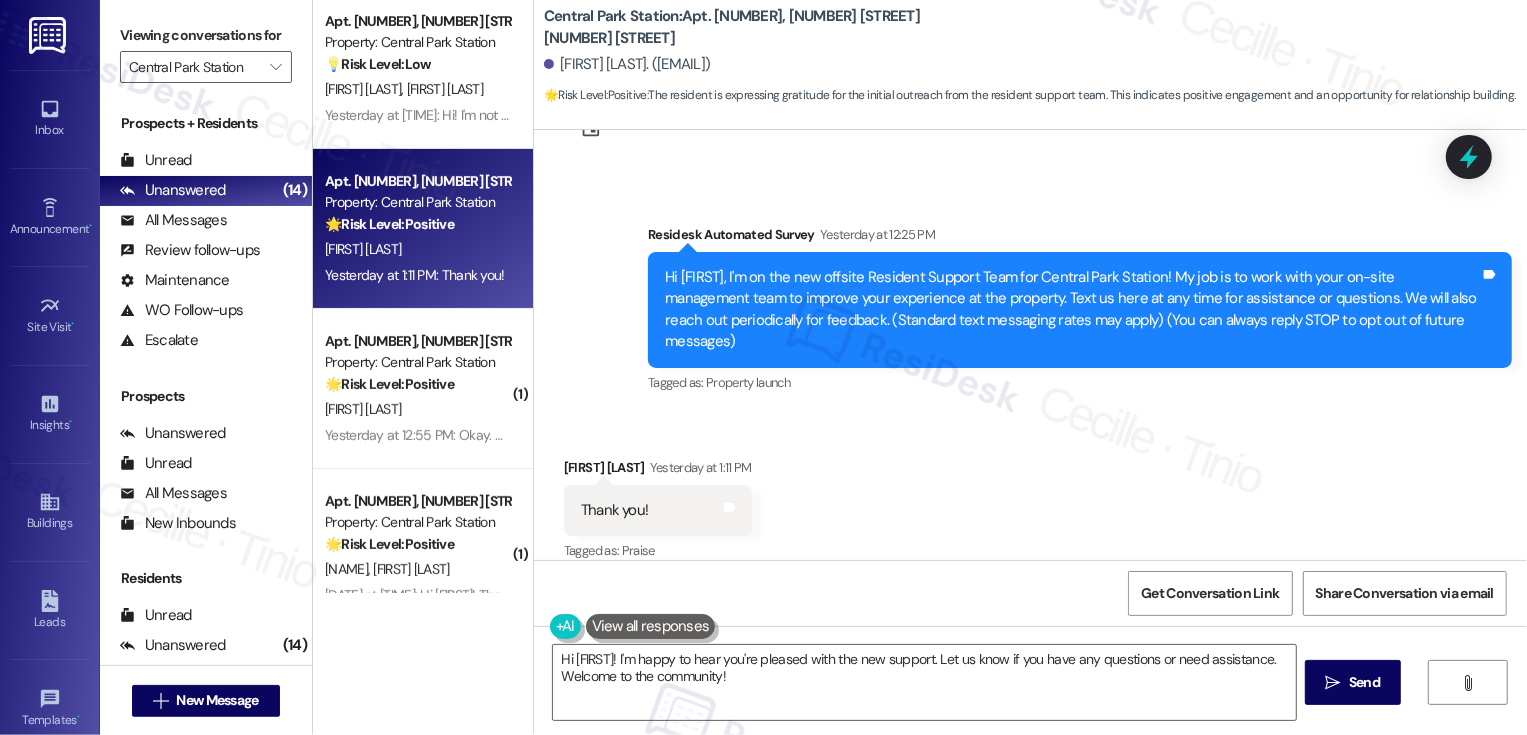 click on "Hi {{first_name}}! I'm happy to hear you're pleased with the new support. Let us know if you have any questions or need assistance. Welcome to the community!  Send " at bounding box center [1030, 701] 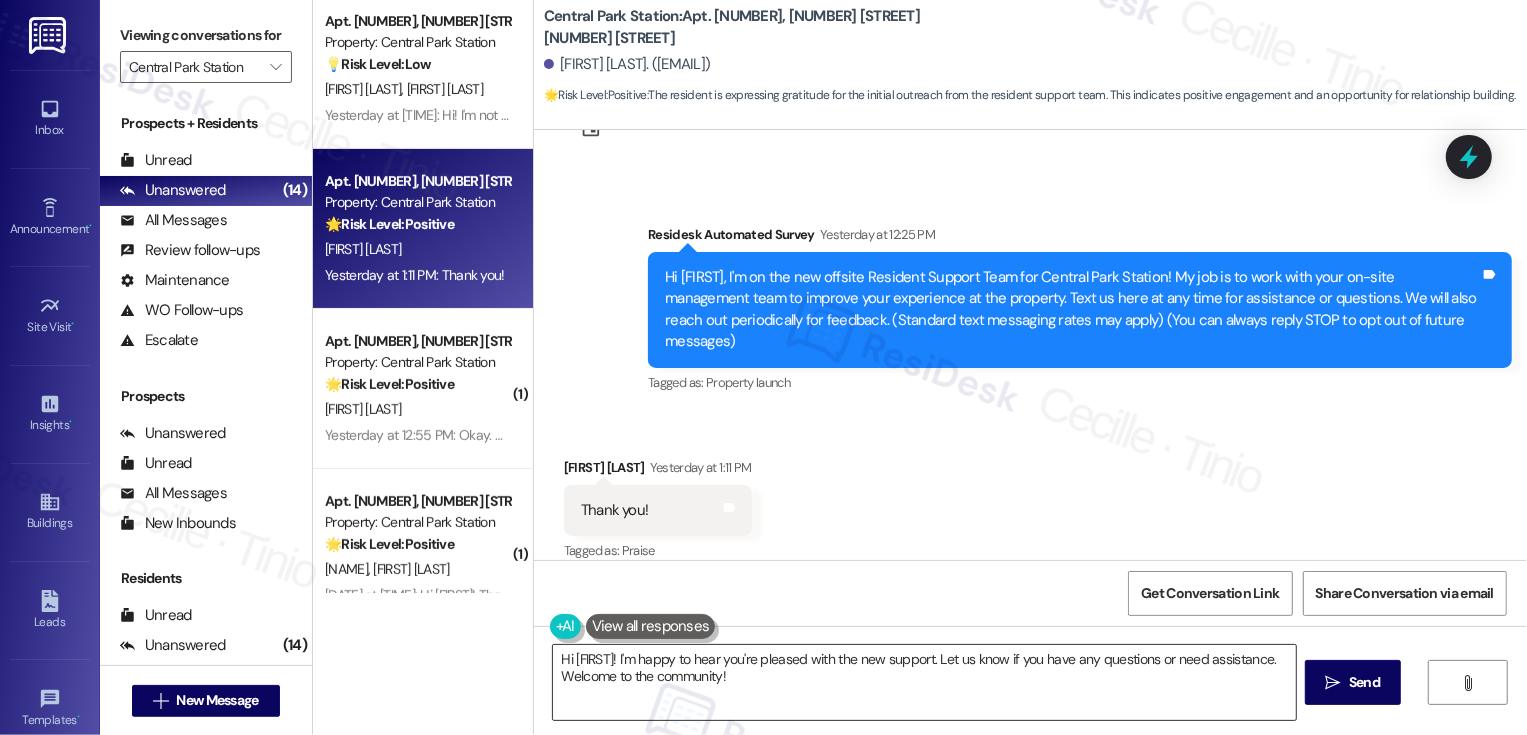 click on "Hi {{first_name}}! I'm happy to hear you're pleased with the new support. Let us know if you have any questions or need assistance. Welcome to the community!" at bounding box center (924, 682) 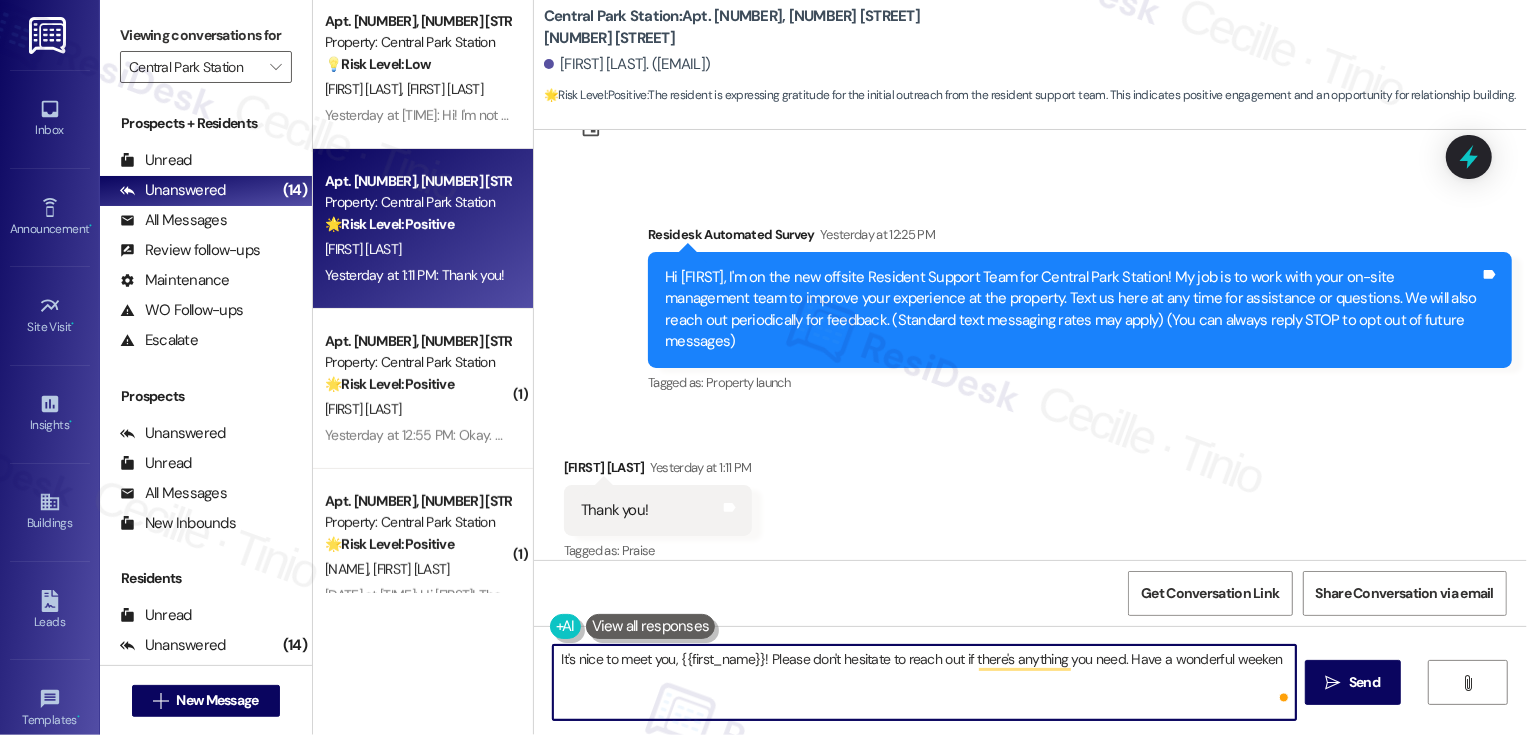 type on "It's nice to meet you, {{first_name}}! Please don't hesitate to reach out if there's anything you need. Have a wonderful weekend" 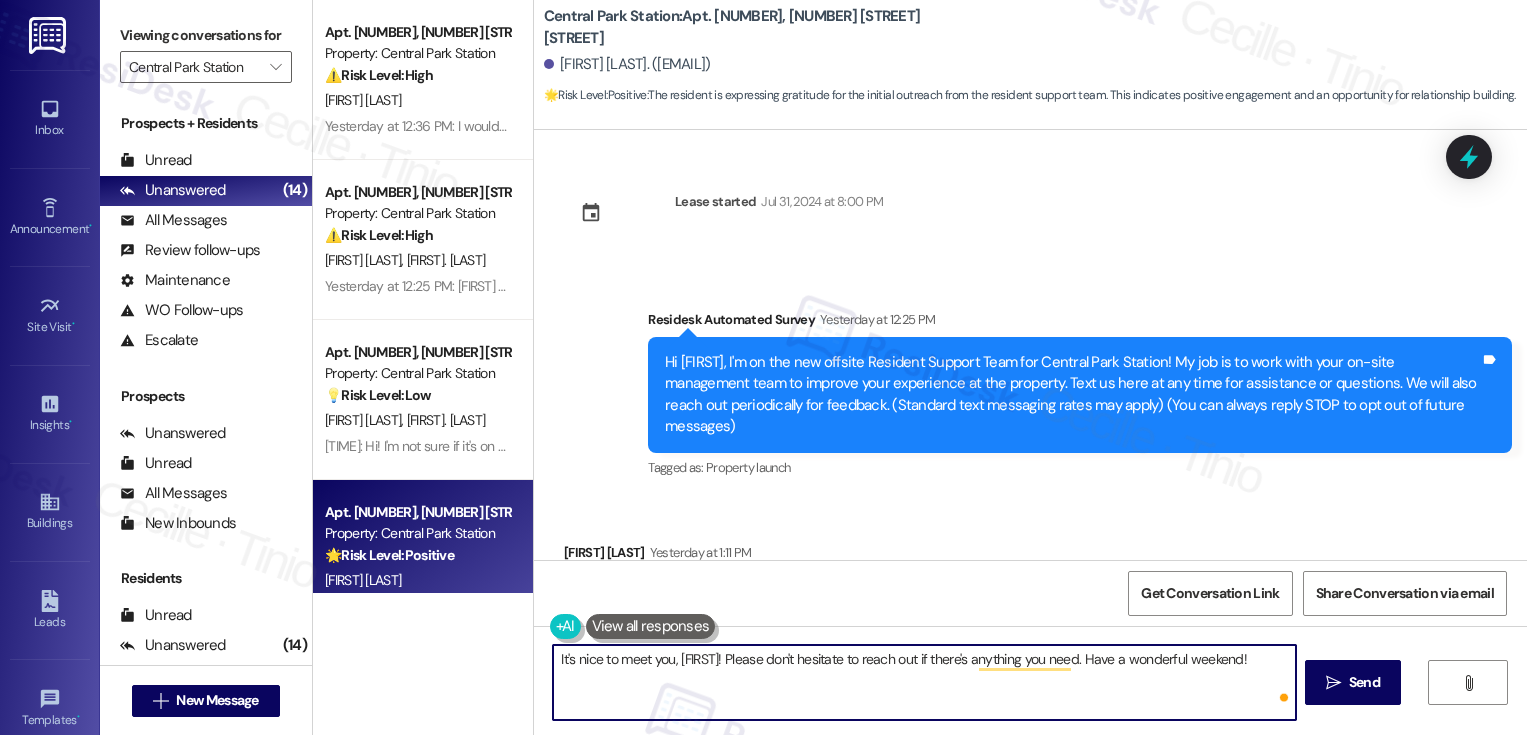 scroll, scrollTop: 0, scrollLeft: 0, axis: both 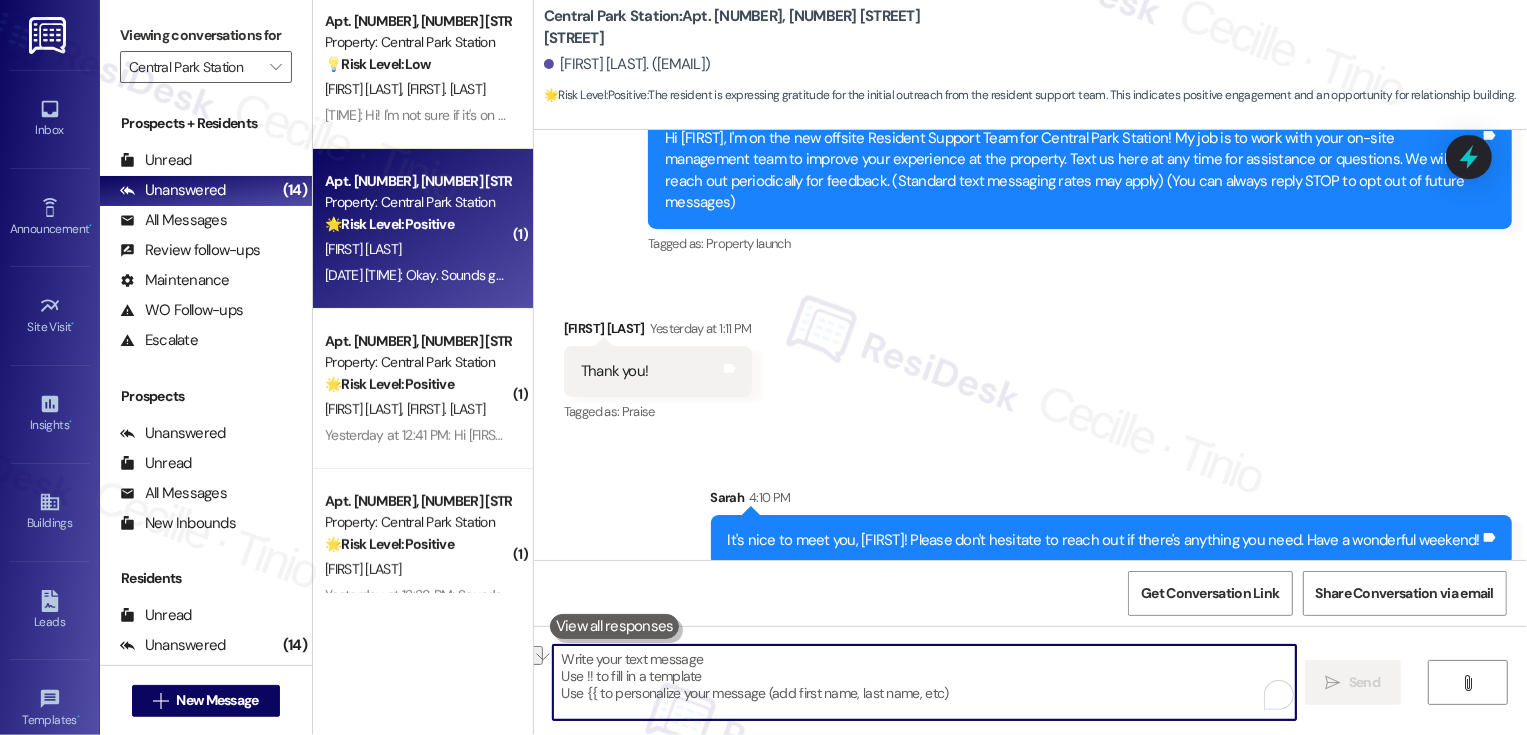 click on "[FIRST] [LAST]" at bounding box center [417, 249] 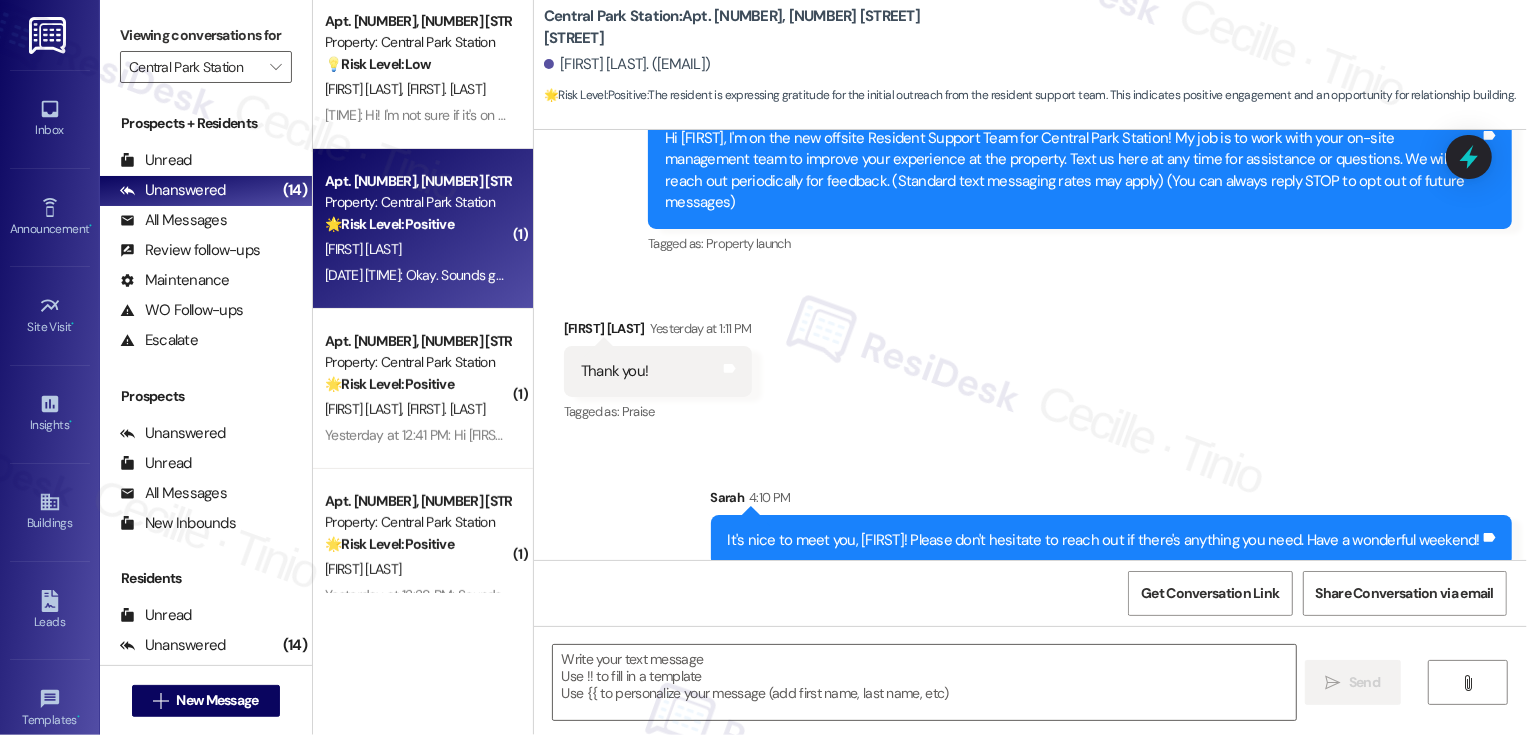 click on "[FIRST] [LAST]" at bounding box center [417, 249] 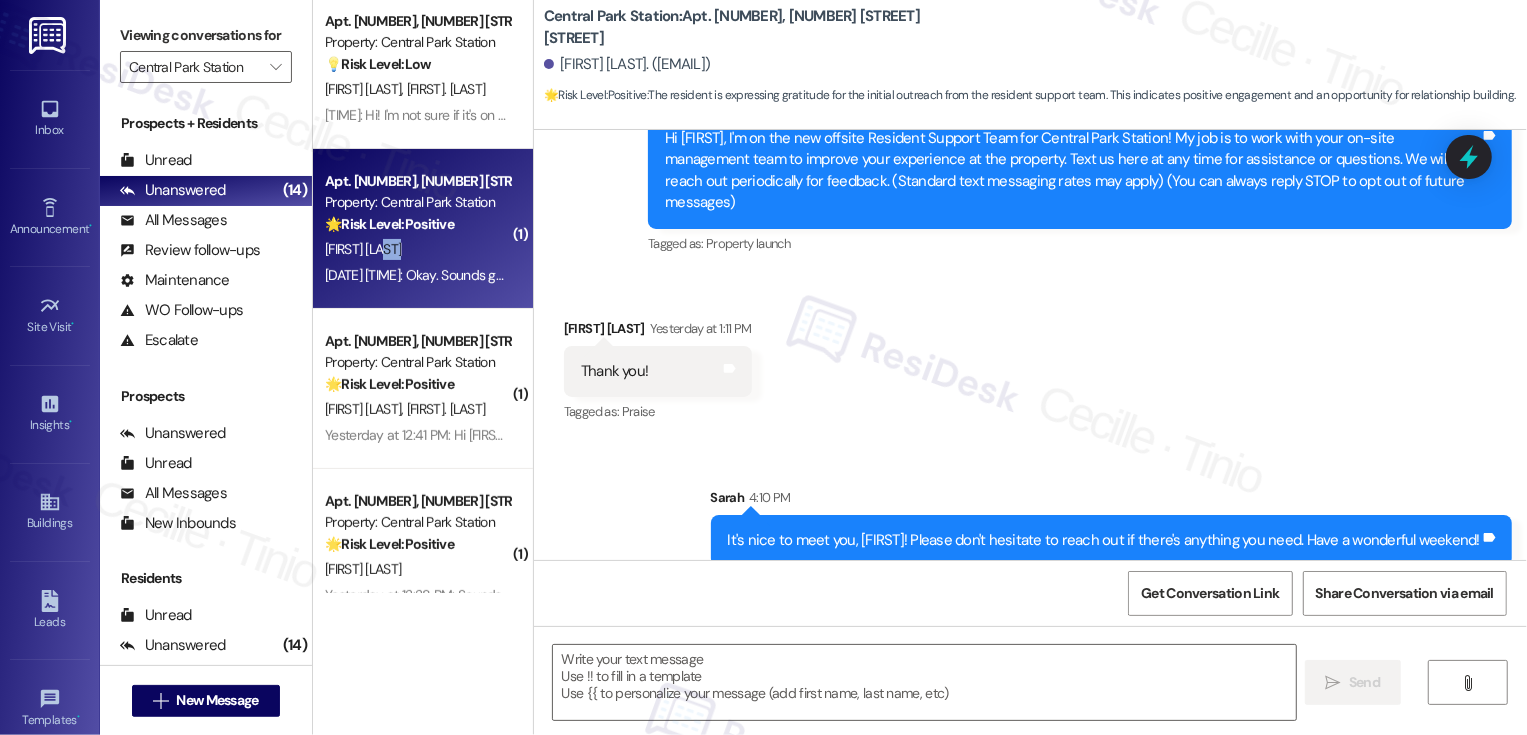 type on "Fetching suggested responses. Please feel free to read through the conversation in the meantime." 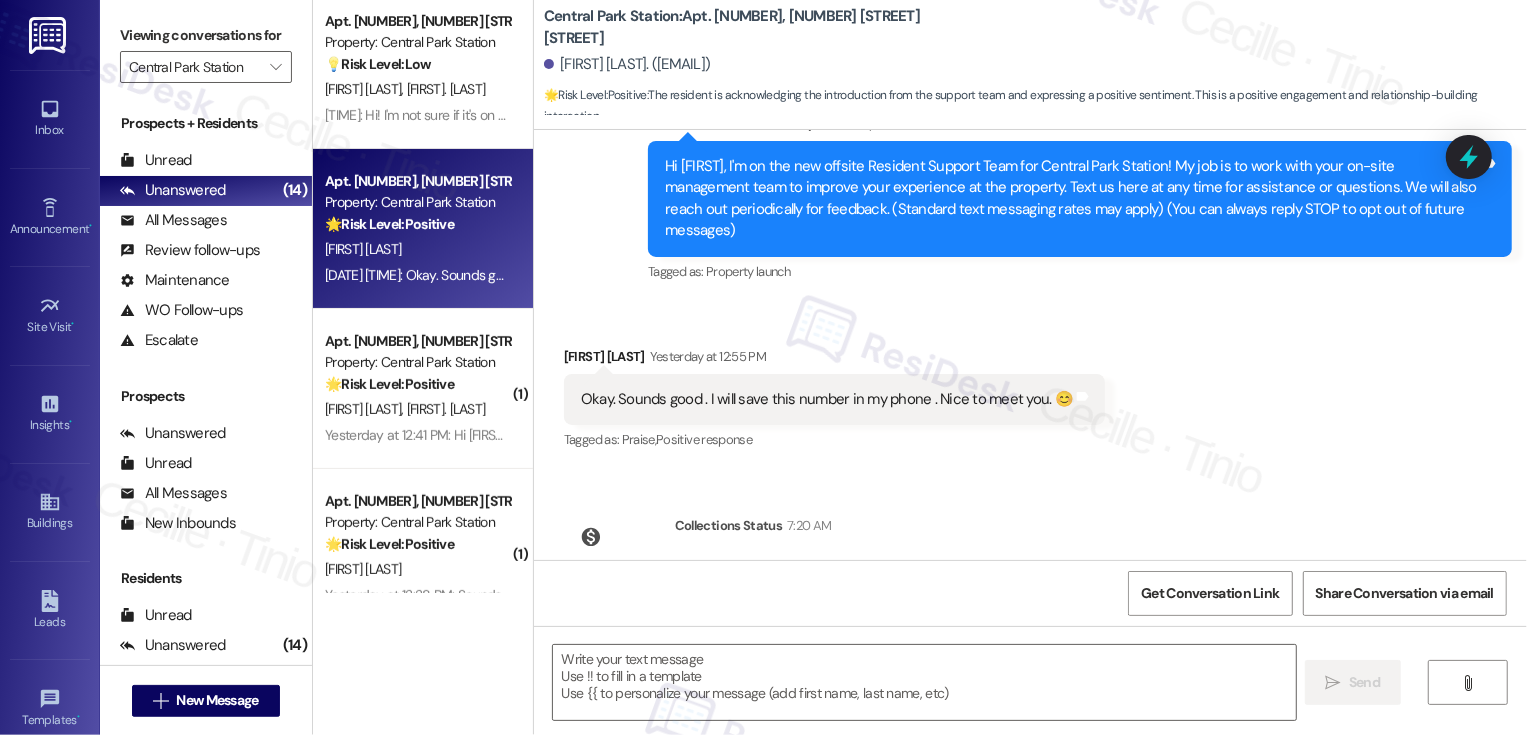 scroll, scrollTop: 268, scrollLeft: 0, axis: vertical 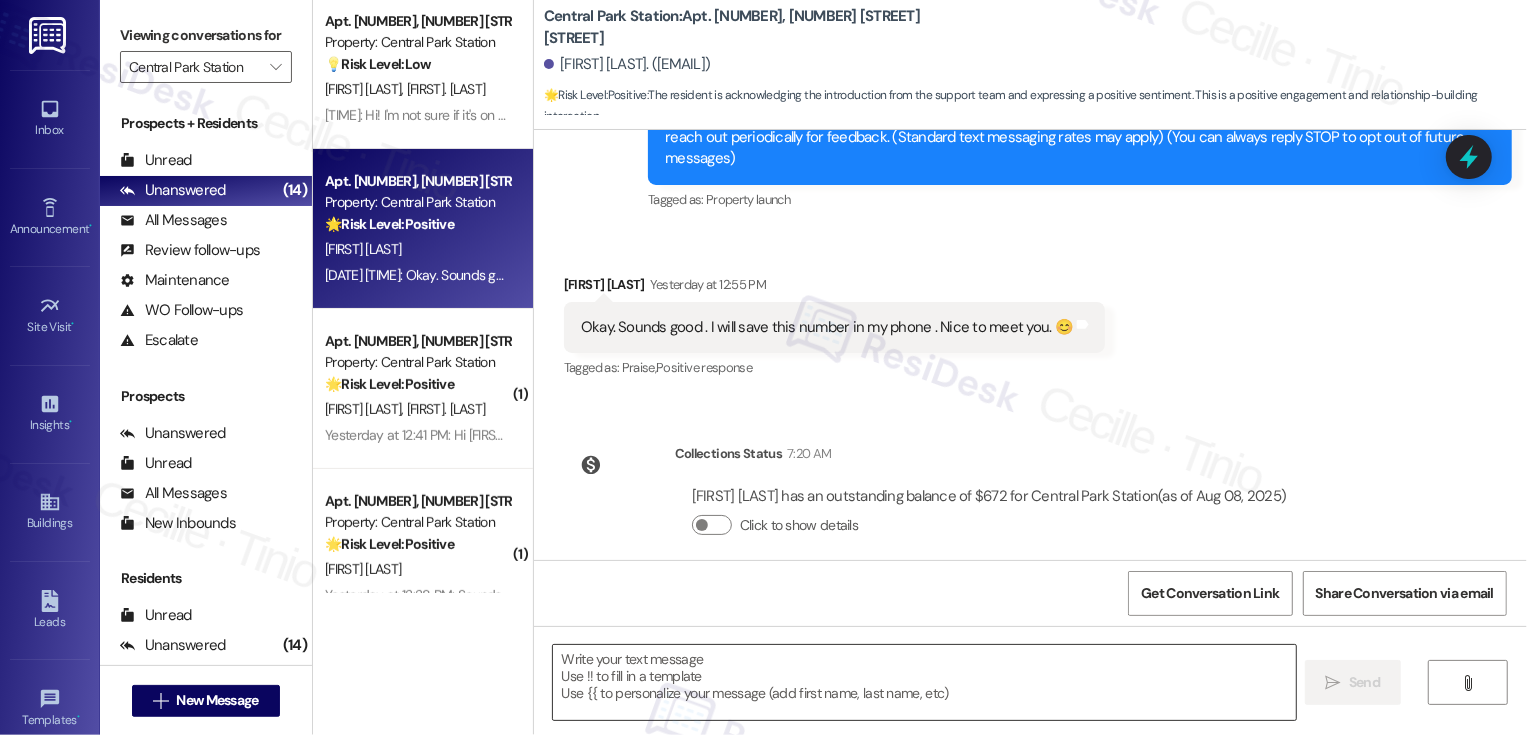 click at bounding box center [924, 682] 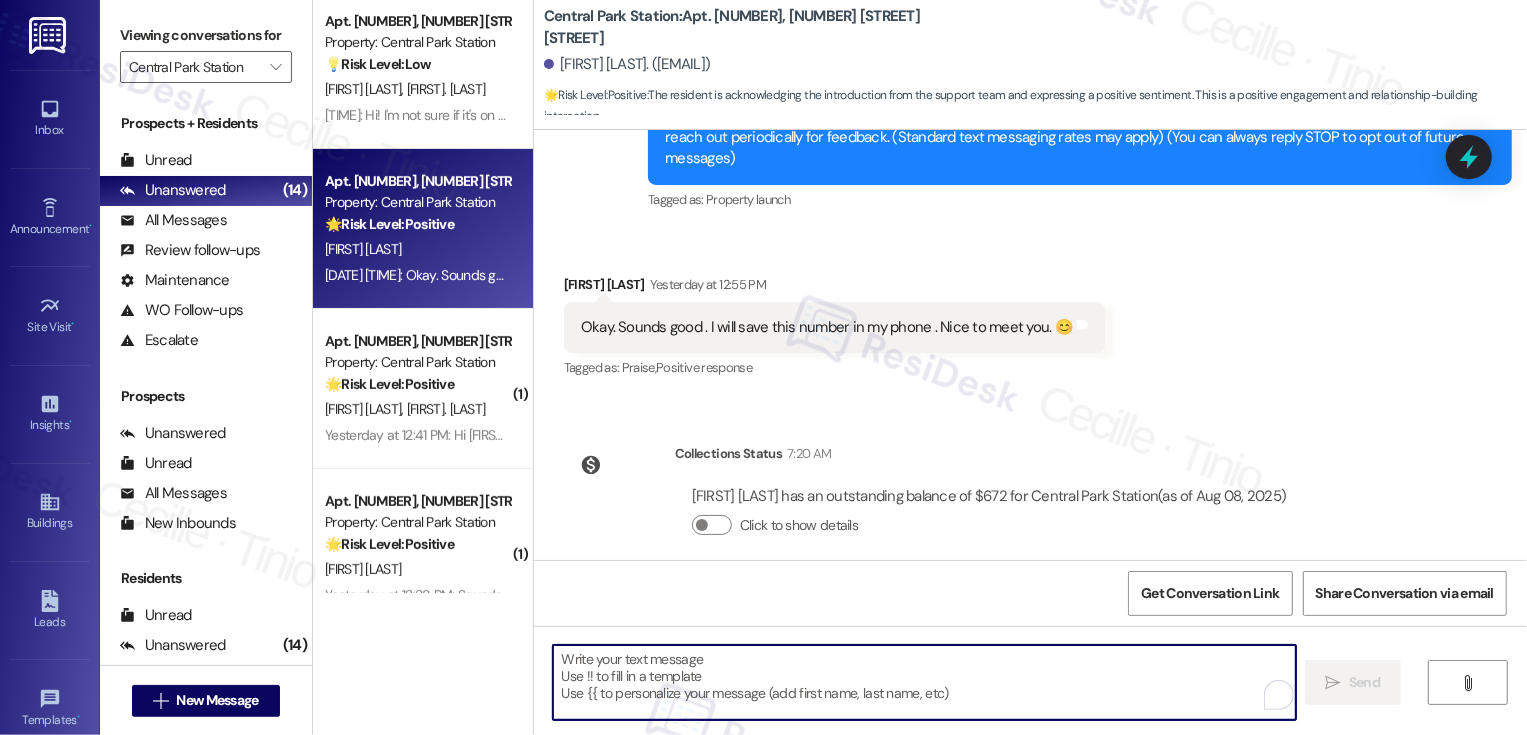 paste on "It's nice to meet you, [FIRST]! Please don't hesitate to reach out if there's anything you need. Have a wonderful weekend!" 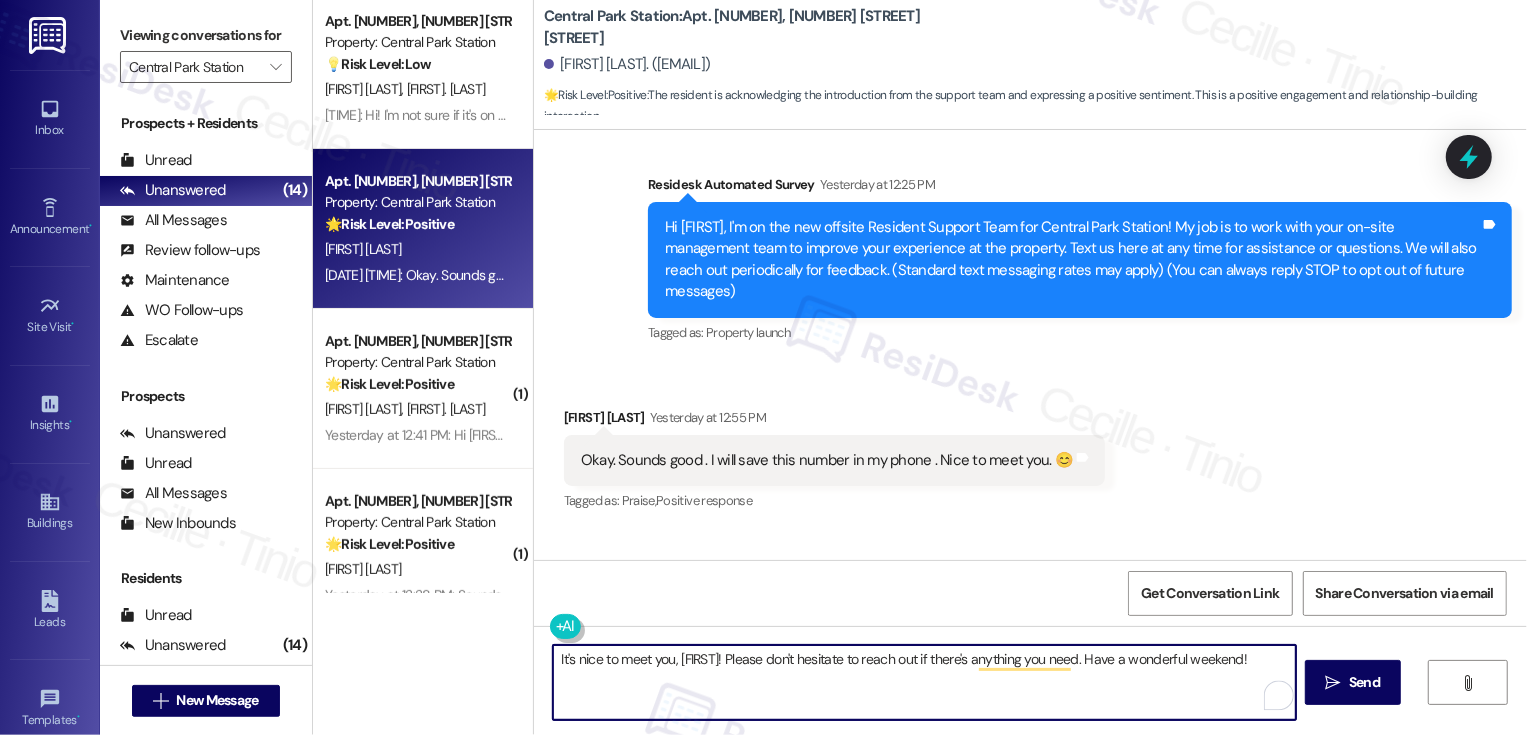 scroll, scrollTop: 268, scrollLeft: 0, axis: vertical 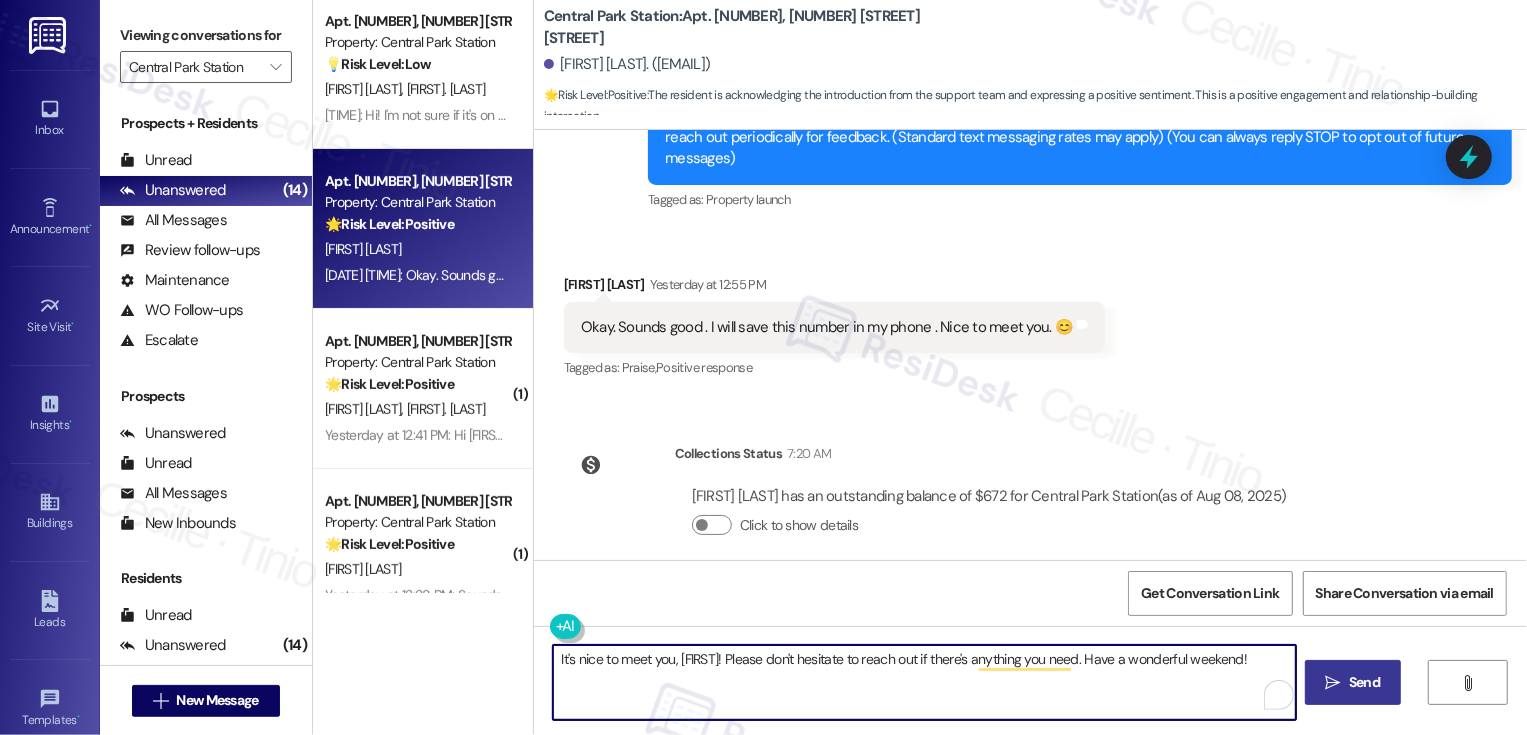type on "It's nice to meet you, [FIRST]! Please don't hesitate to reach out if there's anything you need. Have a wonderful weekend!" 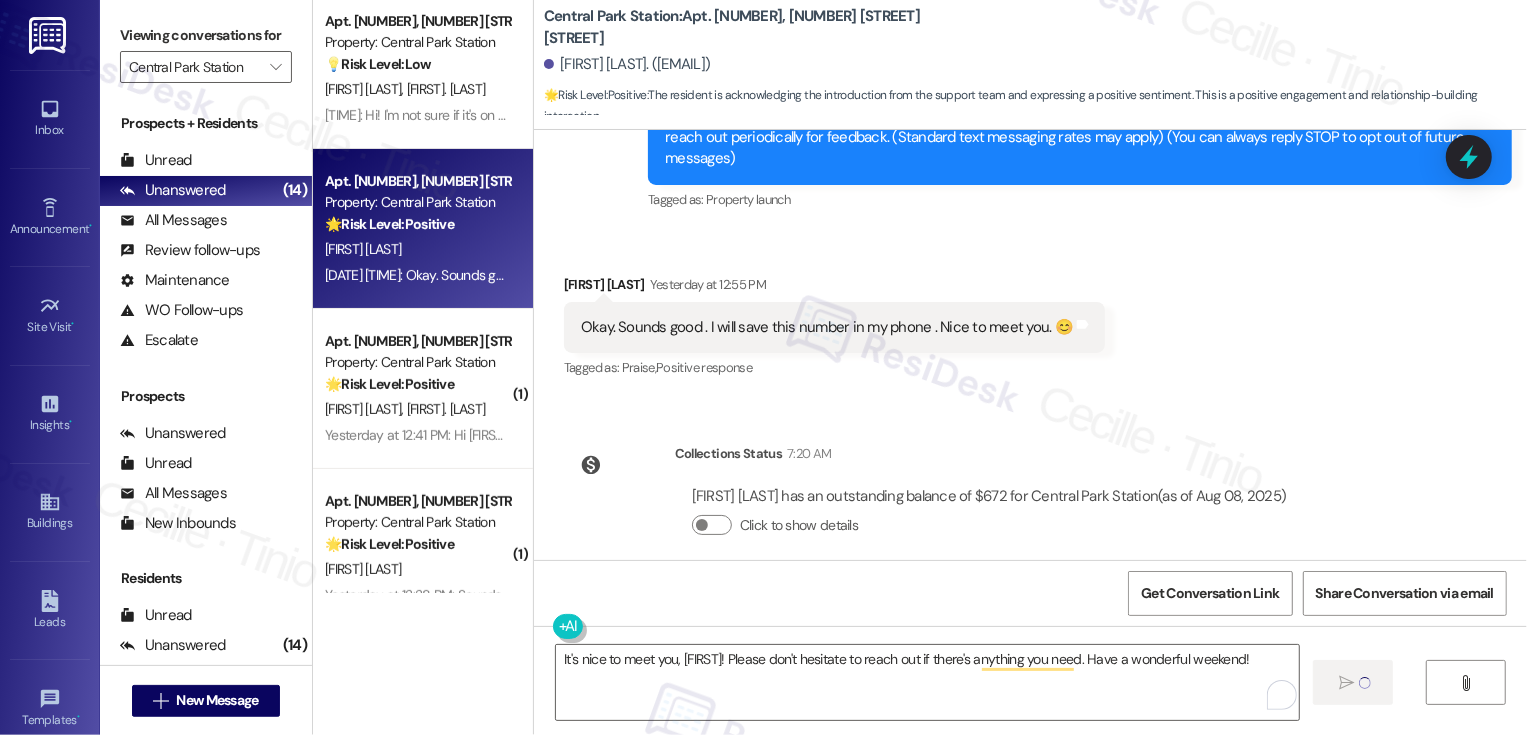 type 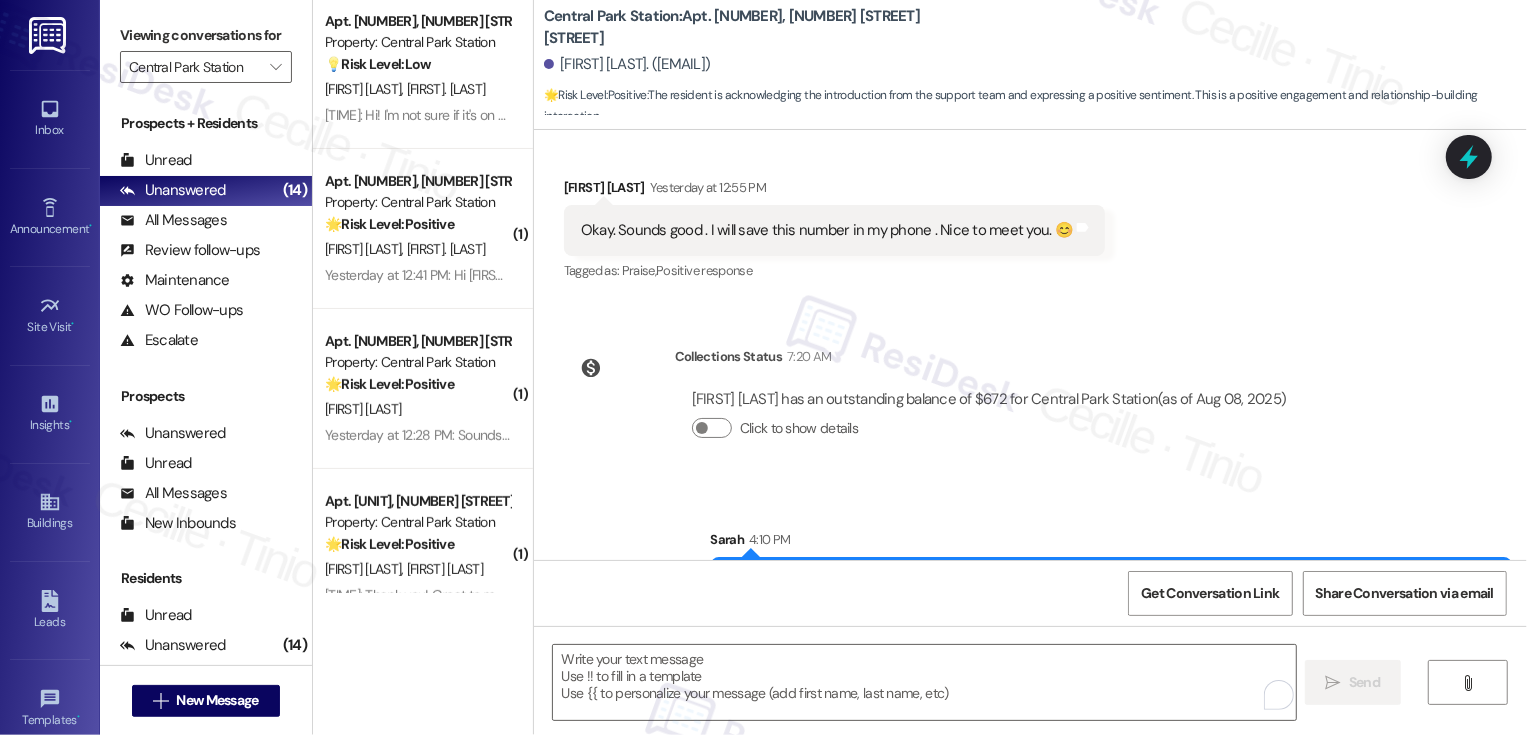 scroll, scrollTop: 408, scrollLeft: 0, axis: vertical 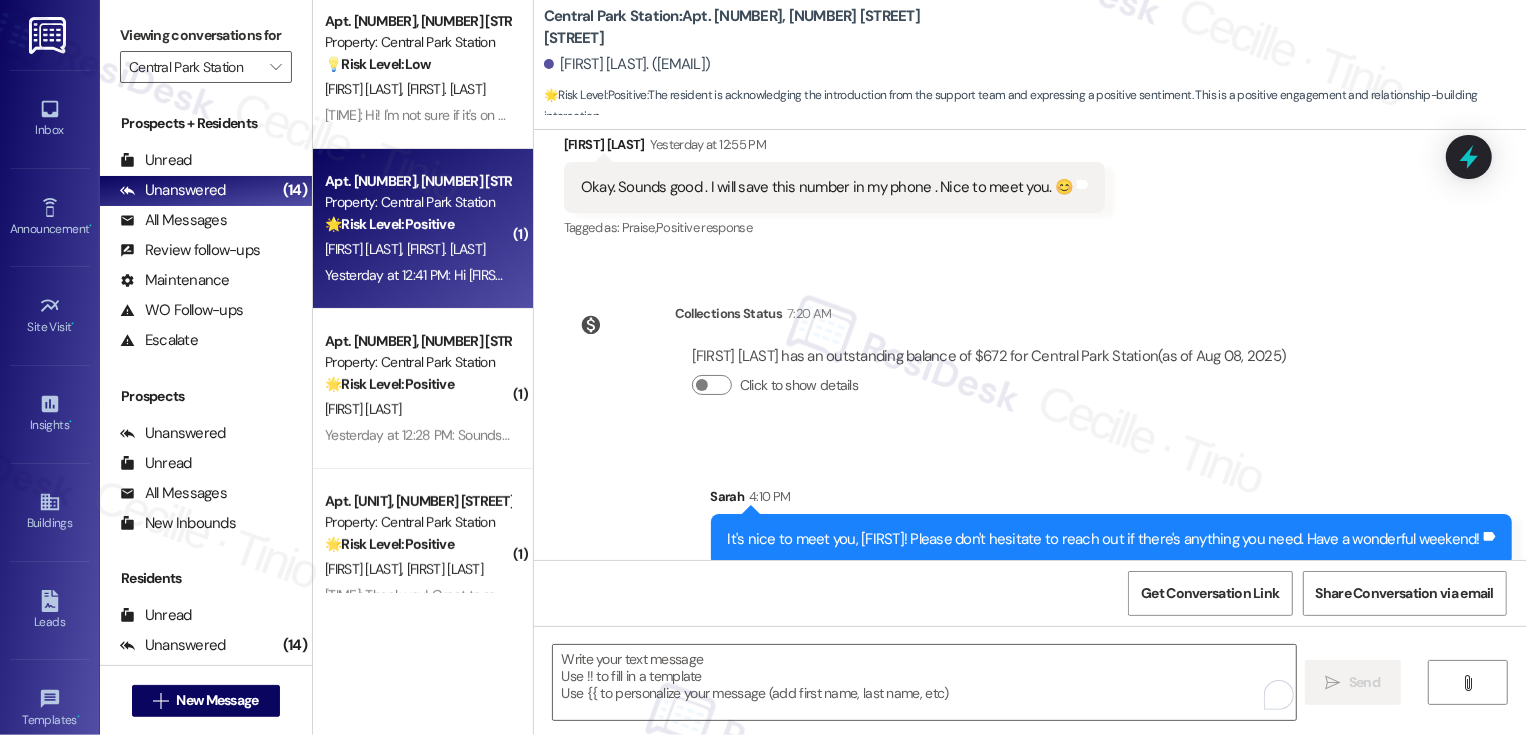 click on "🌟  Risk Level:  Positive The resident is expressing gratitude for the initial outreach from the Resident Support Team. This indicates positive engagement and an opportunity to build a relationship." at bounding box center [417, 224] 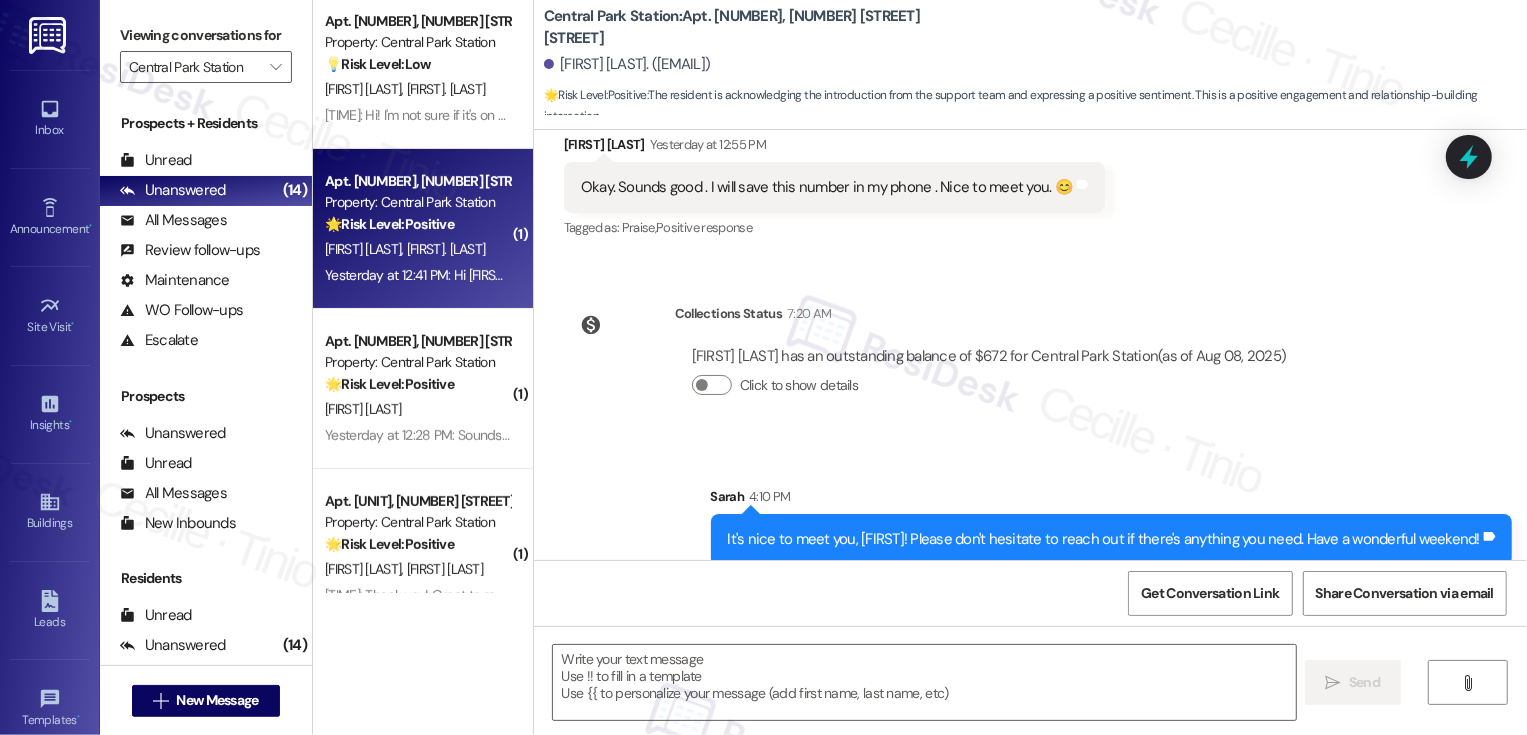 click on "🌟  Risk Level:  Positive The resident is expressing gratitude for the initial outreach from the Resident Support Team. This indicates positive engagement and an opportunity to build a relationship." at bounding box center [417, 224] 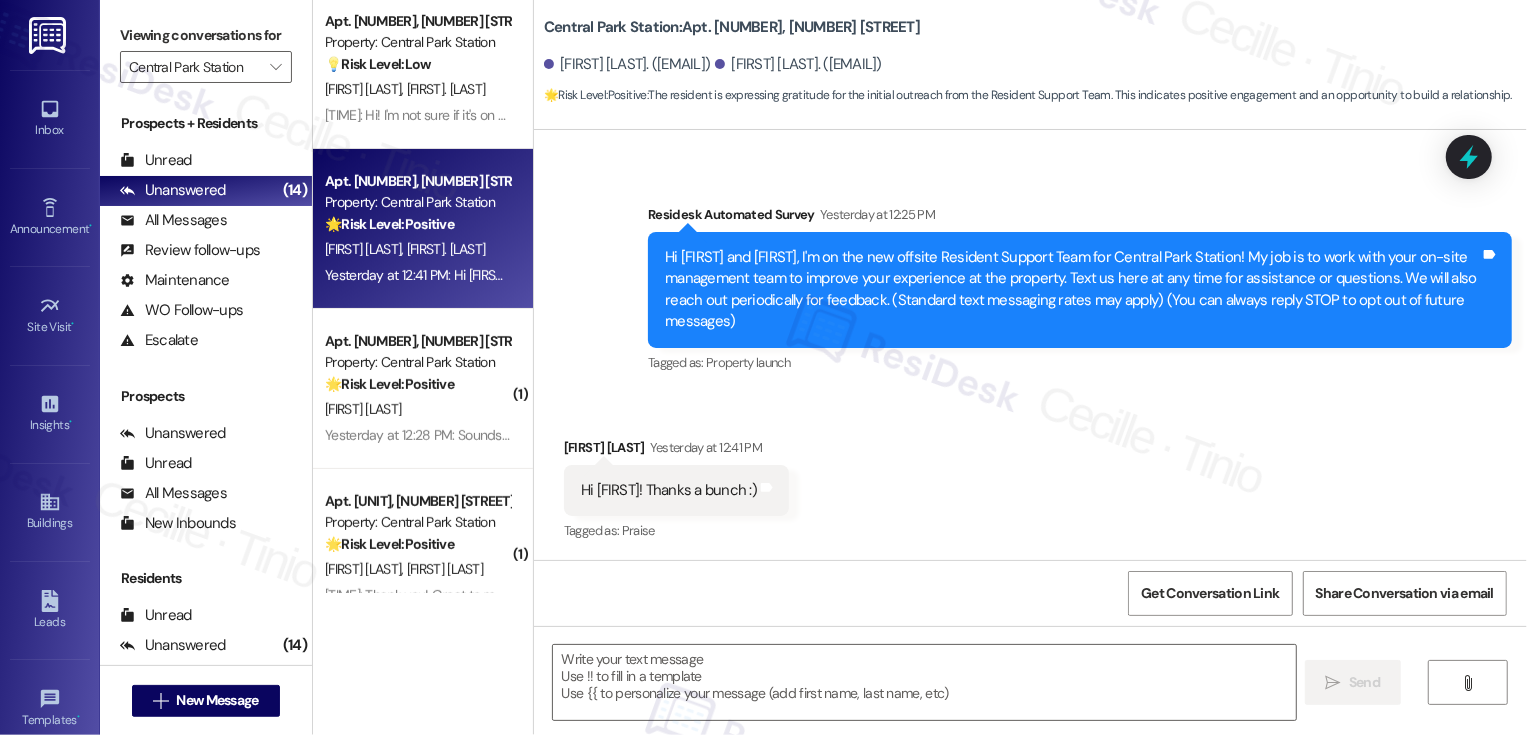 scroll, scrollTop: 106, scrollLeft: 0, axis: vertical 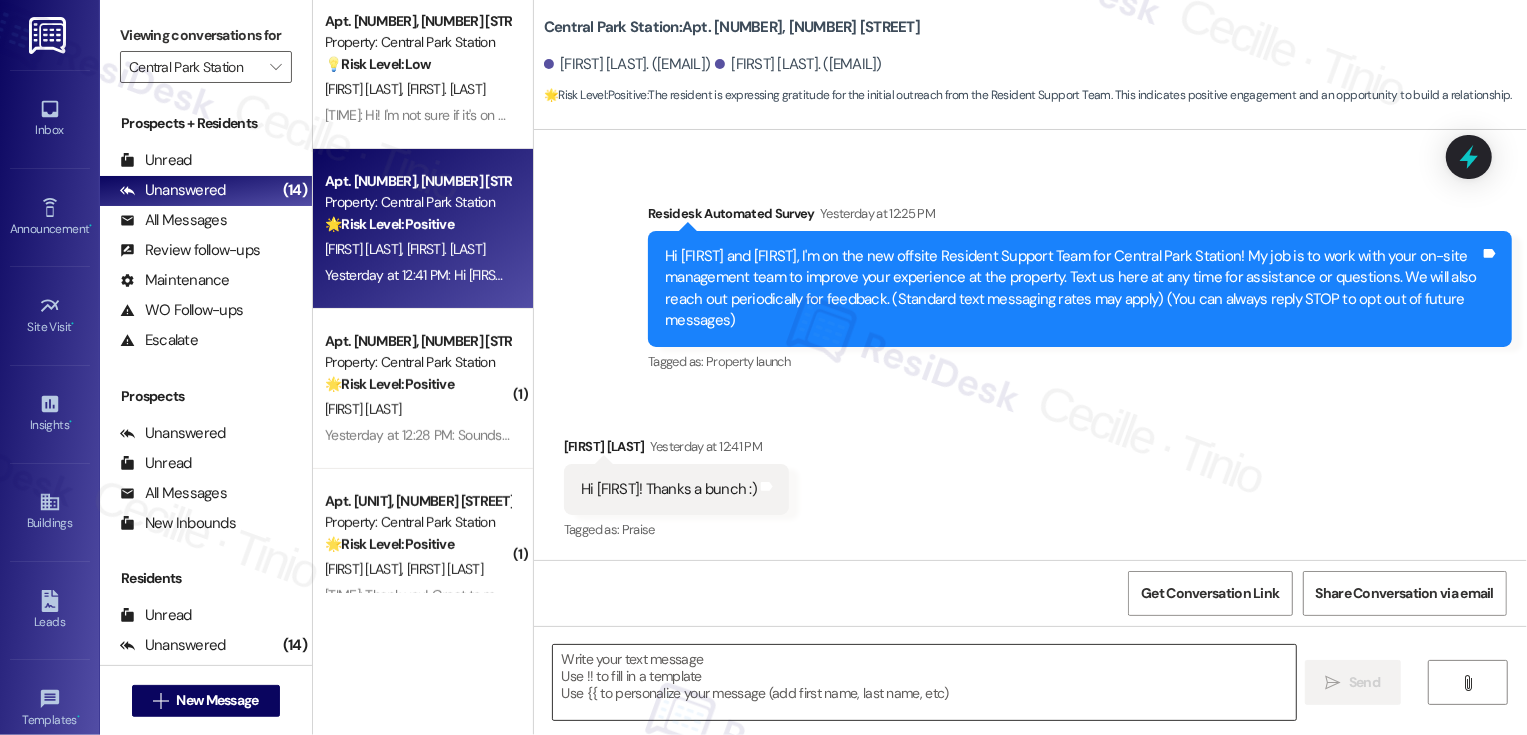 click at bounding box center (924, 682) 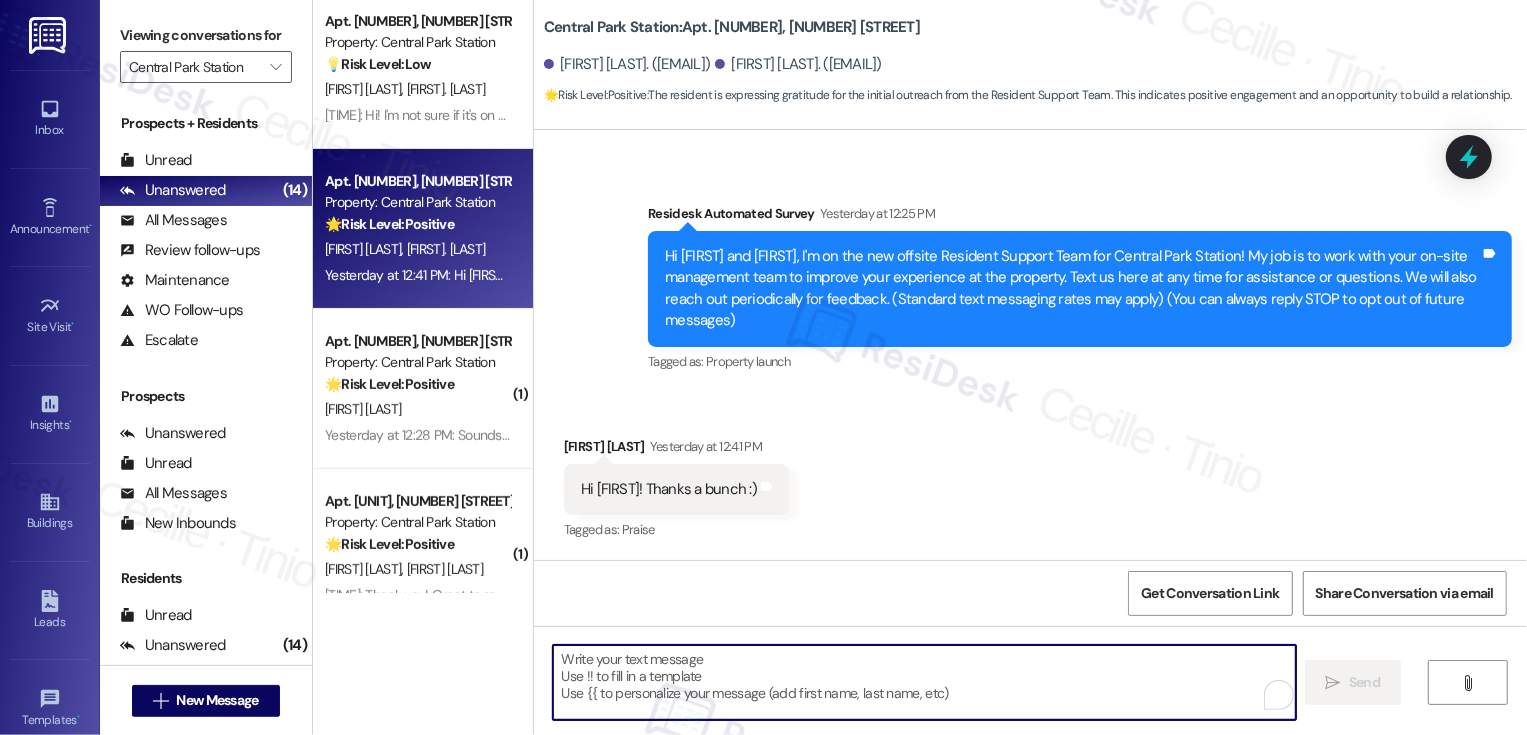 paste on "It's nice to meet you, [FIRST]! Please don't hesitate to reach out if there's anything you need. Have a wonderful weekend!" 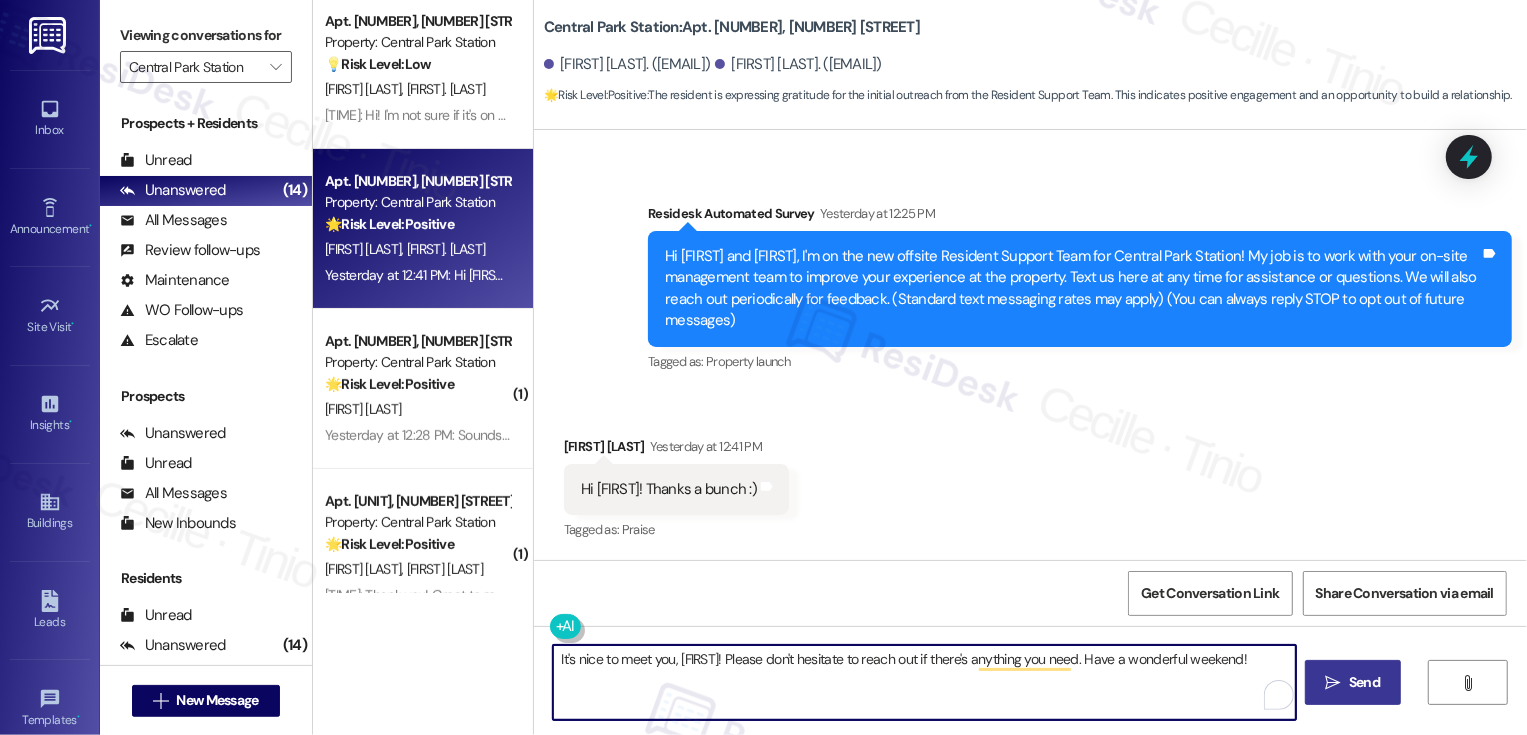 click on "It's nice to meet you, [FIRST]! Please don't hesitate to reach out if there's anything you need. Have a wonderful weekend!" at bounding box center (924, 682) 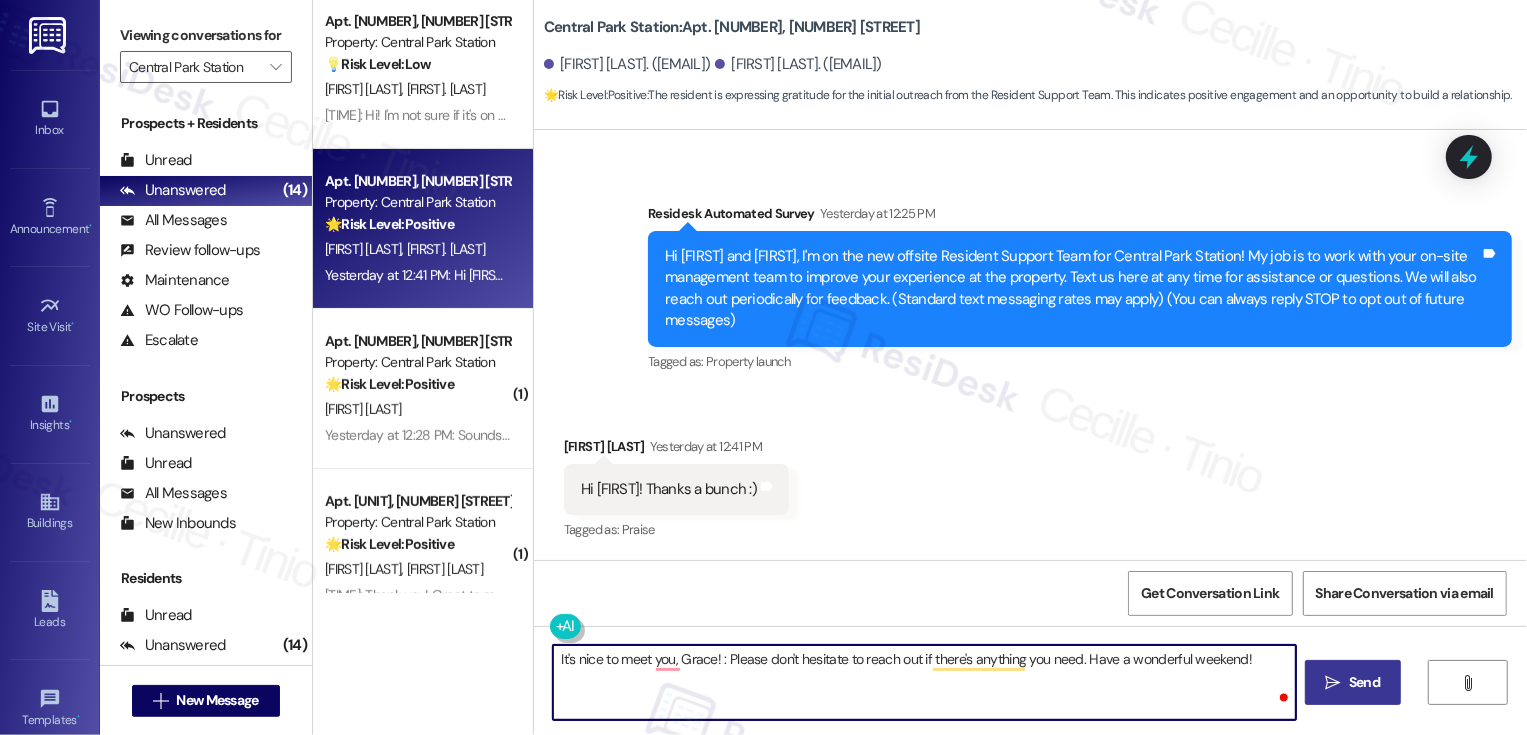 type on "It's nice to meet you, [FIRST]! :) Please don't hesitate to reach out if there's anything you need. Have a wonderful weekend!" 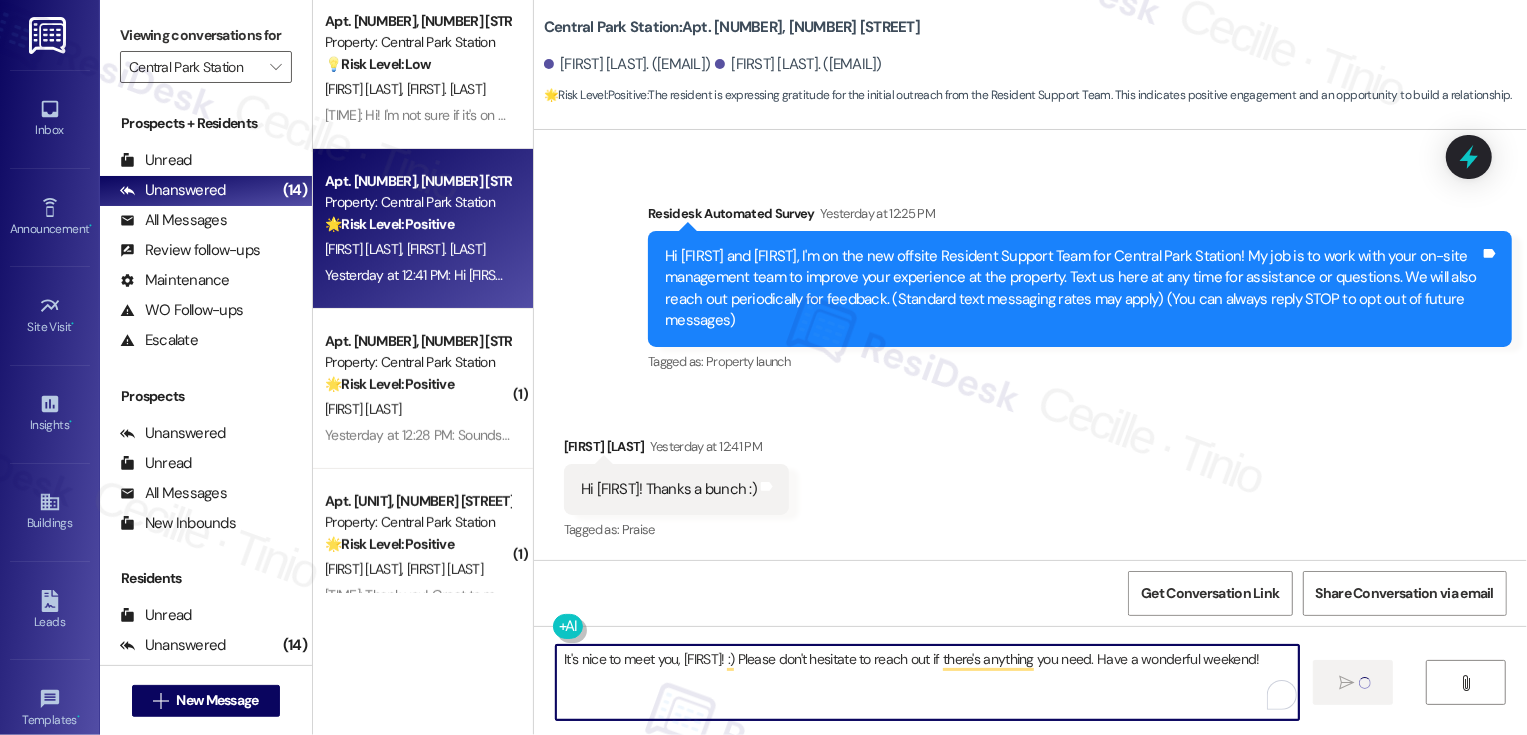 type 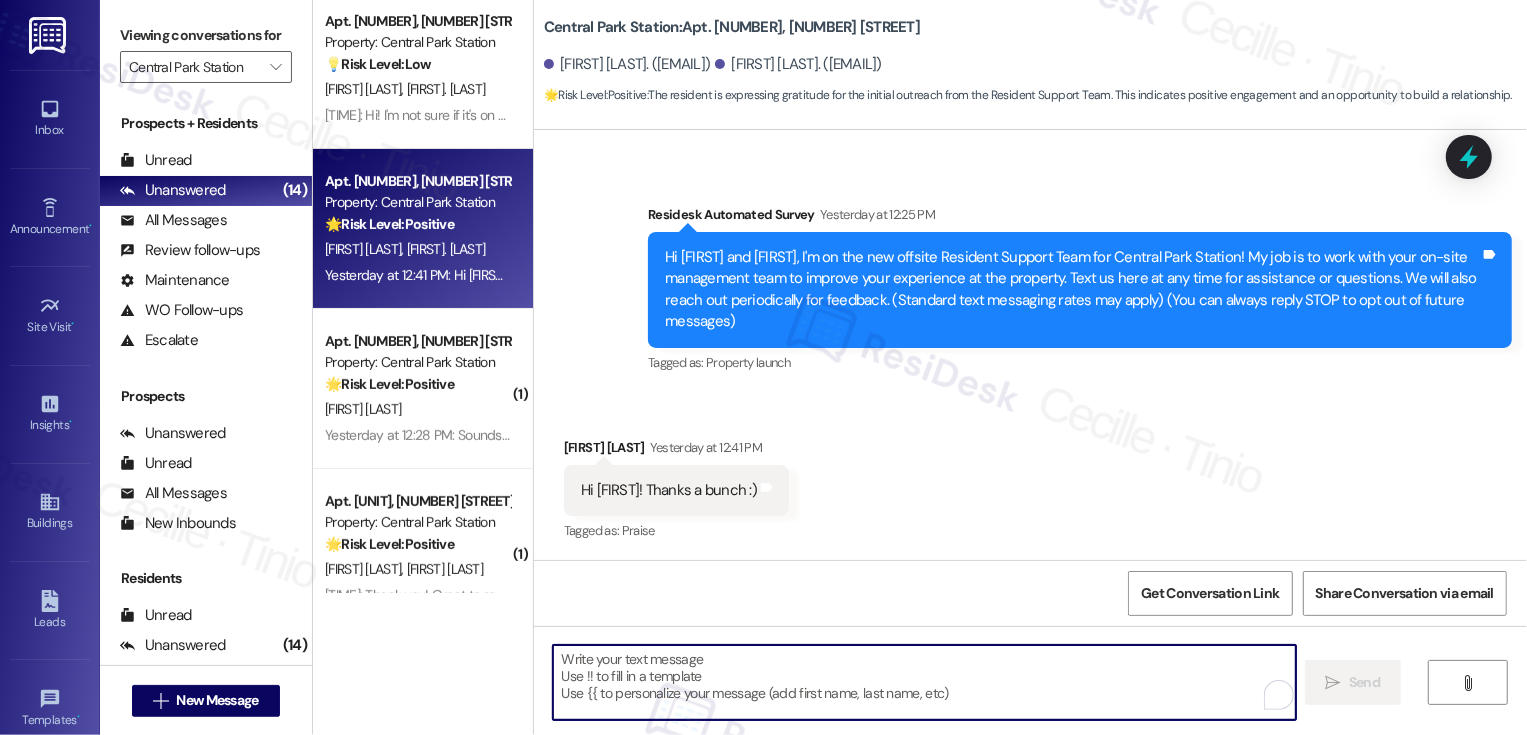 scroll, scrollTop: 245, scrollLeft: 0, axis: vertical 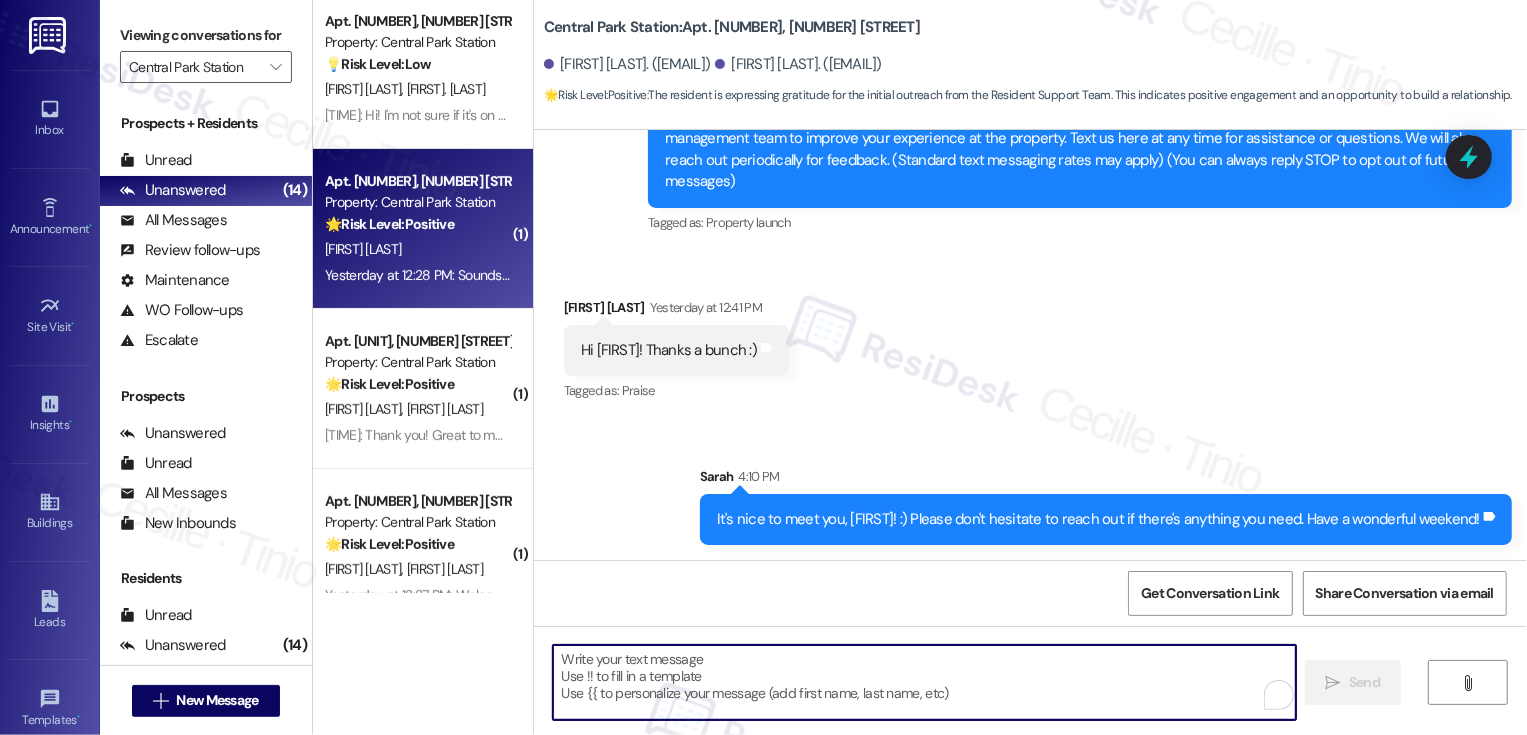 click on "[FIRST] [LAST]" at bounding box center (417, 249) 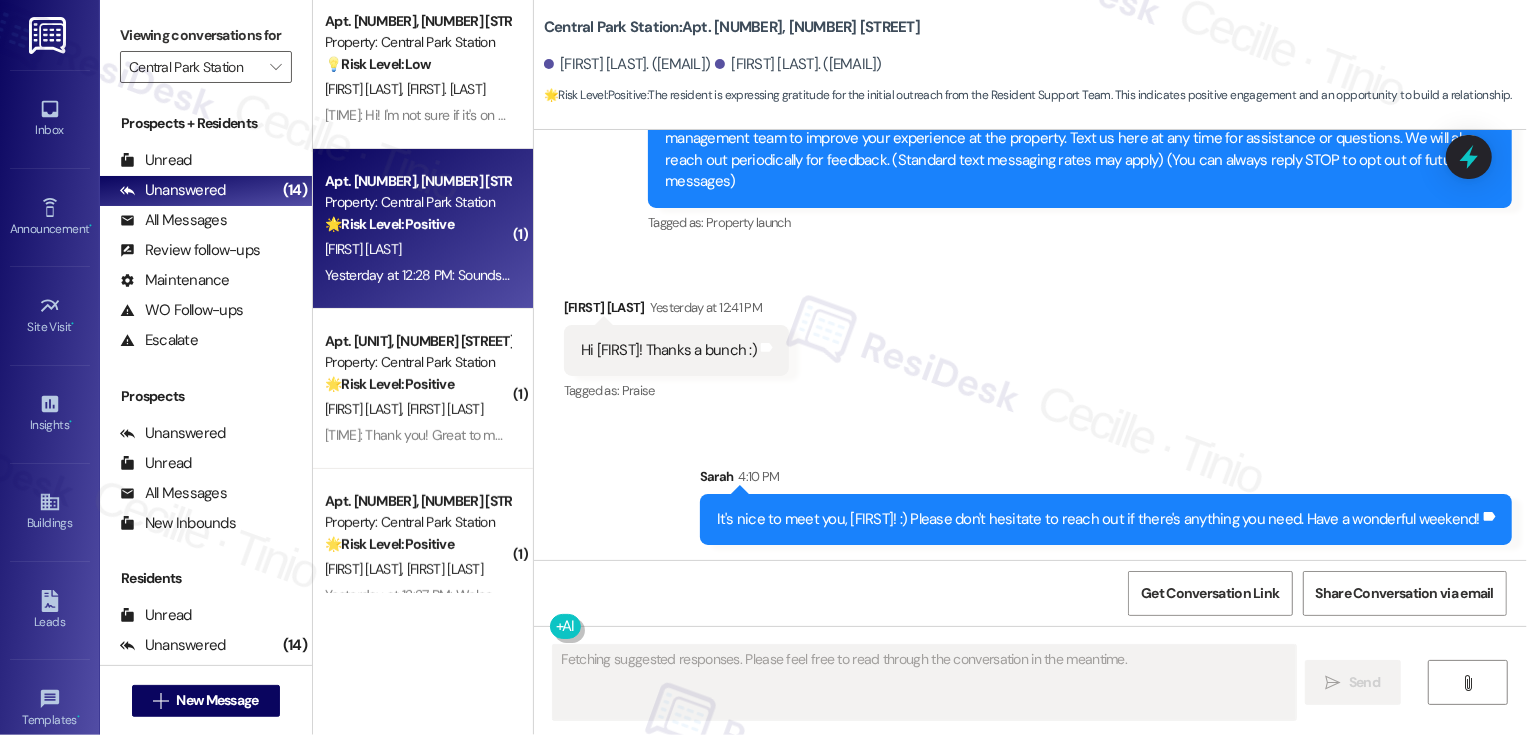 click on "[FIRST] [LAST]" at bounding box center [417, 249] 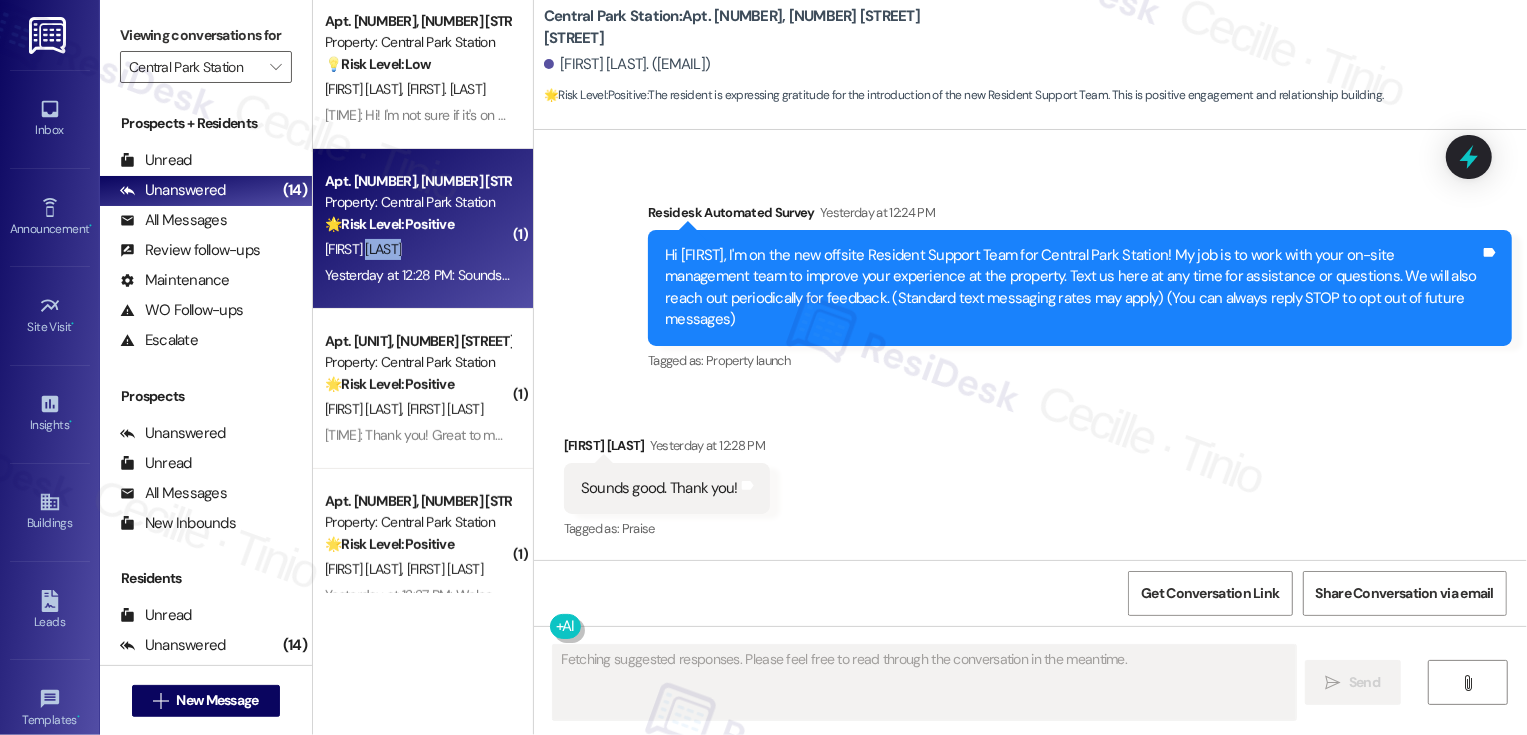 scroll, scrollTop: 84, scrollLeft: 0, axis: vertical 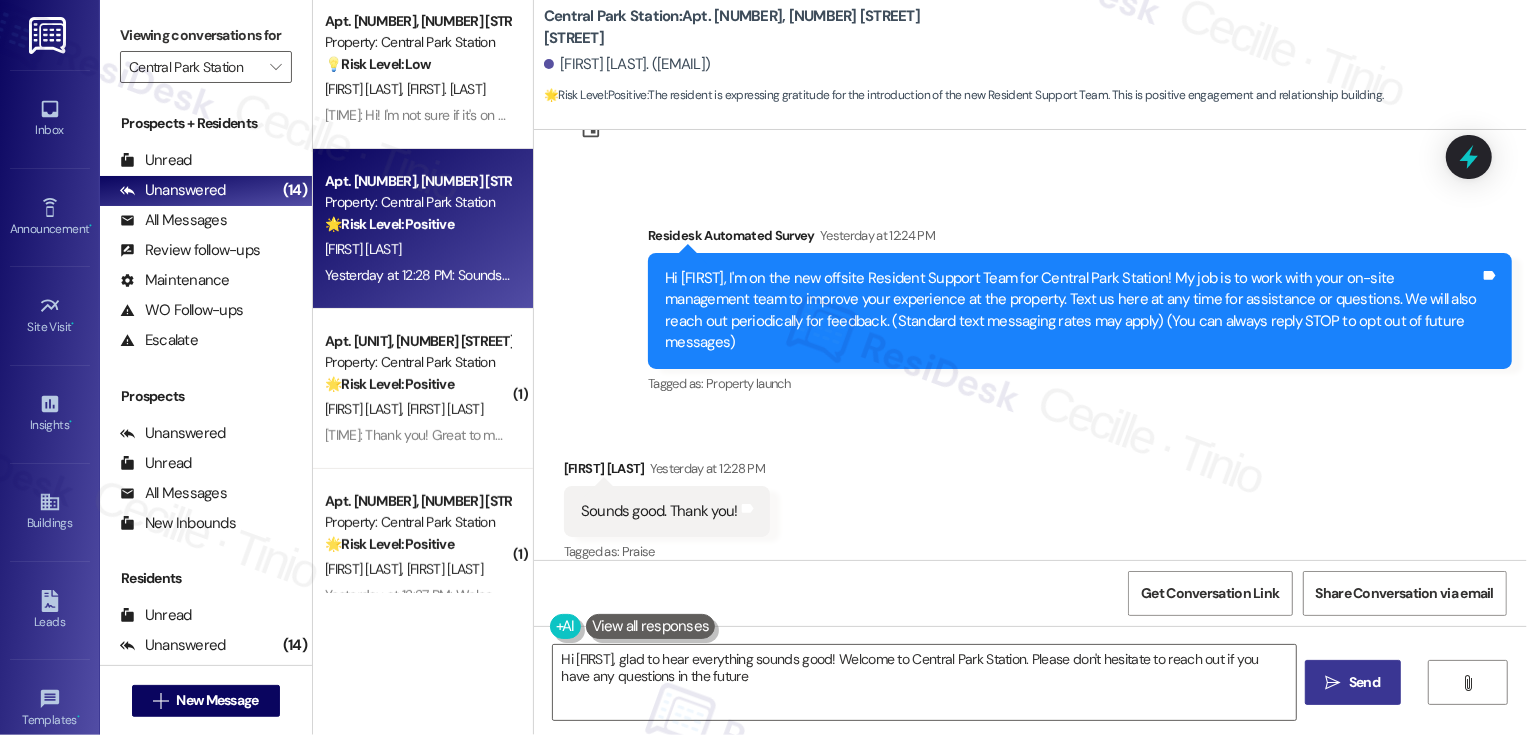 type on "Hi {{first_name}}, glad to hear everything sounds good! Welcome to Central Park Station. Please don't hesitate to reach out if you have any questions in the future." 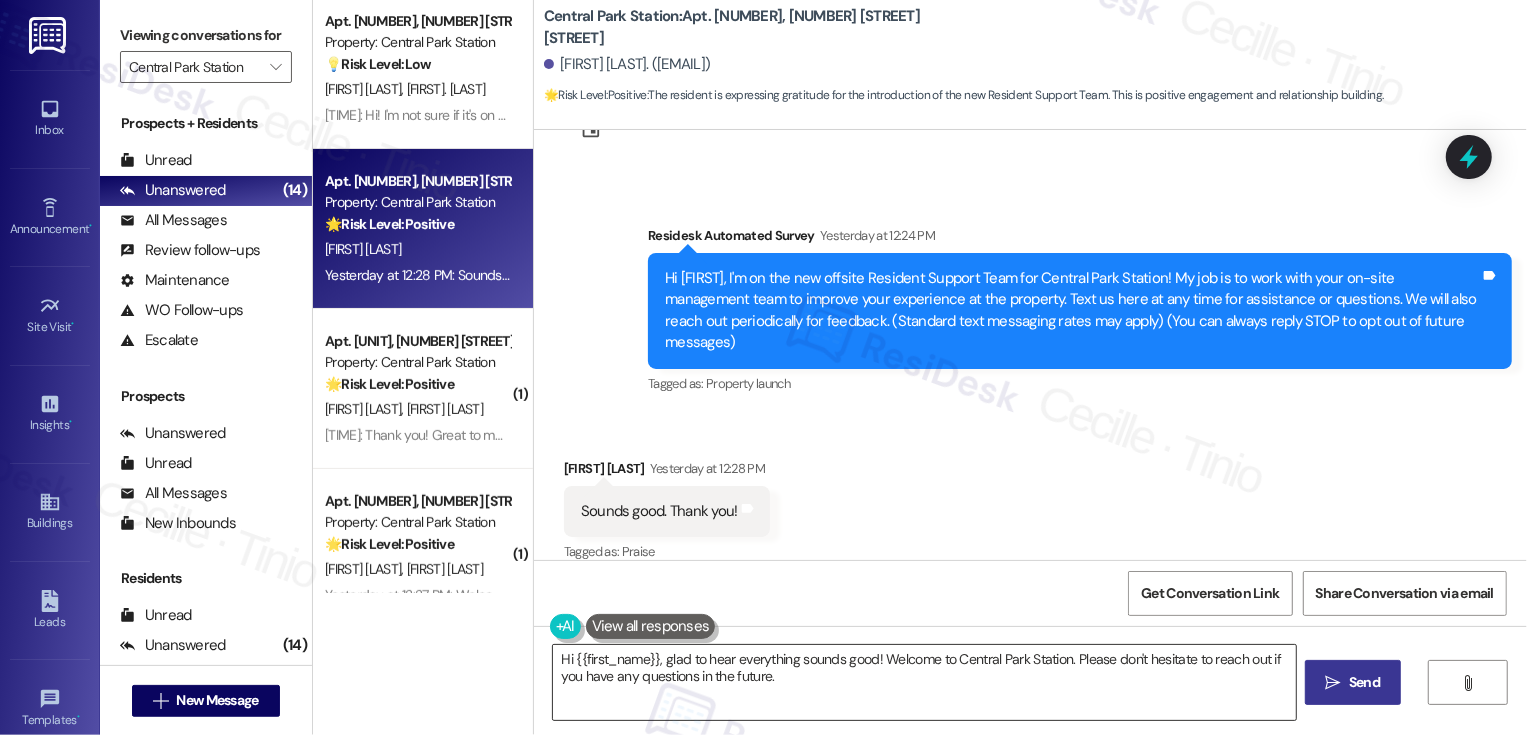 click on "Hi {{first_name}}, glad to hear everything sounds good! Welcome to Central Park Station. Please don't hesitate to reach out if you have any questions in the future." at bounding box center (924, 682) 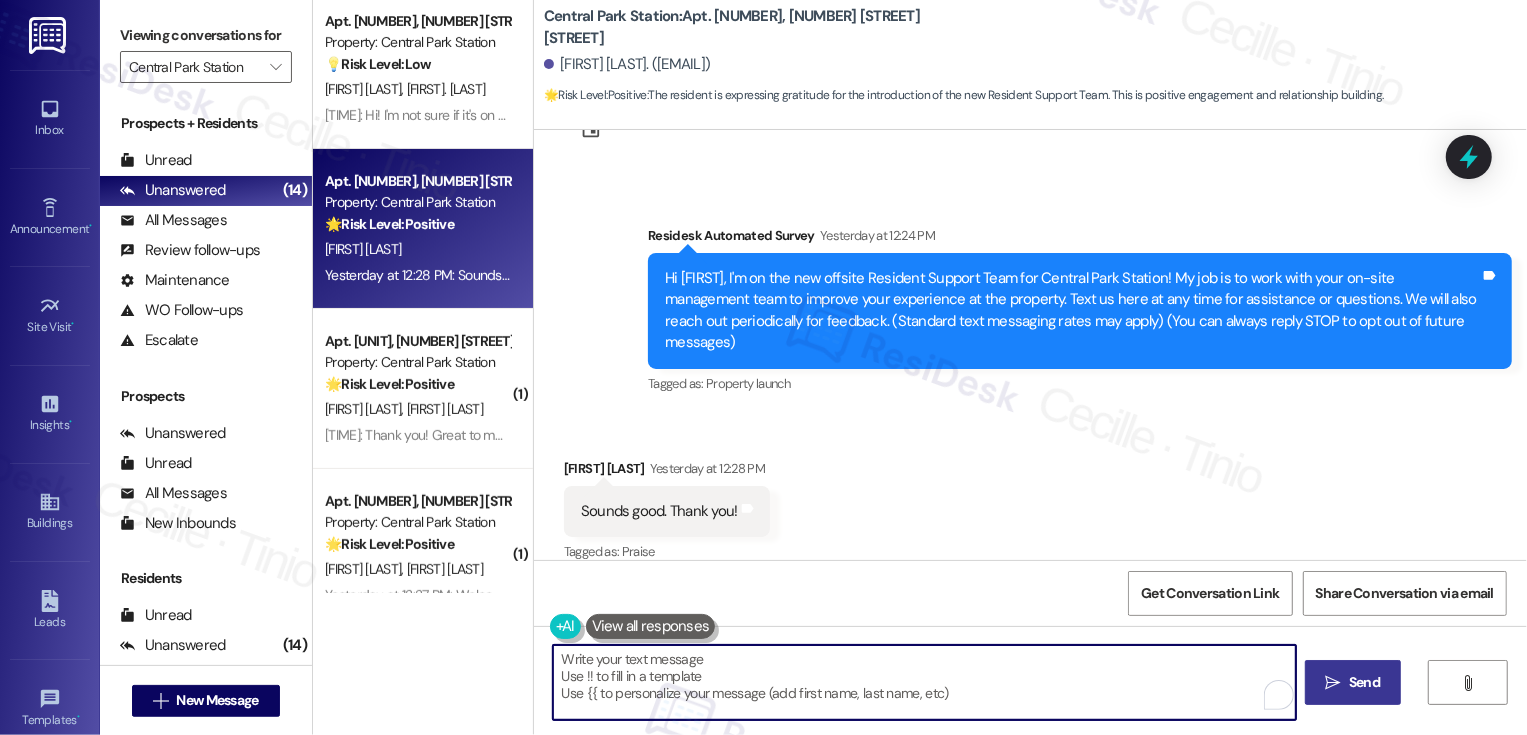 paste on "It's nice to meet you, [FIRST]! Please don't hesitate to reach out if there's anything you need. Have a wonderful weekend!" 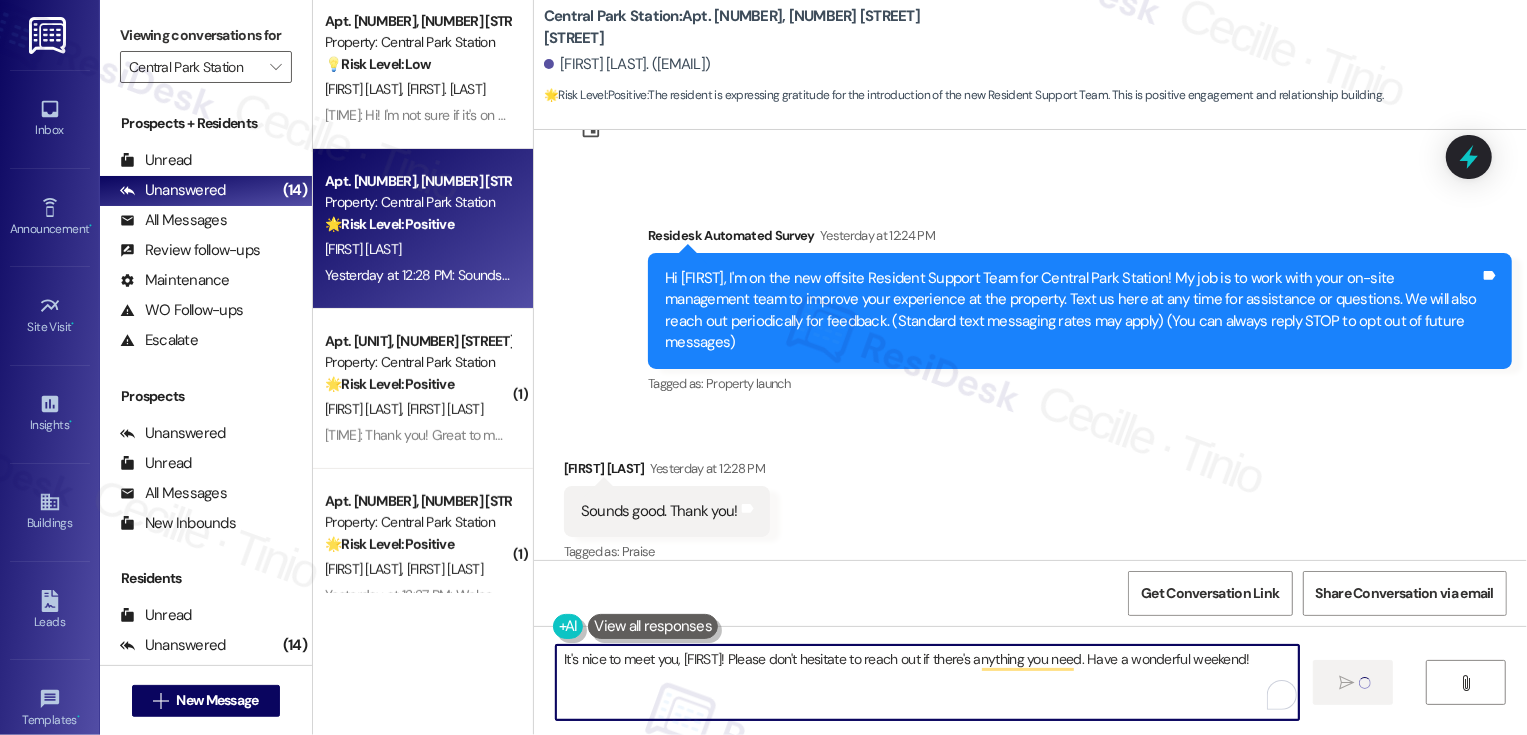 type 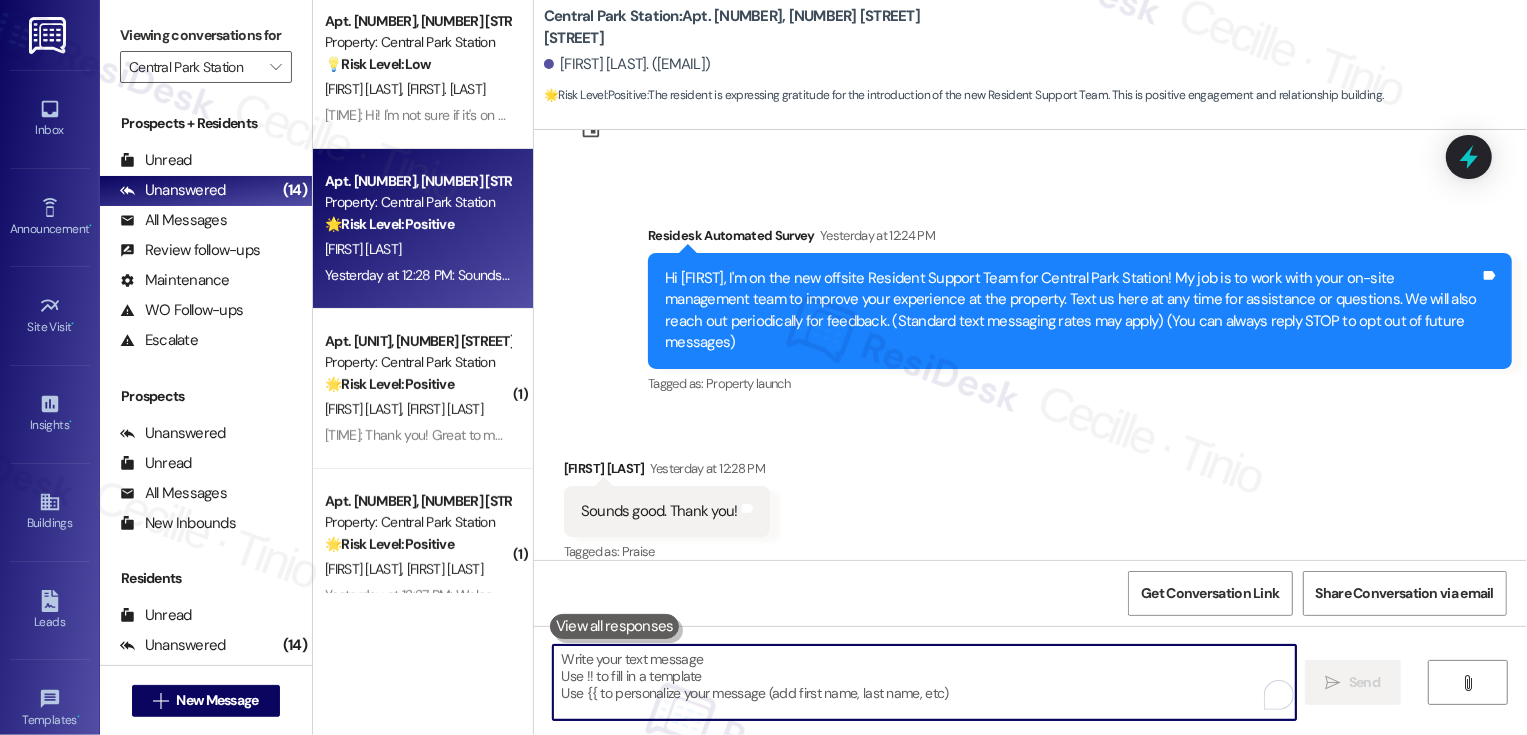 scroll, scrollTop: 224, scrollLeft: 0, axis: vertical 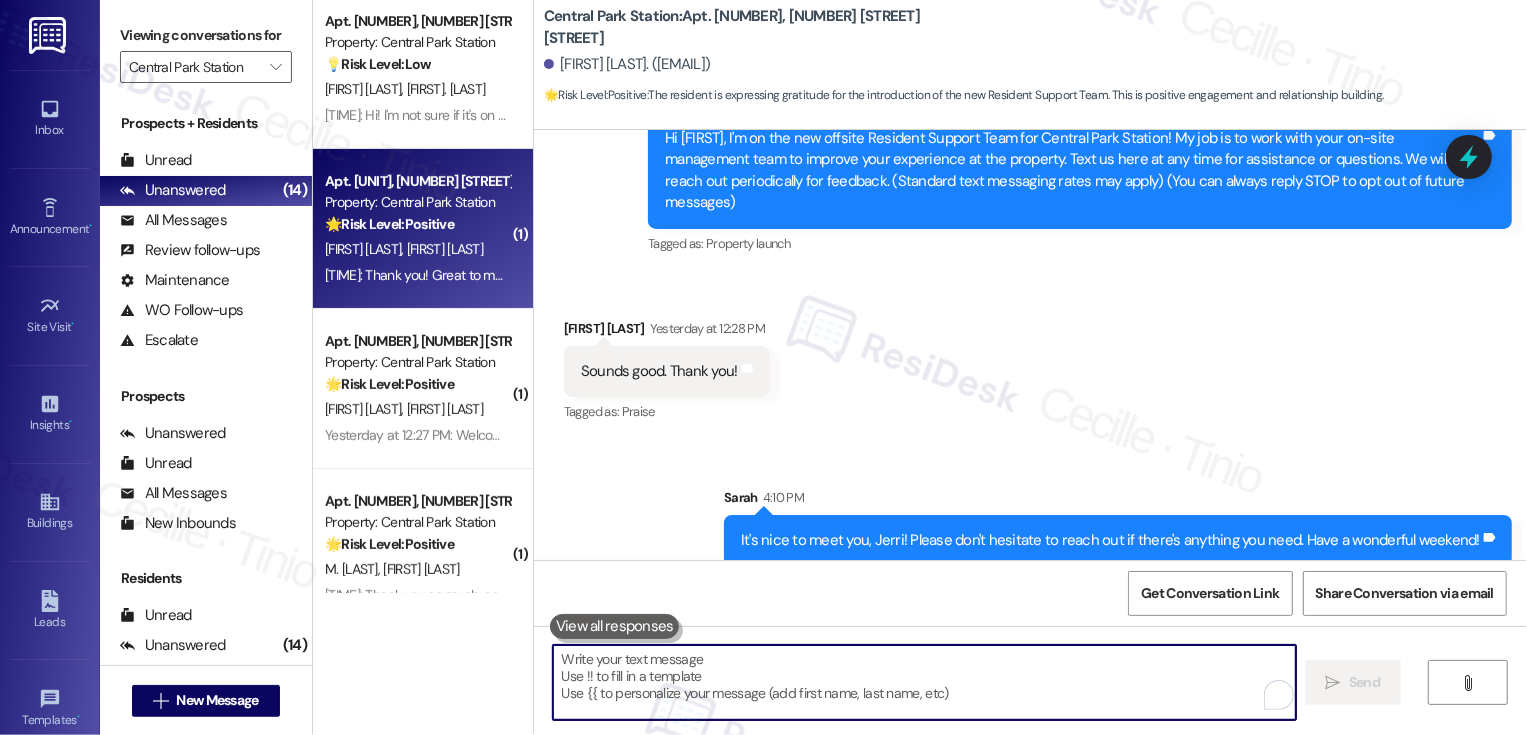 click on "[FIRST] [LAST]" at bounding box center [445, 249] 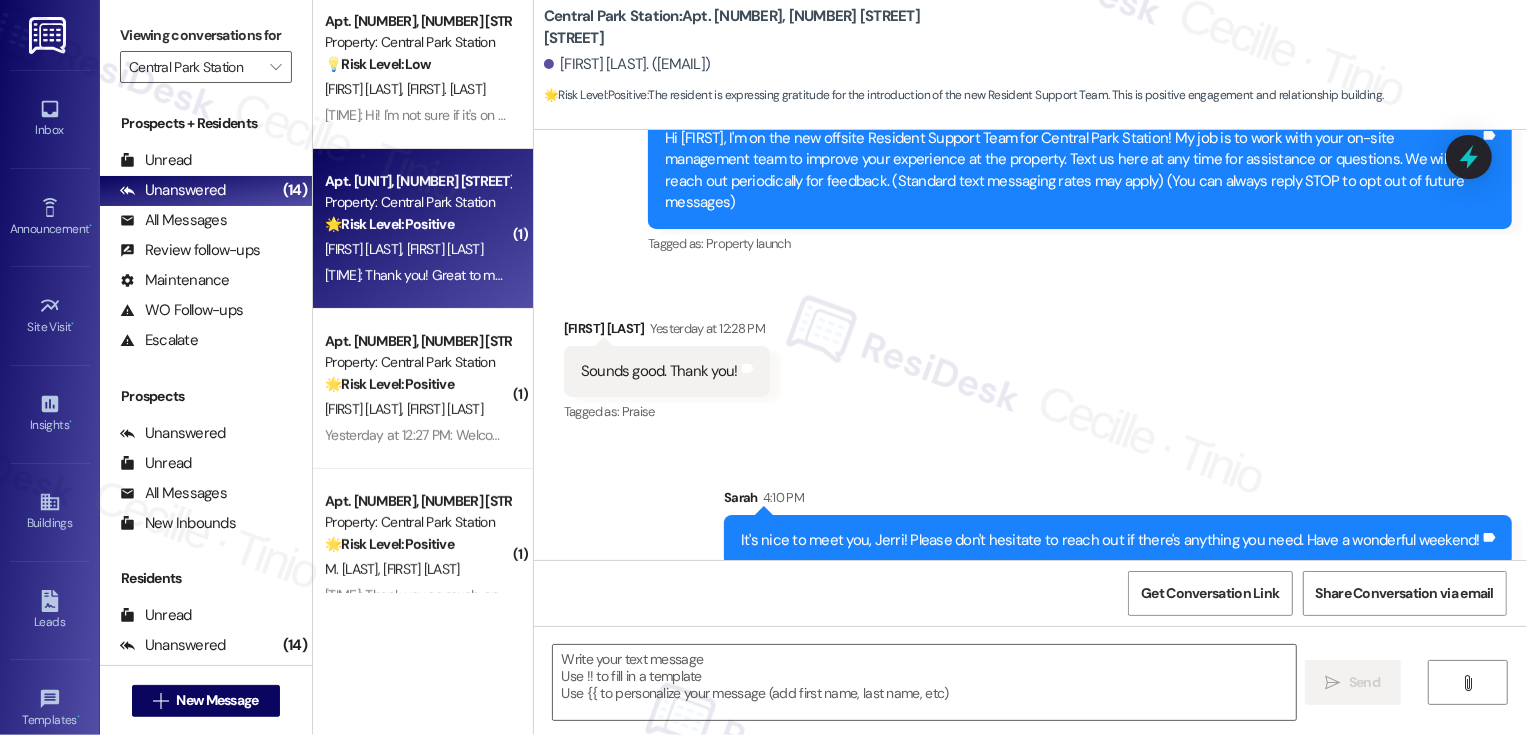 type on "Fetching suggested responses. Please feel free to read through the conversation in the meantime." 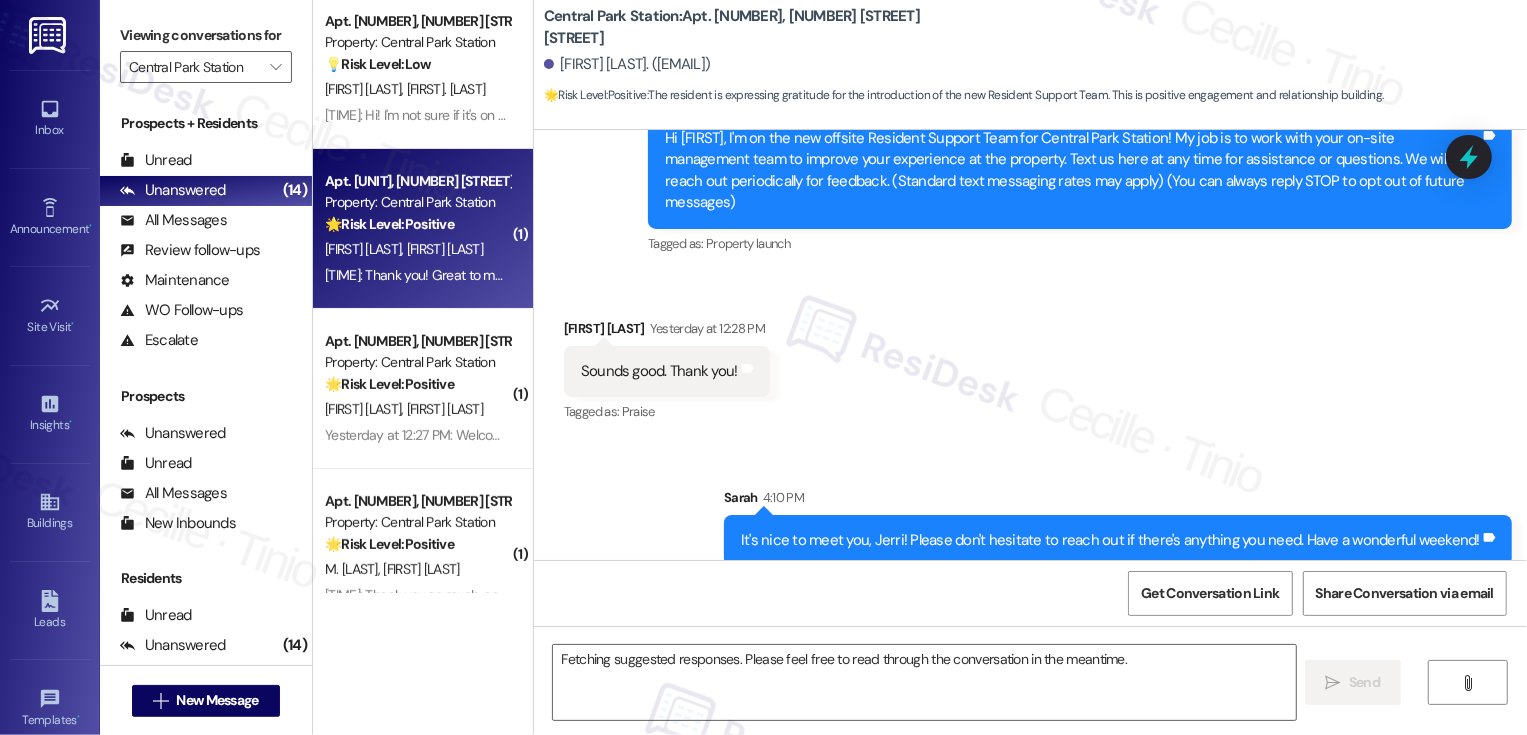click on "[FIRST] [LAST]" at bounding box center (445, 249) 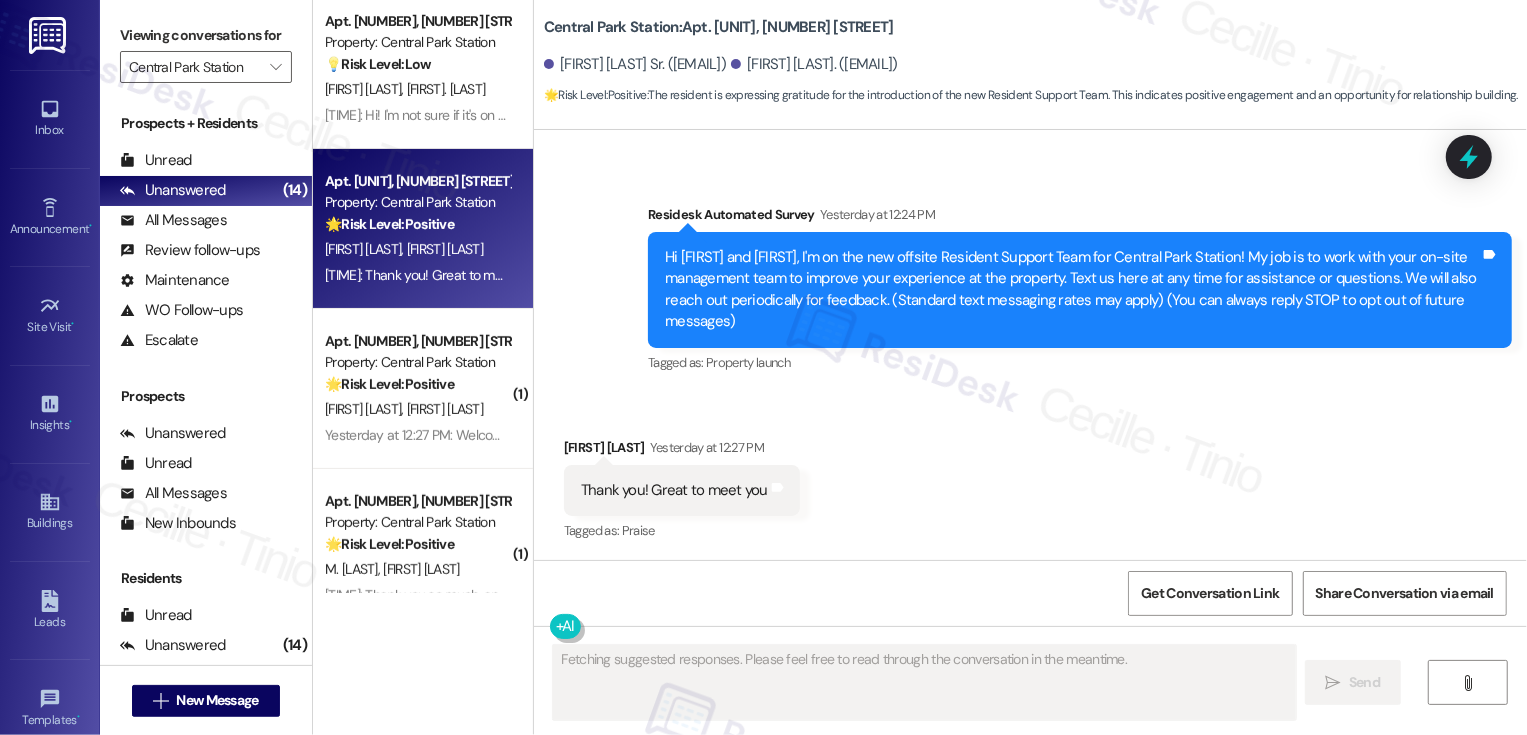 scroll, scrollTop: 106, scrollLeft: 0, axis: vertical 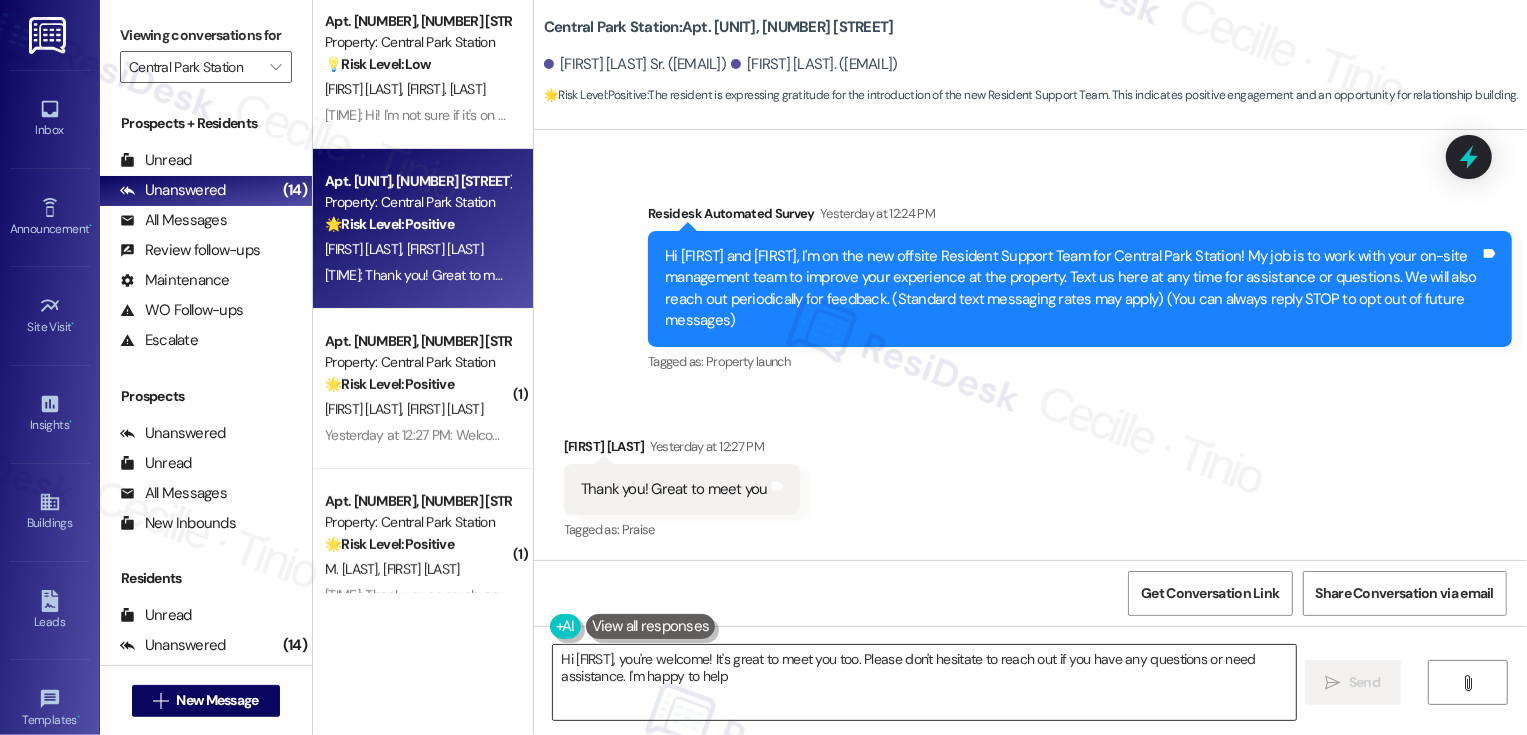 type on "Hi [FIRST], you're welcome! It's great to meet you too. Please don't hesitate to reach out if you have any questions or need assistance. I'm happy to help!" 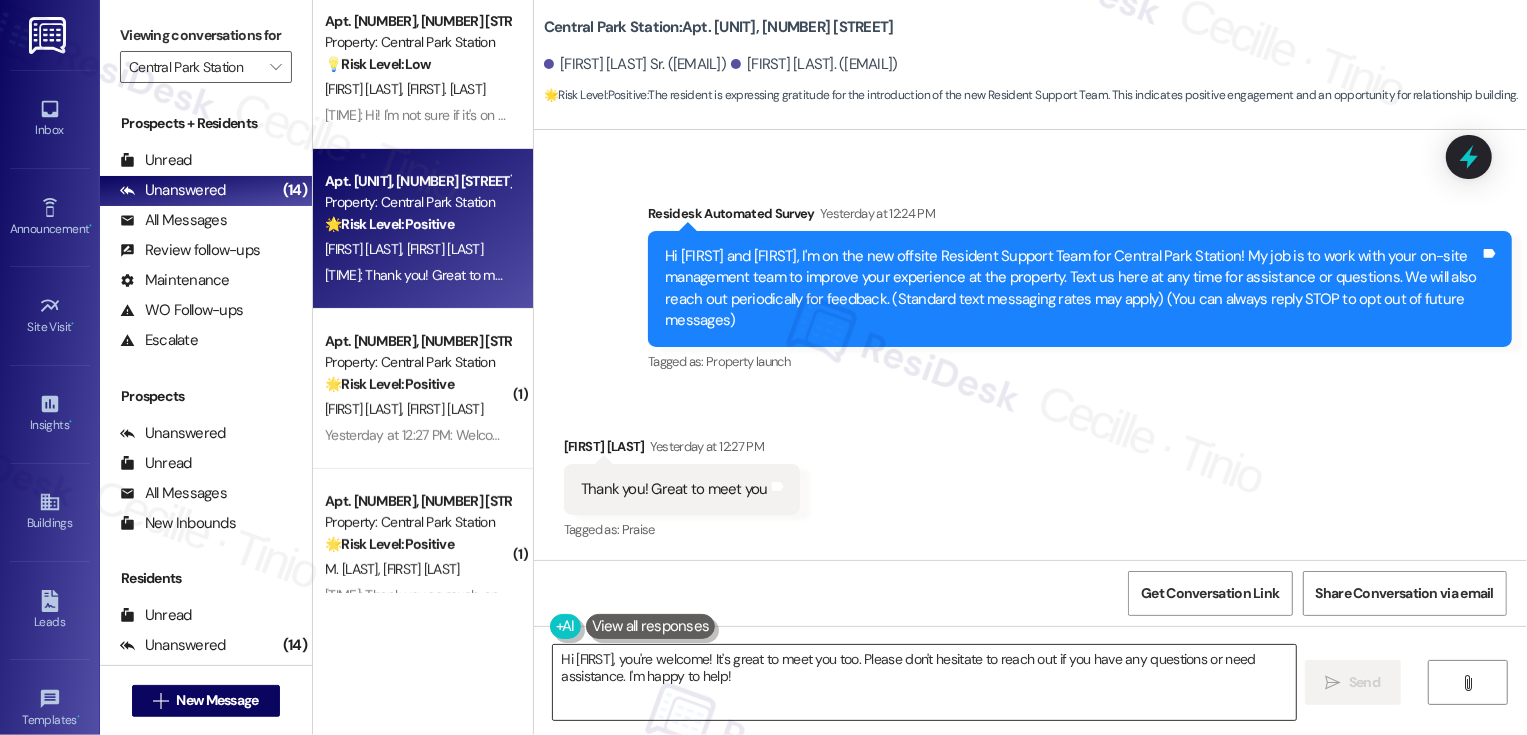 click on "Hi [FIRST], you're welcome! It's great to meet you too. Please don't hesitate to reach out if you have any questions or need assistance. I'm happy to help!" at bounding box center [924, 682] 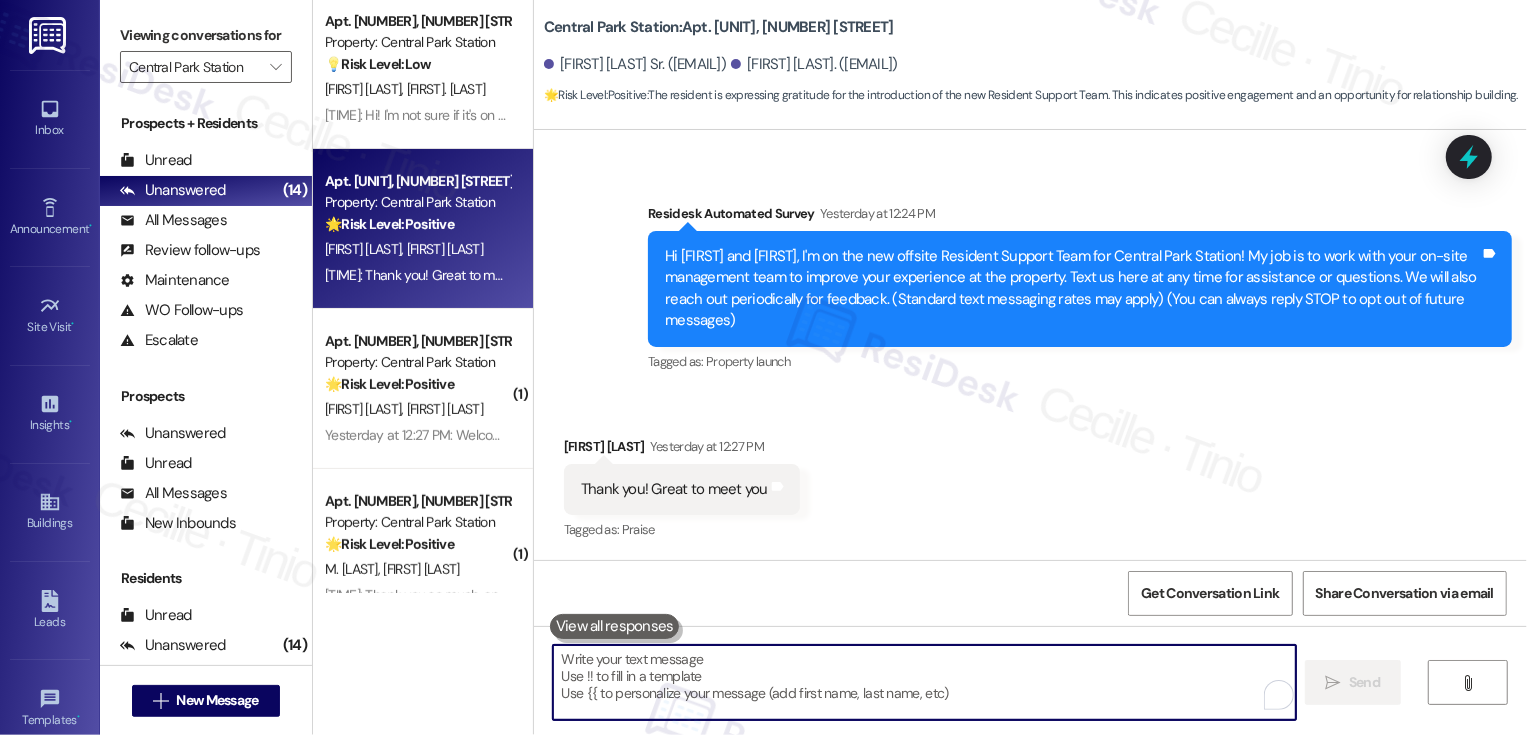 paste on "It's nice to meet you, [FIRST]! Please don't hesitate to reach out if there's anything you need. Have a wonderful weekend!" 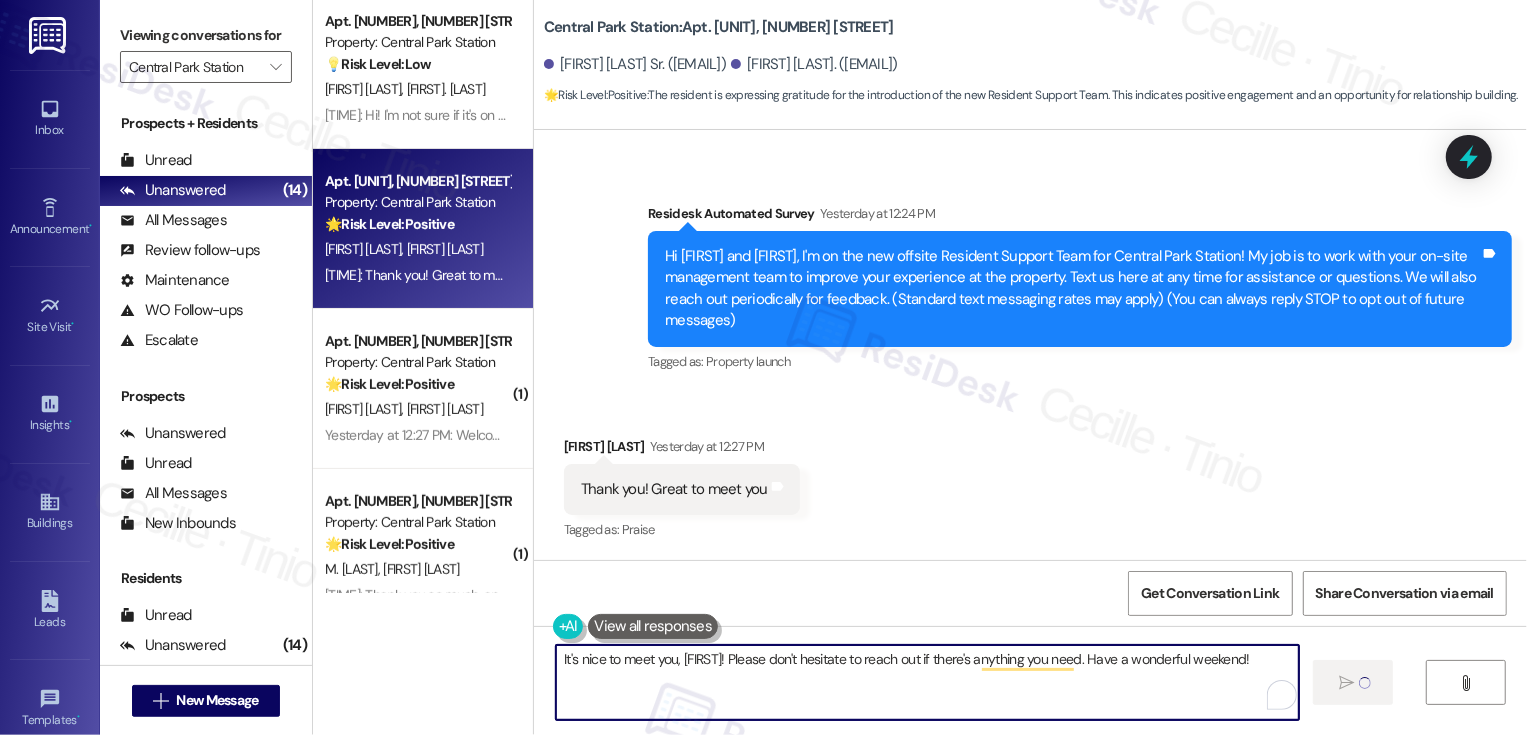 type 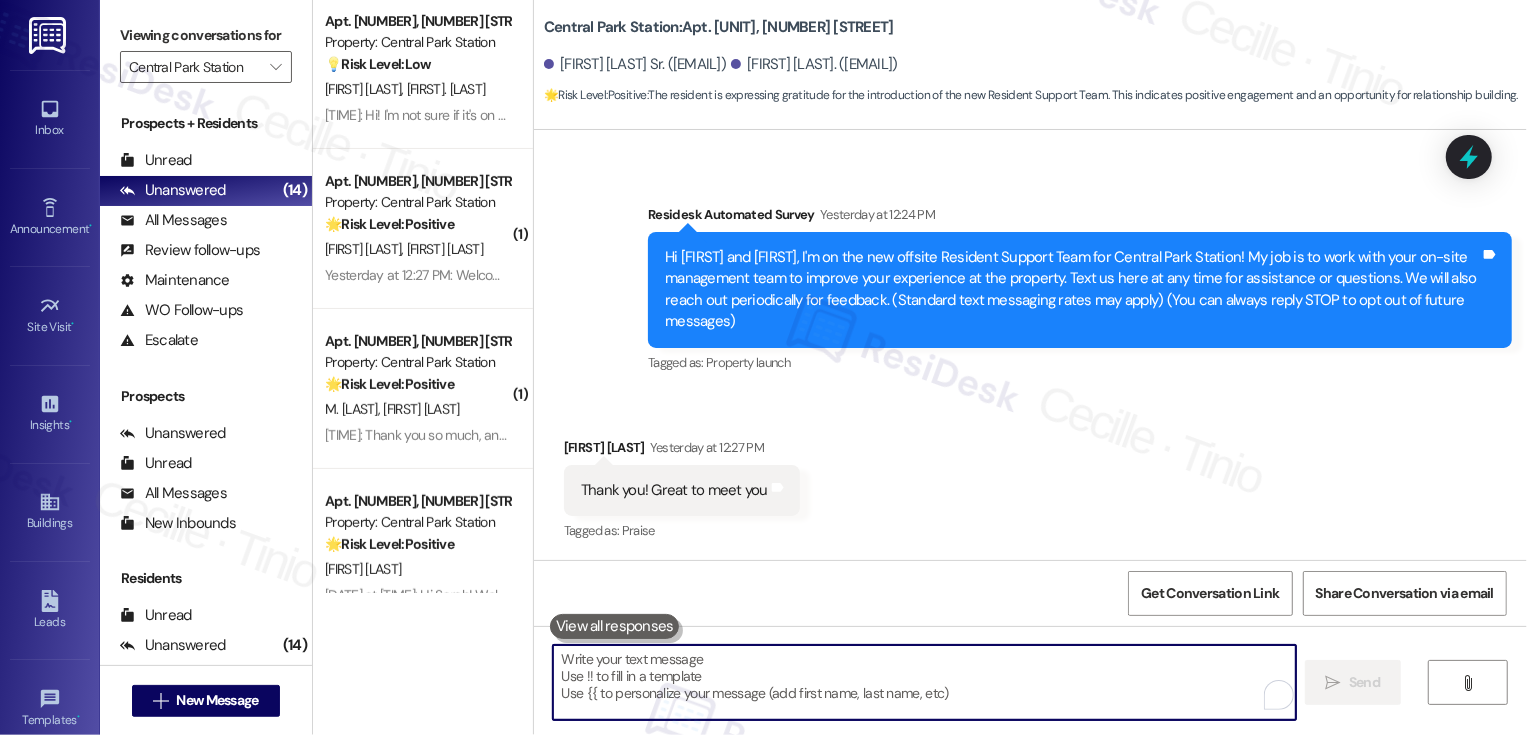 scroll, scrollTop: 245, scrollLeft: 0, axis: vertical 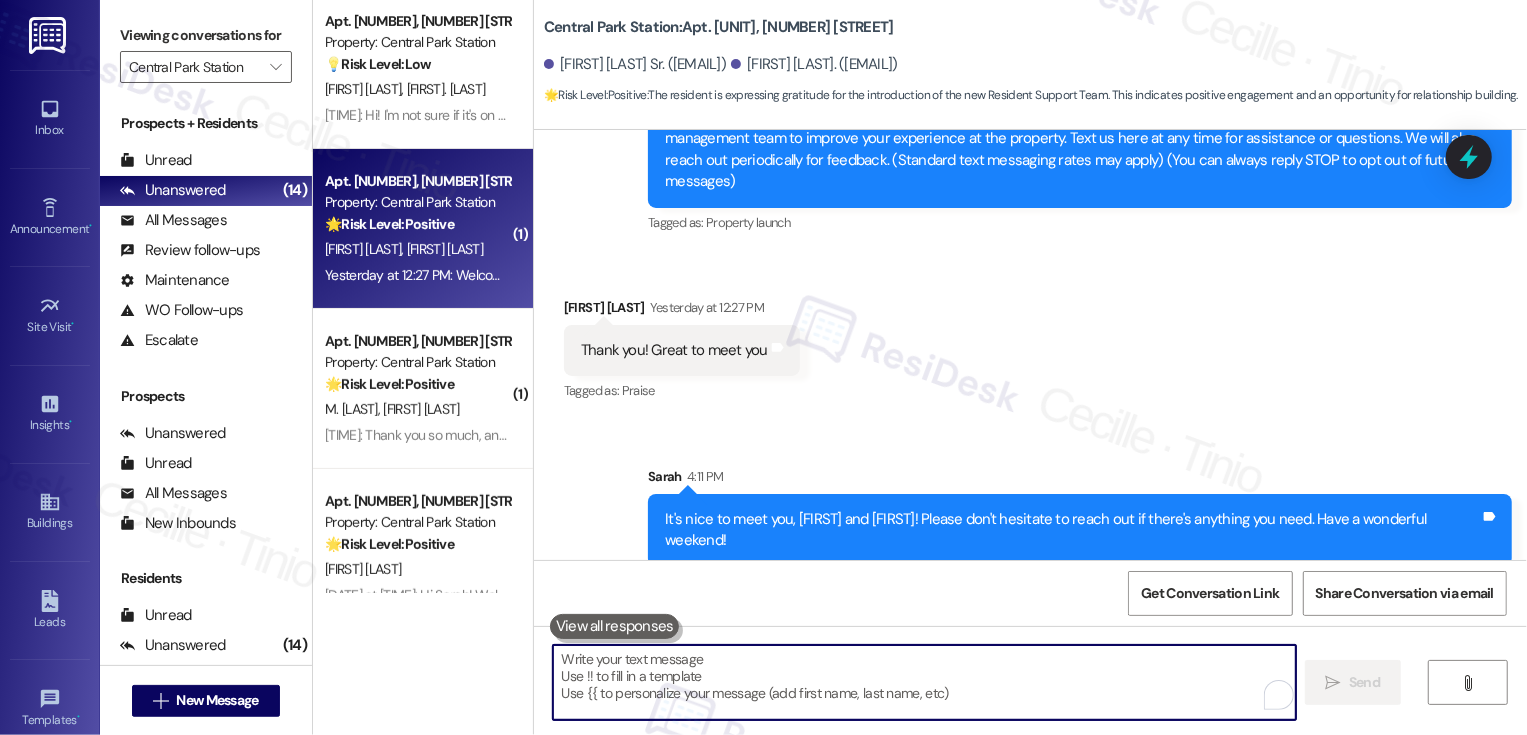 click on "🌟  Risk Level:  Positive The resident is responding positively to an introductory message. This is positive engagement and relationship building." at bounding box center [417, 224] 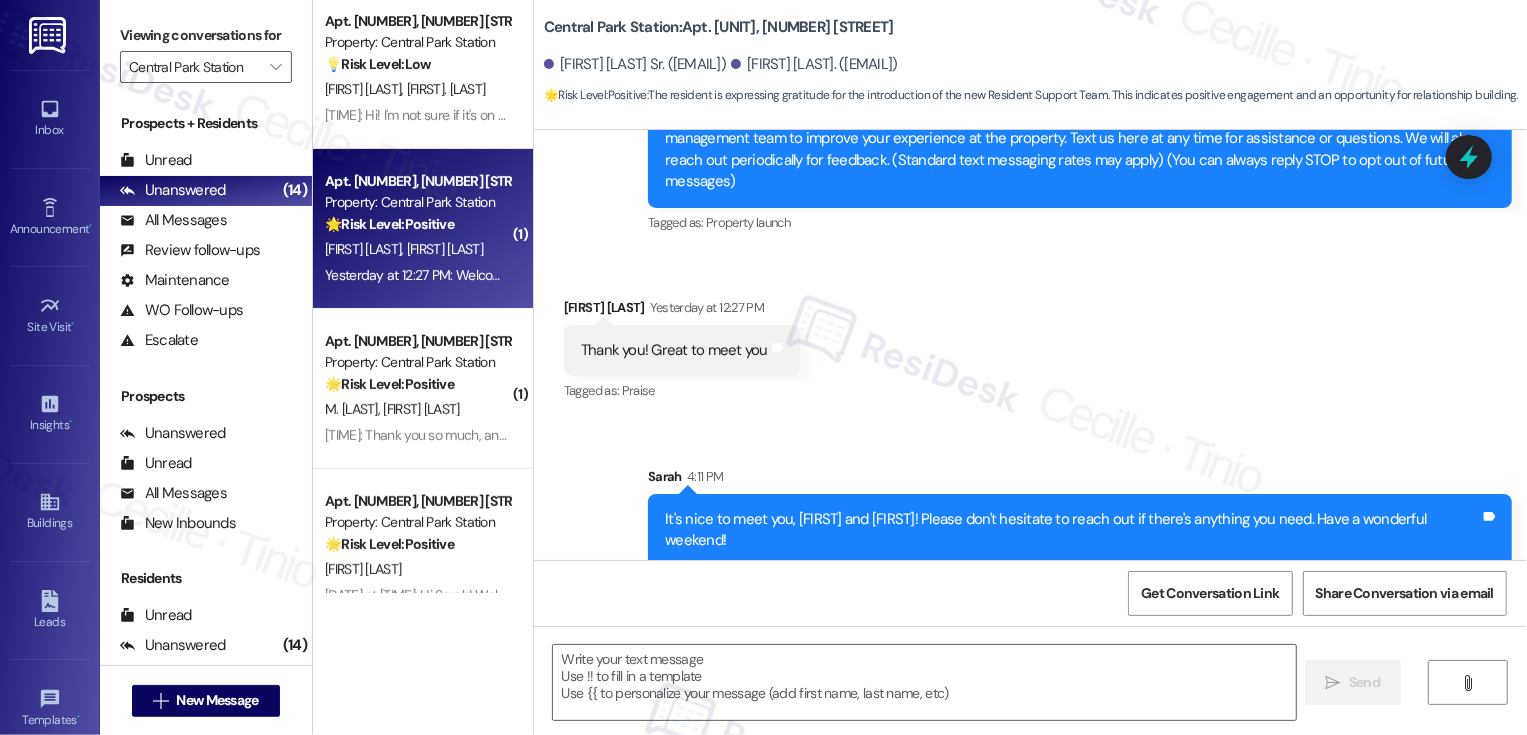 click on "🌟  Risk Level:  Positive The resident is responding positively to an introductory message. This is positive engagement and relationship building." at bounding box center [417, 224] 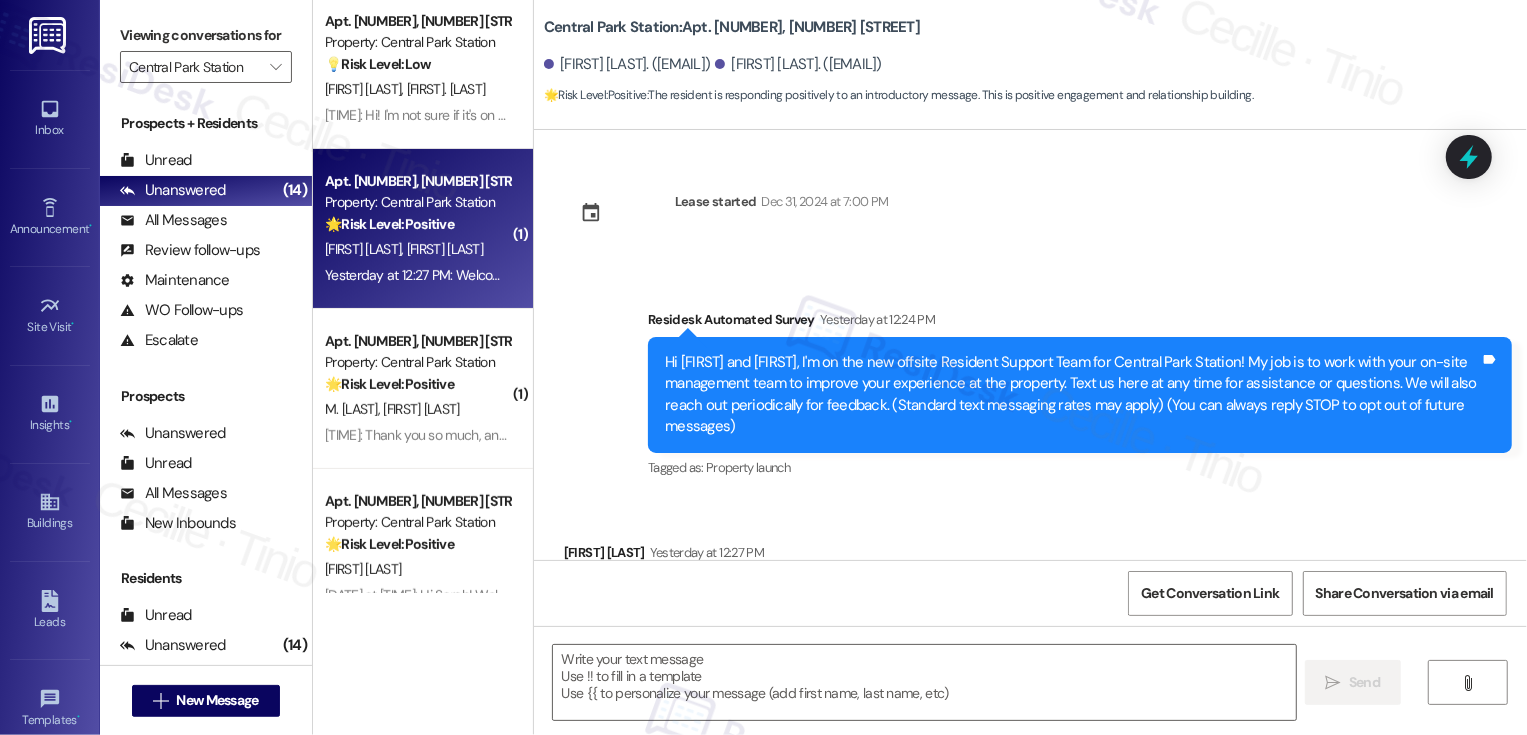 type on "Fetching suggested responses. Please feel free to read through the conversation in the meantime." 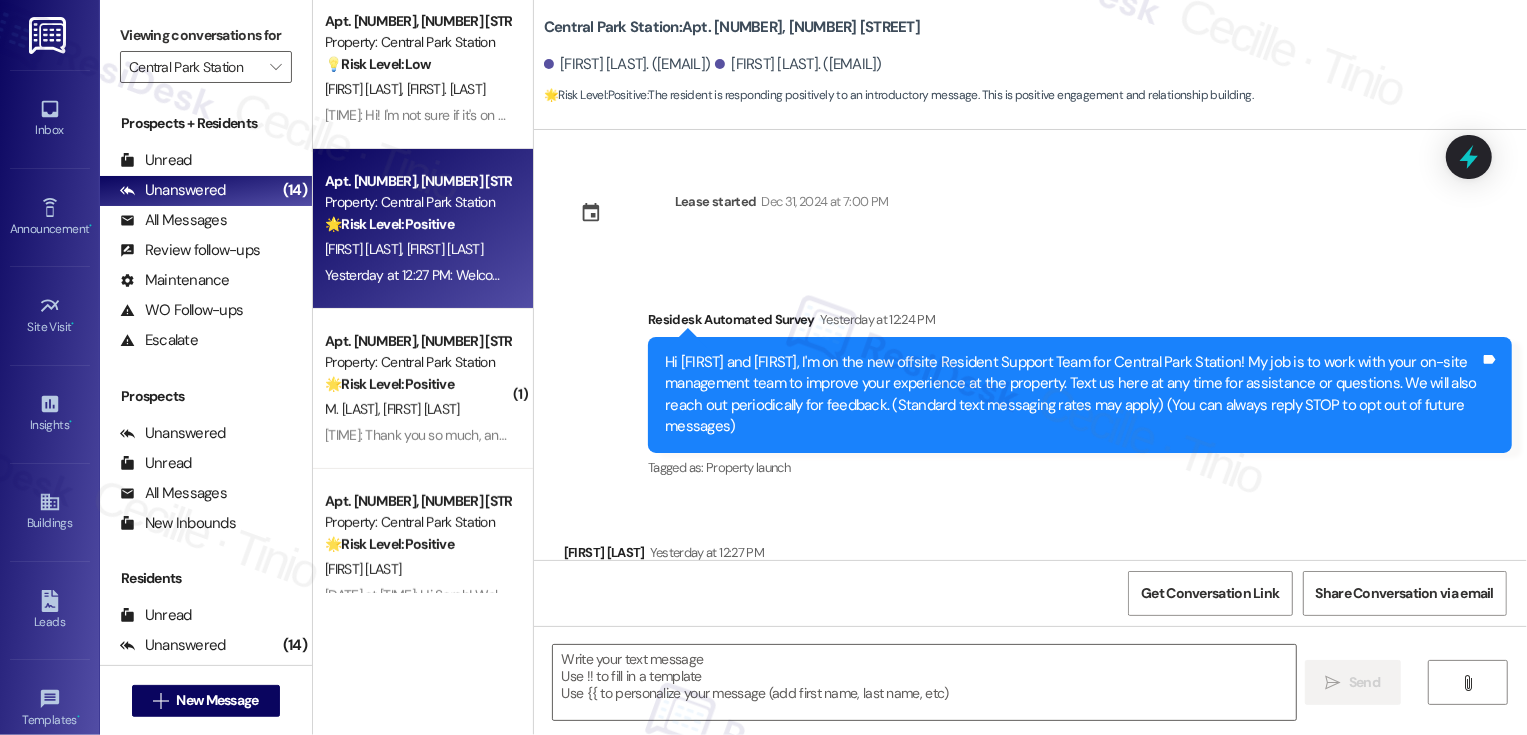 scroll, scrollTop: 106, scrollLeft: 0, axis: vertical 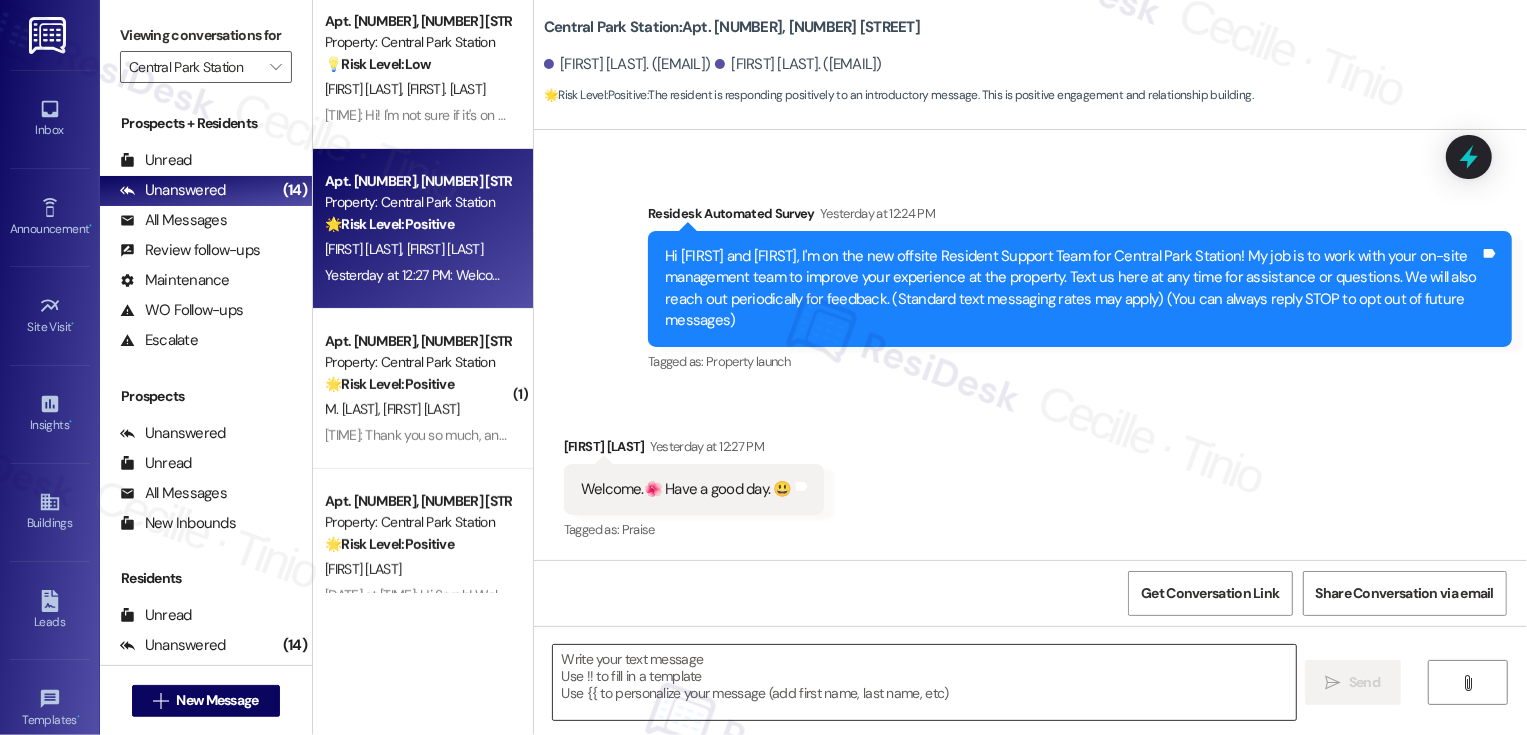 click at bounding box center [924, 682] 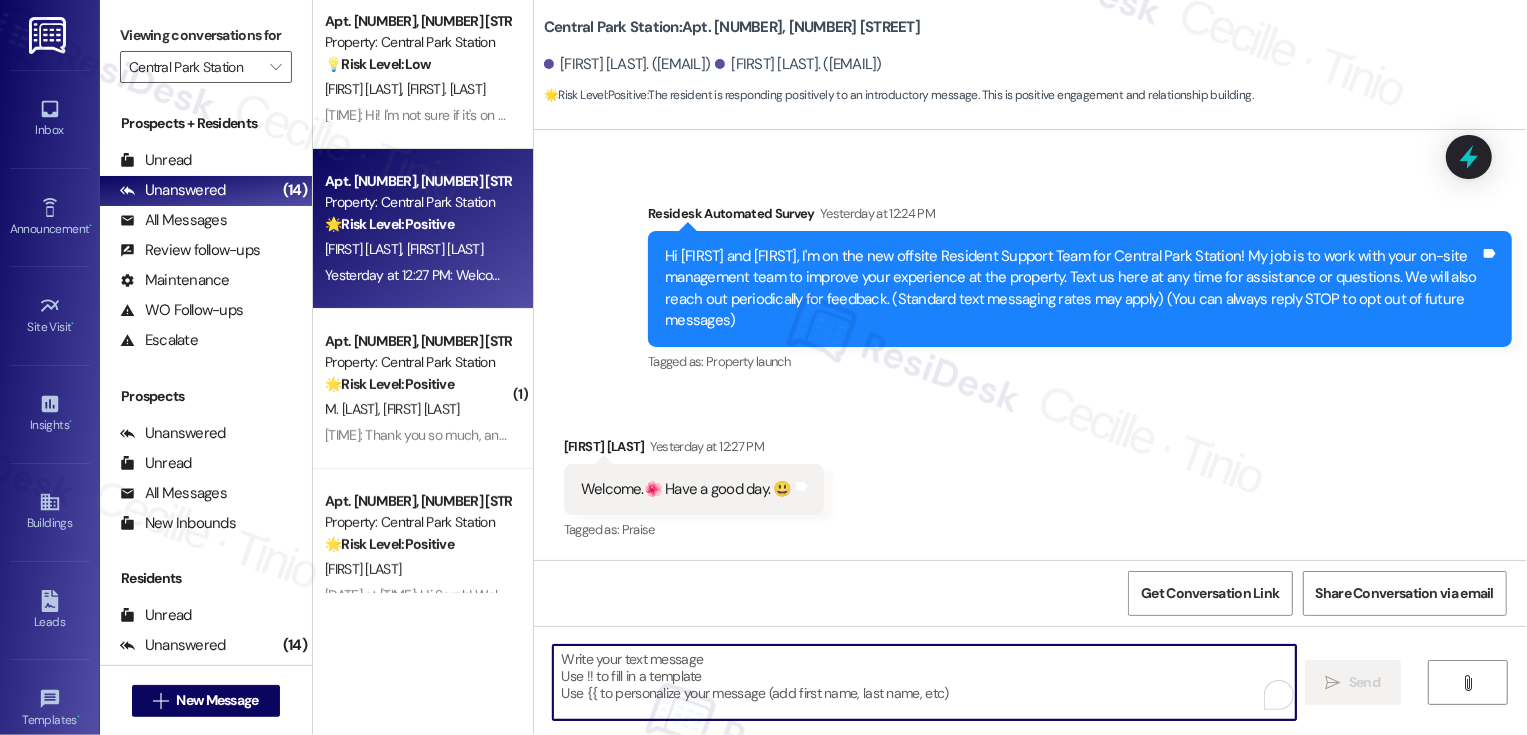 paste on "It's nice to meet you, [FIRST]! Please don't hesitate to reach out if there's anything you need. Have a wonderful weekend!" 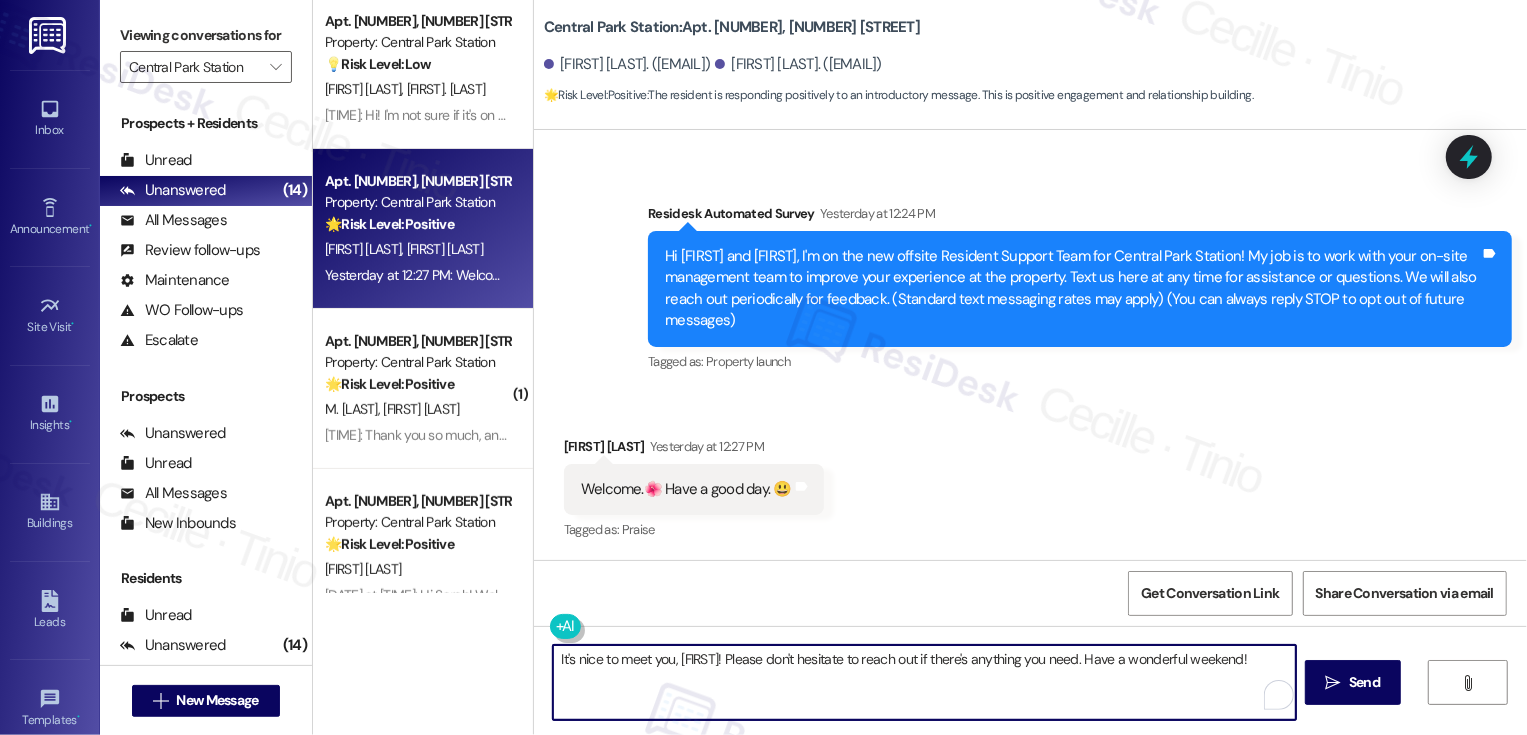 click on "It's nice to meet you, [FIRST]! Please don't hesitate to reach out if there's anything you need. Have a wonderful weekend!" at bounding box center (924, 682) 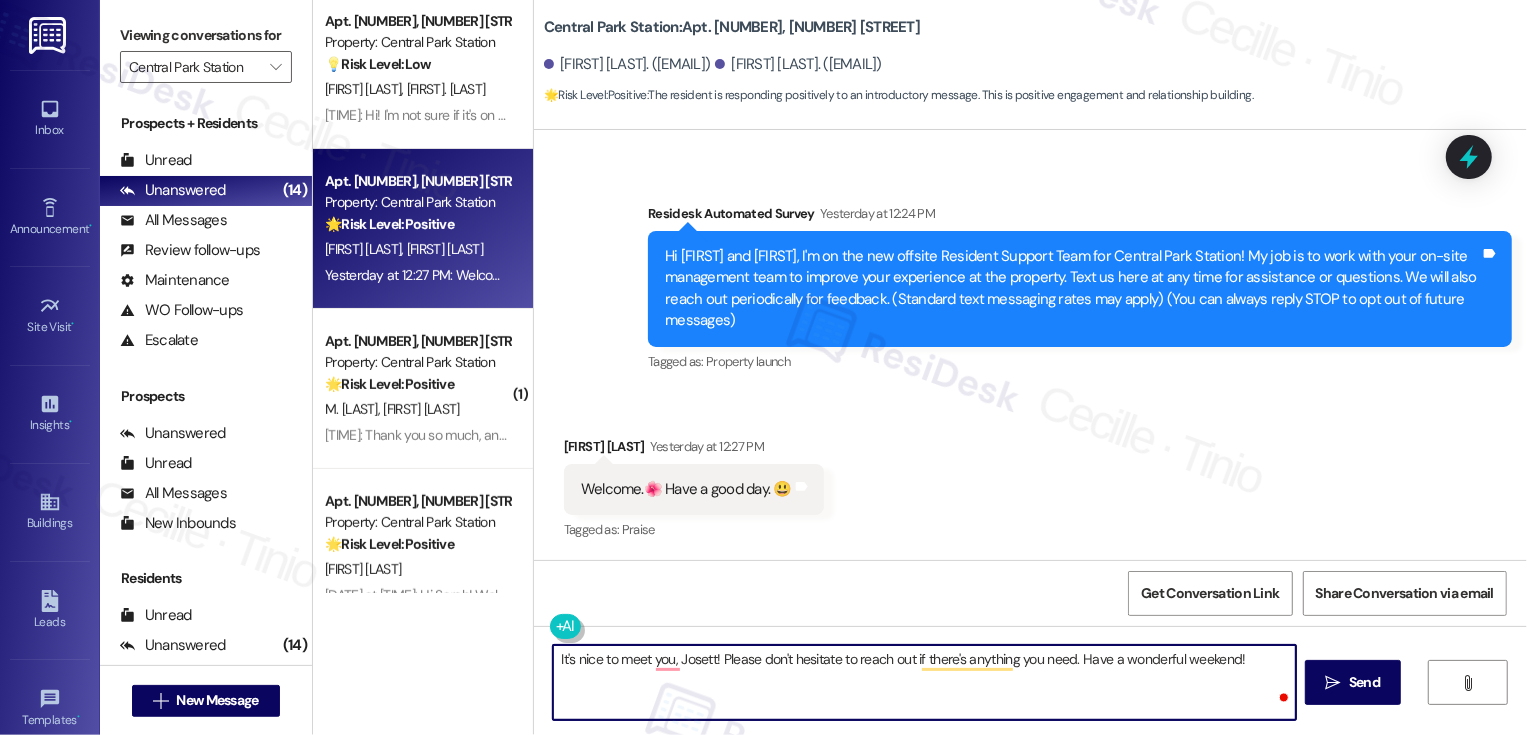 type on "It's nice to meet you, [FIRST]! Please don't hesitate to reach out if there's anything you need. Have a wonderful weekend!" 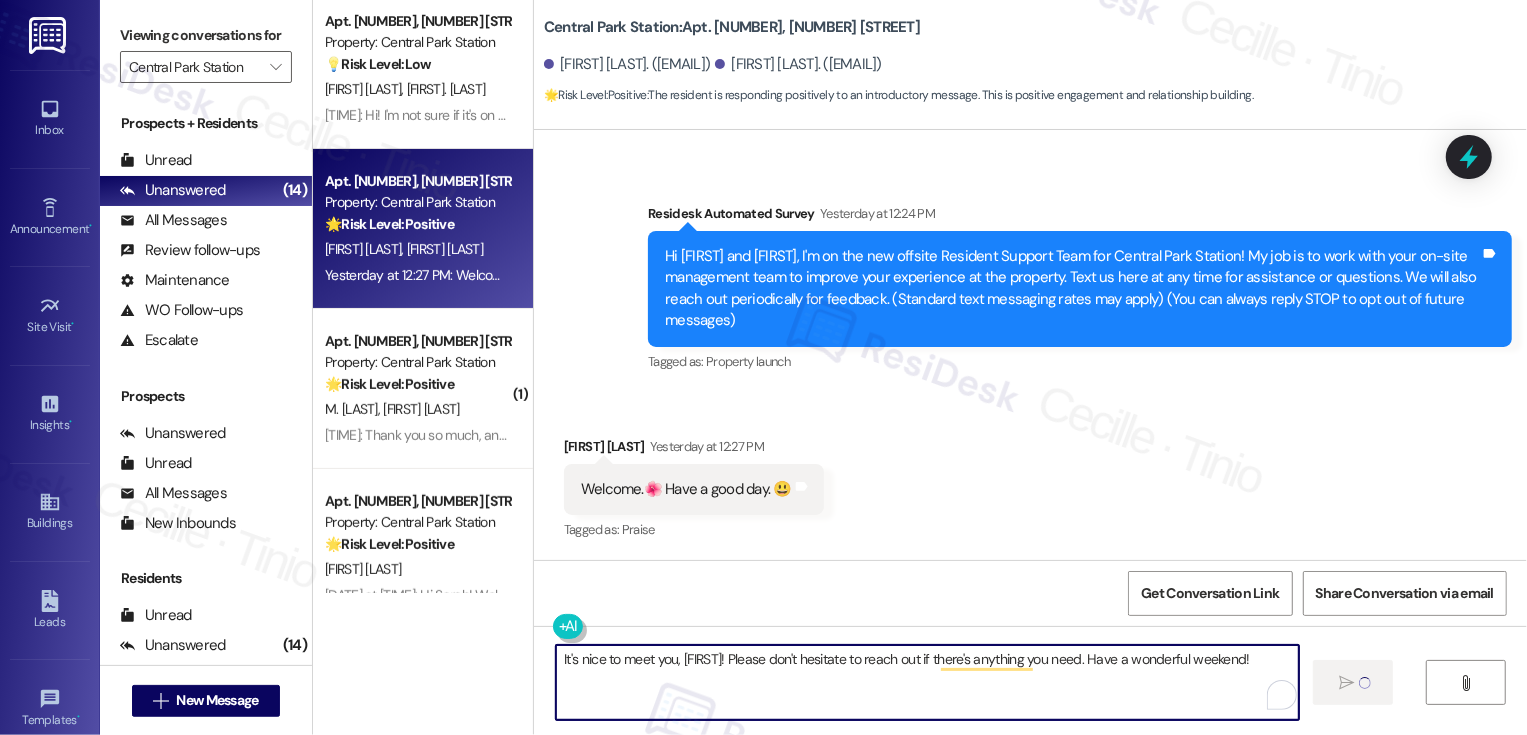 type 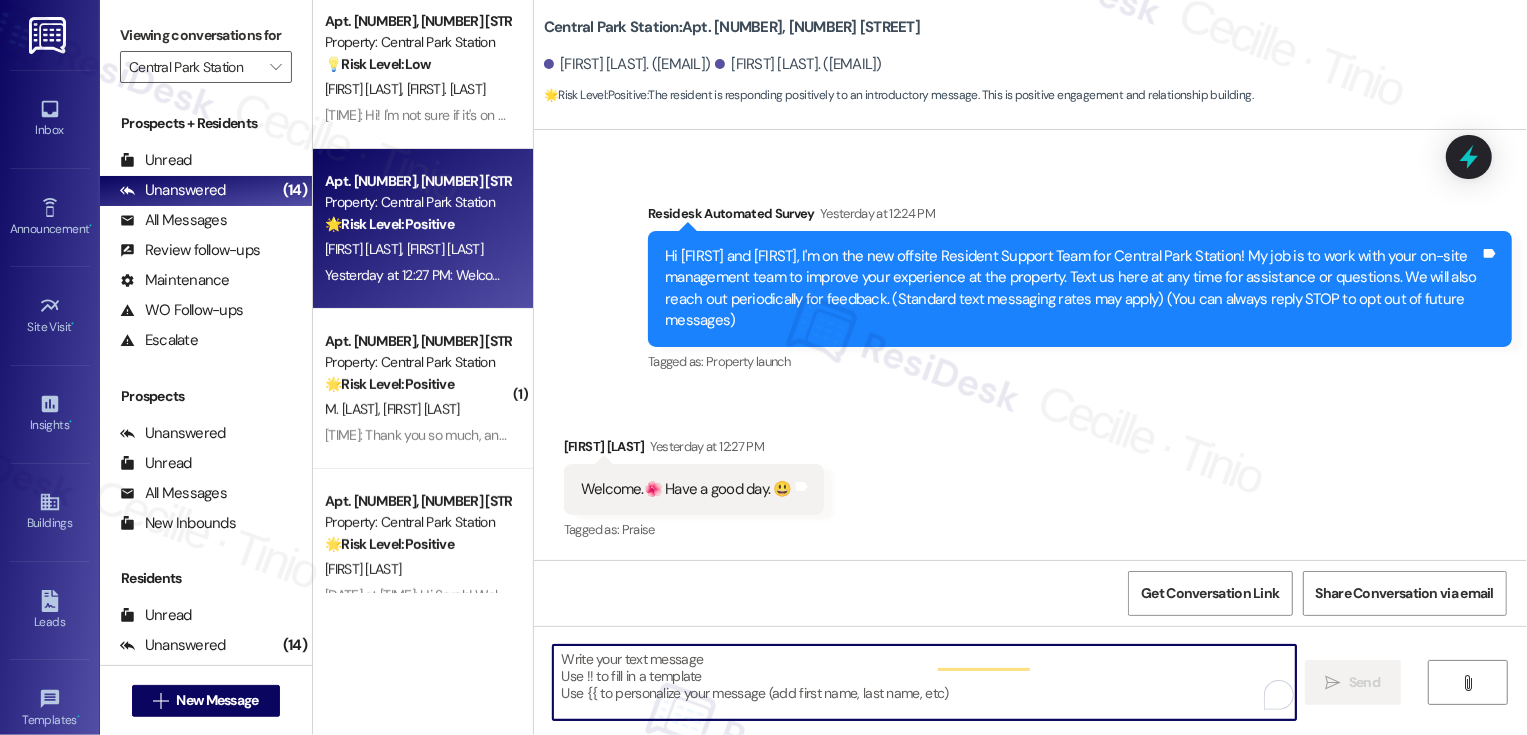scroll, scrollTop: 105, scrollLeft: 0, axis: vertical 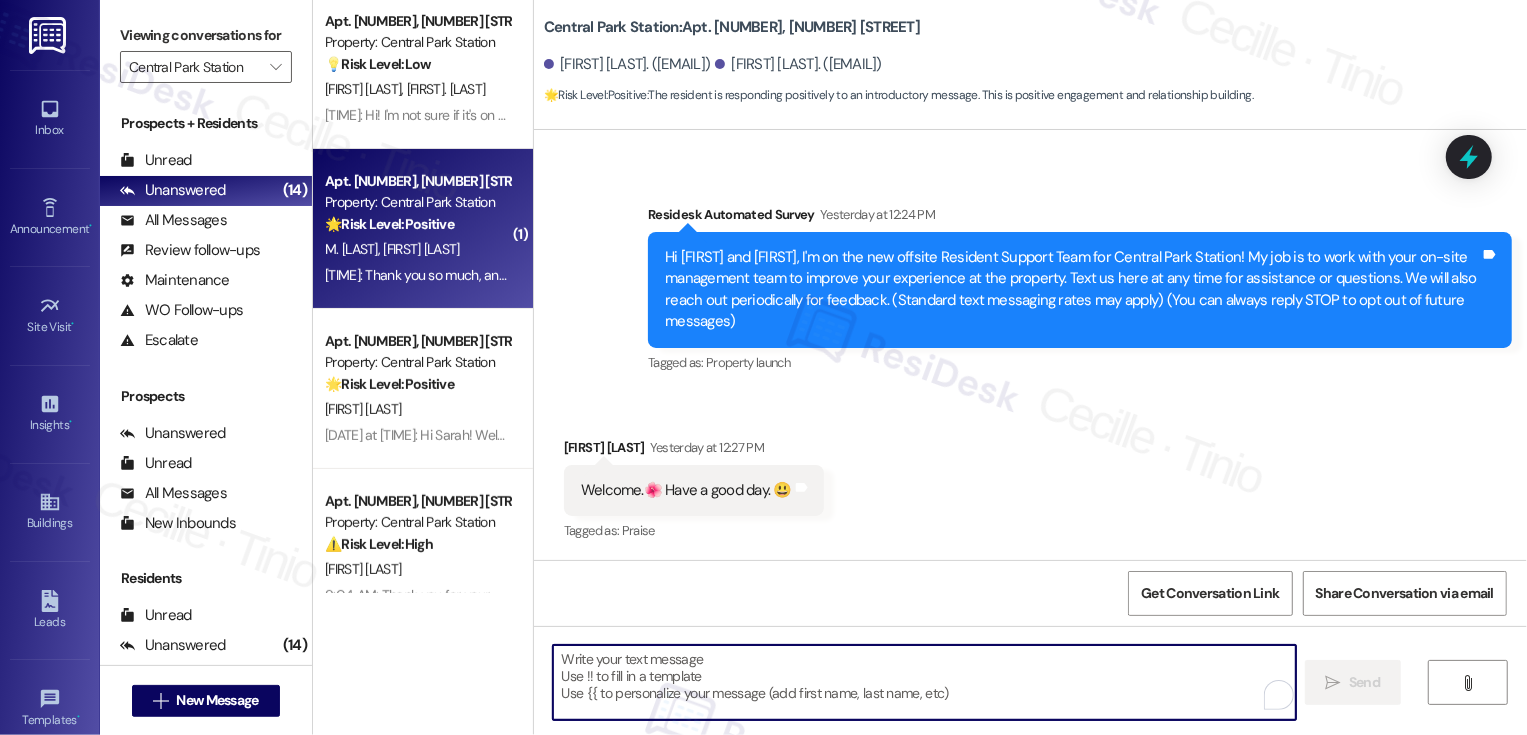click on "M. Salvador J. Scalzer" at bounding box center [417, 249] 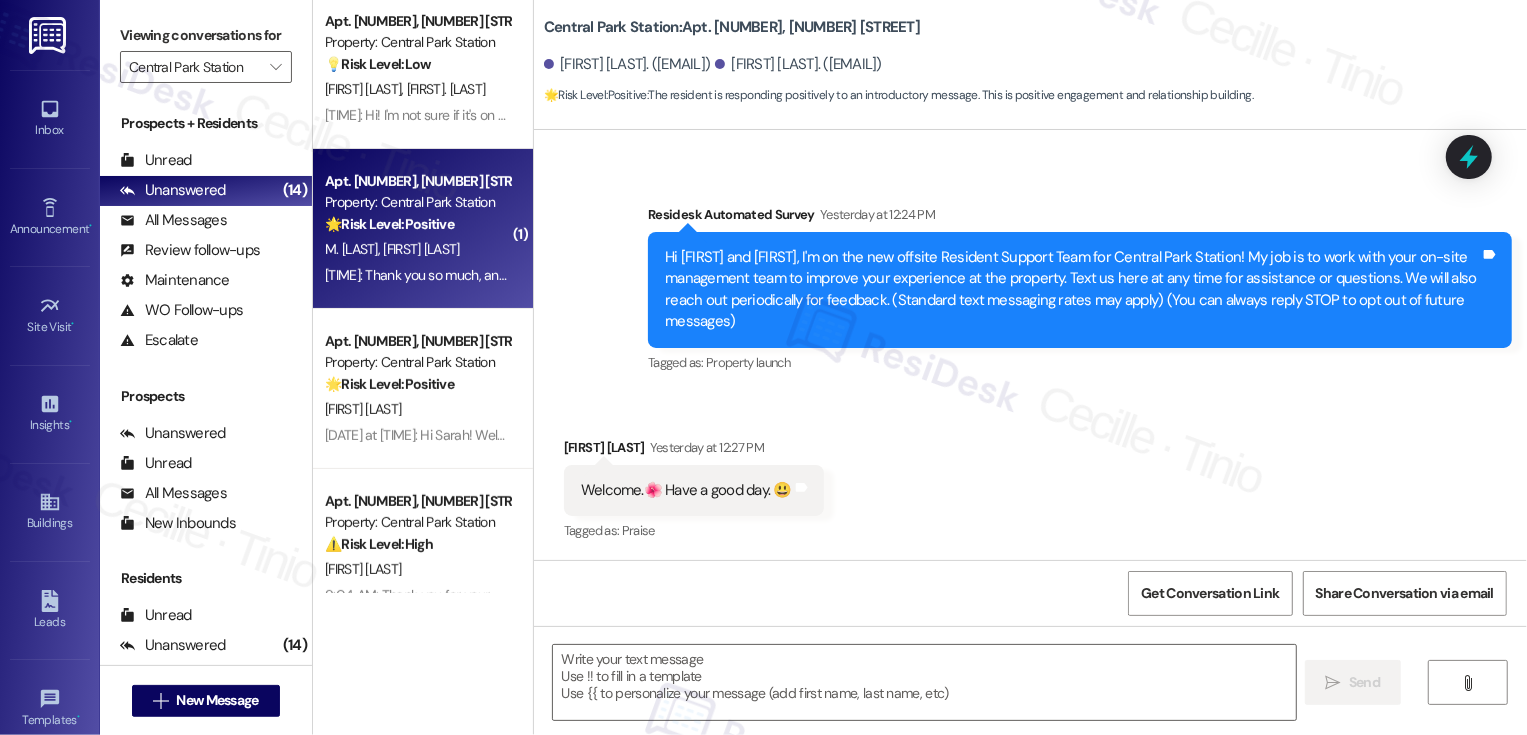click on "M. Salvador J. Scalzer" at bounding box center [417, 249] 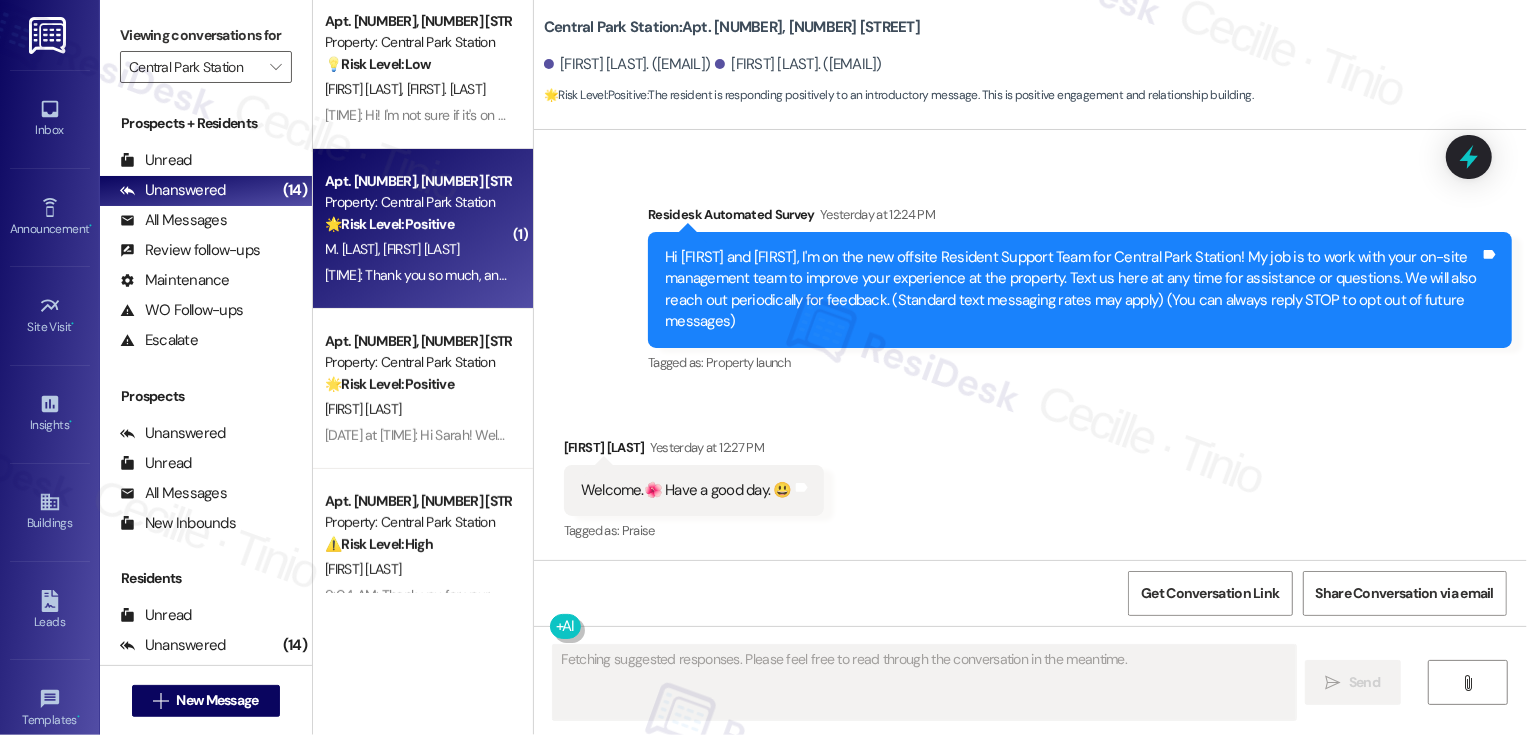 type on "Fetching suggested responses. Please feel free to read through the conversation in the meantime." 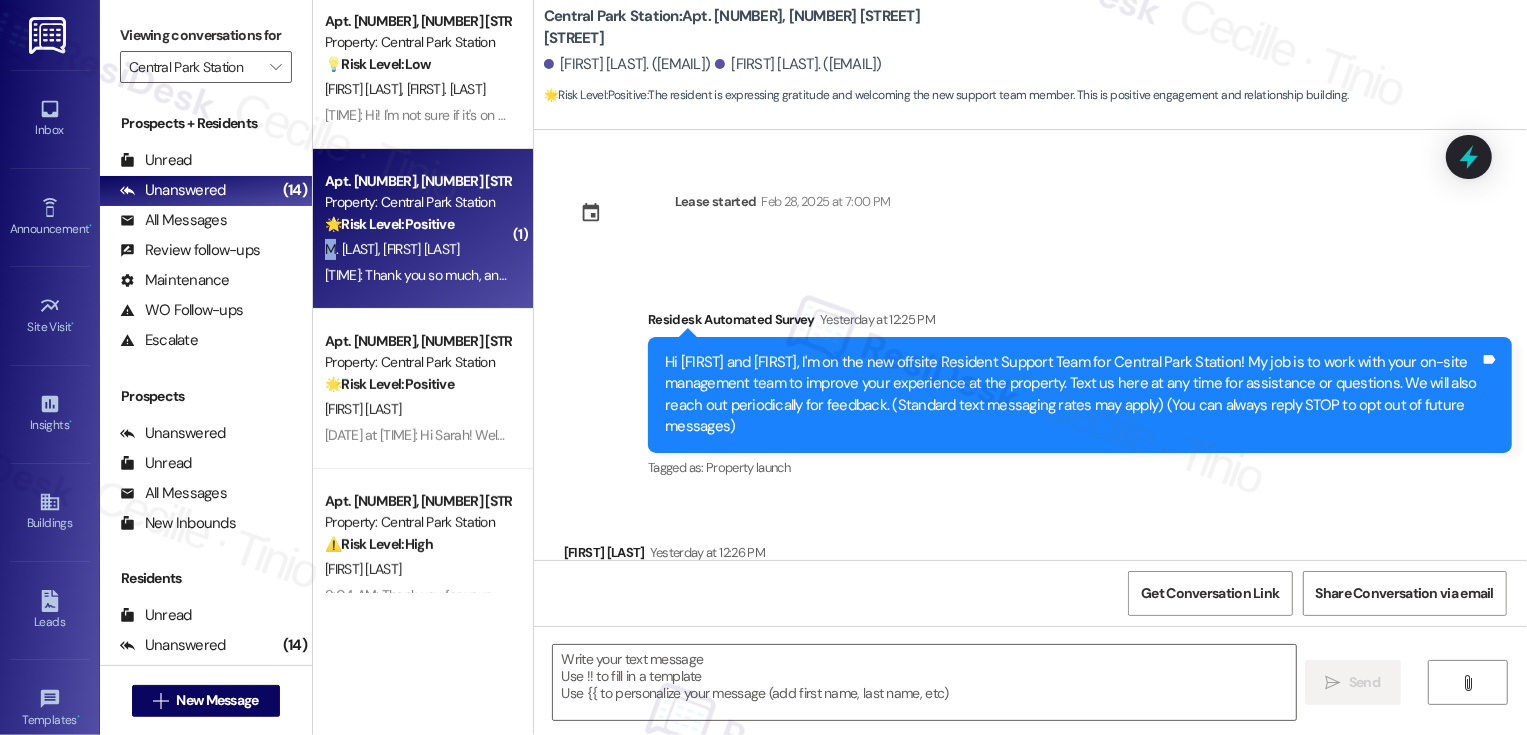 scroll, scrollTop: 105, scrollLeft: 0, axis: vertical 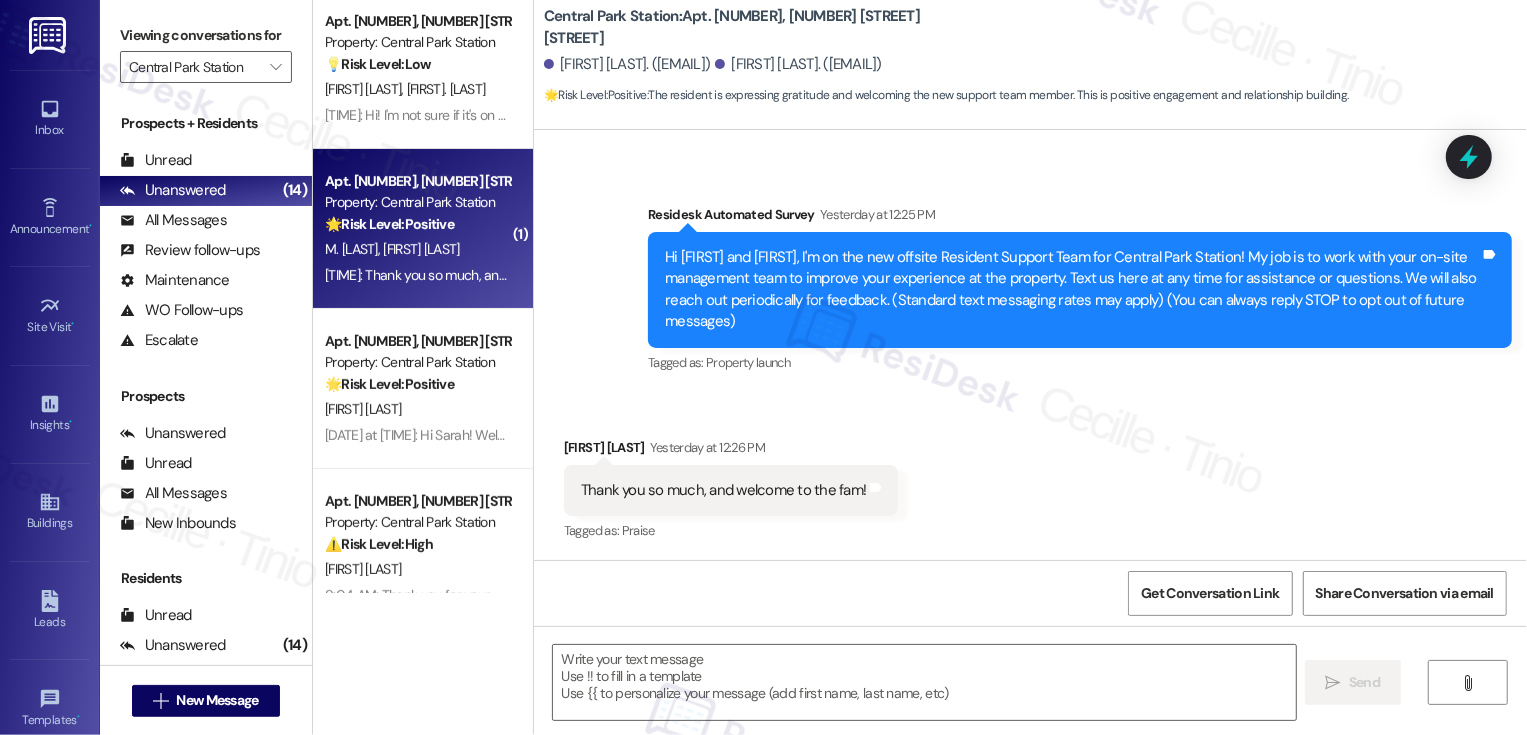 type on "Fetching suggested responses. Please feel free to read through the conversation in the meantime." 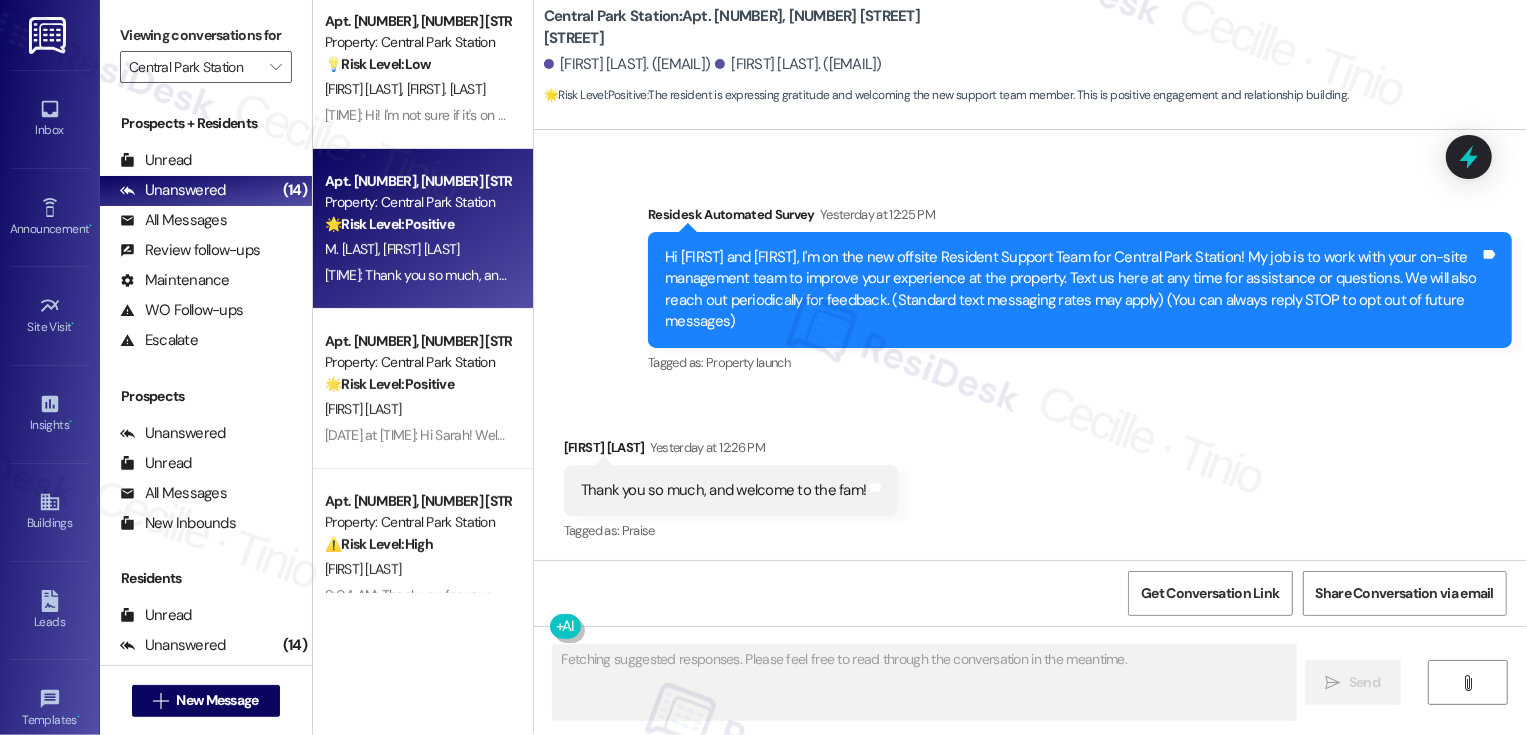 scroll, scrollTop: 106, scrollLeft: 0, axis: vertical 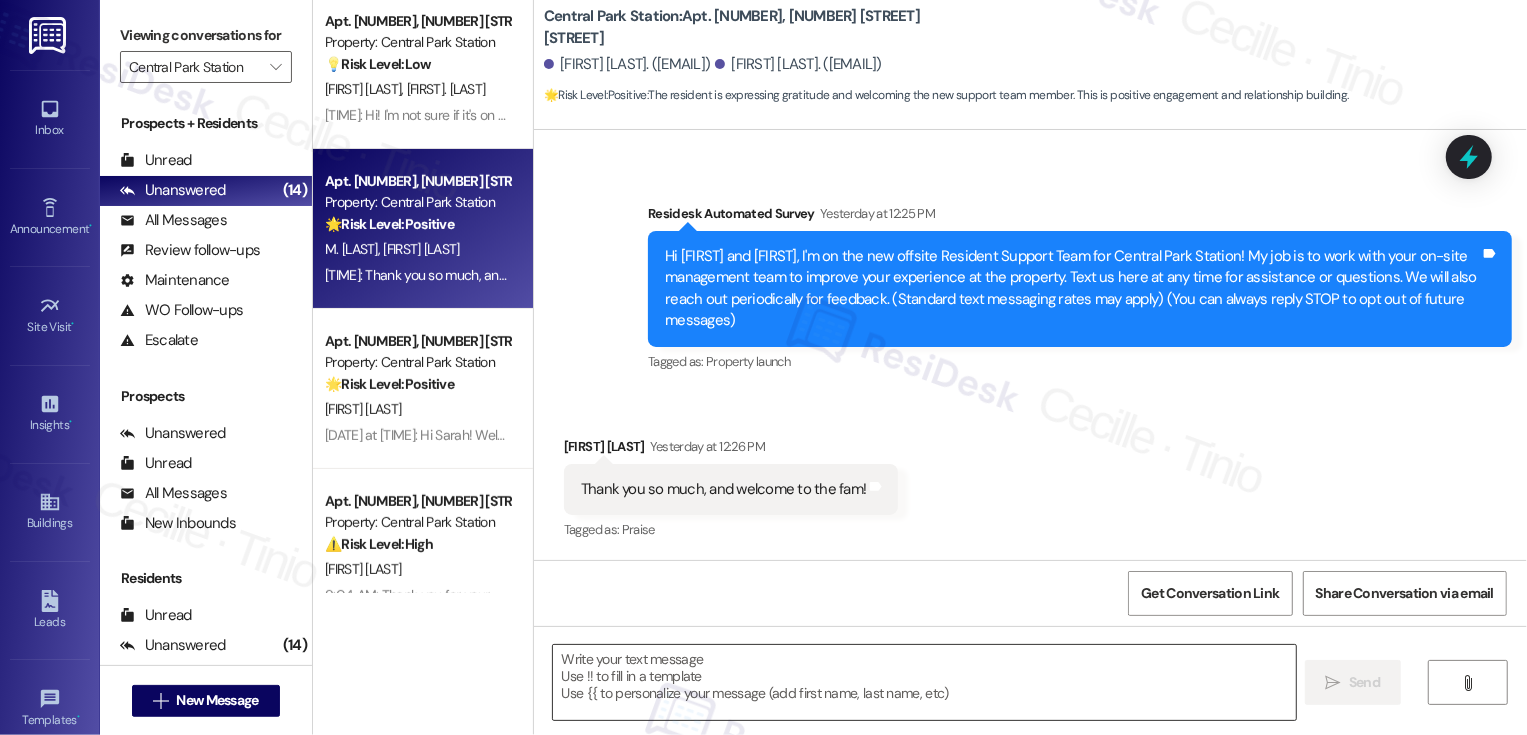 click at bounding box center [924, 682] 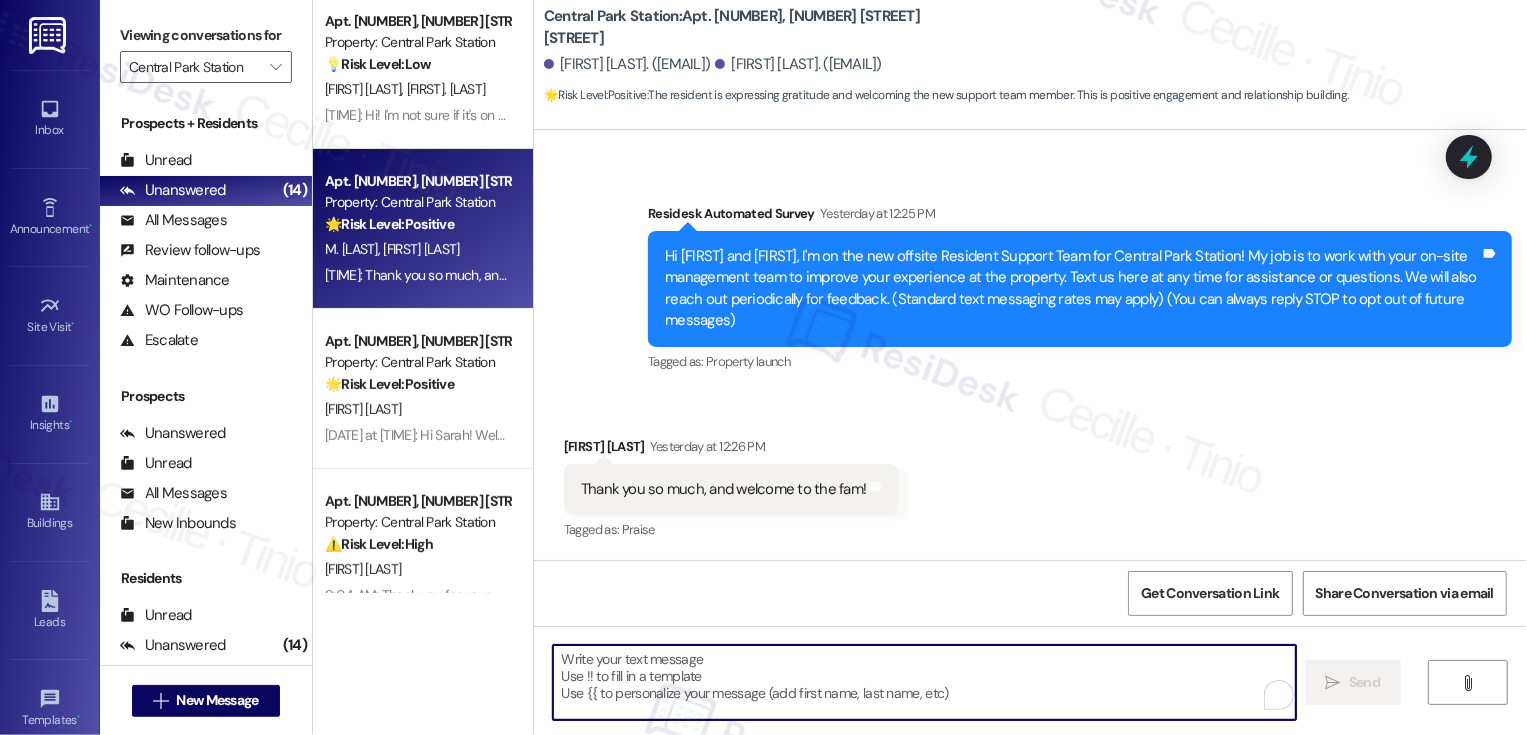 paste on "It's nice to meet you, {{first_name}}! Please don't hesitate to reach out if there's anything you need. Have a wonderful weekend!" 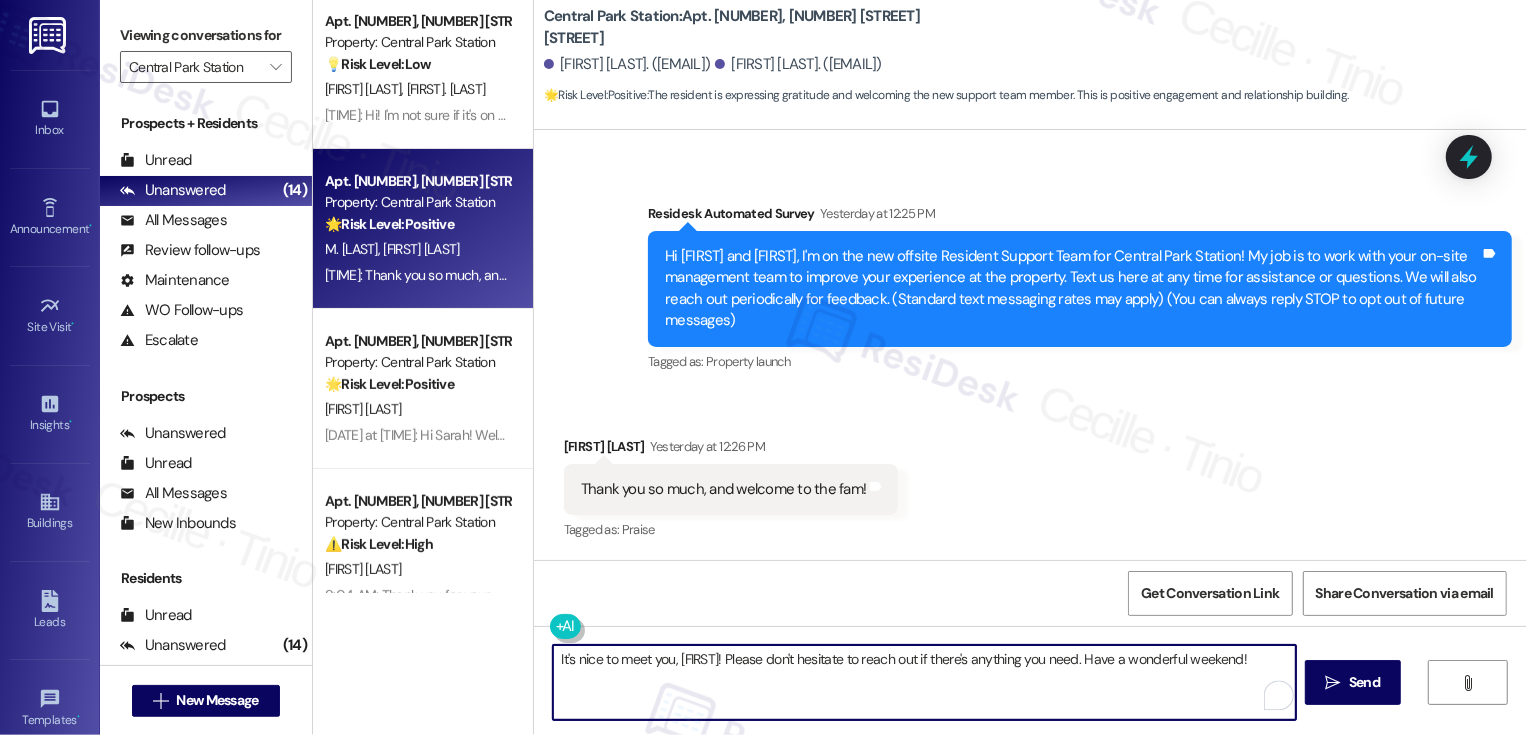 click on "It's nice to meet you, {{first_name}}! Please don't hesitate to reach out if there's anything you need. Have a wonderful weekend!" at bounding box center (924, 682) 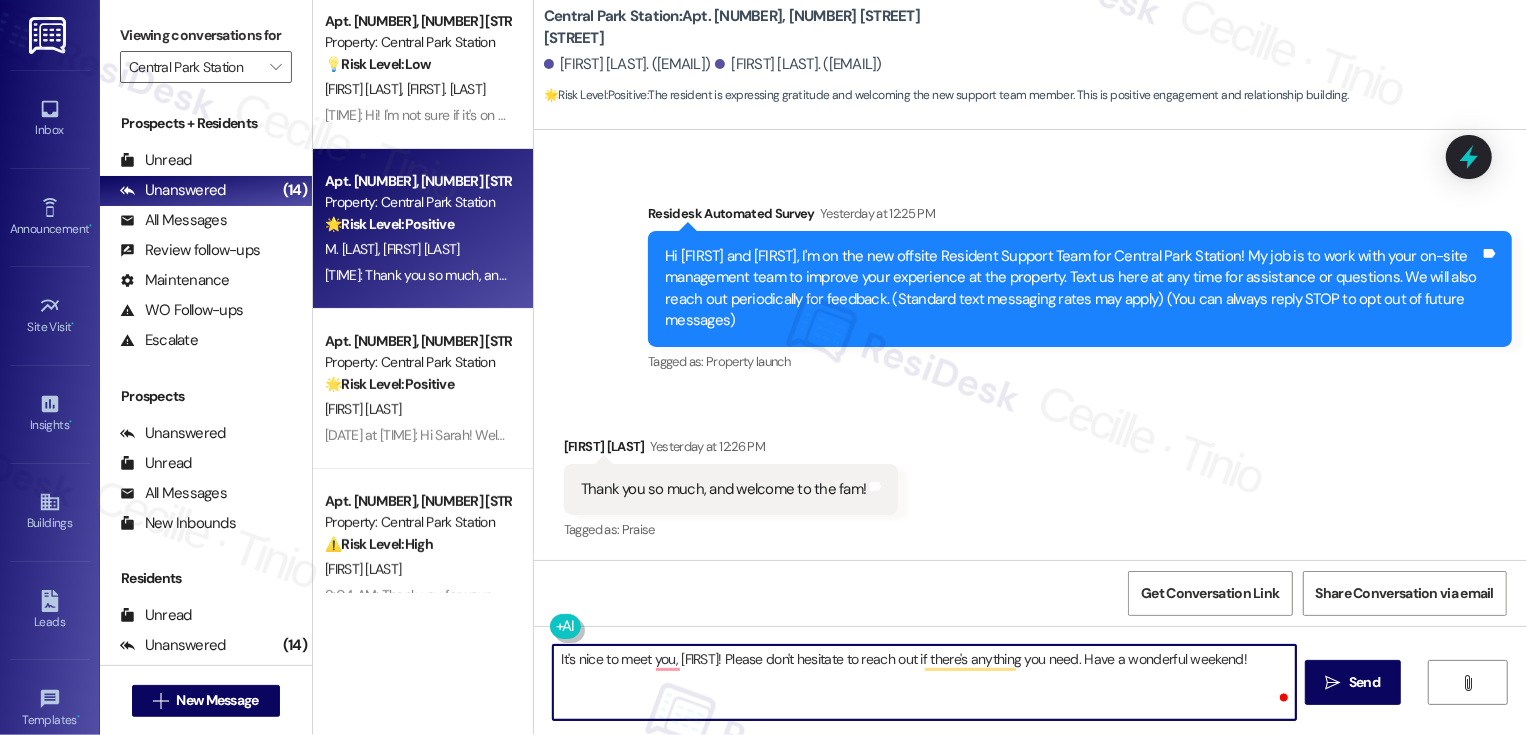 type on "It's nice to meet you, Moroni! Please don't hesitate to reach out if there's anything you need. Have a wonderful weekend!" 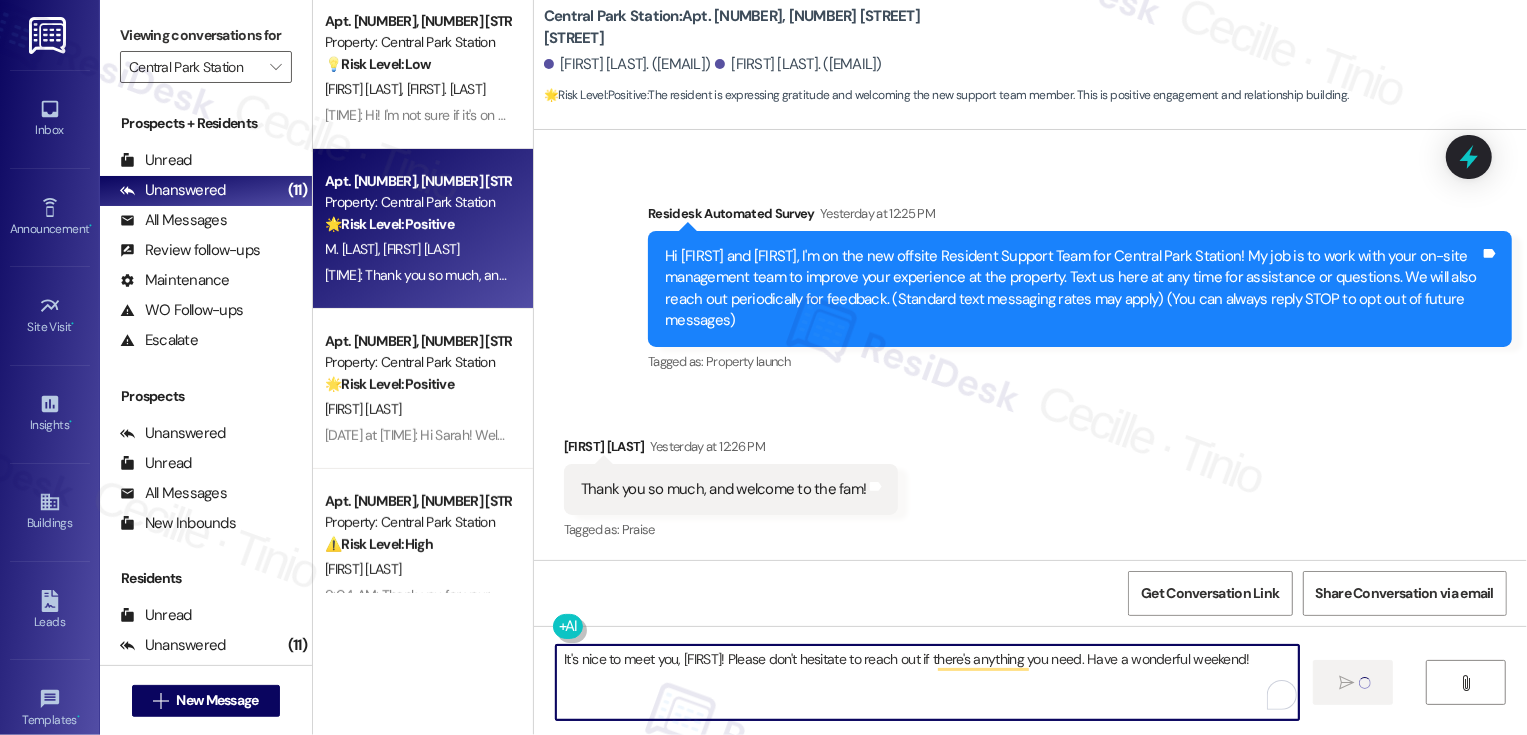 type 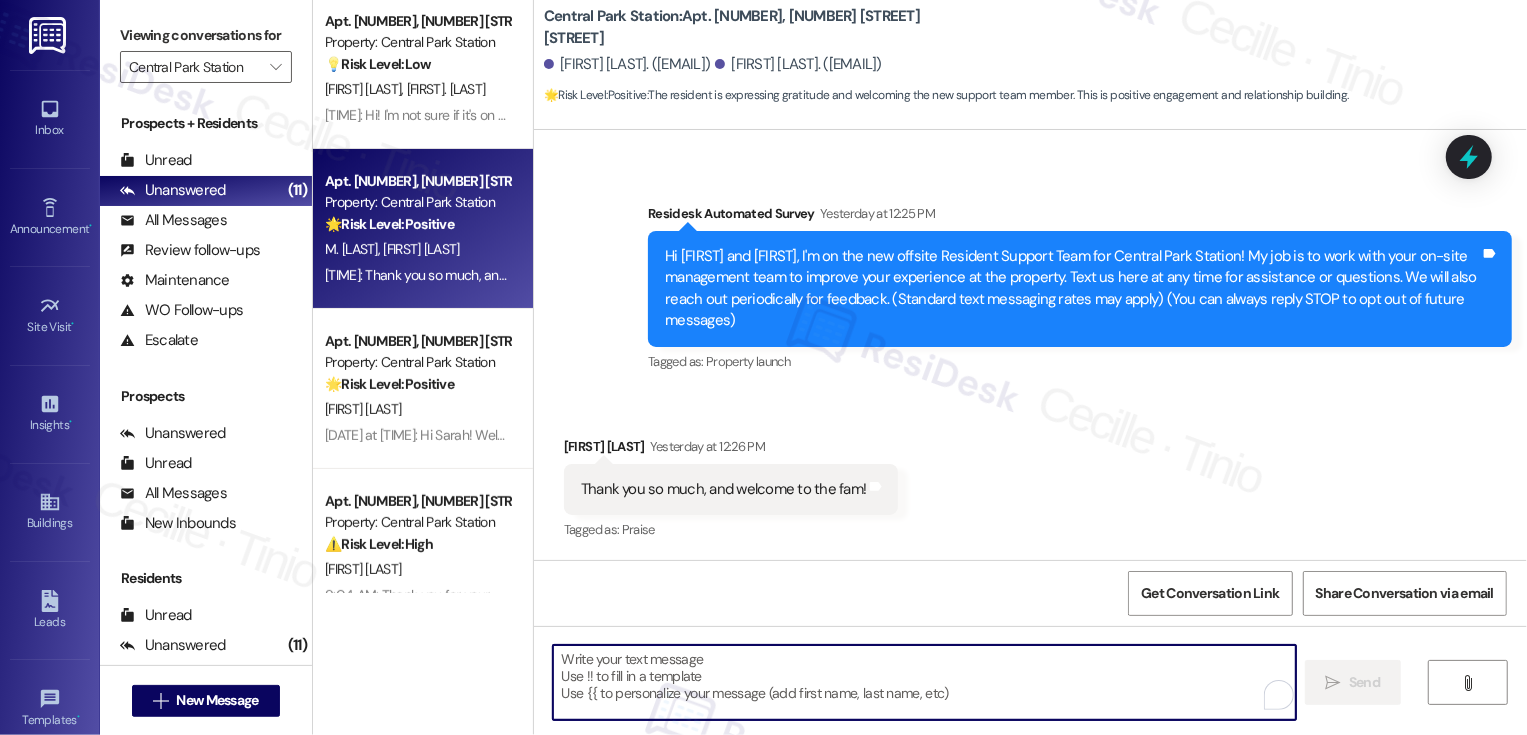 scroll, scrollTop: 105, scrollLeft: 0, axis: vertical 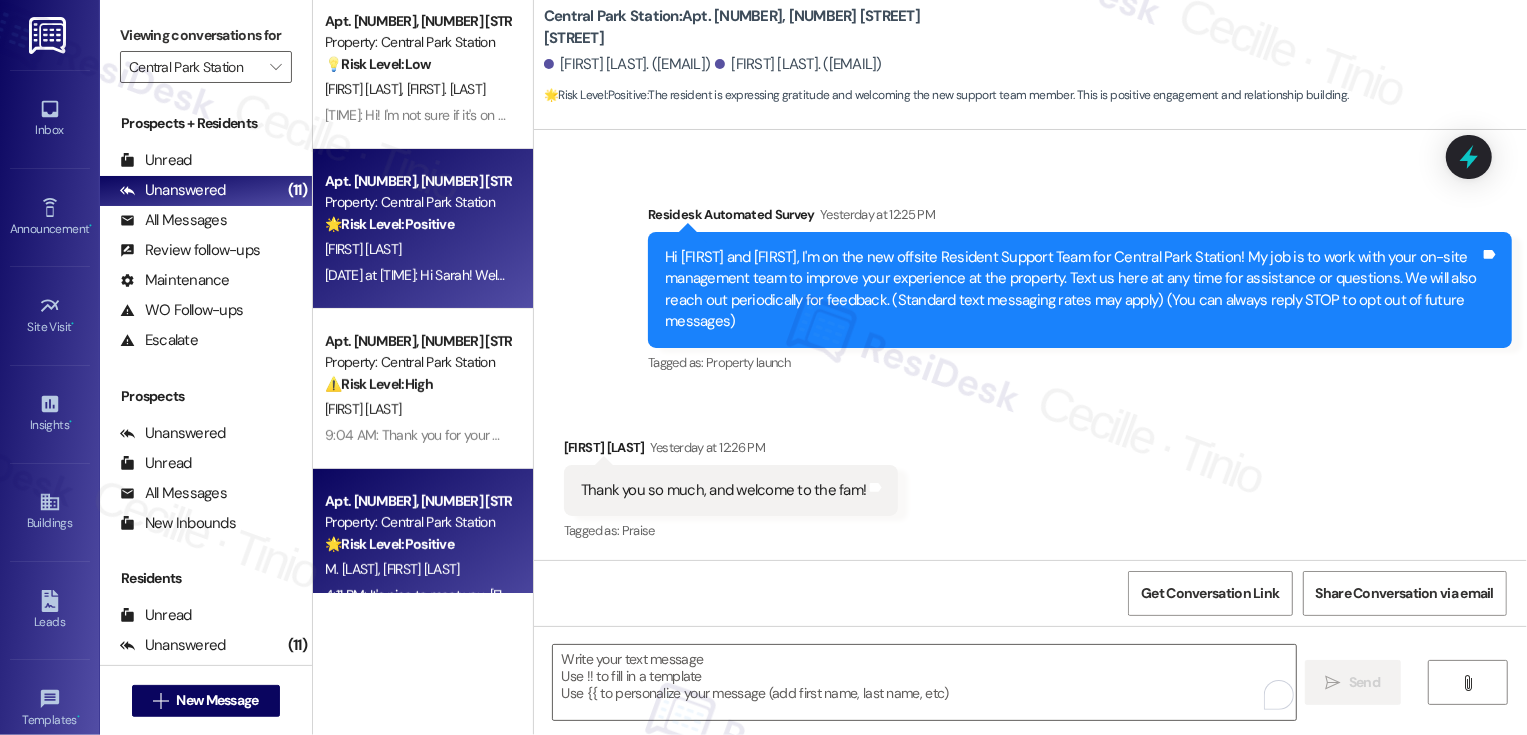 click on "J. Olson" at bounding box center [417, 249] 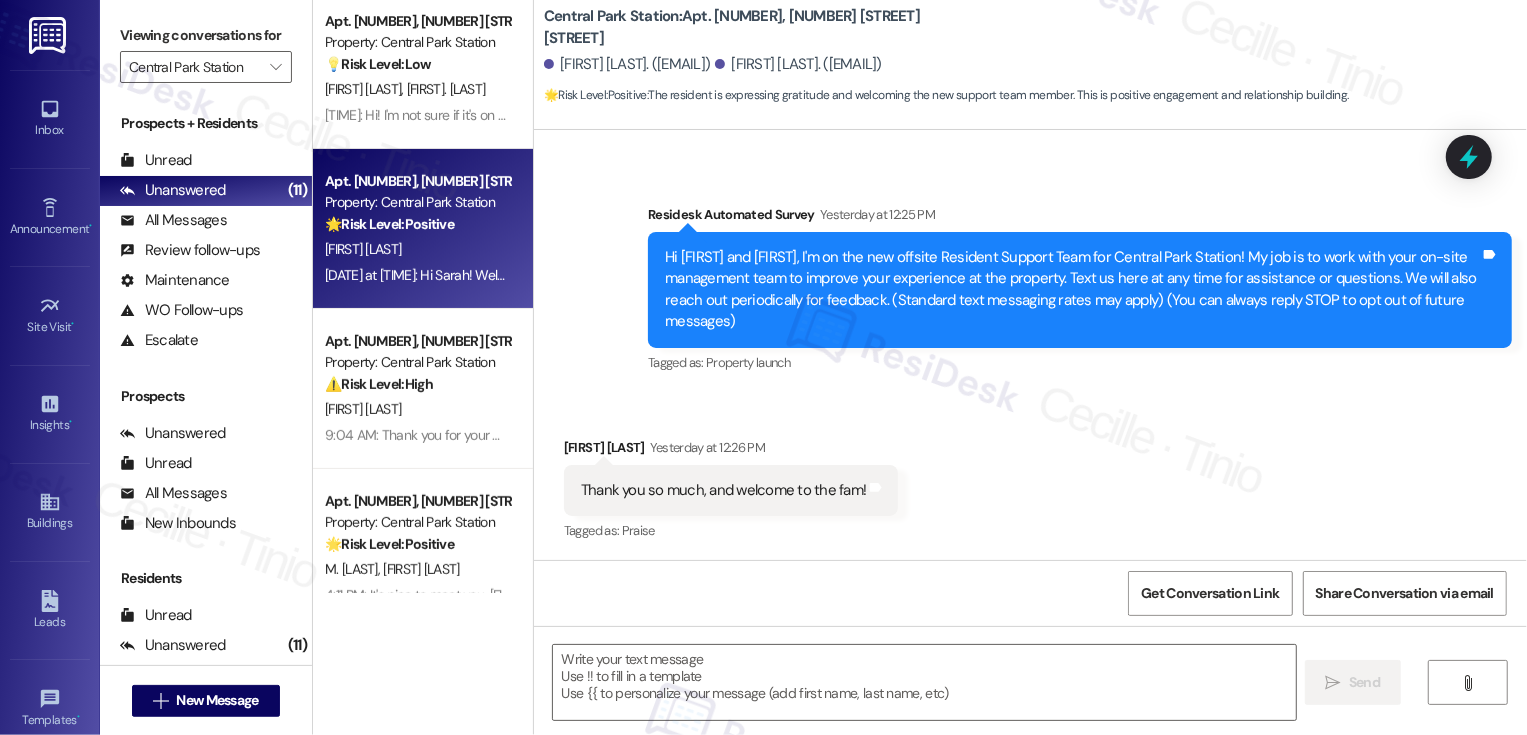 type on "Fetching suggested responses. Please feel free to read through the conversation in the meantime." 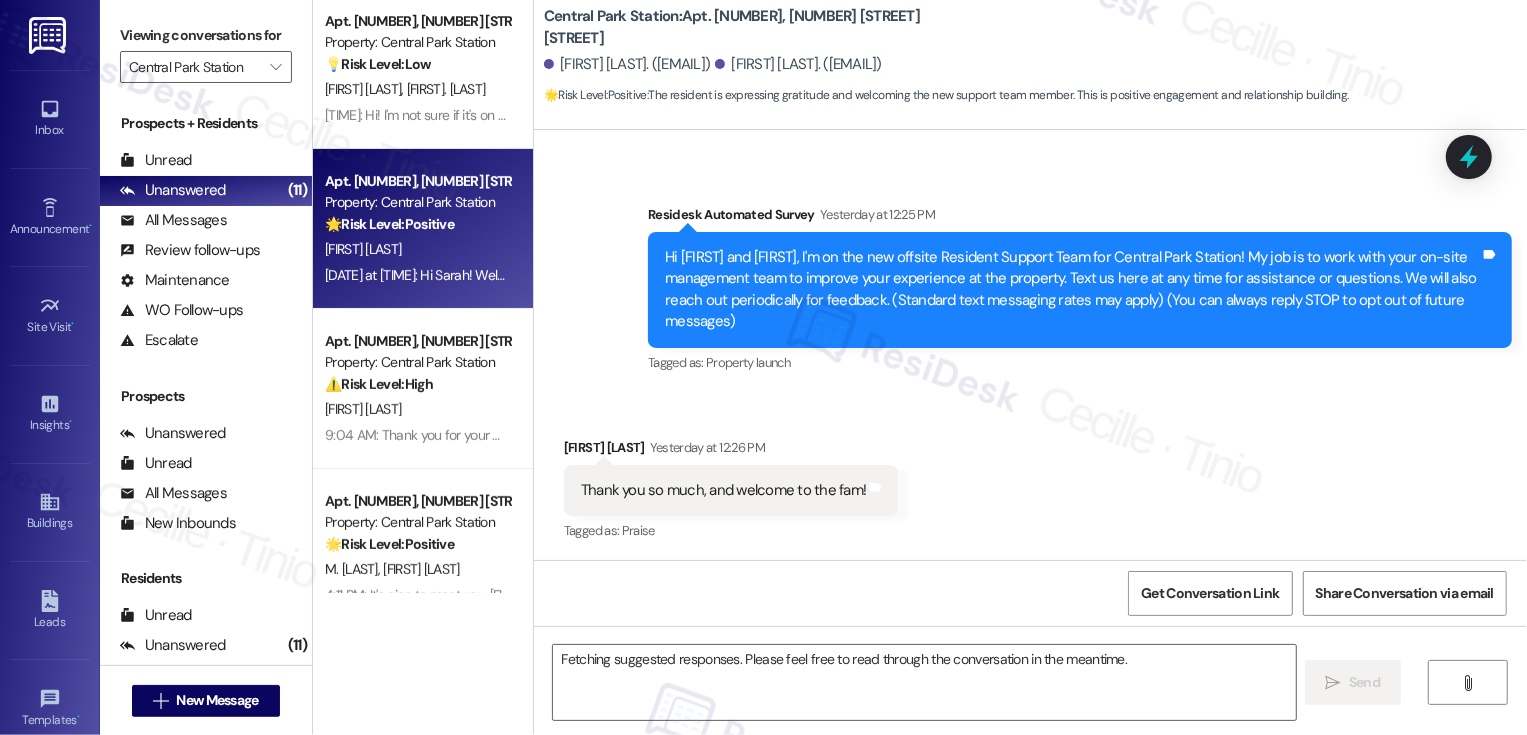 click on "J. Olson" at bounding box center (417, 249) 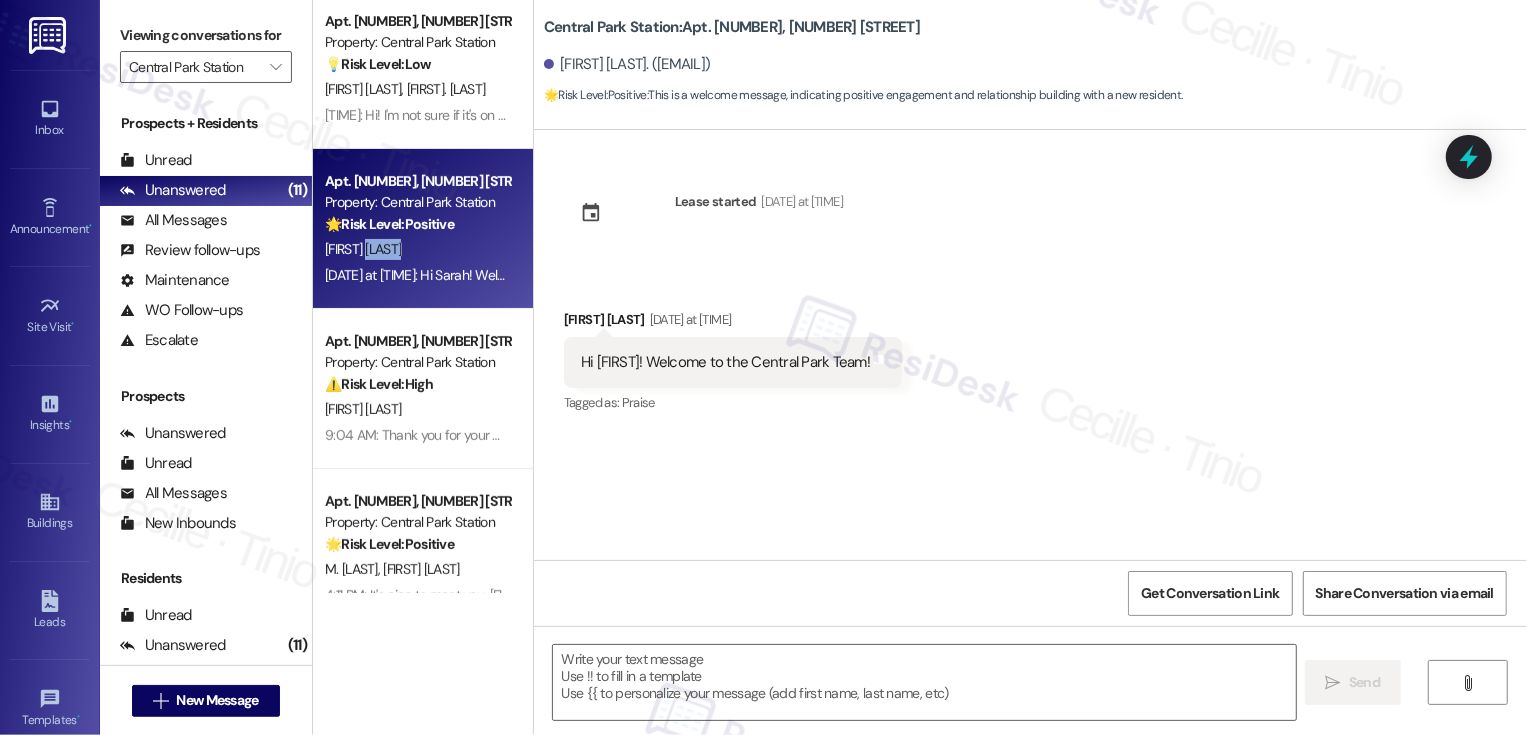 type on "Fetching suggested responses. Please feel free to read through the conversation in the meantime." 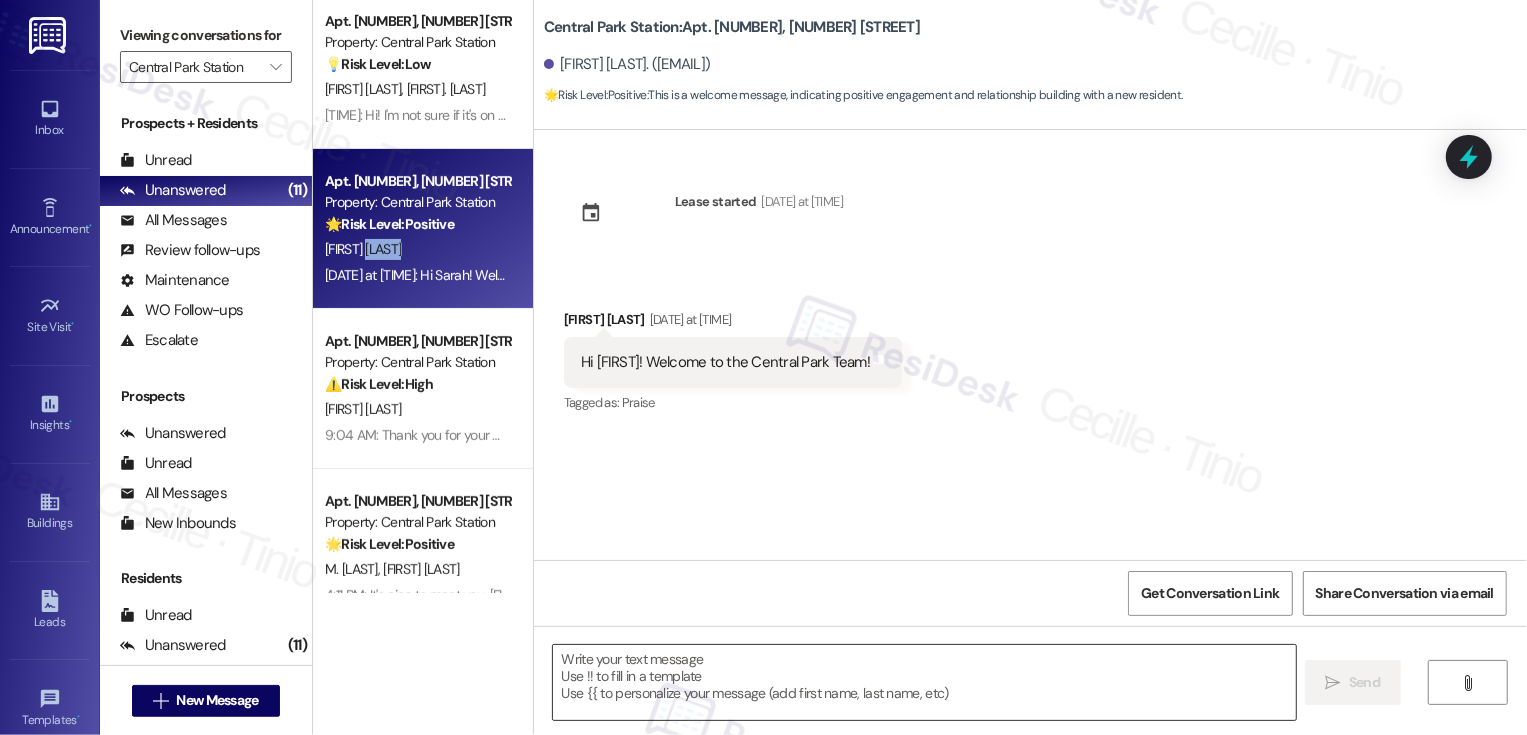 click at bounding box center (924, 682) 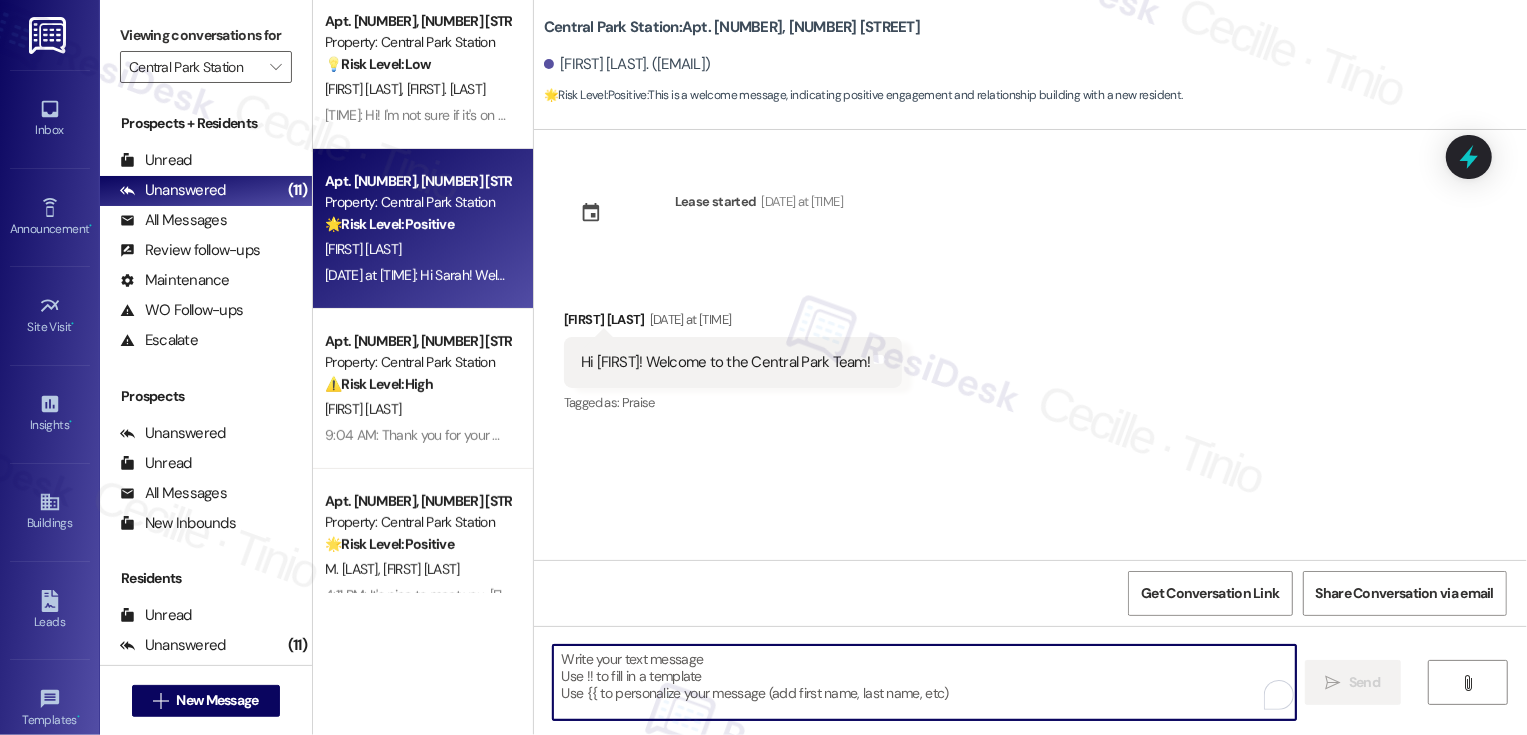 paste on "It's nice to meet you, {{first_name}}! Please don't hesitate to reach out if there's anything you need. Have a wonderful weekend!" 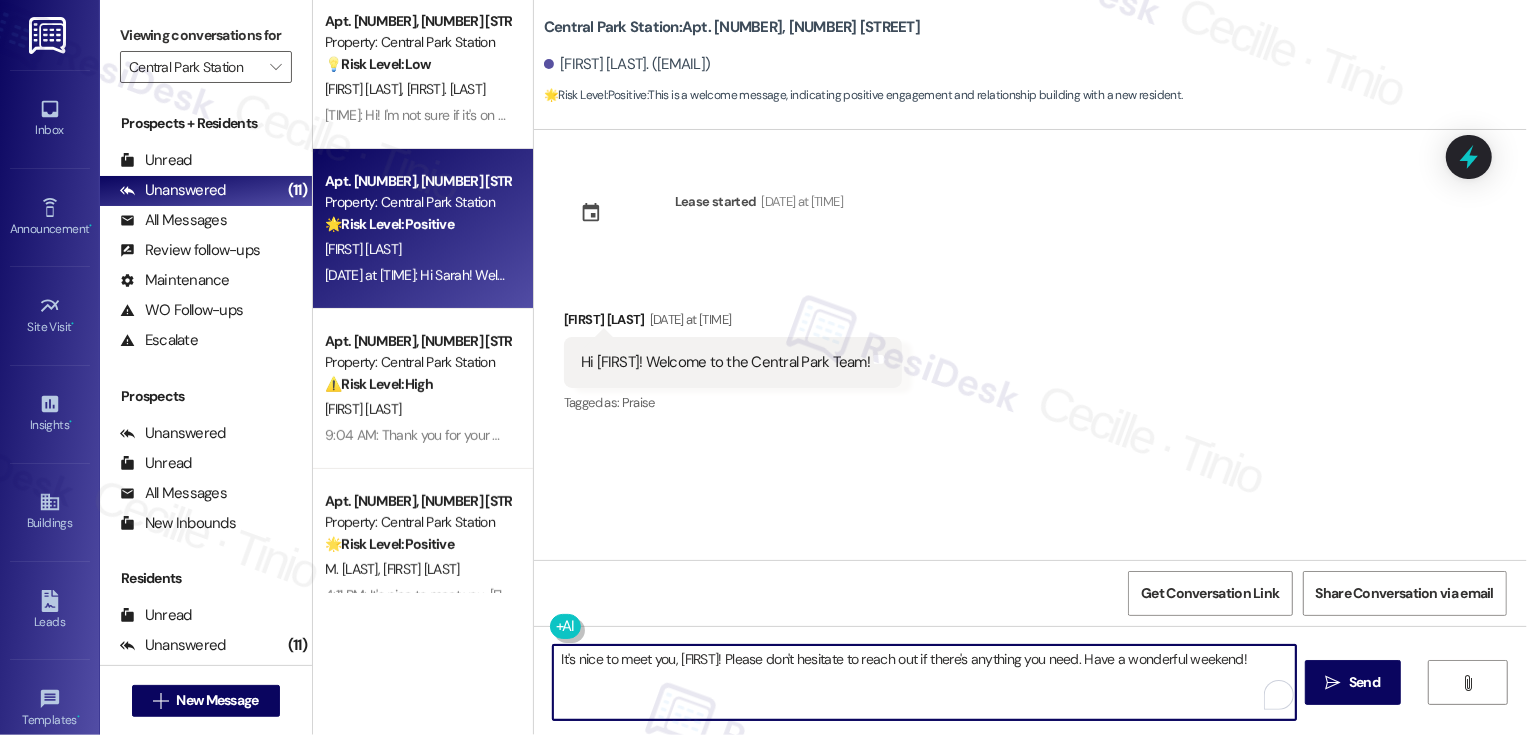 click on "It's nice to meet you, {{first_name}}! Please don't hesitate to reach out if there's anything you need. Have a wonderful weekend!" at bounding box center [924, 682] 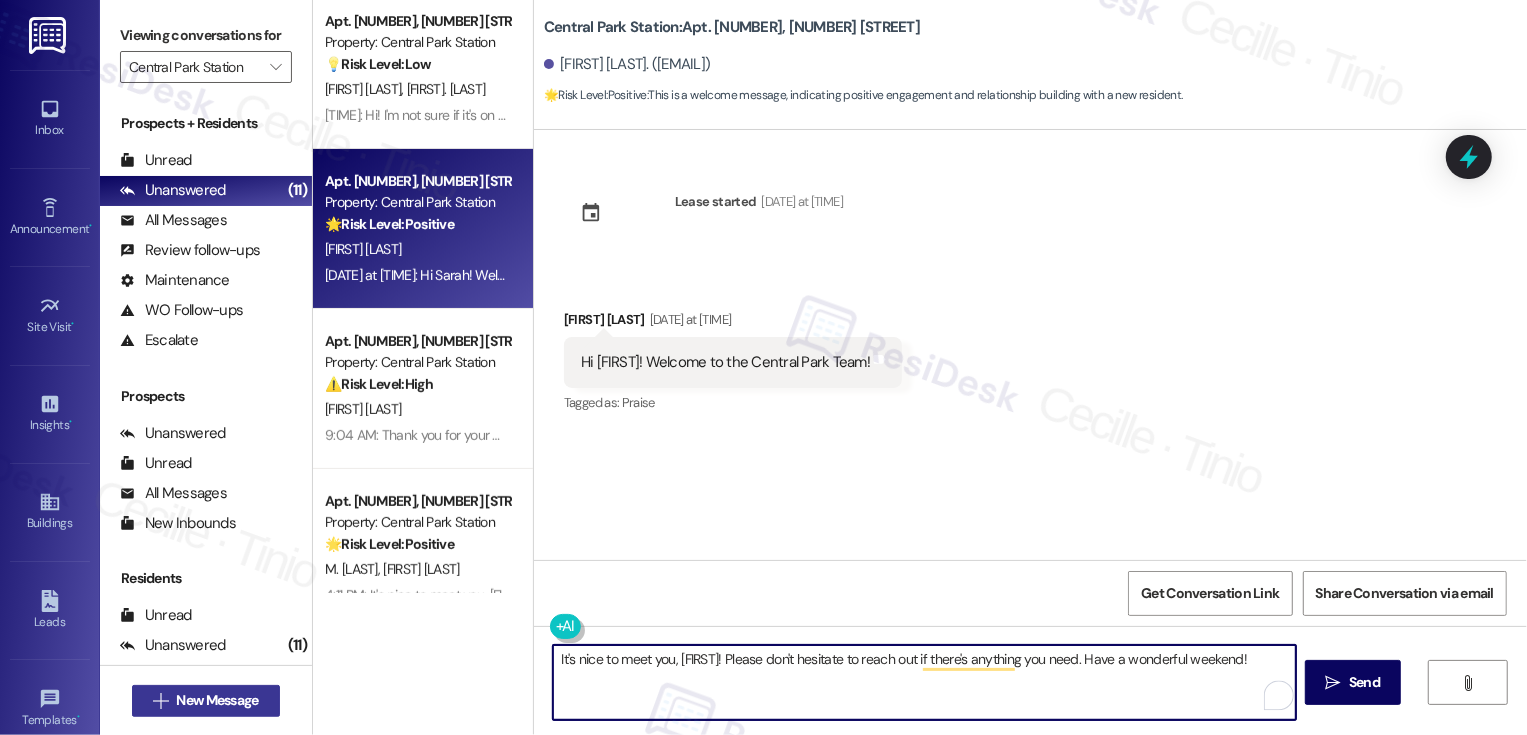 type on "It's nice to meet you, John! Please don't hesitate to reach out if there's anything you need. Have a wonderful weekend!" 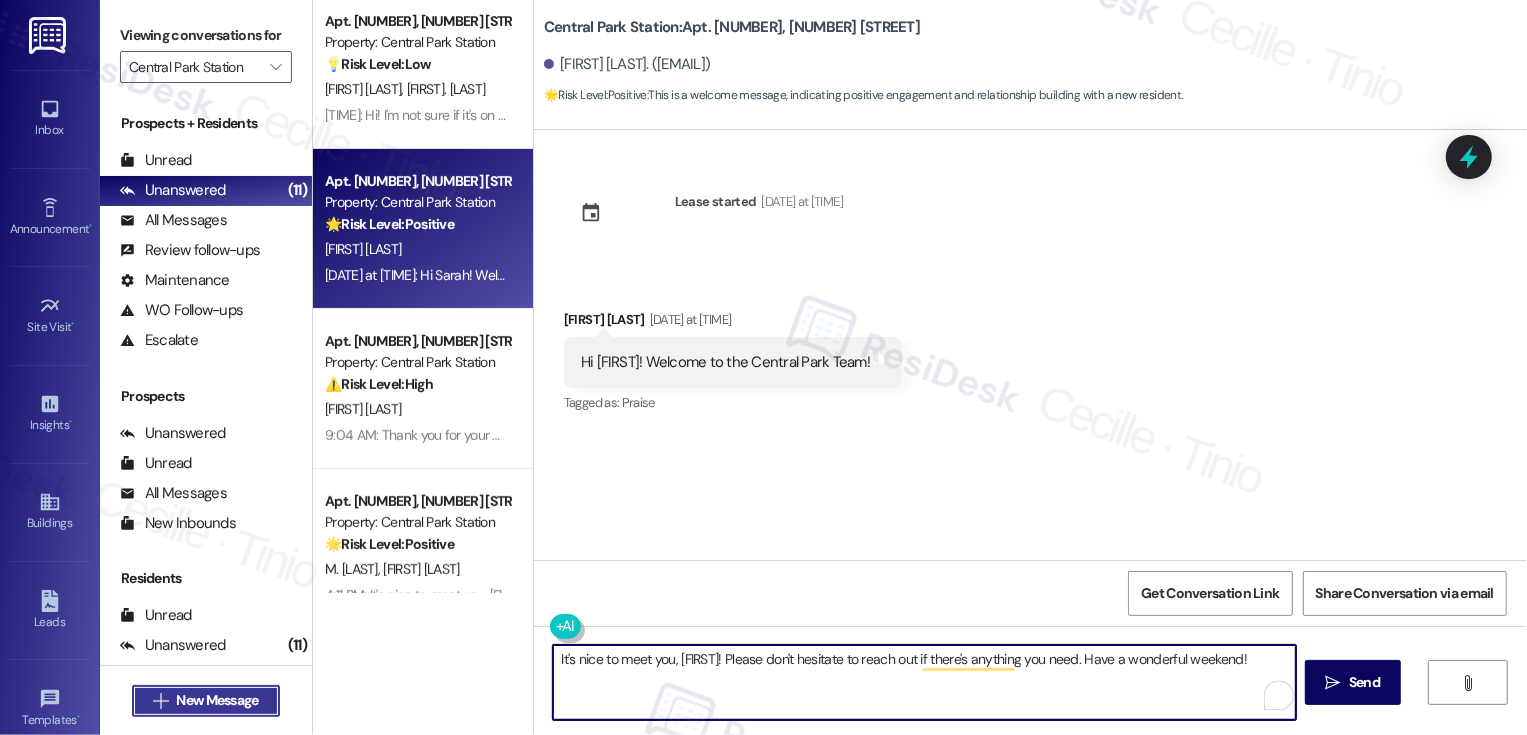 click on "New Message" at bounding box center [217, 700] 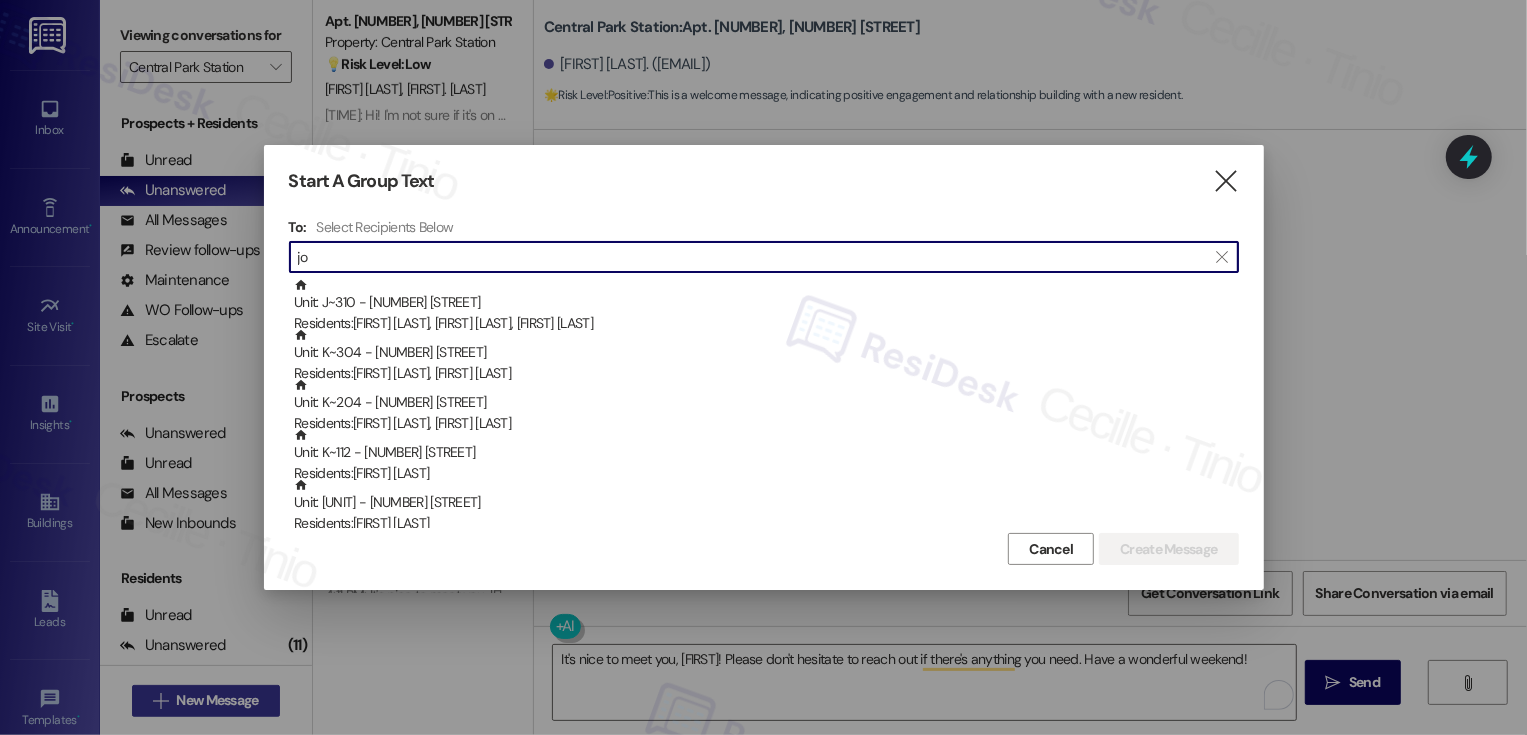 type on "j" 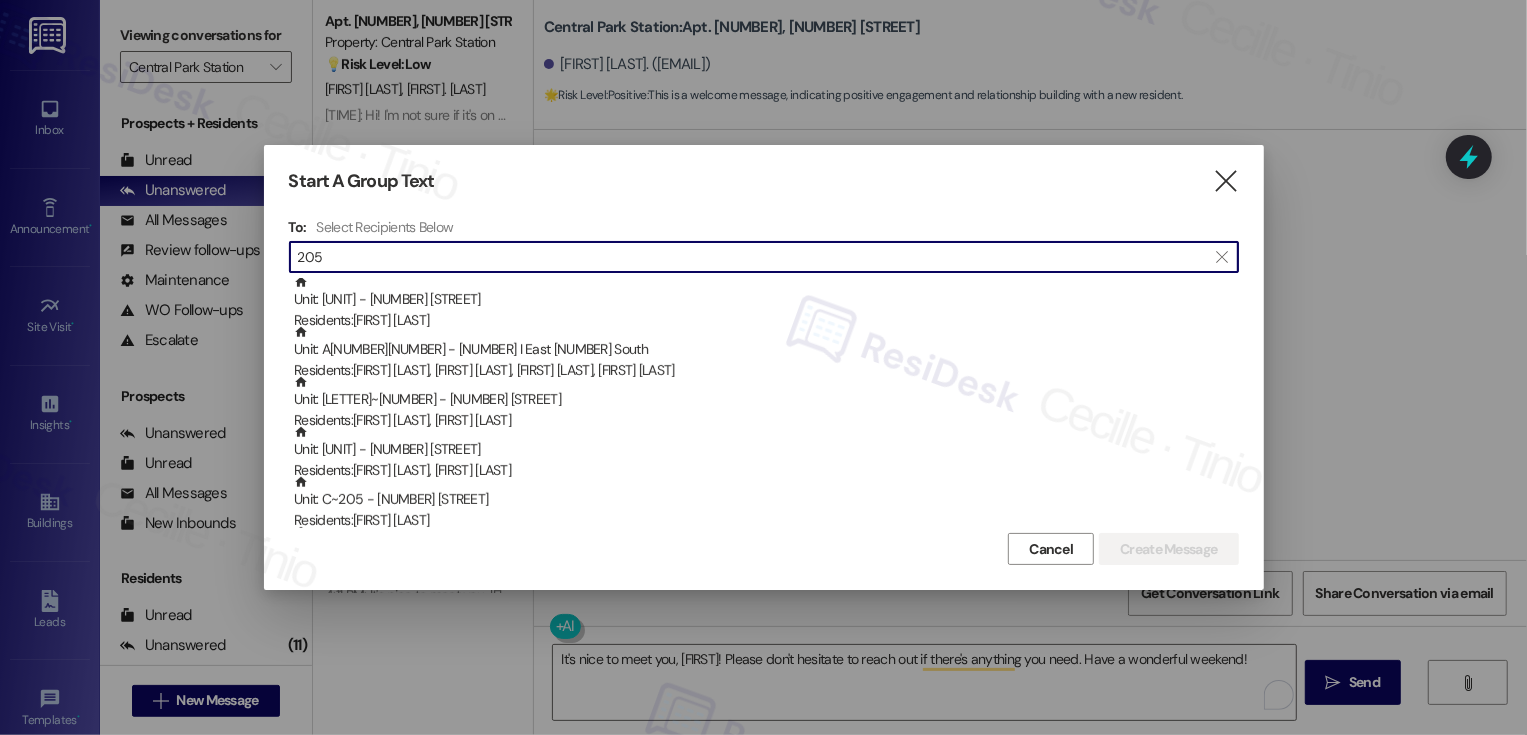 scroll, scrollTop: 516, scrollLeft: 0, axis: vertical 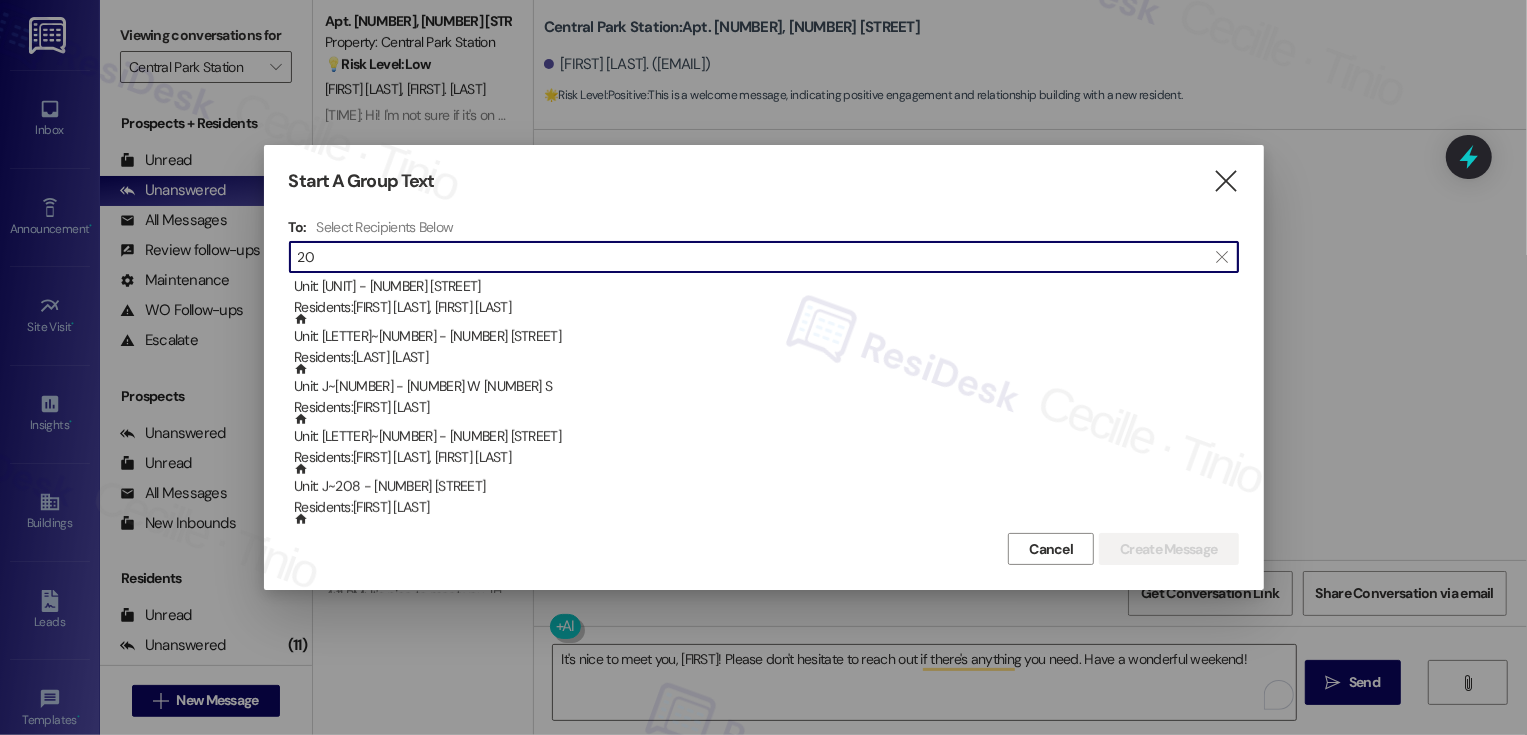 type on "2" 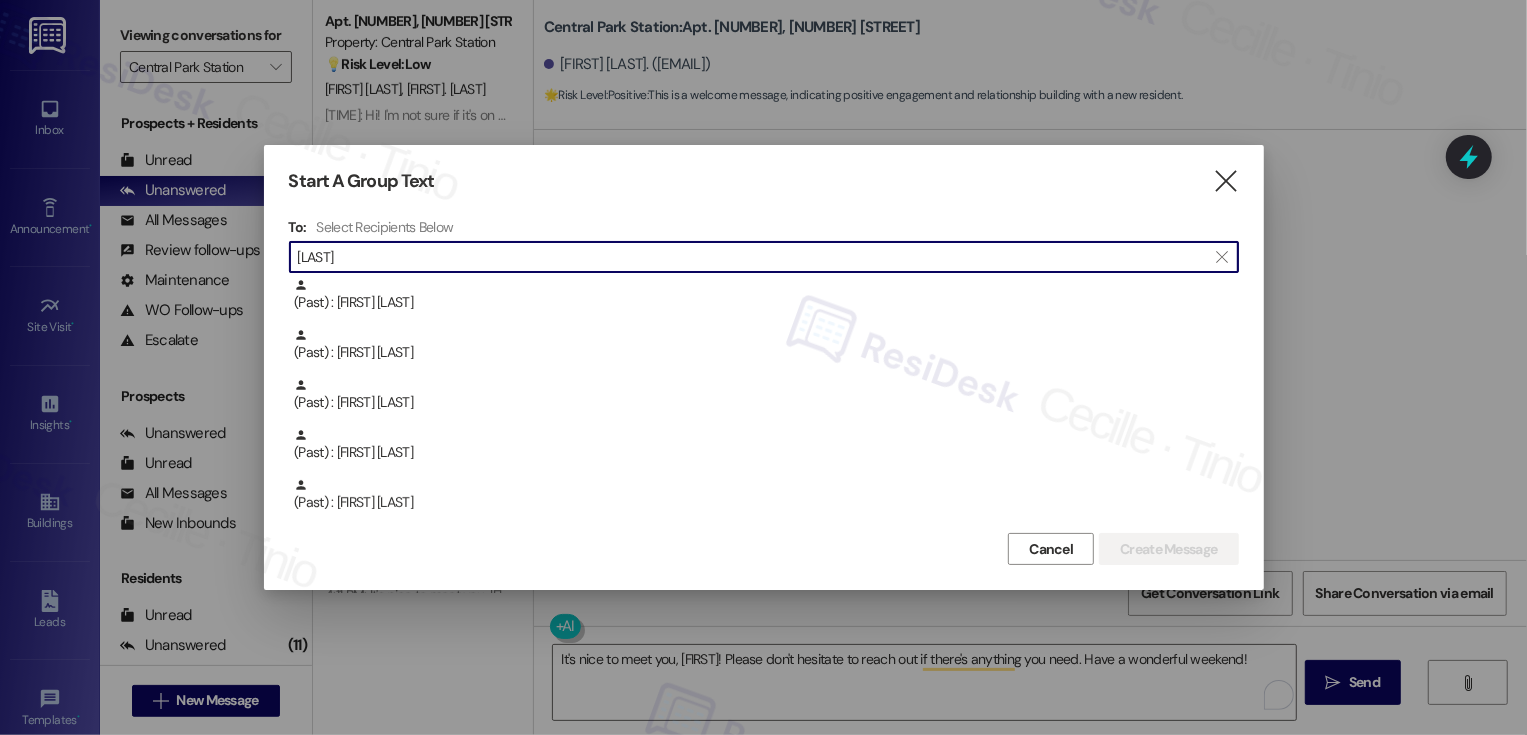 scroll, scrollTop: 150, scrollLeft: 0, axis: vertical 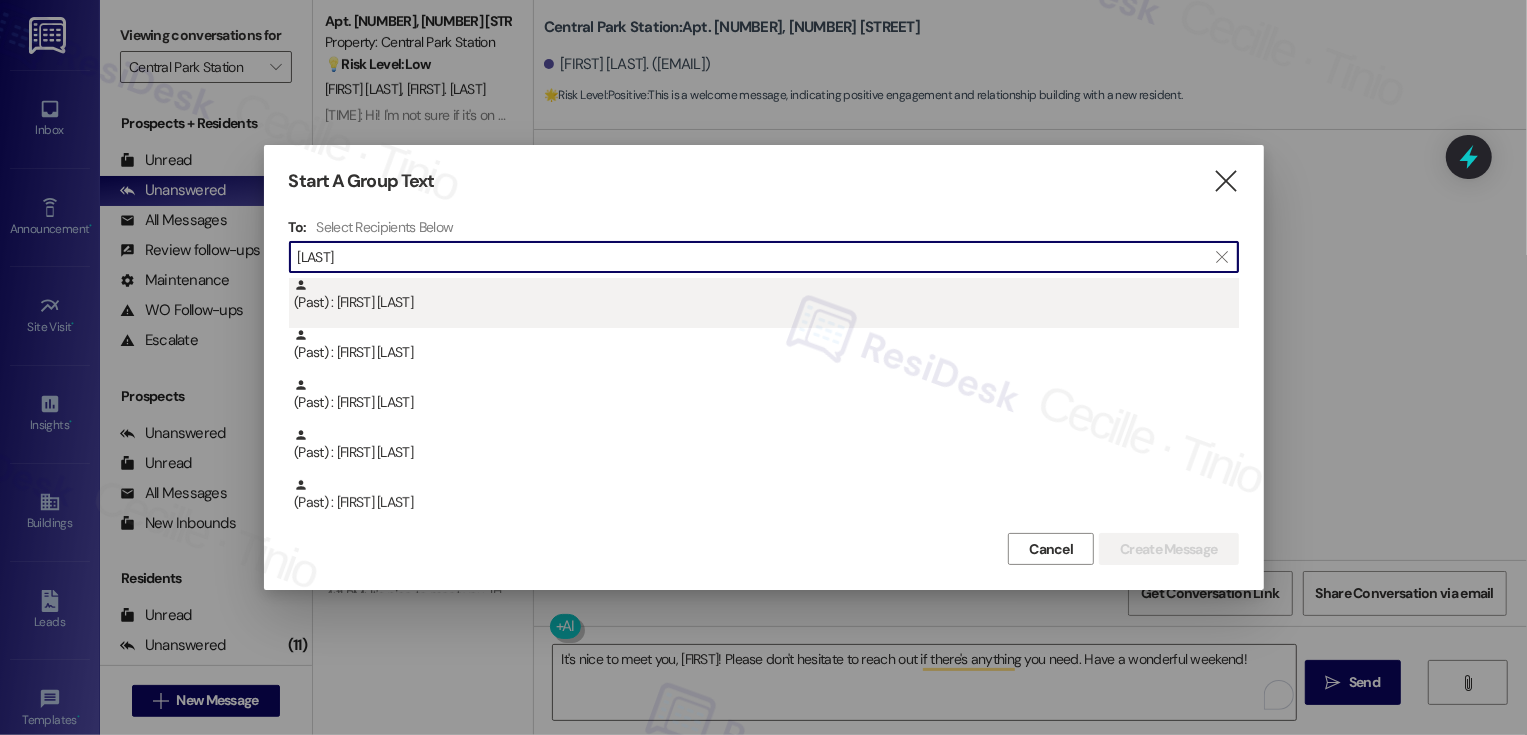type on "olson" 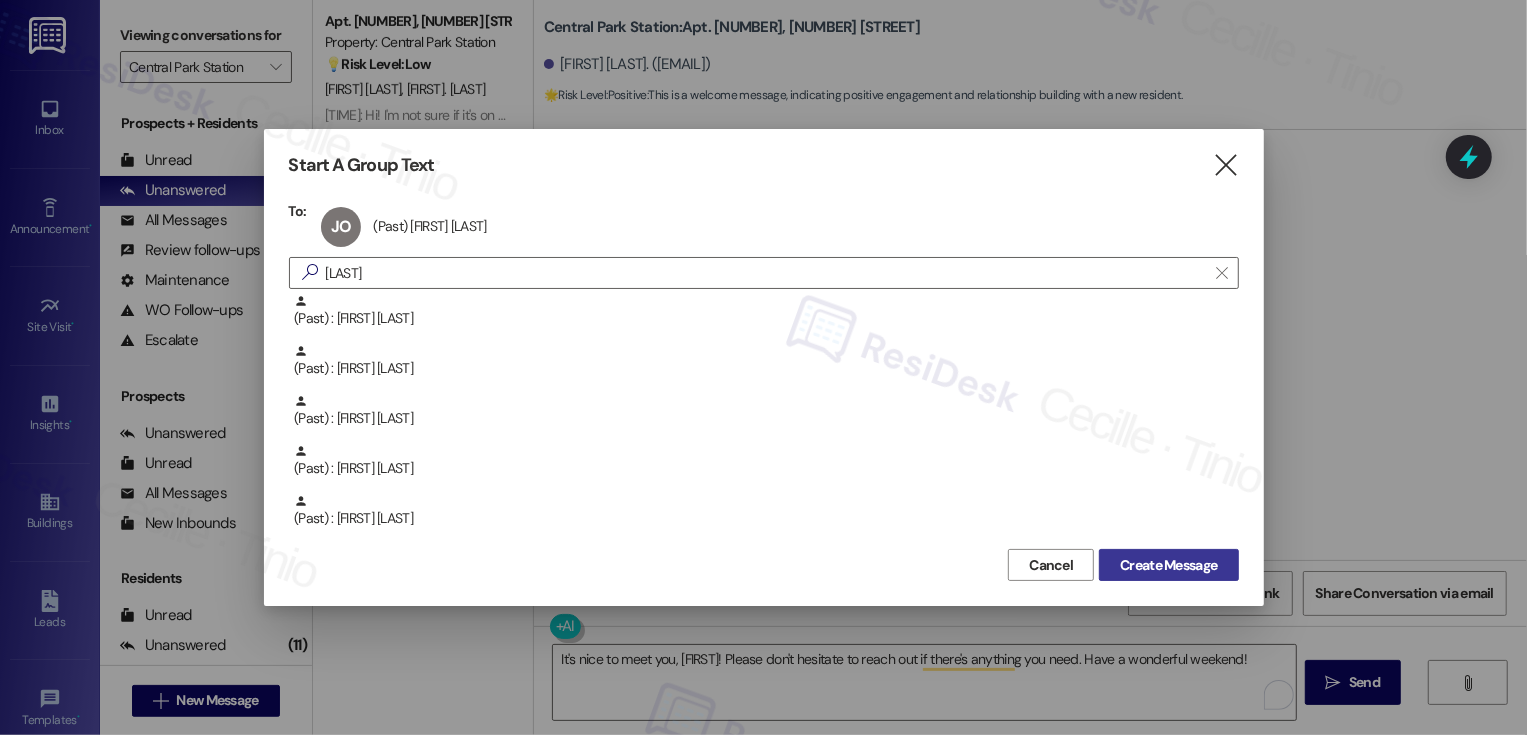 click on "Create Message" at bounding box center [1168, 565] 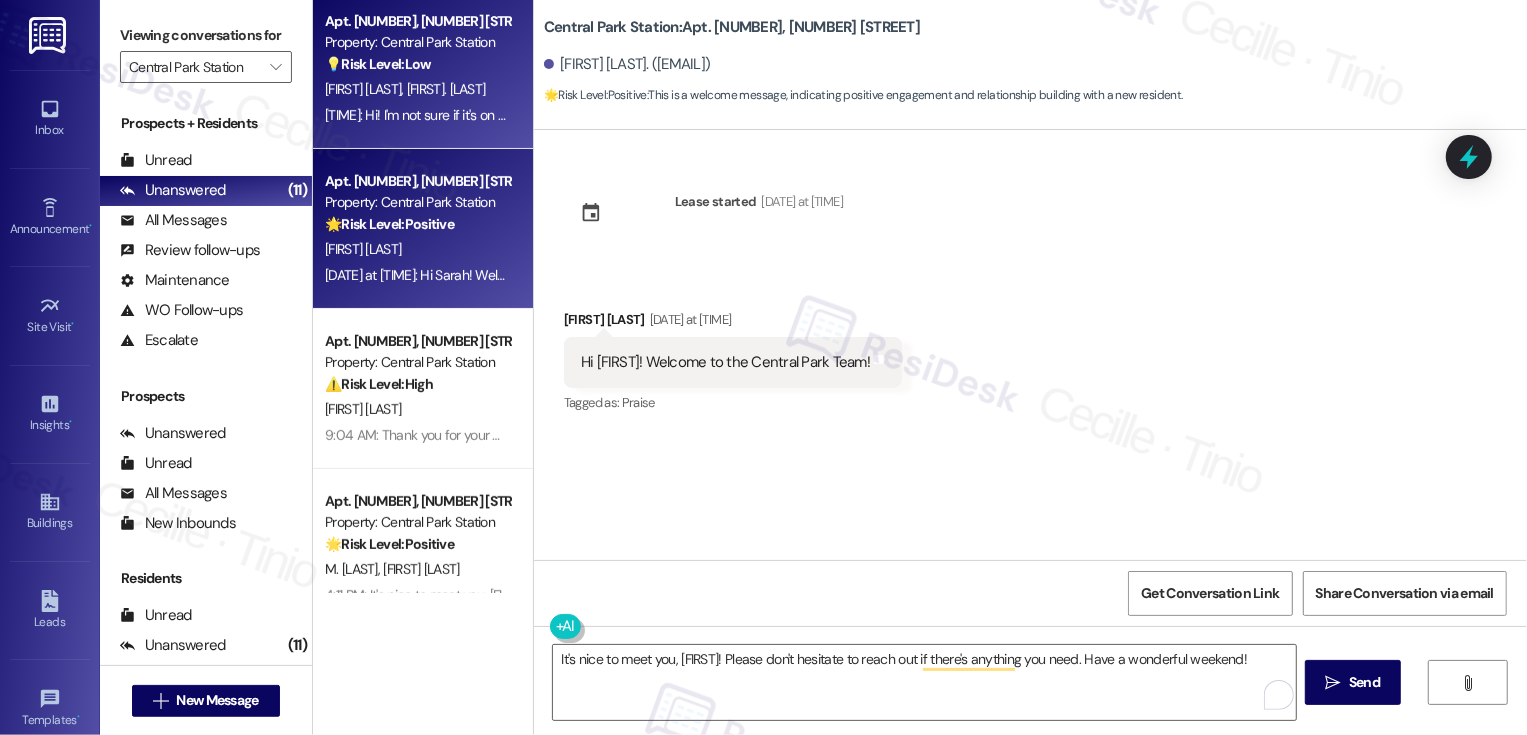 click on "H. Buss B. Buss" at bounding box center [417, 89] 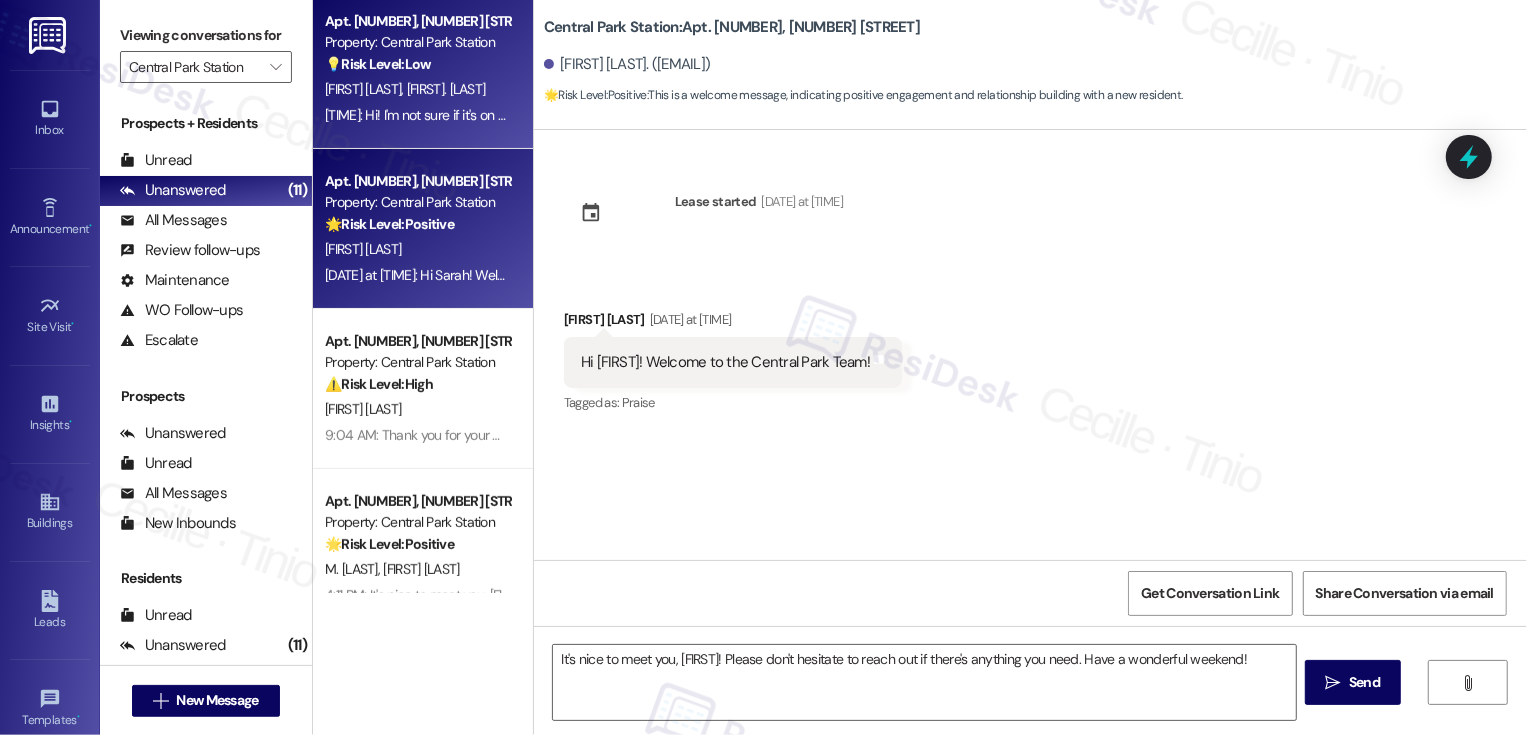 type on "Fetching suggested responses. Please feel free to read through the conversation in the meantime." 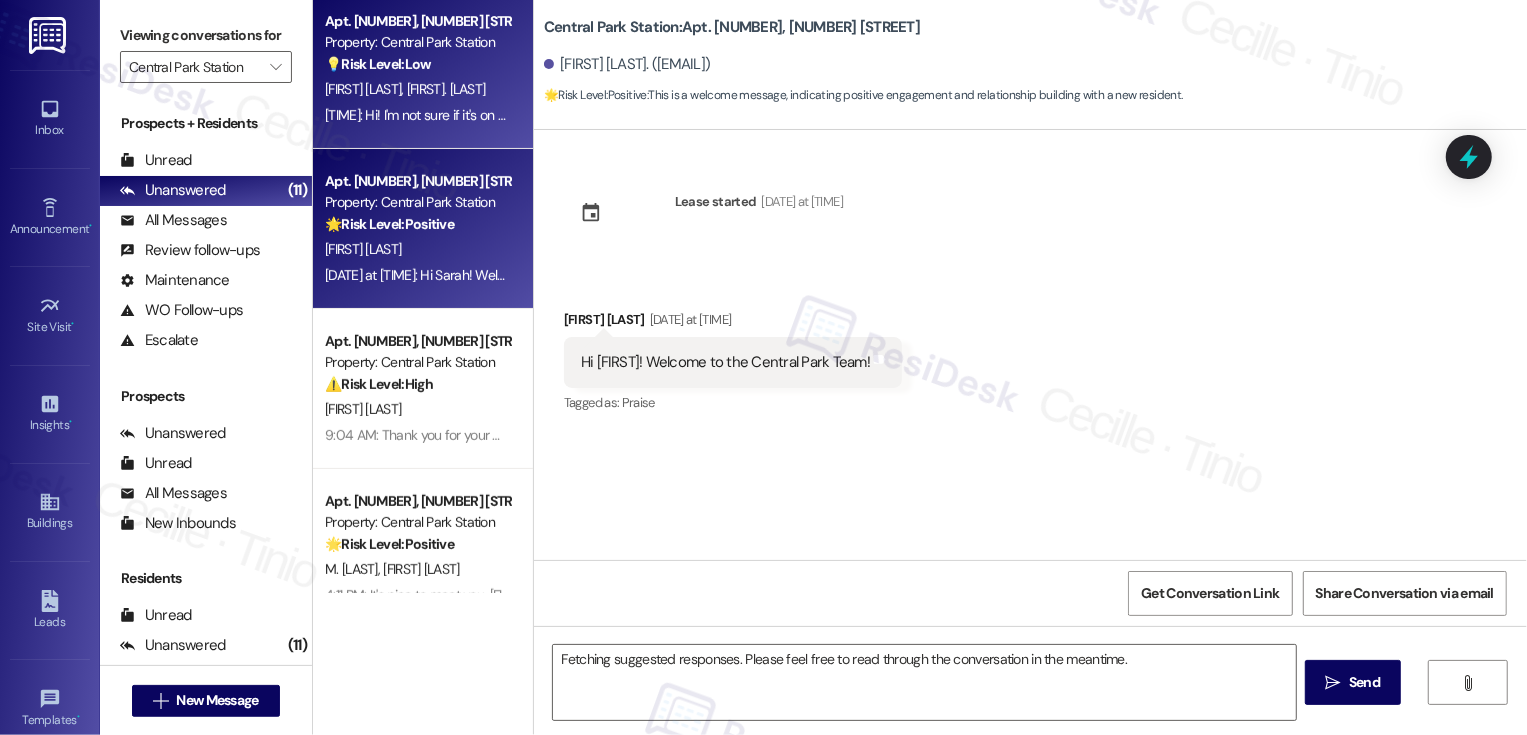 click on "Apt. 205, 560 South 400 West Property: Central Park Station 🌟  Risk Level:  Positive This is a welcome message, indicating positive engagement and relationship building with a new resident. J. Olson Aug 06, 2025 at 1:50 PM: Hi Sarah! Welcome to the Central Park Team! Aug 06, 2025 at 1:50 PM: Hi Sarah! Welcome to the Central Park Team!" at bounding box center (423, 229) 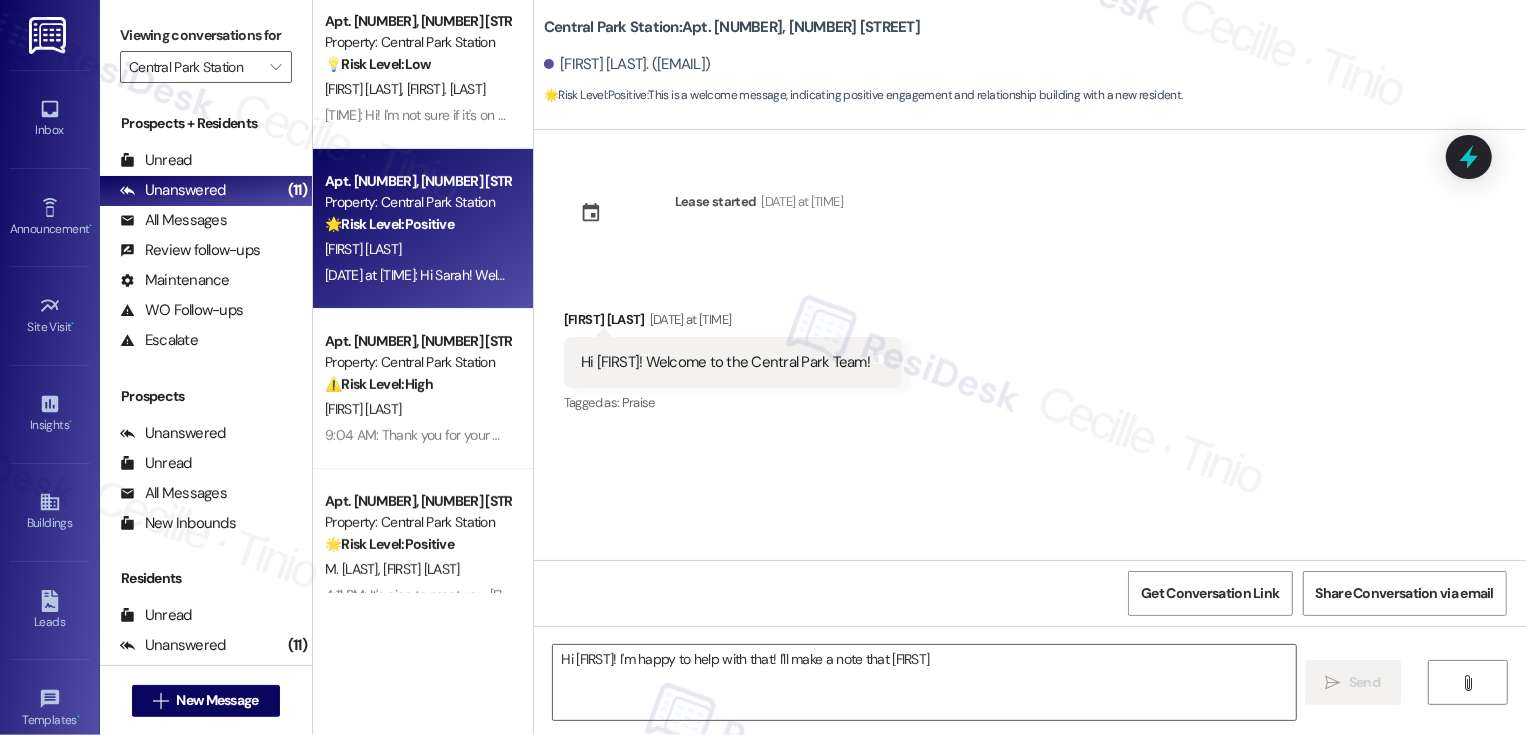 scroll, scrollTop: 0, scrollLeft: 0, axis: both 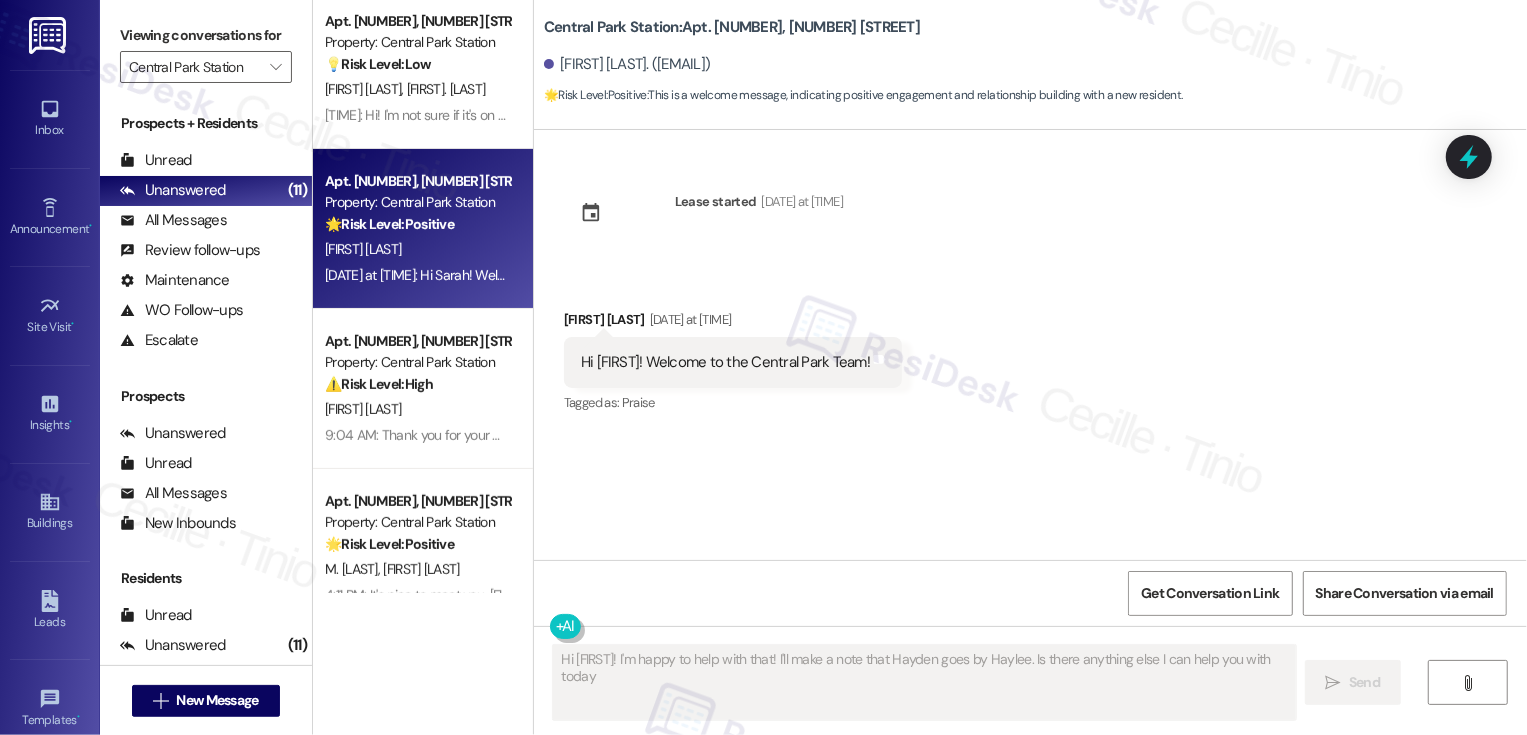 type on "Hi {{first_name}}! I'm happy to help with that! I'll make a note that Hayden goes by Haylee. Is there anything else I can help you with today?" 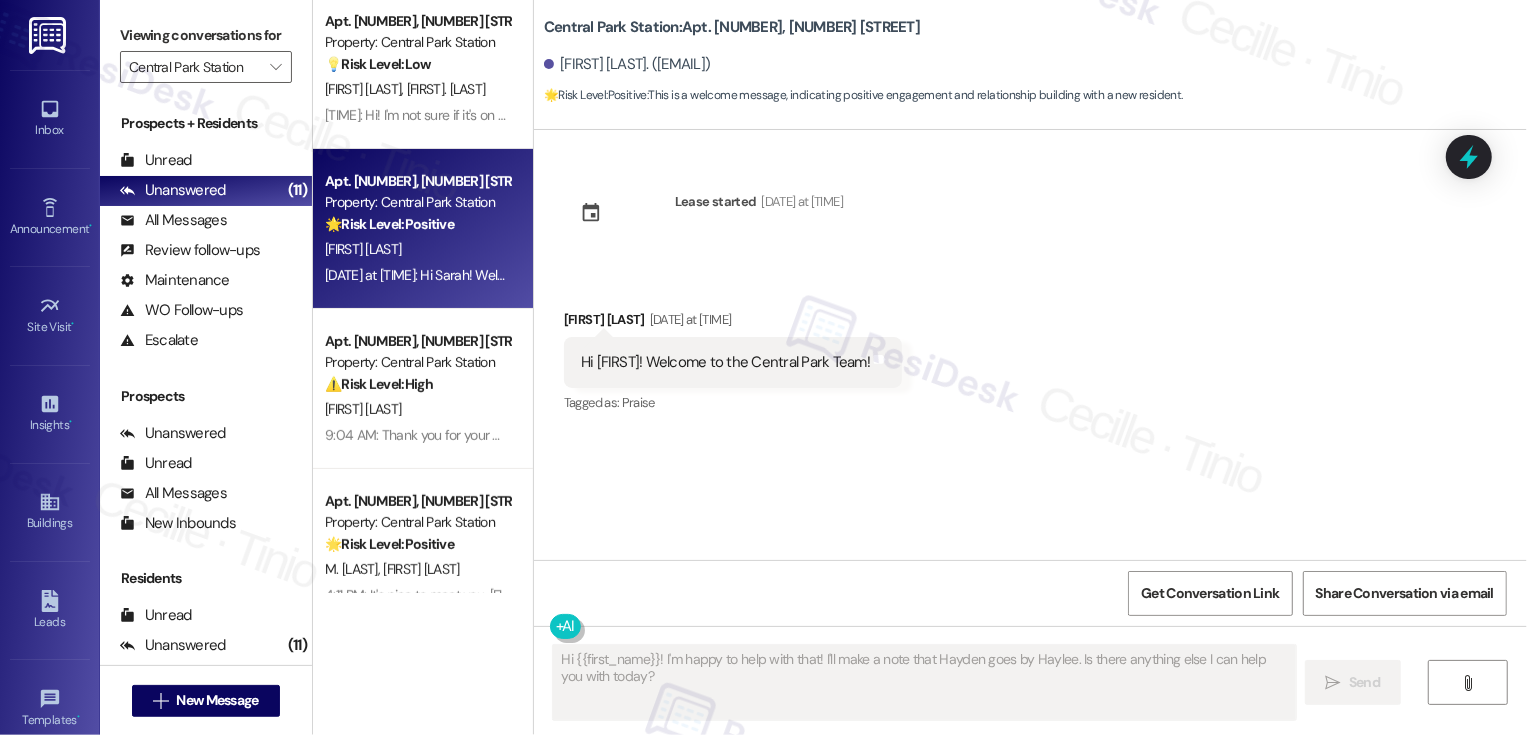 type 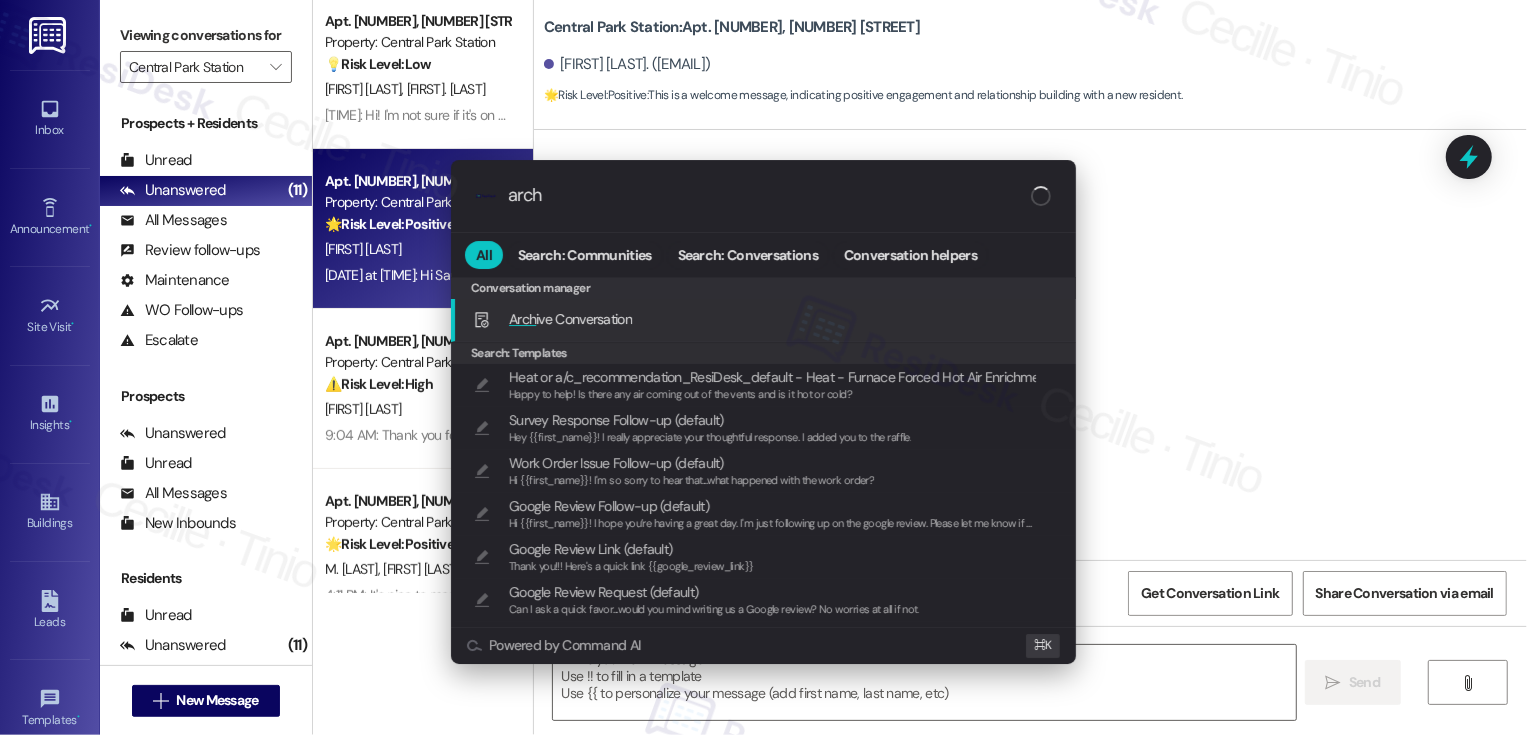 type on "archi" 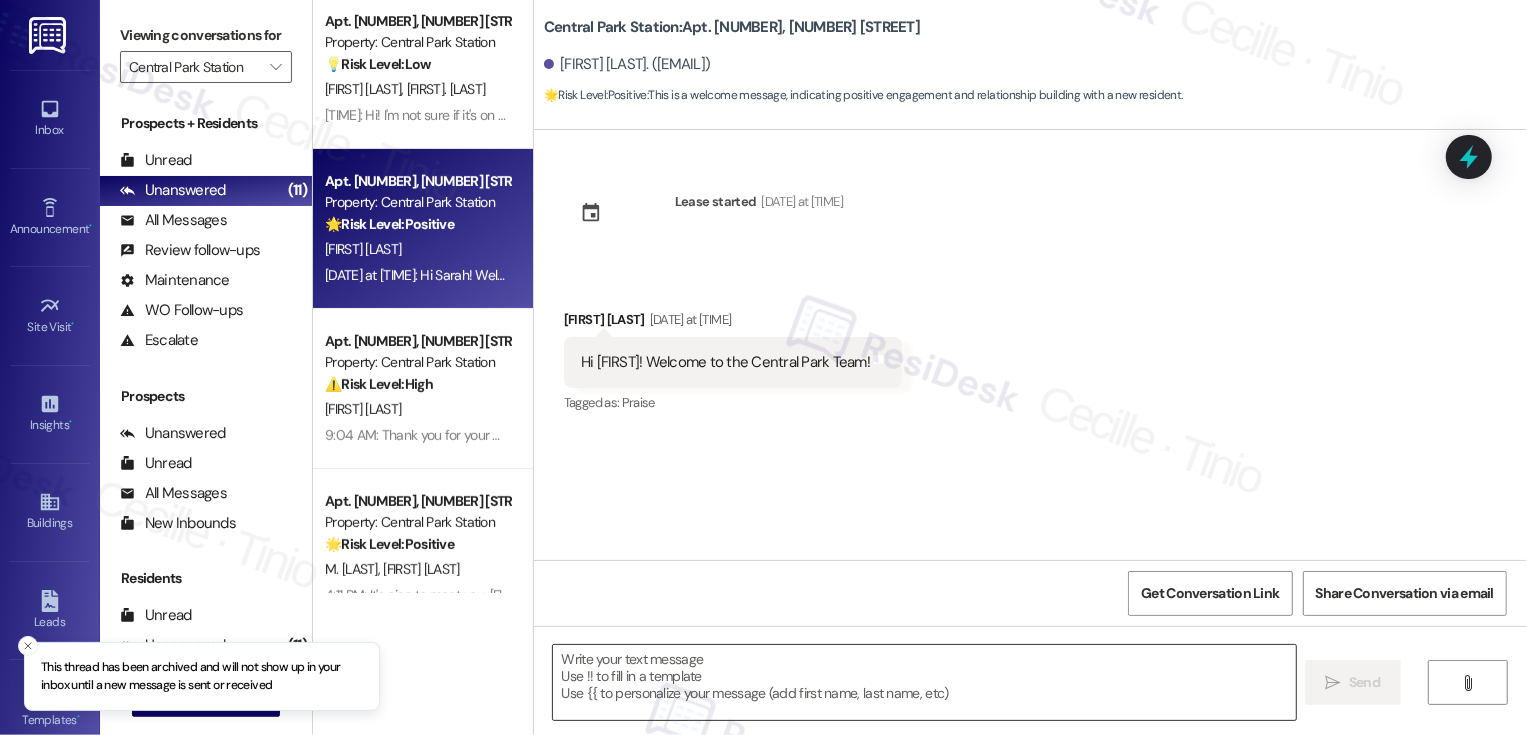click at bounding box center [924, 682] 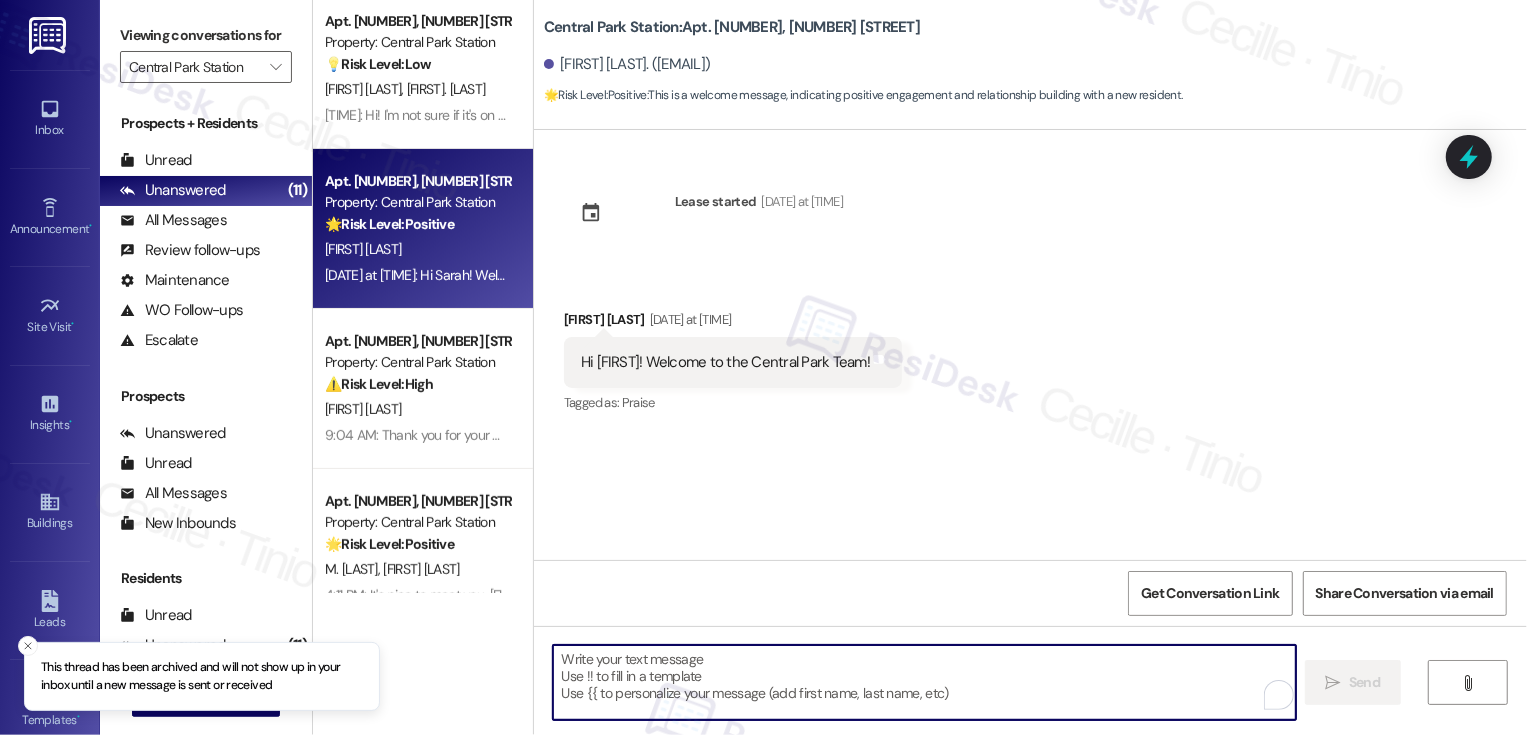 paste on "It's nice to meet you, {{first_name}}! Please don't hesitate to reach out if there's anything you need. Have a wonderful weekend!" 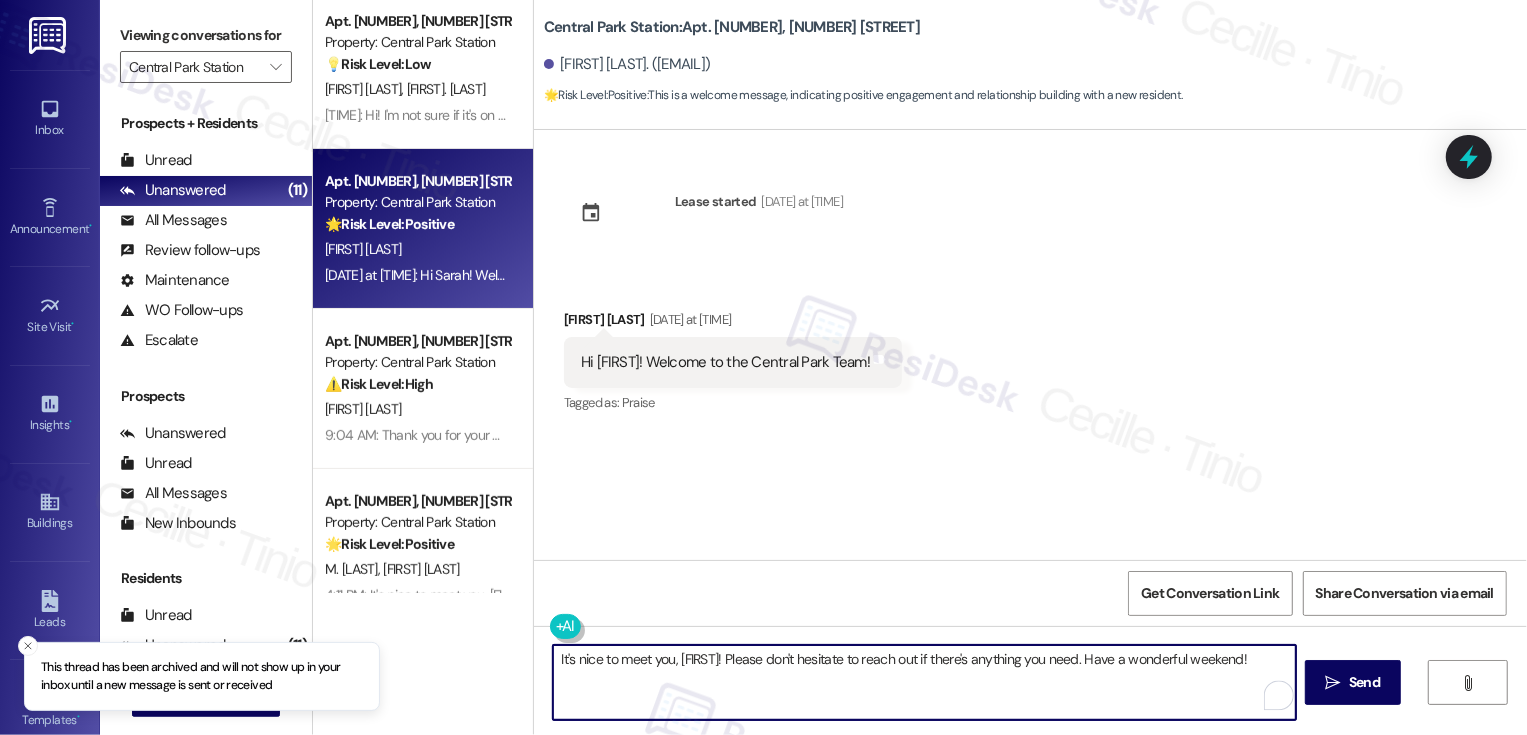 click on "It's nice to meet you, {{first_name}}! Please don't hesitate to reach out if there's anything you need. Have a wonderful weekend!" at bounding box center [924, 682] 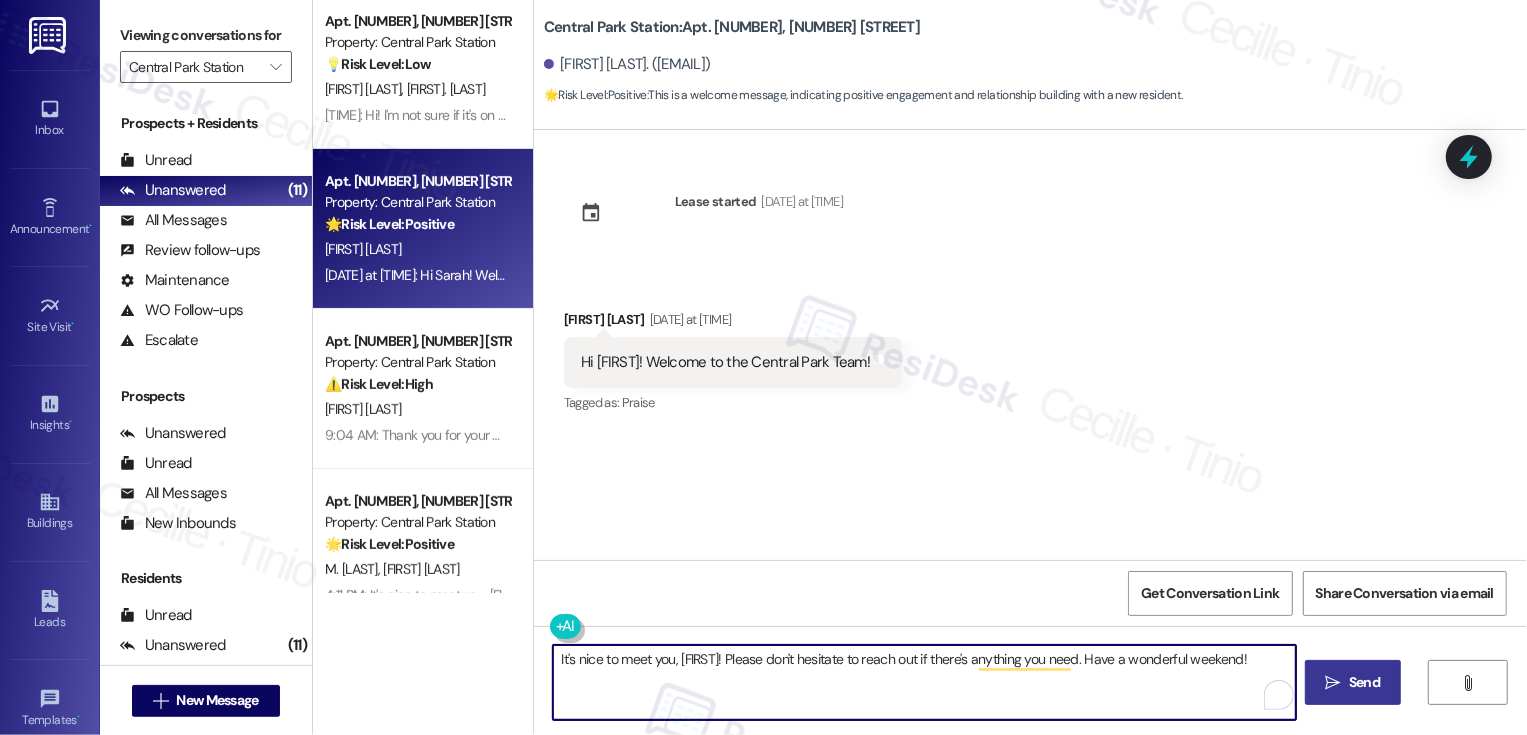 type on "It's nice to meet you, {{first_name}}! Please don't hesitate to reach out if there's anything you need. Have a wonderful weekend!" 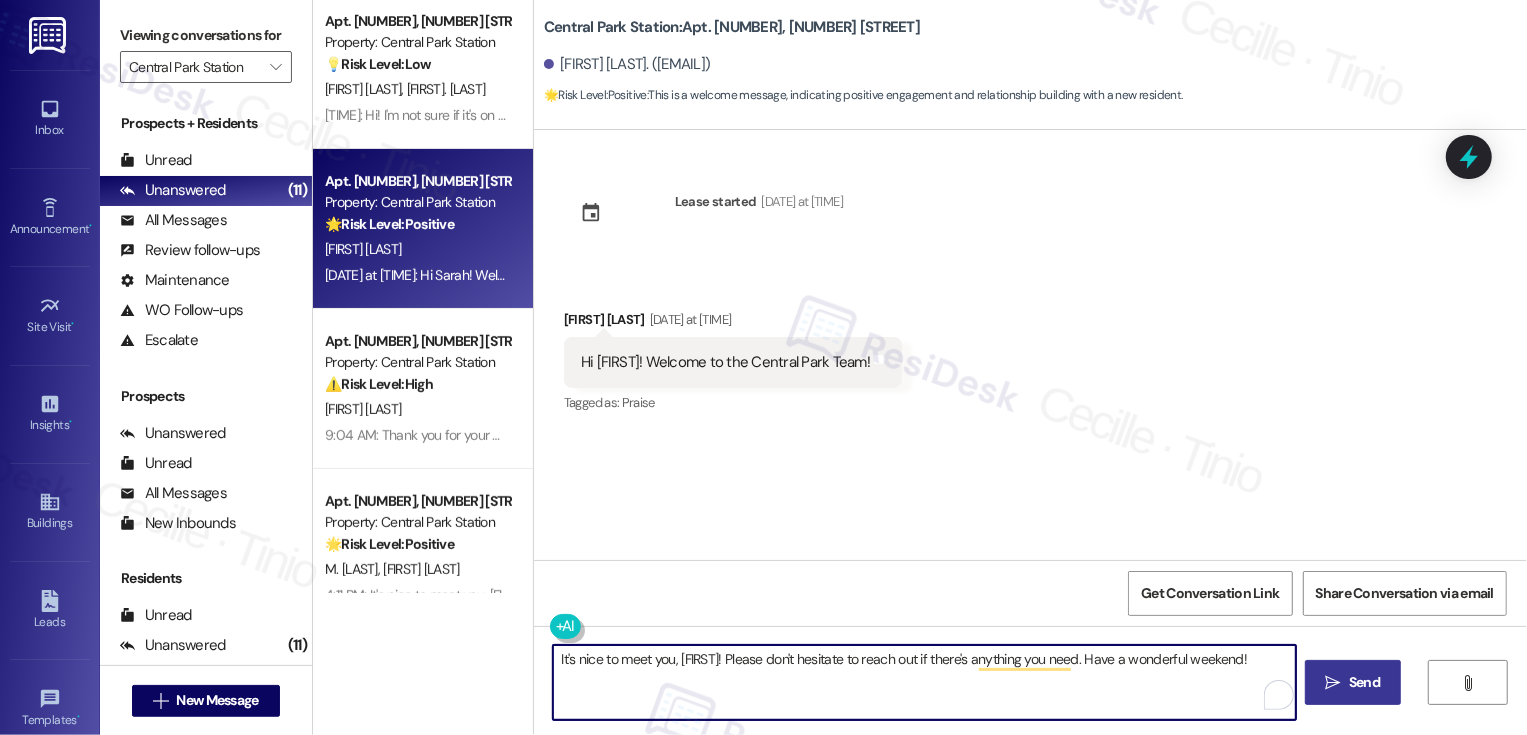 click on " Send" at bounding box center [1353, 682] 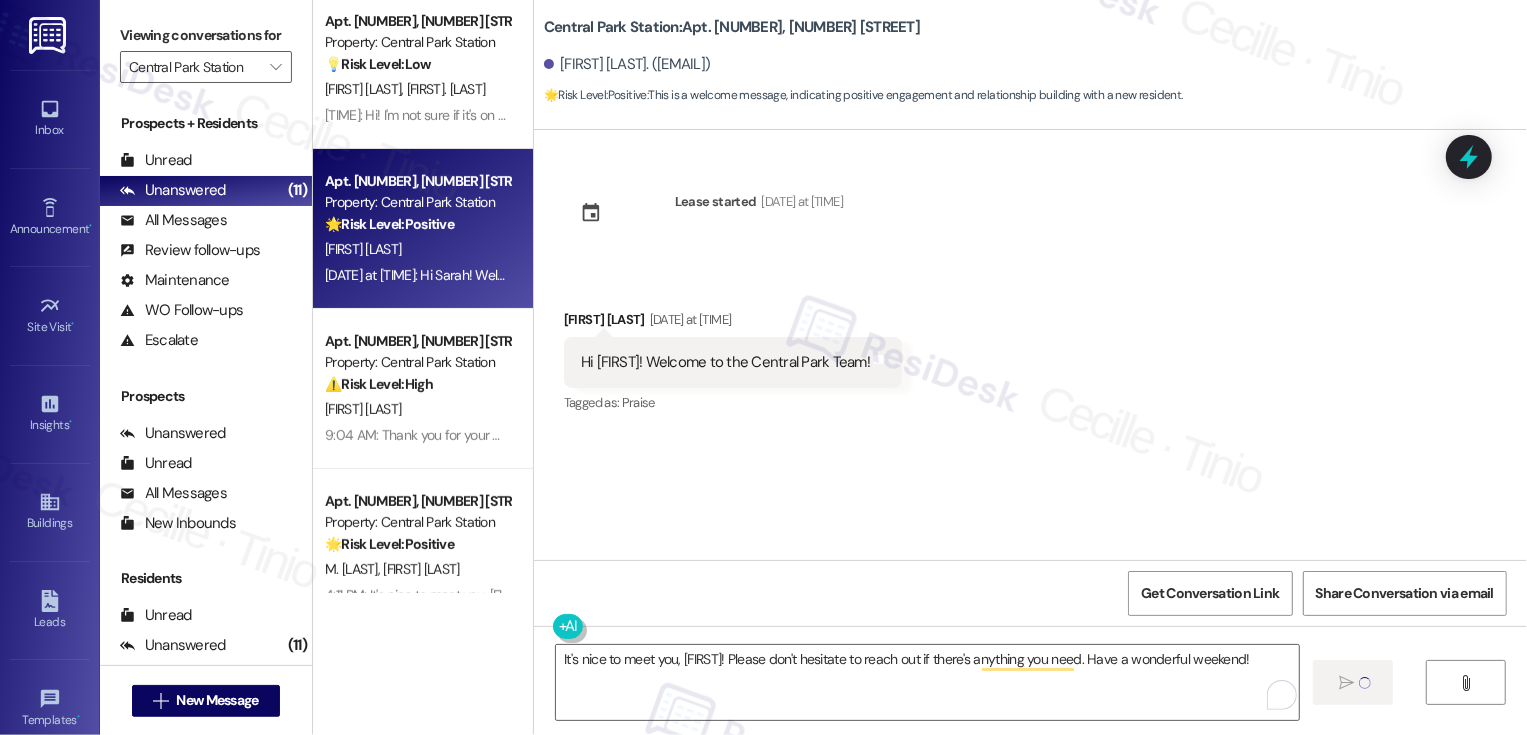 type 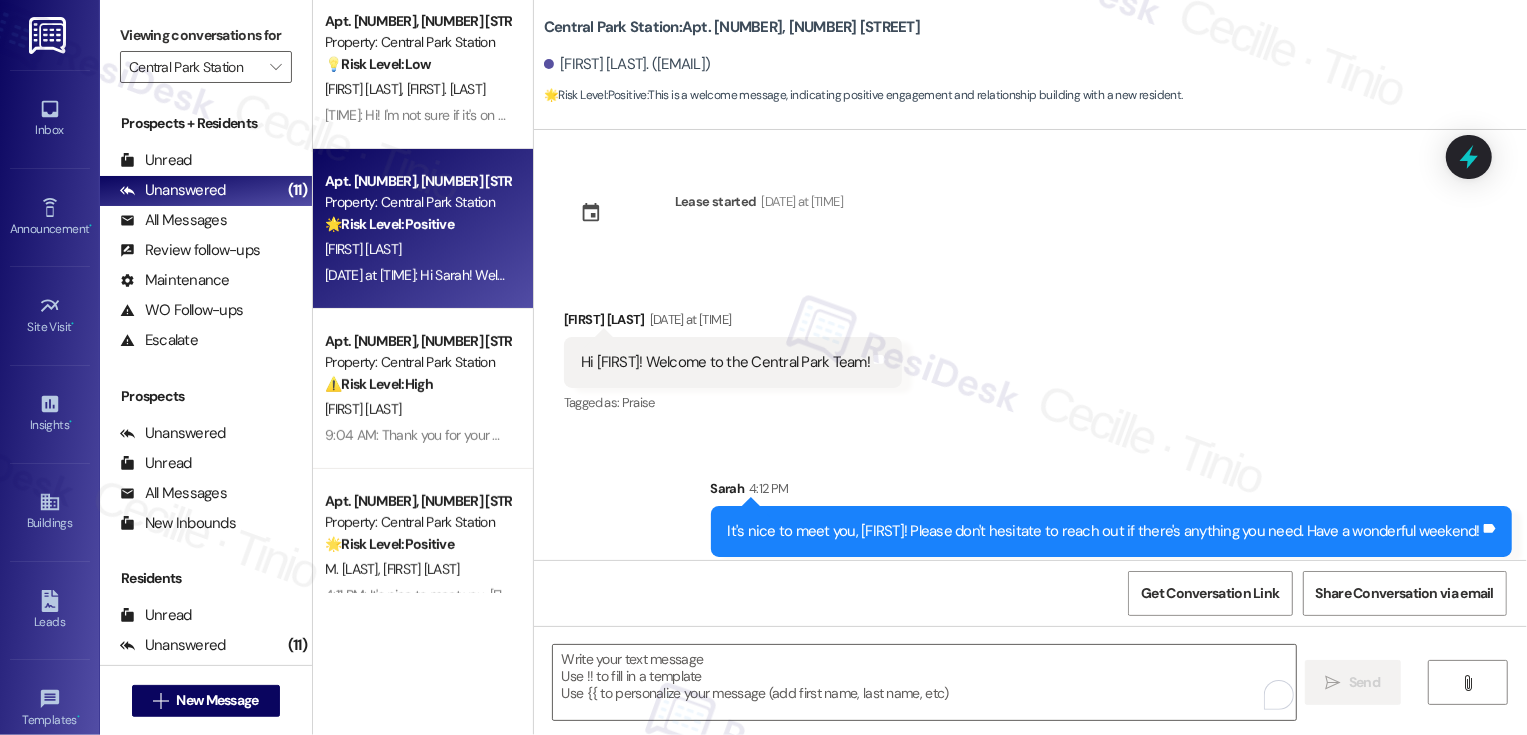 scroll, scrollTop: 12, scrollLeft: 0, axis: vertical 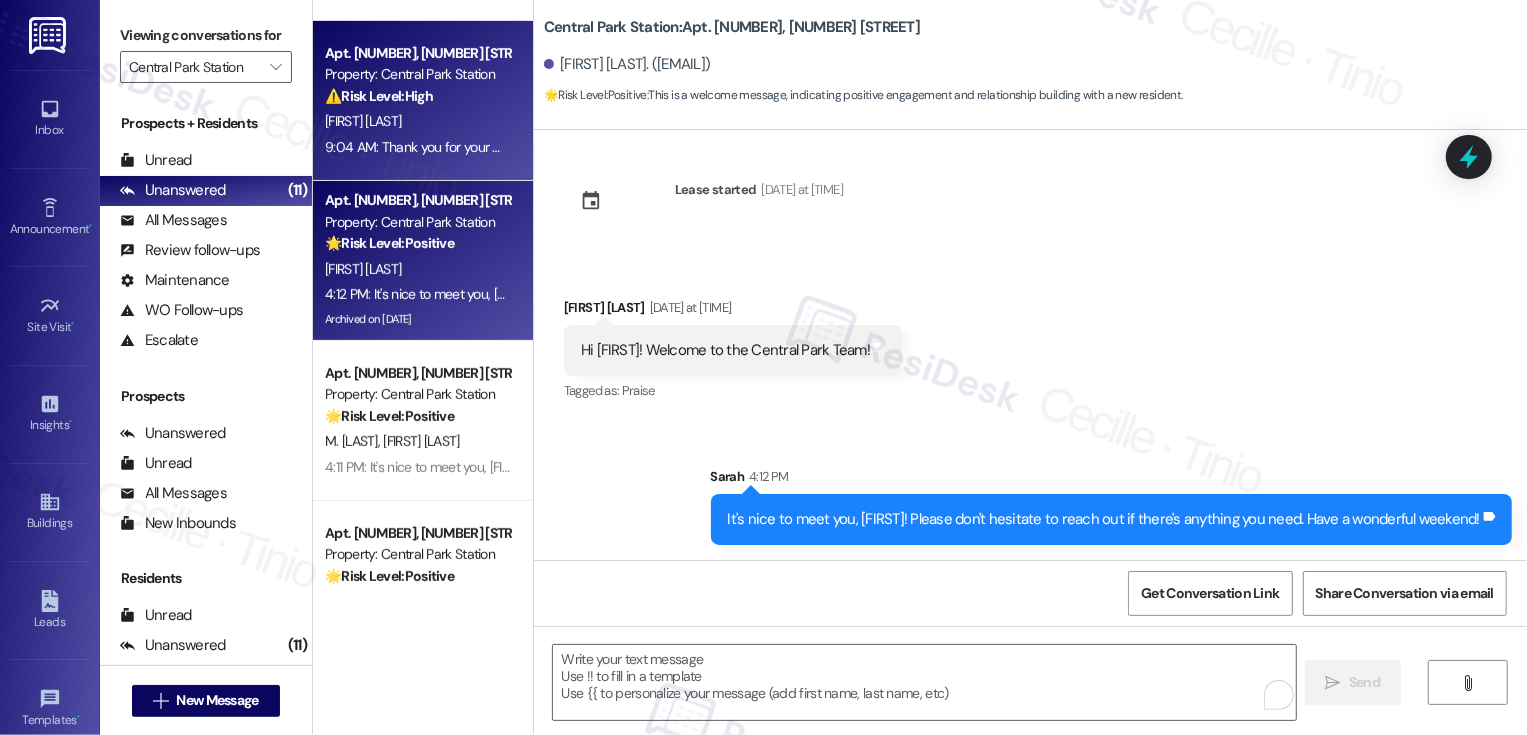 click on "9:04 AM: Thank you for your message. Our offices are currently closed, but we will contact you when we resume operations. For emergencies, please contact your emergency number 385-207-4447. 9:04 AM: Thank you for your message. Our offices are currently closed, but we will contact you when we resume operations. For emergencies, please contact your emergency number 385-207-4447." at bounding box center [883, 147] 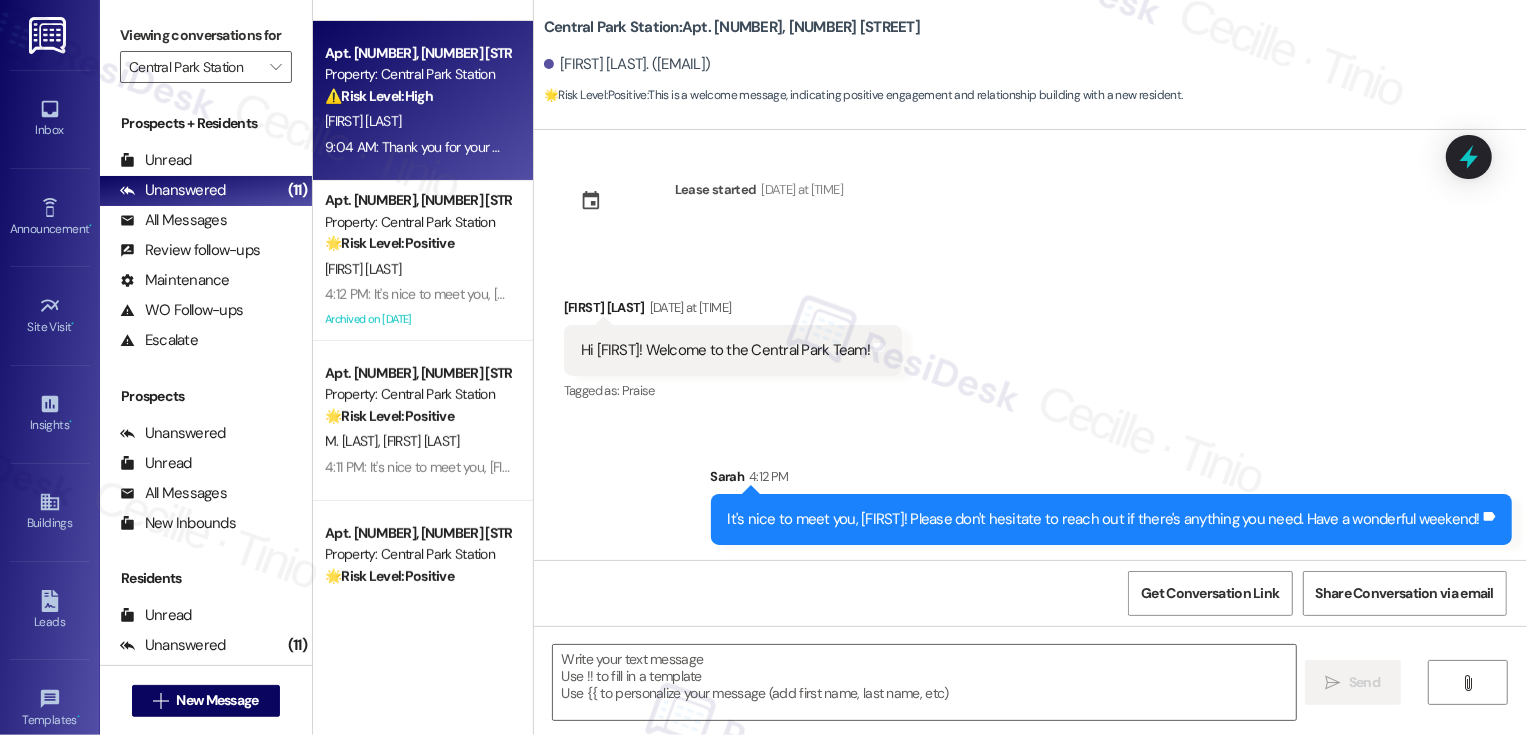 type on "Fetching suggested responses. Please feel free to read through the conversation in the meantime." 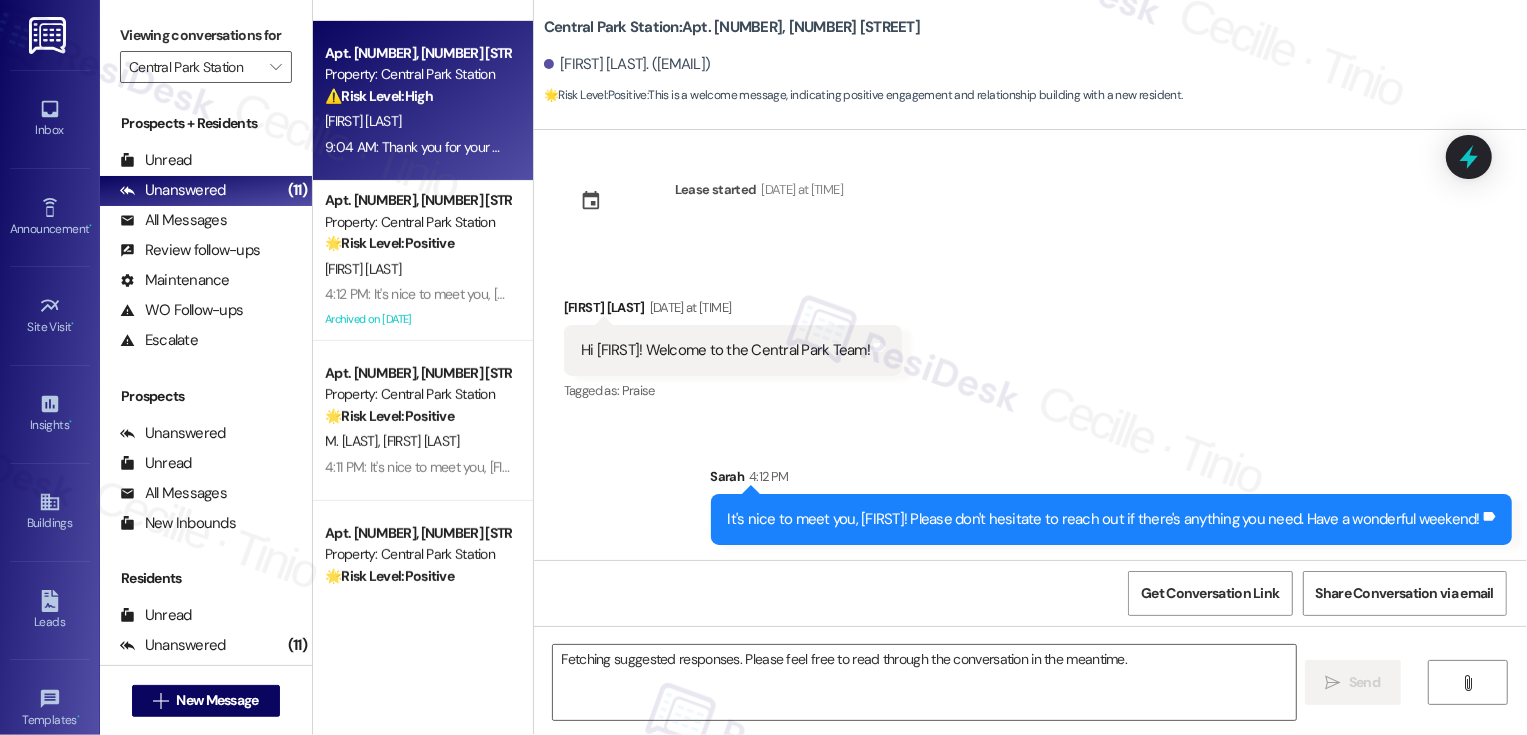 click on "9:04 AM: Thank you for your message. Our offices are currently closed, but we will contact you when we resume operations. For emergencies, please contact your emergency number 385-207-4447. 9:04 AM: Thank you for your message. Our offices are currently closed, but we will contact you when we resume operations. For emergencies, please contact your emergency number 385-207-4447." at bounding box center (883, 147) 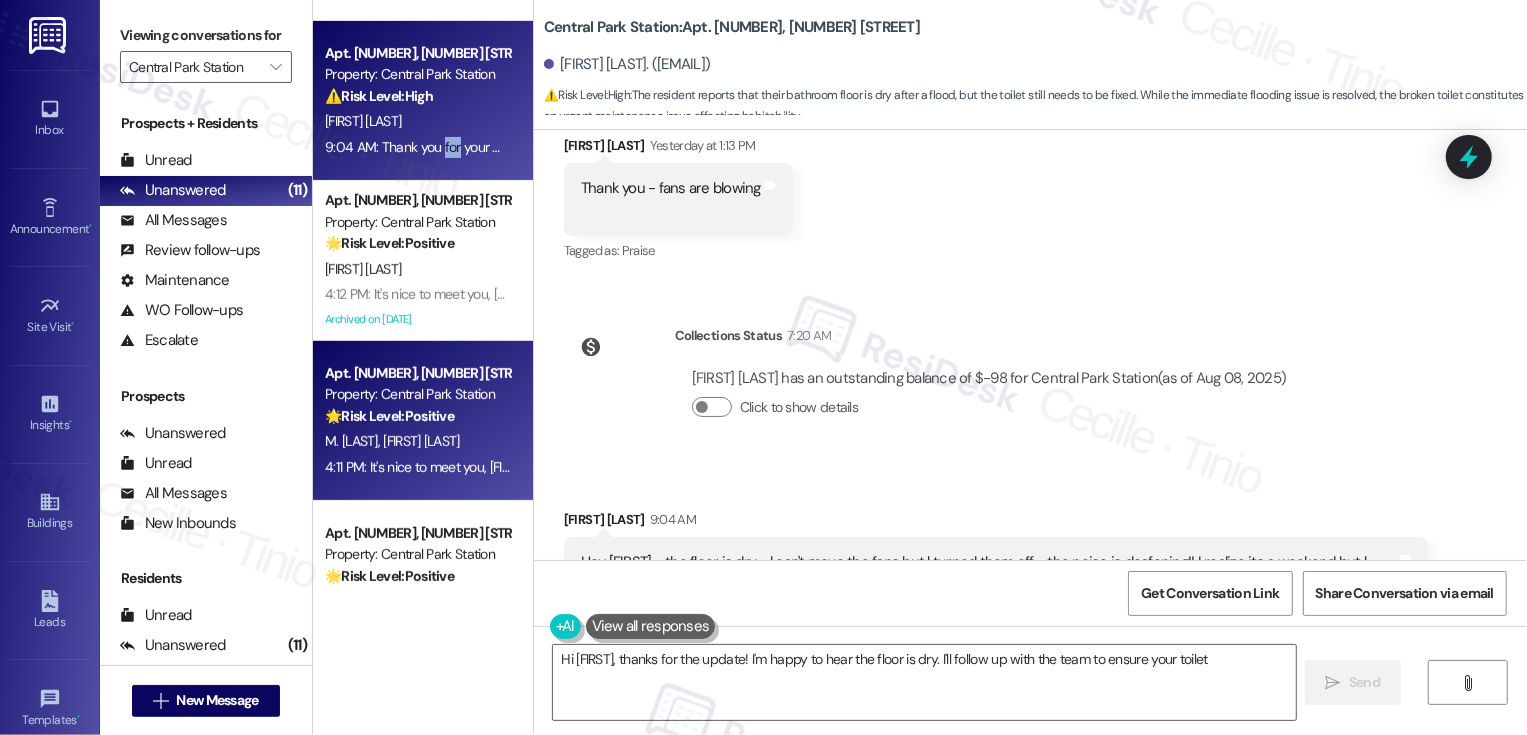 scroll, scrollTop: 977, scrollLeft: 0, axis: vertical 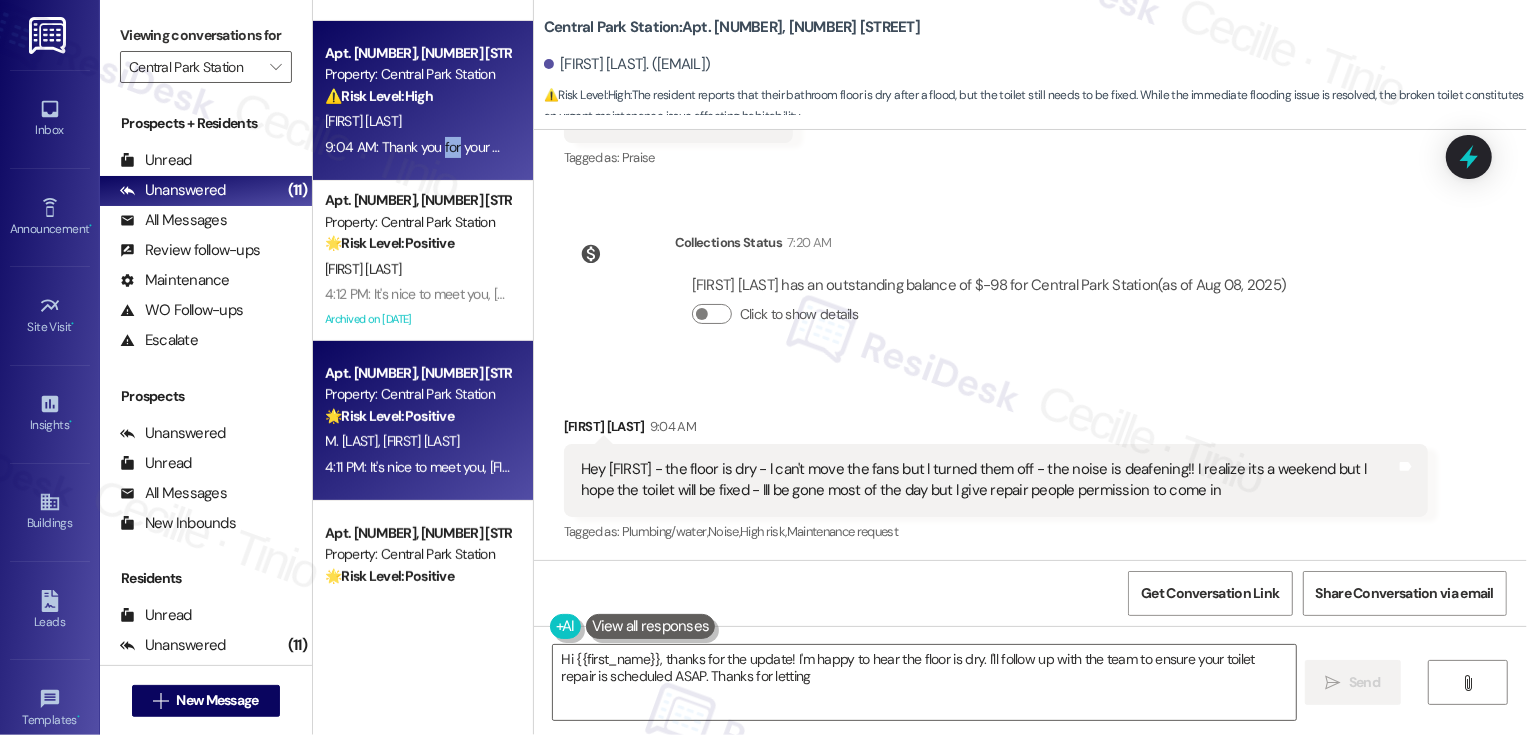 type on "Hi {{first_name}}, thanks for the update! I'm happy to hear the floor is dry. I'll follow up with the team to ensure your toilet repair is scheduled ASAP. Thanks for letting" 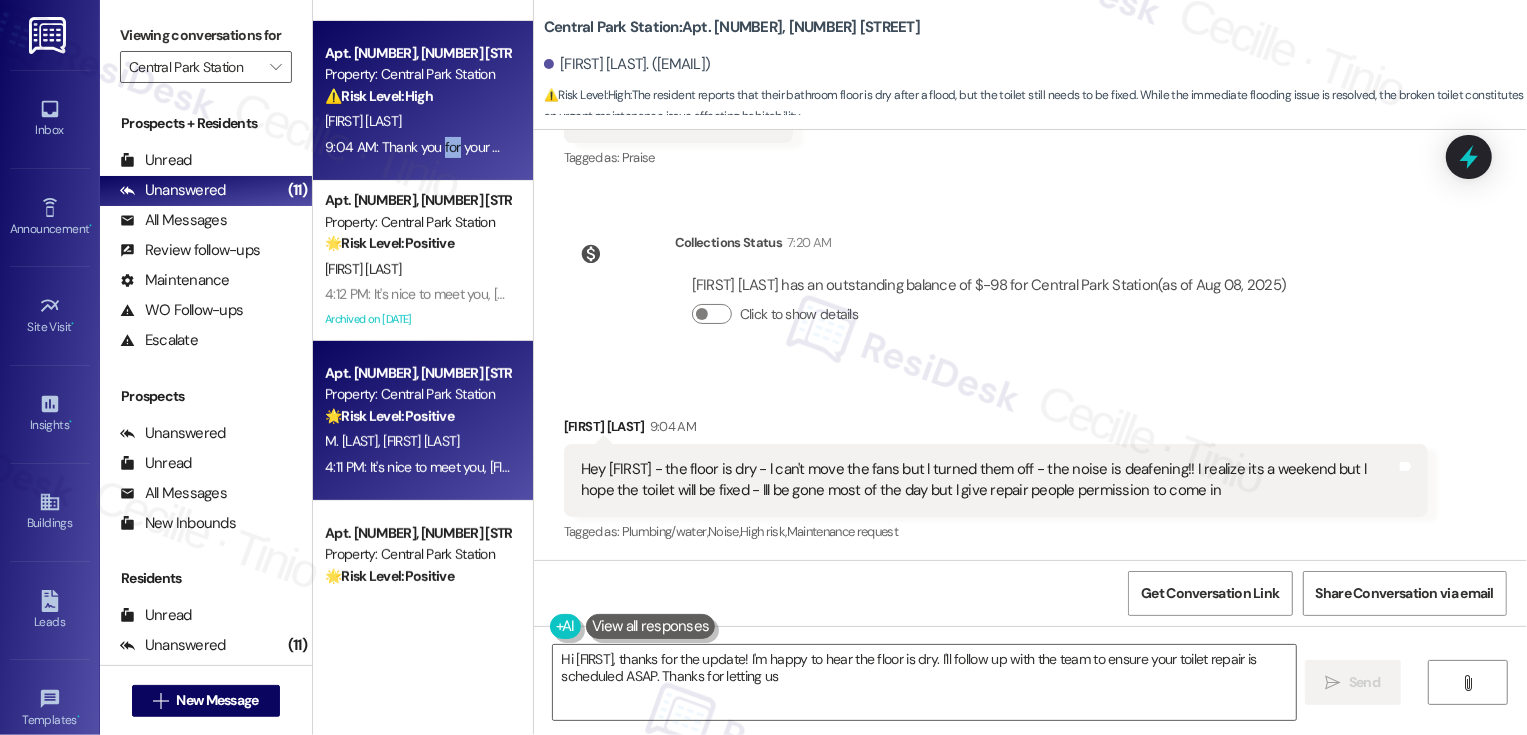 click on "Property: Central Park Station" at bounding box center (417, 394) 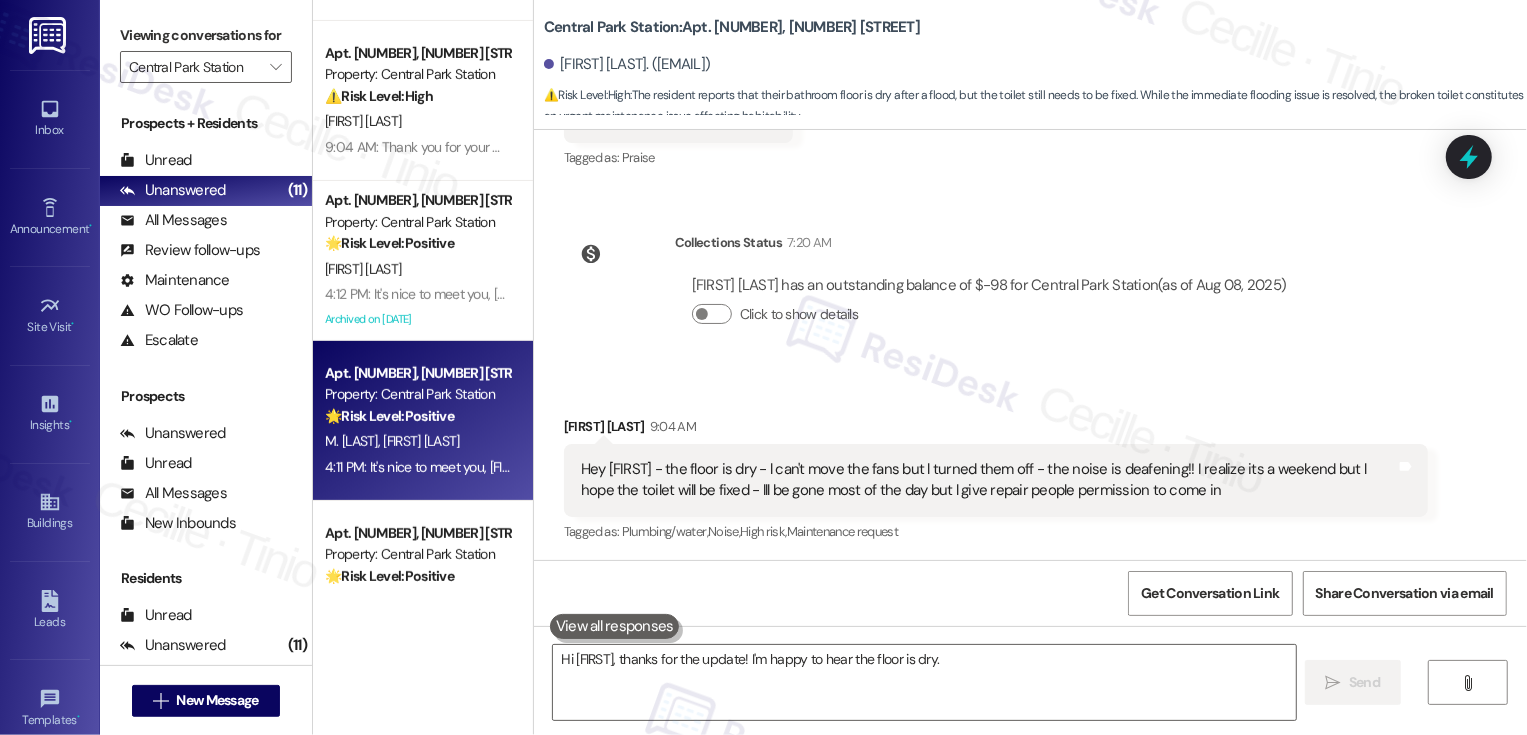 type on "Hi {{first_name}}, thanks for the update! I'm happy to hear the floor is dry. I'll" 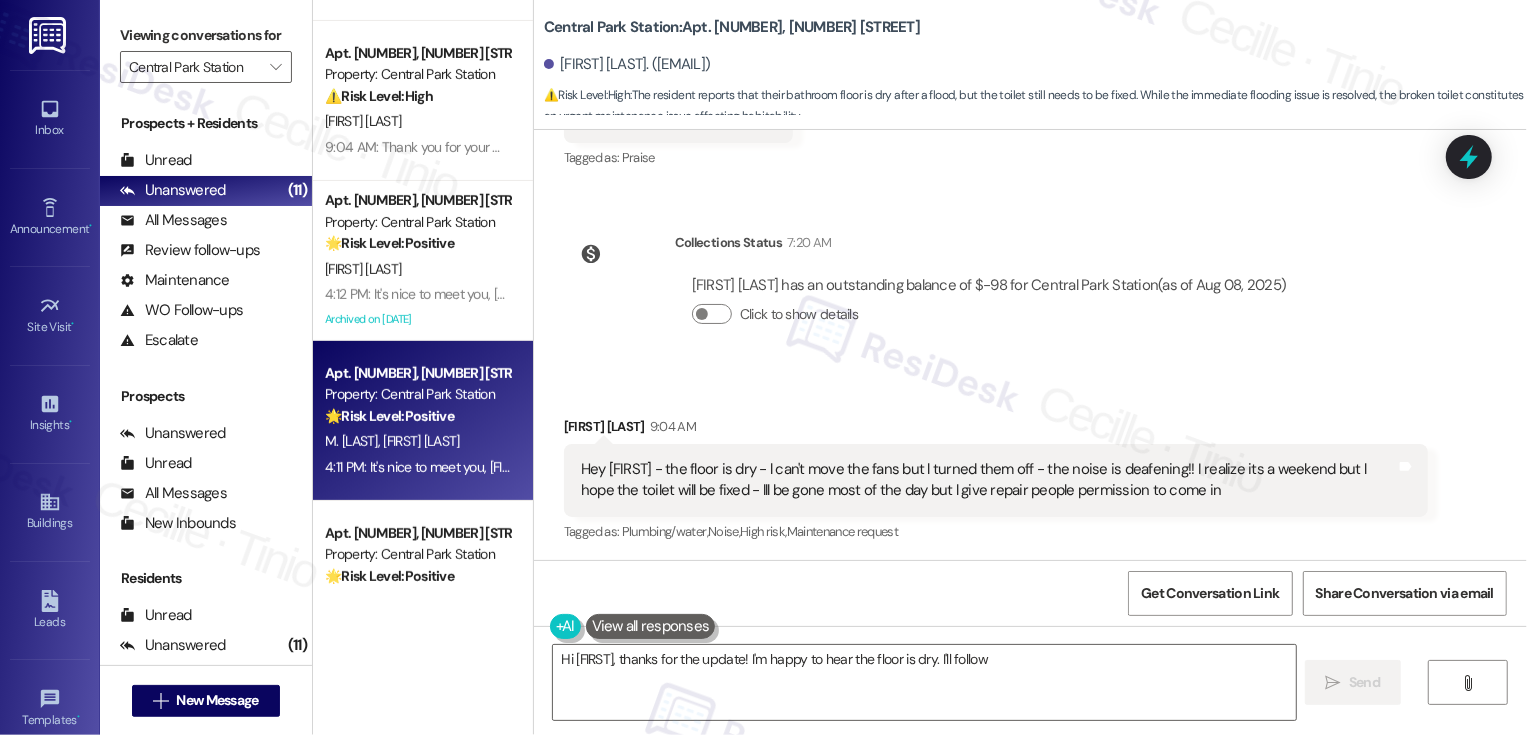 click on "Property: Central Park Station" at bounding box center [417, 394] 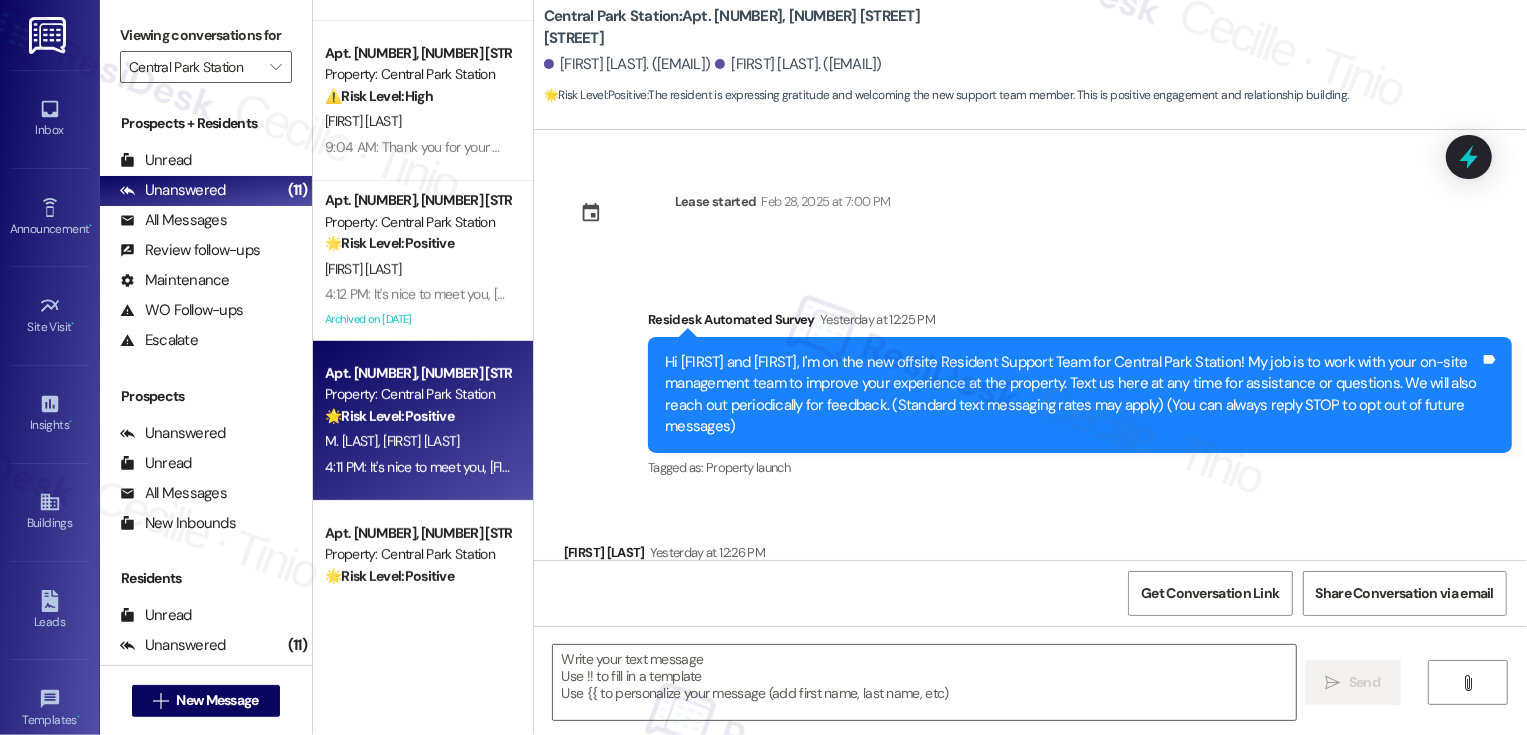 scroll, scrollTop: 105, scrollLeft: 0, axis: vertical 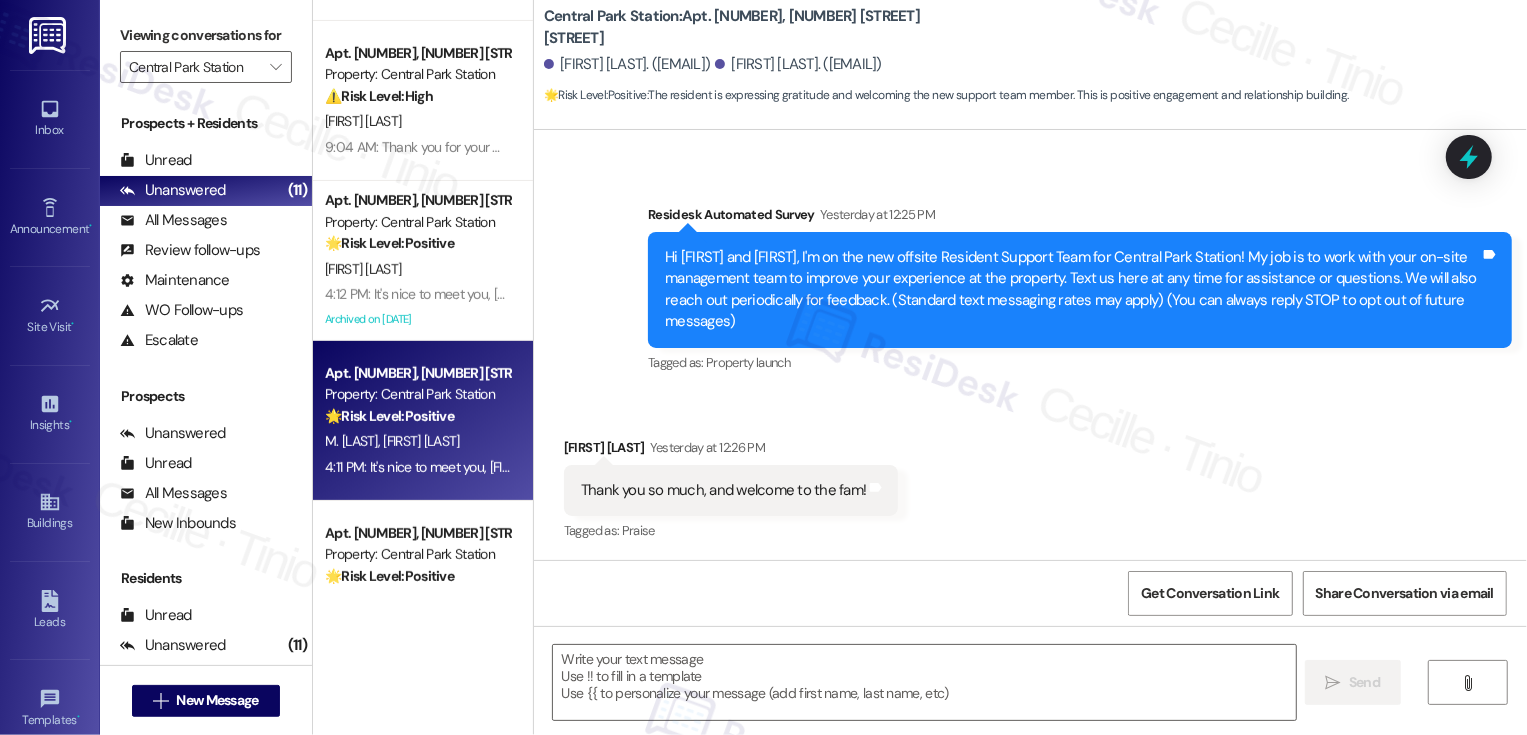 type on "Fetching suggested responses. Please feel free to read through the conversation in the meantime." 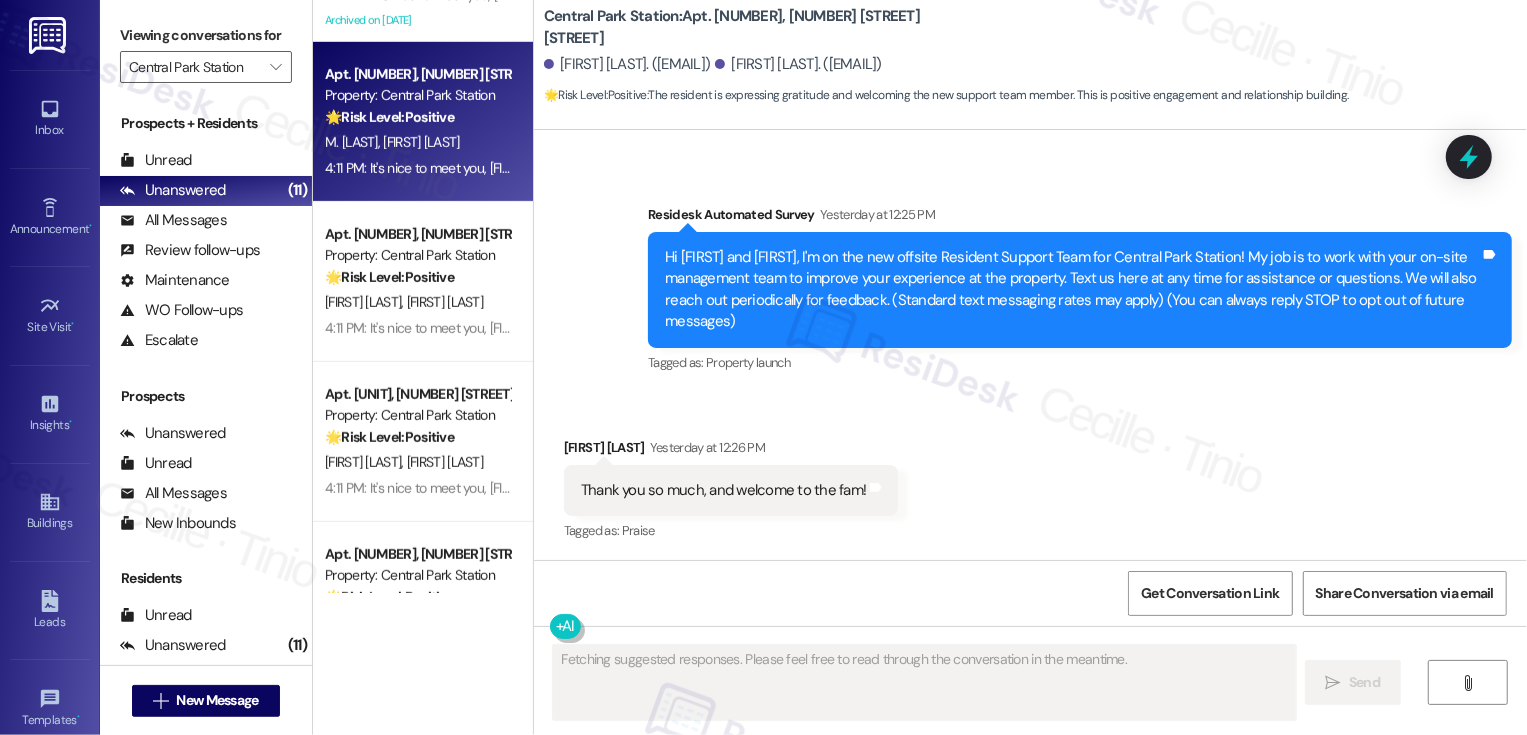 type 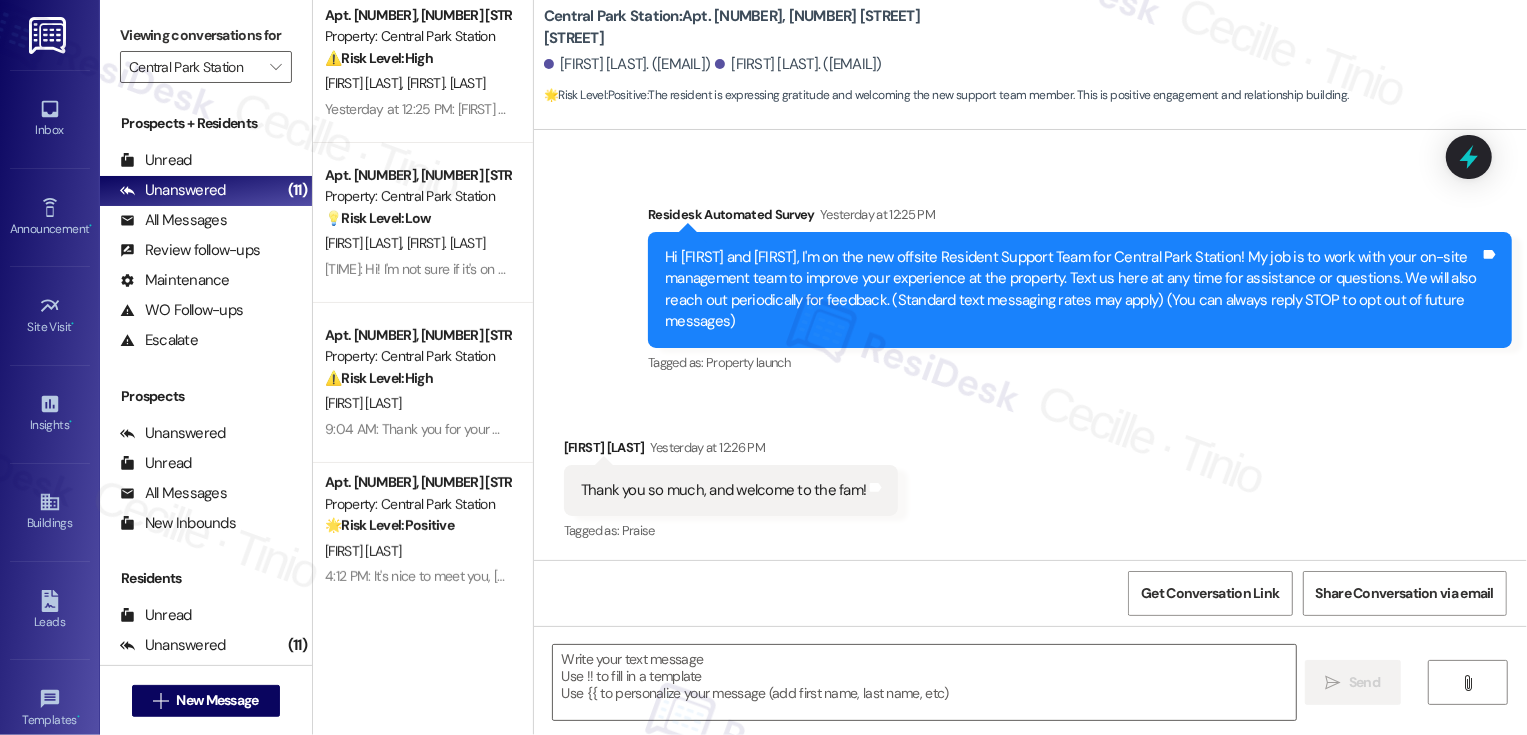 scroll, scrollTop: 200, scrollLeft: 0, axis: vertical 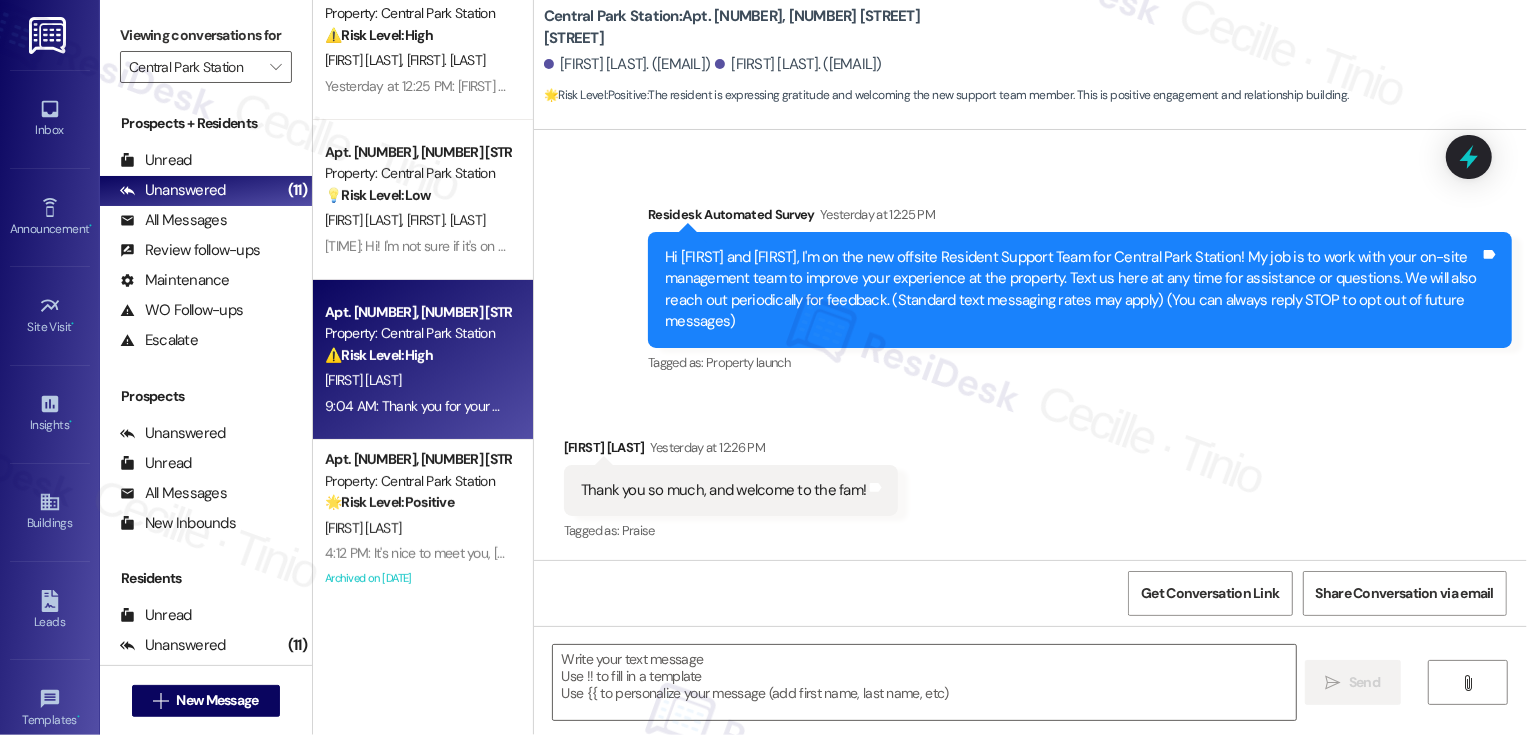 click on "B. [LAST]" at bounding box center (417, 380) 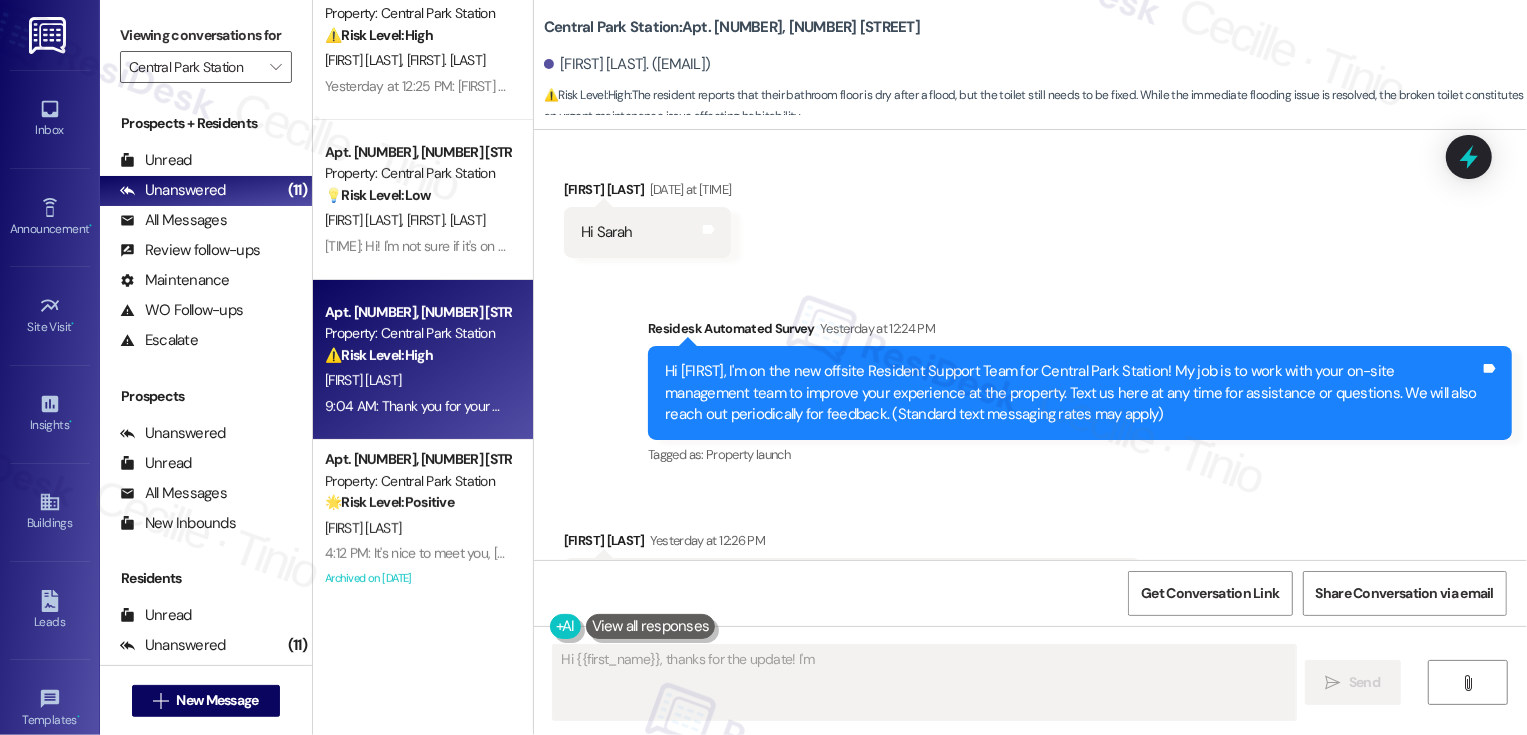 click on "B. [LAST]" at bounding box center [417, 380] 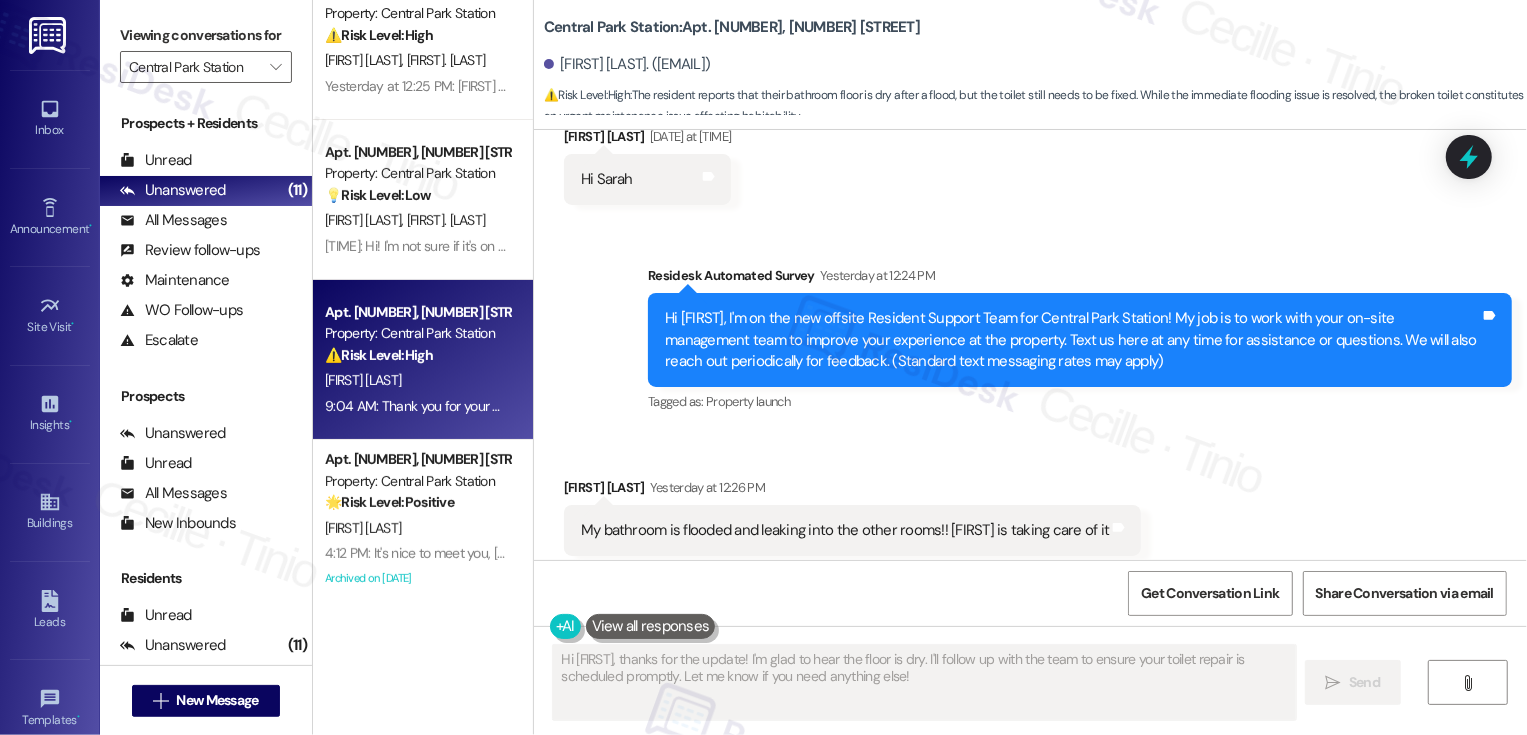 scroll, scrollTop: 129, scrollLeft: 0, axis: vertical 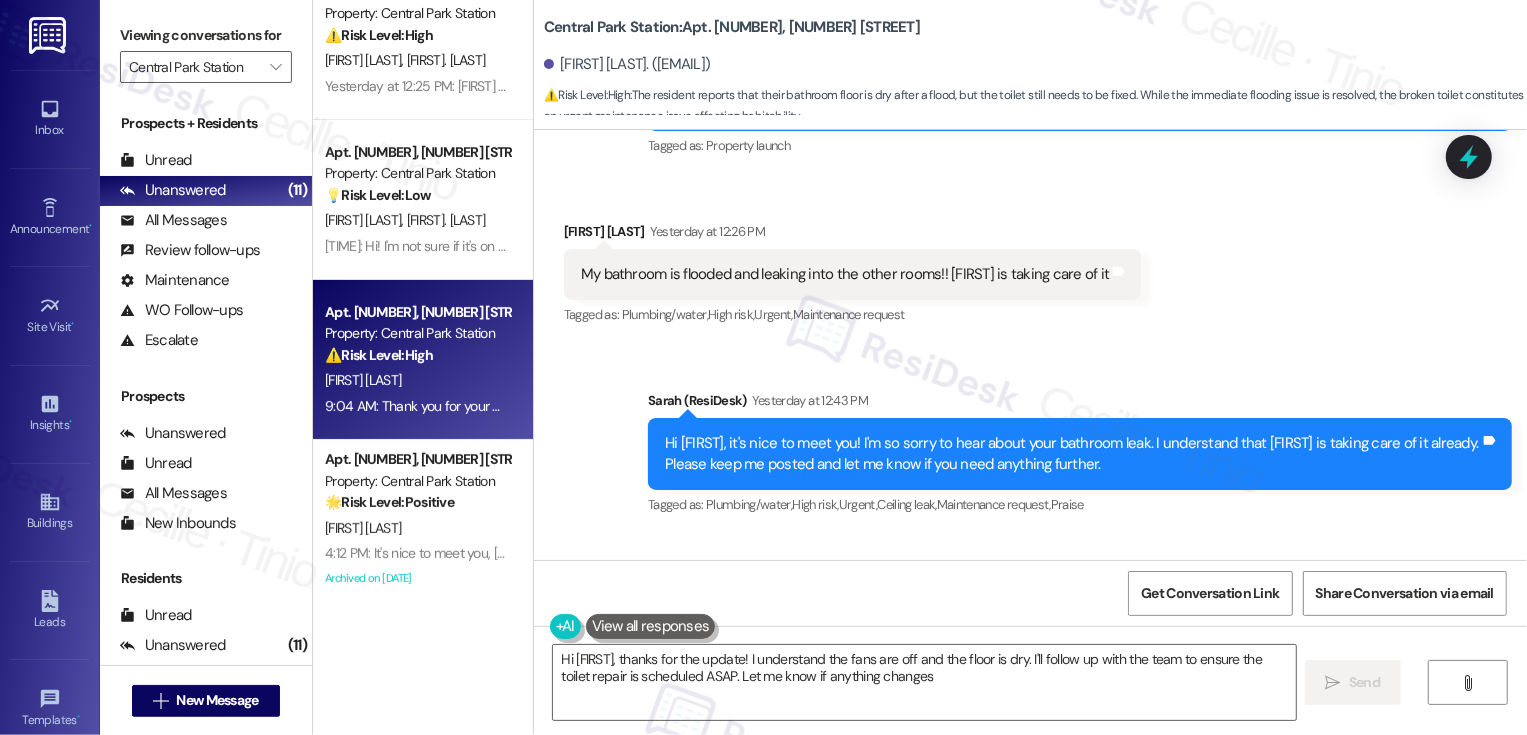 type on "Hi {{first_name}}, thanks for the update! I understand the fans are off and the floor is dry. I'll follow up with the team to ensure the toilet repair is scheduled ASAP. Let me know if anything changes!" 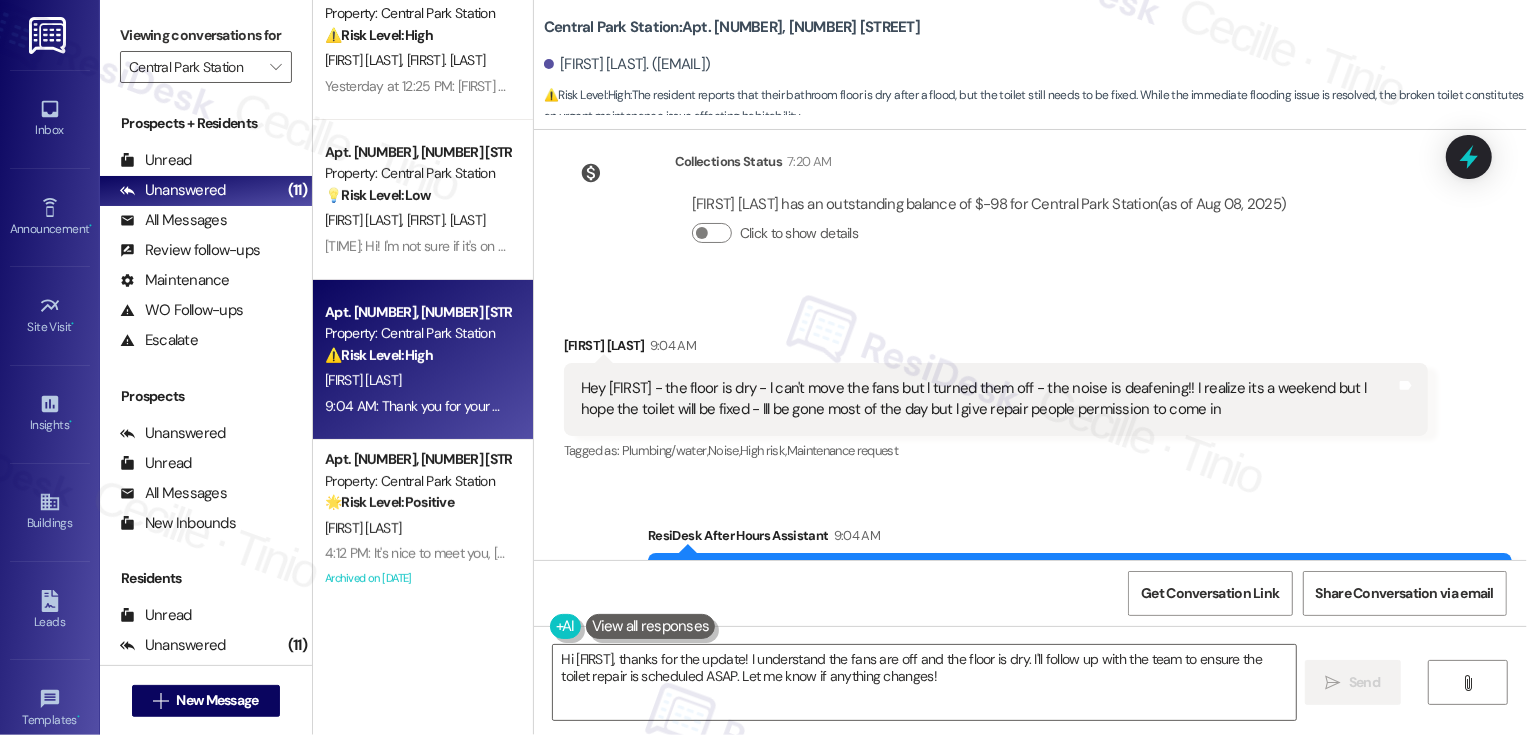 scroll, scrollTop: 1124, scrollLeft: 0, axis: vertical 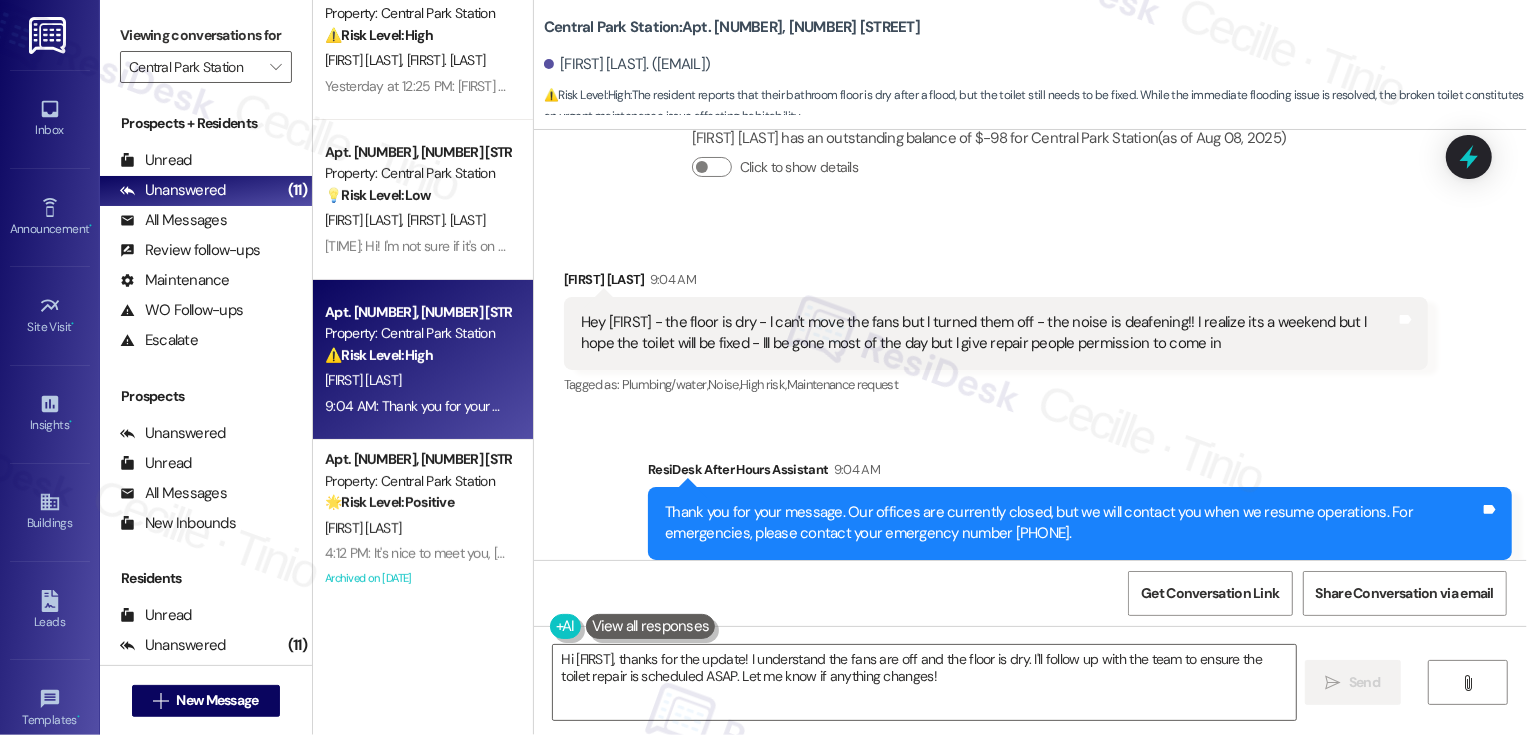 click on "Central Park Station:  Apt. 407, 560 South 400 West" at bounding box center [732, 27] 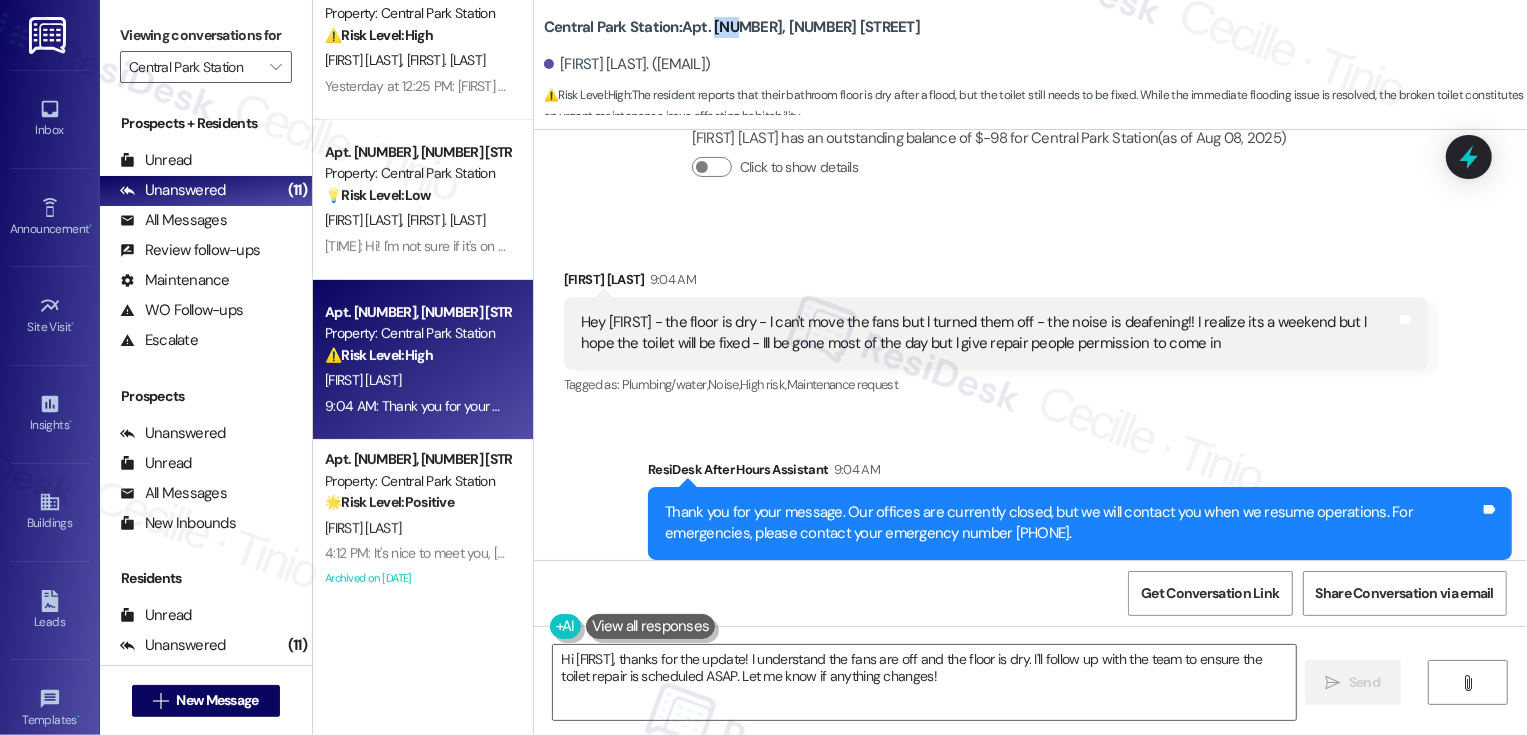copy on "407" 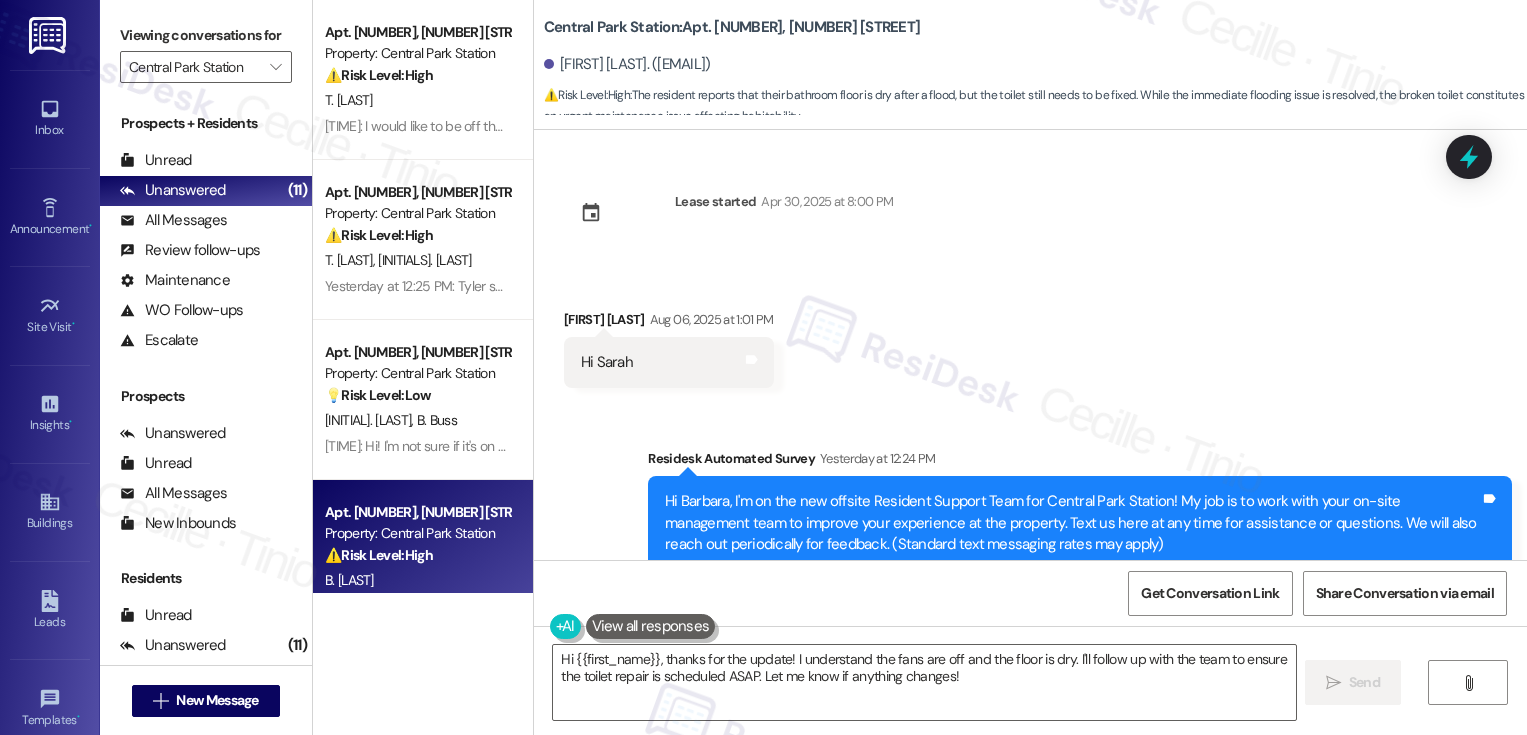 scroll, scrollTop: 0, scrollLeft: 0, axis: both 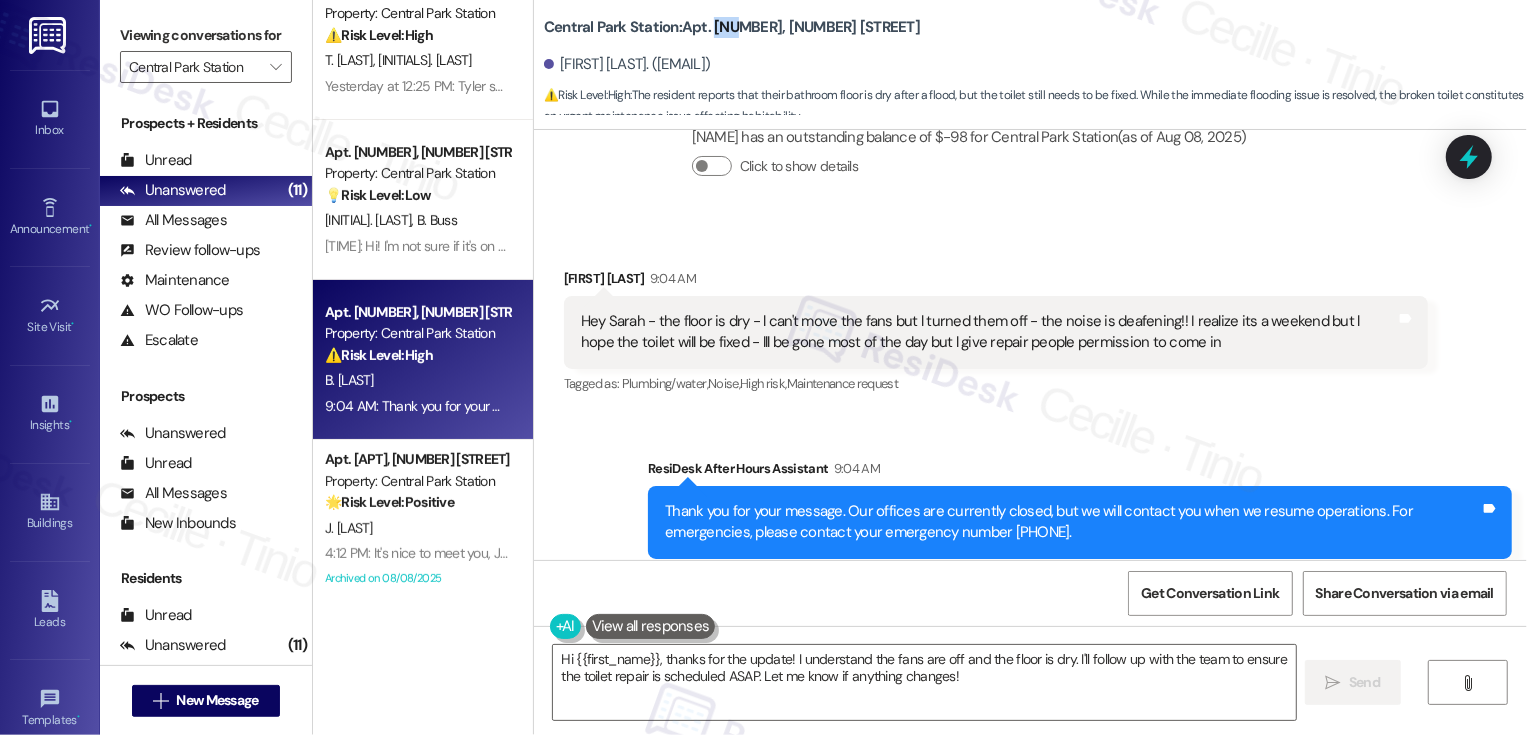click on "[FIRST] [LAST] [TIME]" at bounding box center (996, 282) 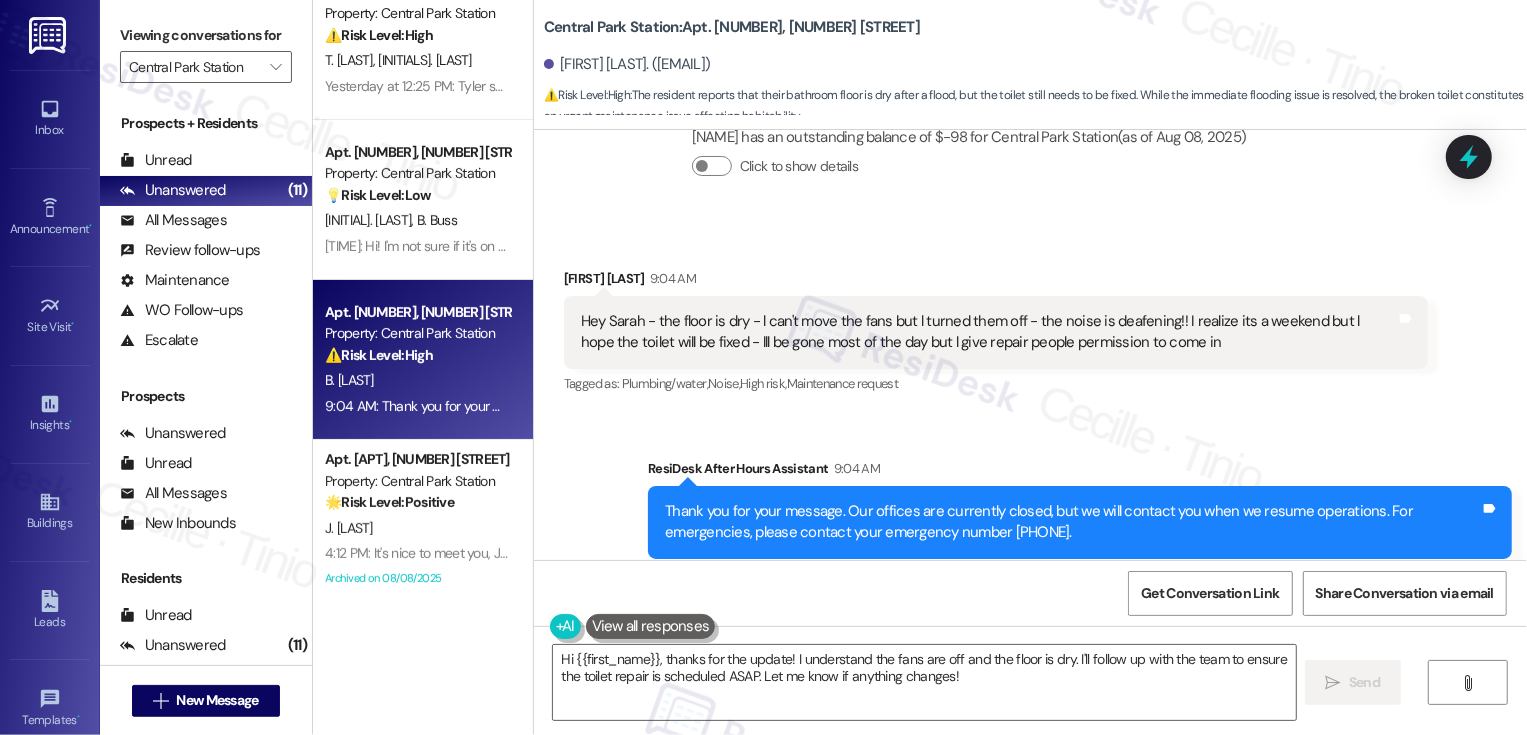 click on "[FIRST] [LAST] [TIME]" at bounding box center [996, 282] 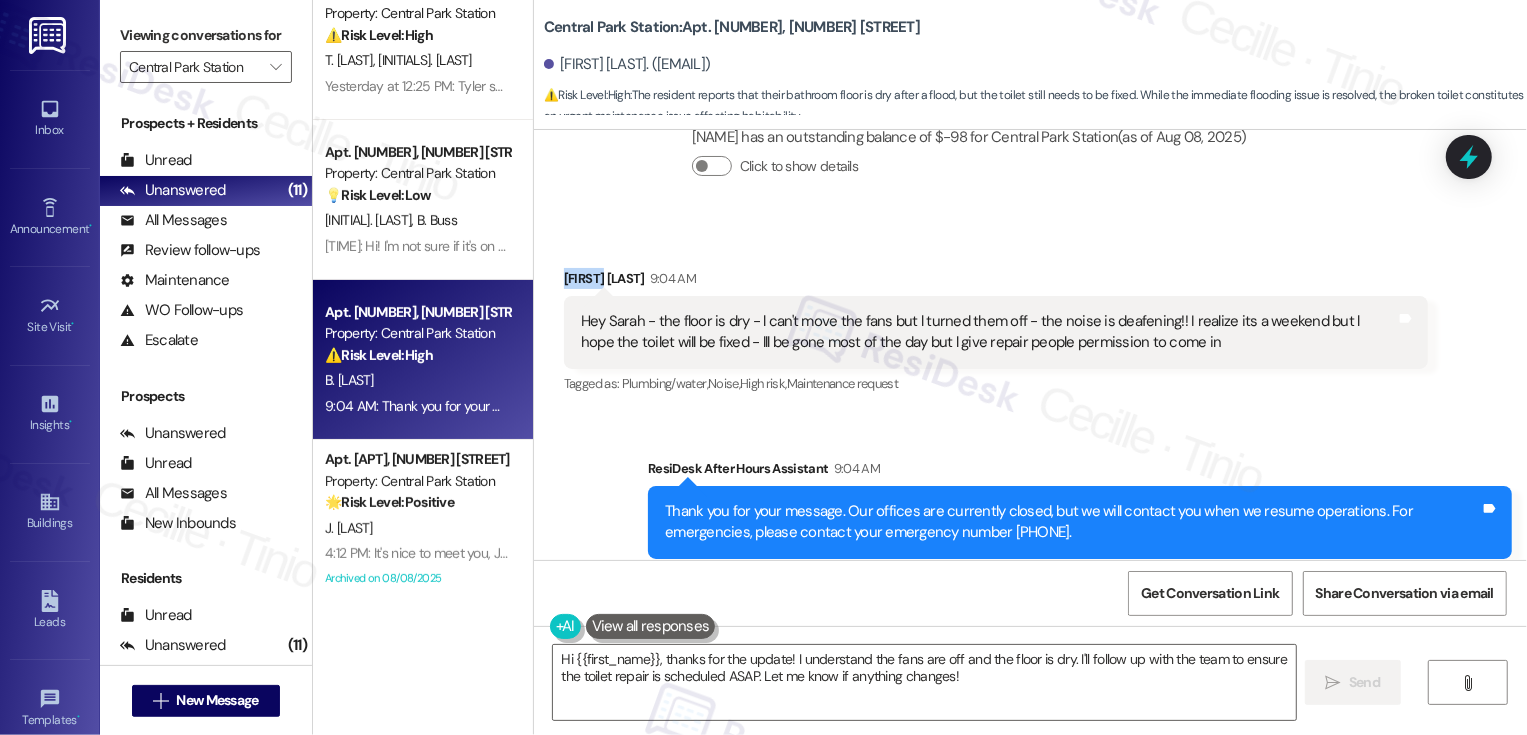 copy on "Barbara" 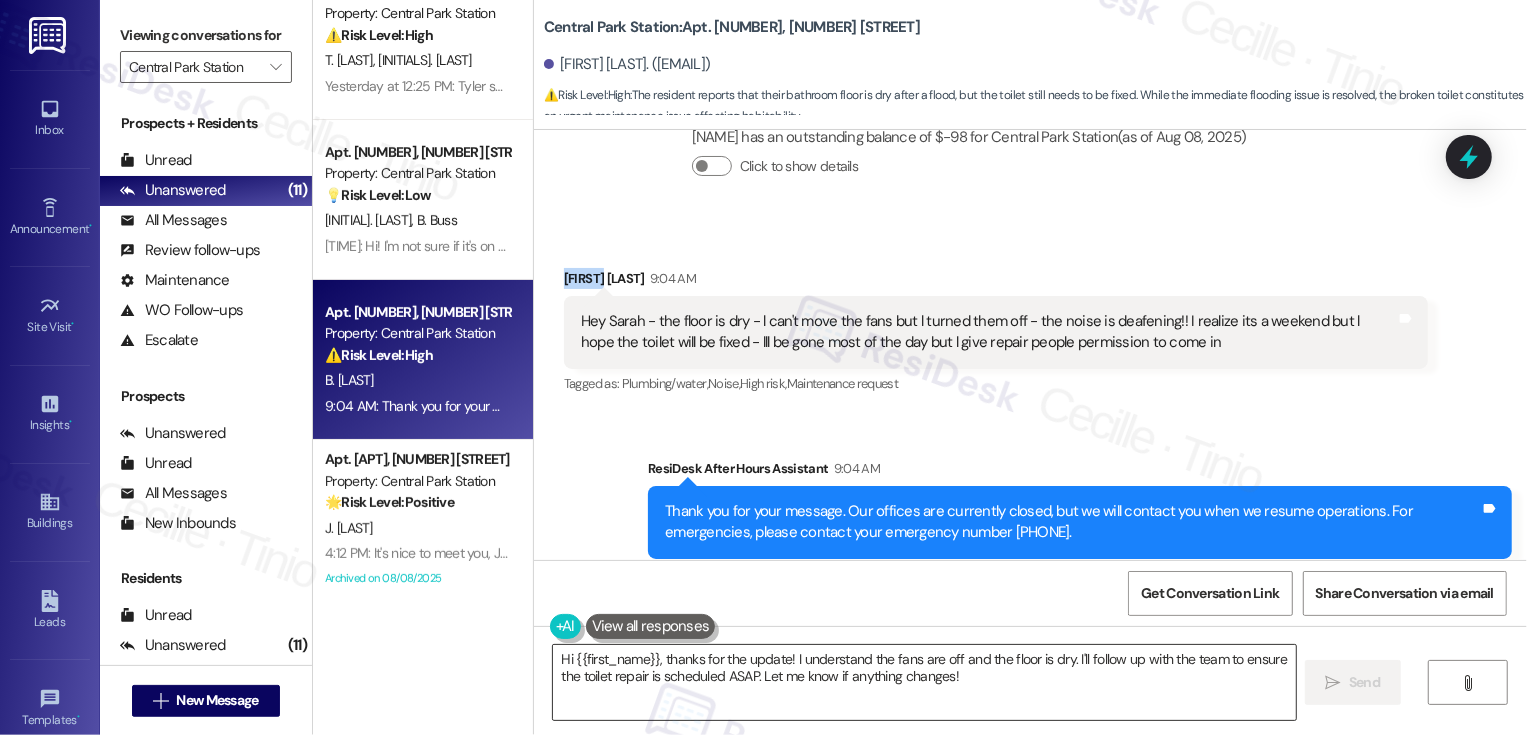 click on "Hi {{first_name}}, thanks for the update! I understand the fans are off and the floor is dry. I'll follow up with the team to ensure the toilet repair is scheduled ASAP. Let me know if anything changes!" at bounding box center [924, 682] 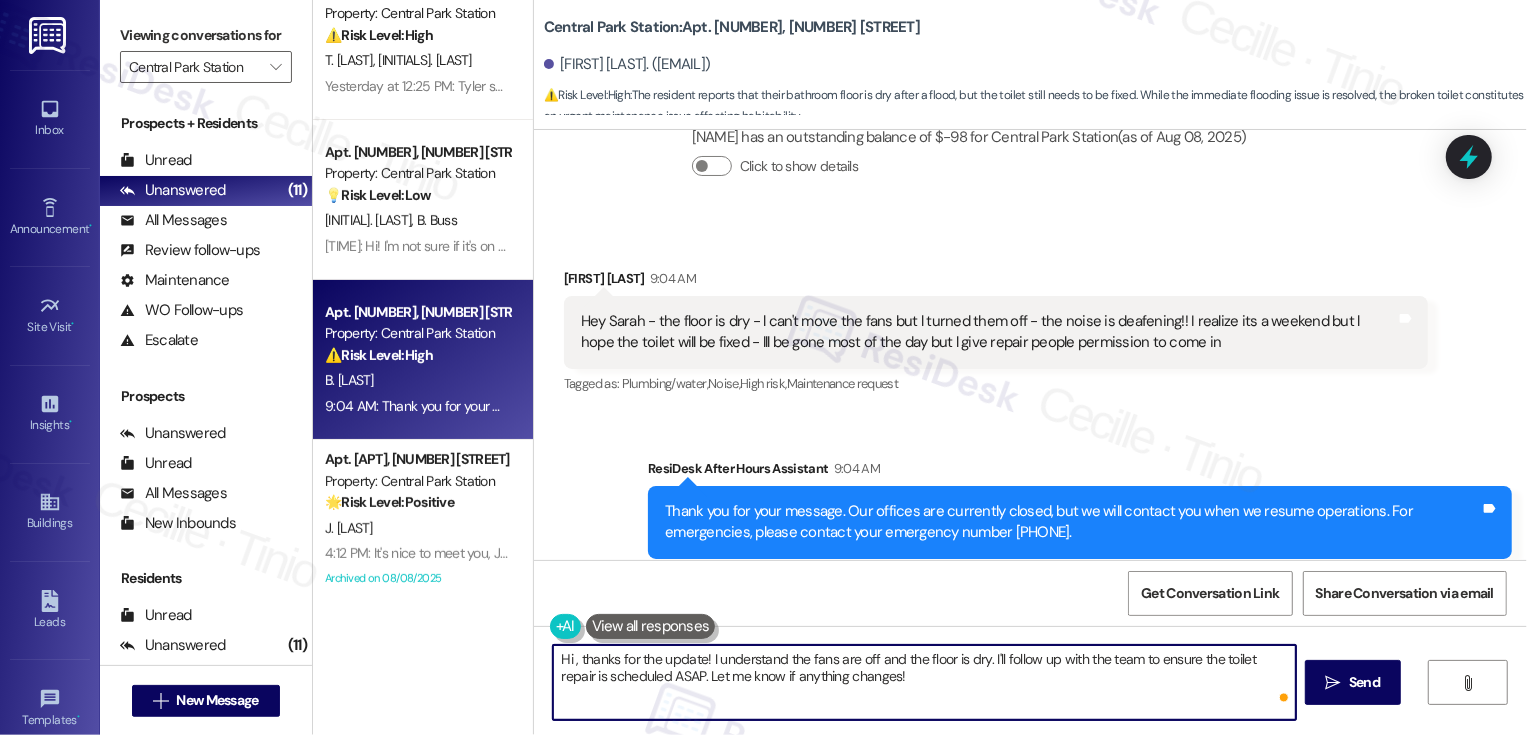 paste on "Barbara" 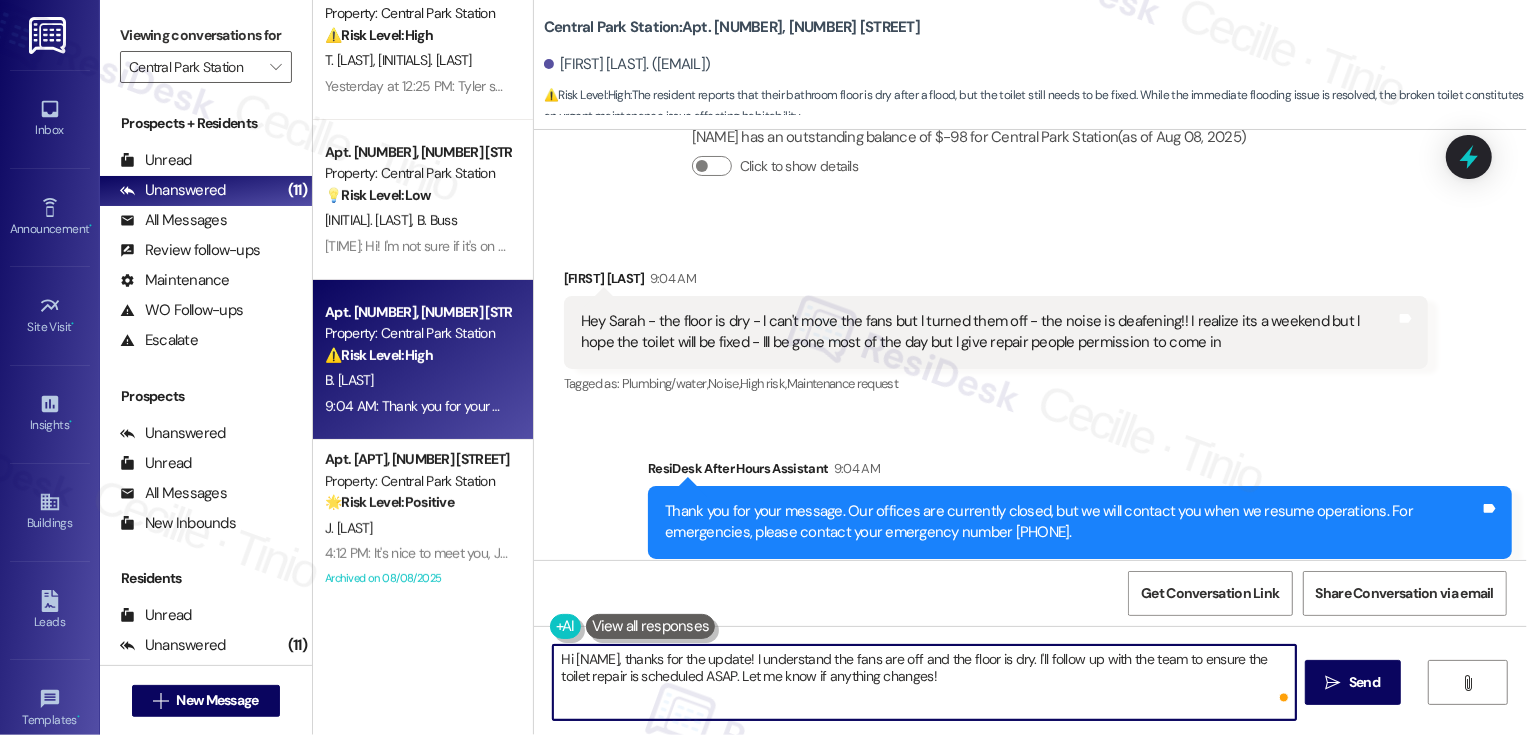 click on "Hi [NAME], thanks for the update! I understand the fans are off and the floor is dry. I'll follow up with the team to ensure the toilet repair is scheduled ASAP. Let me know if anything changes!" at bounding box center (924, 682) 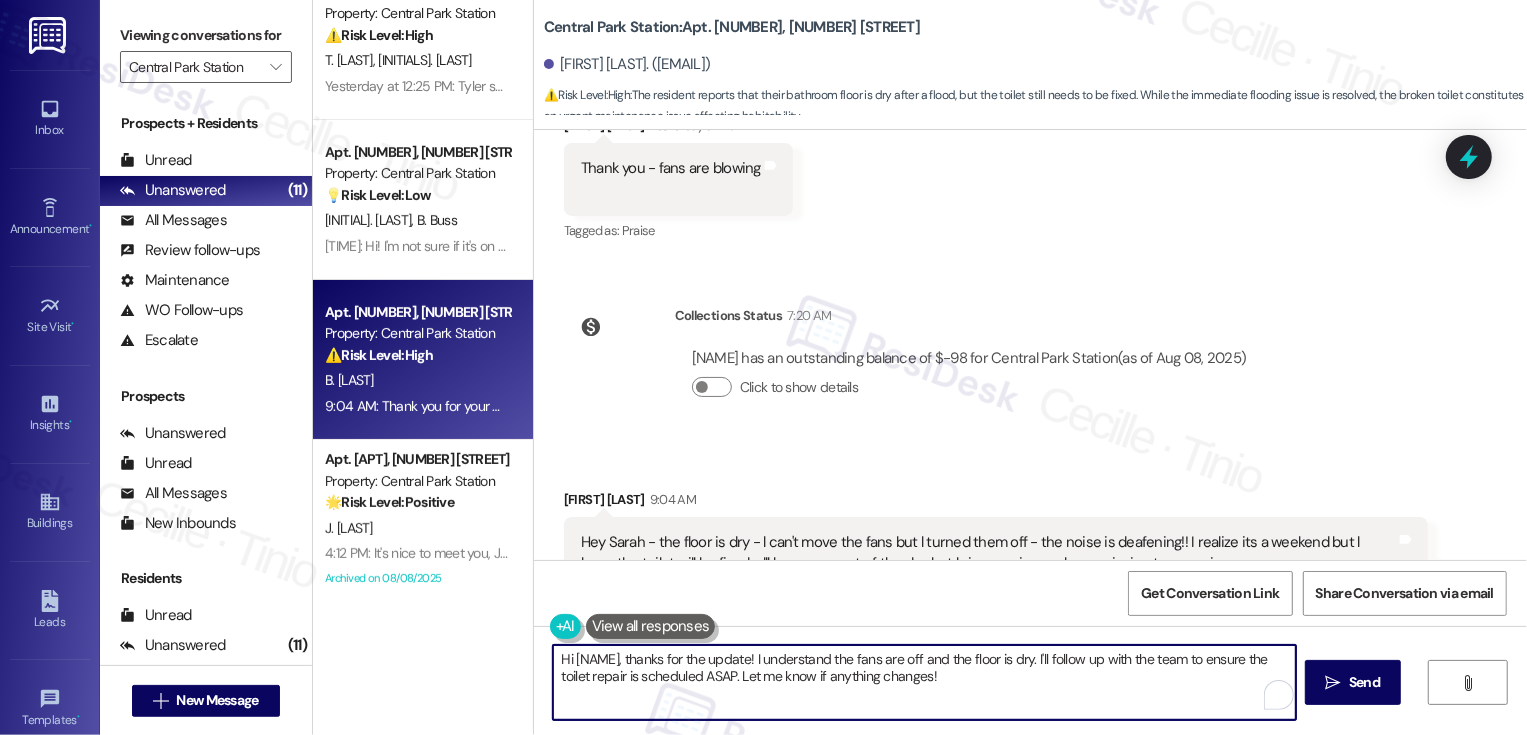 scroll, scrollTop: 1168, scrollLeft: 0, axis: vertical 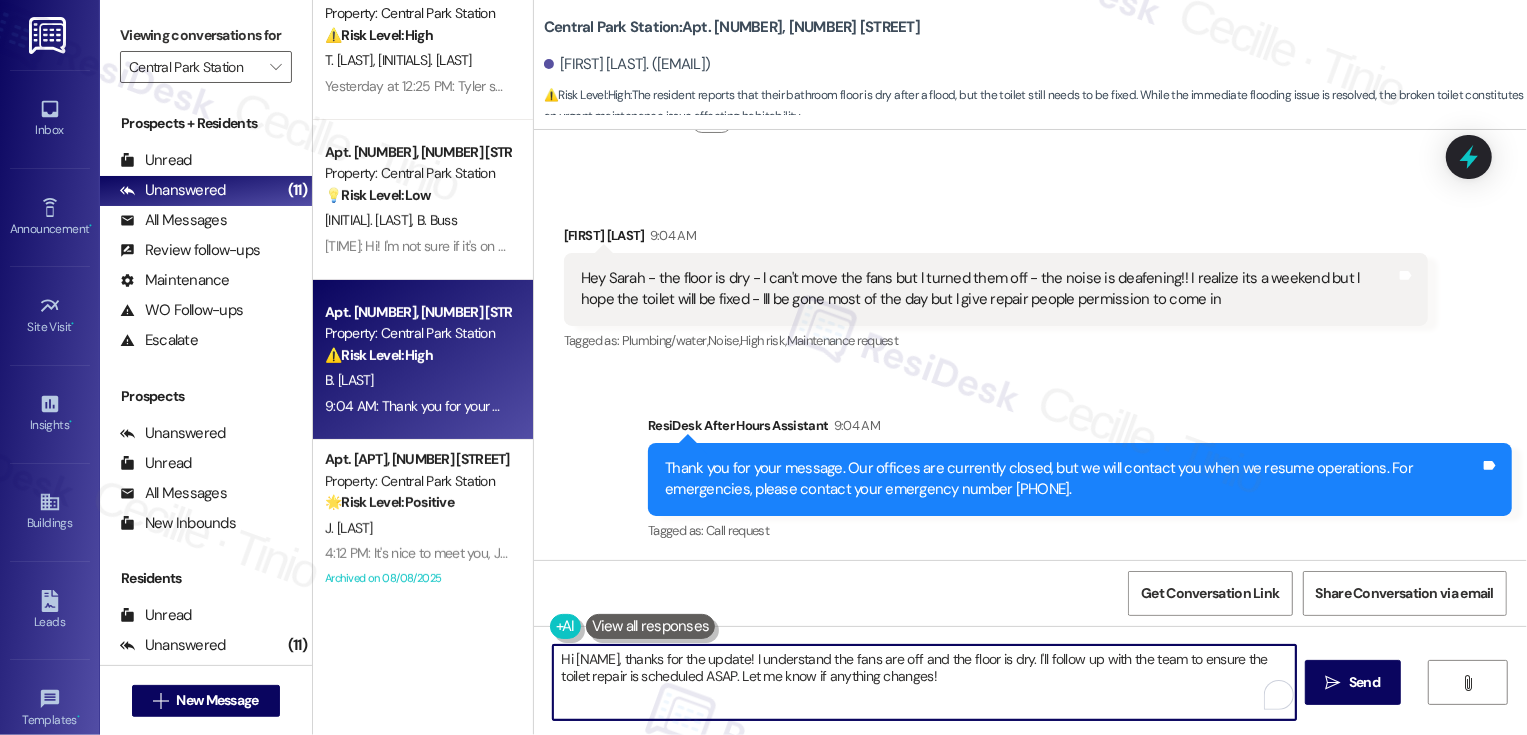 drag, startPoint x: 1024, startPoint y: 658, endPoint x: 1038, endPoint y: 691, distance: 35.846897 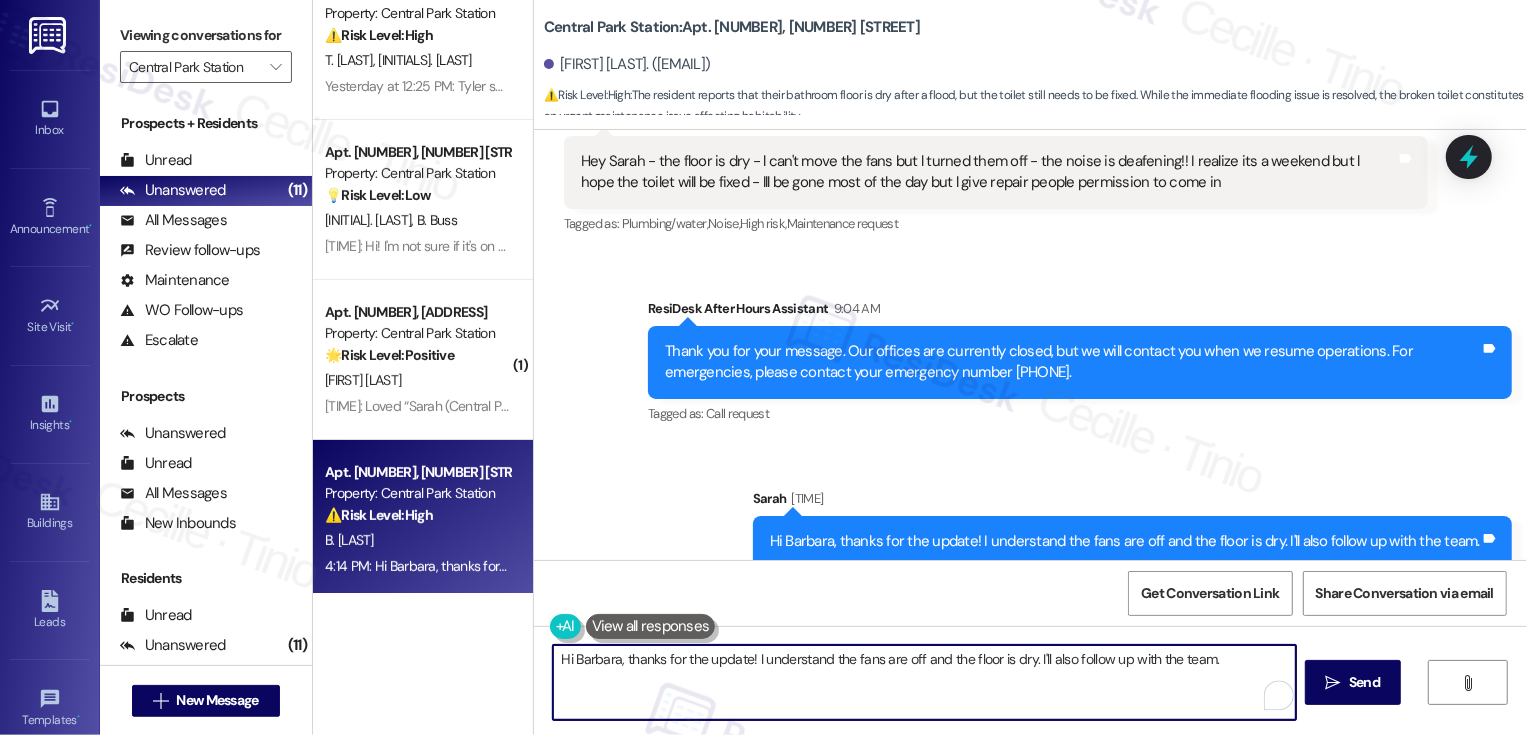 type on "Hi {{first_name}}, thanks for the update! I understand the fans are off and the floor is dry. I'll follow up with the team to ensure the toilet repair is scheduled ASAP. Let me know if anything changes!" 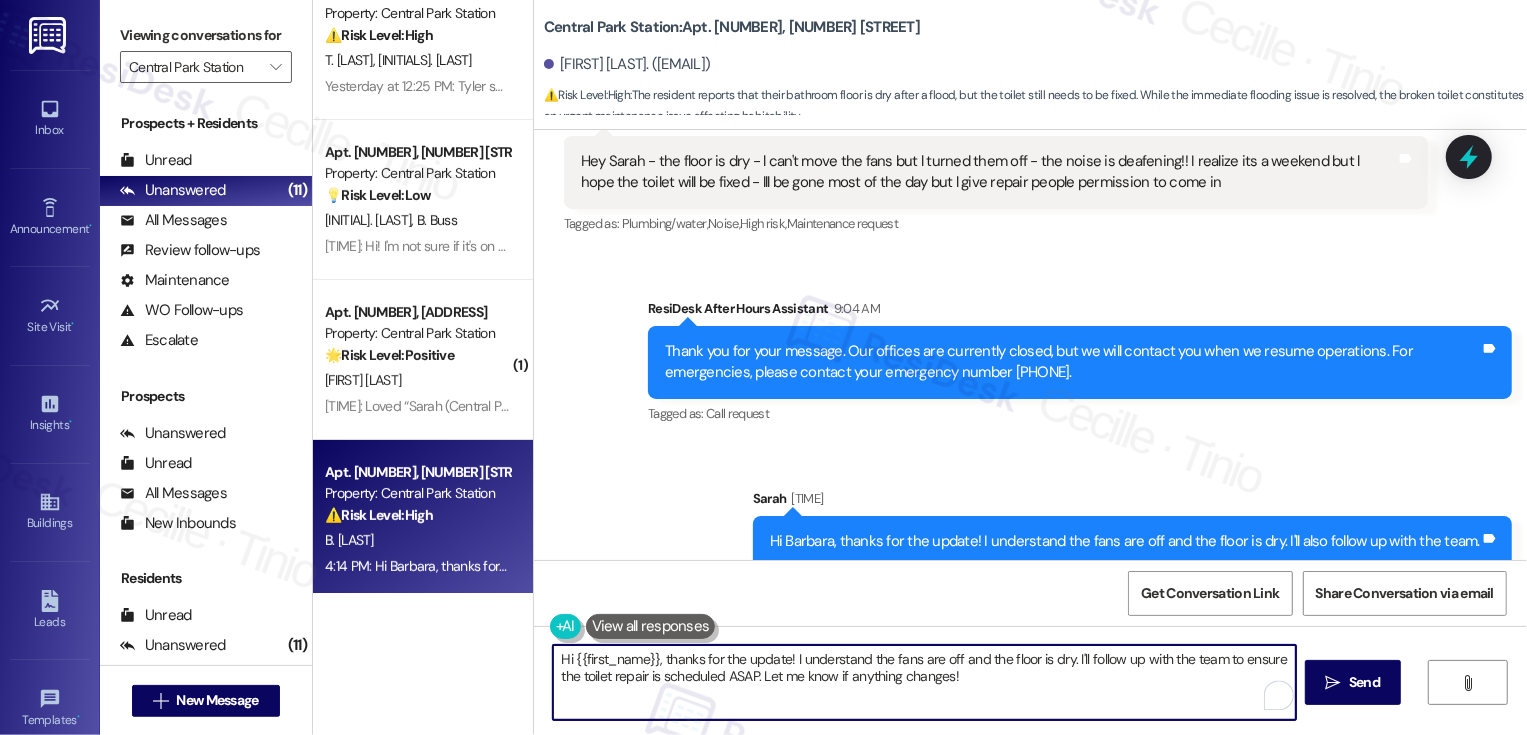 scroll, scrollTop: 1308, scrollLeft: 0, axis: vertical 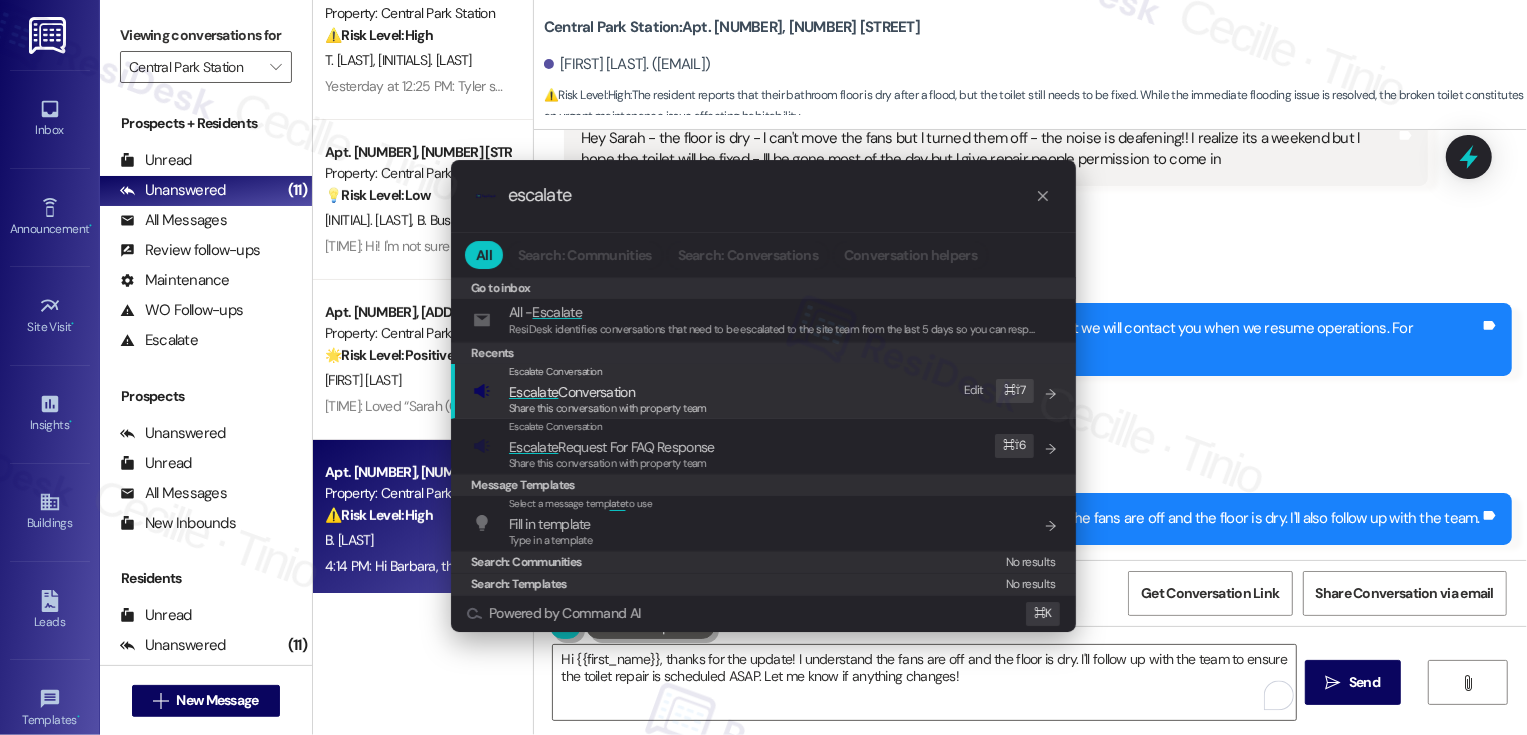 type on "escalate" 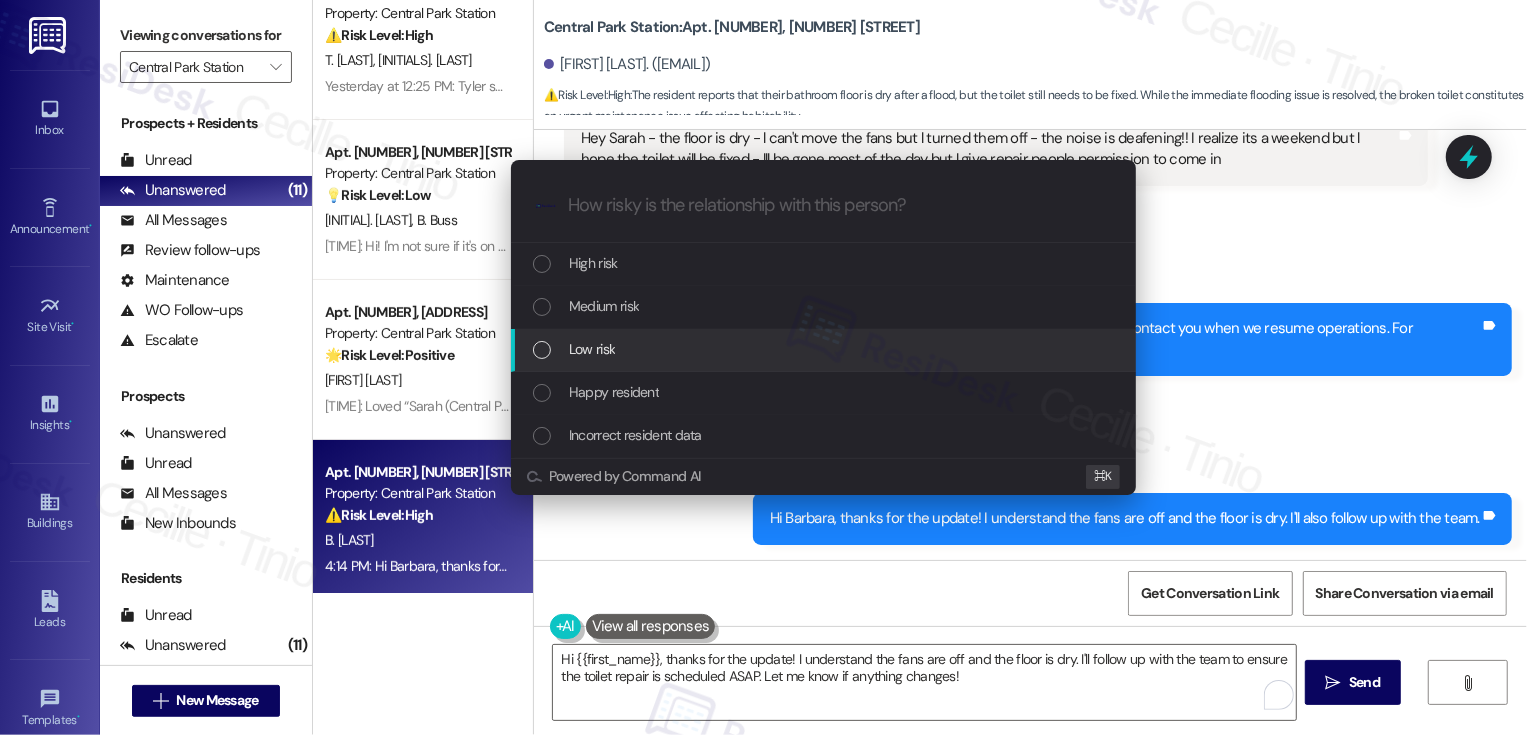 click at bounding box center [542, 350] 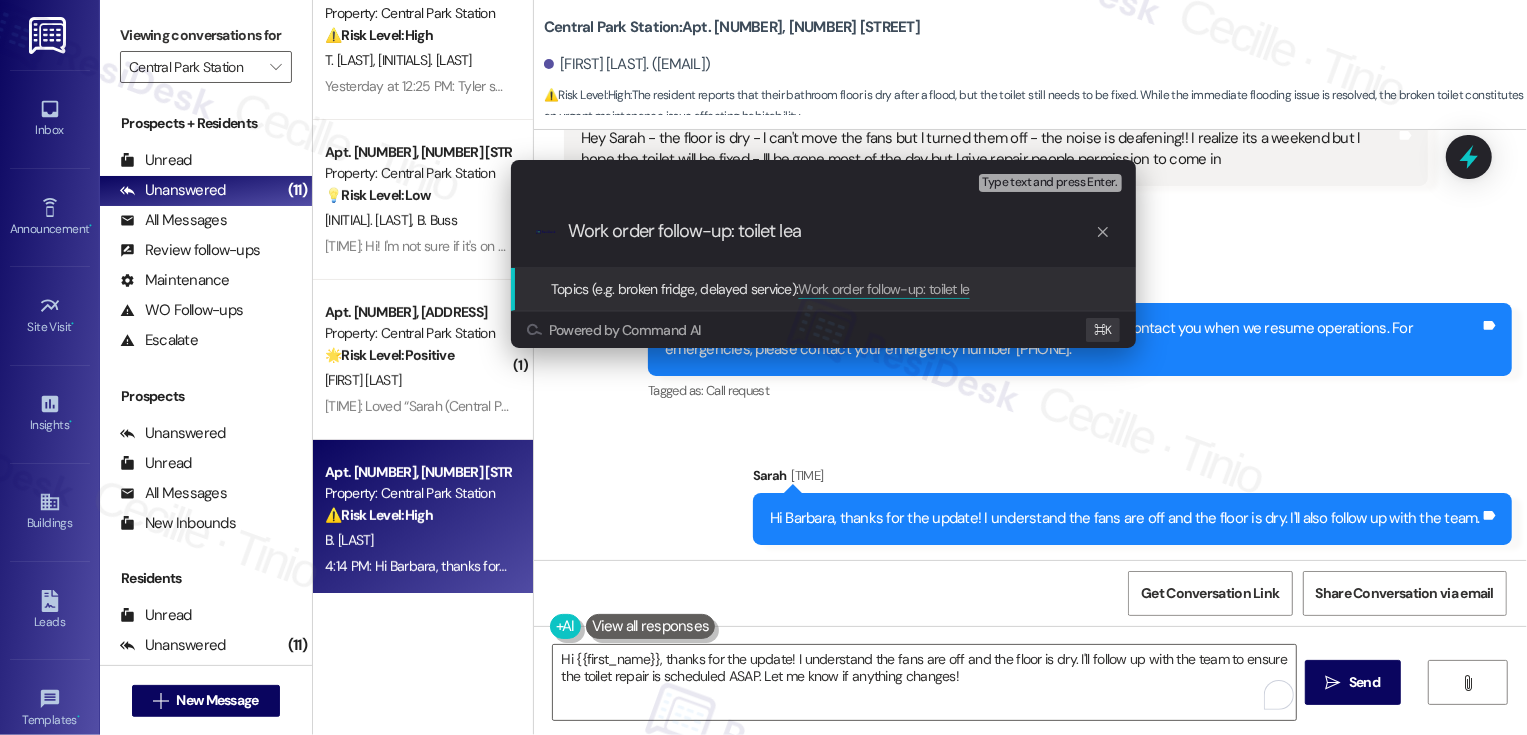 type on "Work order follow-up: toilet leak" 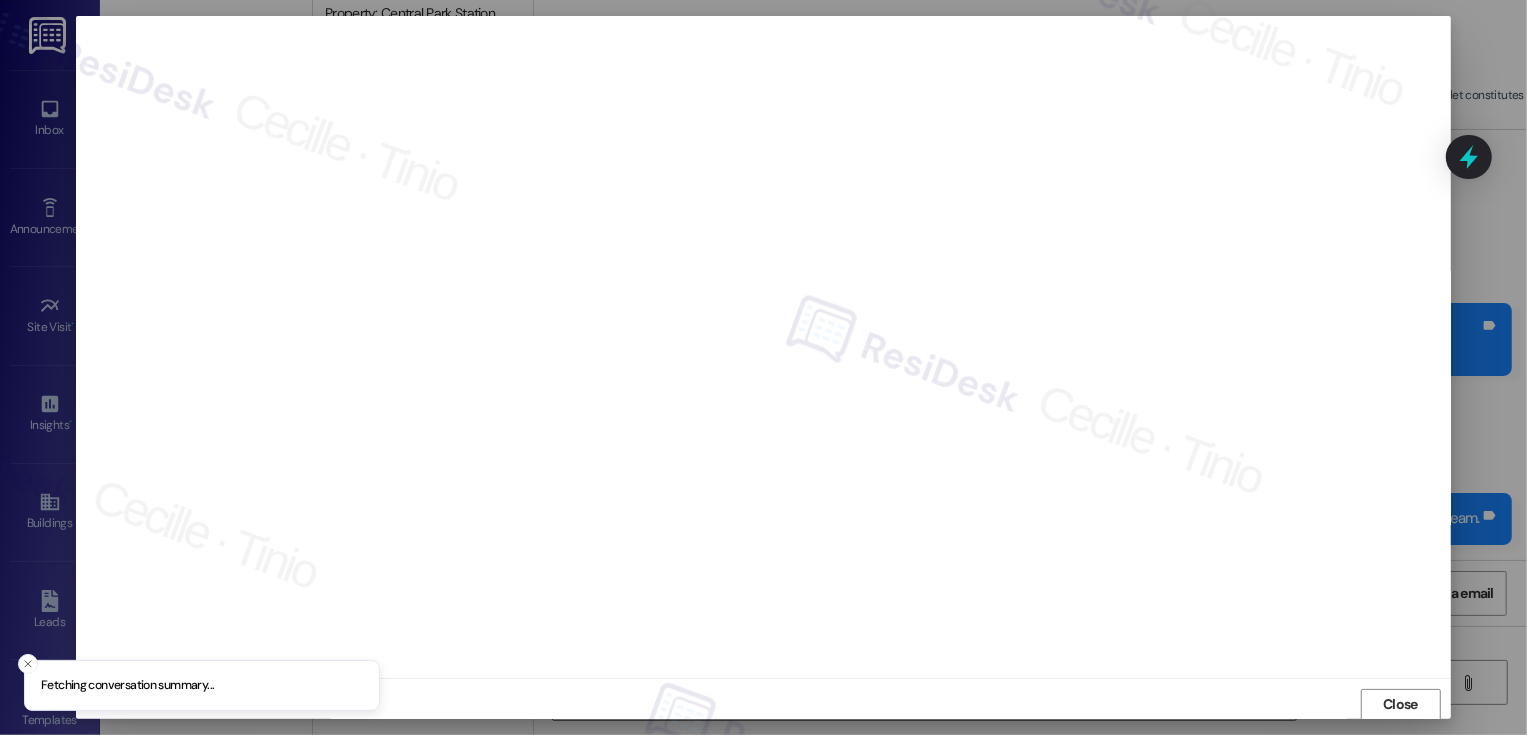 scroll, scrollTop: 1, scrollLeft: 0, axis: vertical 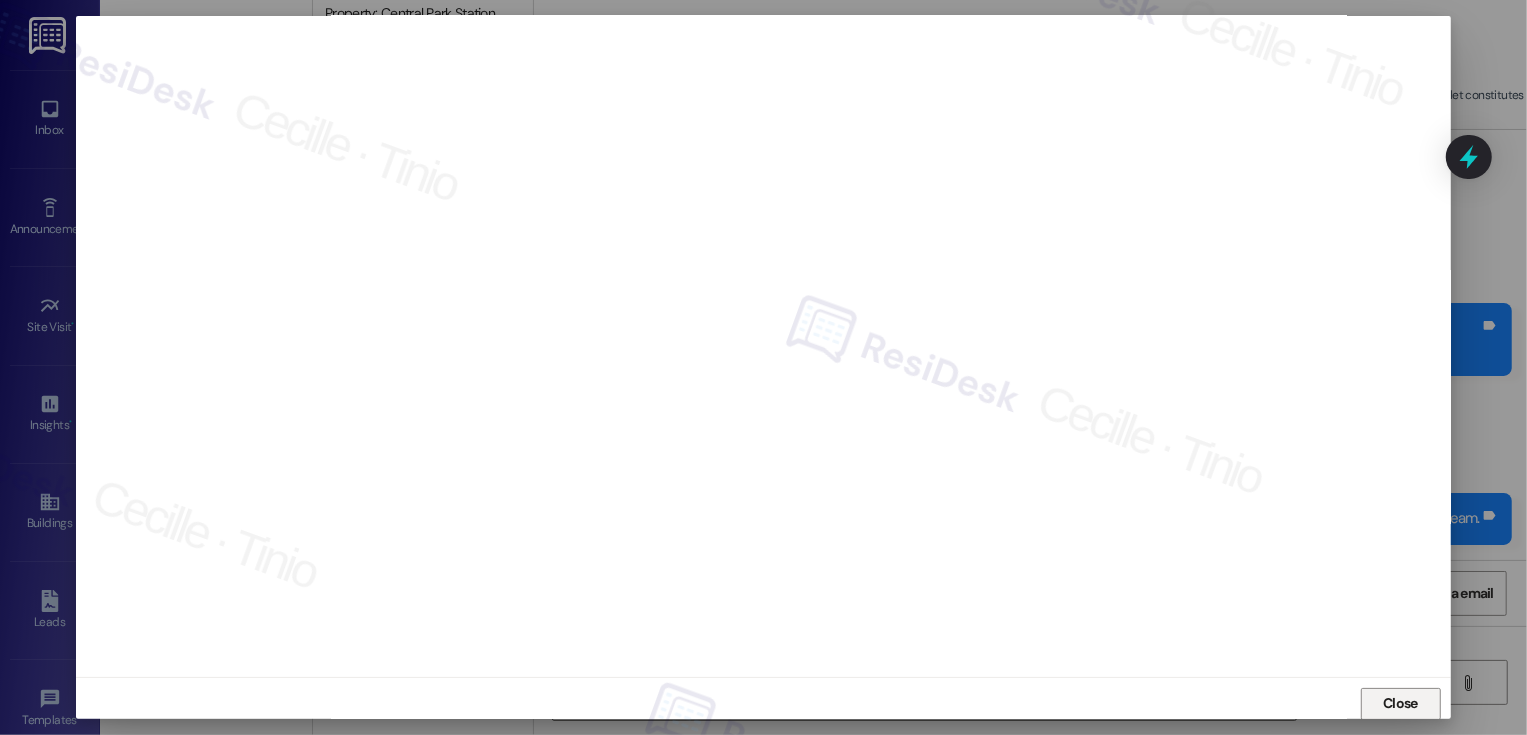 click on "Close" at bounding box center [1401, 704] 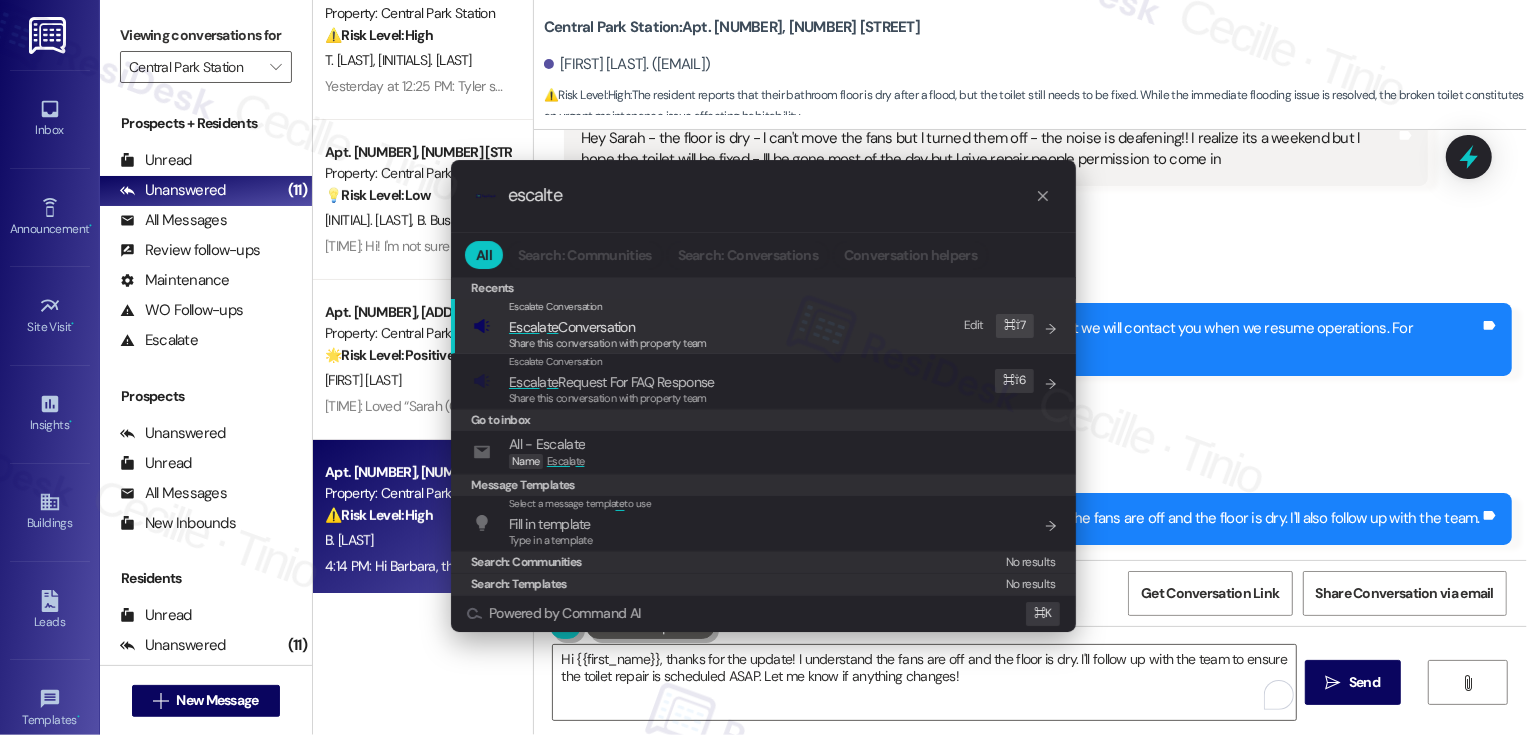 type on "escalte" 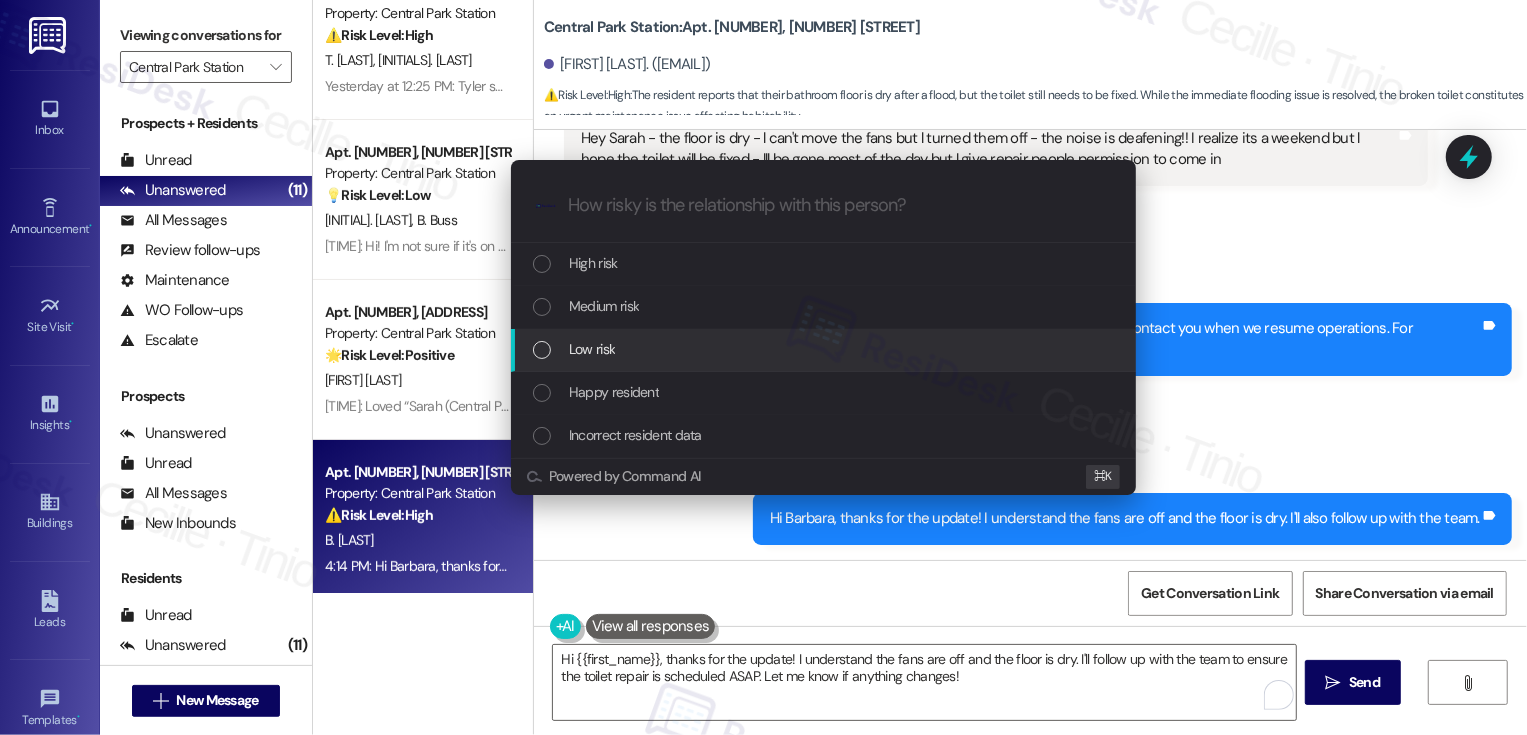 click on "Low risk" at bounding box center (825, 349) 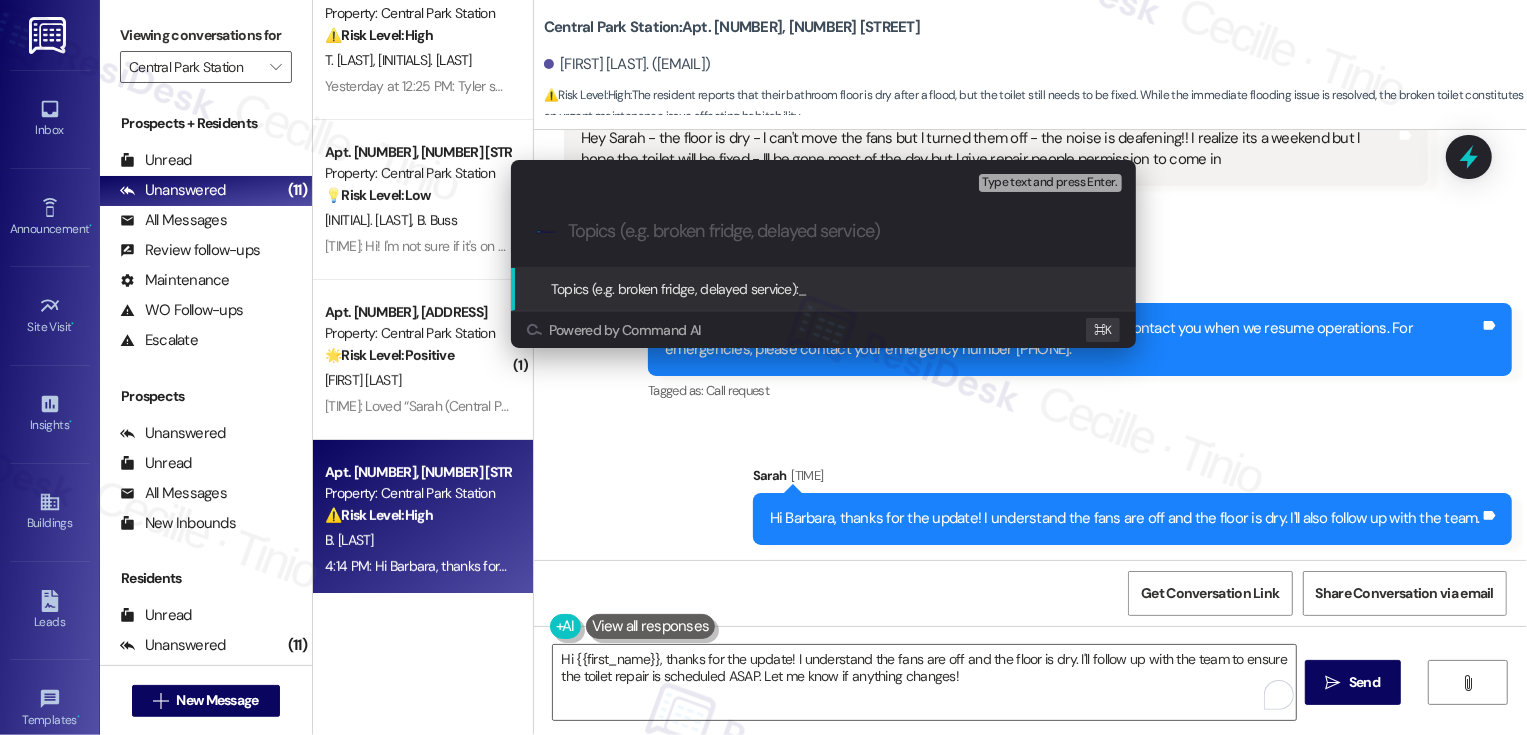 paste on "Work order follow-up: toilet leak" 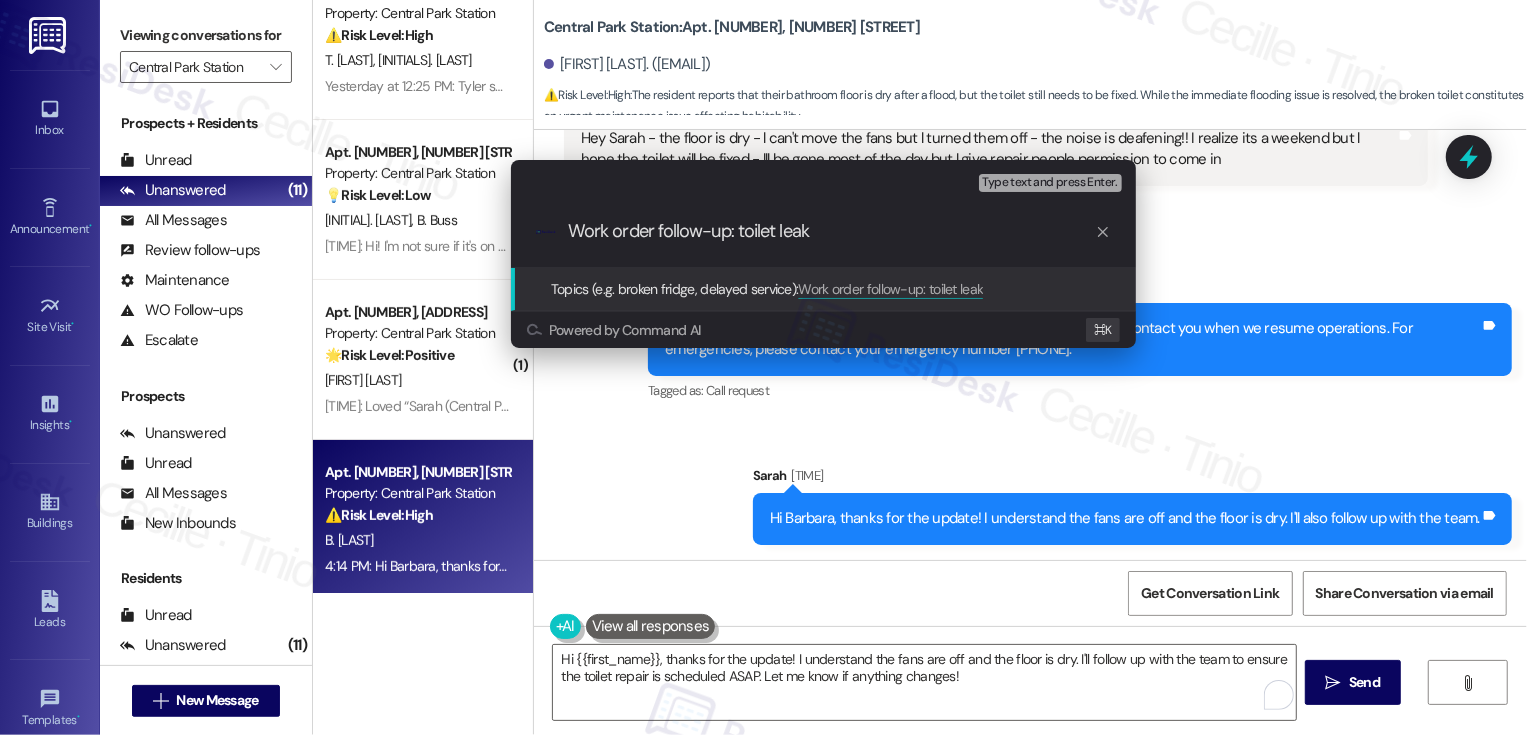 type 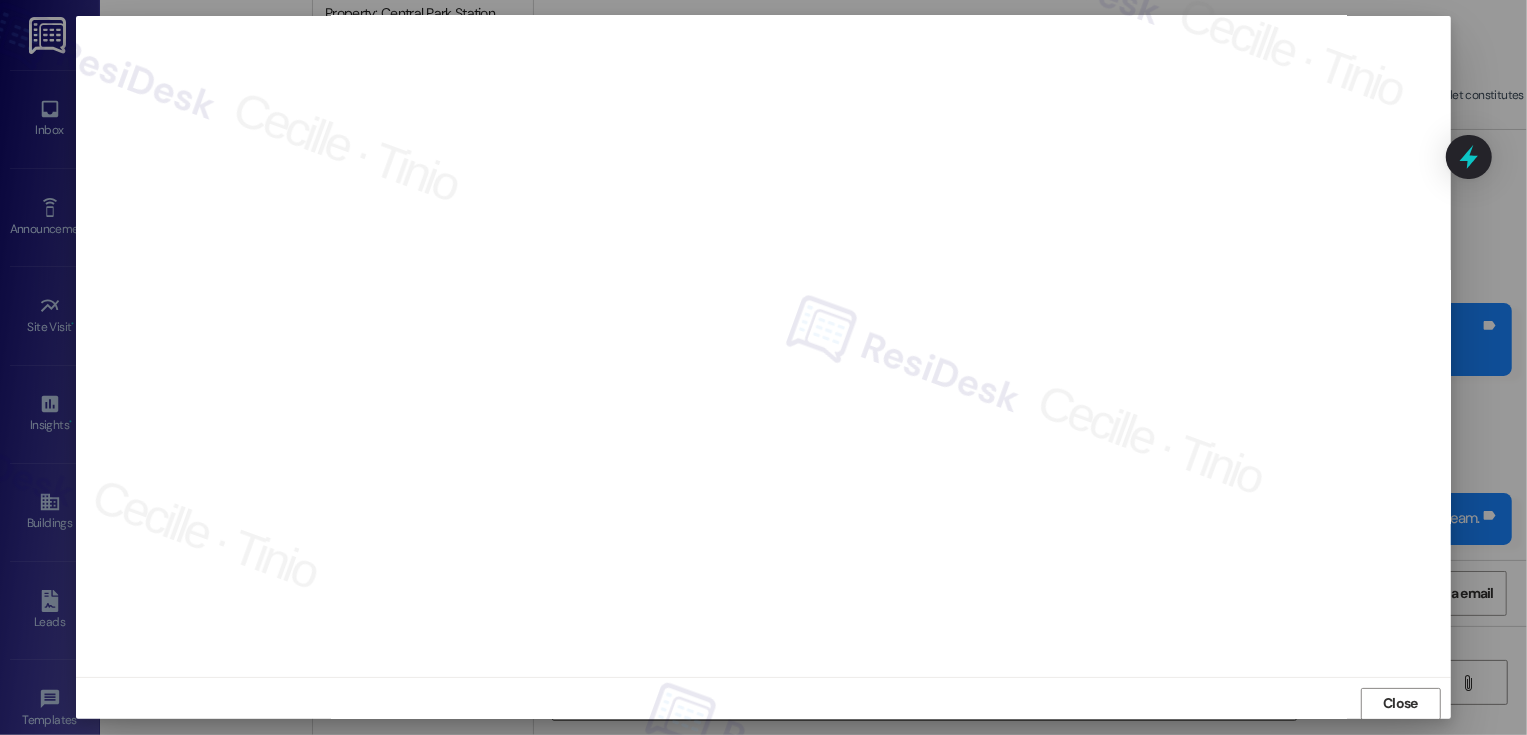 scroll, scrollTop: 11, scrollLeft: 0, axis: vertical 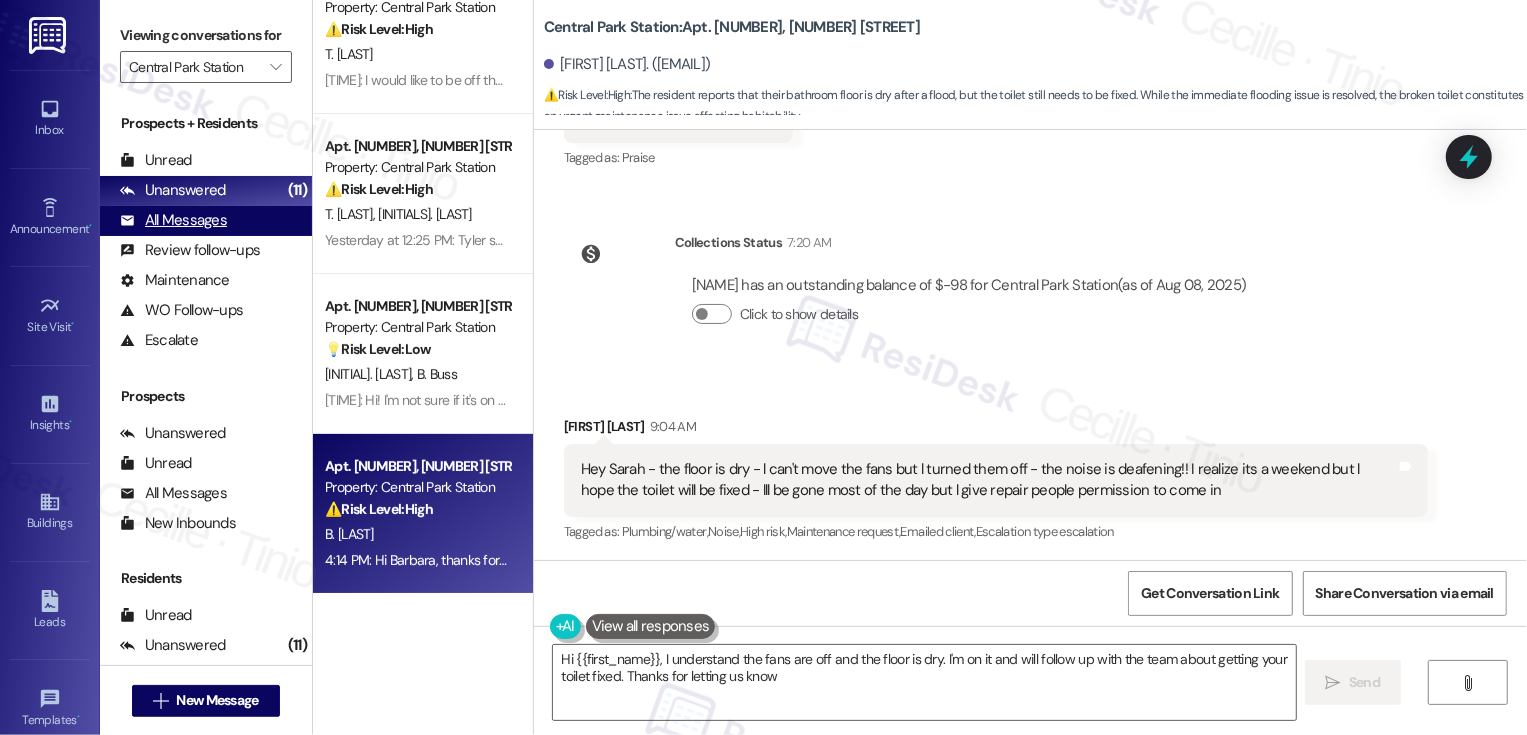 click on "All Messages (undefined)" at bounding box center [206, 221] 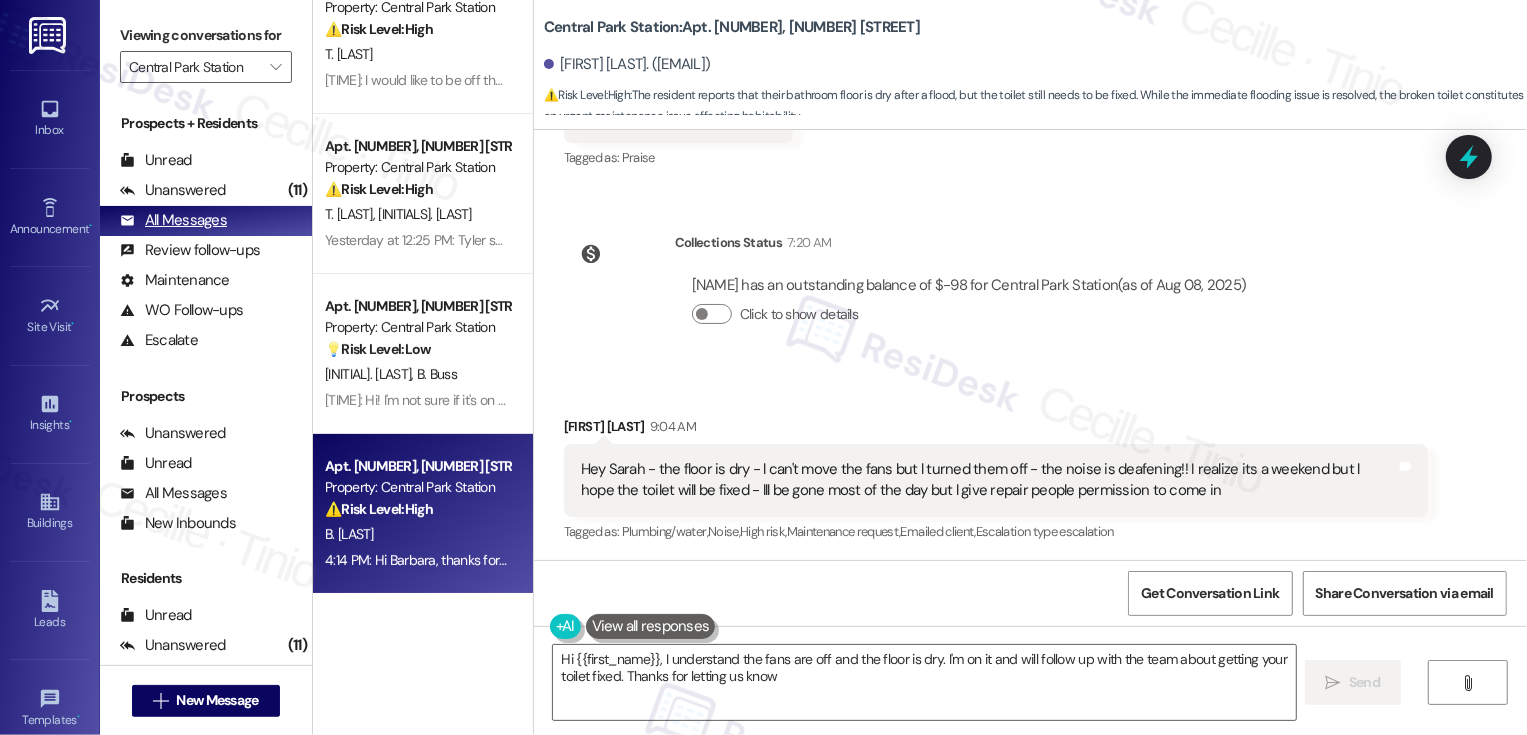 type on "Hi {{first_name}}, I understand the fans are off and the floor is dry. I'm on it and will follow up with the team about getting your toilet fixed. Thanks for letting us know!" 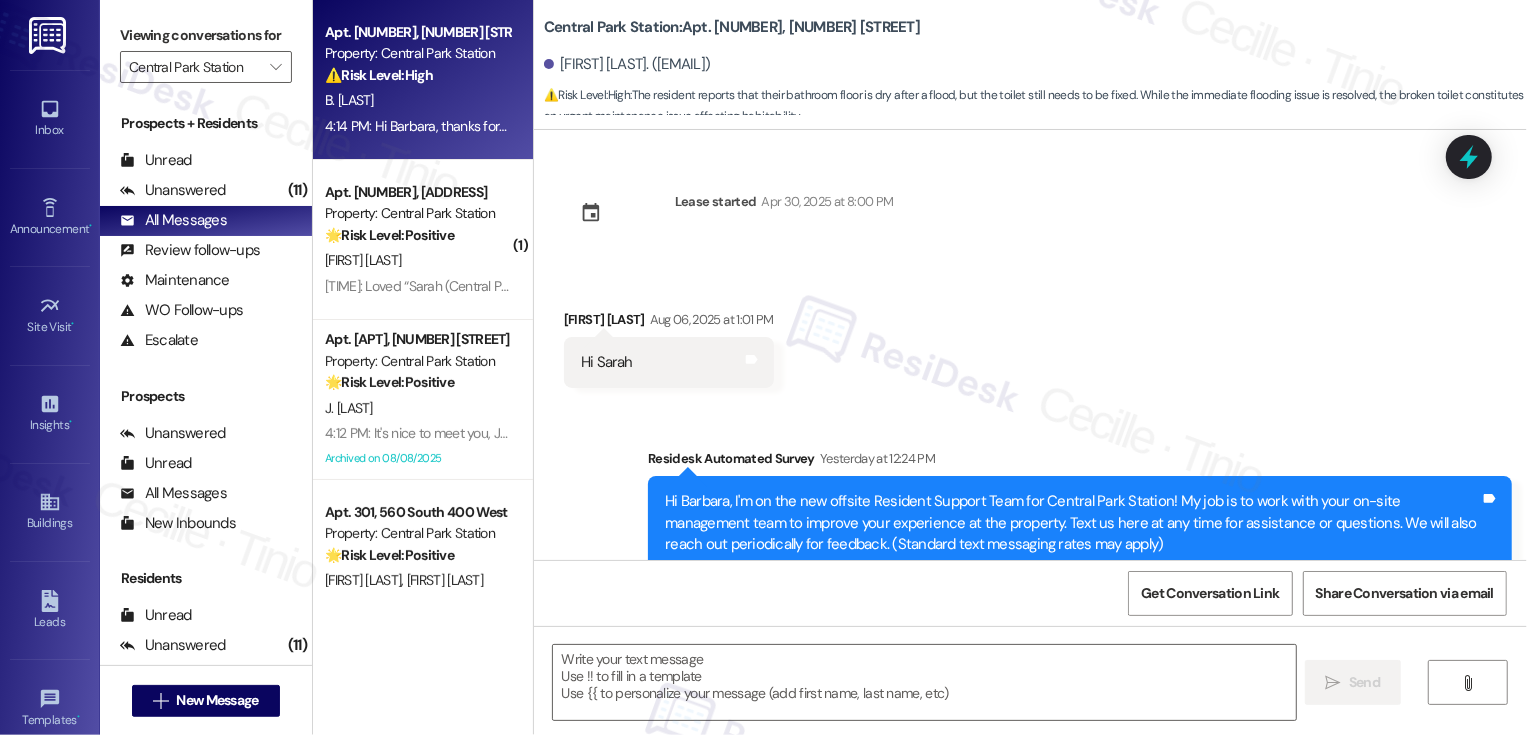click on "Property: Central Park Station" at bounding box center (417, 213) 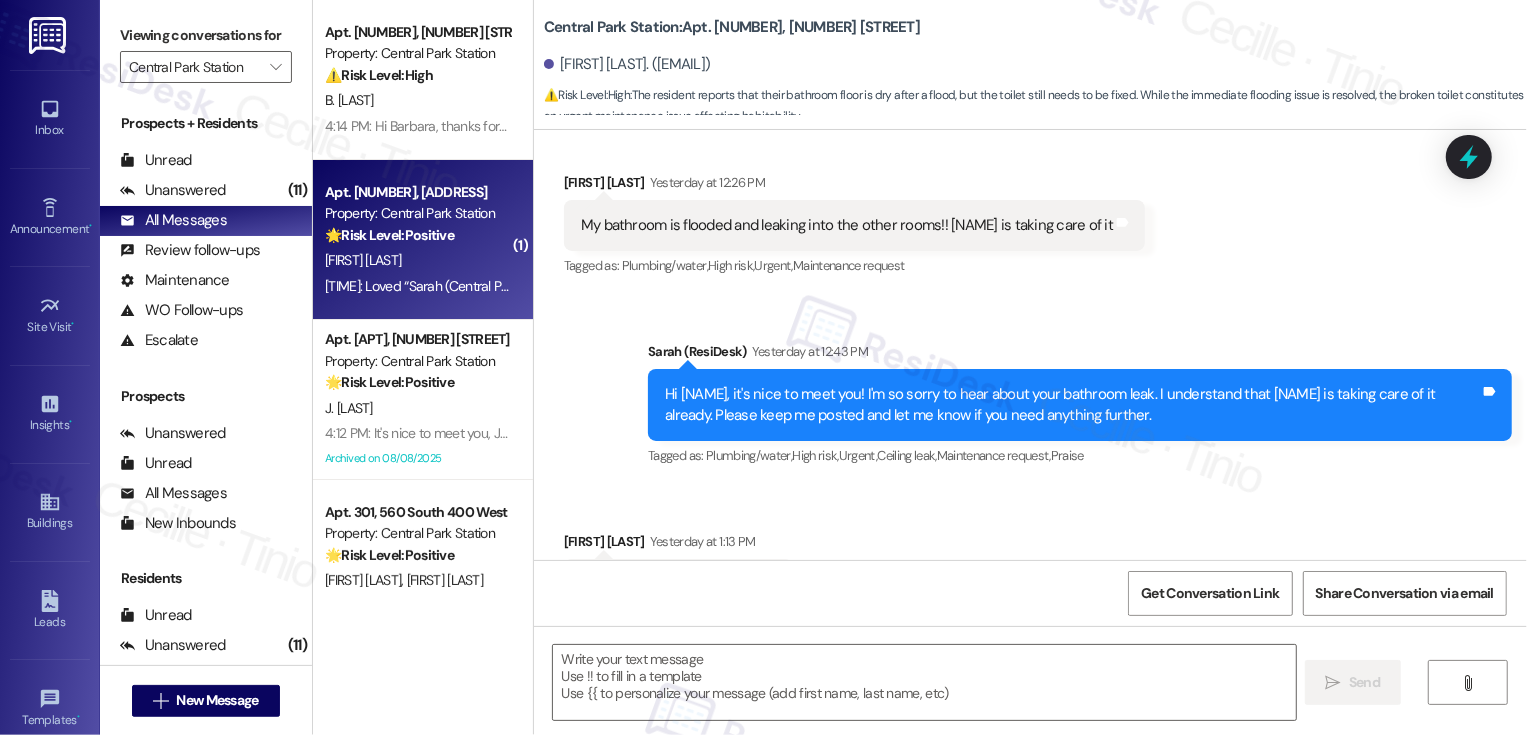 scroll, scrollTop: 923, scrollLeft: 0, axis: vertical 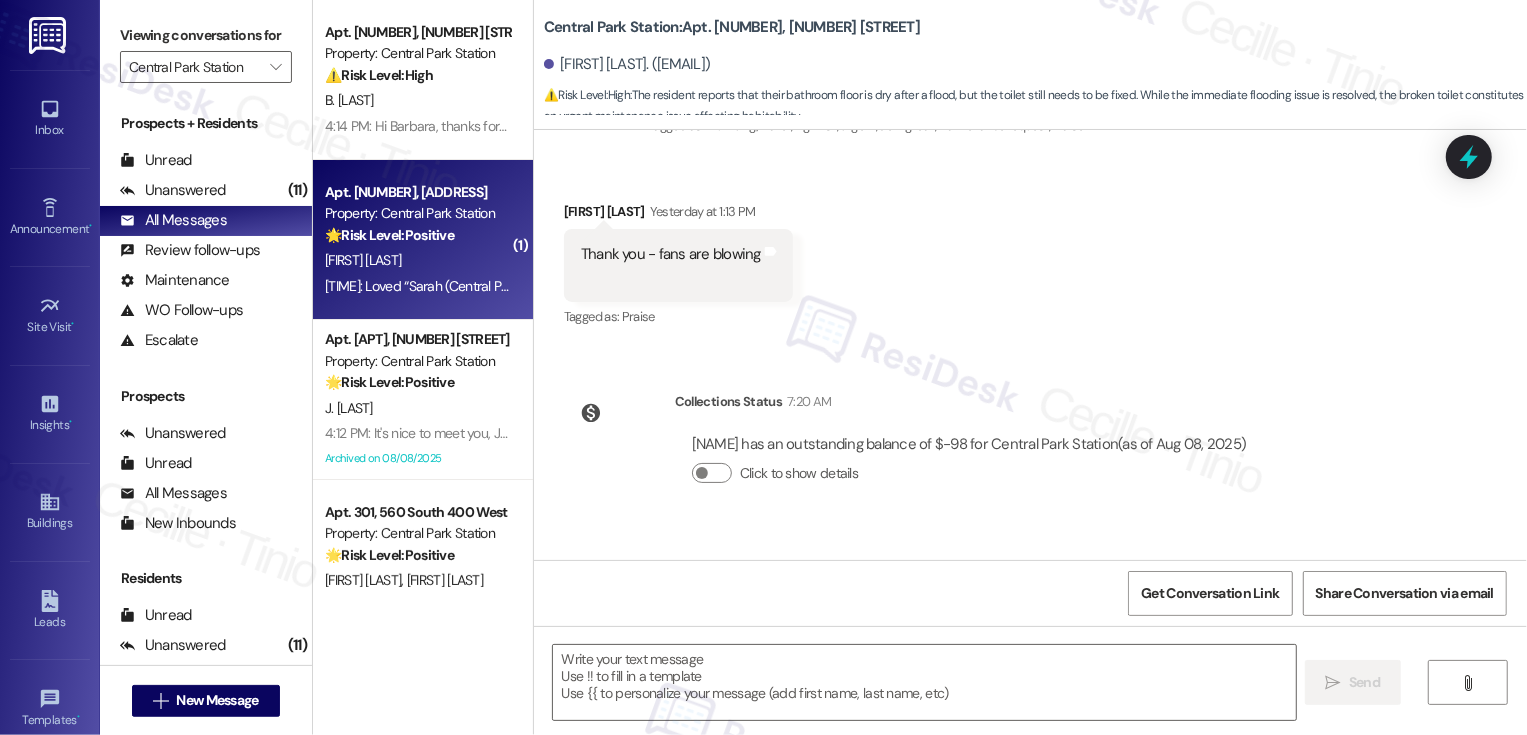 click on "Property: Central Park Station" at bounding box center [417, 213] 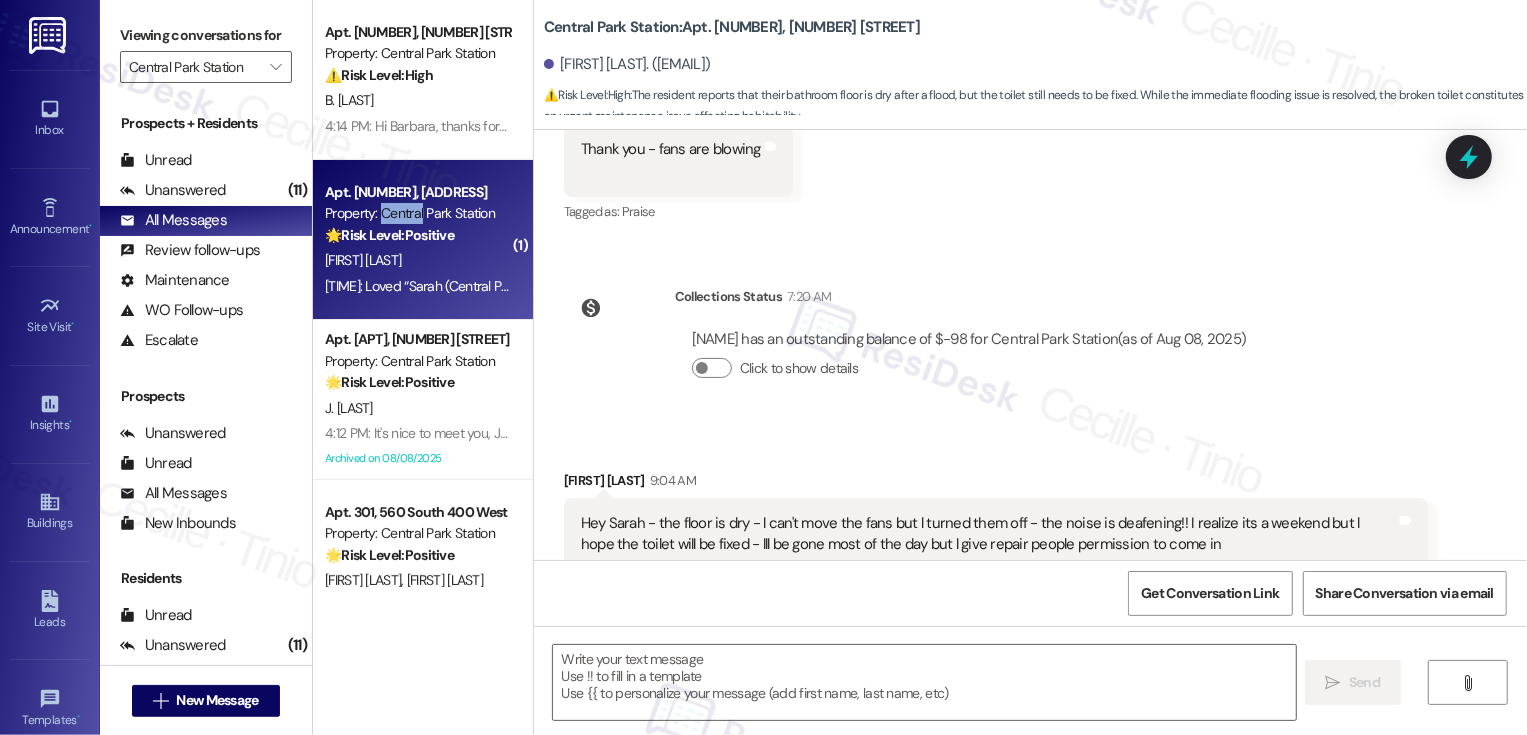 scroll, scrollTop: 0, scrollLeft: 0, axis: both 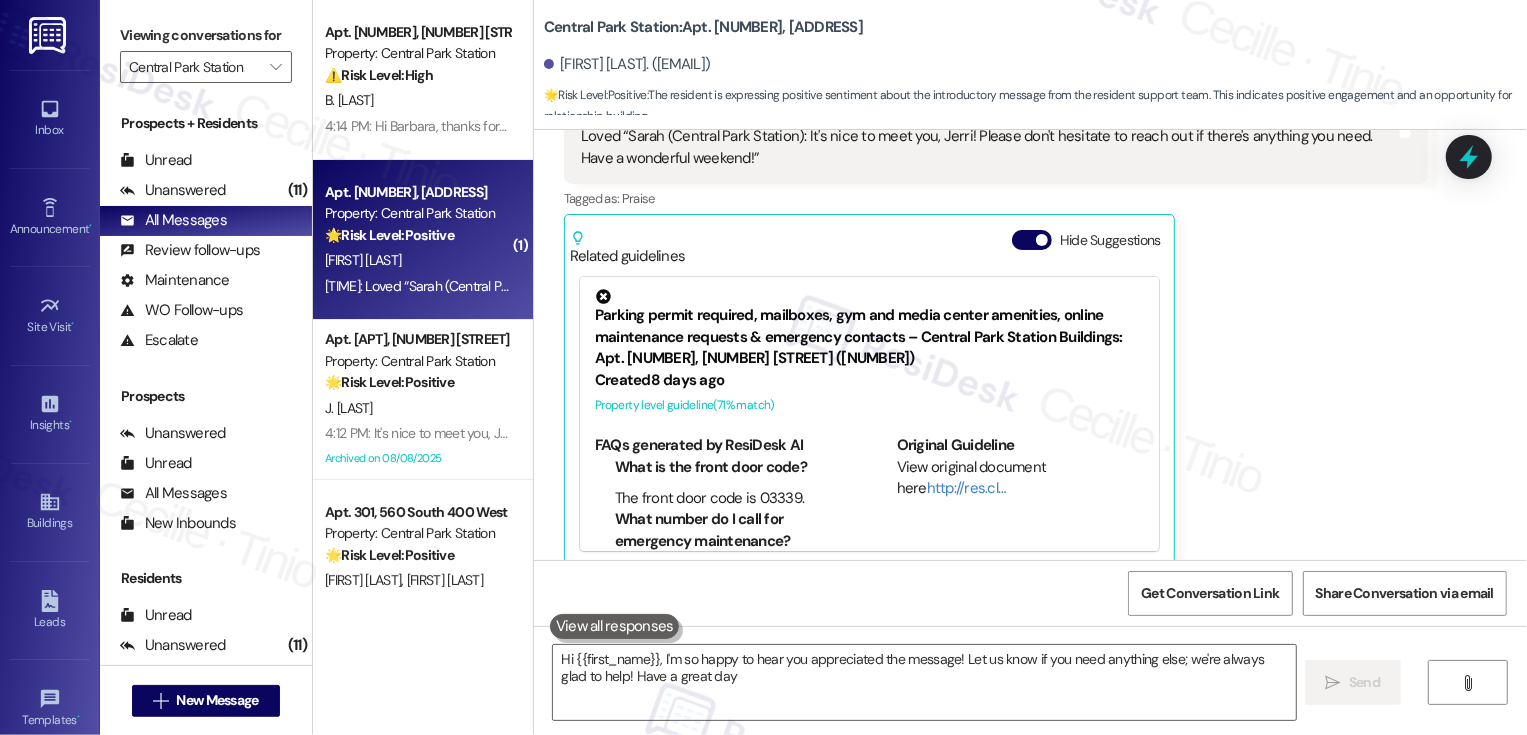type on "Hi {{first_name}}, I'm so happy to hear you appreciated the message! Let us know if you need anything else; we're always glad to help! Have a great day!" 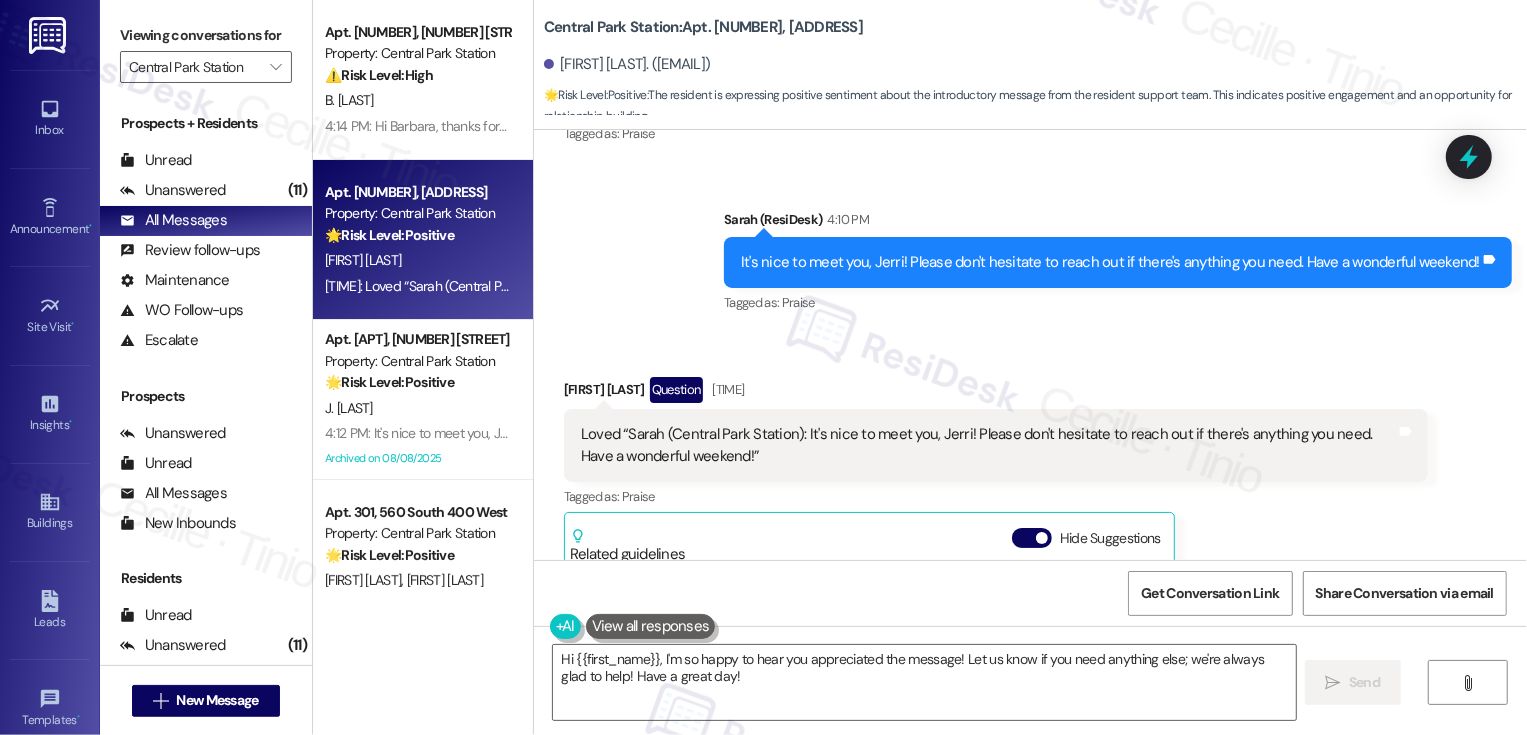 scroll, scrollTop: 801, scrollLeft: 0, axis: vertical 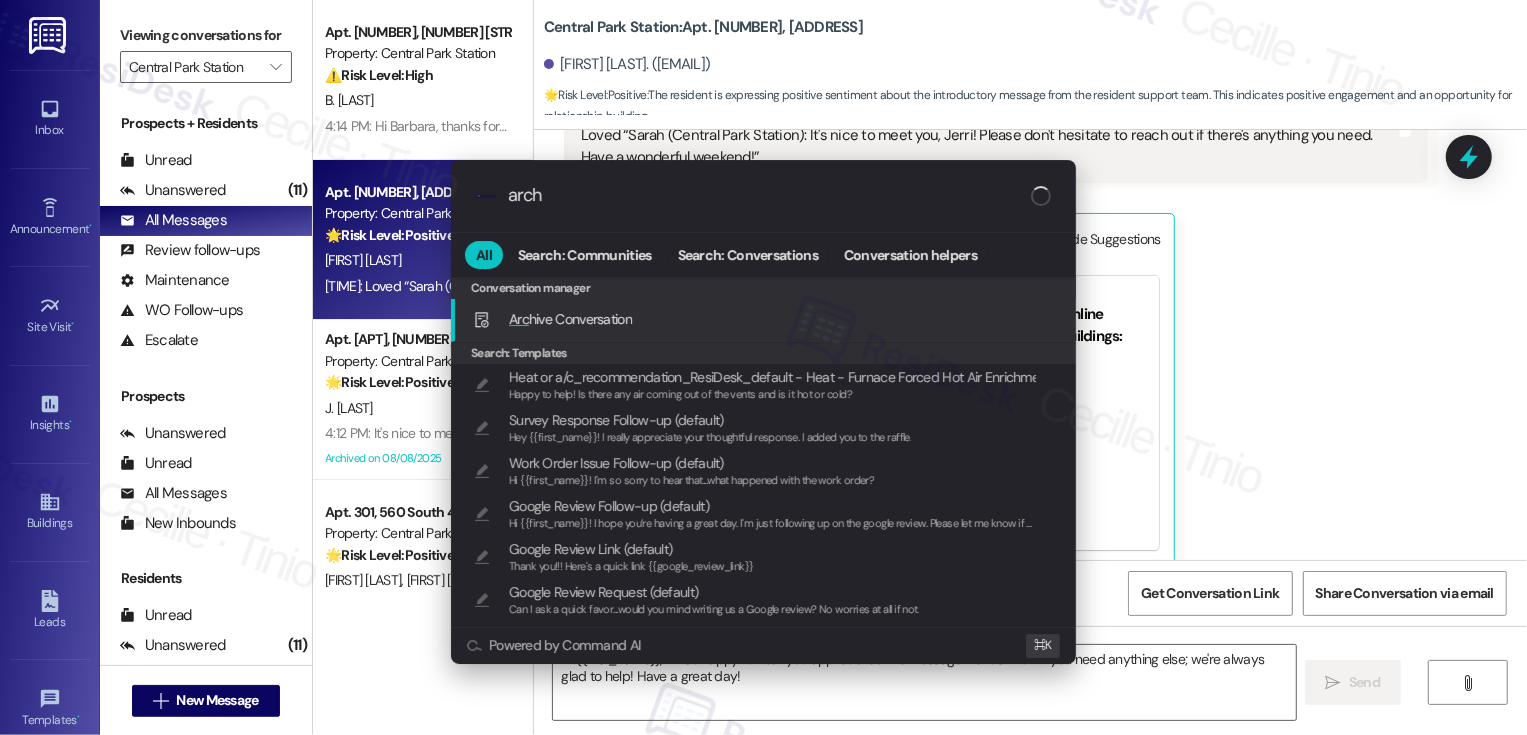 type on "archi" 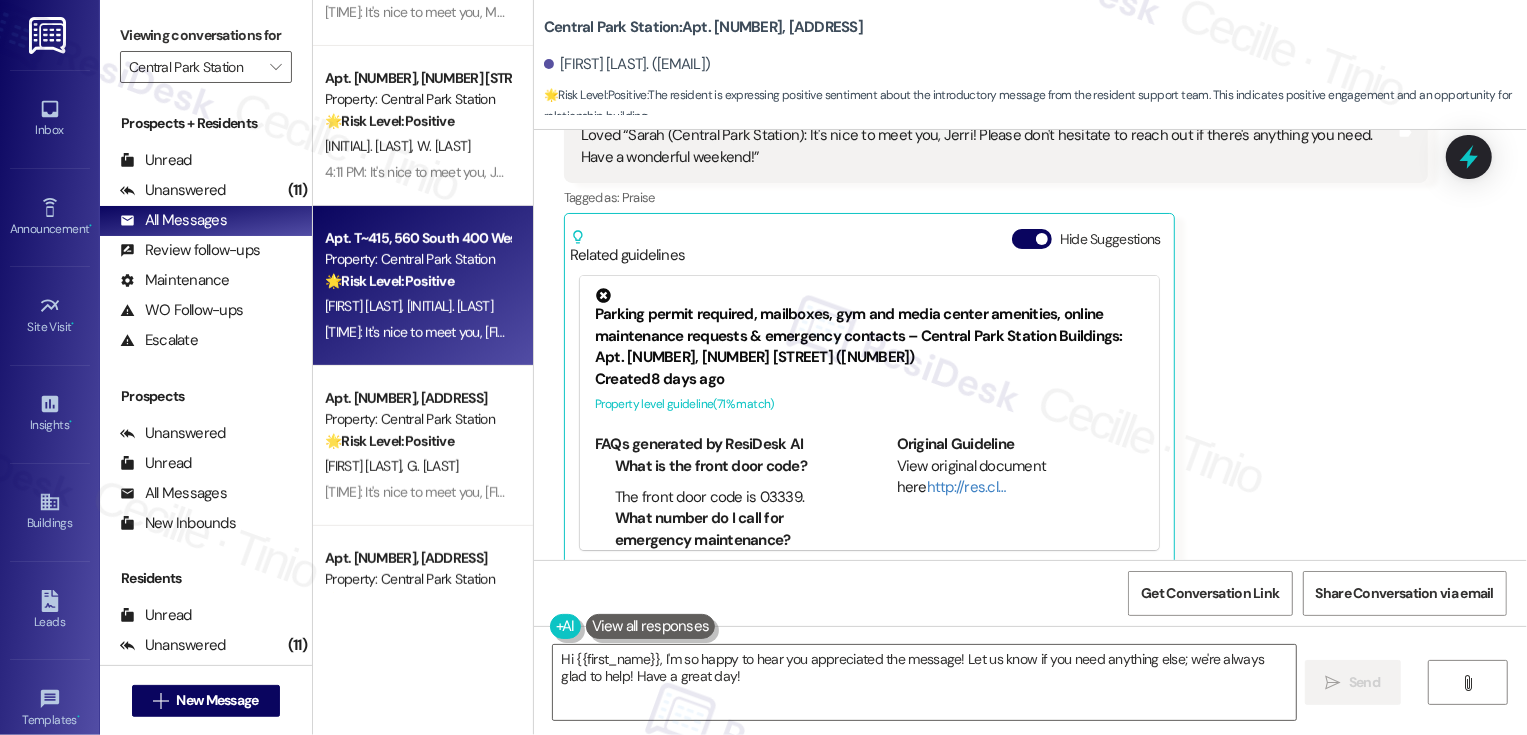scroll, scrollTop: 1071, scrollLeft: 0, axis: vertical 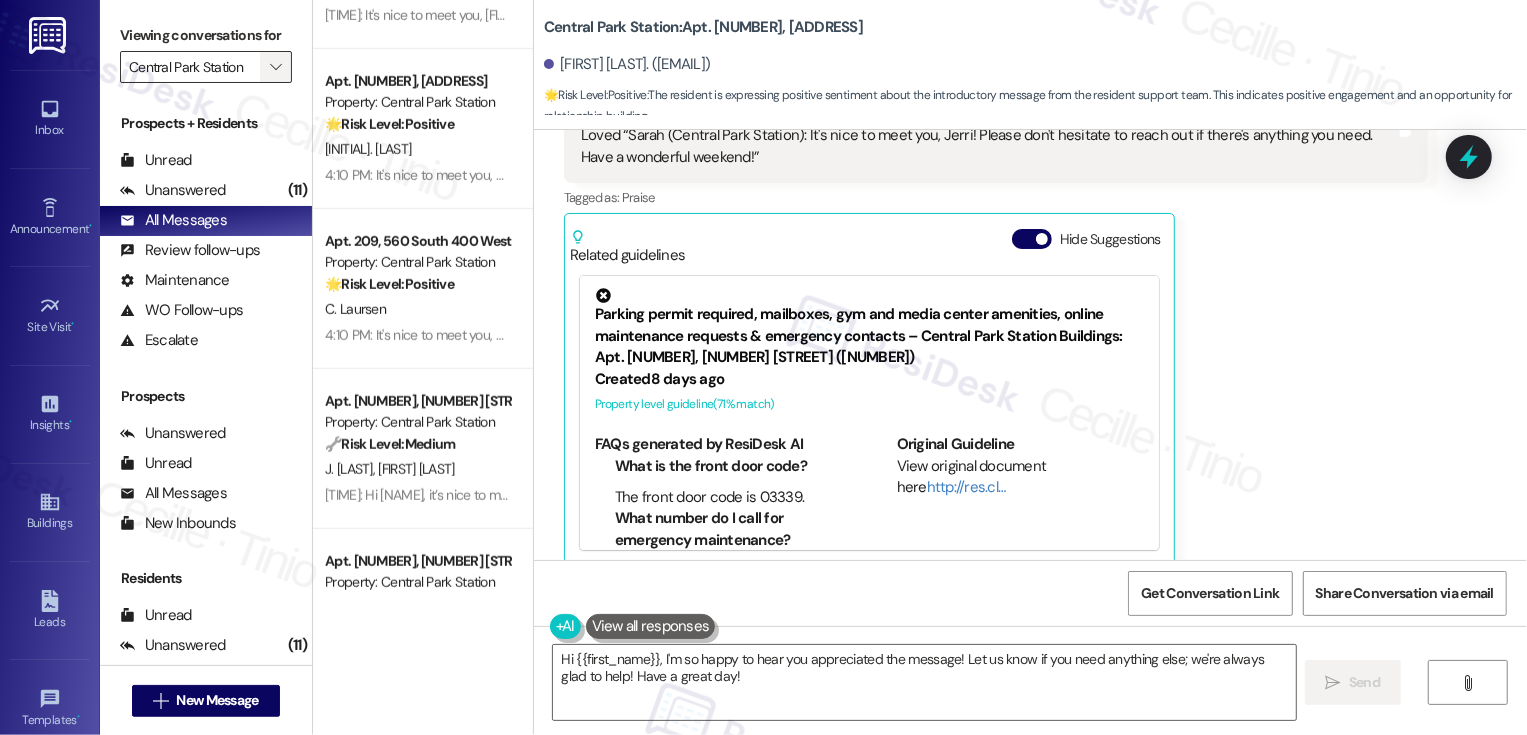 click on "" at bounding box center [276, 67] 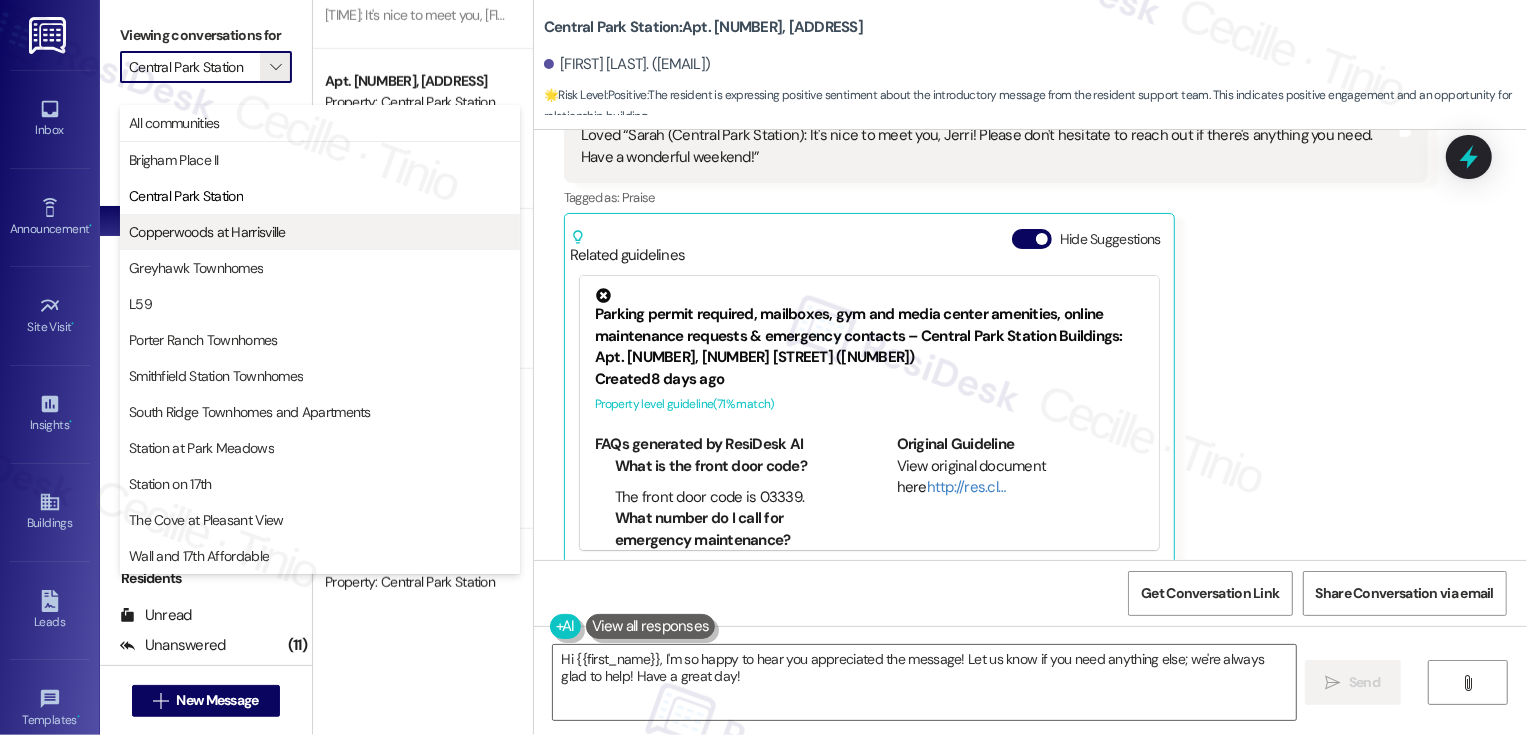 click on "Copperwoods at Harrisville" at bounding box center (207, 232) 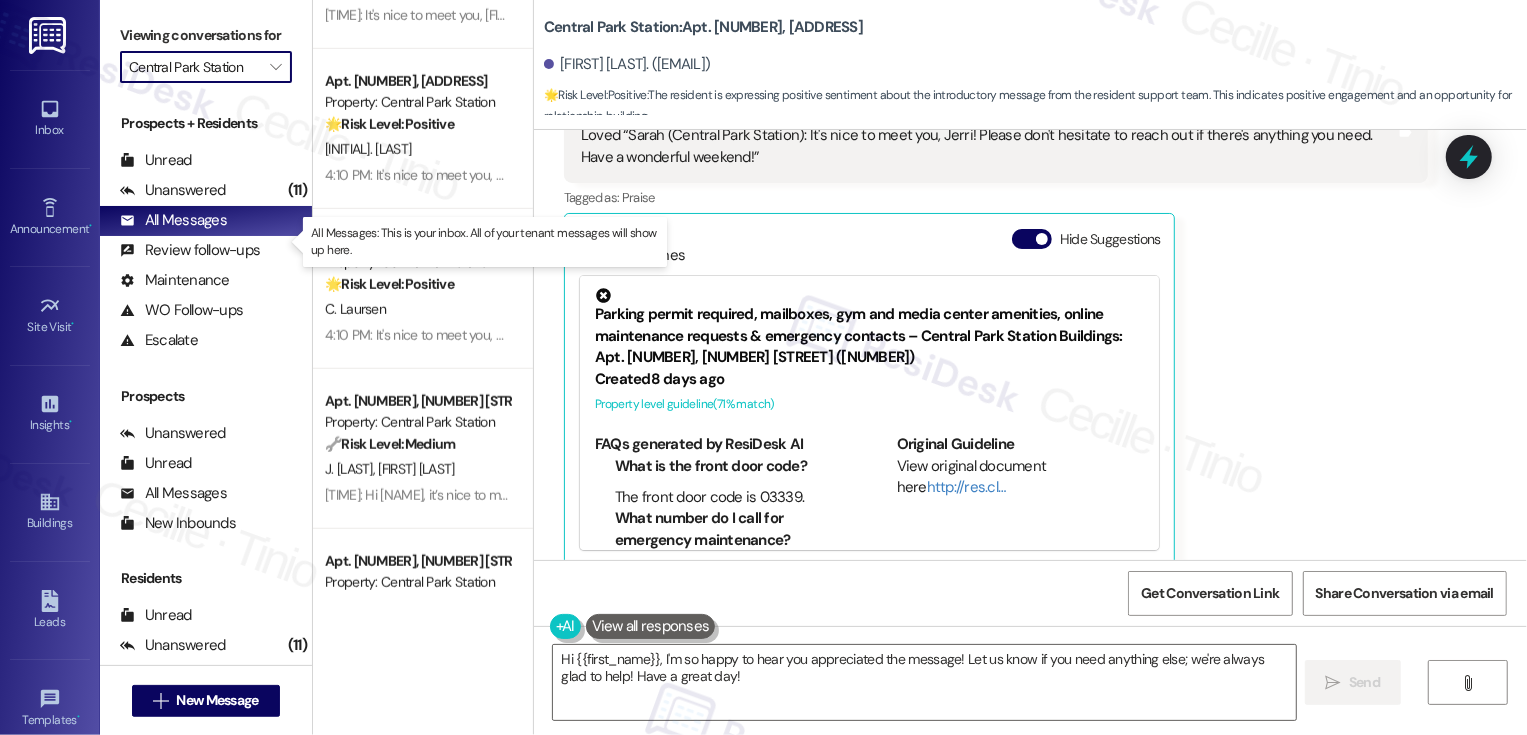 type on "Copperwoods at Harrisville" 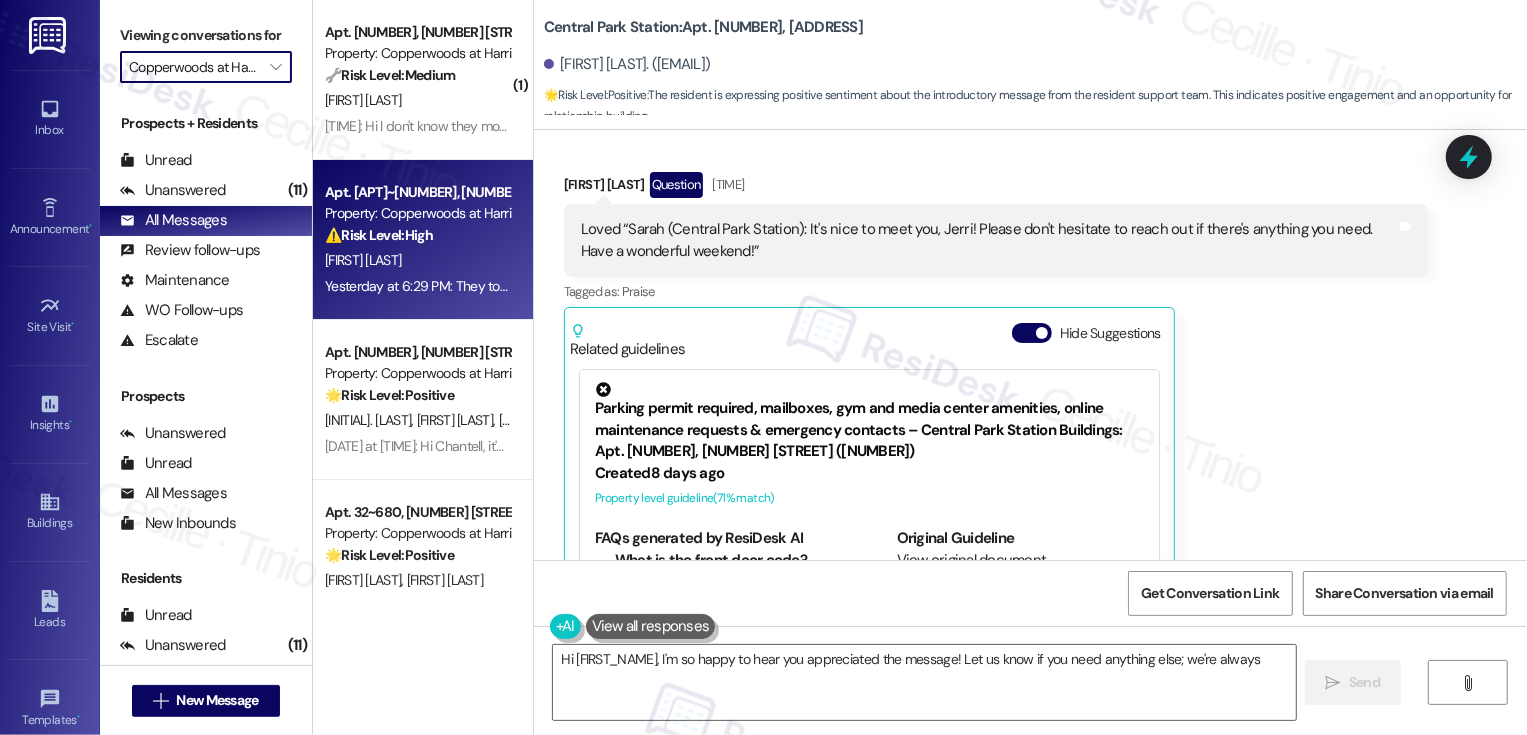 scroll, scrollTop: 800, scrollLeft: 0, axis: vertical 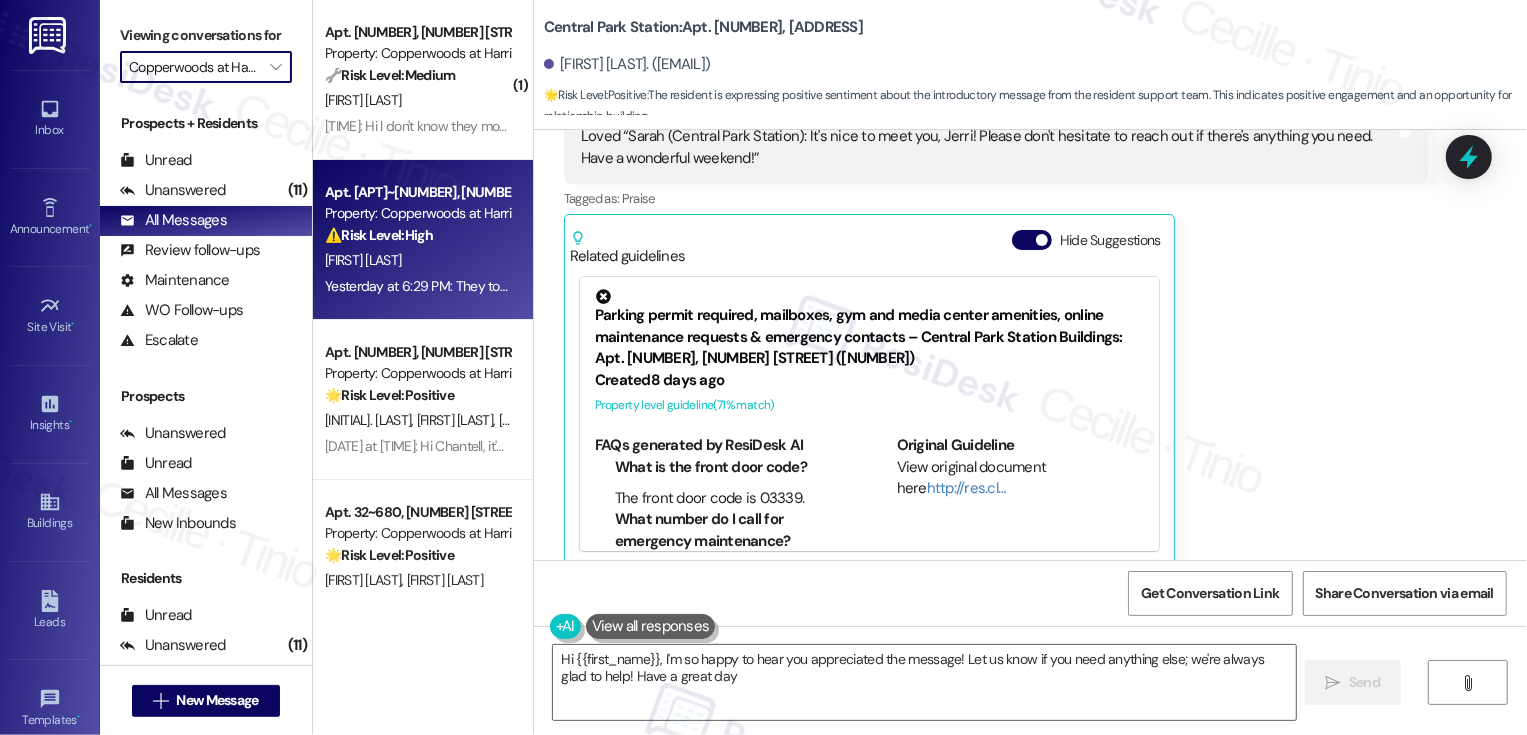 type on "Hi {{first_name}}, I'm so happy to hear you appreciated the message! Let us know if you need anything else; we're always glad to help! Have a great day!" 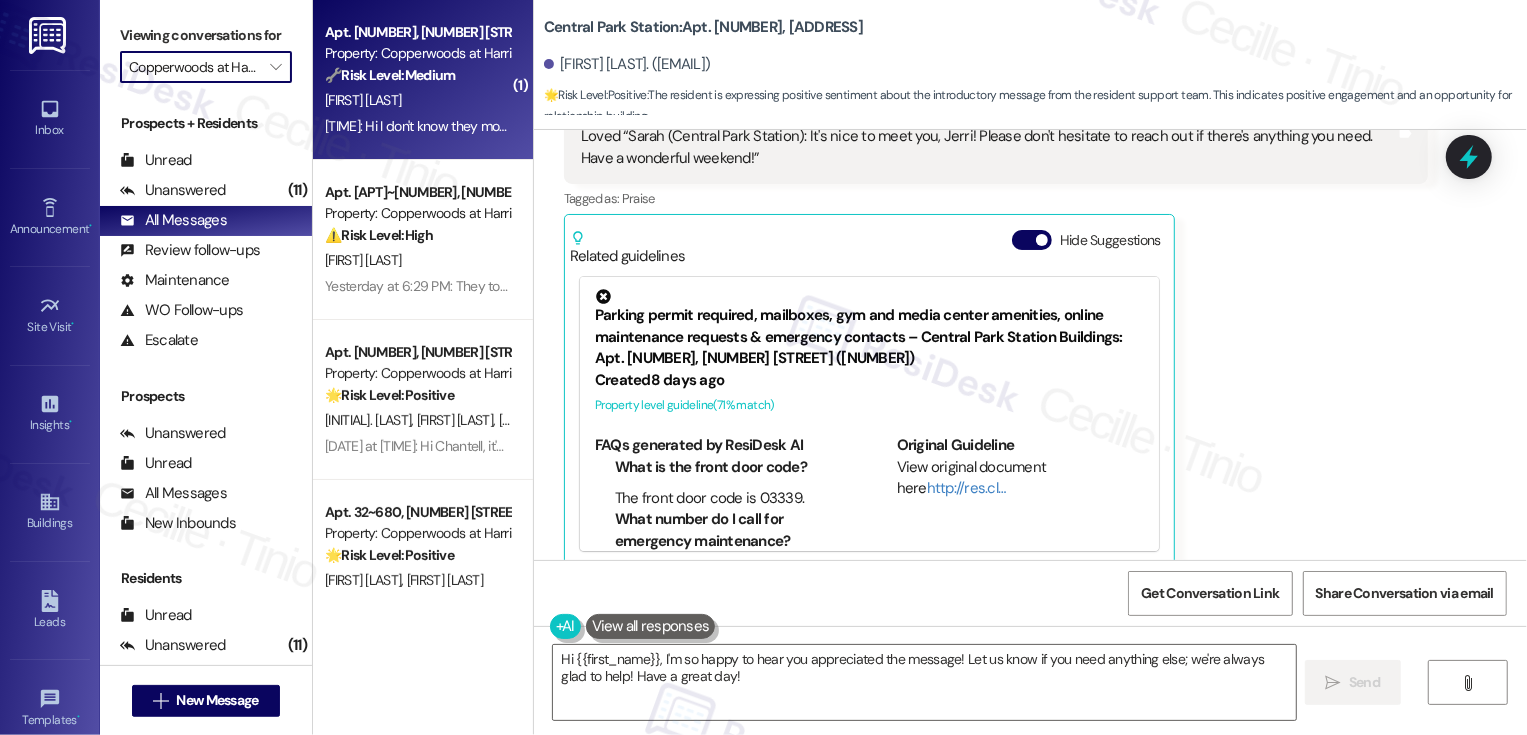 click on "Property: Copperwoods at Harrisville" at bounding box center [417, 53] 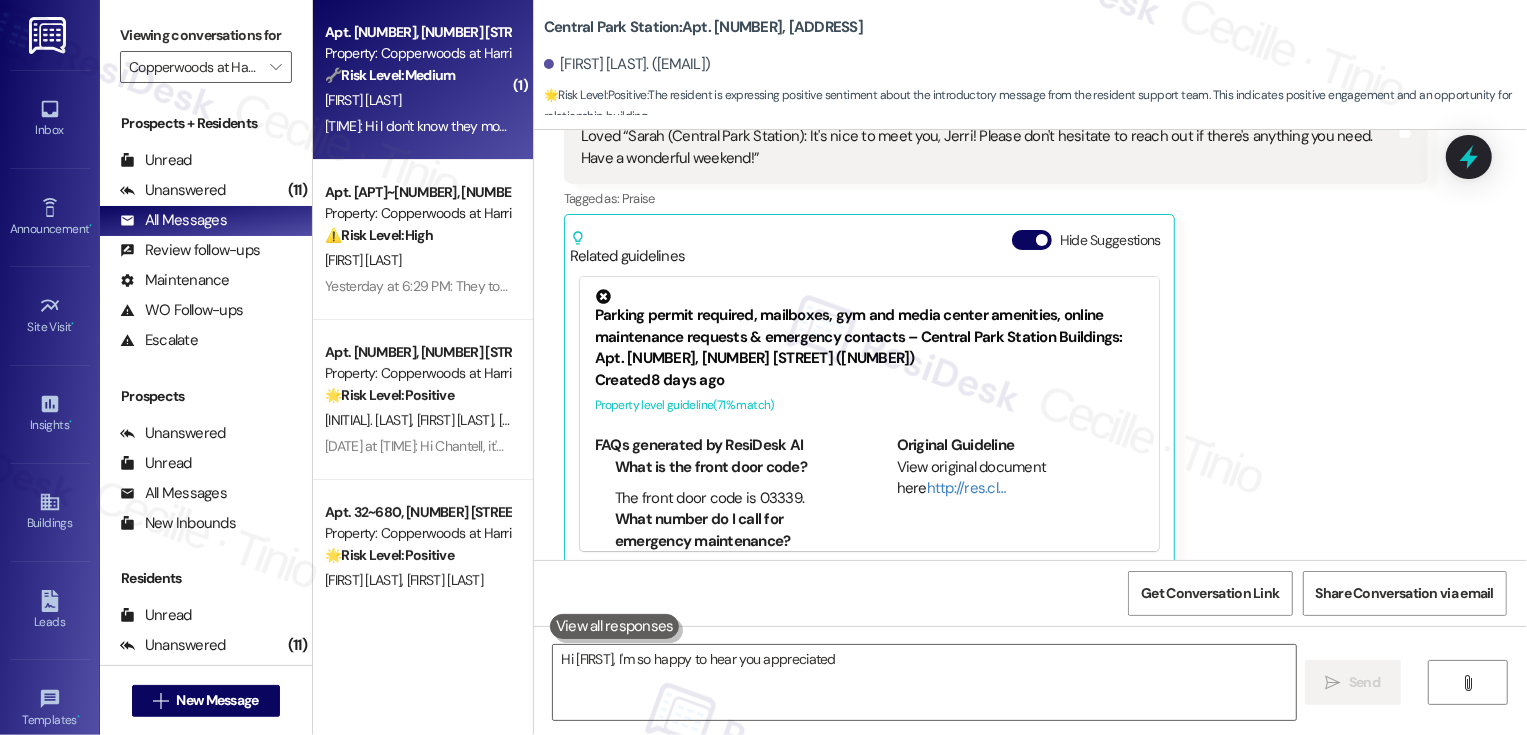 click on "Property: Copperwoods at Harrisville" at bounding box center (417, 53) 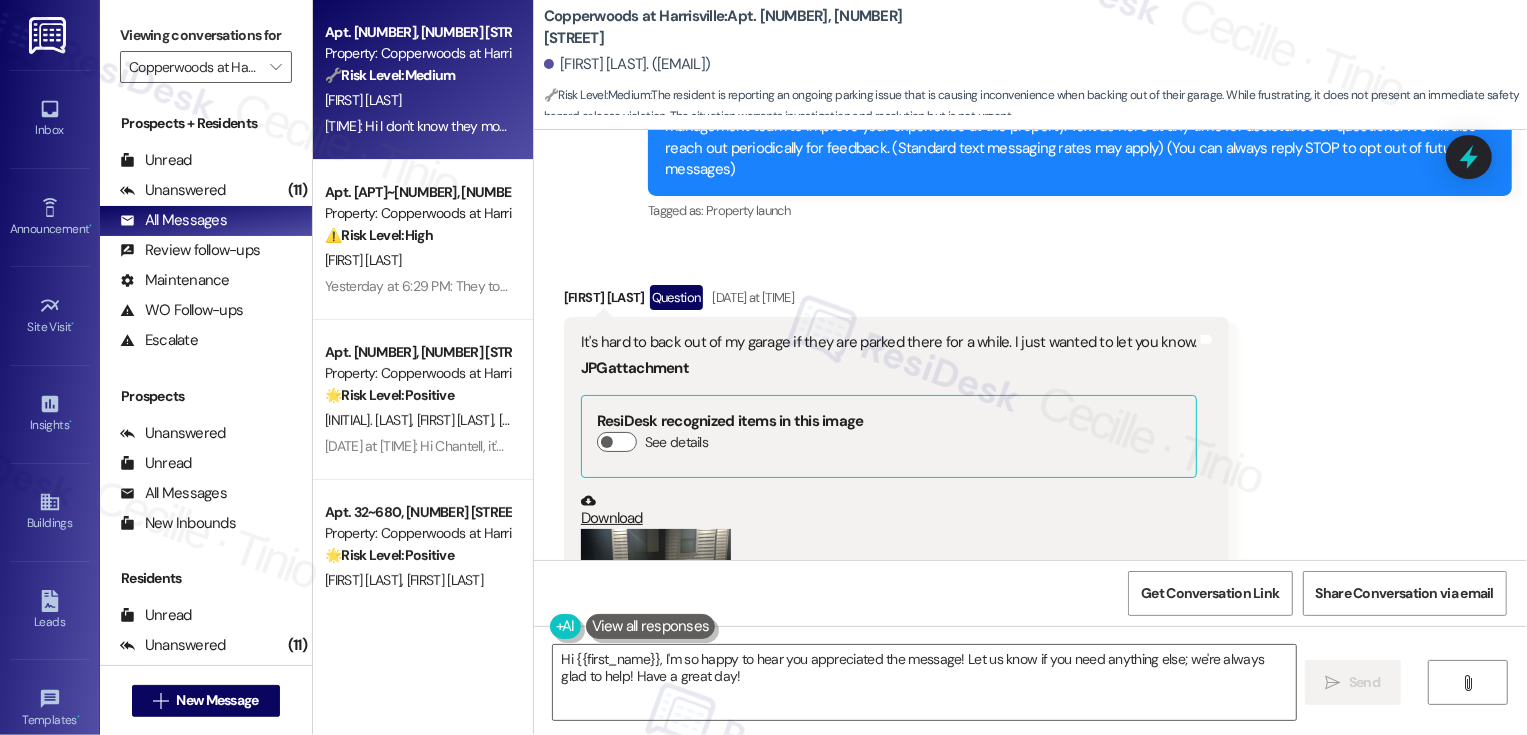 scroll, scrollTop: 392, scrollLeft: 0, axis: vertical 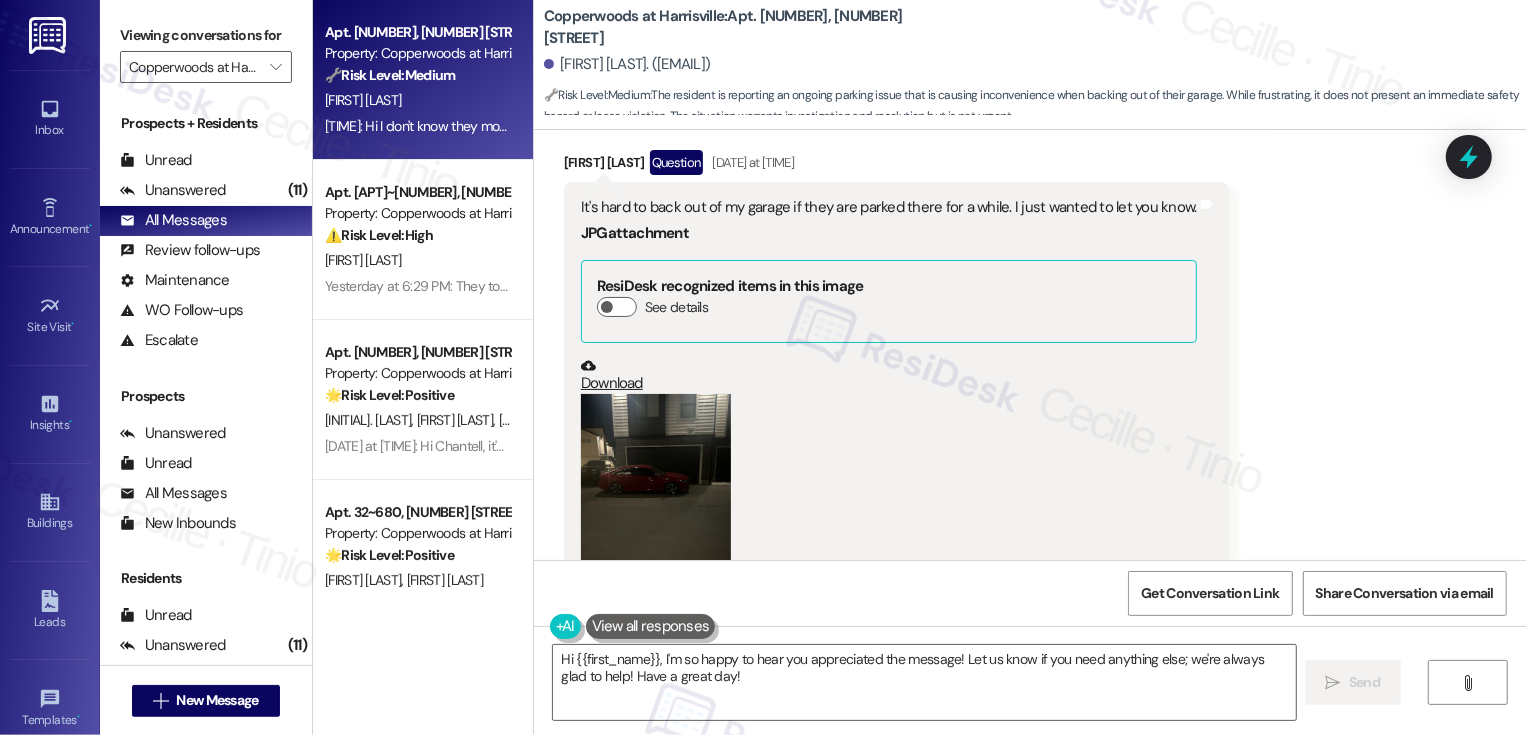 click at bounding box center [656, 494] 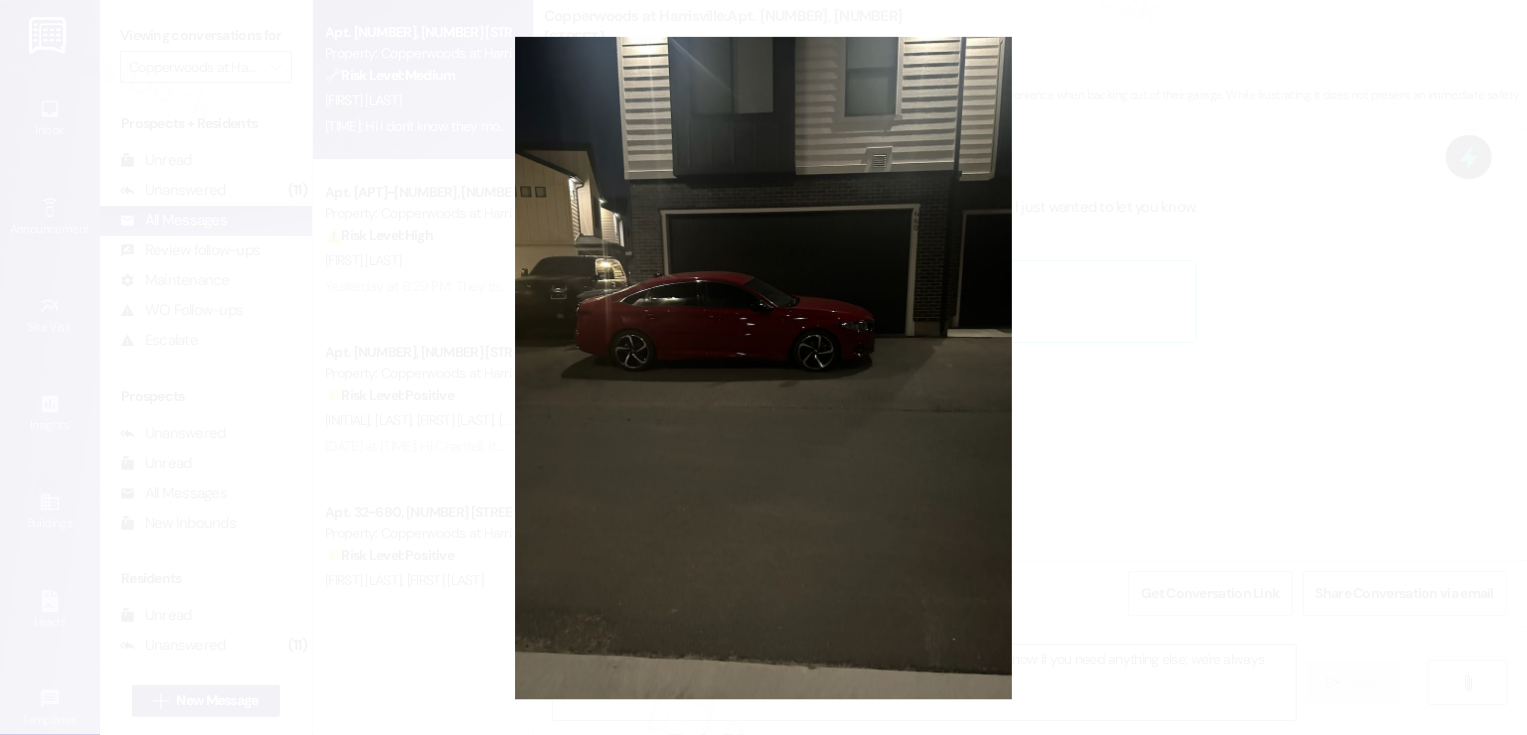 click at bounding box center [763, 367] 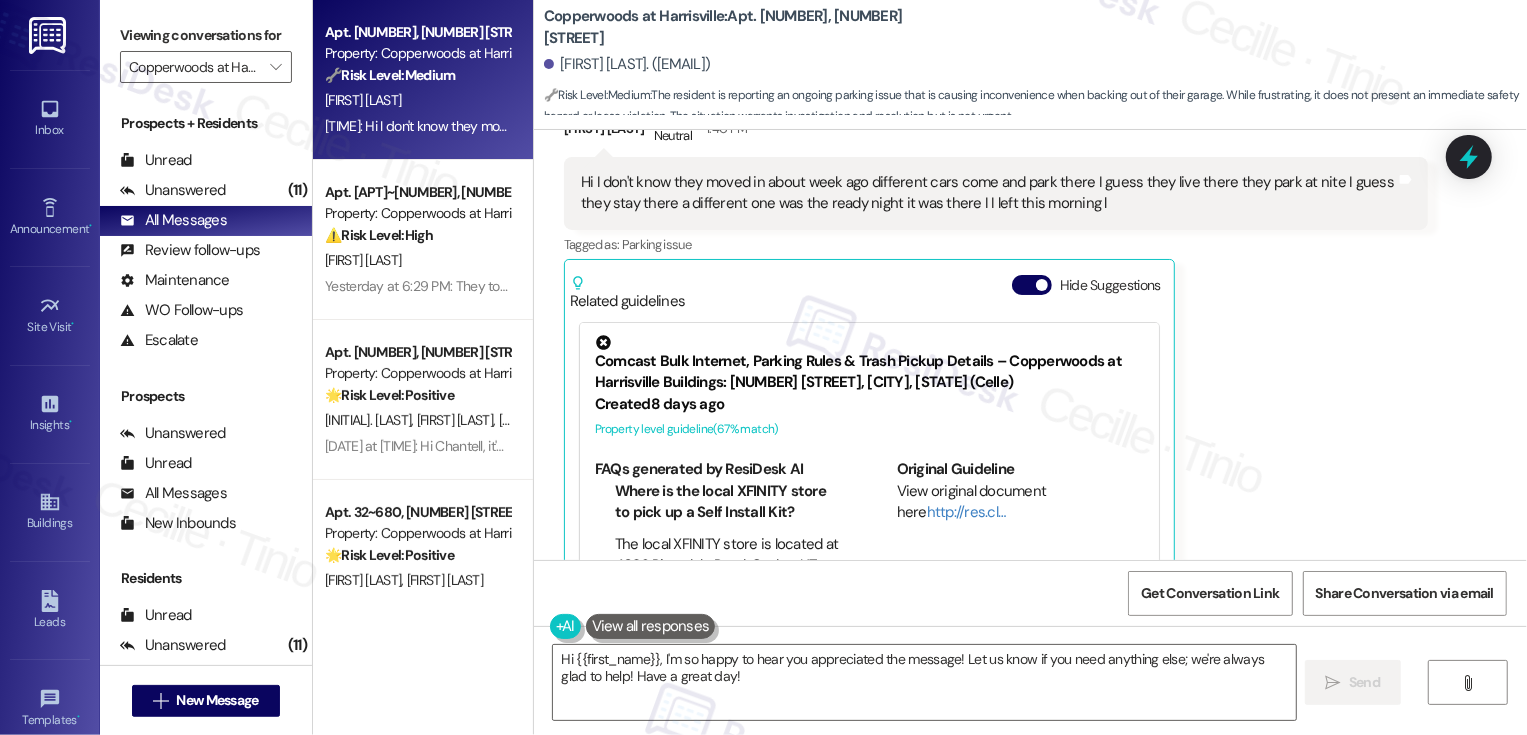 scroll, scrollTop: 1787, scrollLeft: 0, axis: vertical 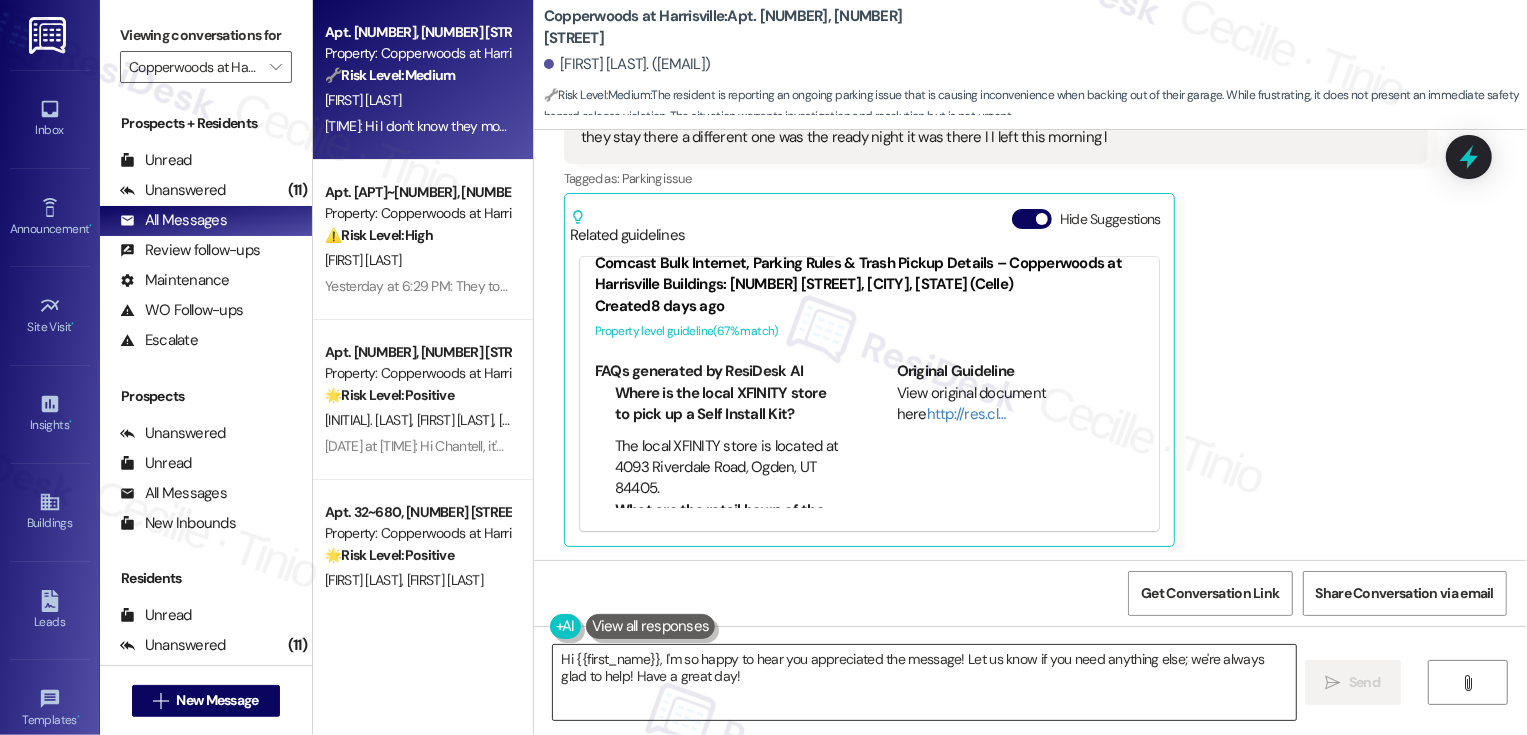 click on "Hi {{first_name}}, I'm so happy to hear you appreciated the message! Let us know if you need anything else; we're always glad to help! Have a great day!" at bounding box center (924, 682) 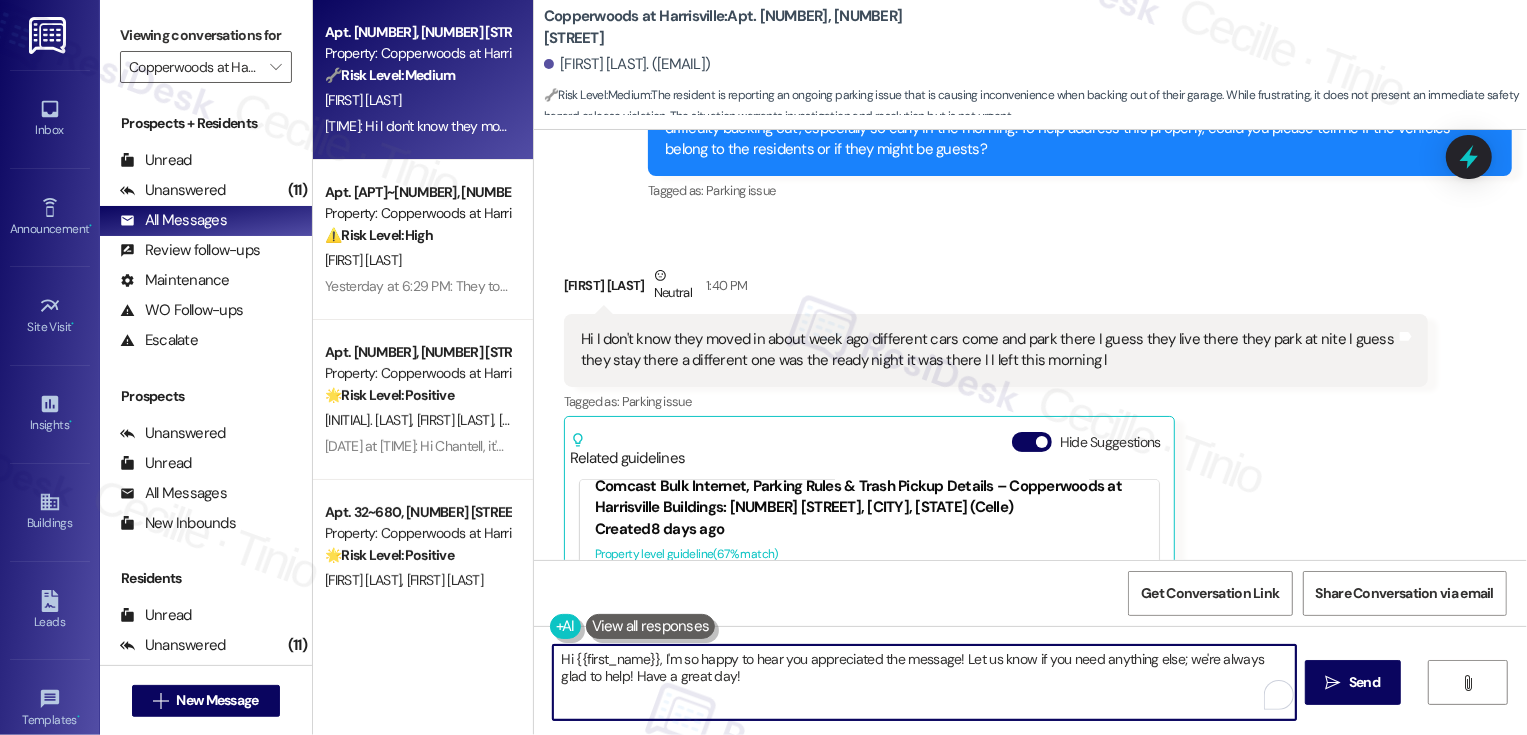 scroll, scrollTop: 1548, scrollLeft: 0, axis: vertical 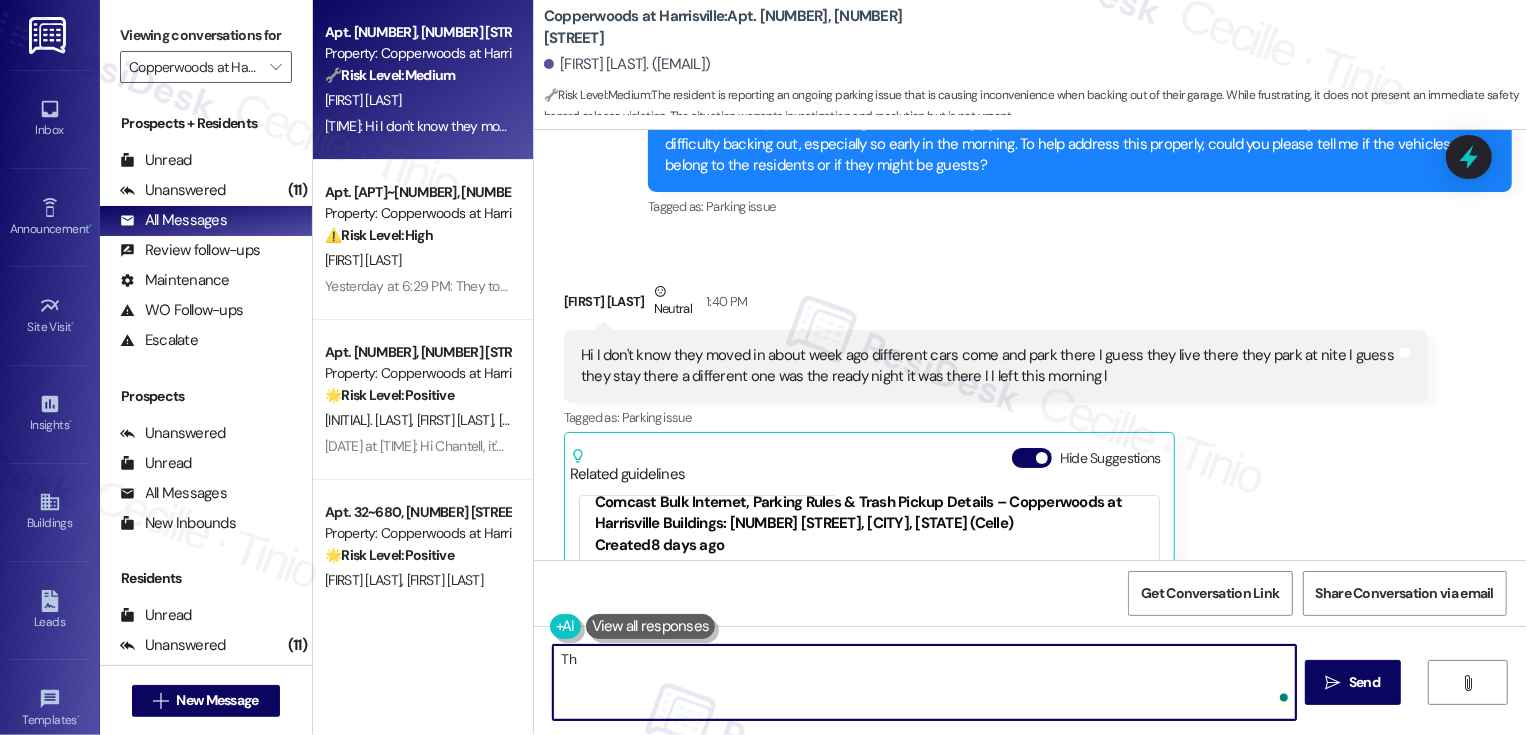 type on "T" 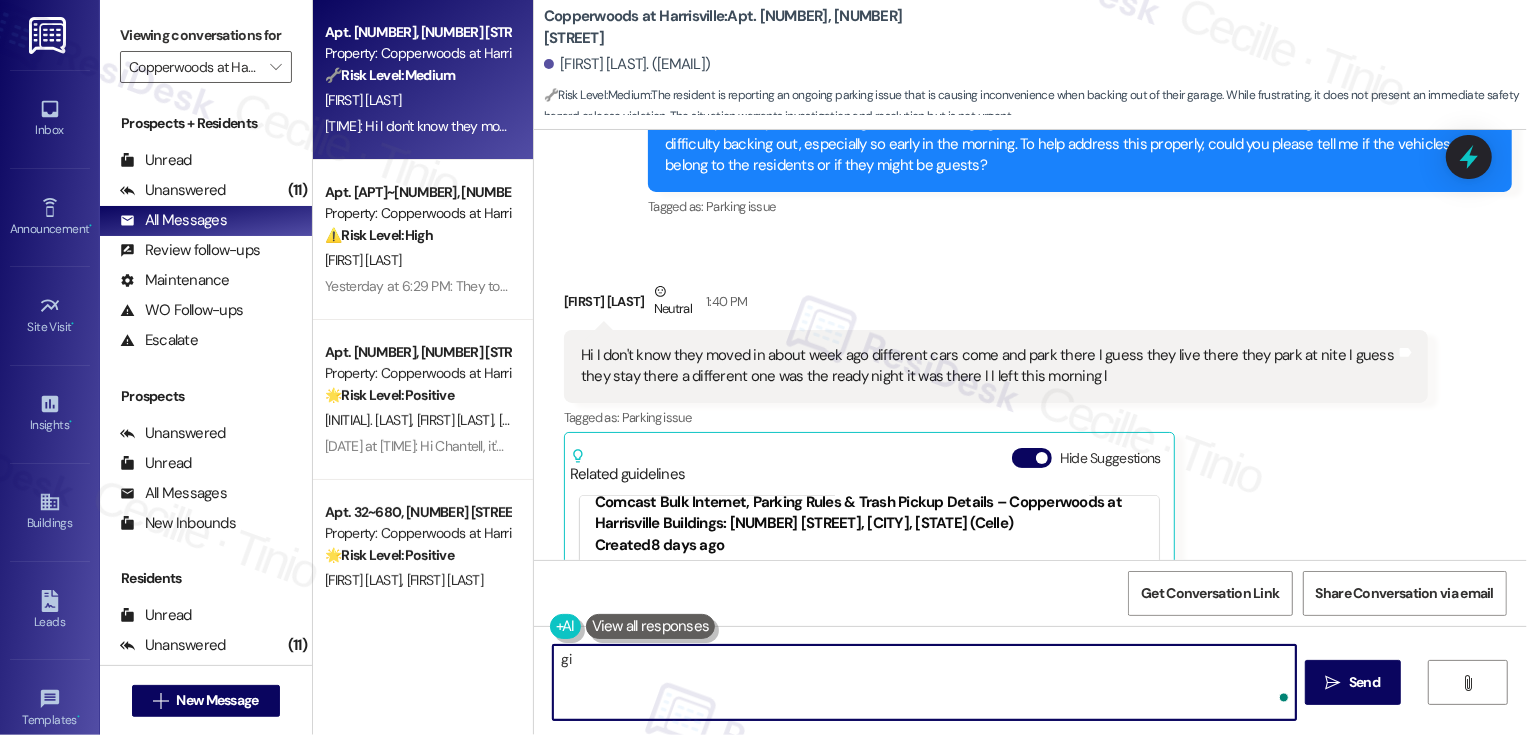 type on "g" 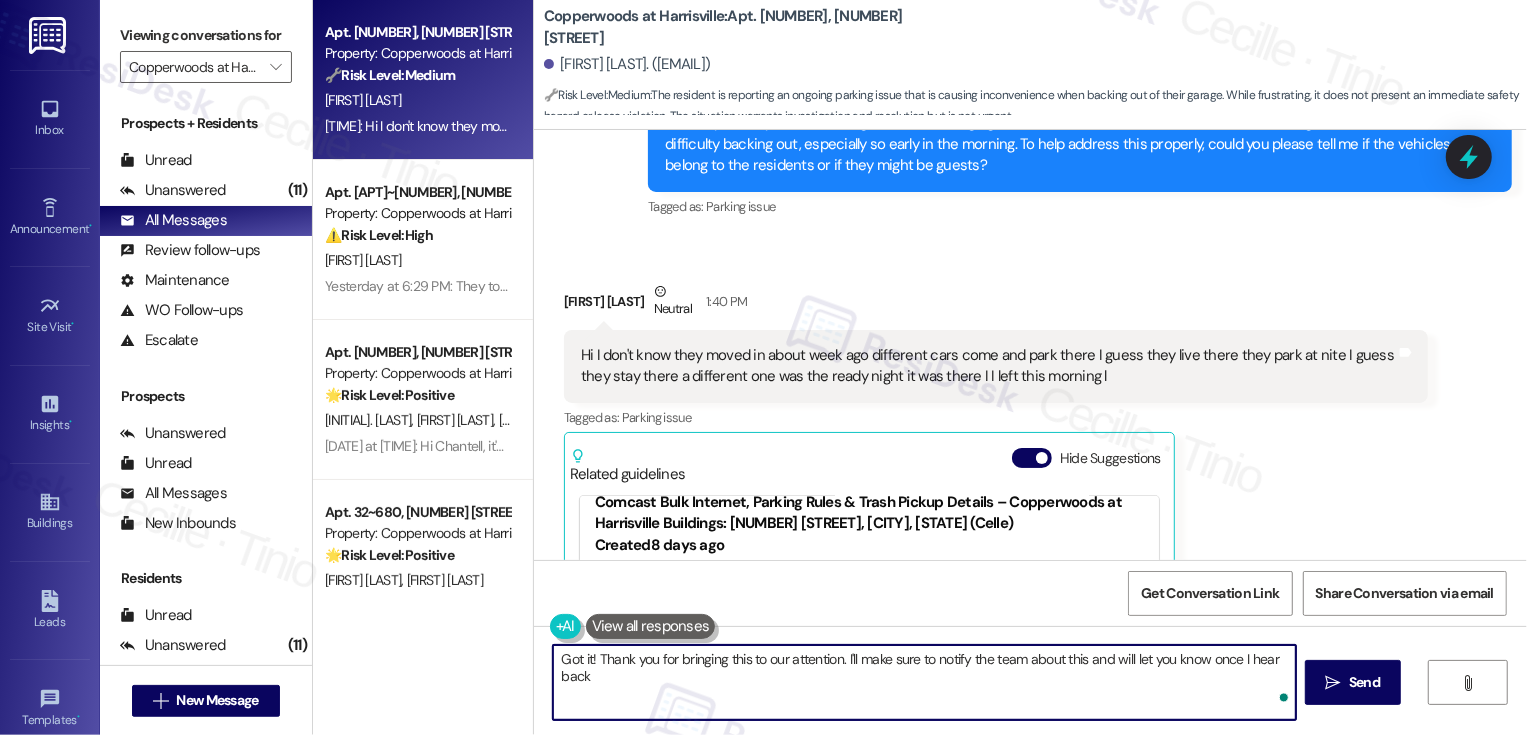 type on "Got it! Thank you for bringing this to our attention. I'll make sure to notify the team about this and will let you know once I hear back." 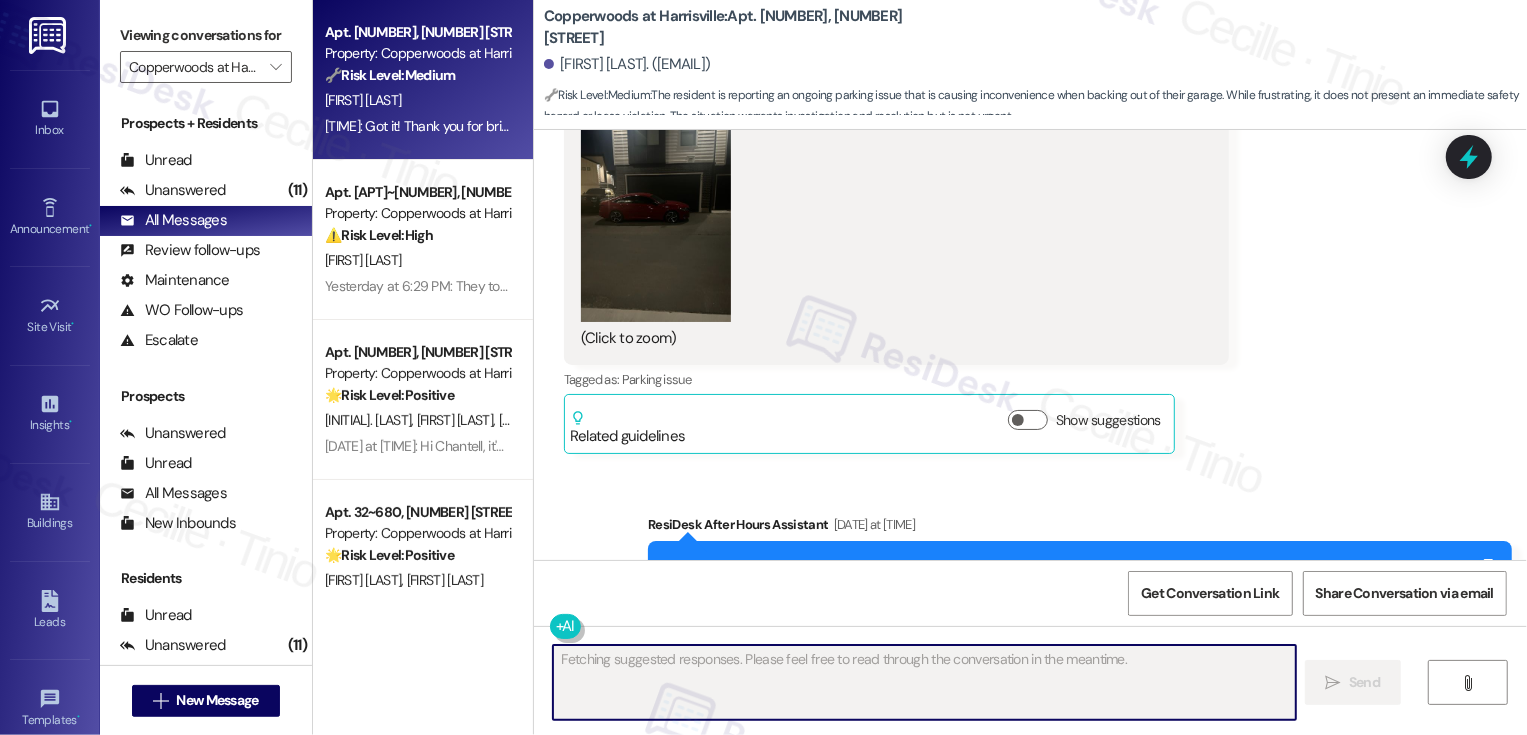 scroll, scrollTop: 644, scrollLeft: 0, axis: vertical 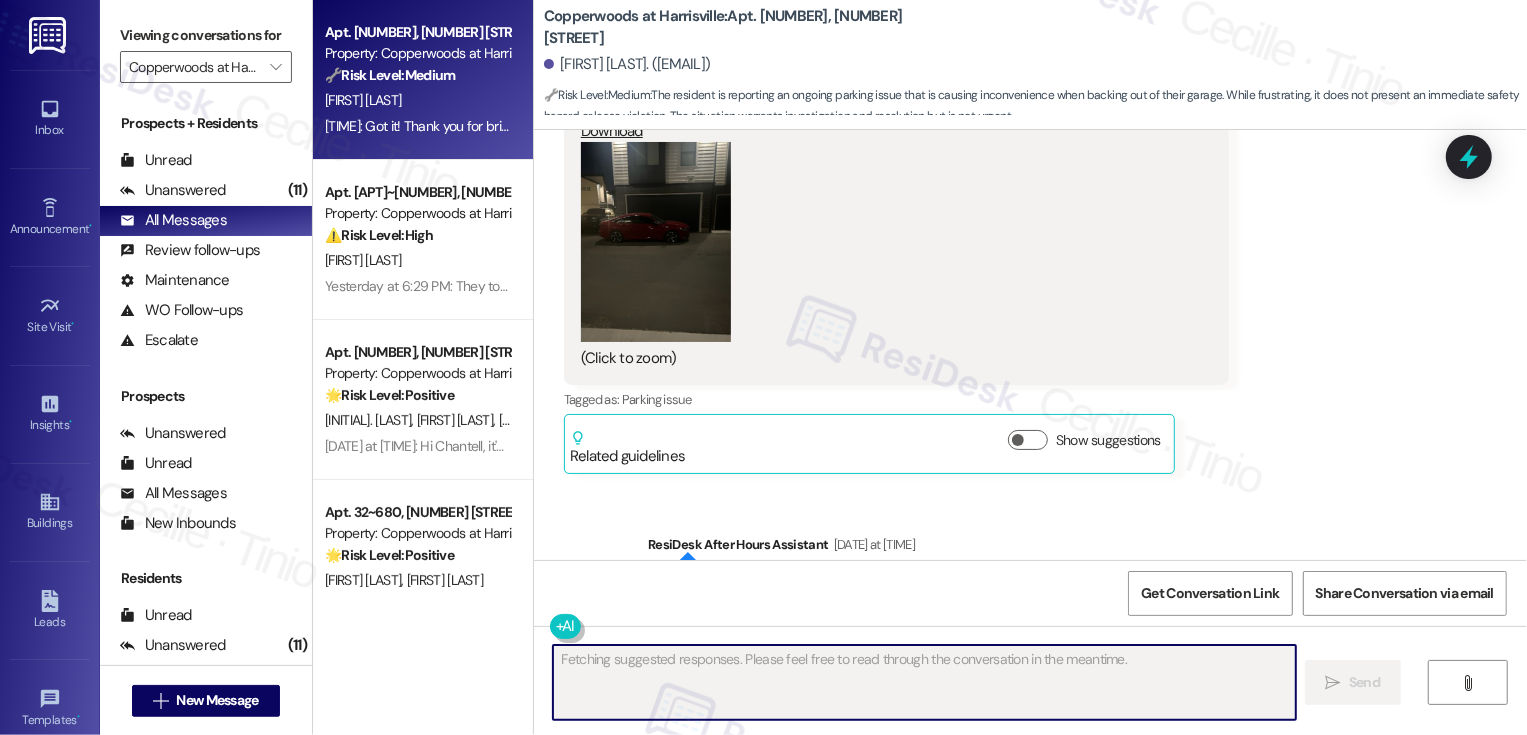 click at bounding box center [656, 242] 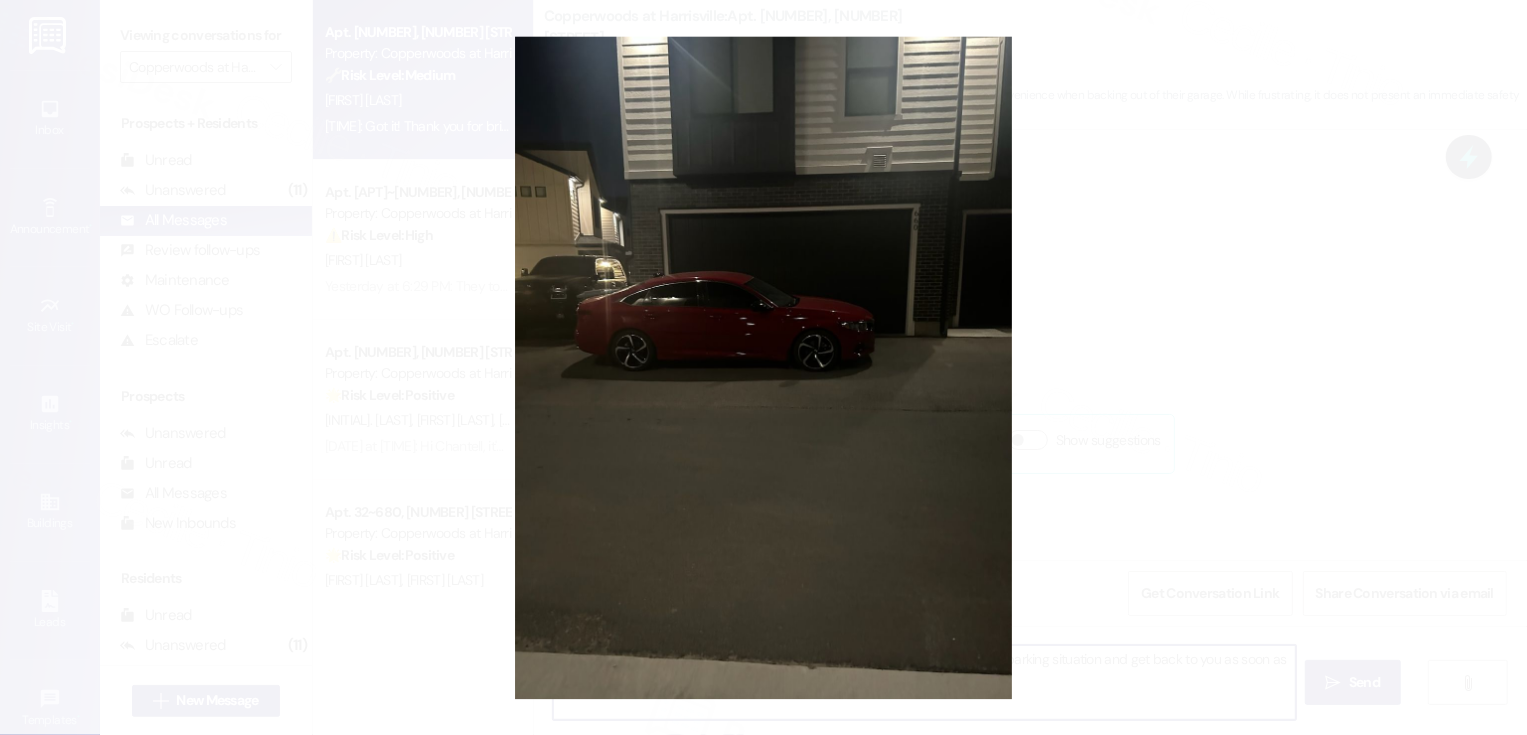 type on "Hi [FIRST], thanks for the update! I'll follow up with the team about the parking situation and get back to you as soon as I have more information. We want to ensure parking is smooth for everyone!" 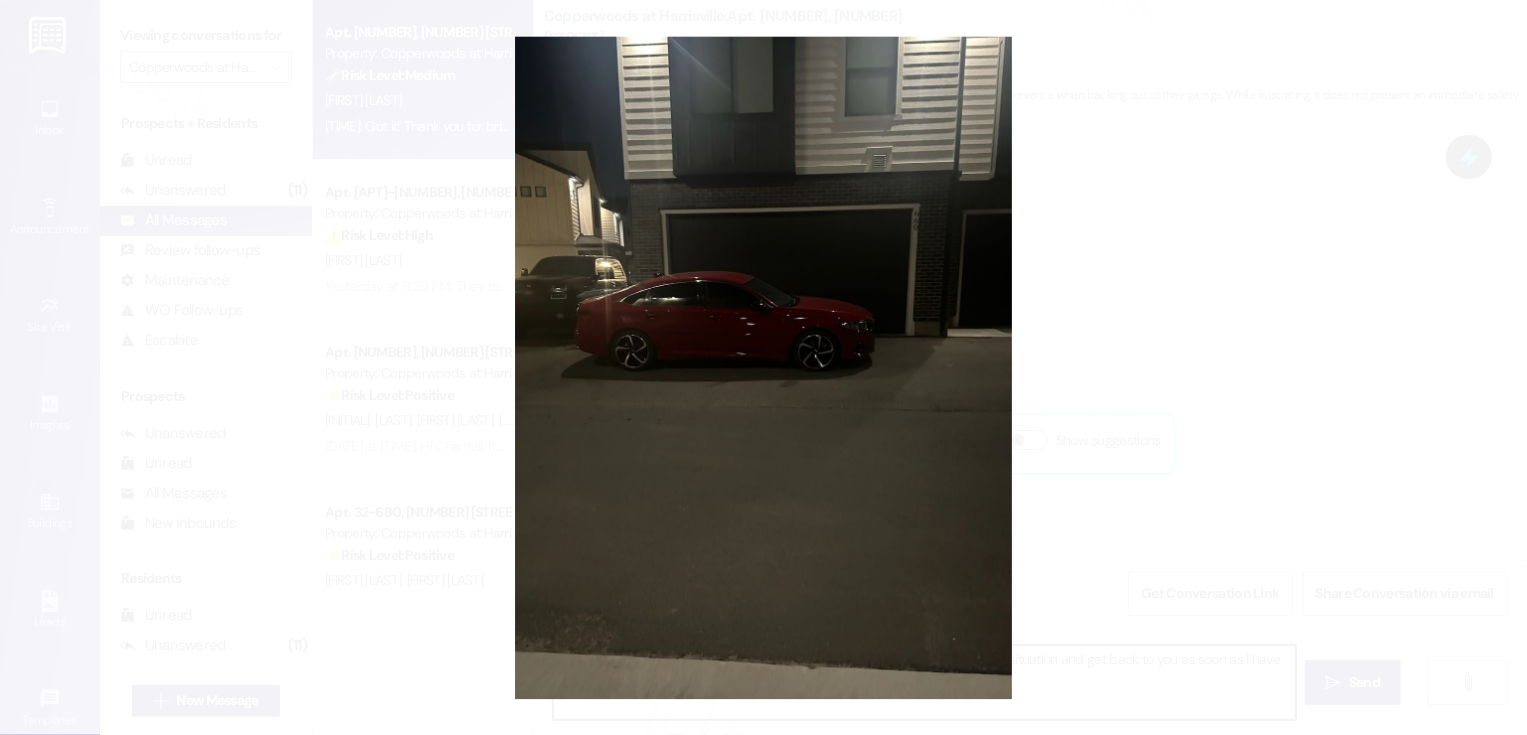 click at bounding box center [763, 367] 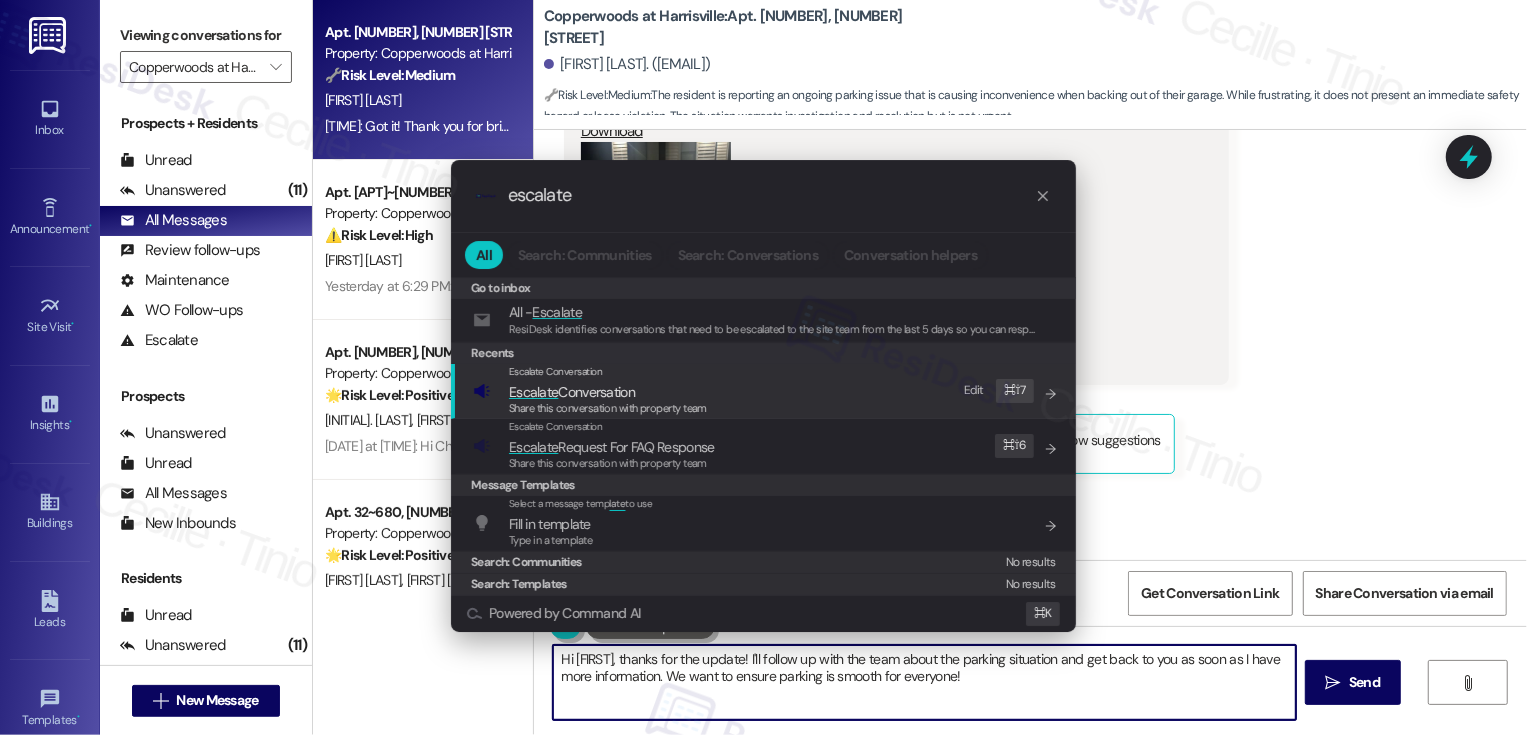 type on "escalate" 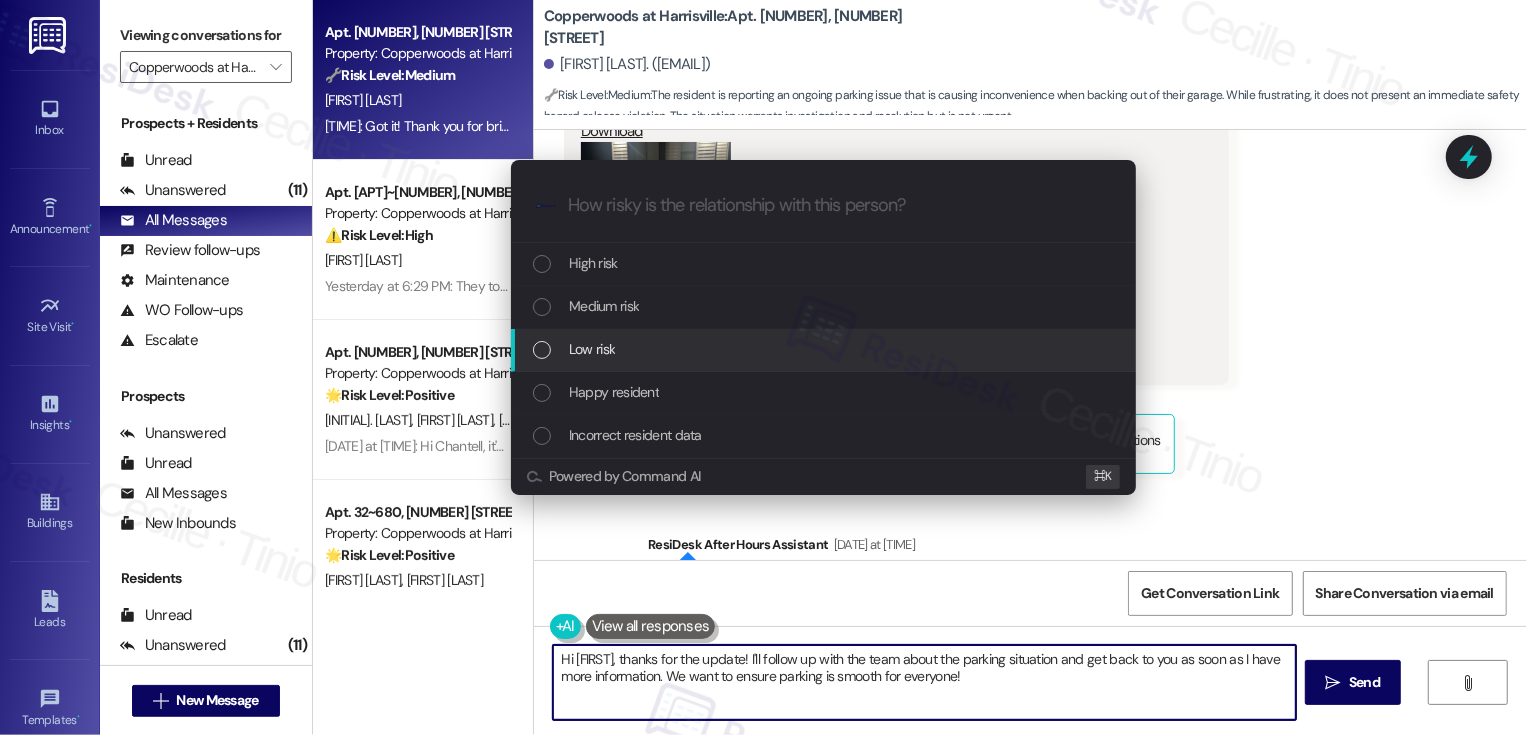 click on "Low risk" at bounding box center (825, 349) 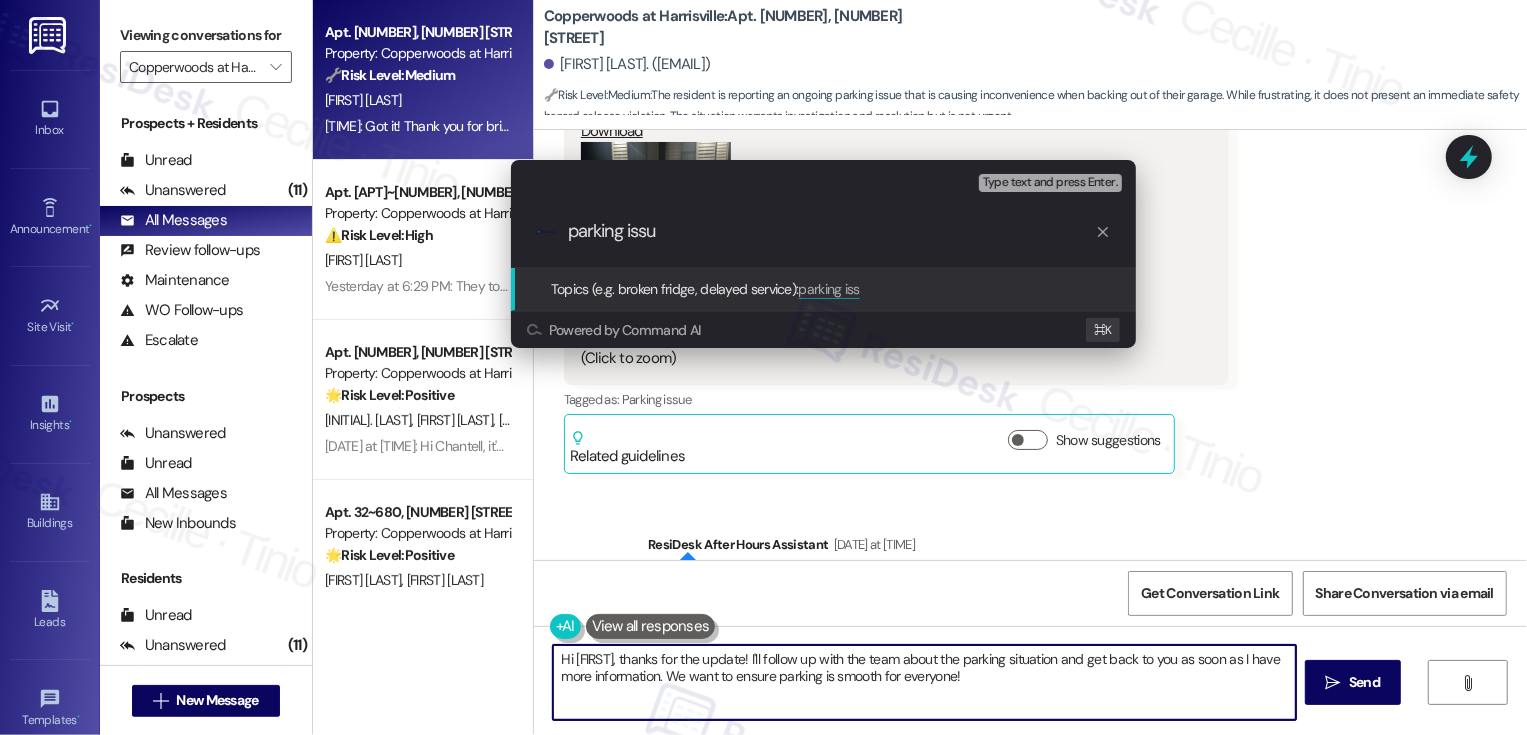type on "parking issue" 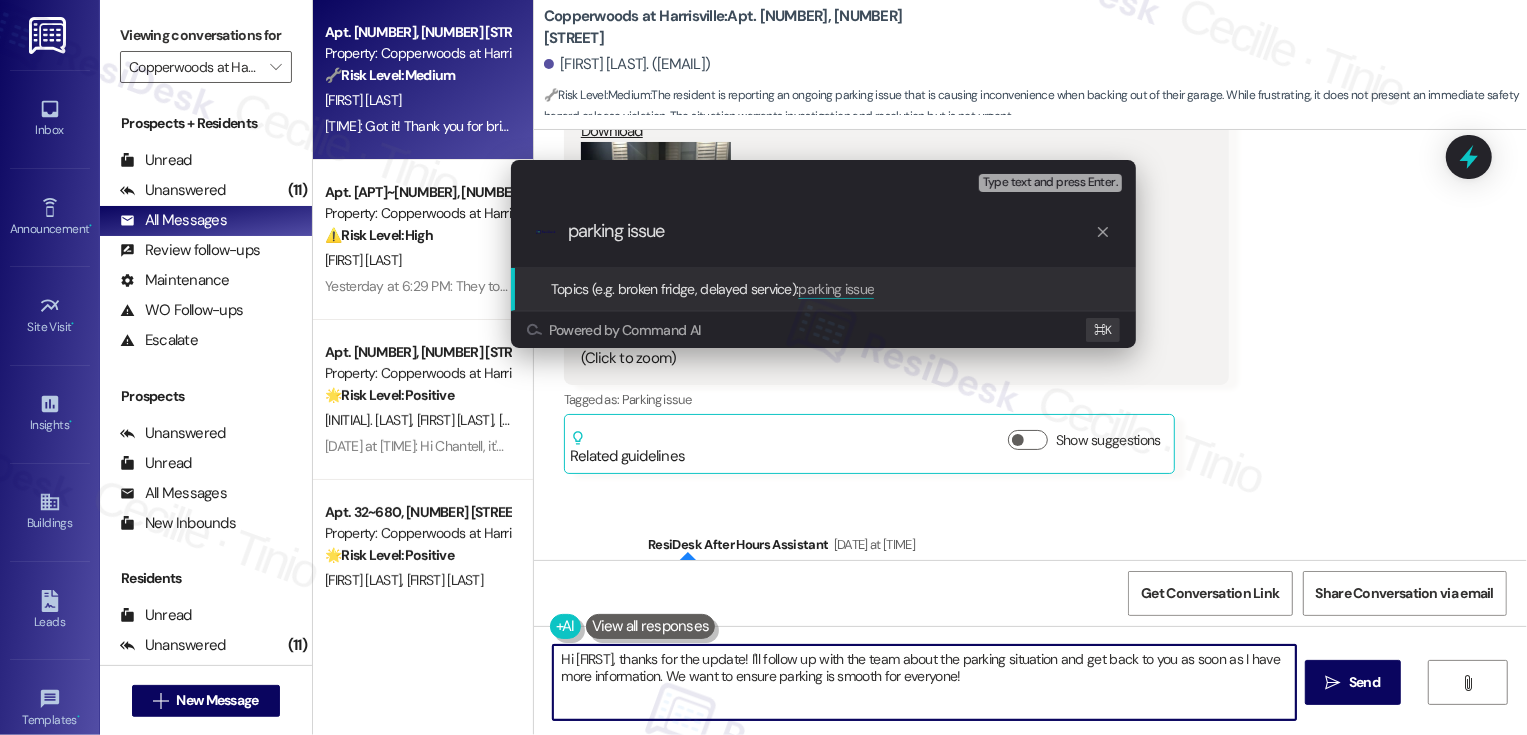 type 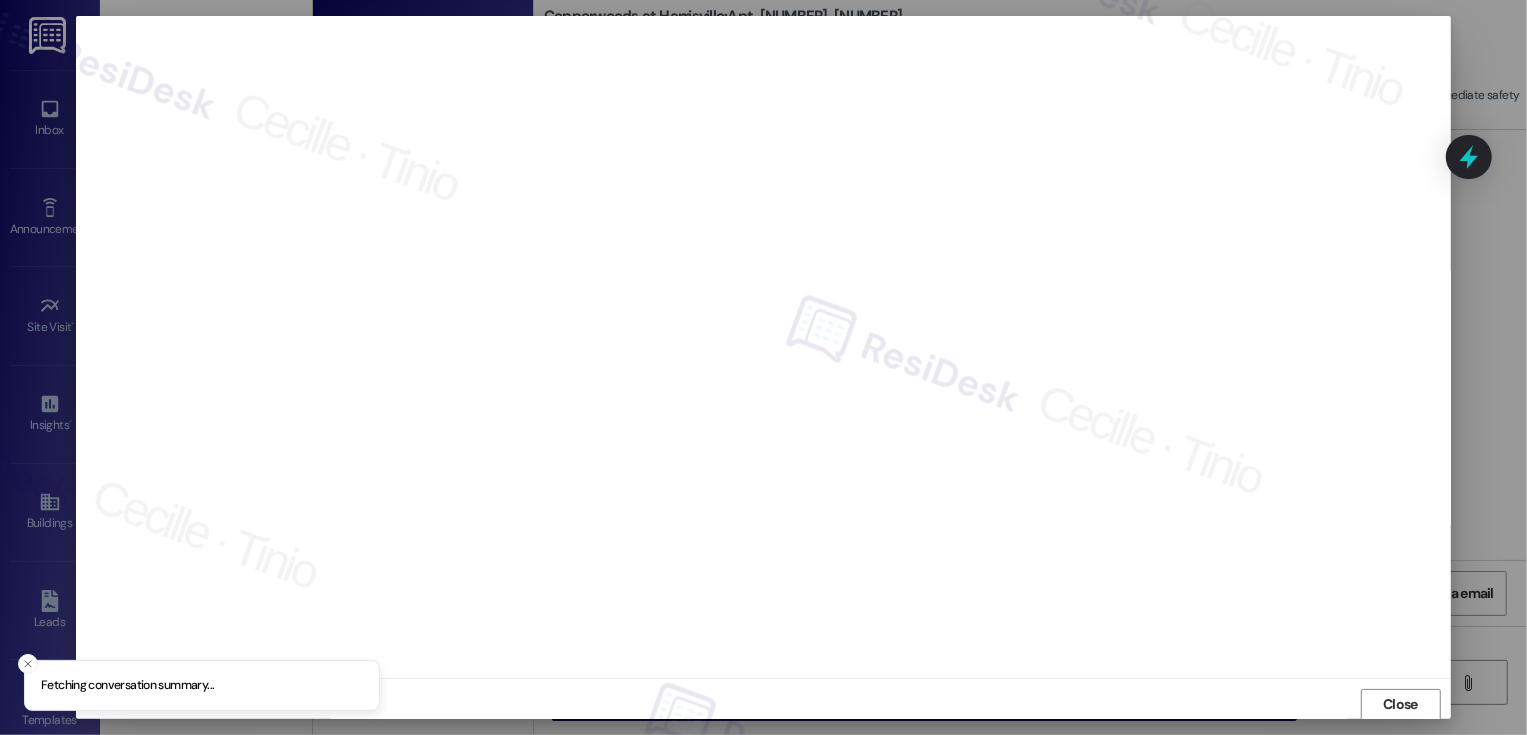 scroll, scrollTop: 1, scrollLeft: 0, axis: vertical 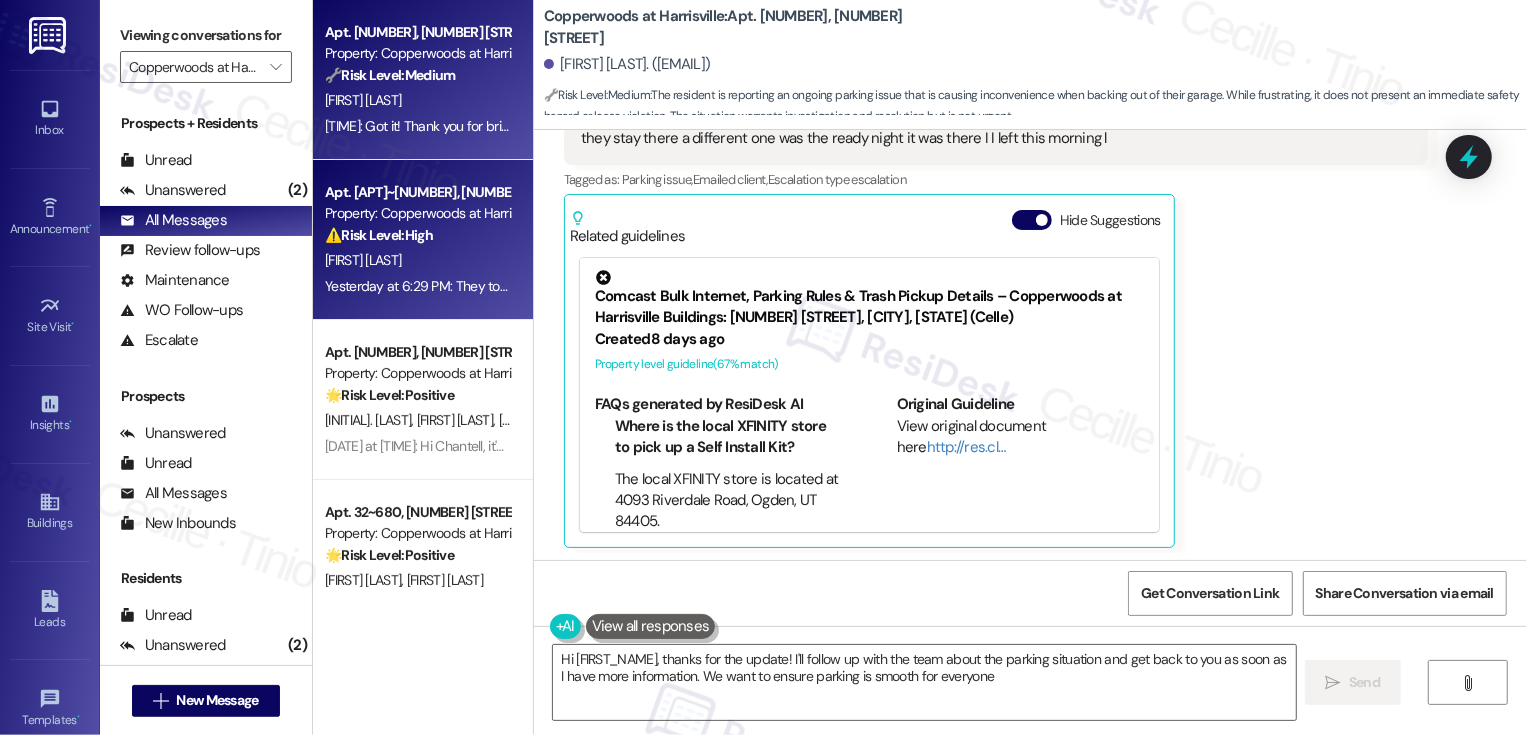 type on "Hi [FIRST], thanks for the update! I'll follow up with the team about the parking situation and get back to you as soon as I have more information. We want to ensure parking is smooth for everyone!" 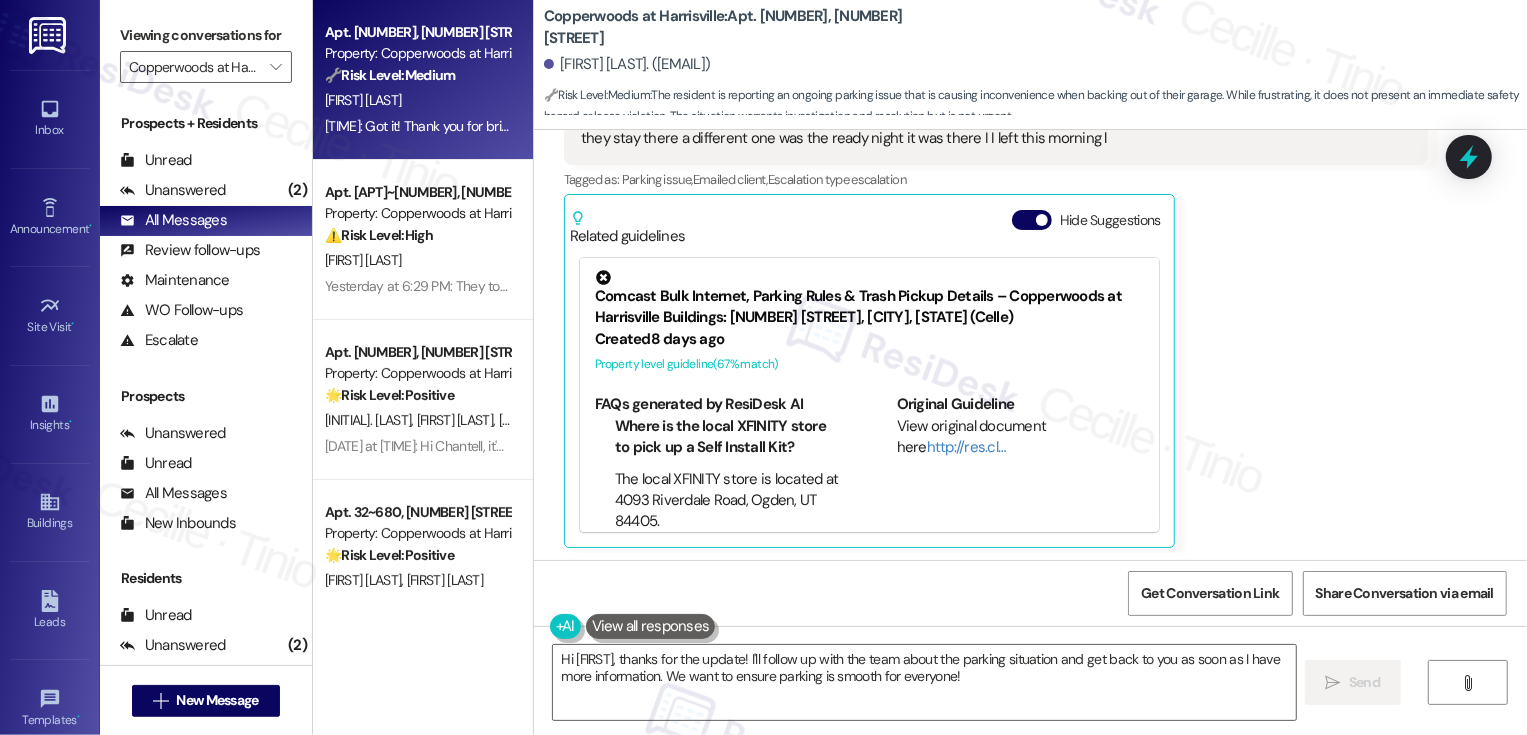 click on "Yesterday at 6:29 PM: They told us the AC froze and shut it off to let it defrost. No one has come back to see what the problem. It's still not working and still 78 degrees in the house with. child. Jesus or any of the team had still not answered their phone. Yesterday at 6:29 PM: They told us the AC froze and shut it off to let it defrost. No one has come back to see what the problem. It's still not working and still 78 degrees in the house with. child. Jesus or any of the team had still not answered their phone." at bounding box center [1049, 286] 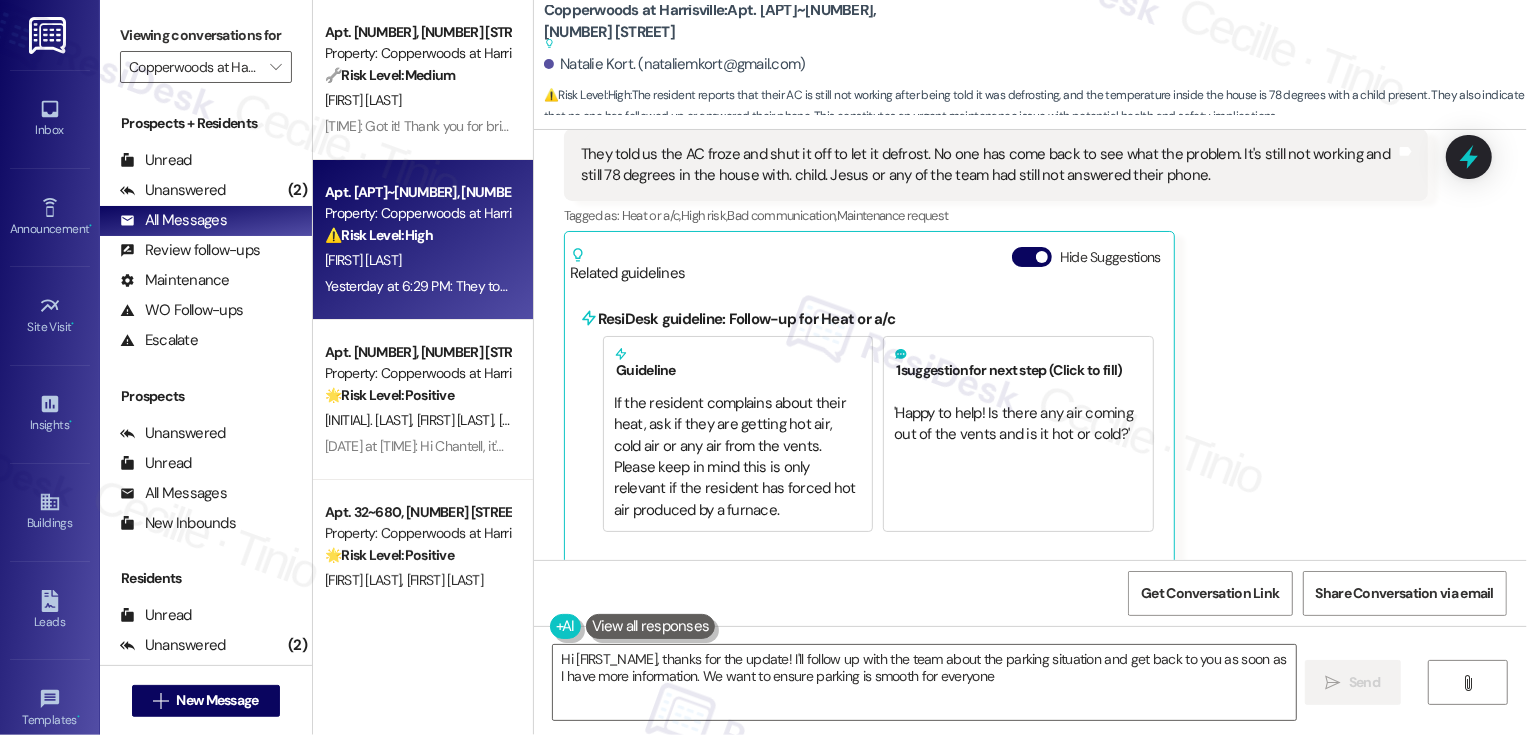 type on "Hi [FIRST], thanks for the update! I'll follow up with the team about the parking situation and get back to you as soon as I have more information. We want to ensure parking is smooth for everyone!" 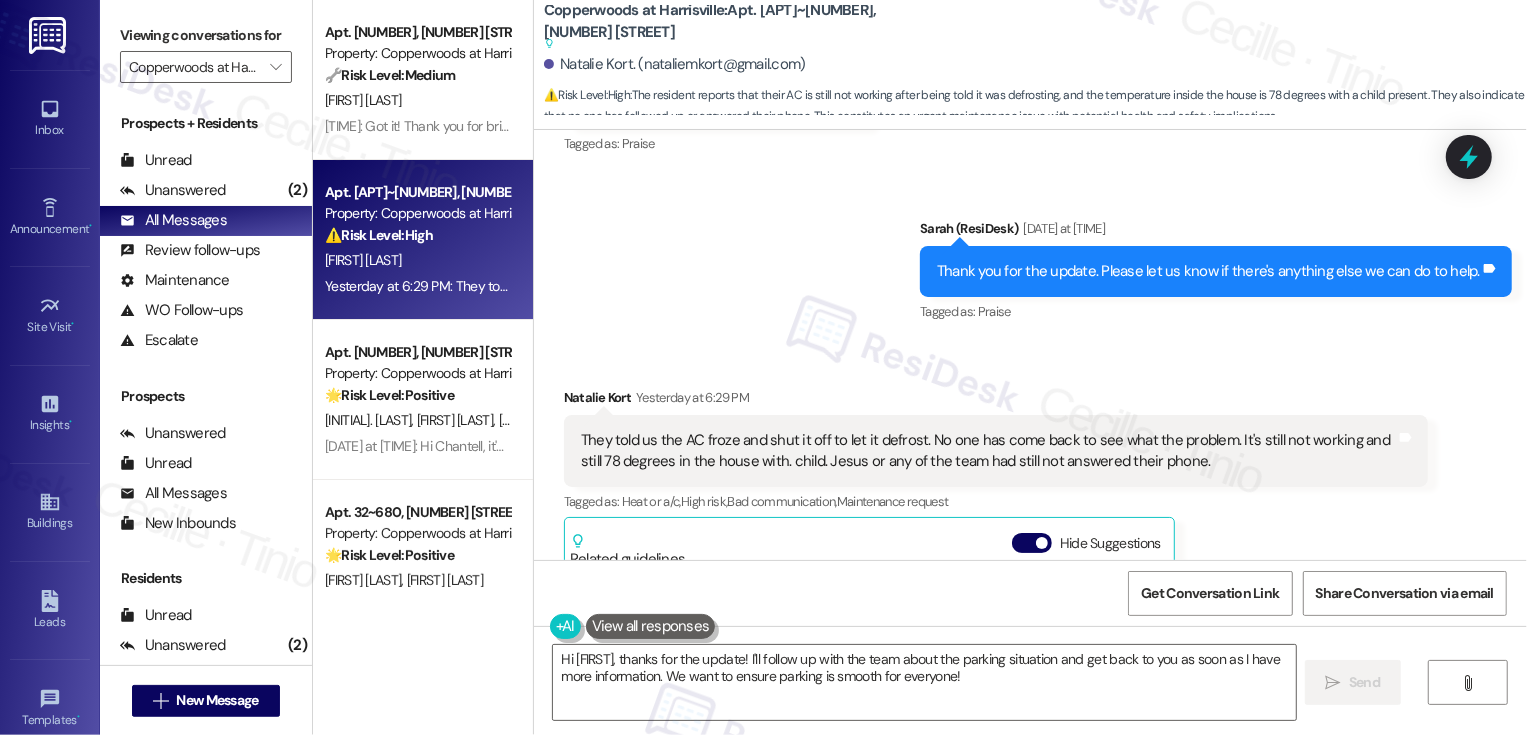 scroll, scrollTop: 1101, scrollLeft: 0, axis: vertical 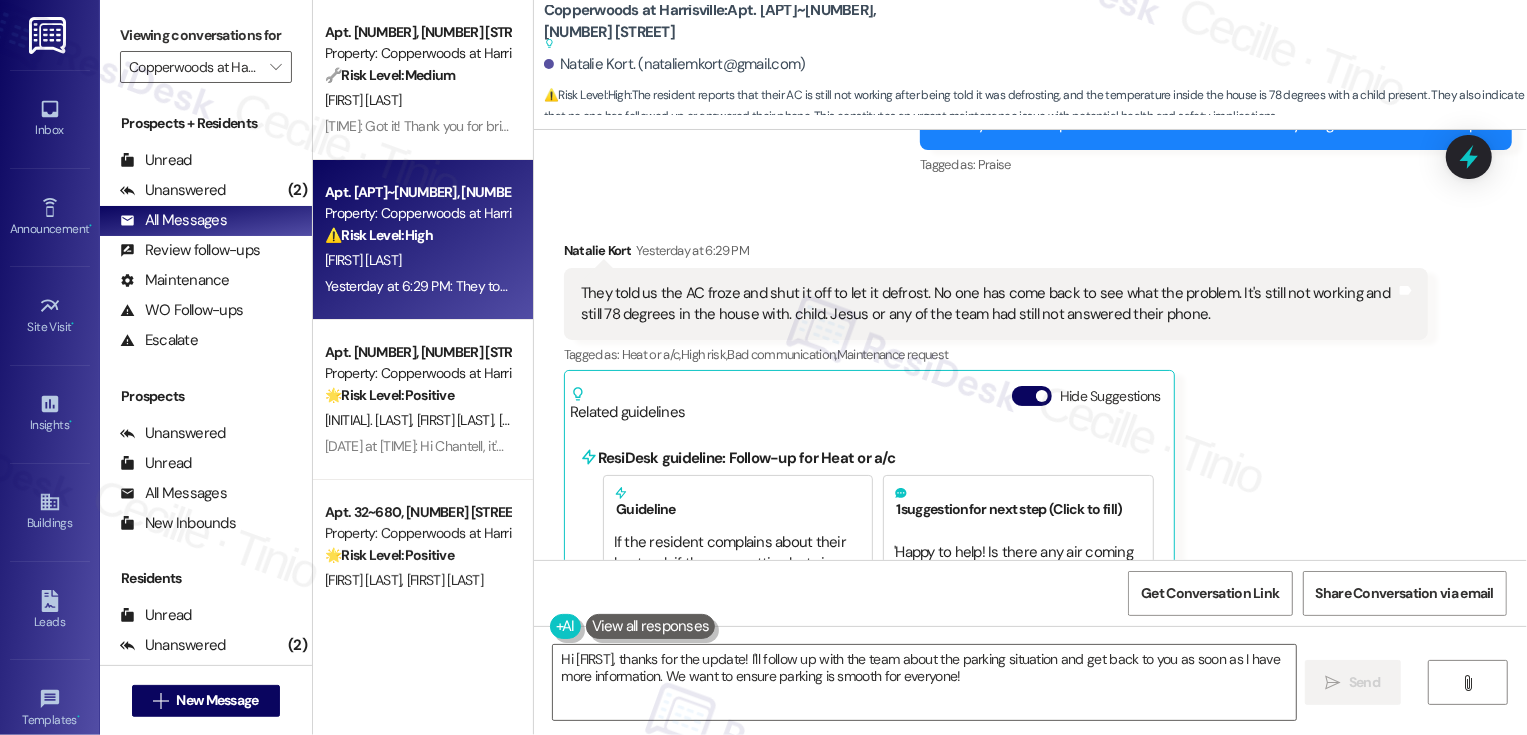 click on "Copperwoods at Harrisville: Apt. [APT]~[NUMBER], [NUMBER] [STREET] Suggested actions and notes available for this message and will show as you scroll through." at bounding box center (744, 27) 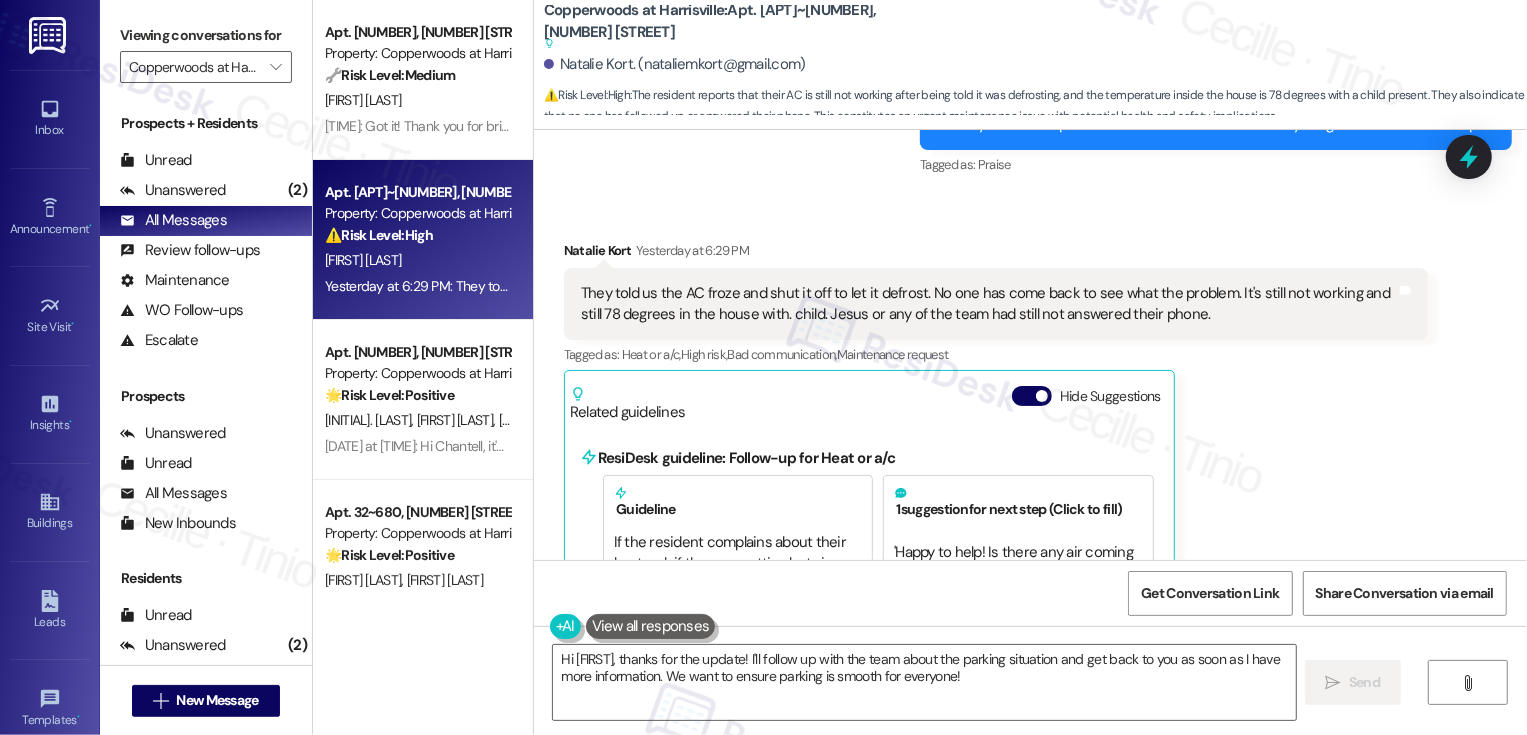 click on "Copperwoods at Harrisville: Apt. [APT]~[NUMBER], [NUMBER] [STREET] Suggested actions and notes available for this message and will show as you scroll through." at bounding box center [744, 27] 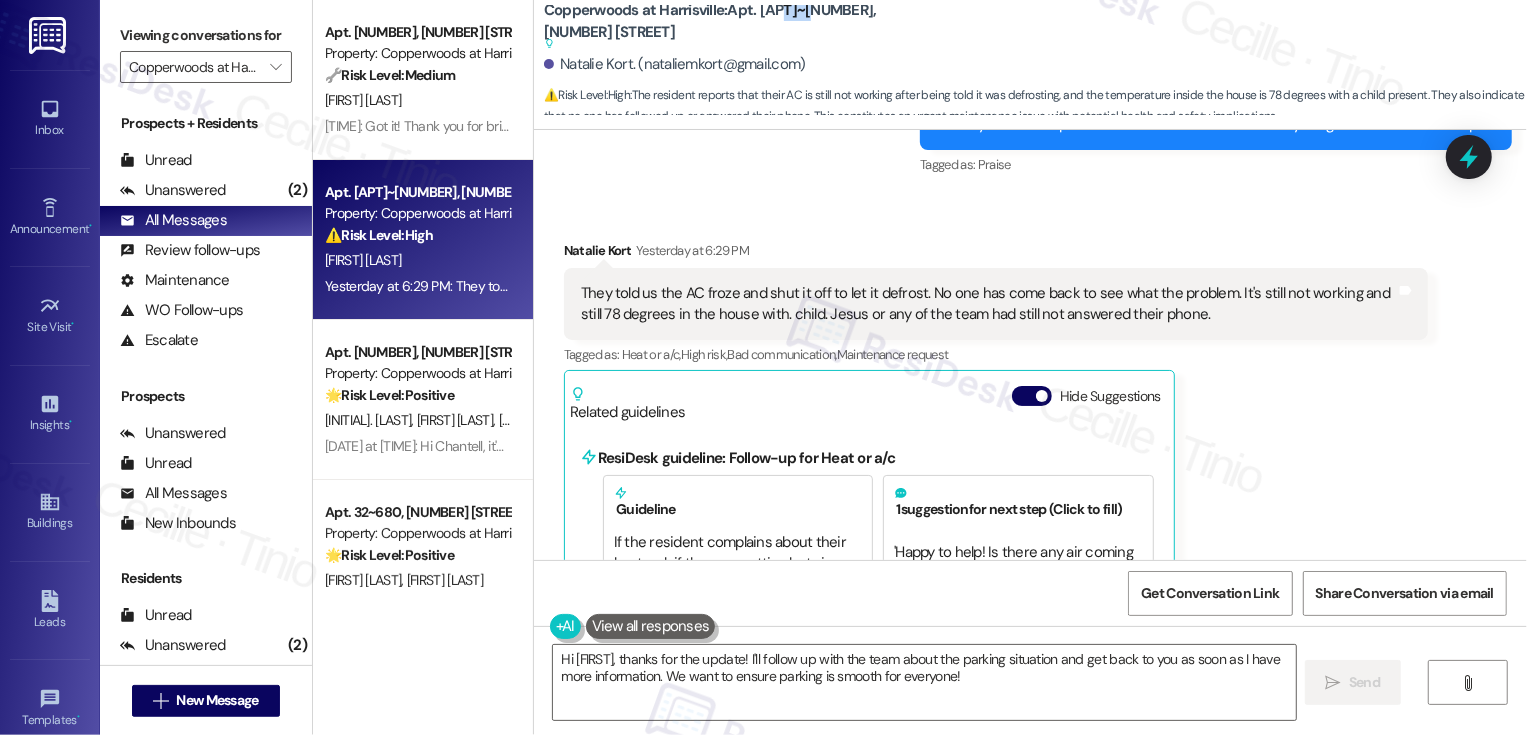 copy on "7076" 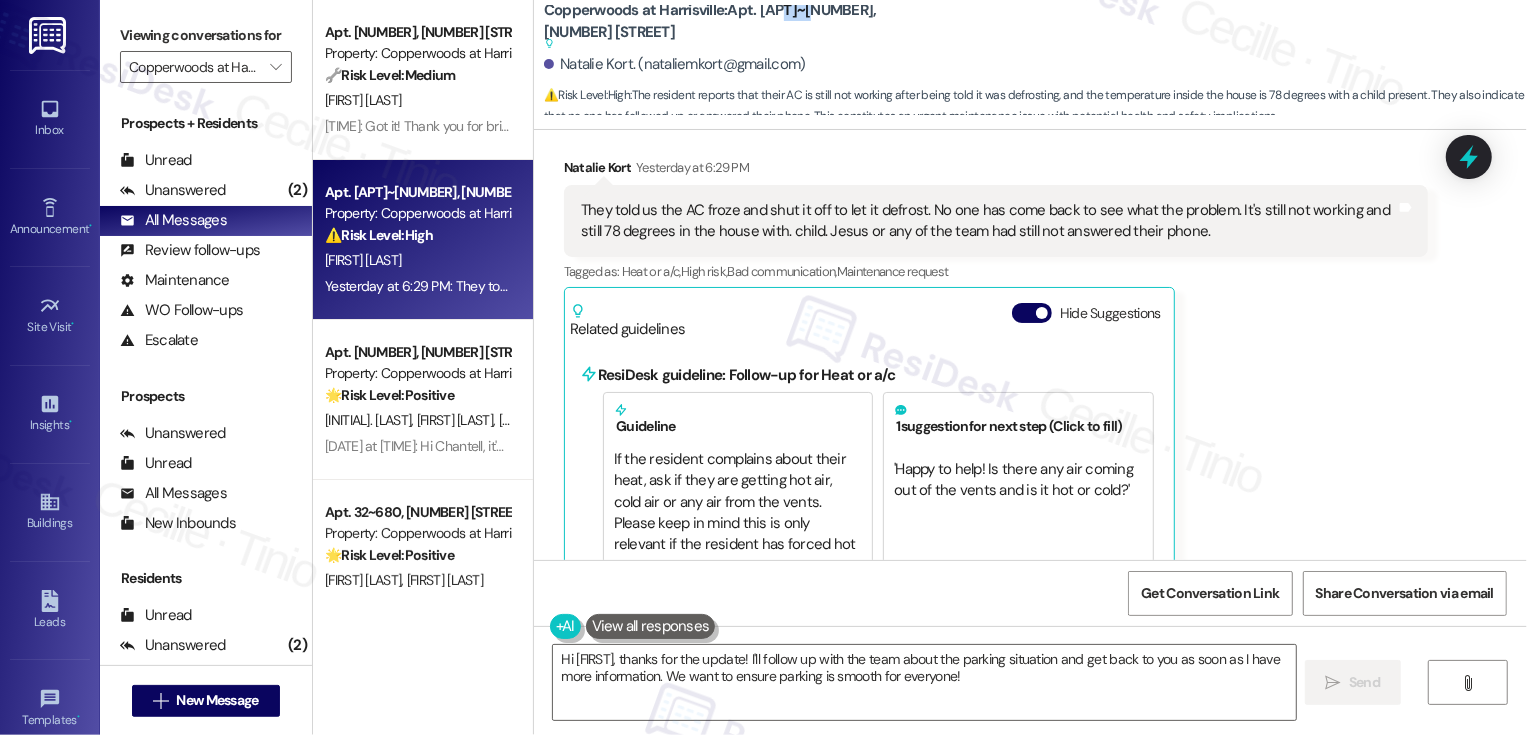 scroll, scrollTop: 1241, scrollLeft: 0, axis: vertical 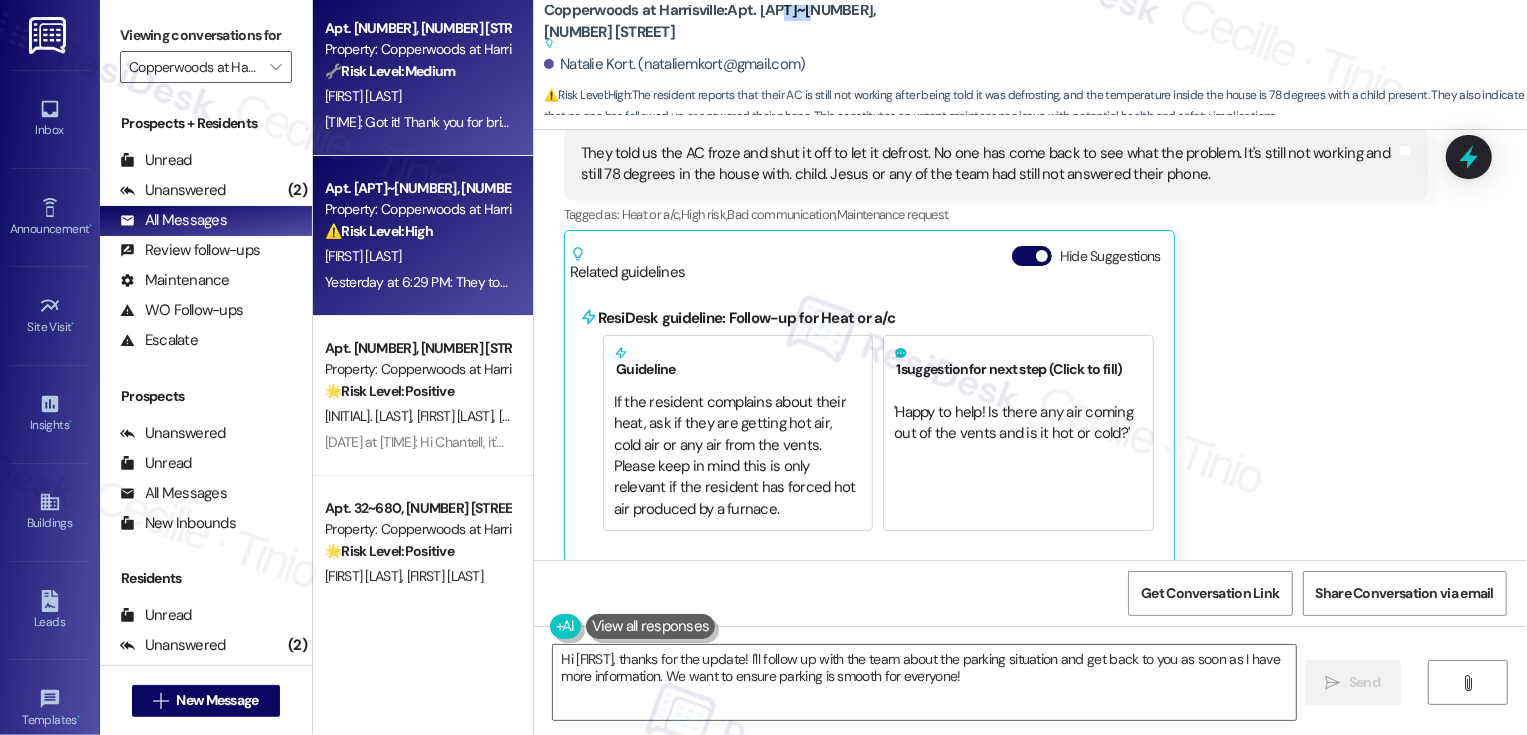 click on "4:18 PM: Got it! Thank you for bringing this to our attention. I'll make sure to notify the team about this and will let you know once I hear back. 4:18 PM: Got it! Thank you for bringing this to our attention. I'll make sure to notify the team about this and will let you know once I hear back." at bounding box center [721, 122] 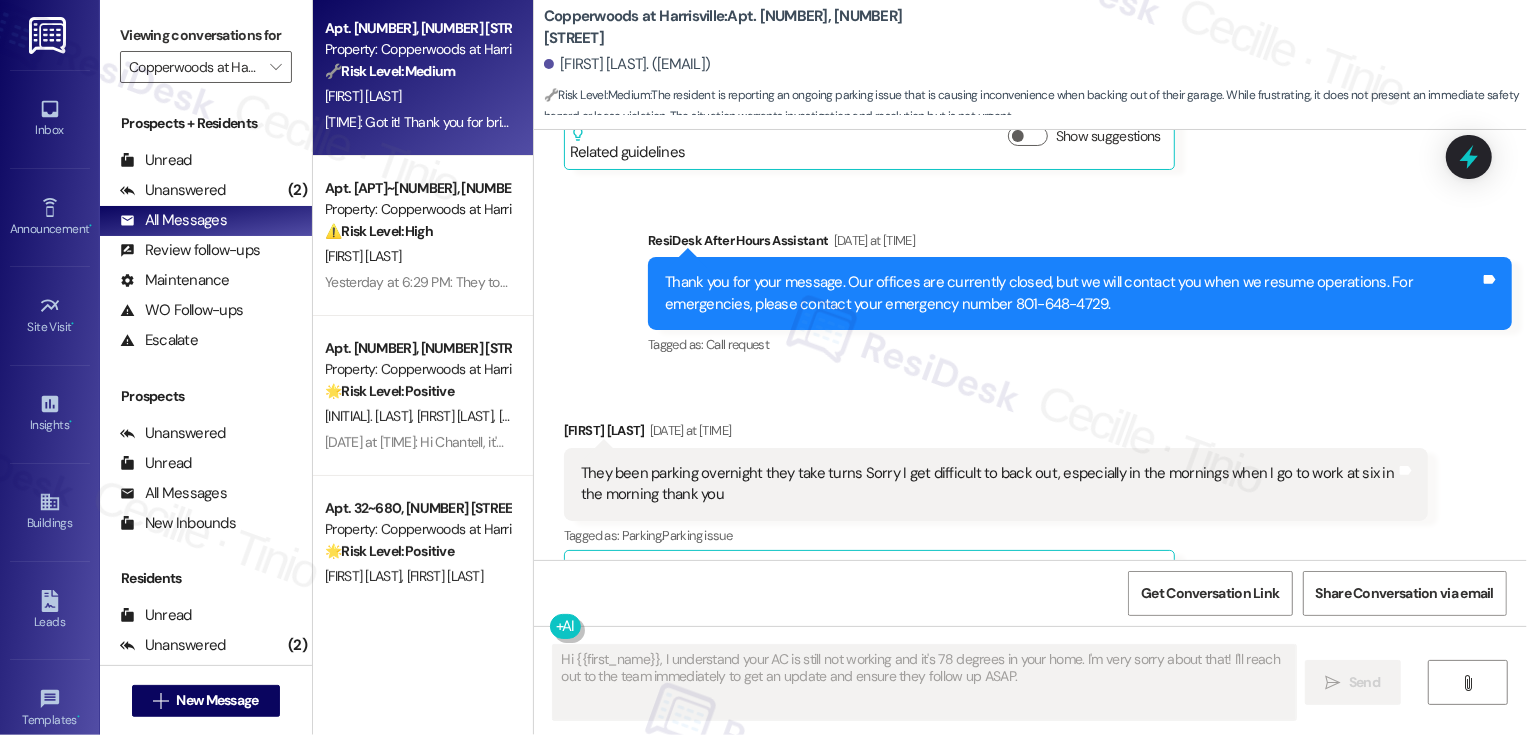 scroll, scrollTop: 725, scrollLeft: 0, axis: vertical 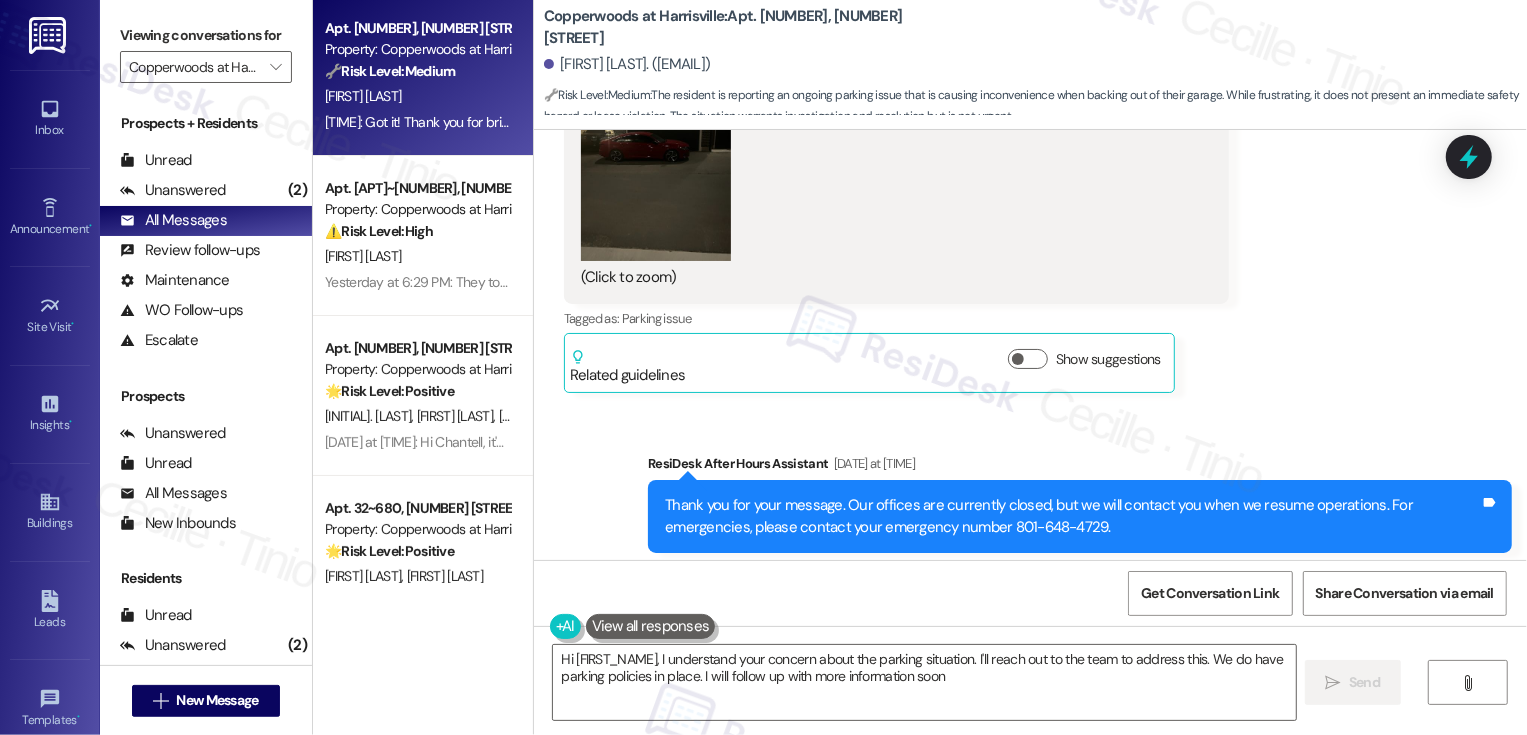 type on "Hi [FIRST_NAME], I understand your concern about the parking situation. I'll reach out to the team to address this. We do have parking policies in place. I will follow up with more information soon!" 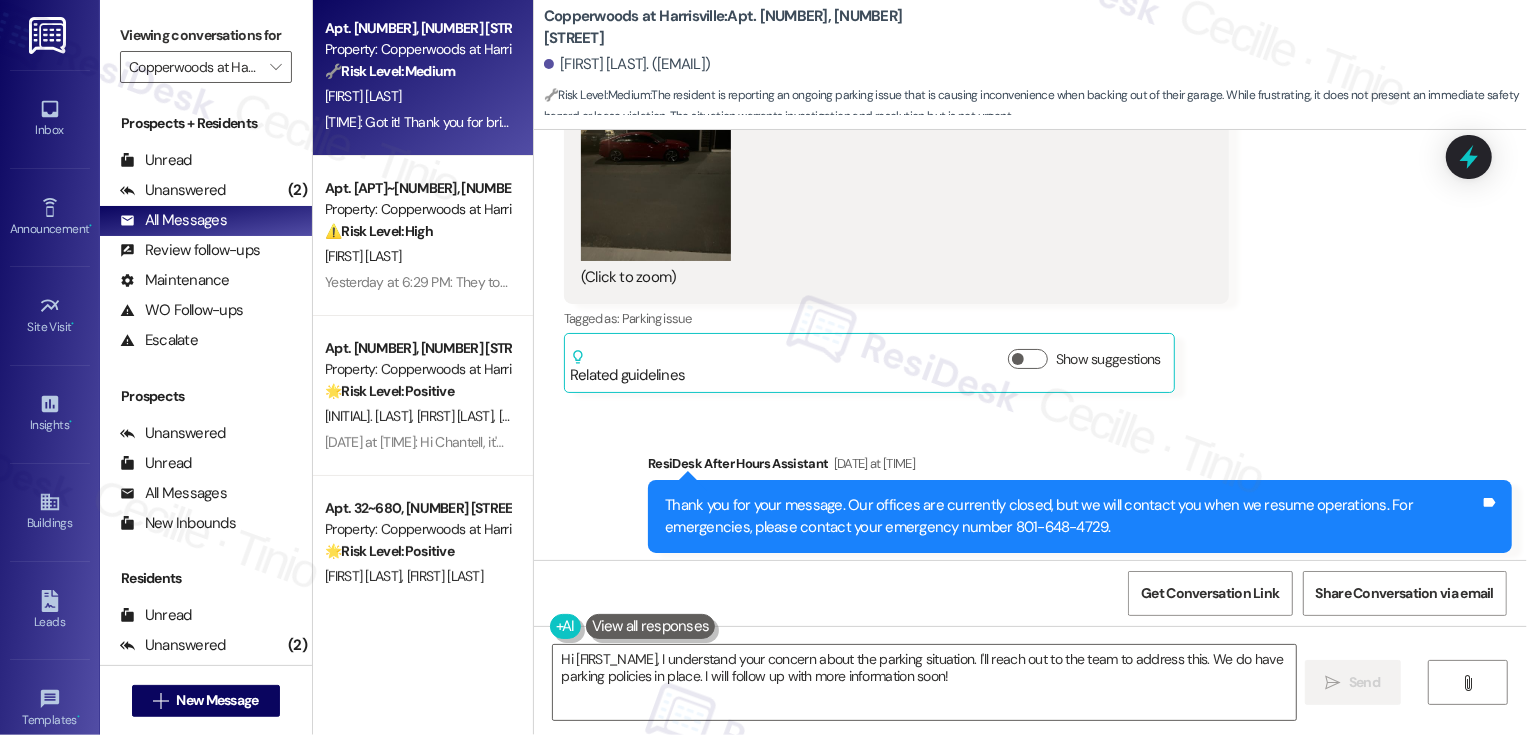 scroll, scrollTop: 845, scrollLeft: 0, axis: vertical 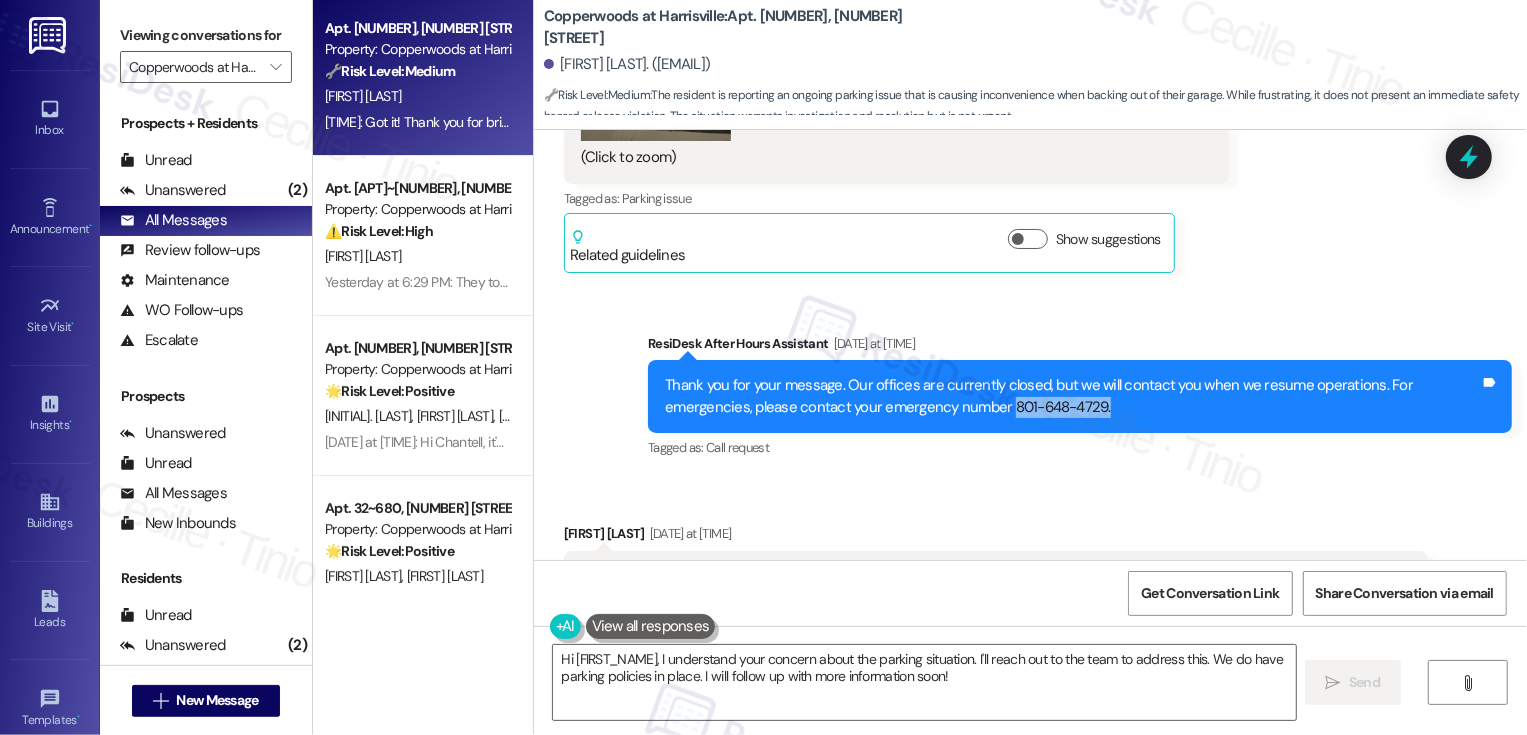 drag, startPoint x: 908, startPoint y: 406, endPoint x: 1036, endPoint y: 414, distance: 128.24976 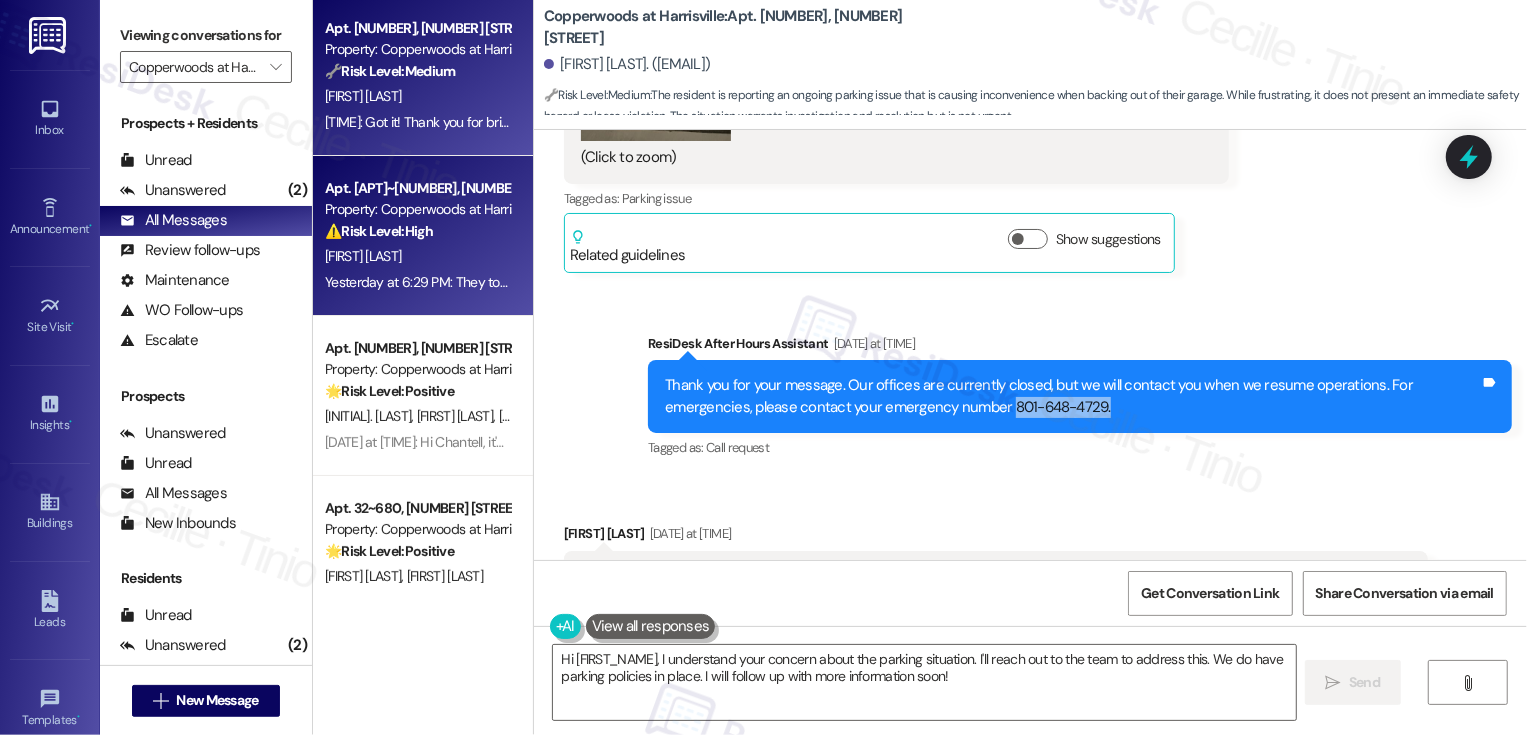 click on "Property: Copperwoods at Harrisville" at bounding box center [417, 209] 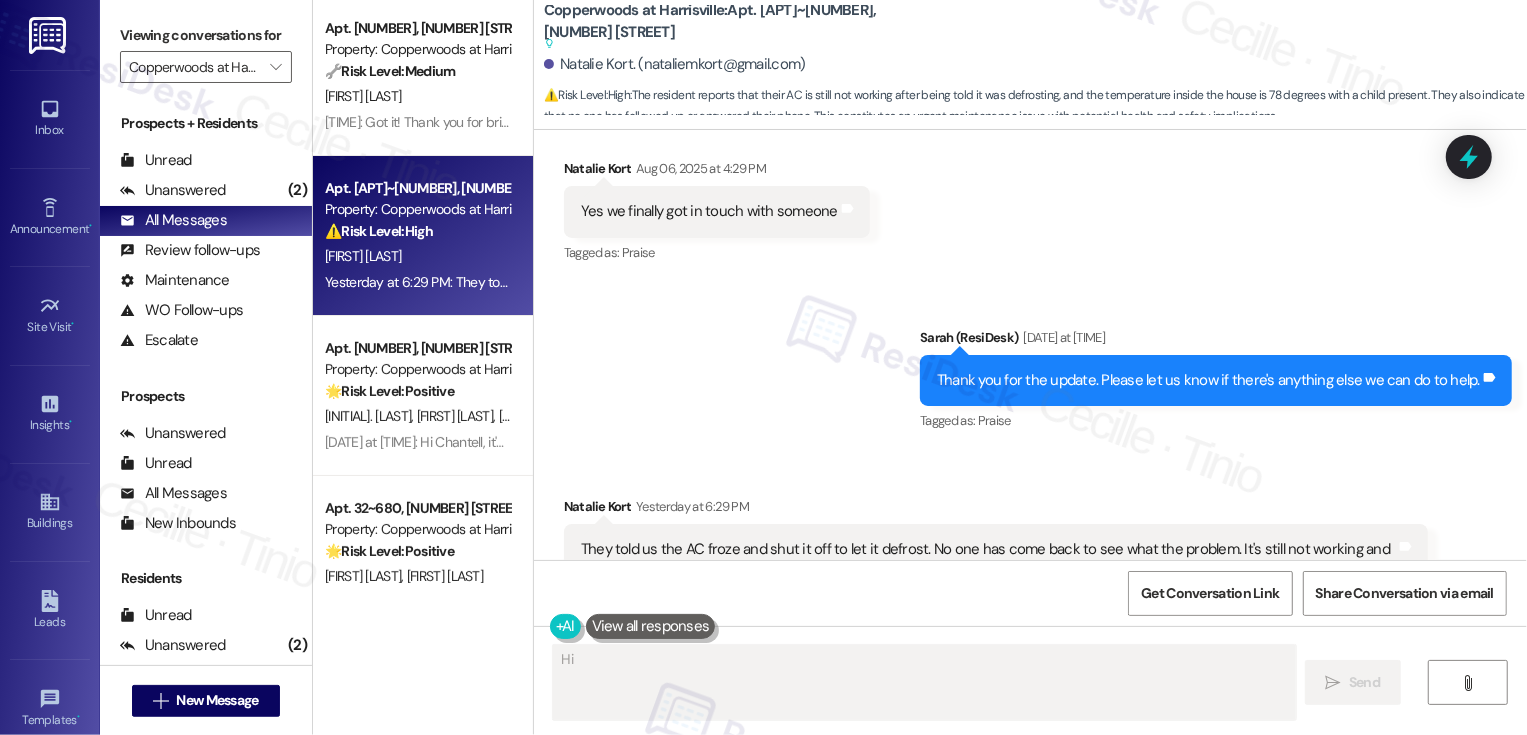 scroll, scrollTop: 1240, scrollLeft: 0, axis: vertical 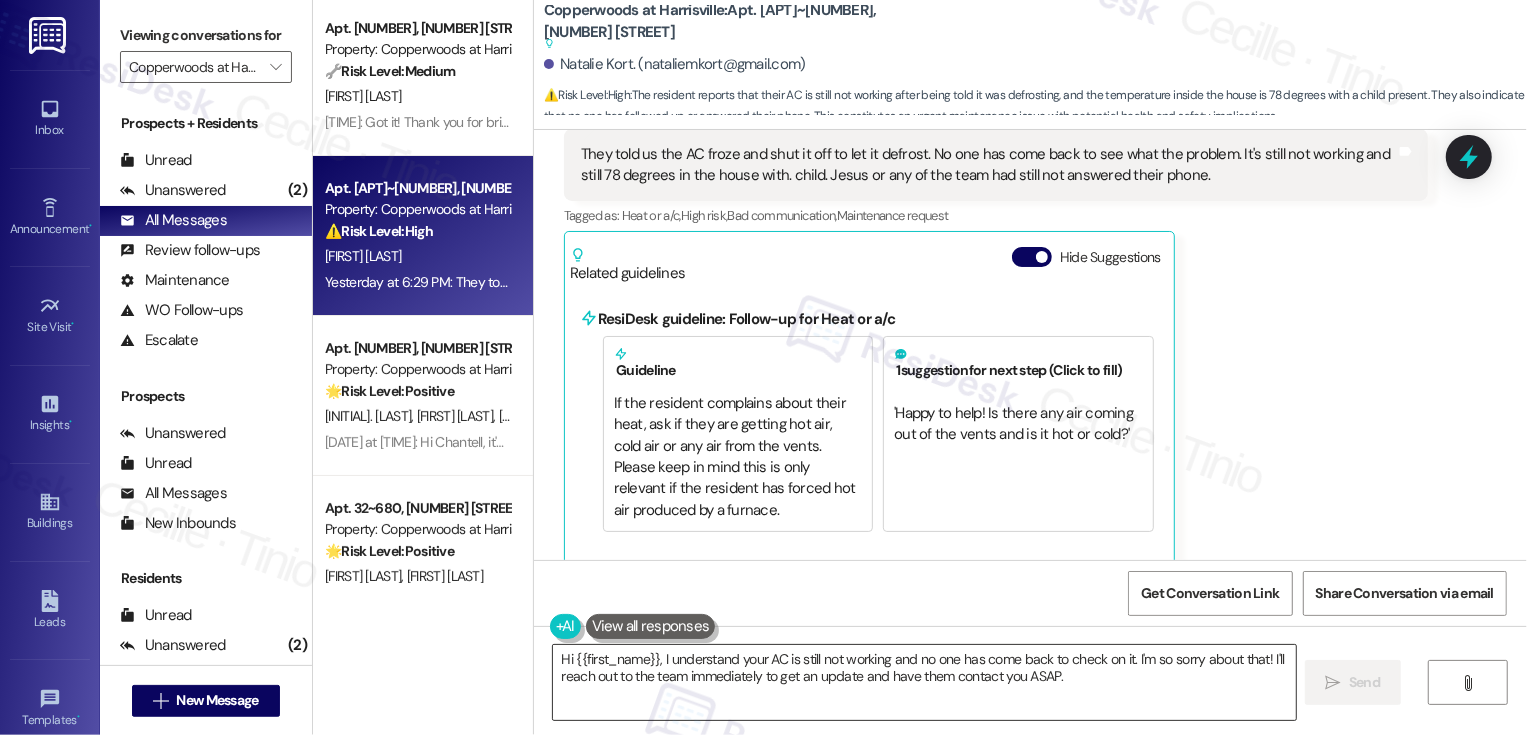 click on "Hi {{first_name}}, I understand your AC is still not working and no one has come back to check on it. I'm so sorry about that! I'll reach out to the team immediately to get an update and have them contact you ASAP." at bounding box center (924, 682) 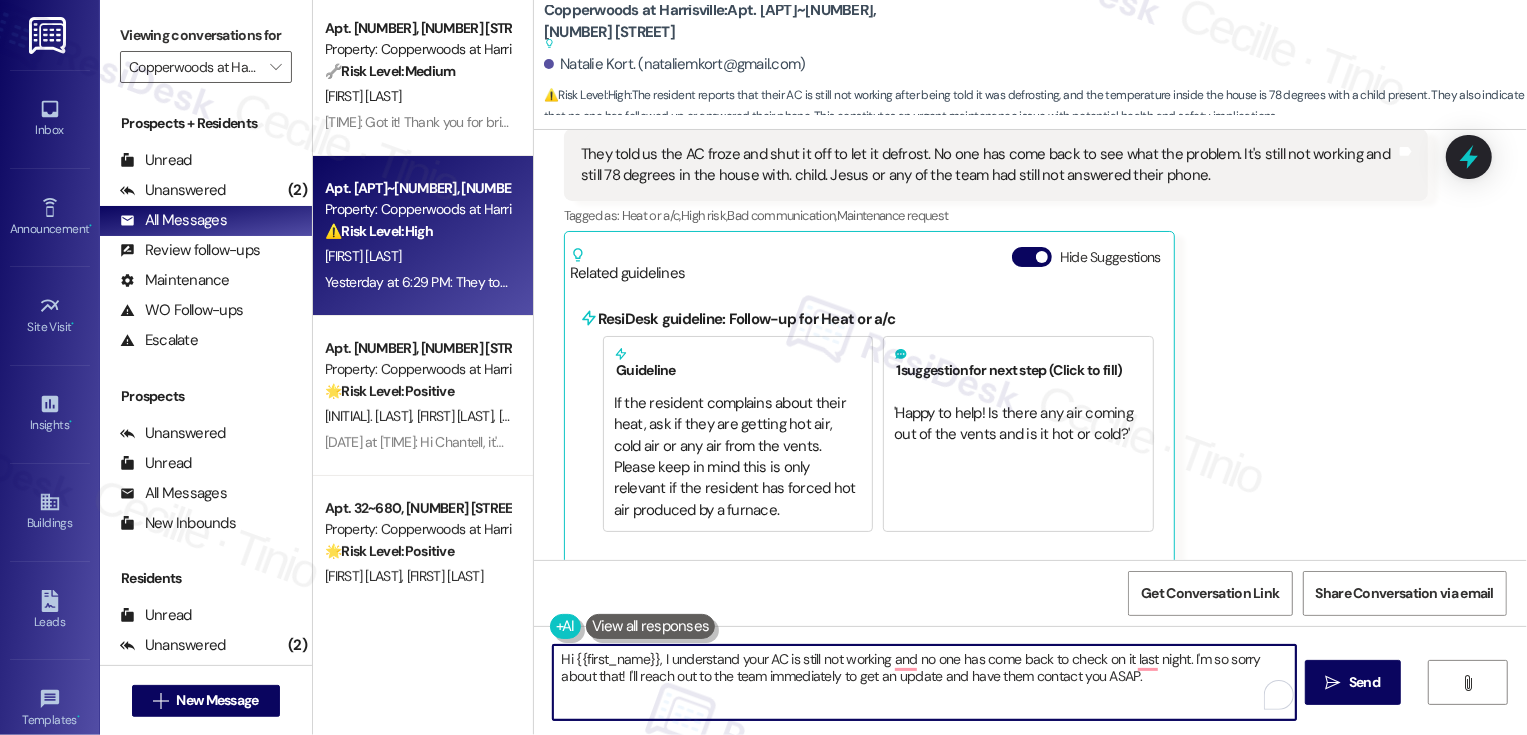 click on "Hi {{first_name}}, I understand your AC is still not working and no one has come back to check on it last night. I'm so sorry about that! I'll reach out to the team immediately to get an update and have them contact you ASAP." at bounding box center [924, 682] 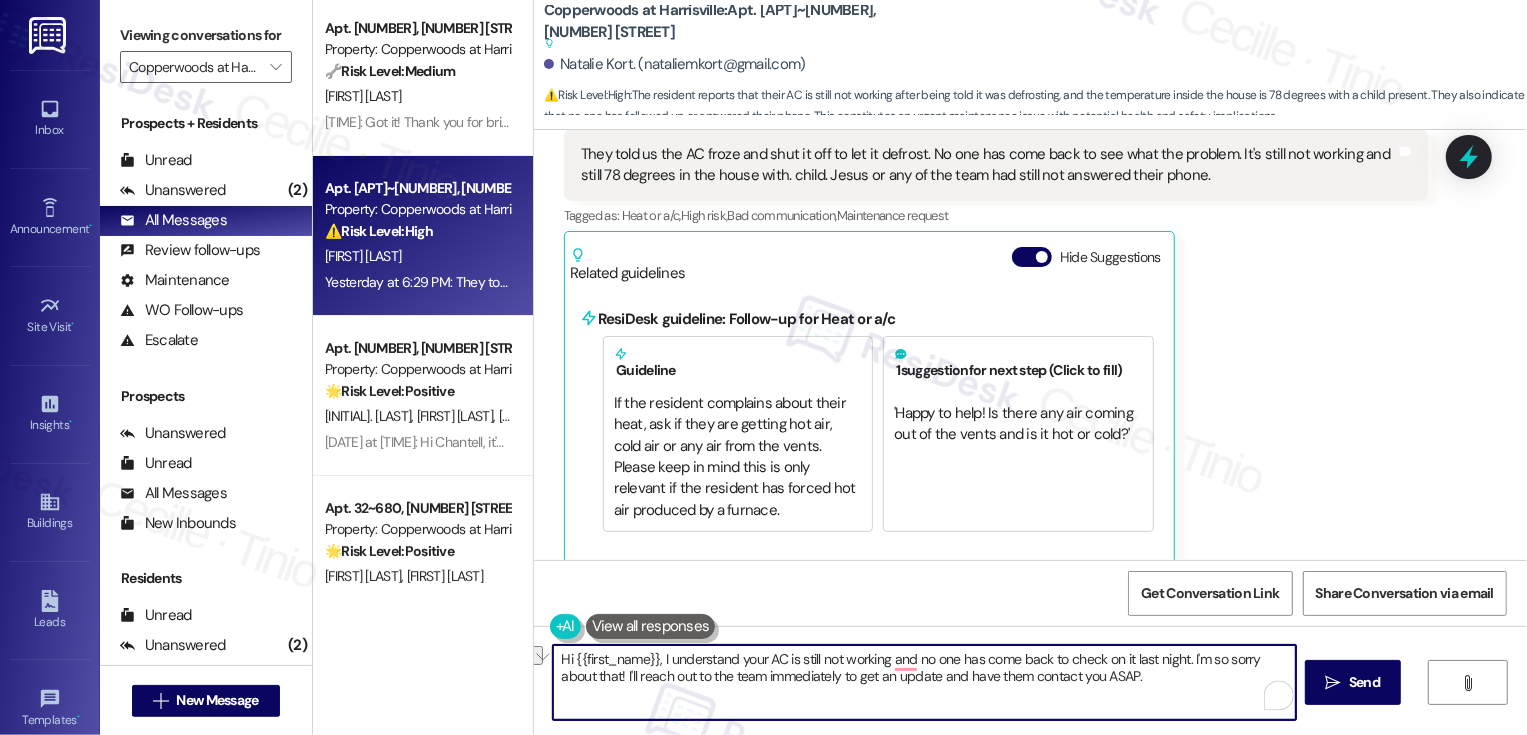 drag, startPoint x: 615, startPoint y: 678, endPoint x: 1146, endPoint y: 692, distance: 531.1845 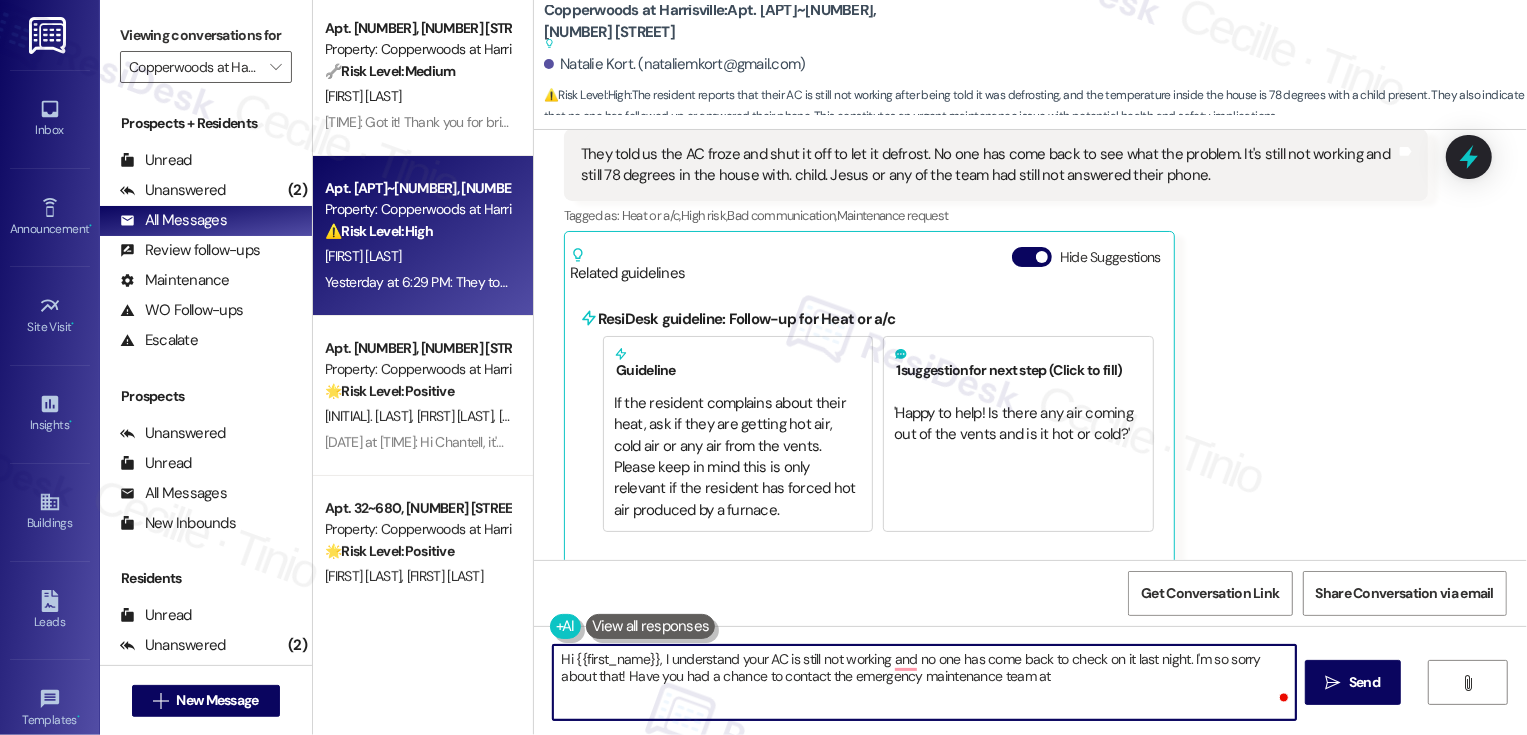 paste on "[PHONE]." 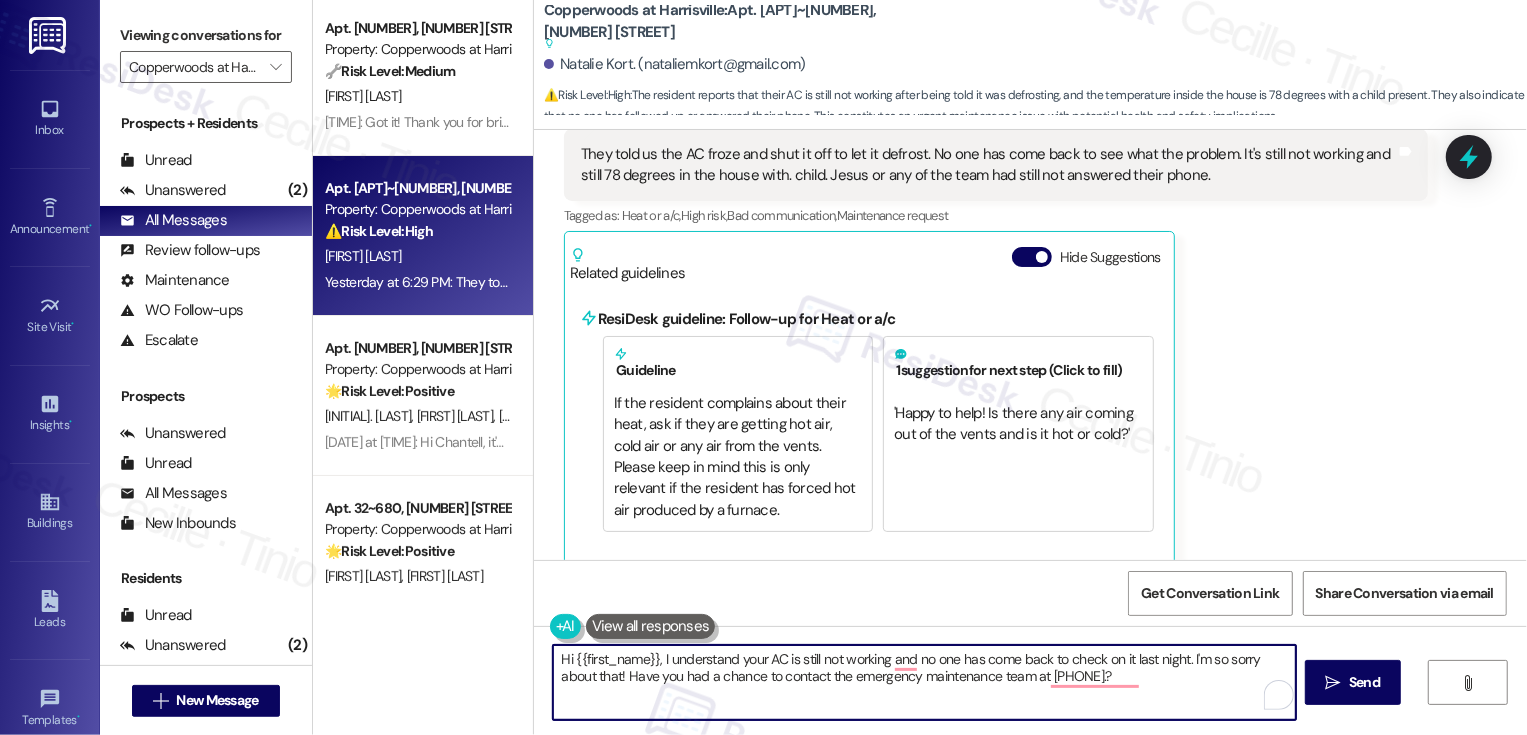 click on "Hi {{first_name}}, I understand your AC is still not working and no one has come back to check on it last night. I'm so sorry about that! Have you had a chance to contact the emergency maintenance team at [PHONE].?" at bounding box center [924, 682] 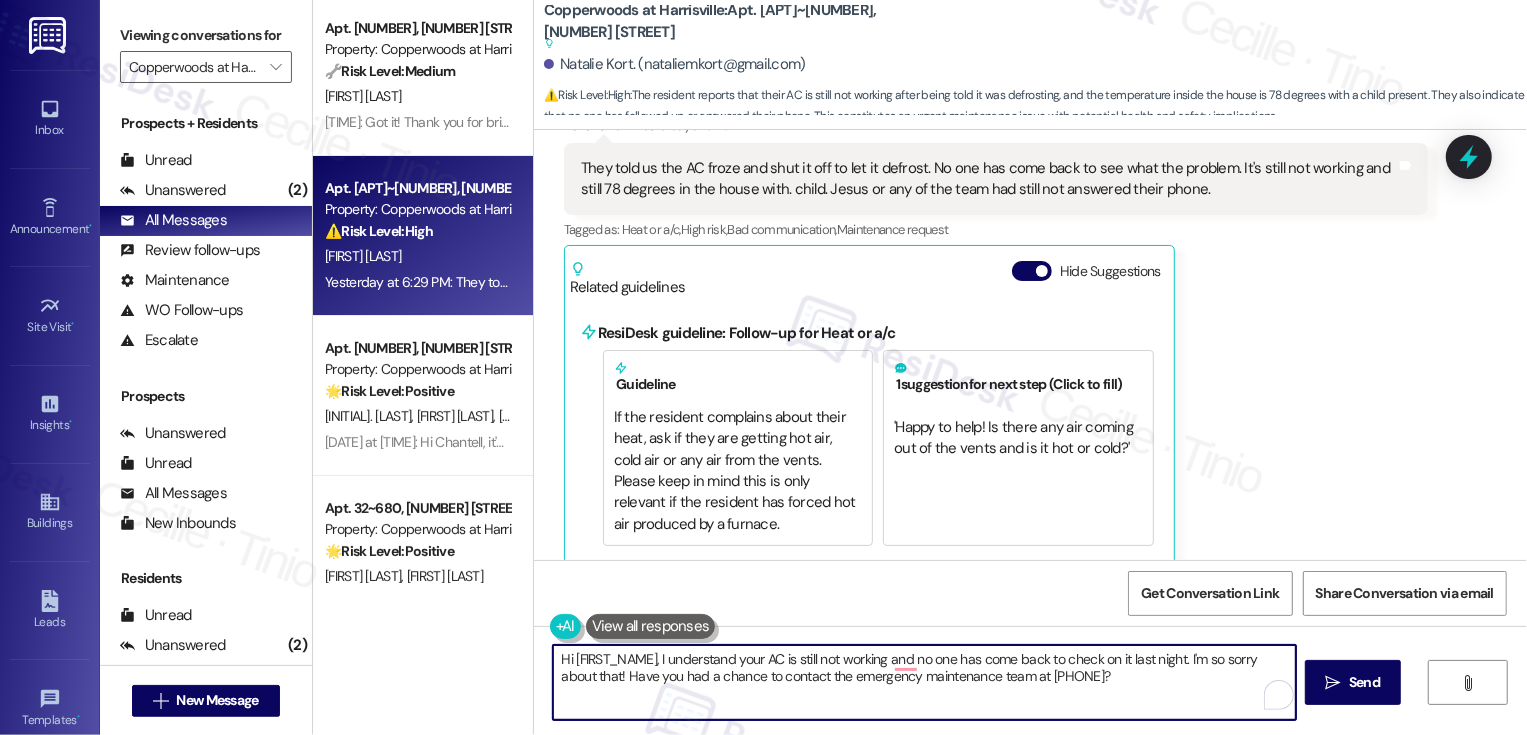 scroll, scrollTop: 1241, scrollLeft: 0, axis: vertical 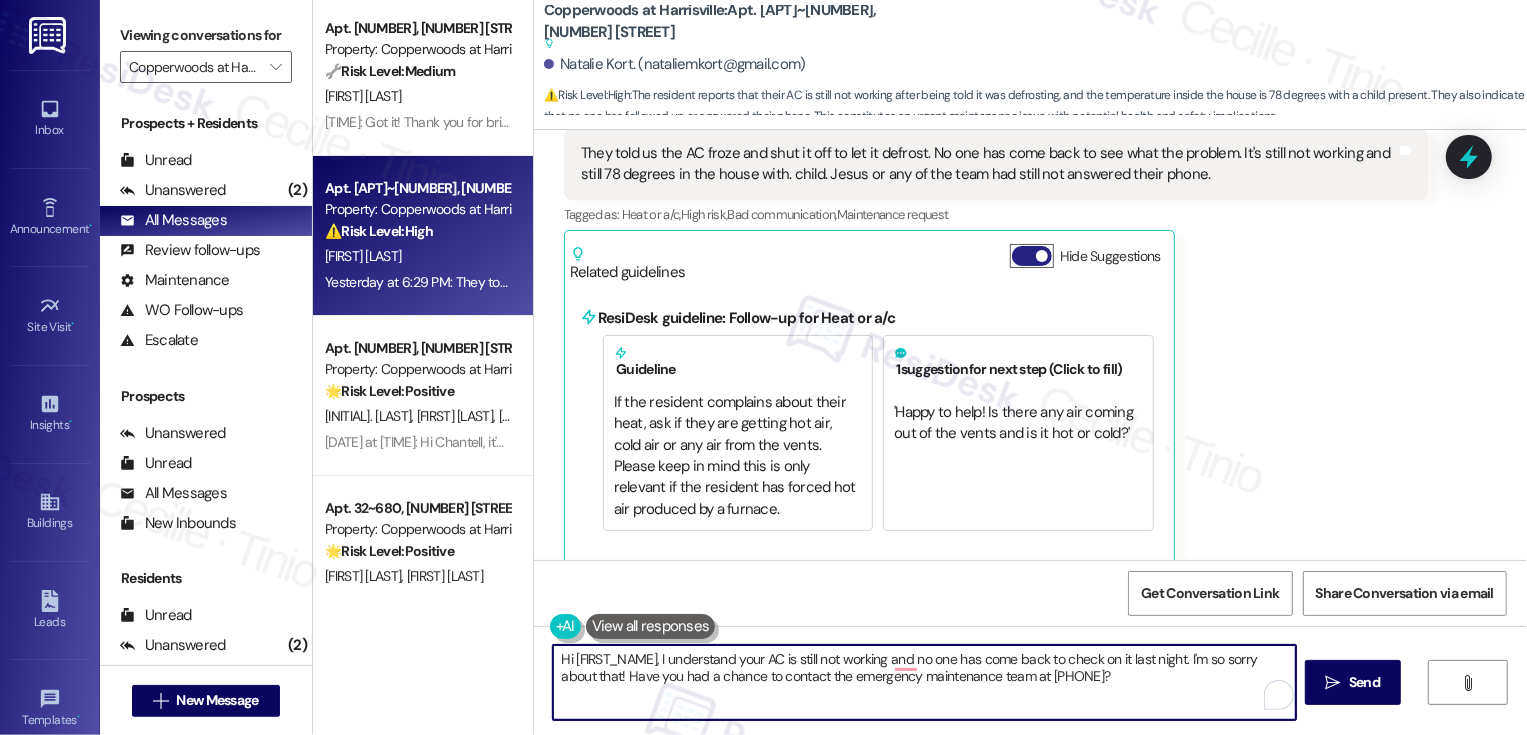 click at bounding box center (1042, 256) 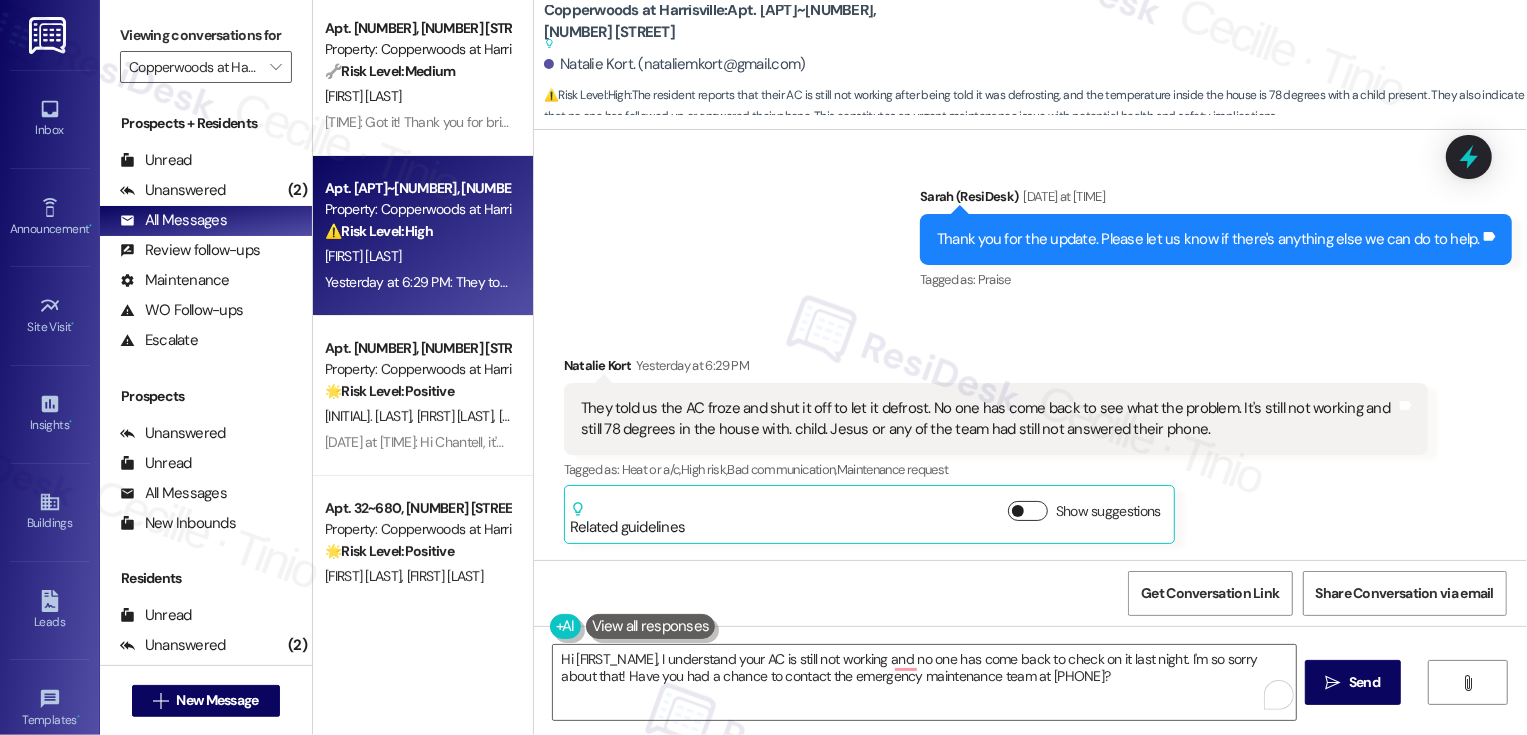 scroll, scrollTop: 964, scrollLeft: 0, axis: vertical 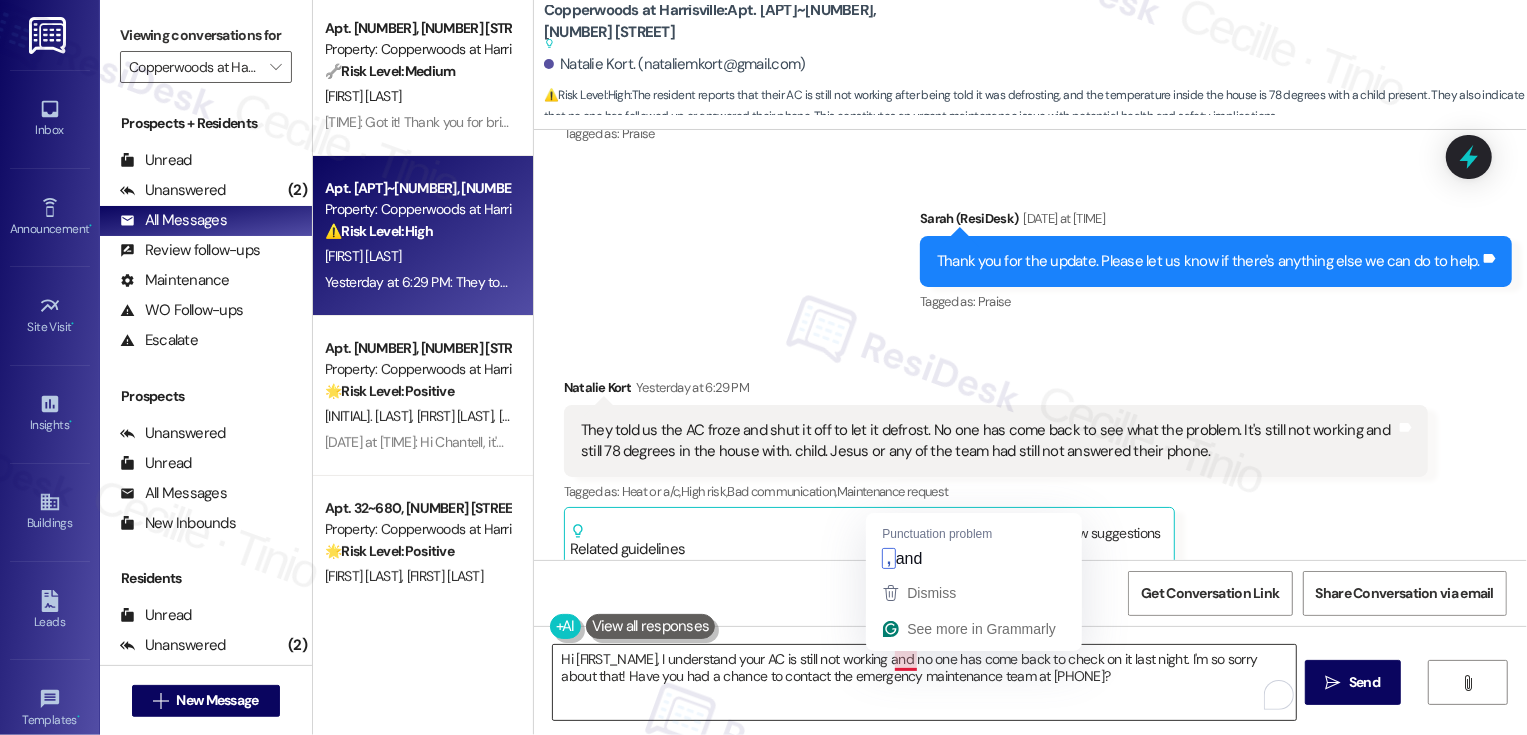 click on "Hi [FIRST_NAME], I understand your AC is still not working and no one has come back to check on it last night. I'm so sorry about that! Have you had a chance to contact the emergency maintenance team at [PHONE]?" at bounding box center [924, 682] 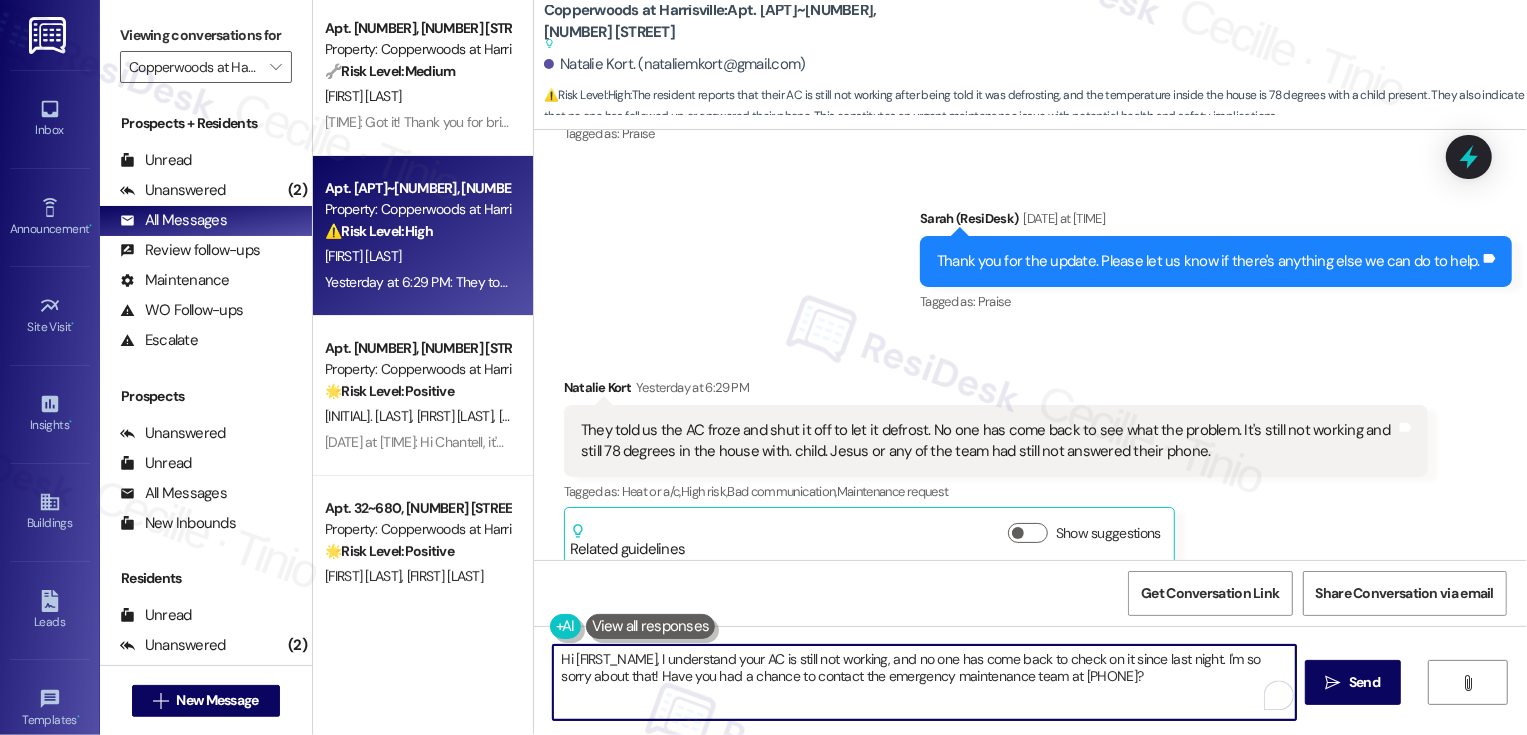 click on "Hi [FIRST_NAME], I understand your AC is still not working, and no one has come back to check on it since last night. I'm so sorry about that! Have you had a chance to contact the emergency maintenance team at [PHONE]?" at bounding box center (924, 682) 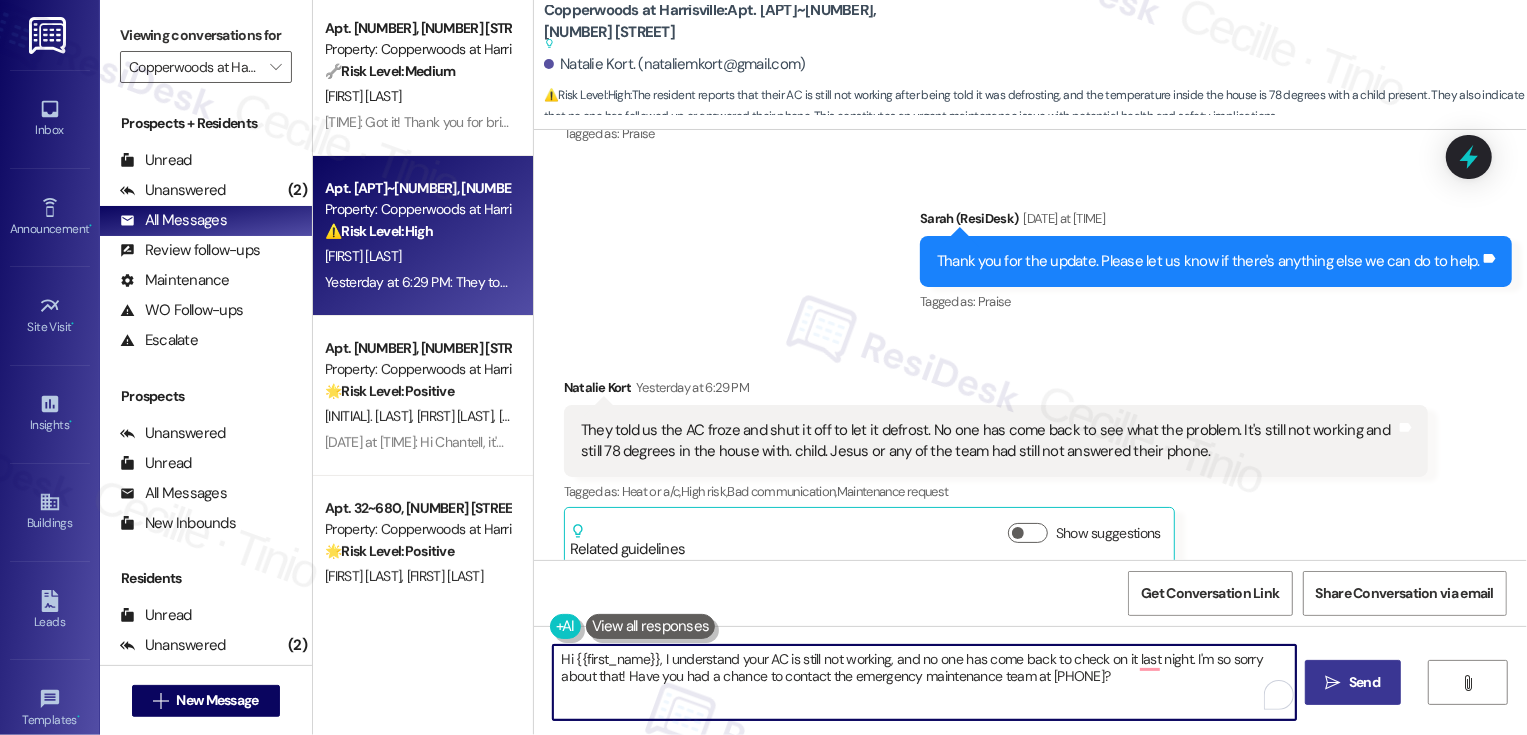 click on "" at bounding box center [1333, 683] 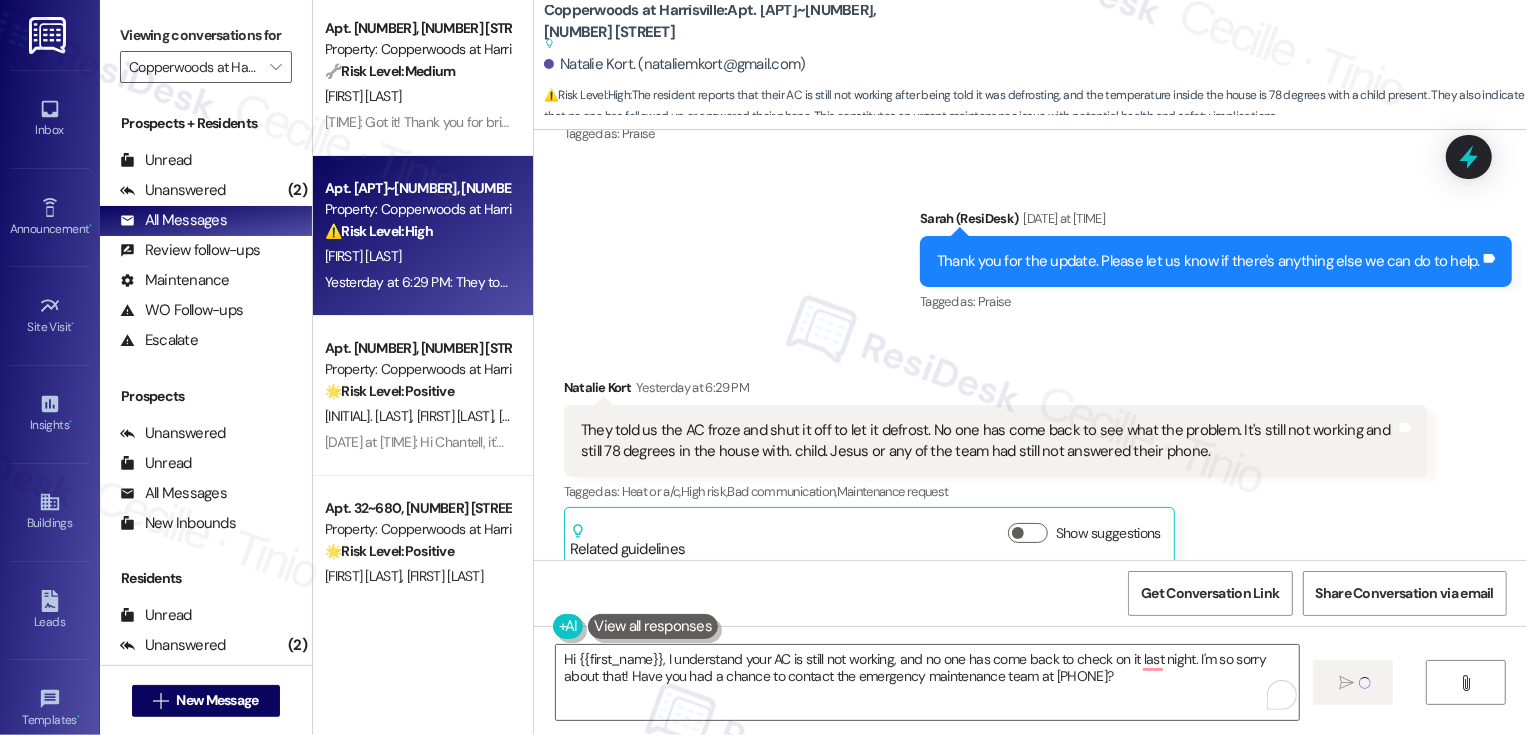 type on "Hi" 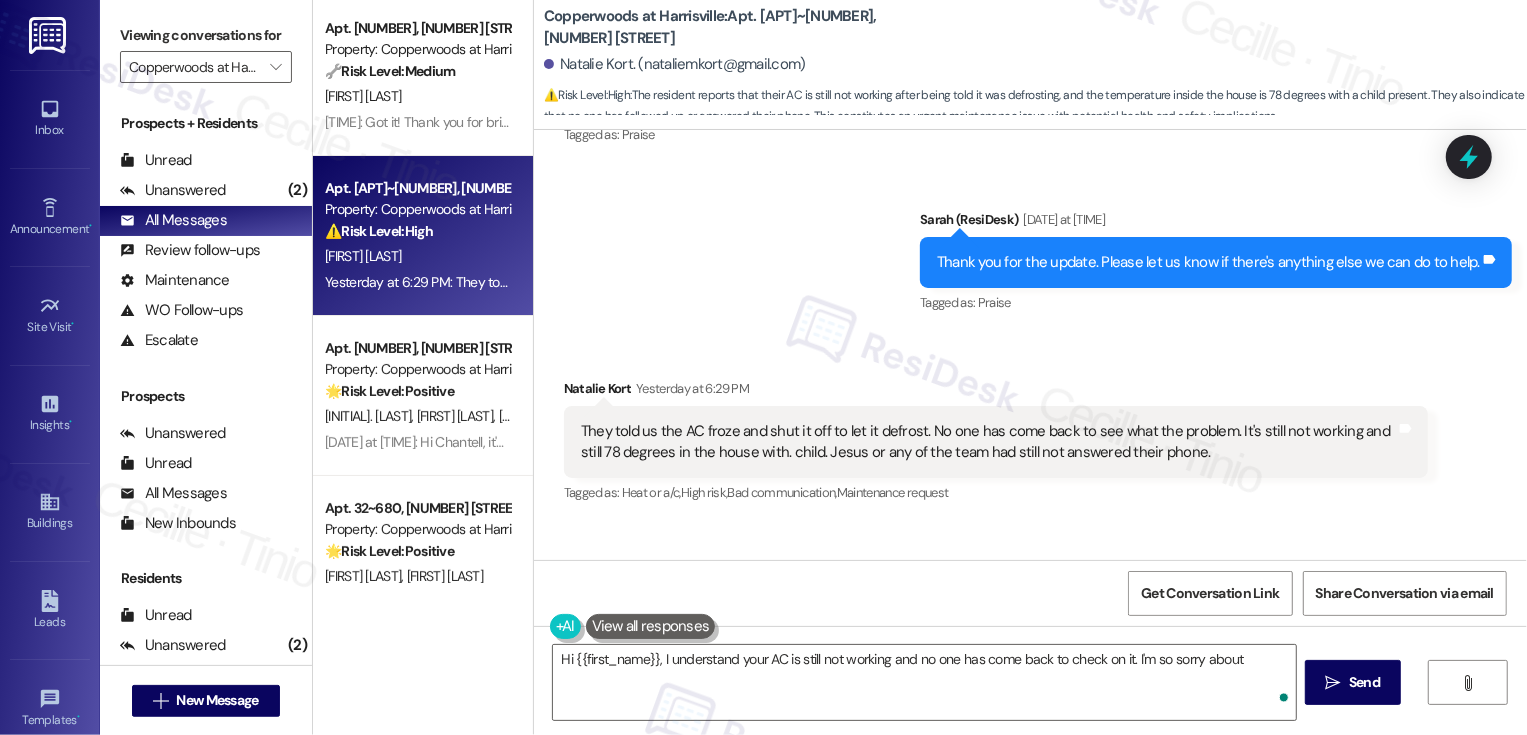 scroll, scrollTop: 1065, scrollLeft: 0, axis: vertical 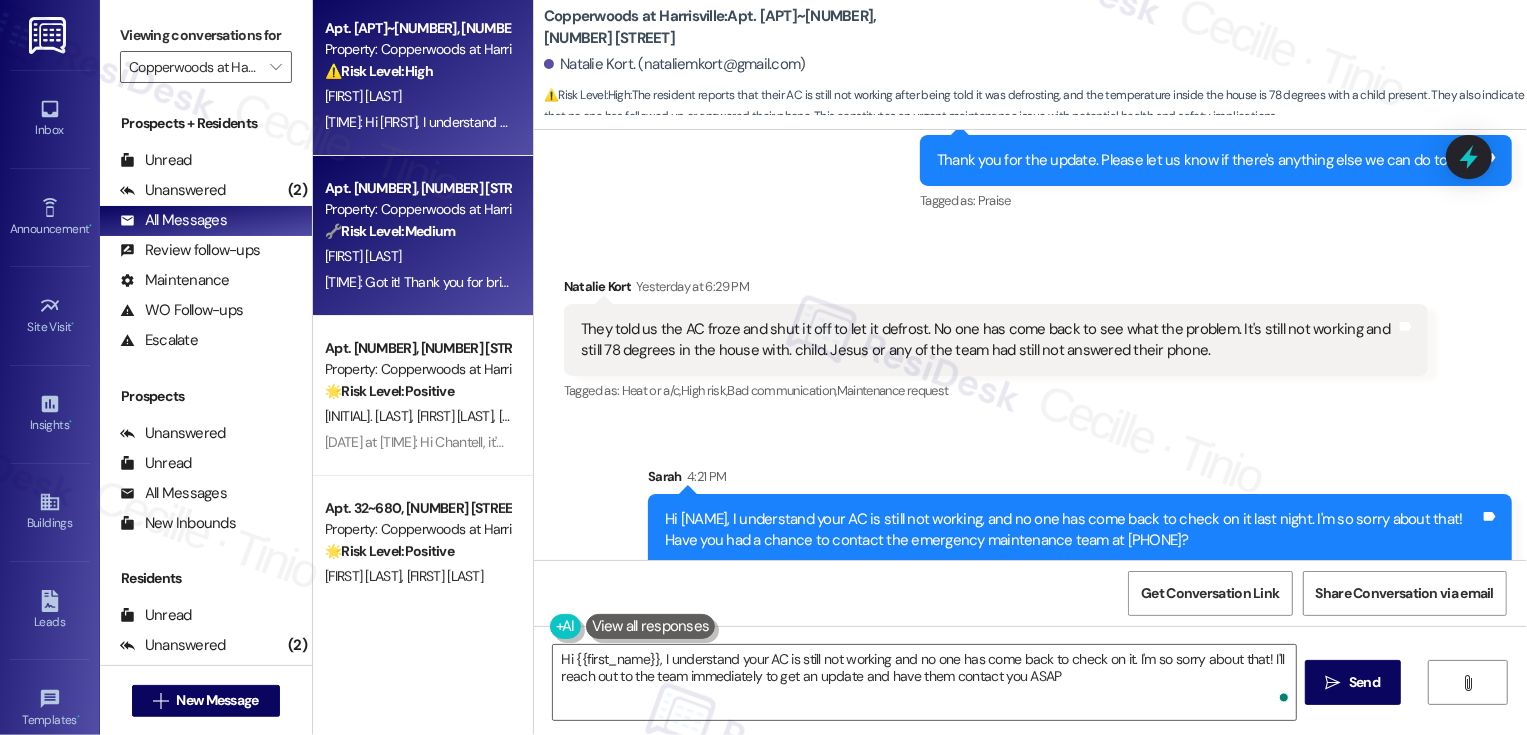 type on "Hi {{first_name}}, I understand your AC is still not working and no one has come back to check on it. I'm so sorry about that! I'll reach out to the team immediately to get an update and have them contact you ASAP." 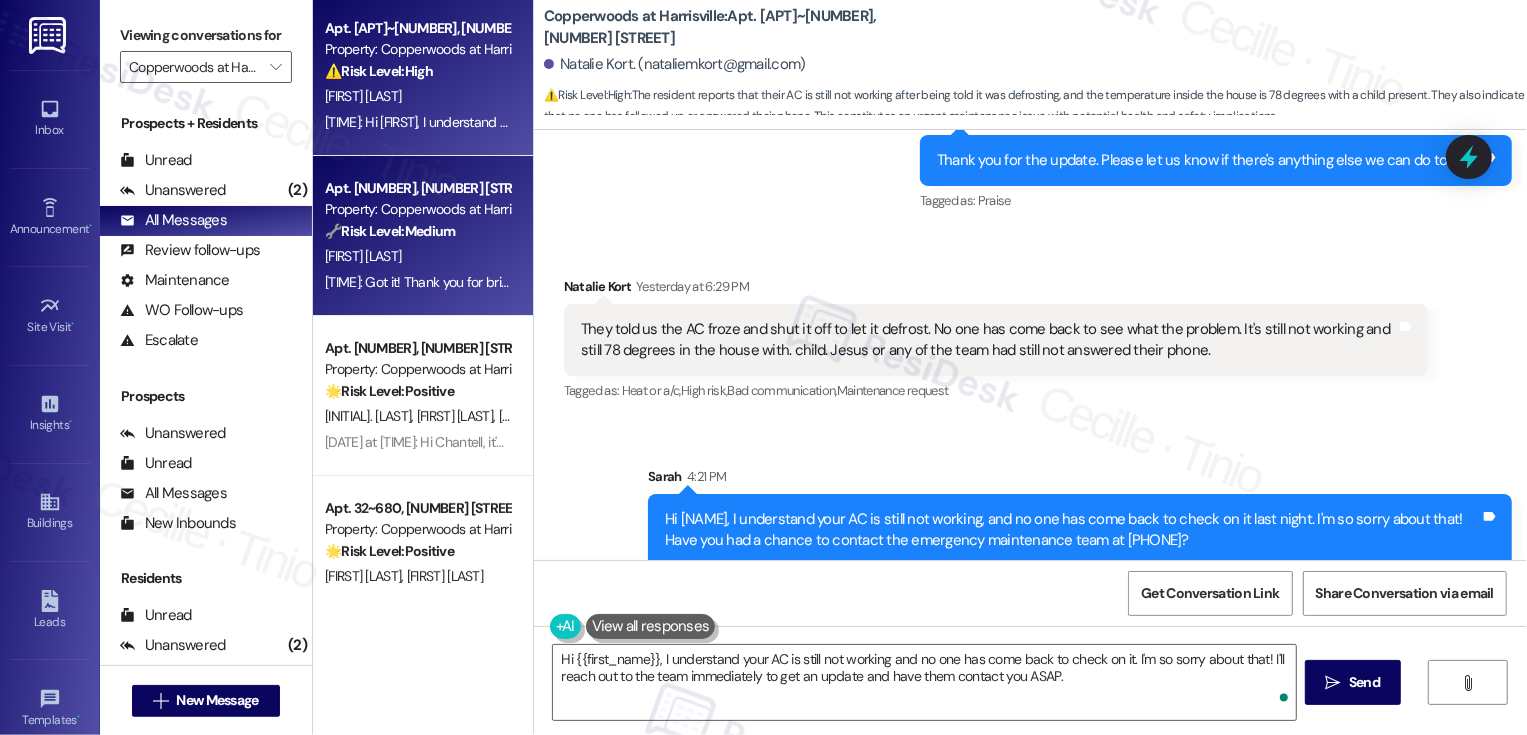 click on "🔧  Risk Level:  Medium" at bounding box center (390, 231) 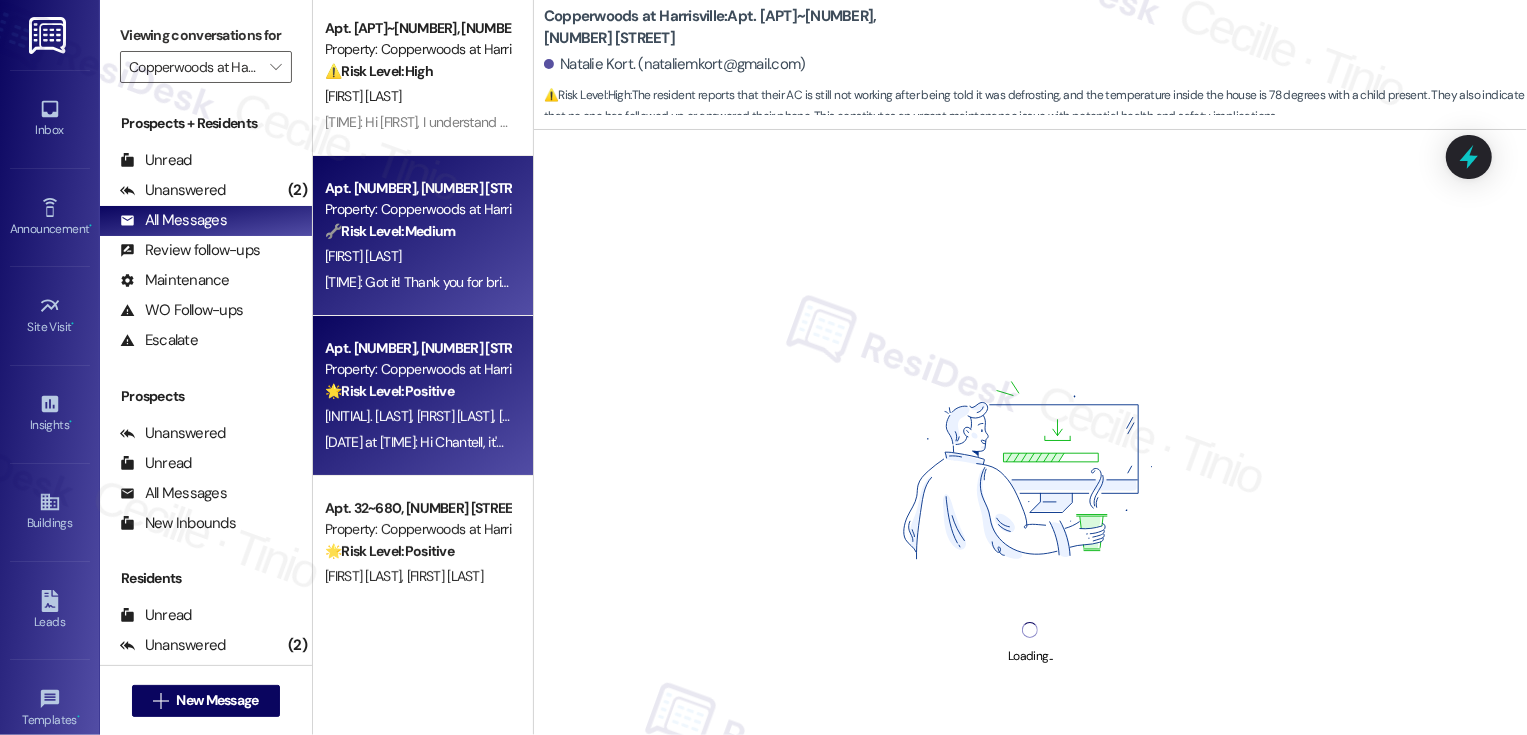 click on "🌟  Risk Level:  Positive" at bounding box center (389, 391) 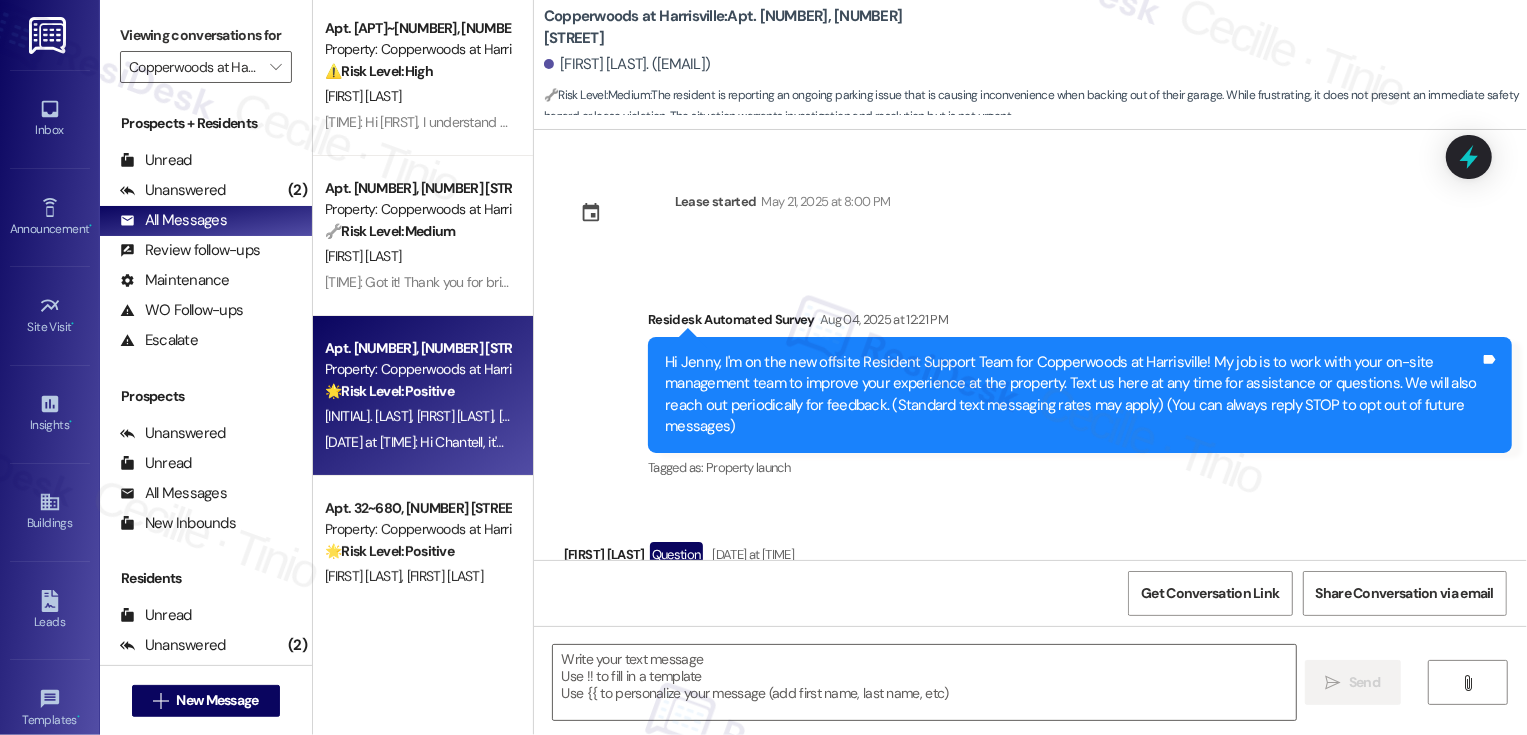 scroll, scrollTop: 2021, scrollLeft: 0, axis: vertical 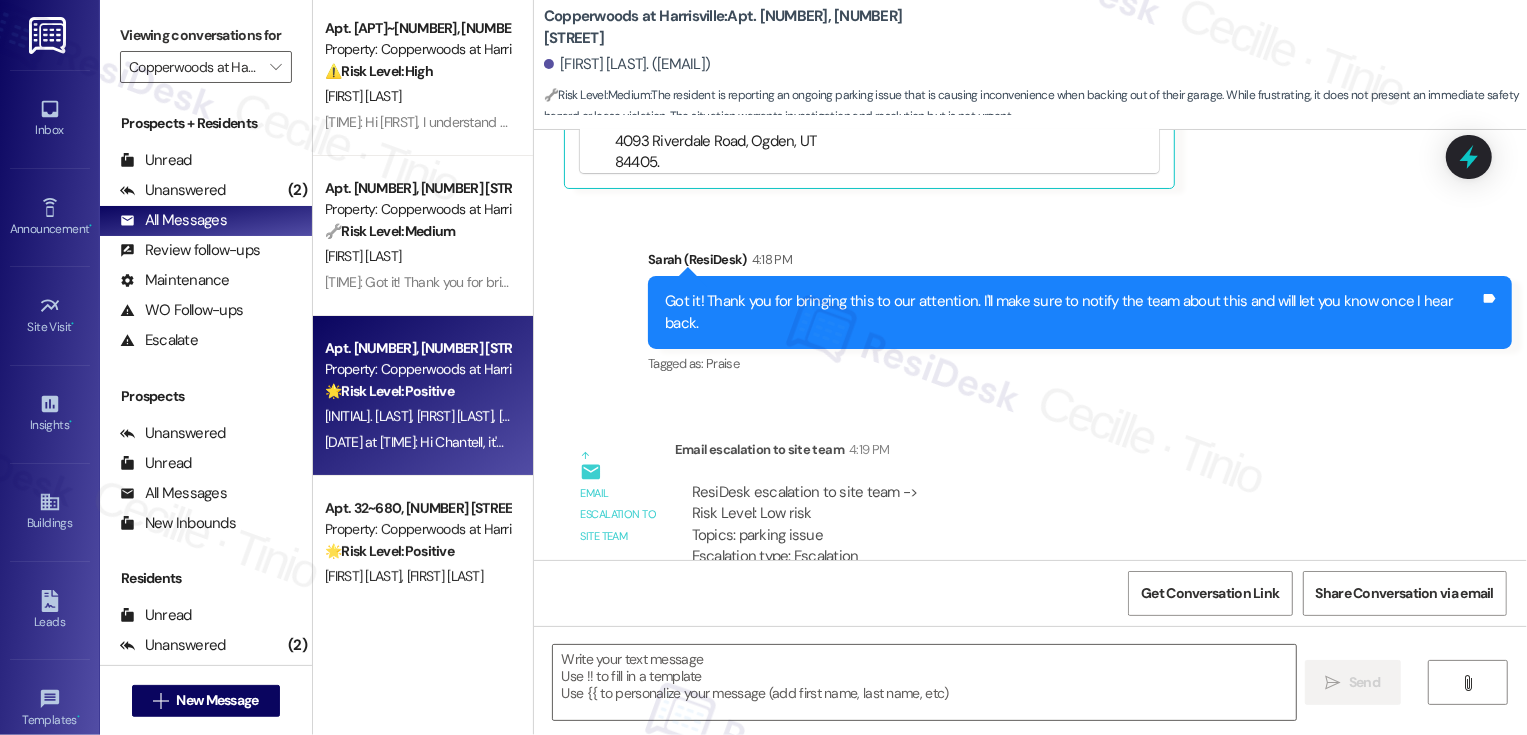 click on "🌟  Risk Level:  Positive" at bounding box center (389, 391) 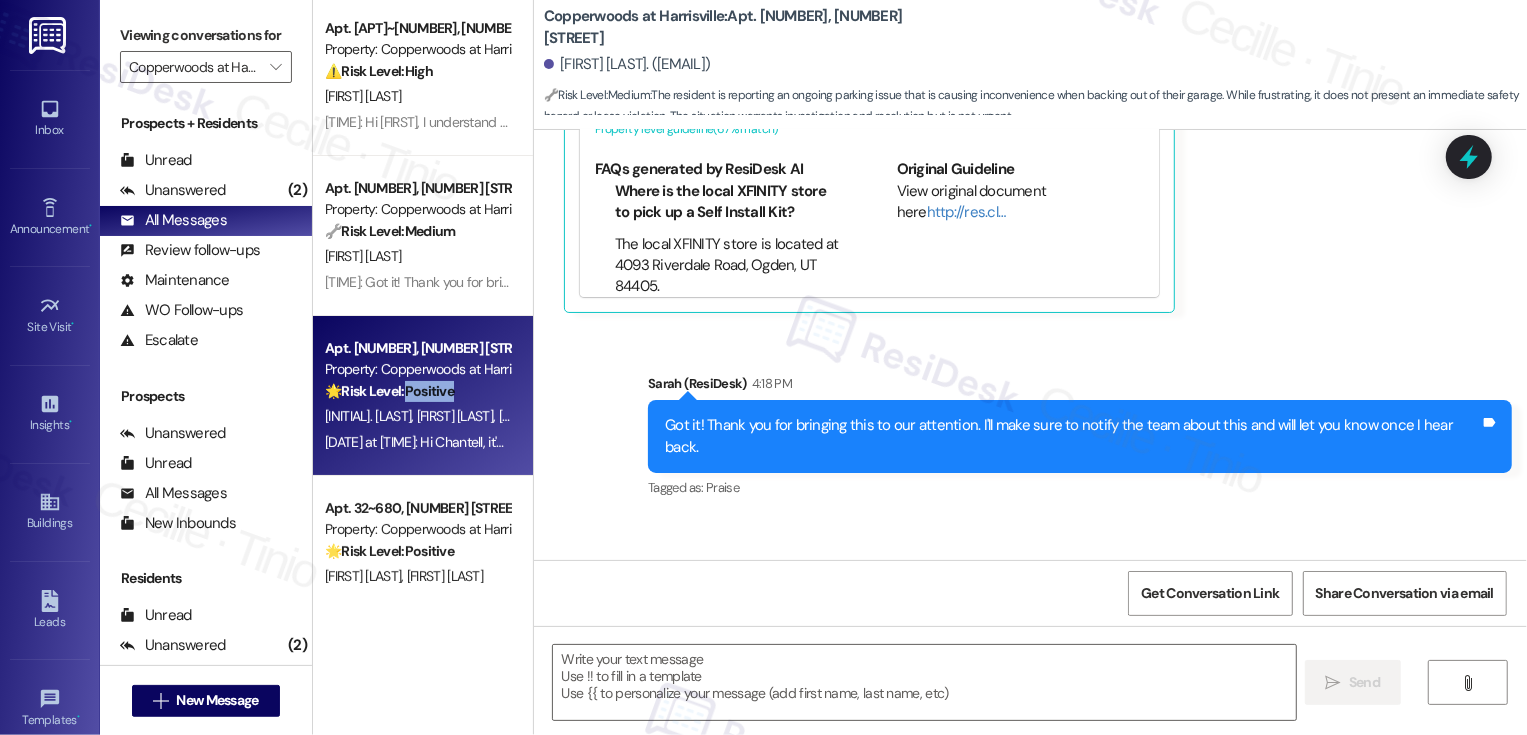 scroll, scrollTop: 0, scrollLeft: 0, axis: both 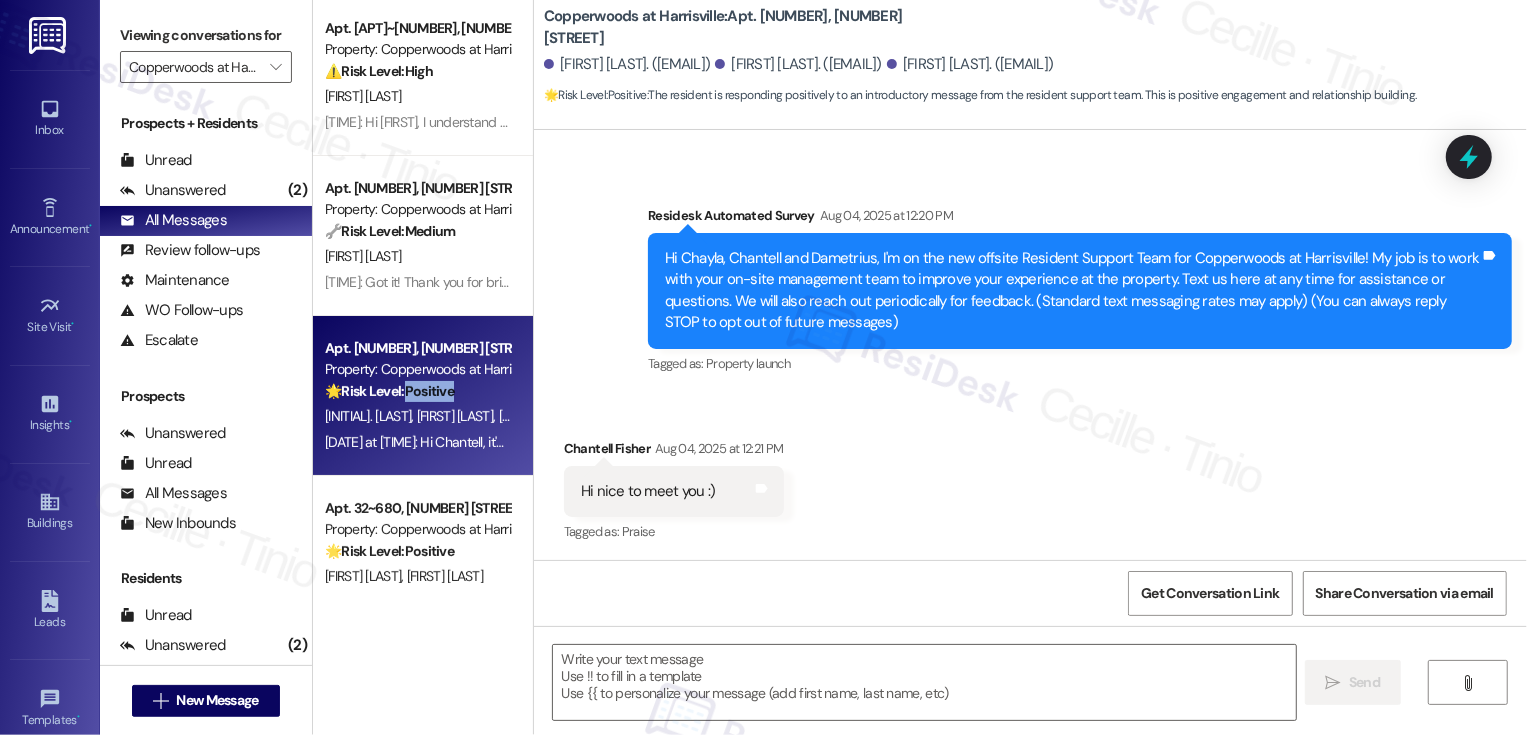type on "Fetching suggested responses. Please feel free to read through the conversation in the meantime." 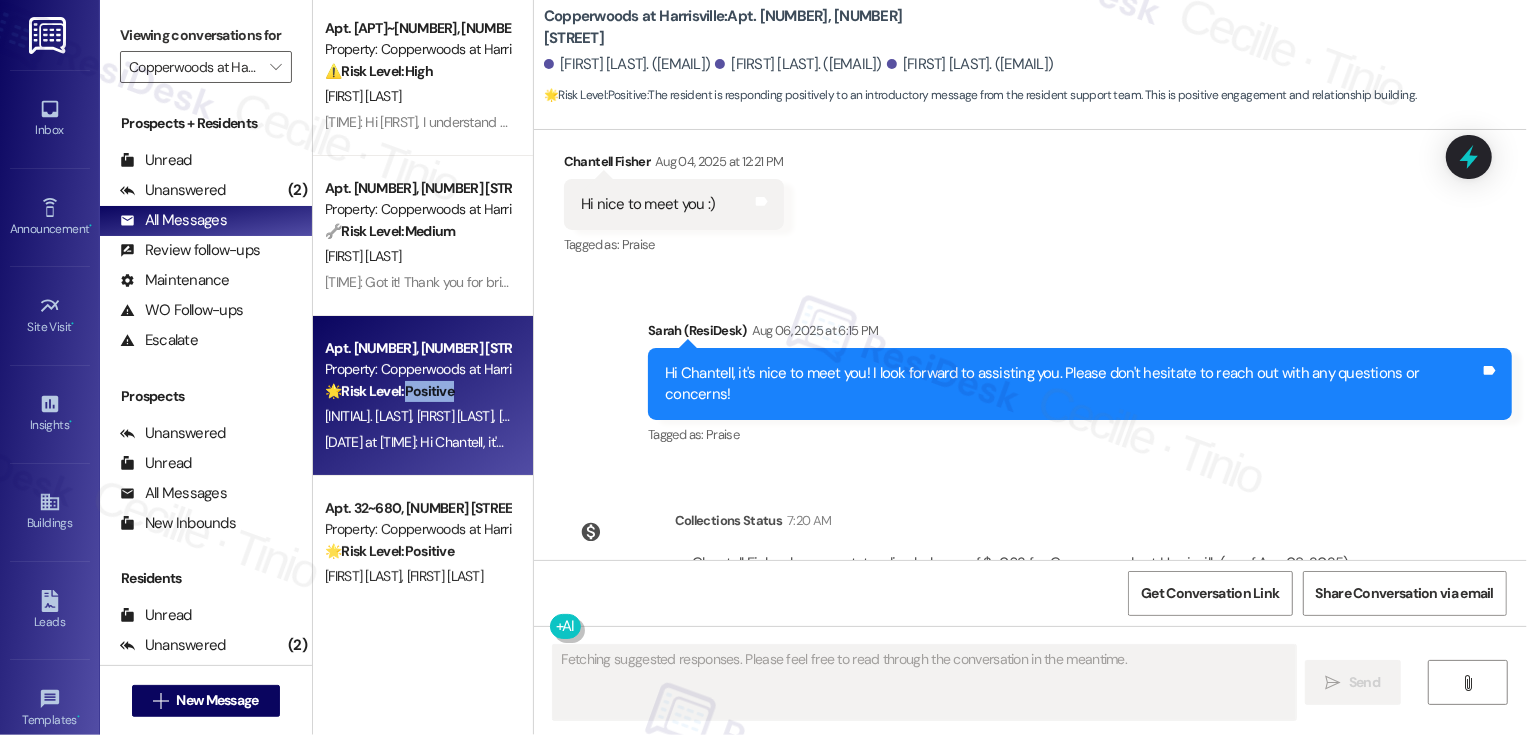 scroll, scrollTop: 458, scrollLeft: 0, axis: vertical 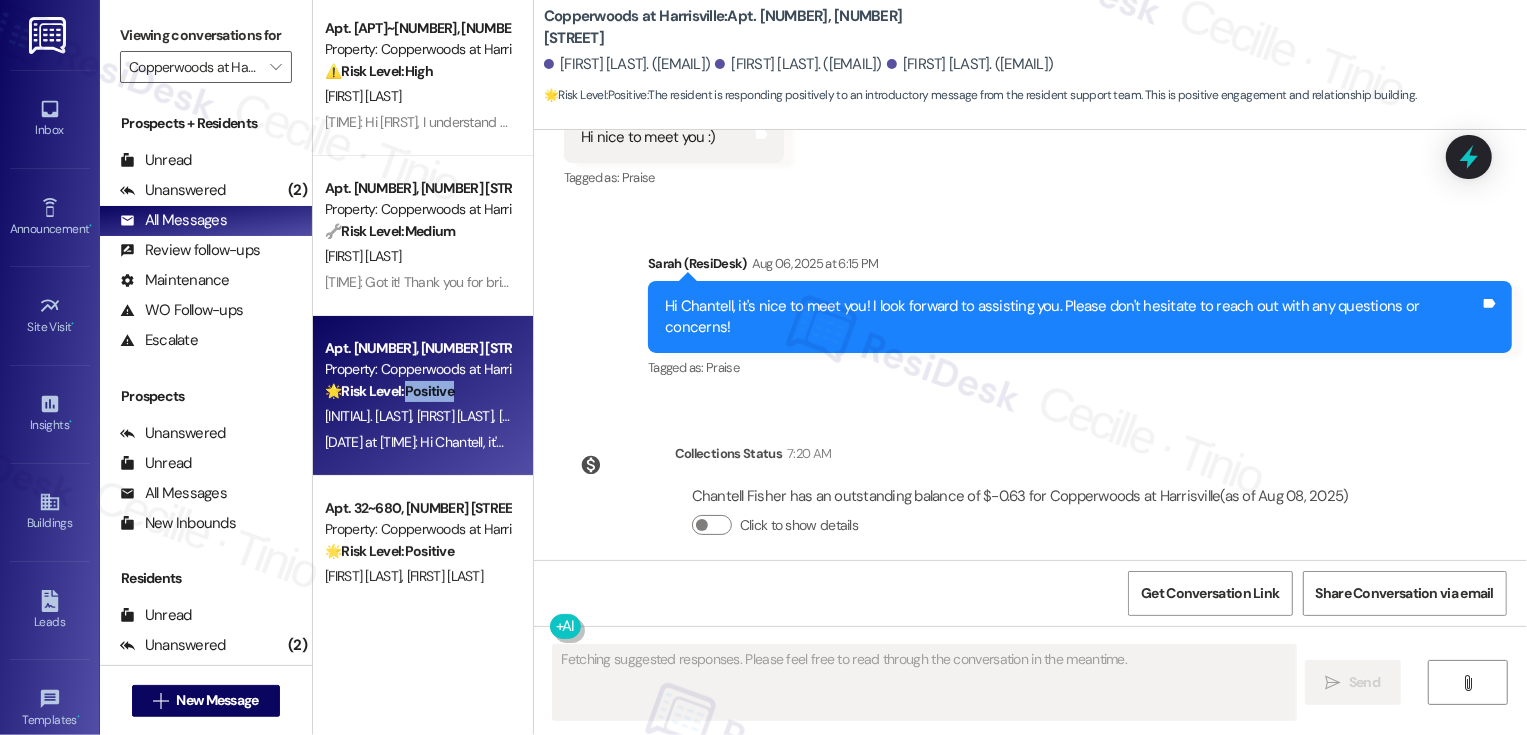 type 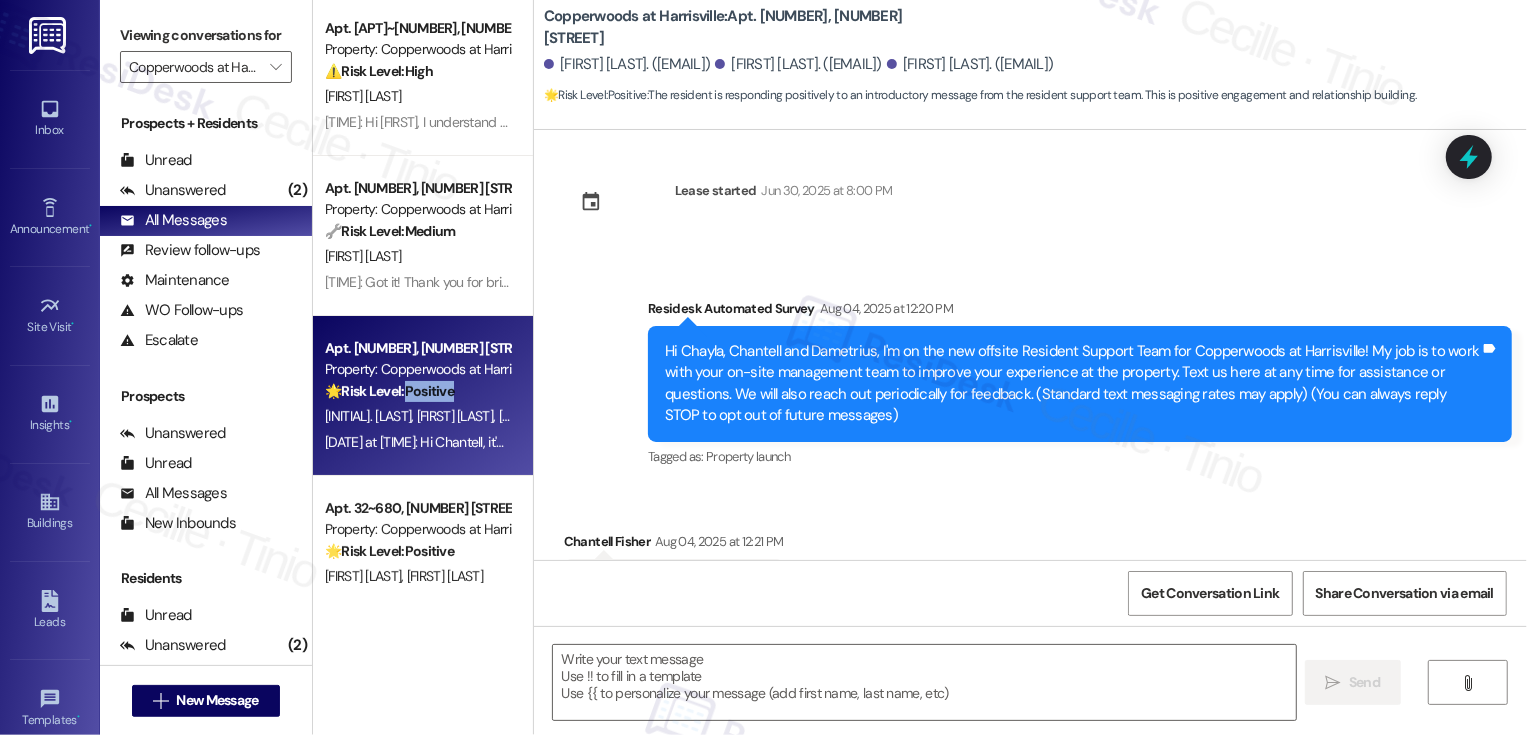 scroll, scrollTop: 5, scrollLeft: 0, axis: vertical 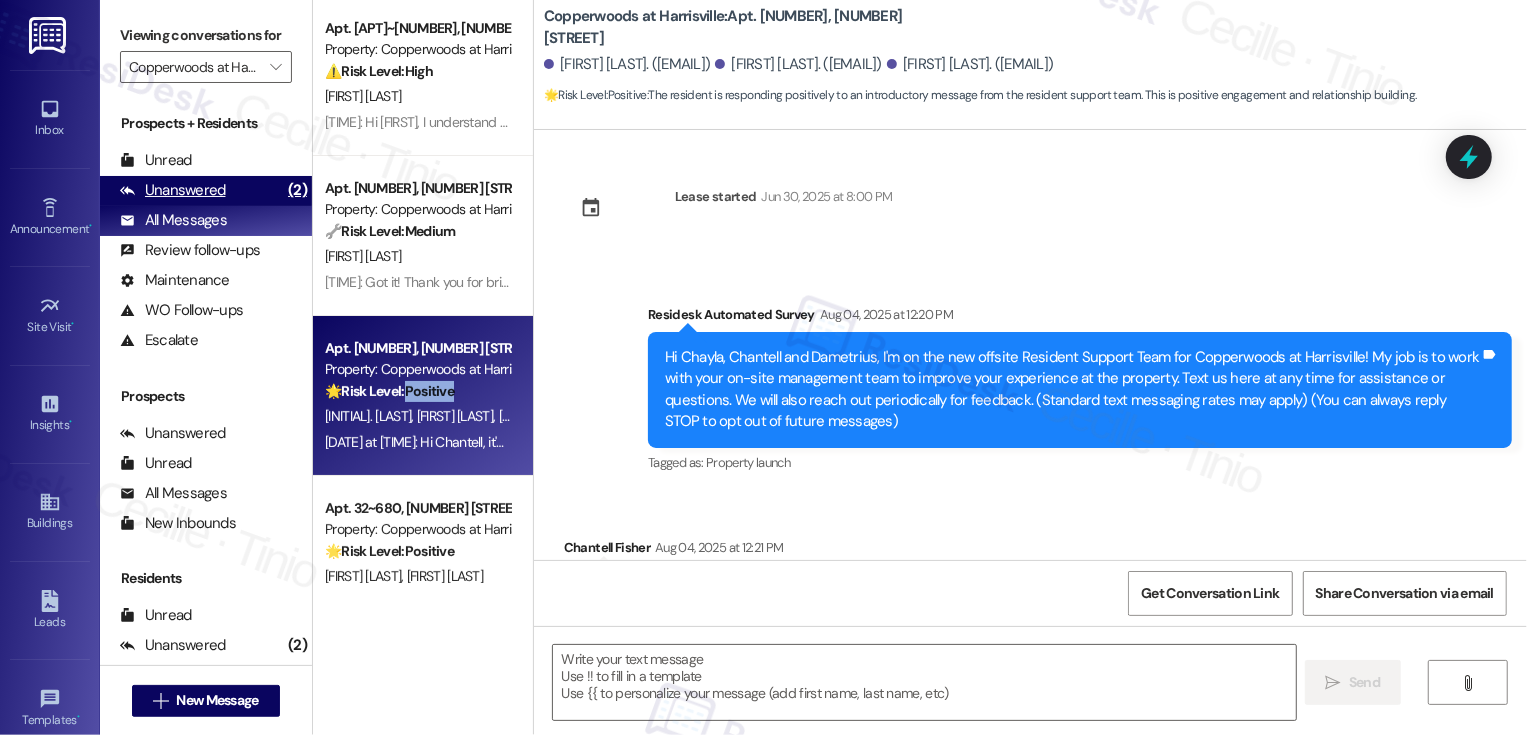 click on "(2)" at bounding box center [297, 190] 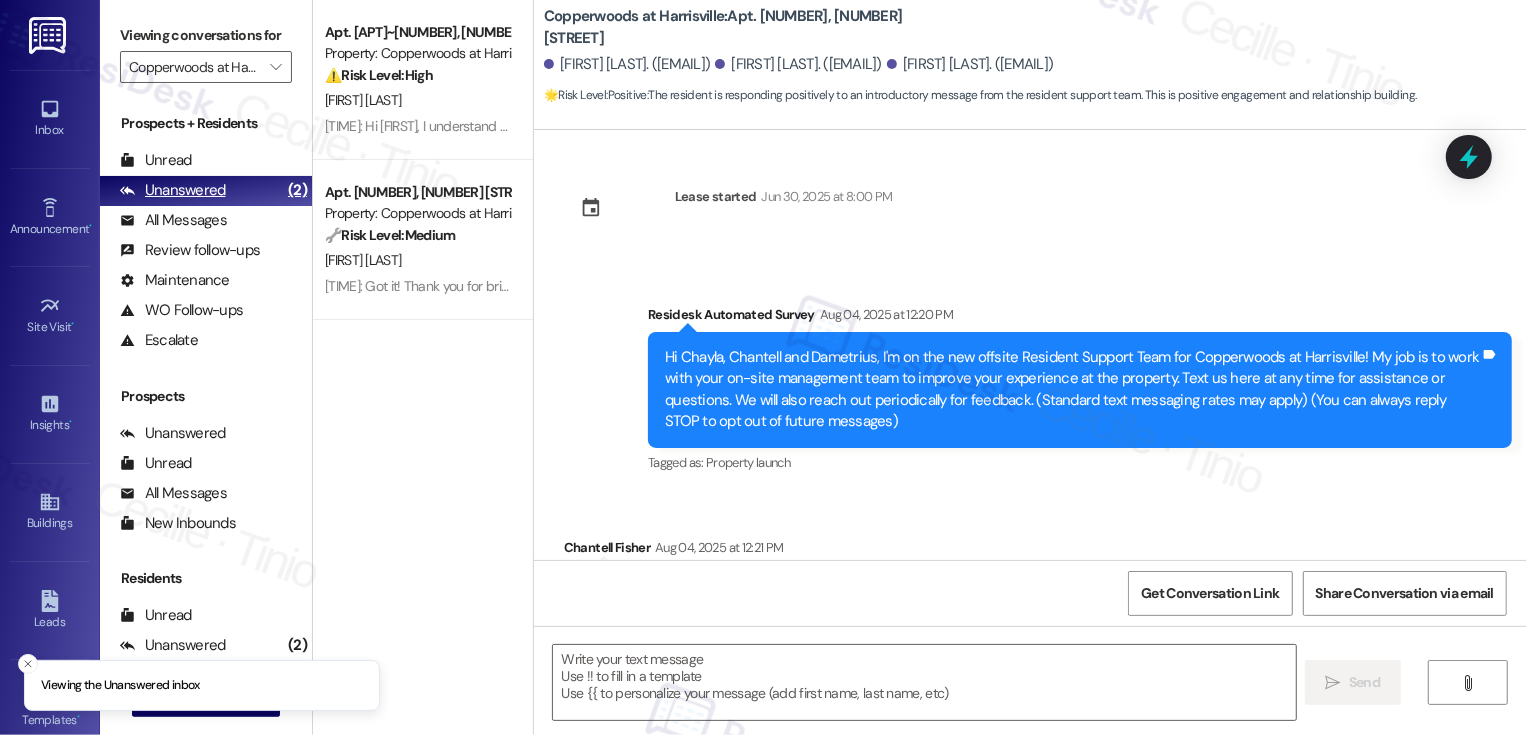 scroll, scrollTop: 0, scrollLeft: 0, axis: both 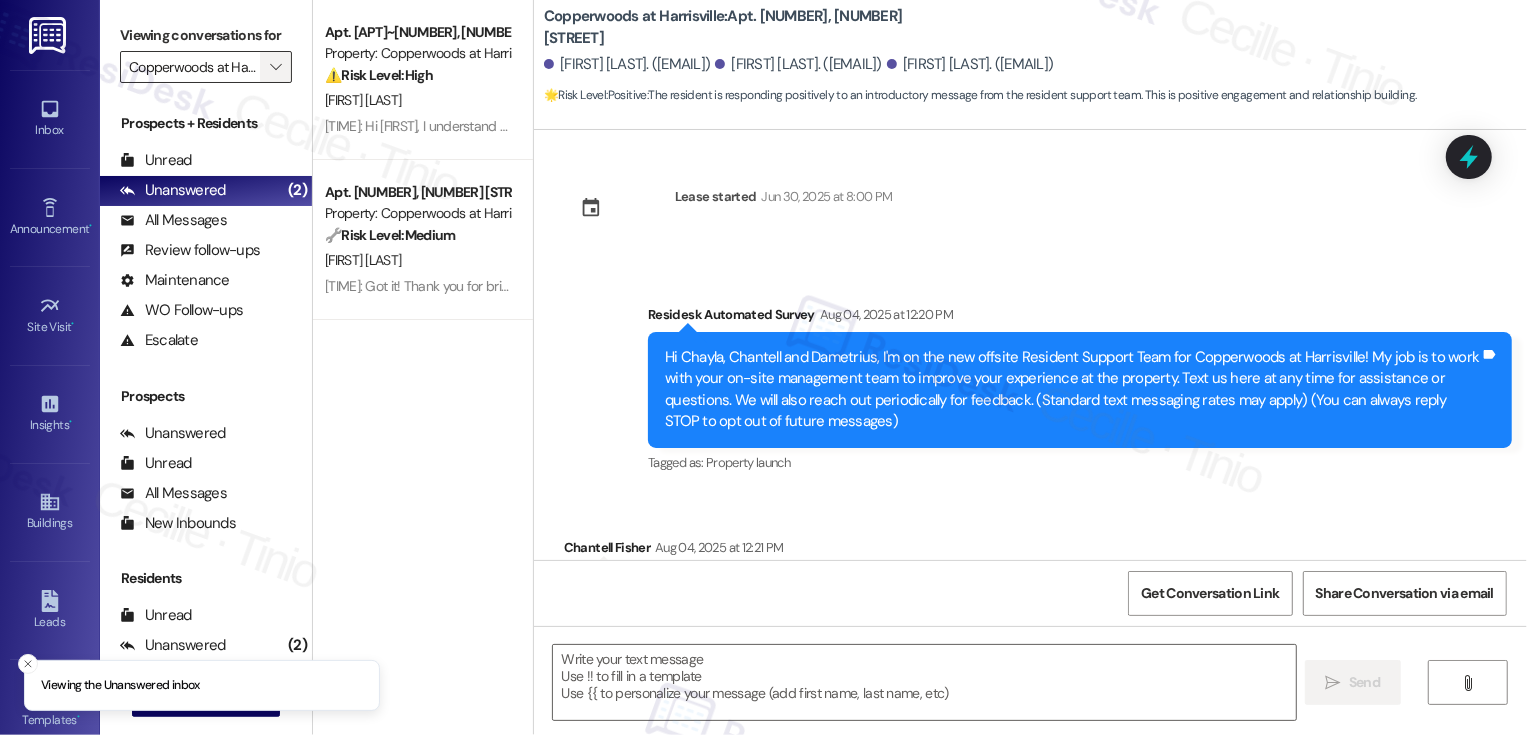 click on "" at bounding box center [275, 67] 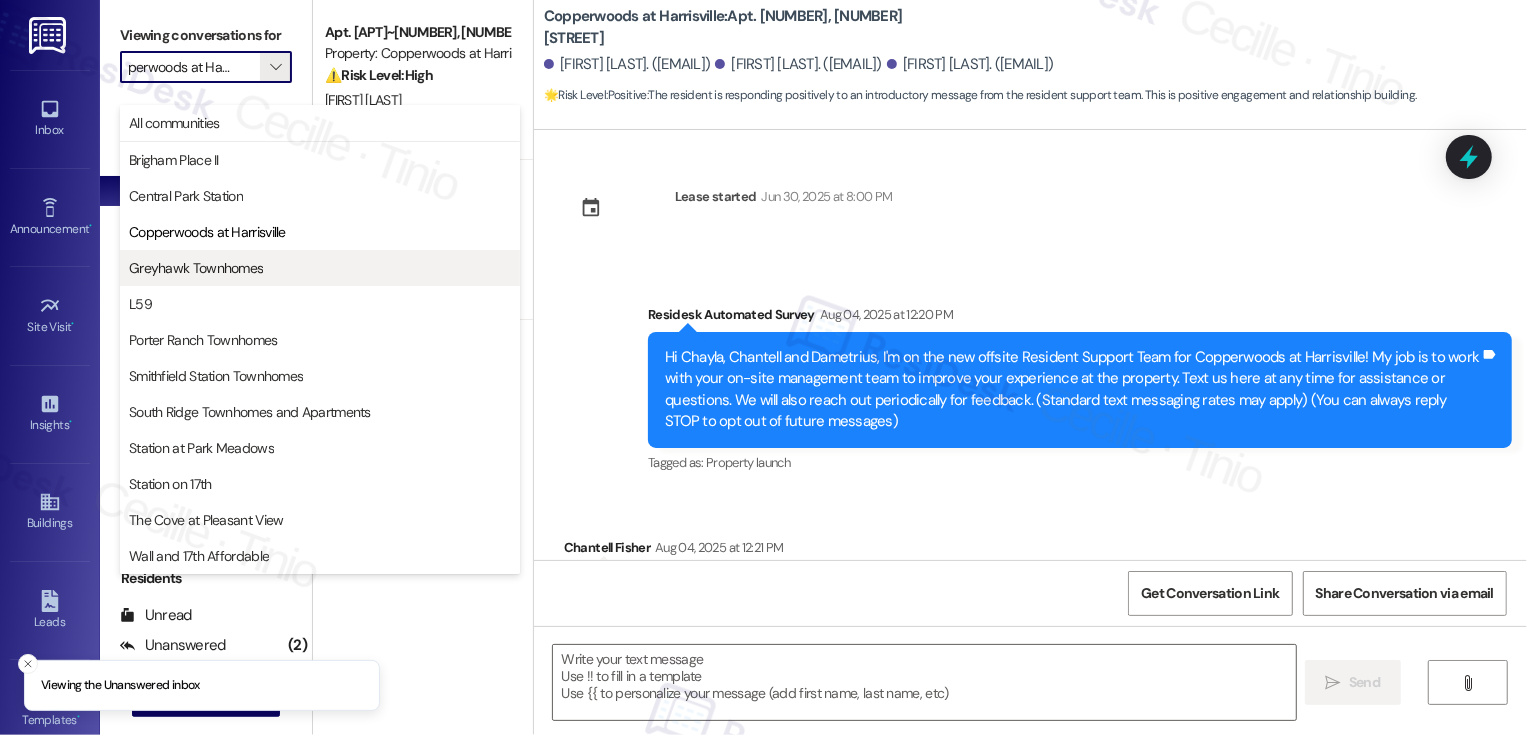 click on "Greyhawk Townhomes" at bounding box center (196, 268) 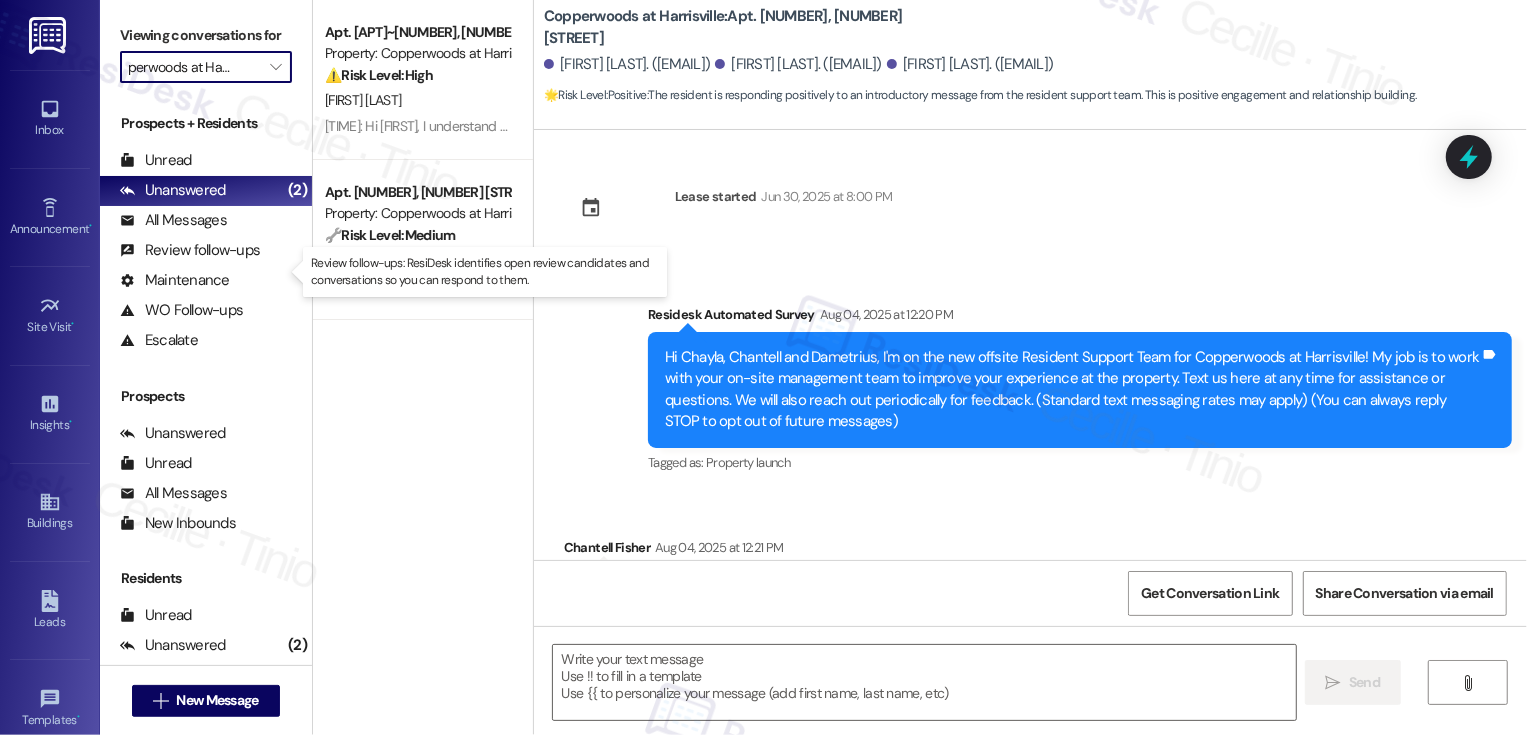 type on "Greyhawk Townhomes" 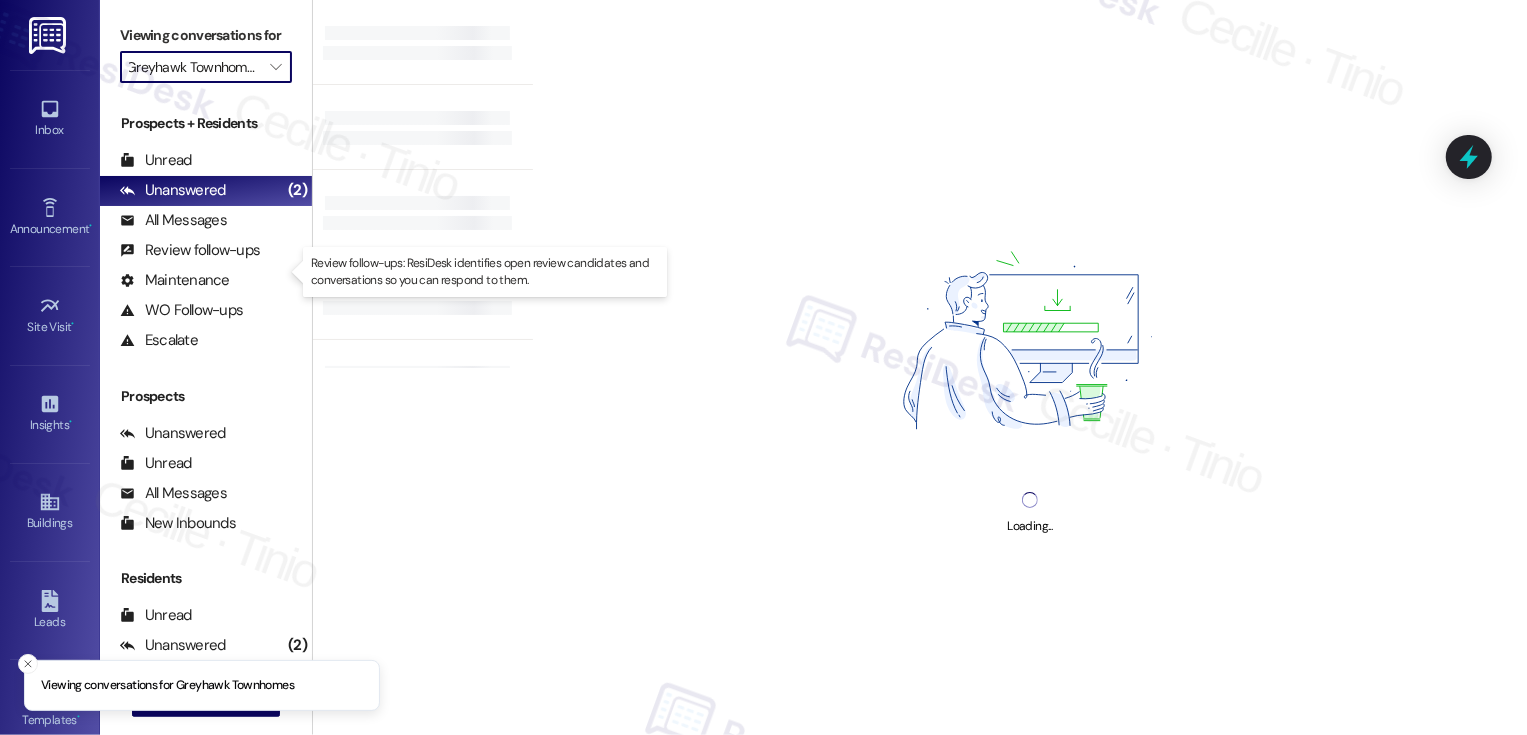 scroll, scrollTop: 0, scrollLeft: 14, axis: horizontal 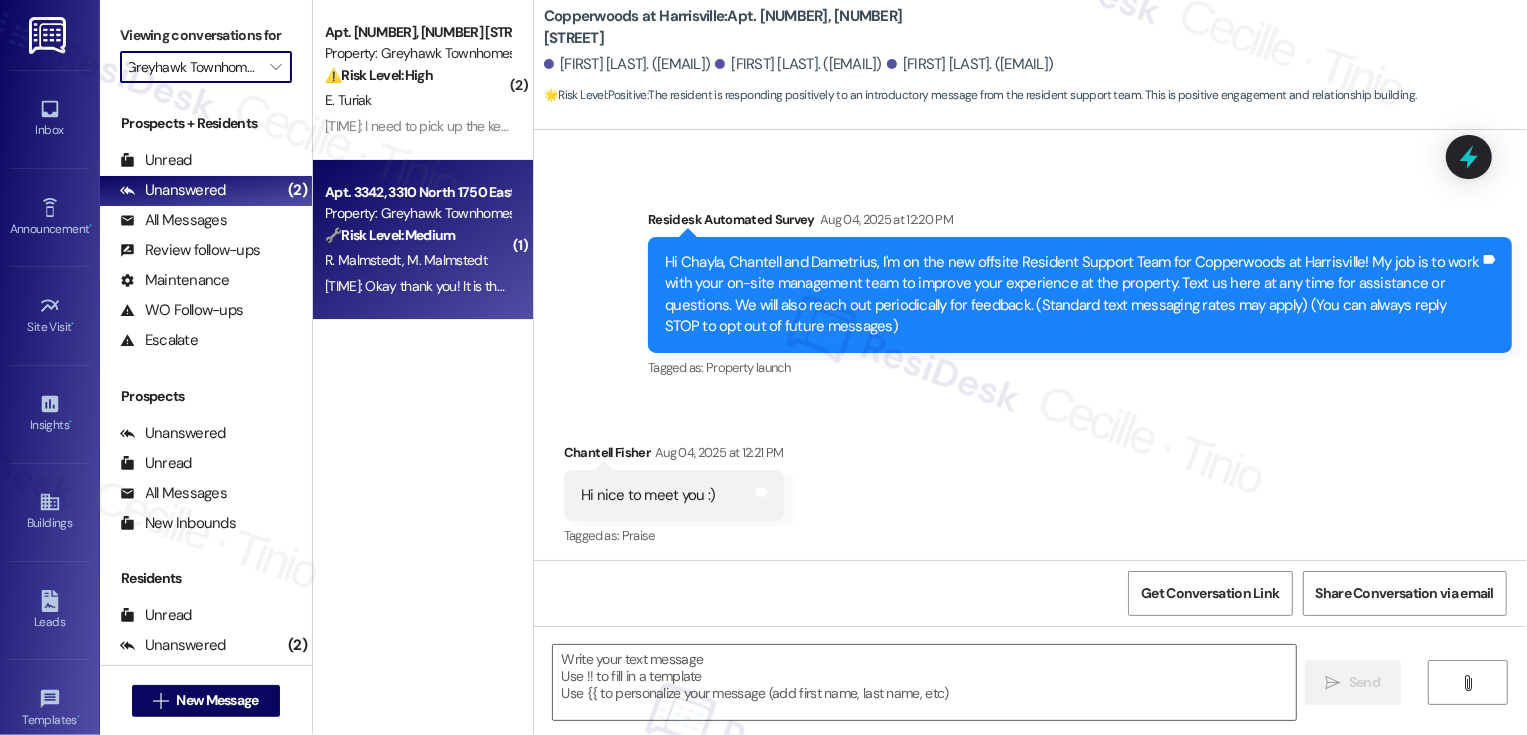 type on "Fetching suggested responses. Please feel free to read through the conversation in the meantime." 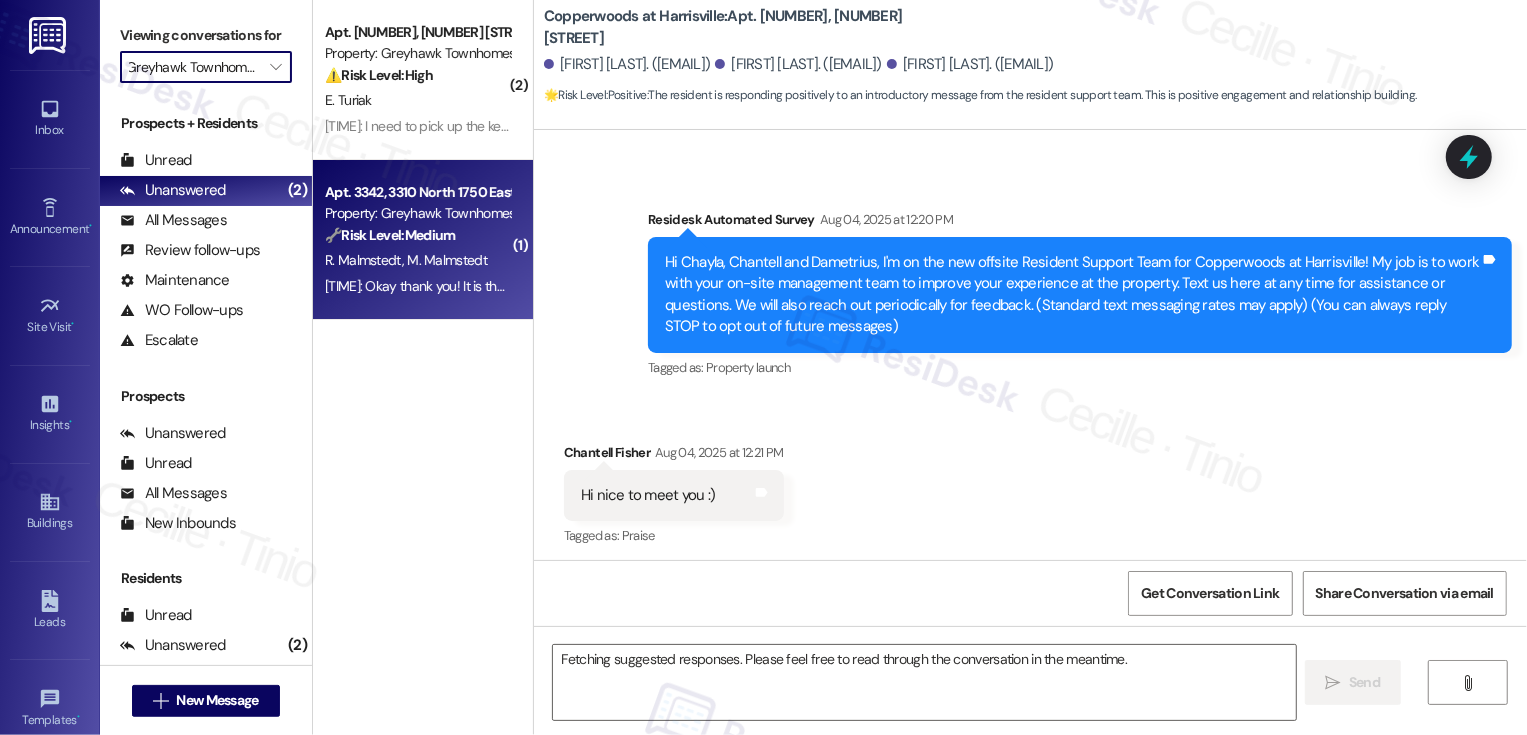 scroll, scrollTop: 105, scrollLeft: 0, axis: vertical 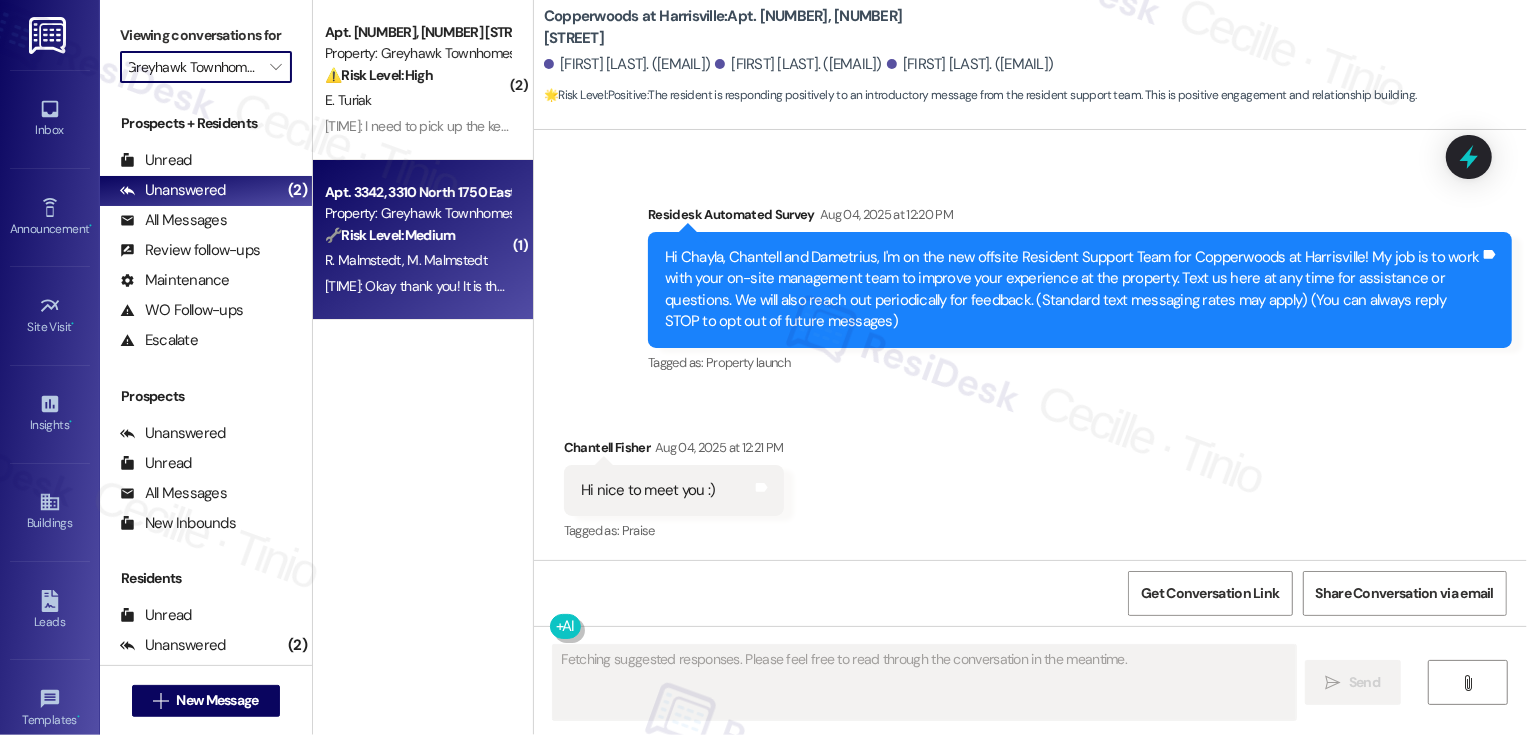 click on "🔧  Risk Level:  Medium The resident is inquiring about the replacement of a washer belt and the cleaning/replacement of an outdoor trash bin. The washer issue is being resolved with a replacement. The trash bin request is a standard maintenance issue and does not pose an immediate threat or safety hazard." at bounding box center [417, 235] 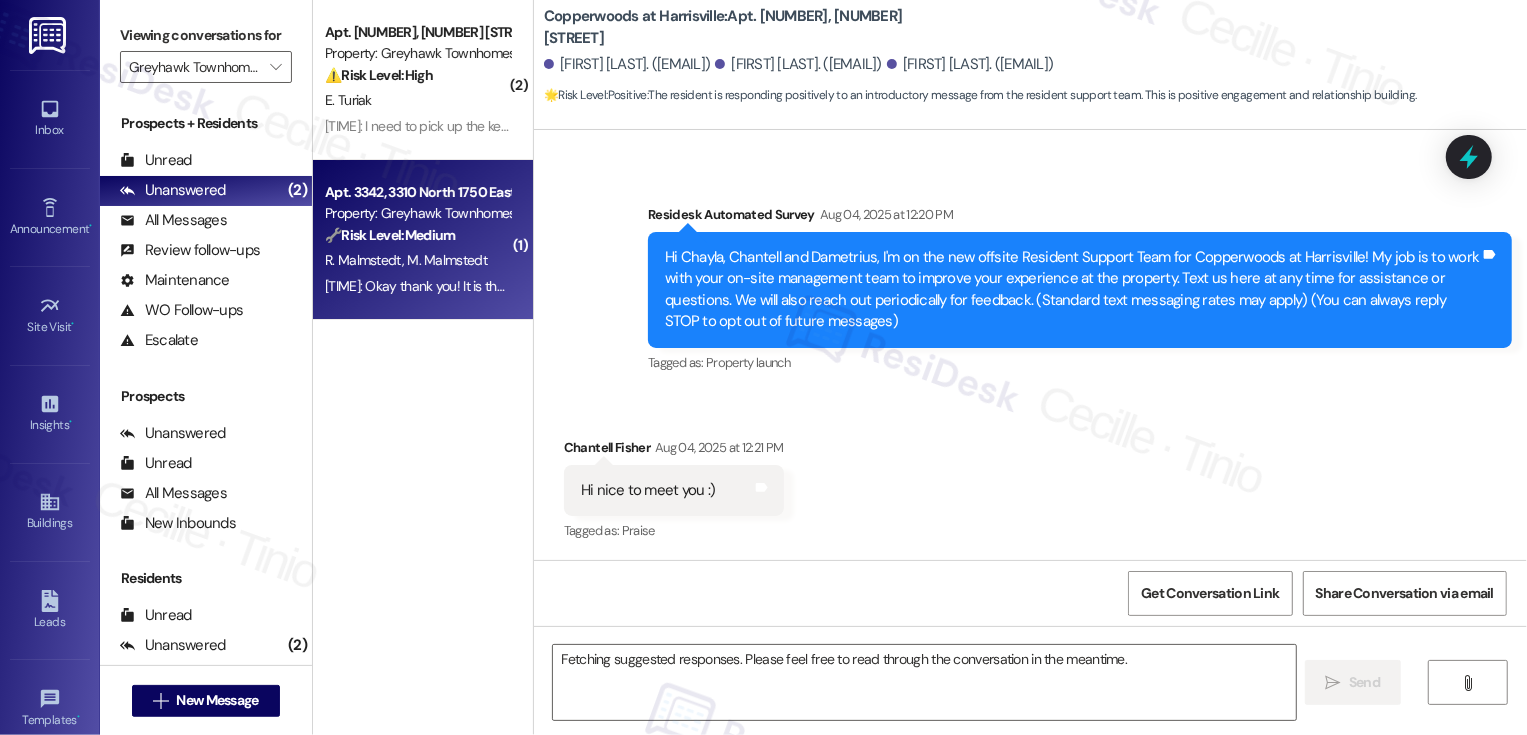 click on "🔧  Risk Level:  Medium The resident is inquiring about the replacement of a washer belt and the cleaning/replacement of an outdoor trash bin. The washer issue is being resolved with a replacement. The trash bin request is a standard maintenance issue and does not pose an immediate threat or safety hazard." at bounding box center [417, 235] 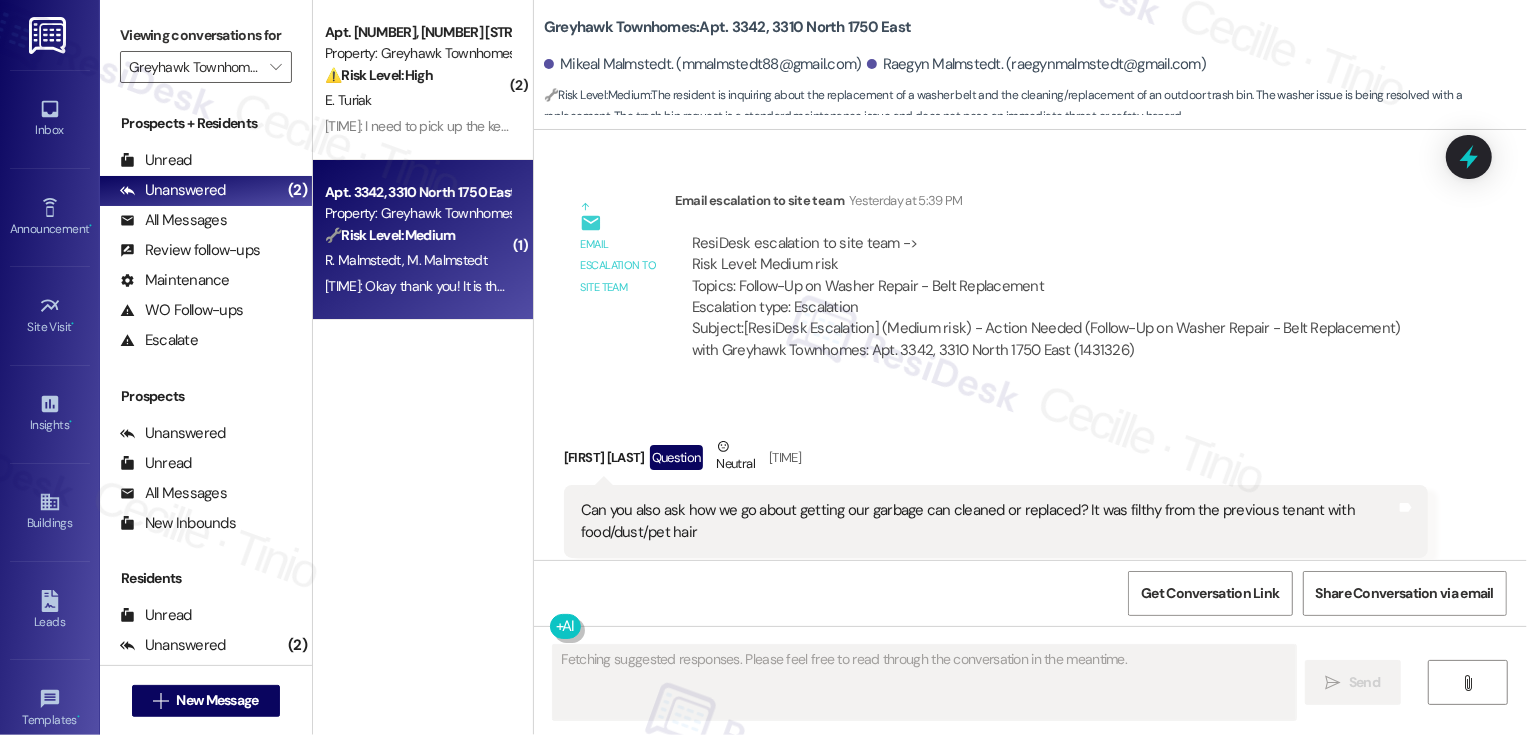 scroll, scrollTop: 2446, scrollLeft: 0, axis: vertical 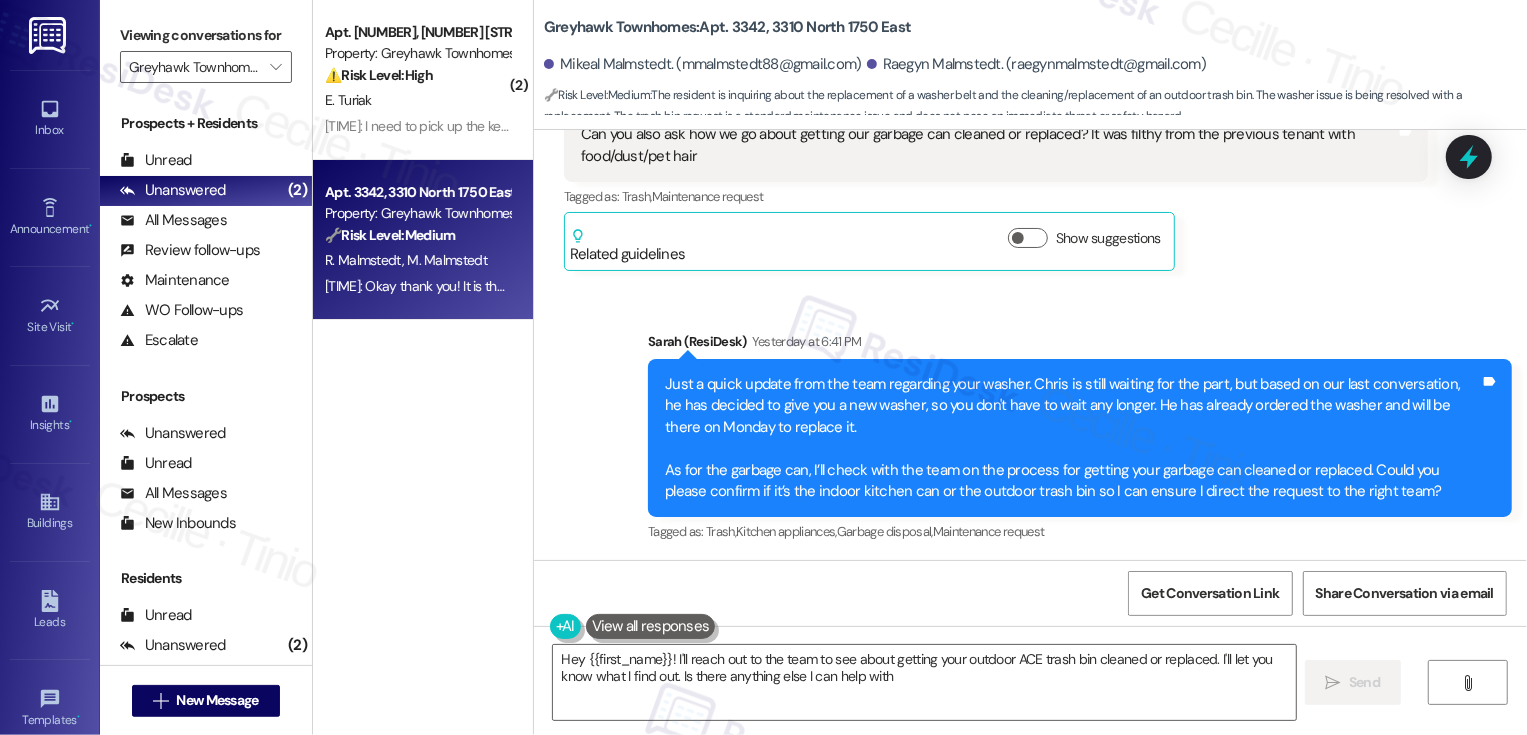 type on "Hey {{first_name}}! I'll reach out to the team to see about getting your outdoor ACE trash bin cleaned or replaced. I'll let you know what I find out. Is there anything else I can help with?" 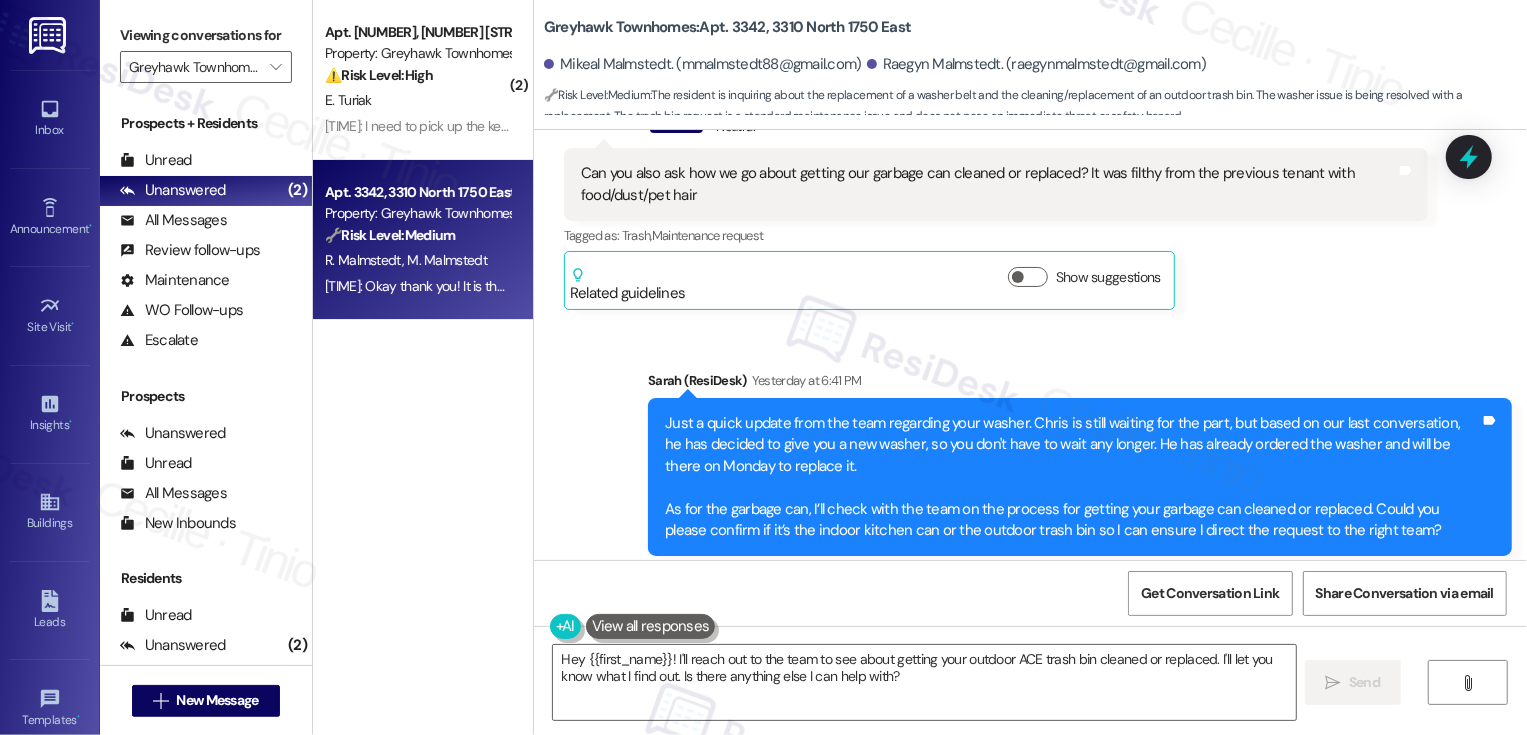 scroll, scrollTop: 2219, scrollLeft: 0, axis: vertical 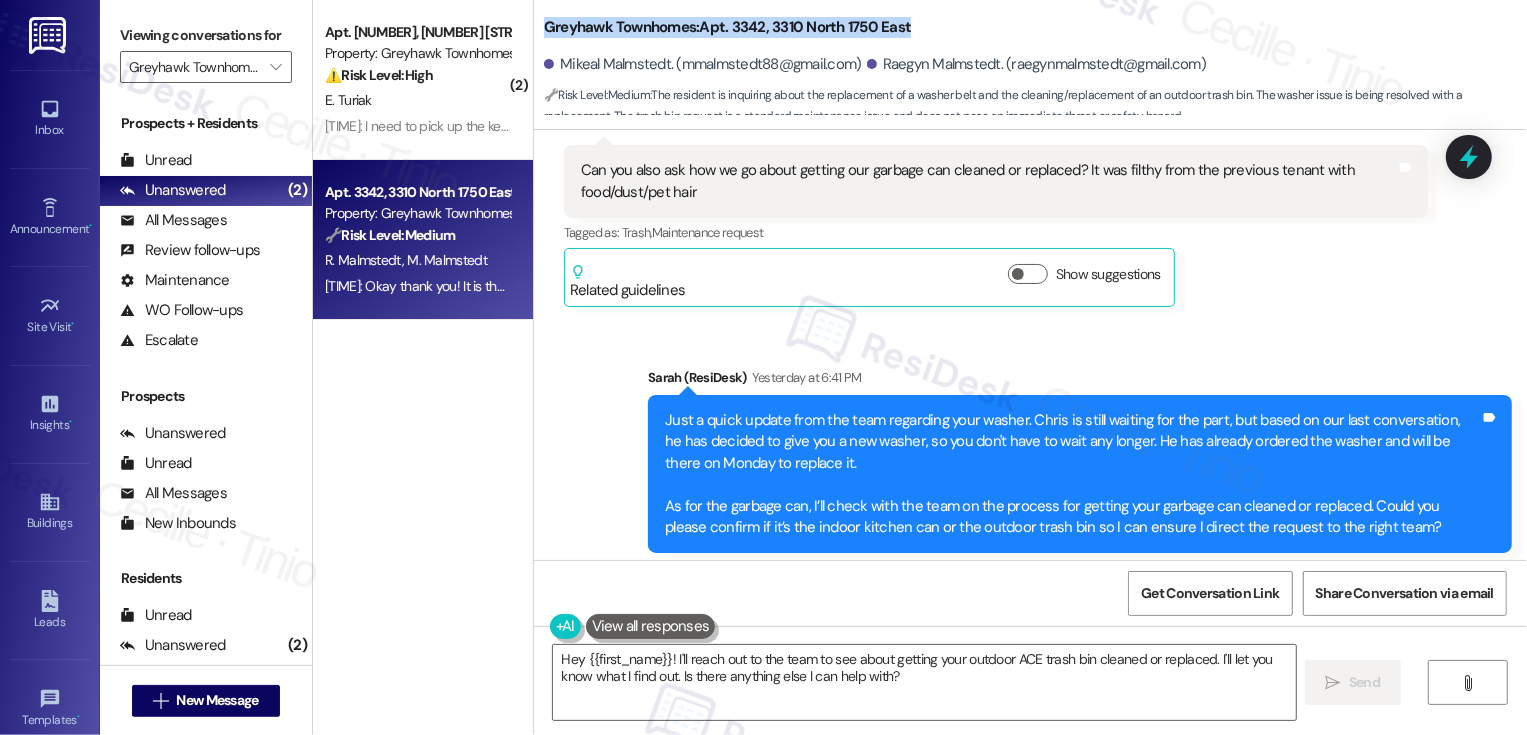 drag, startPoint x: 919, startPoint y: 20, endPoint x: 529, endPoint y: 25, distance: 390.03204 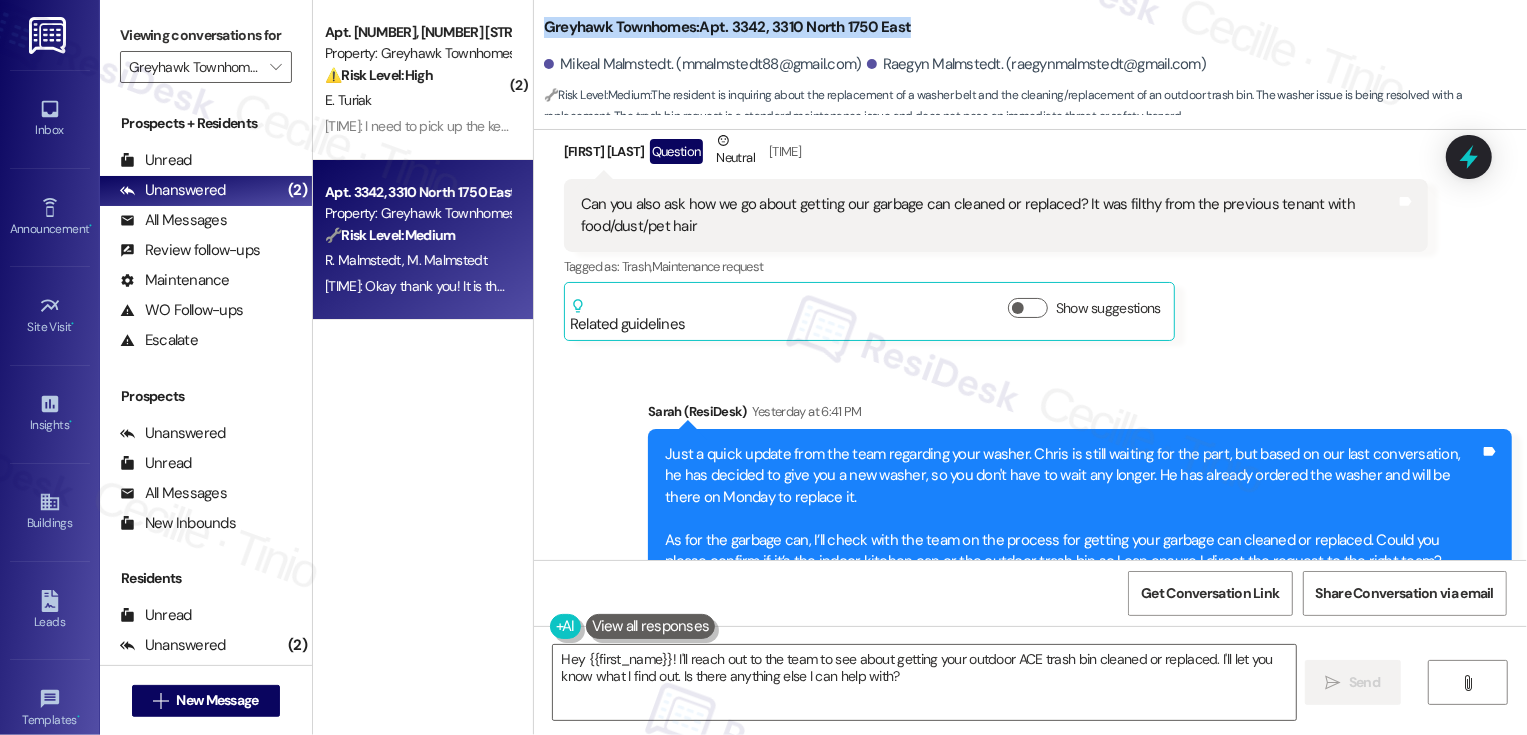 scroll, scrollTop: 2179, scrollLeft: 0, axis: vertical 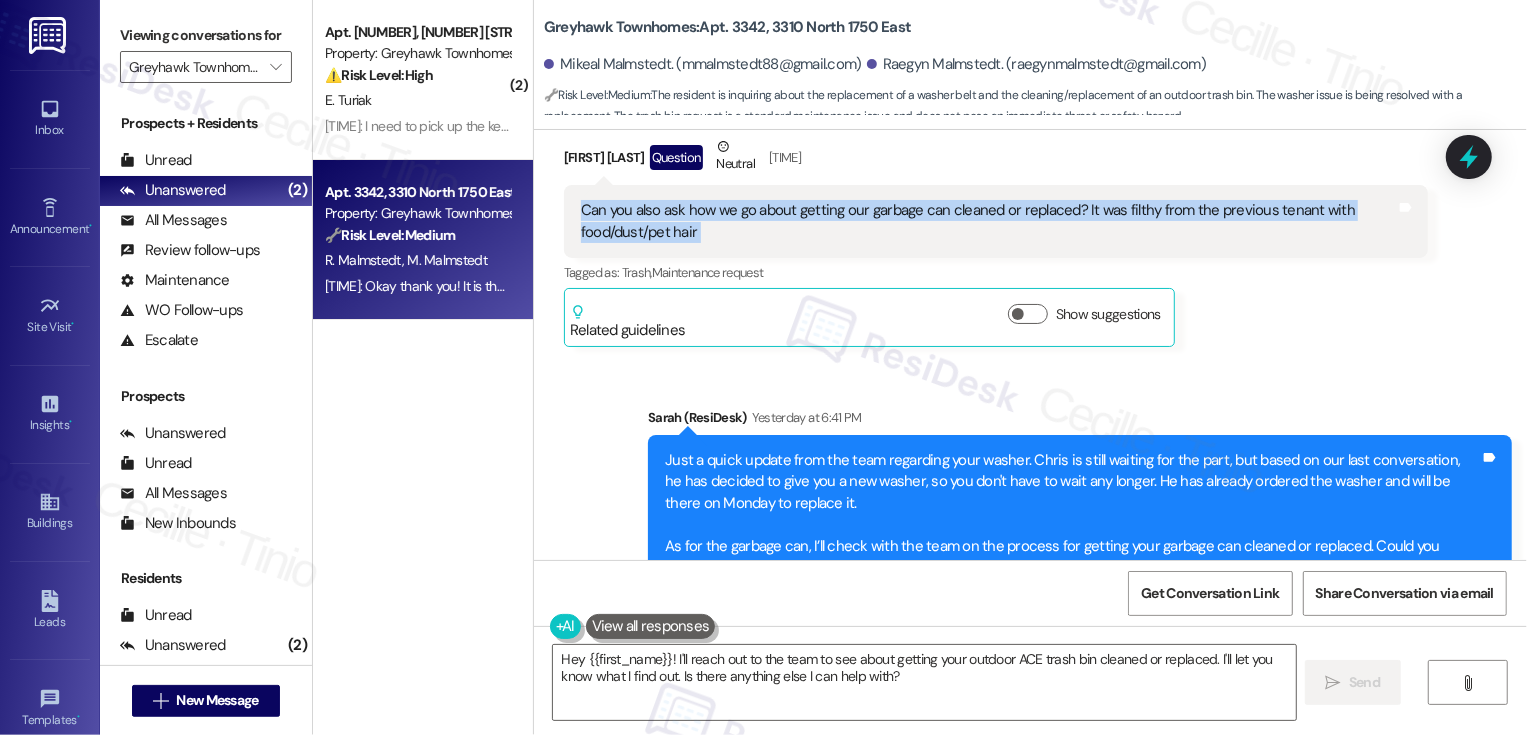 drag, startPoint x: 565, startPoint y: 187, endPoint x: 729, endPoint y: 237, distance: 171.45262 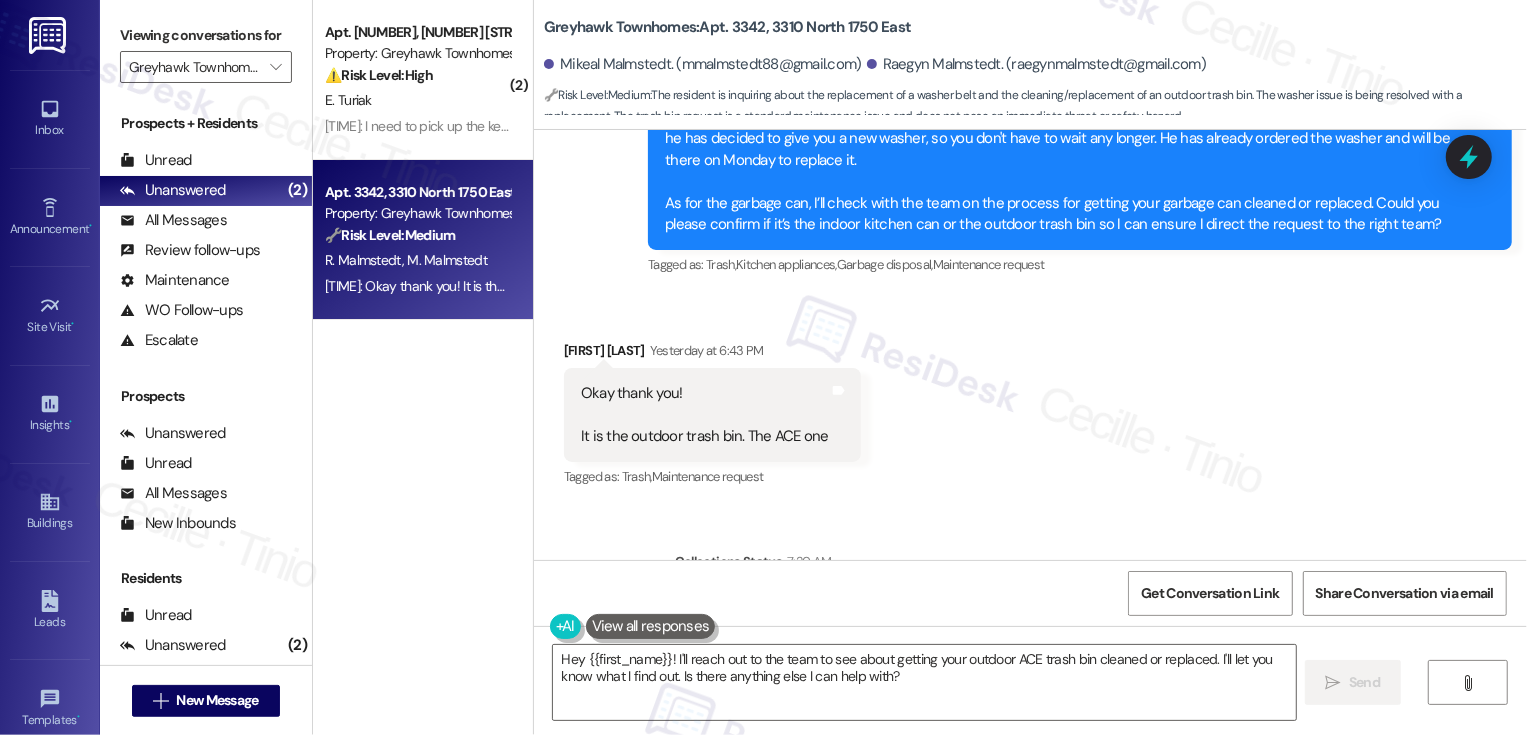 scroll, scrollTop: 2631, scrollLeft: 0, axis: vertical 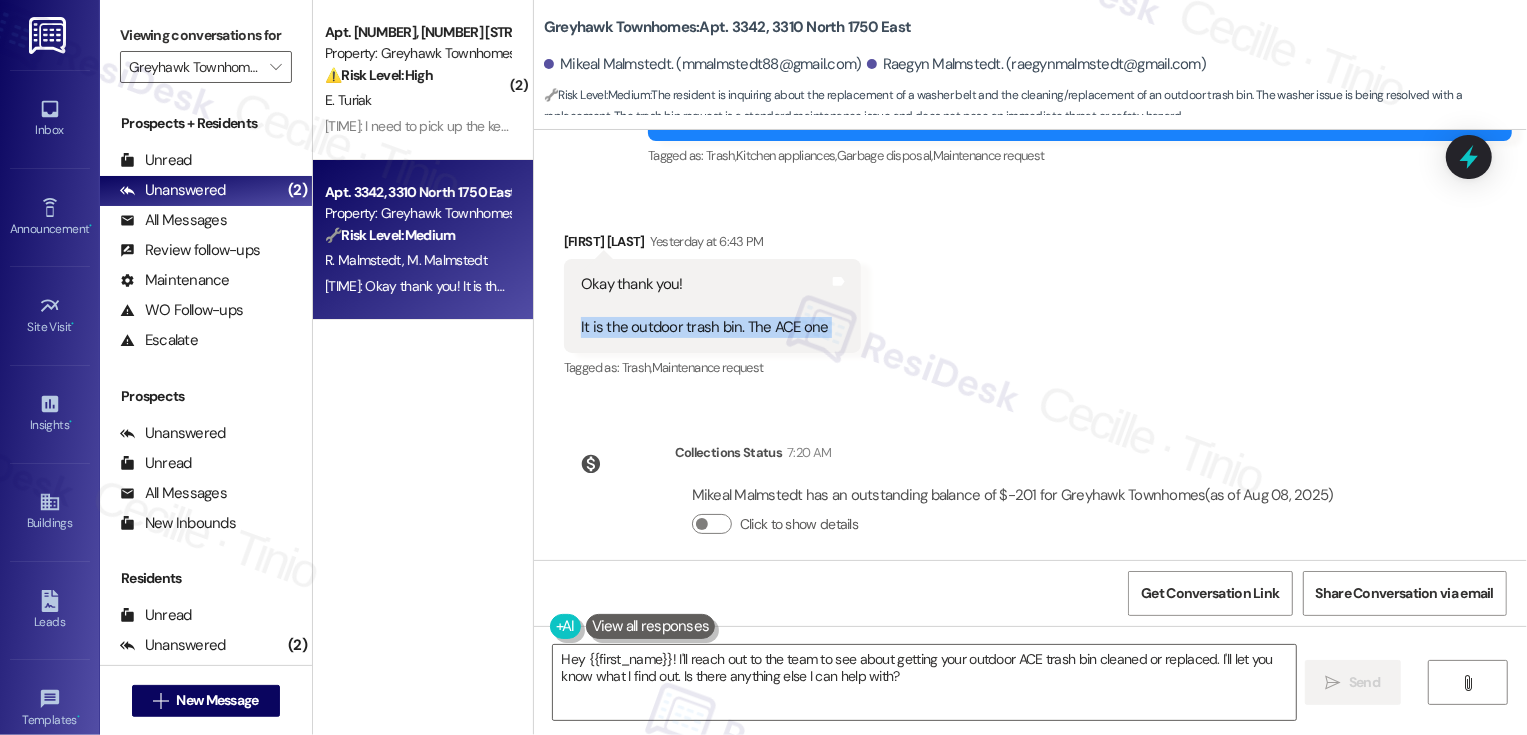 drag, startPoint x: 562, startPoint y: 308, endPoint x: 834, endPoint y: 312, distance: 272.02942 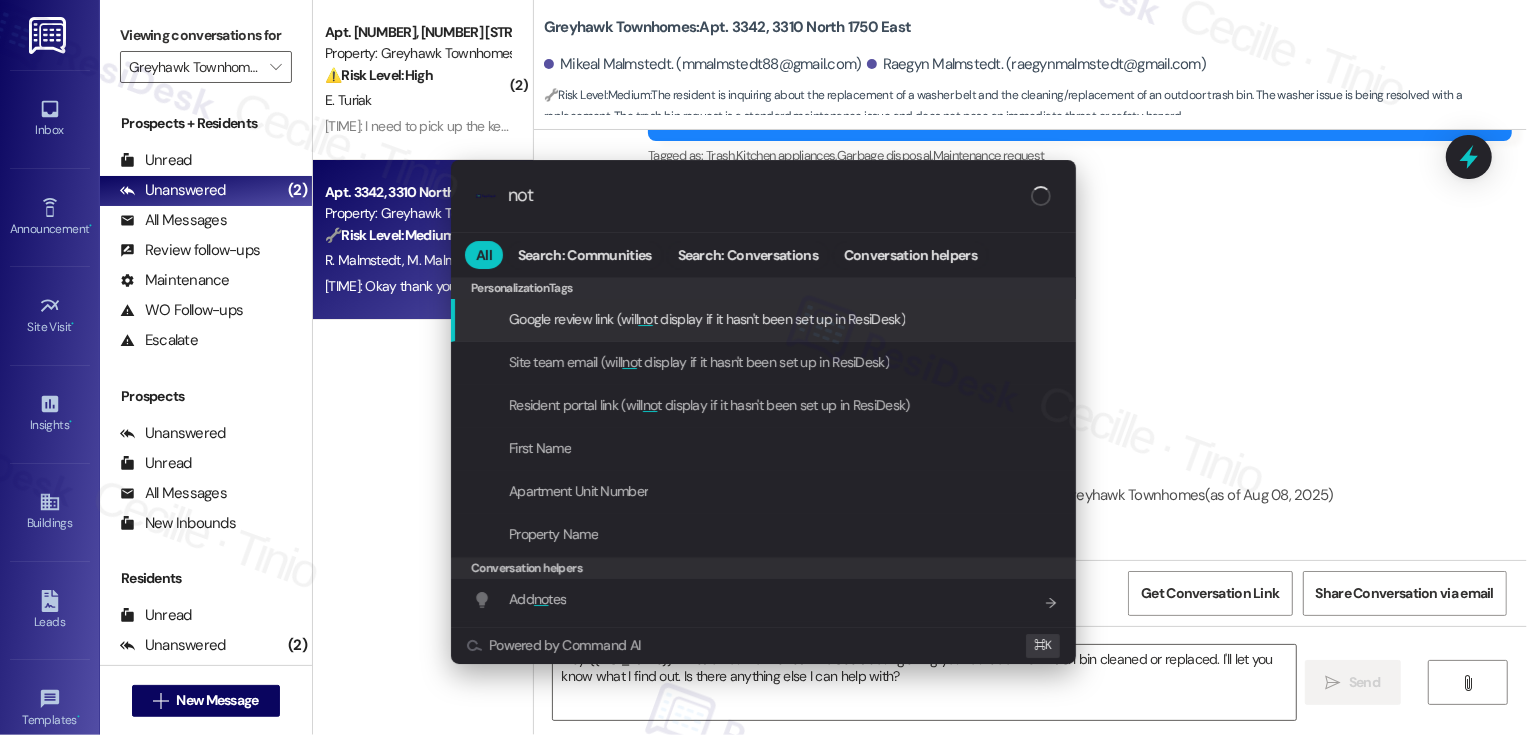 type on "note" 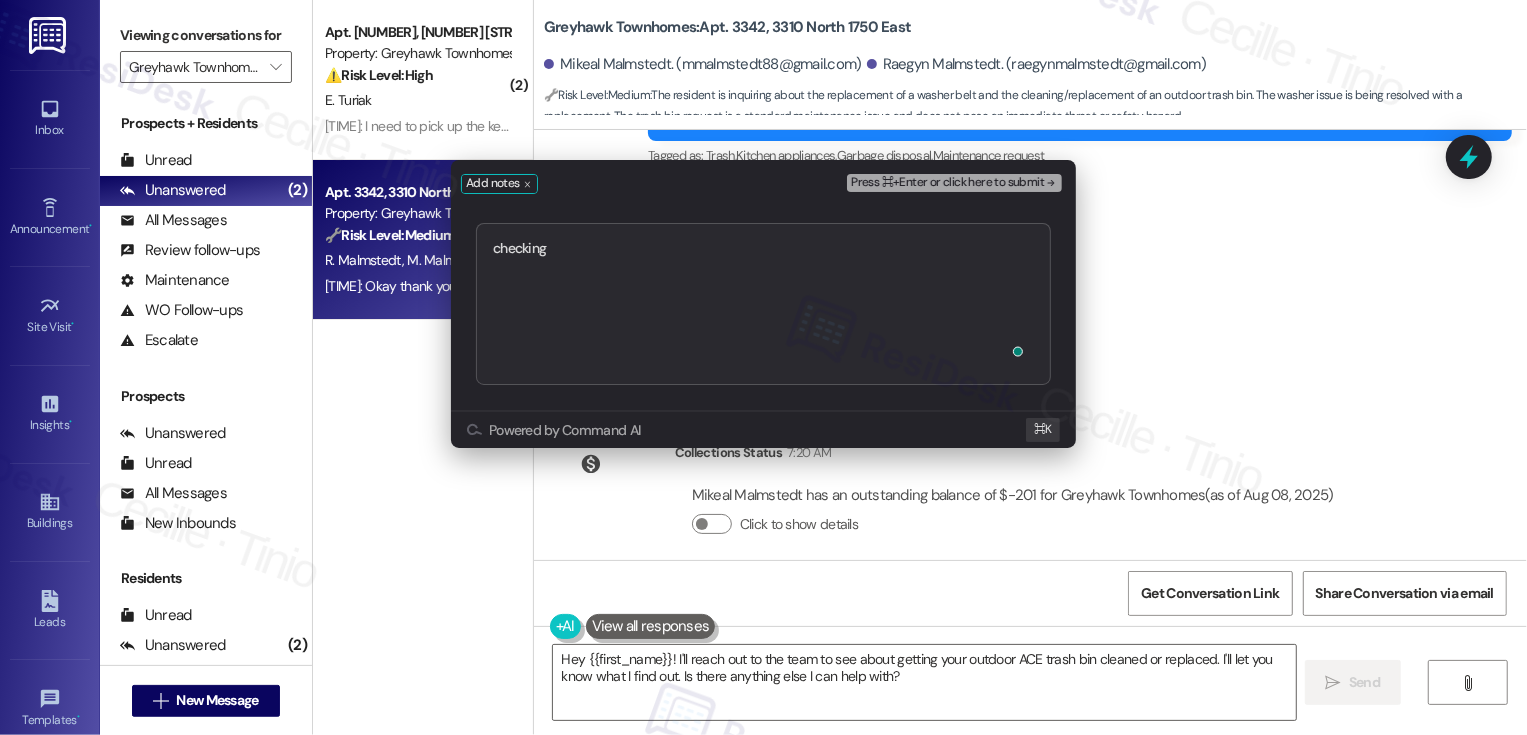 type on "checking https://residesk.slack.com/archives/C08M09UT317/p1754684589336589?thread_ts=1754605381.733939&cid=C08M09UT317" 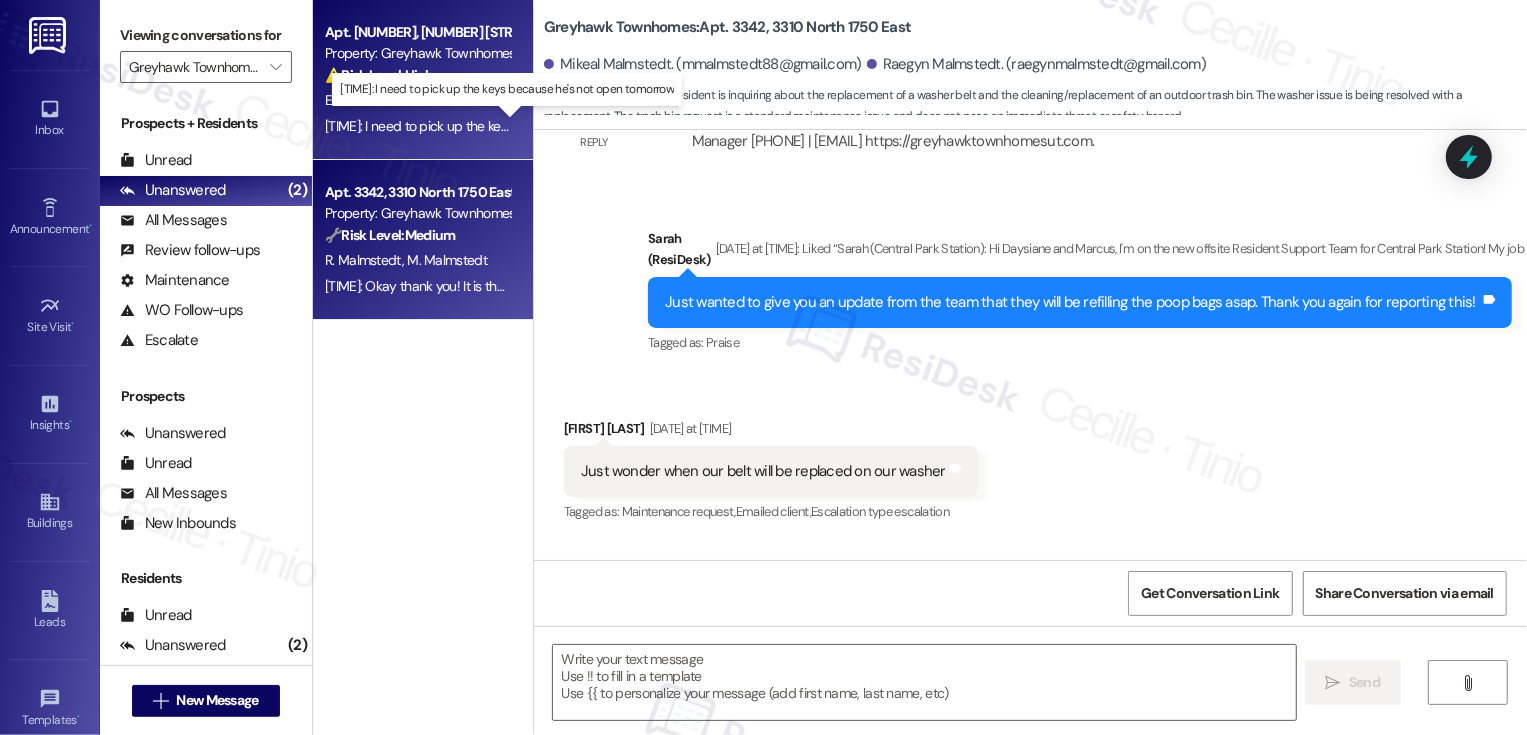 type on "Fetching suggested responses. Please feel free to read through the conversation in the meantime." 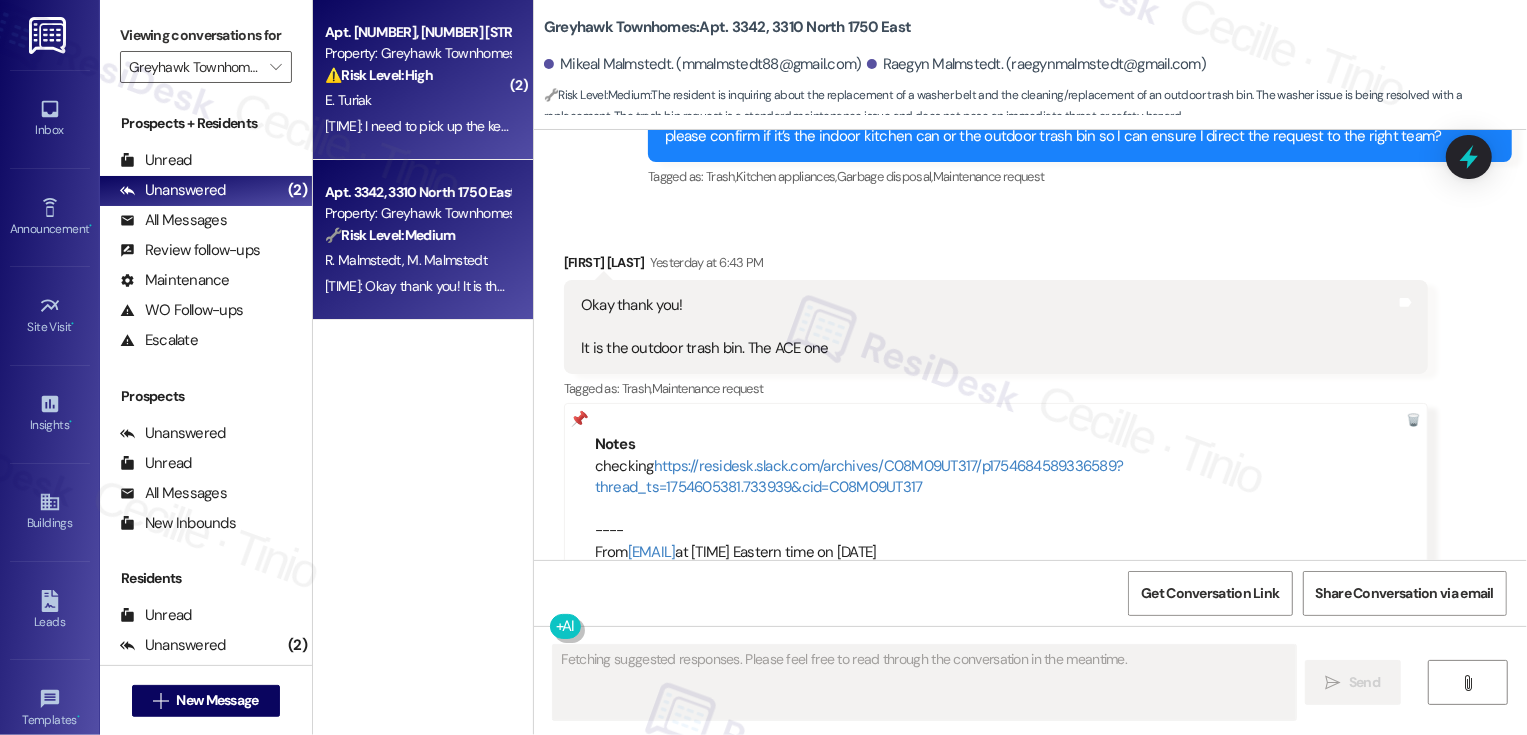 scroll, scrollTop: 2637, scrollLeft: 0, axis: vertical 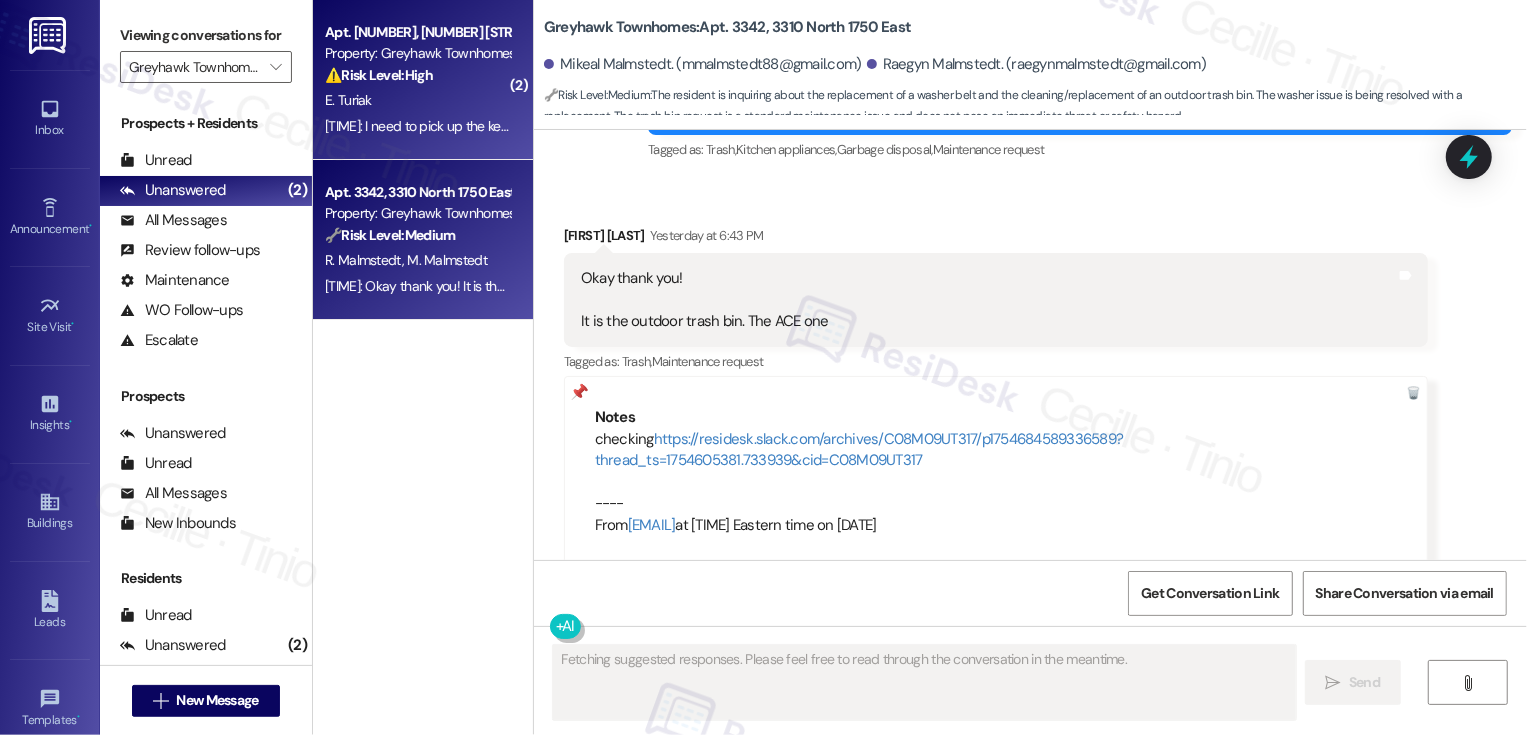 click on "[TIME]: I need to pick up the keys because he's not open tomorrow [TIME]: I need to pick up the keys because he's not open tomorrow" at bounding box center (517, 126) 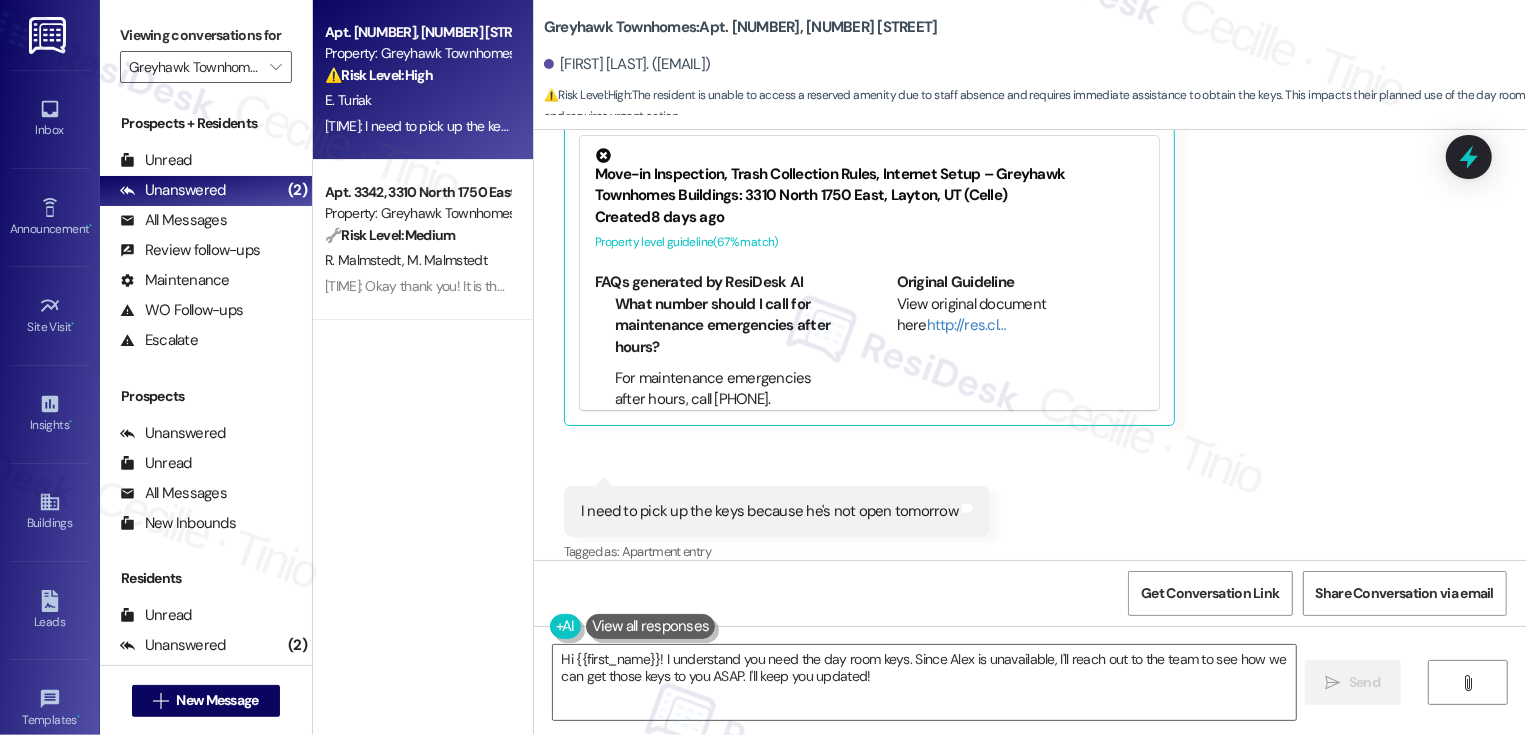 scroll, scrollTop: 491, scrollLeft: 0, axis: vertical 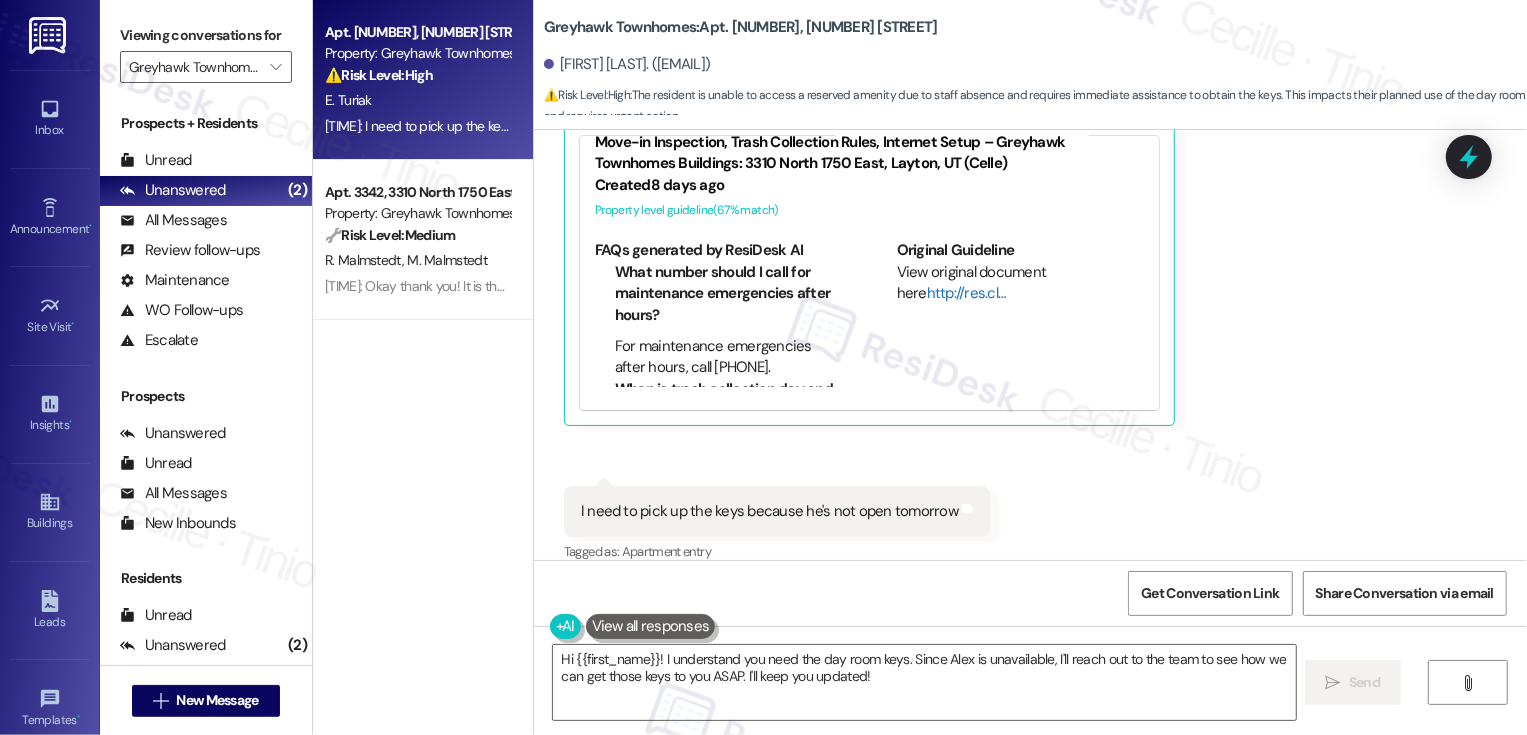 click on "http://res.cl…" at bounding box center (966, 293) 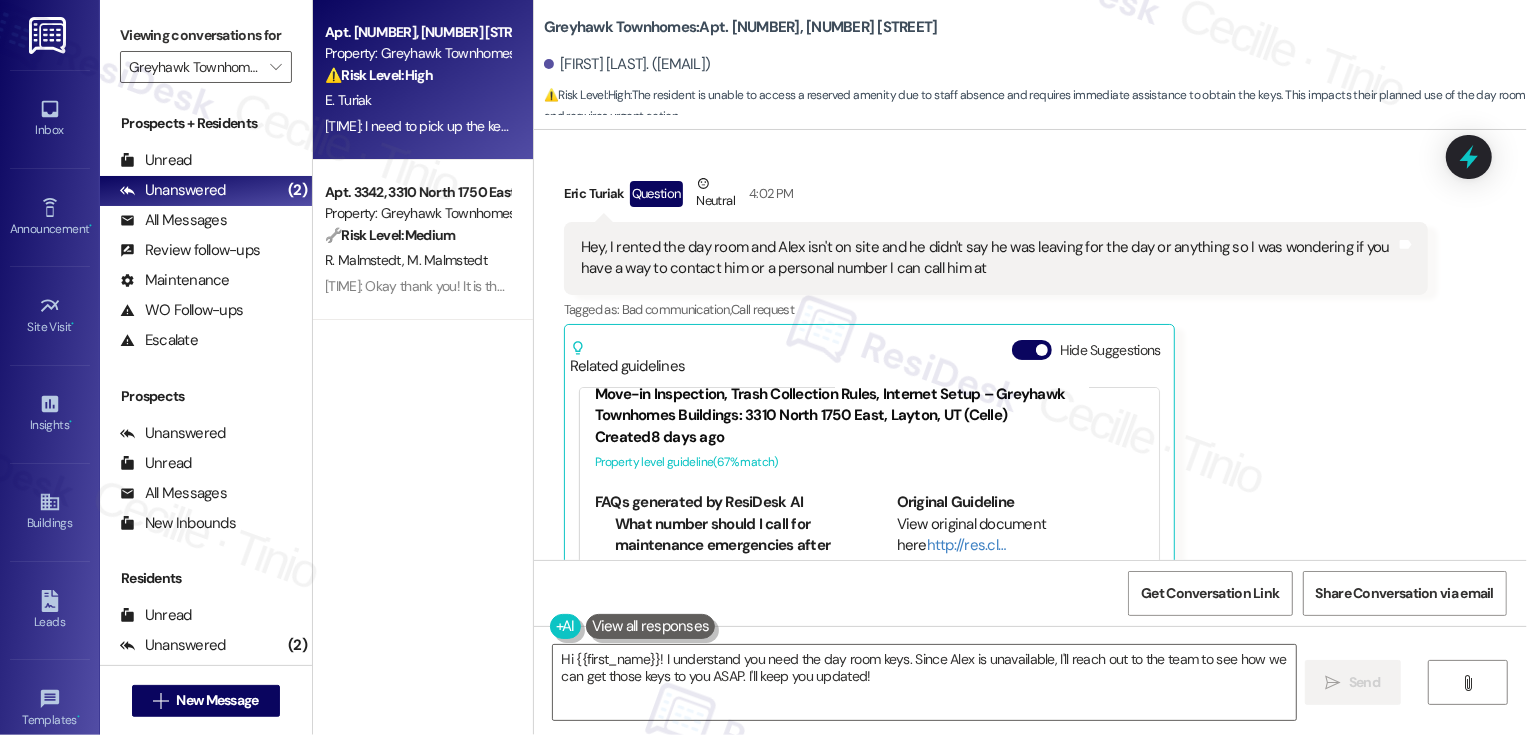 scroll, scrollTop: 384, scrollLeft: 0, axis: vertical 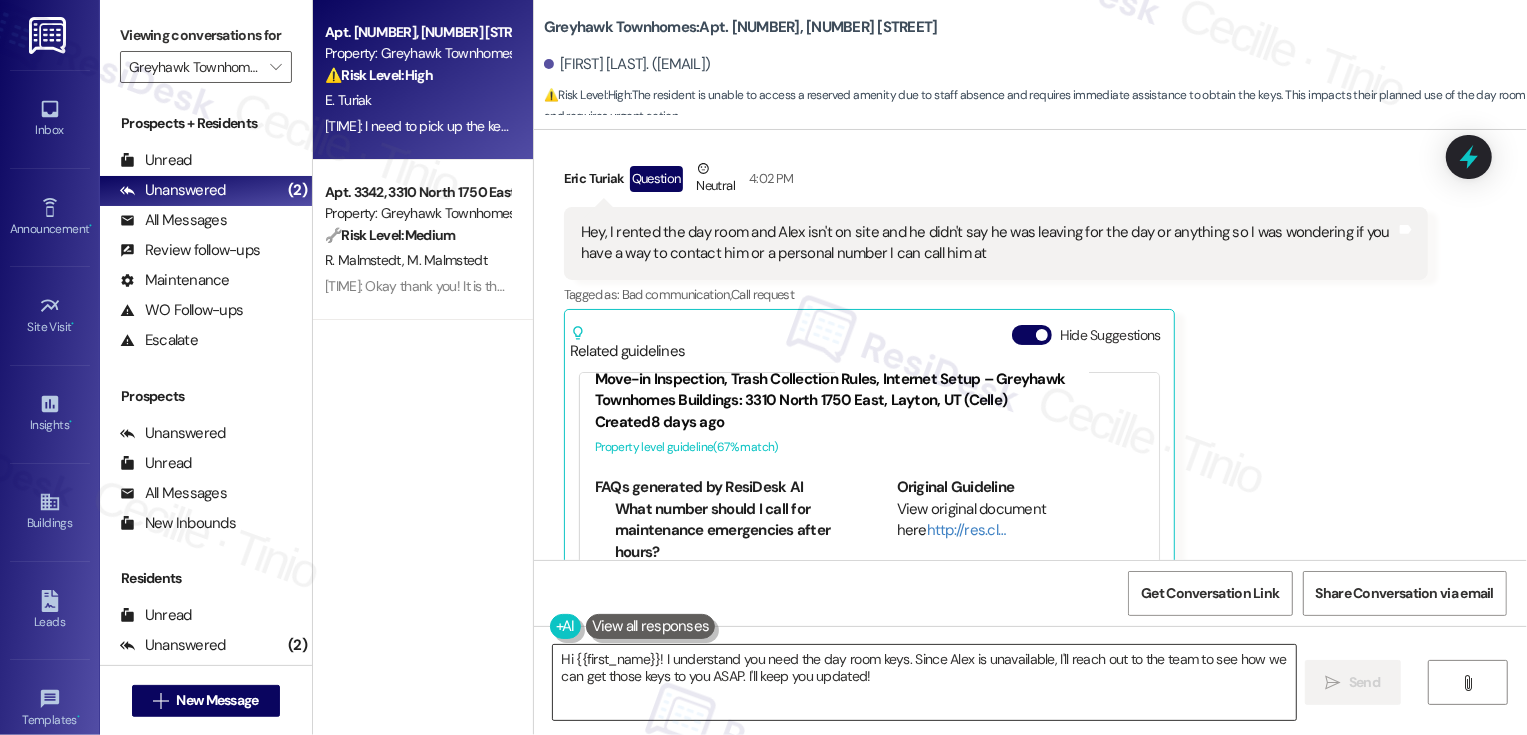 click on "Hi {{first_name}}! I understand you need the day room keys. Since Alex is unavailable, I'll reach out to the team to see how we can get those keys to you ASAP. I'll keep you updated!" at bounding box center [924, 682] 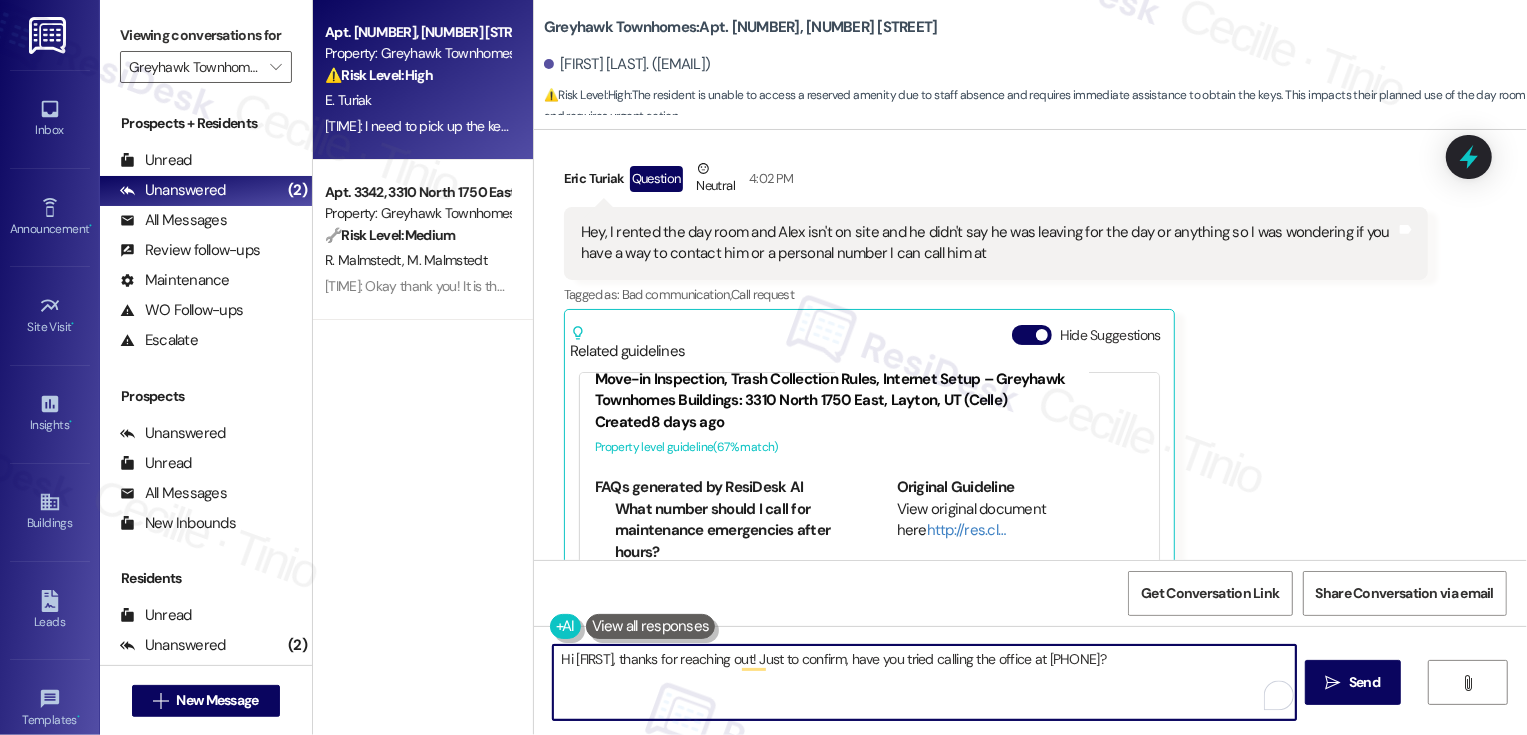 type on "Hi [FIRST], thanks for reaching out! Just to confirm, have you tried calling the office at [PHONE]?" 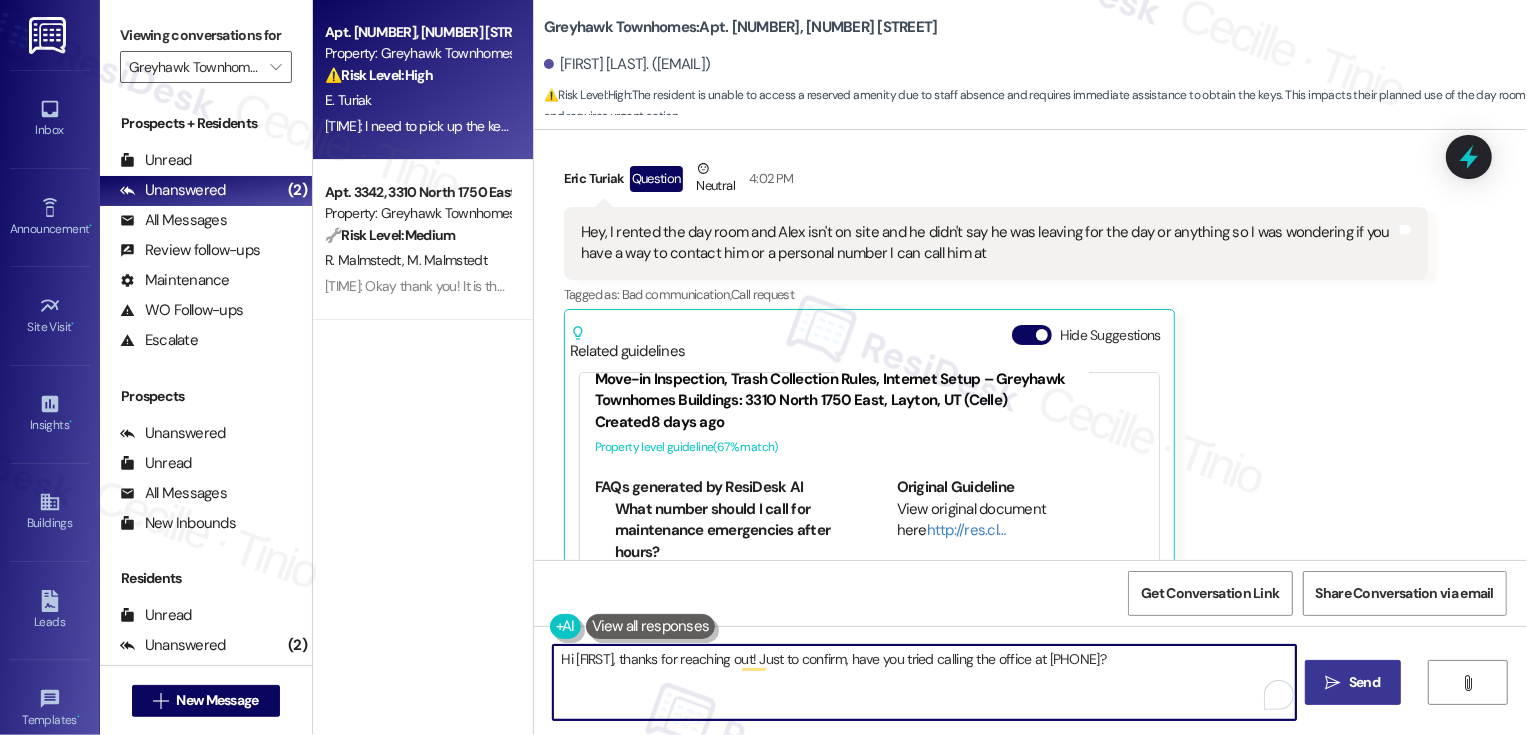 click on " Send" at bounding box center (1353, 682) 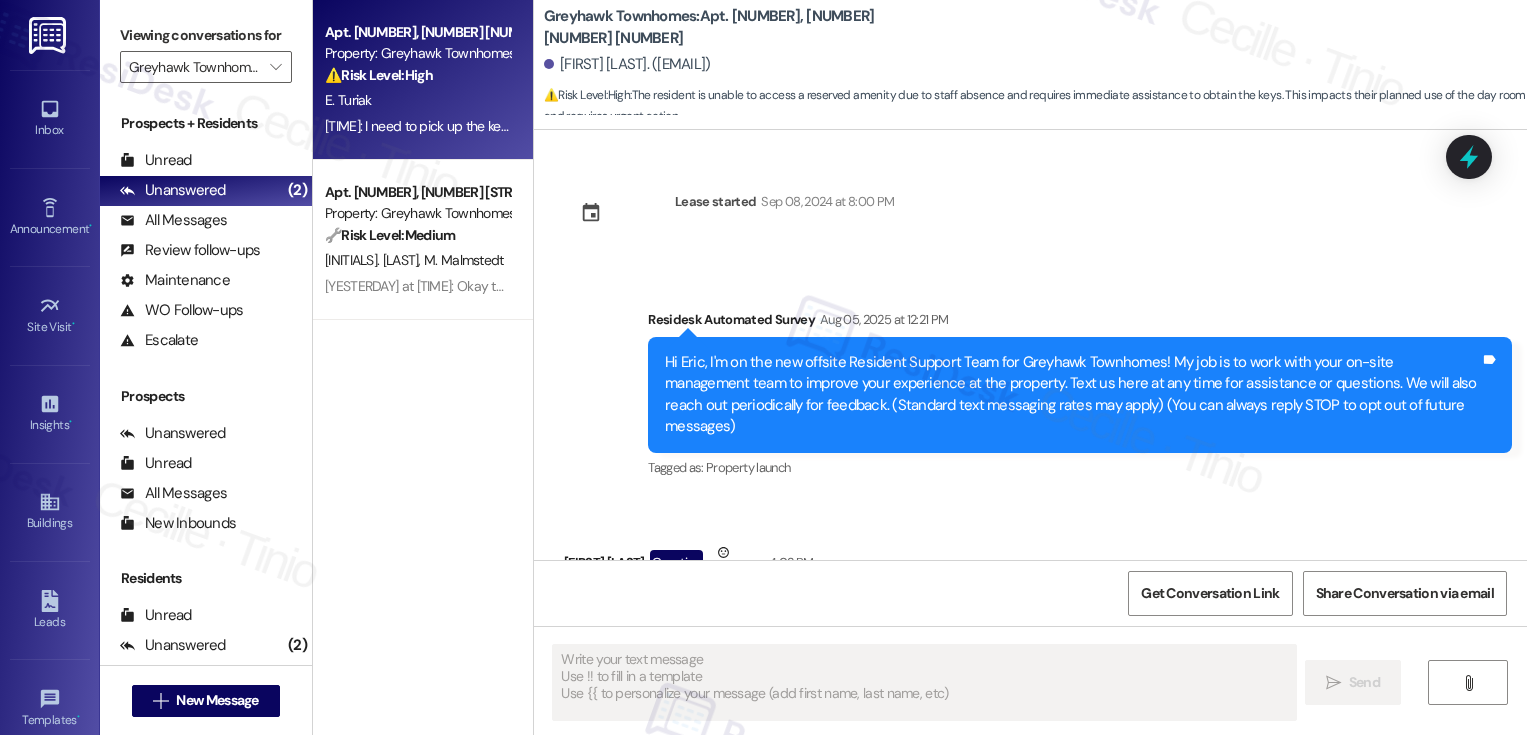scroll, scrollTop: 0, scrollLeft: 0, axis: both 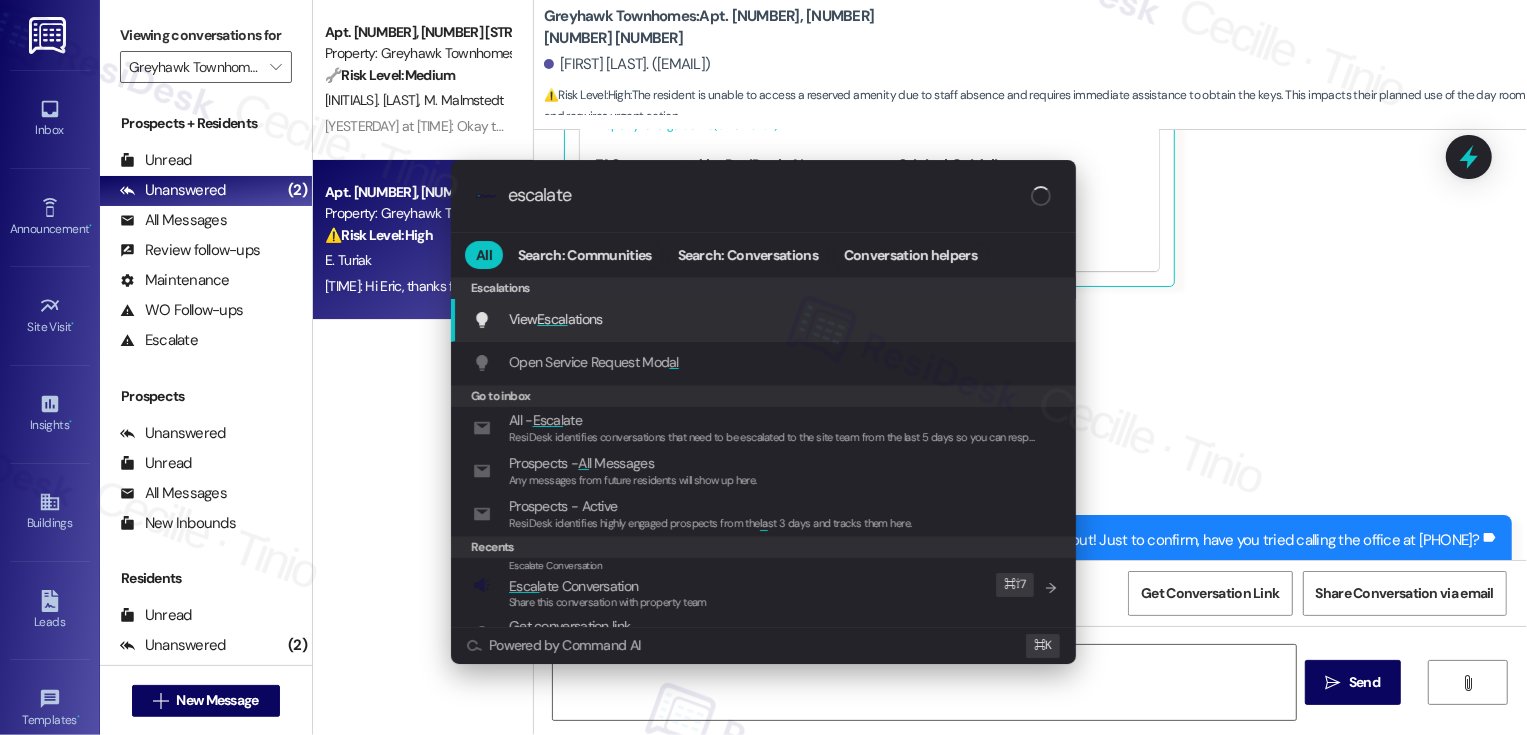 click on ".cls-1{fill:#0a055f;}.cls-2{fill:#0cc4c4;} resideskLogoBlueOrange escalate All Search: Communities Search: Conversations Conversation helpers Escalations Escalations View  Escal ations Add shortcut Open Service Request Mod al Add shortcut Go to inbox All -  Escal ate ResiDesk identifies conversations that need to be escalated to the site team from the last 5 days so you can respond to them. Prospects -  Al l Messages Any messages from future residents will show up here. Prospects - Active ResiDesk identifies highly engaged prospects from the  la st 3 days and tracks them here. Recents Escalate Conversation Escal ate Conversation Share this conversation with property team Edit ⌘ ⇧ 7 Get conversation link Get a link to the conversation Add shortcut Escalate Conversation Escal ate Request For FAQ Response Share this conversation with property team Edit ⌘ ⇧ 6 Conversations Get conversation link Get a link to the conversation Add shortcut Message Templates Select a message template to use Fill in template" at bounding box center (763, 367) 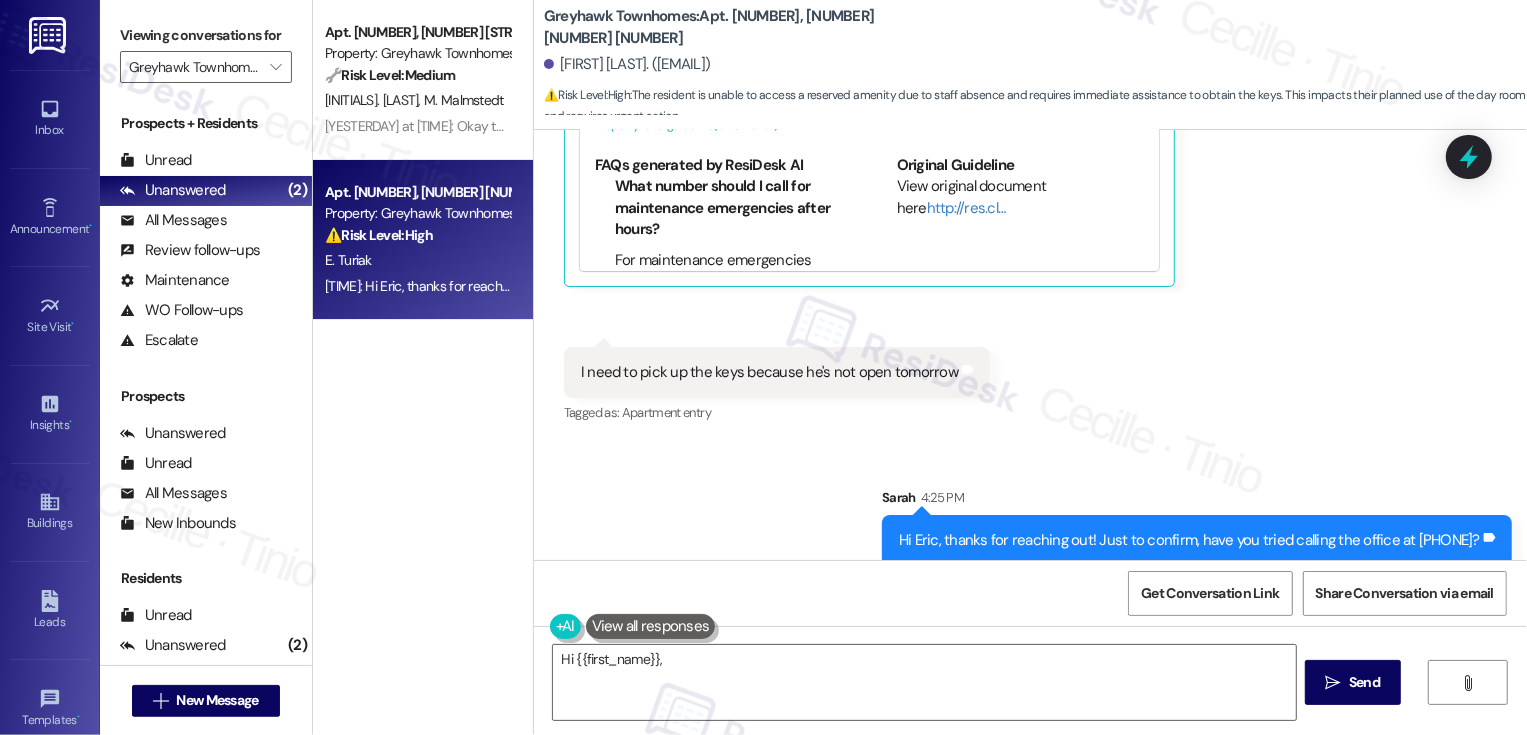 click on "Received via SMS Eric Turiak Question   Neutral [TIME]: Hey, I rented the day room and Alex isn't on site and he didn't say he was leaving for the day or anything so I was wondering if you have a way to contact him or a personal number I can call him at Tags and notes Tagged as:   Bad communication ,  Click to highlight conversations about Bad communication Call request Click to highlight conversations about Call request  Related guidelines Hide Suggestions Move-in Inspection, Trash Collection Rules, Internet Setup & Cleaning Fees – Greyhawk Townhomes
Buildings:
[NUMBER] [STREET], [CITY], [STATE] (Celle) Created  8 days ago Property level guideline  ( 67 % match) FAQs generated by ResiDesk AI What number should I call for maintenance emergencies after hours? For maintenance emergencies after hours, call [PHONE]. When is trash collection day and how should I place my trash can? What should I do if I'm locked out of my home after hours? How do I activate my internet service? Original Guideline" at bounding box center (996, 34) 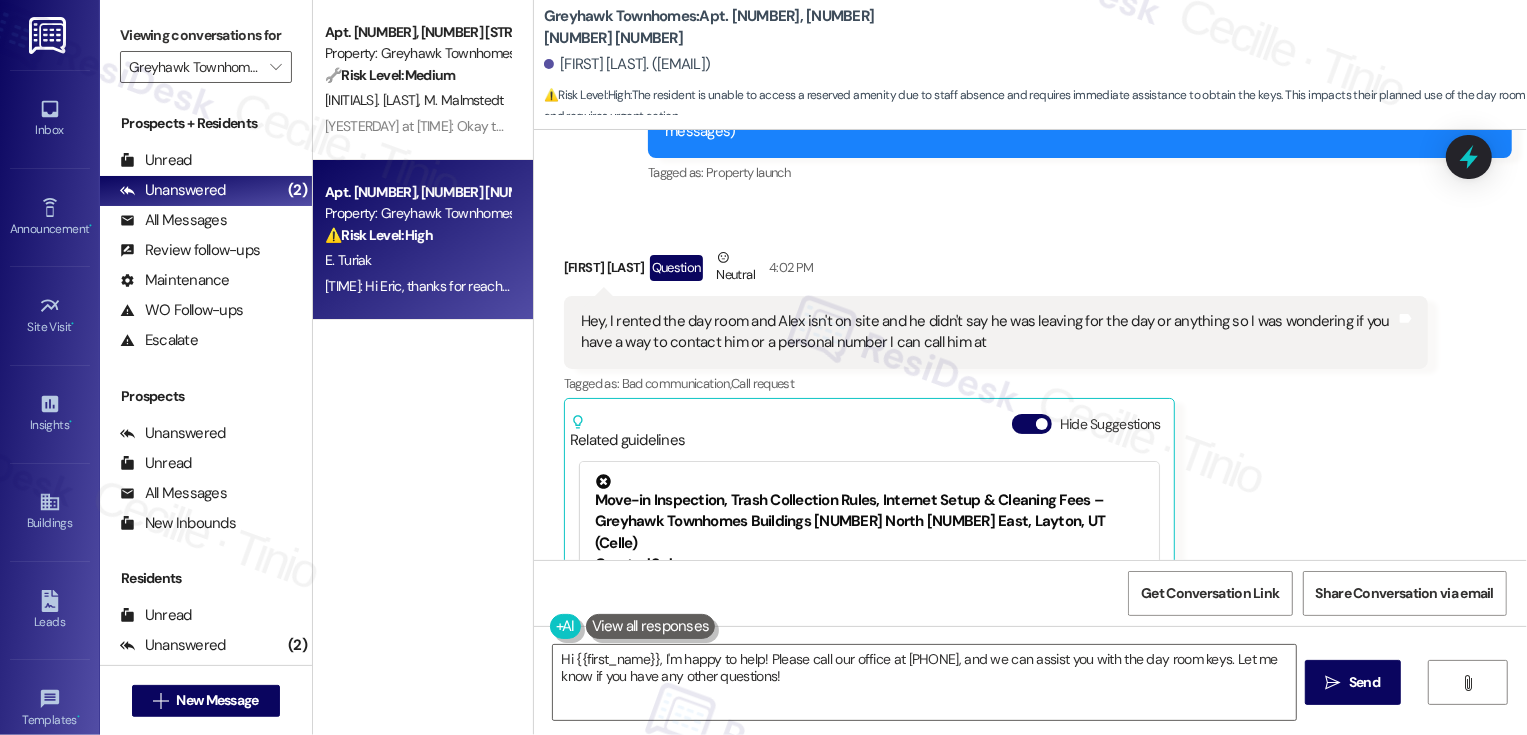 scroll, scrollTop: 281, scrollLeft: 0, axis: vertical 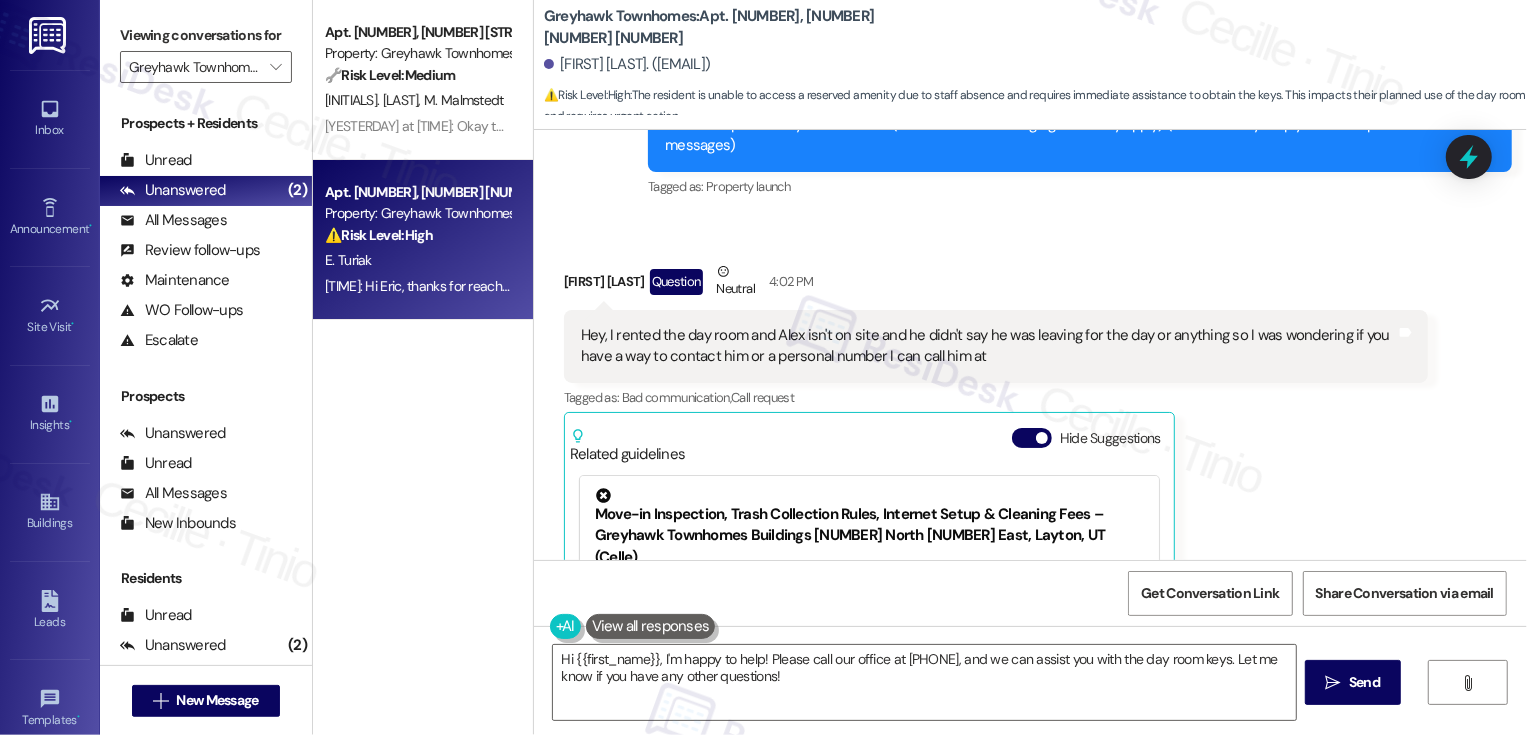 click on "Eric Turiak Question Neutral [TIME] Hey, I rented the day room and Alex isn't on site and he didn't say he was leaving for the day or anything so I was wondering if you have a way to contact him or a personal number I can call him at Tags and notes Tagged as Bad communication Click to highlight conversations about Bad communication Call request Click to highlight conversations about Call request Related guidelines Hide Suggestions Move-in Inspection, Trash Collection Rules, Internet Setup & Cleaning Fees – Greyhawk Townhomes Buildings [NUMBER] North [NUMBER] East, Layton, UT (Celle) Created [TIME_AGO] Property level guideline (67 % match) FAQs generated by ResiDesk AI What number should I call for maintenance emergencies after hours? For maintenance emergencies after hours, call [PHONE]. When is trash collection day and how should I place my trash can? What should I do if I'm locked out of my home after hours? How do I activate my internet service? Original Guideline View original document here" at bounding box center [996, 513] 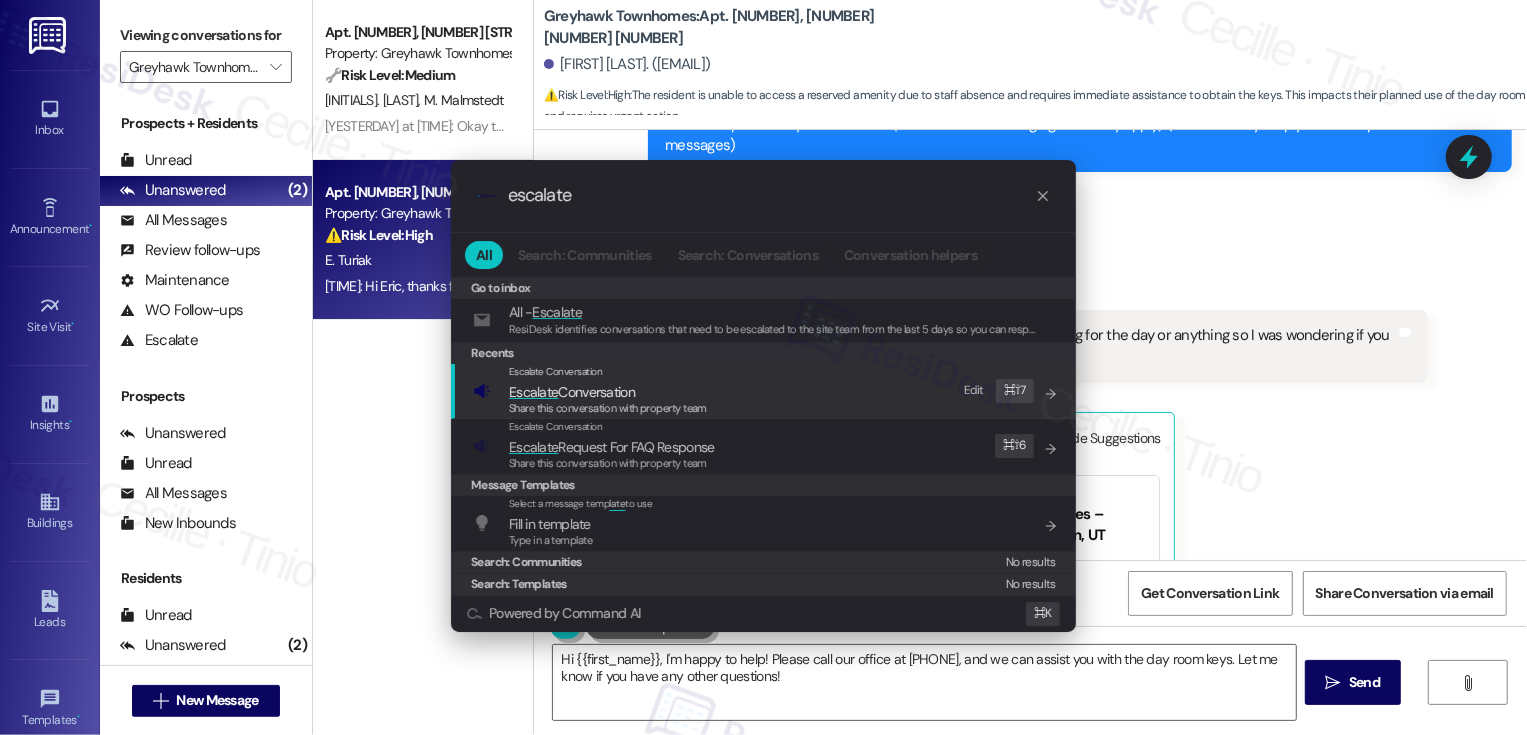 type on "escalate" 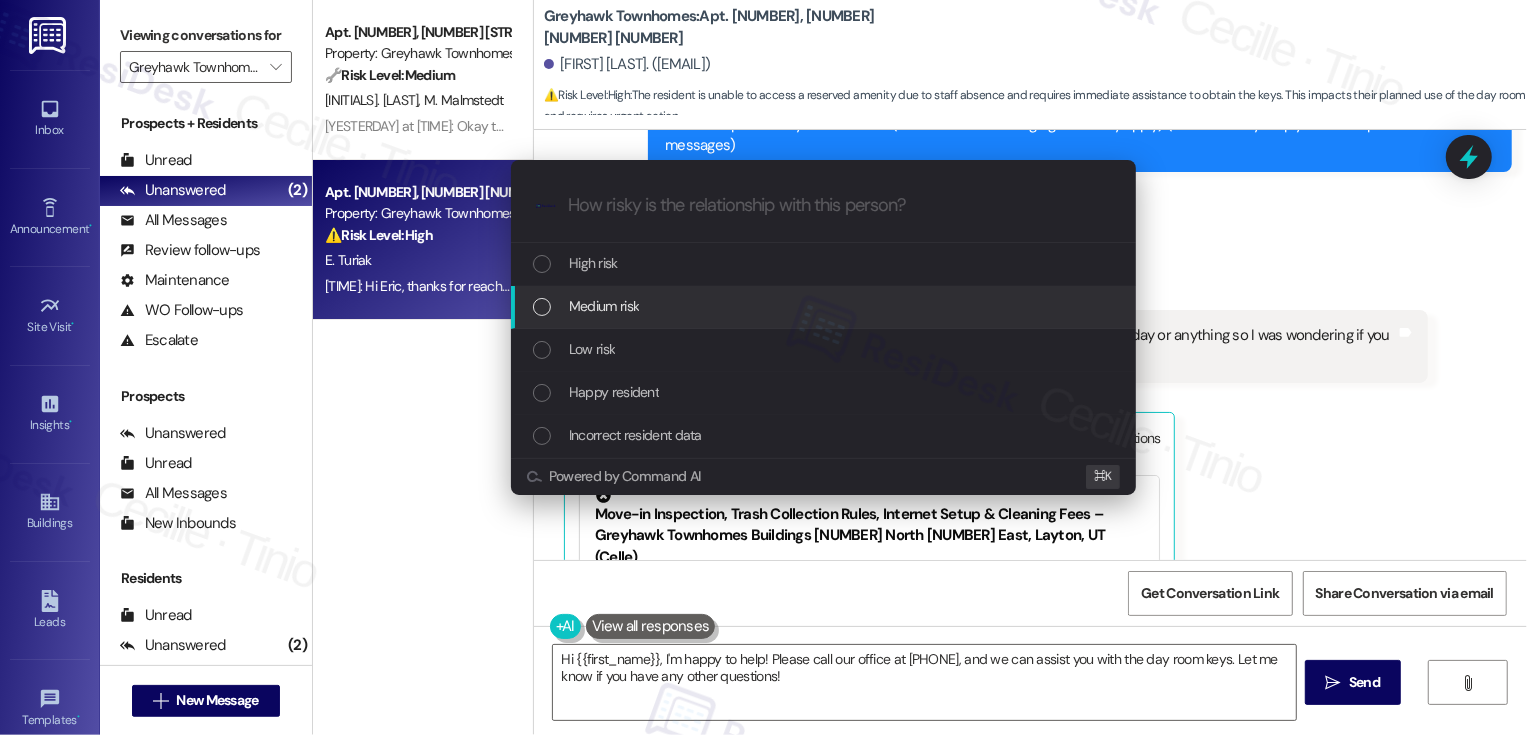 click on "Medium risk" at bounding box center (604, 306) 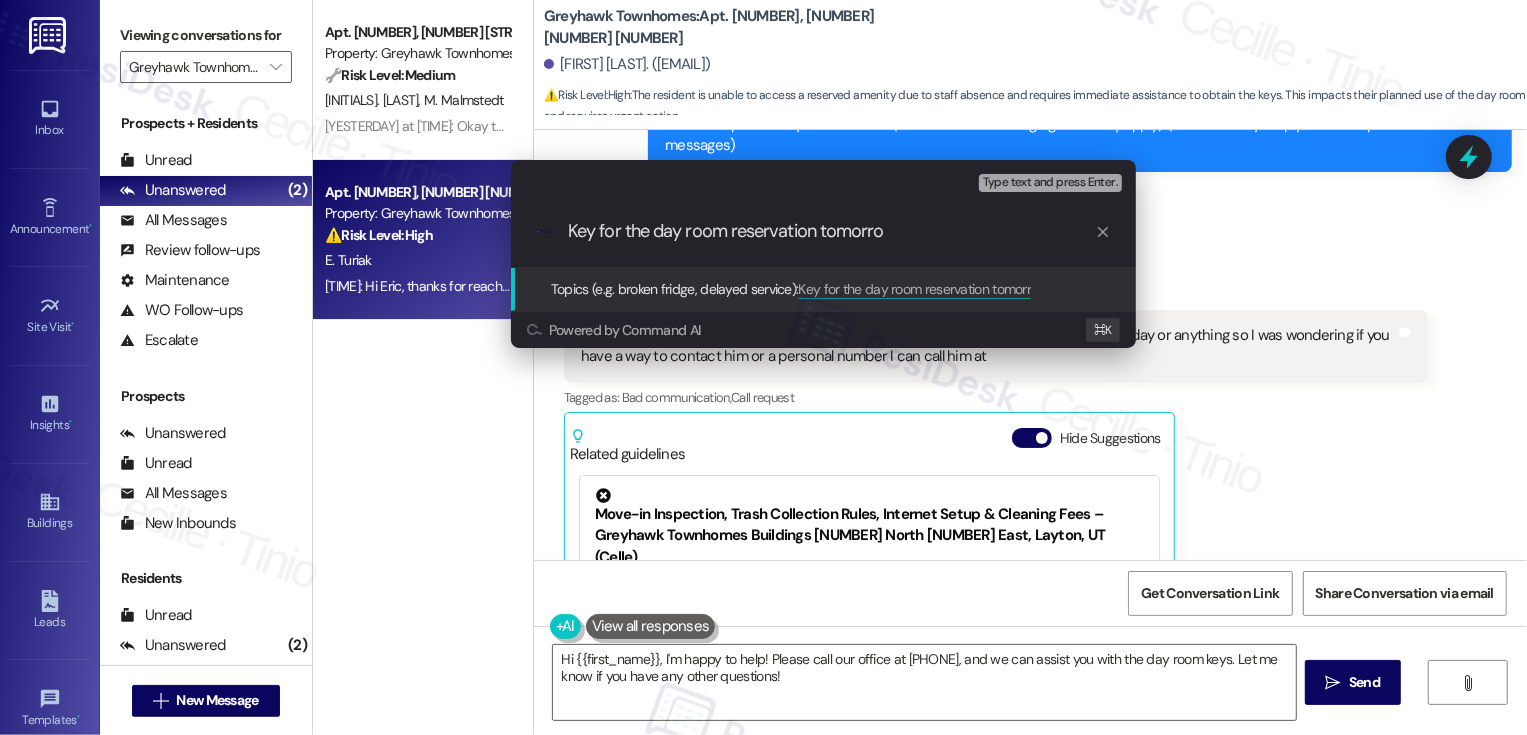 type on "Key for the day room reservation tomorrow" 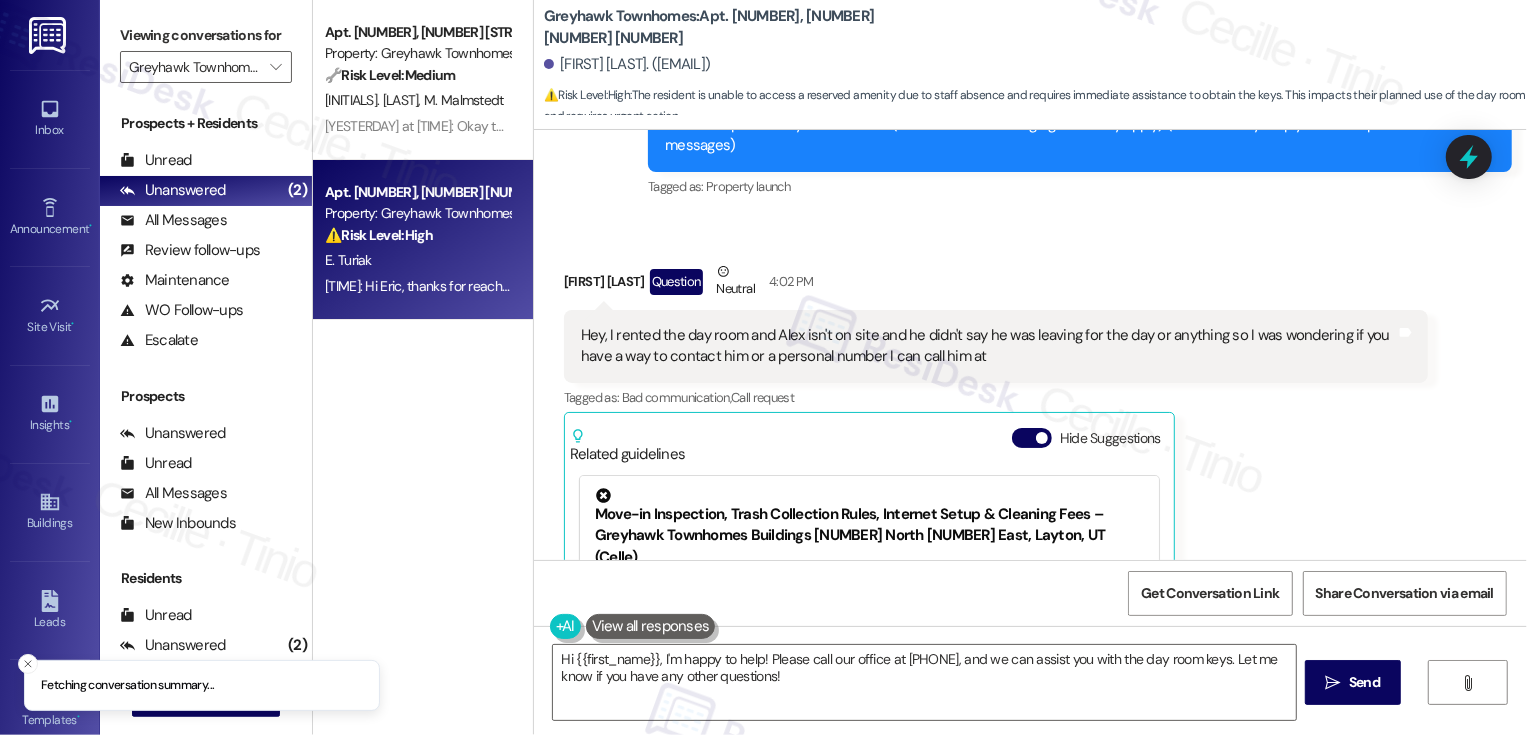 scroll, scrollTop: 760, scrollLeft: 0, axis: vertical 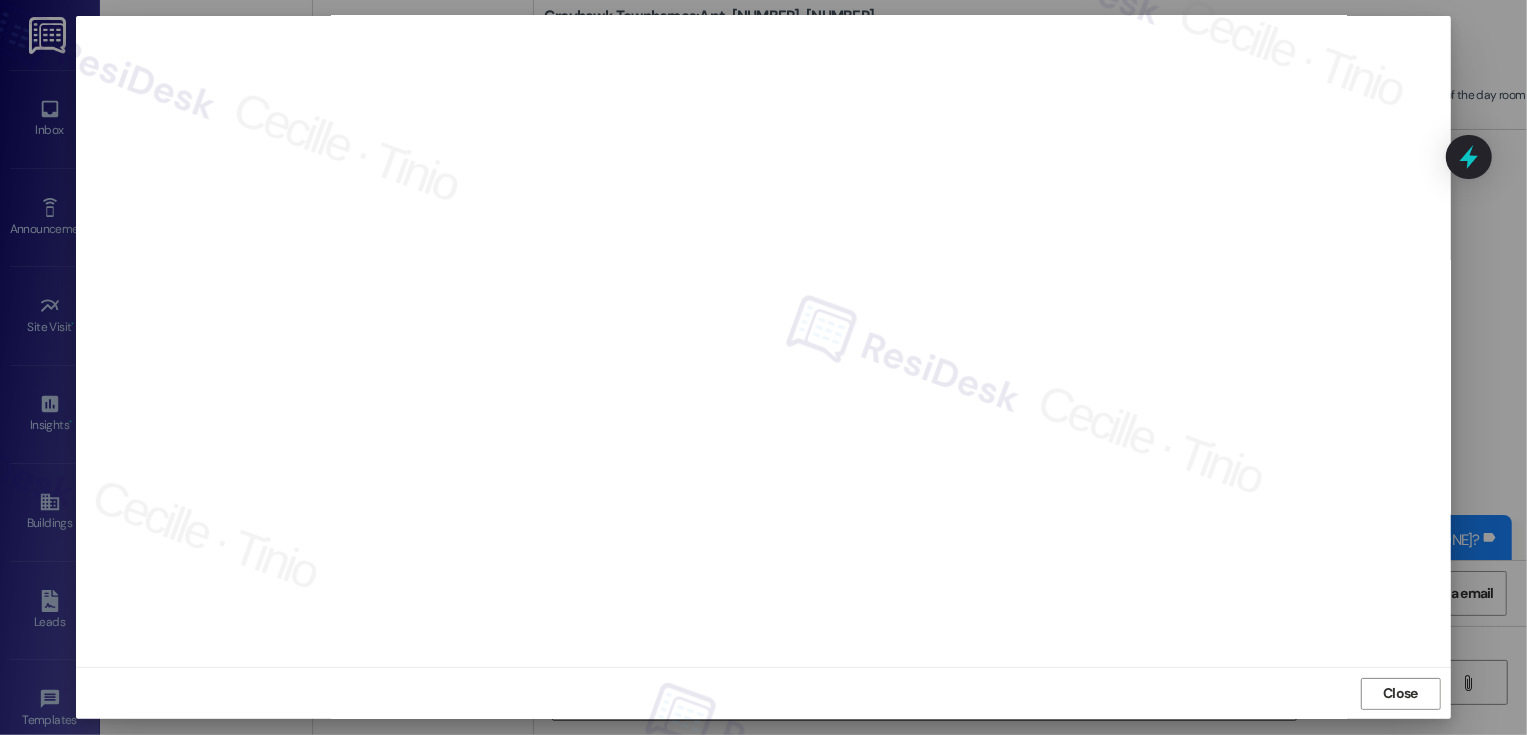 click on "Close" at bounding box center (763, 693) 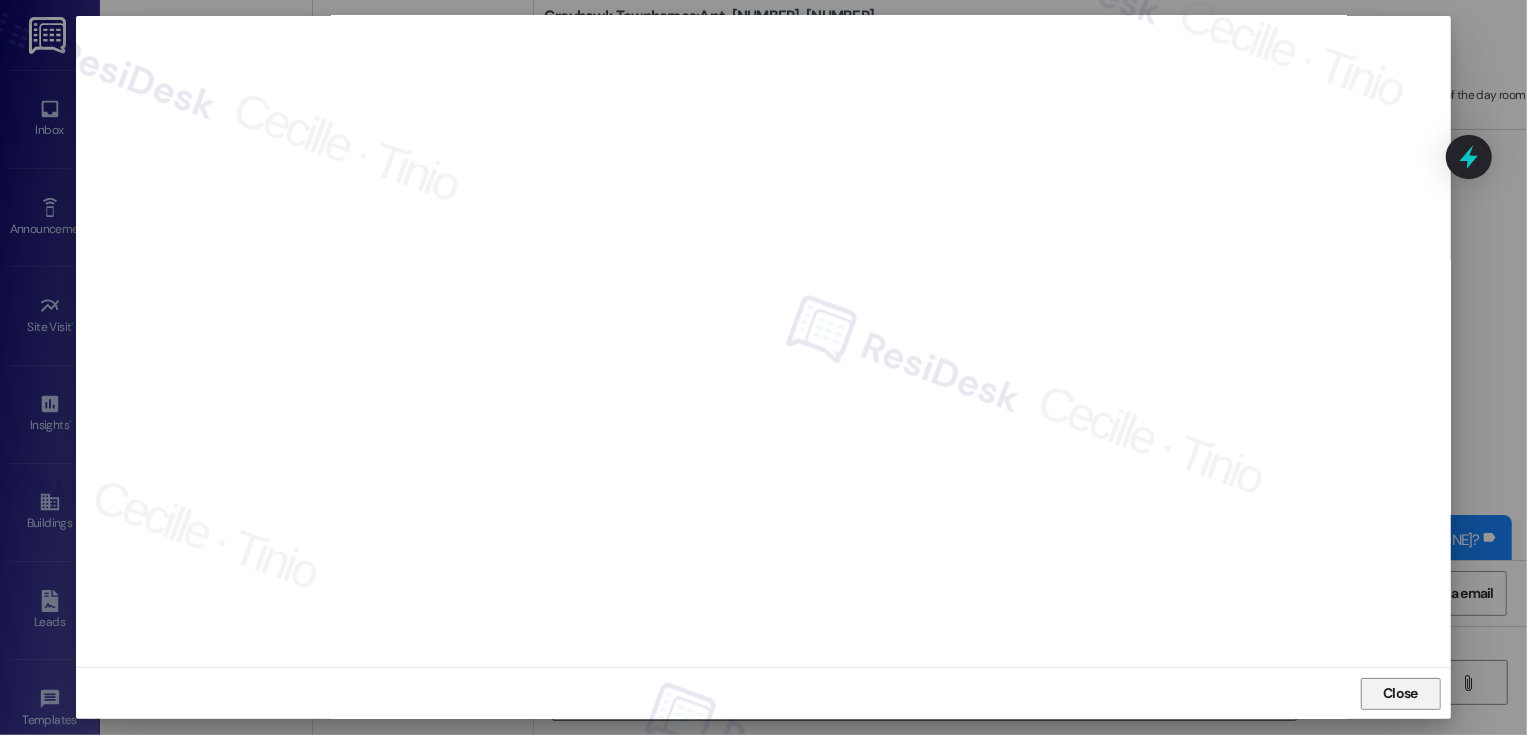 click on "Close" at bounding box center (1400, 693) 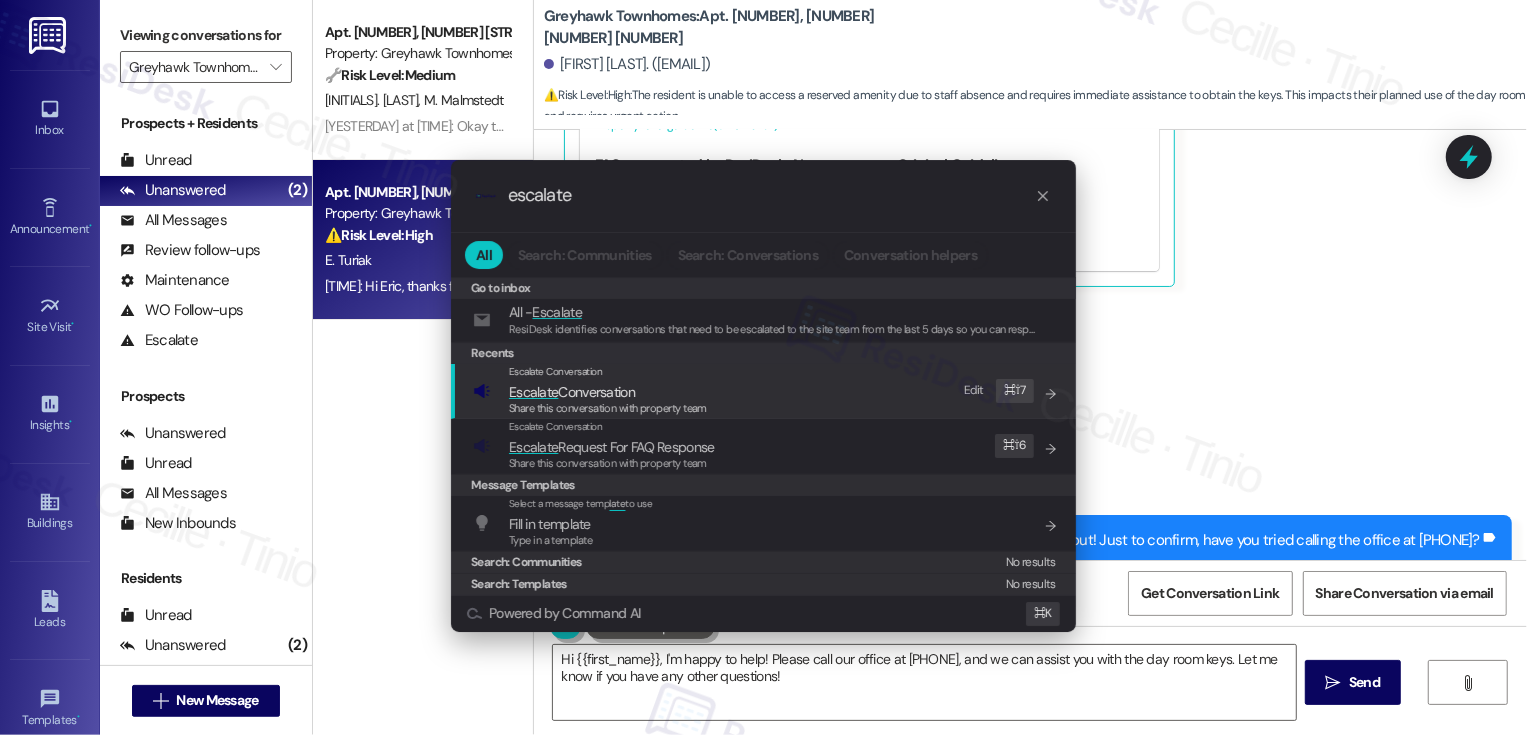type on "escalate" 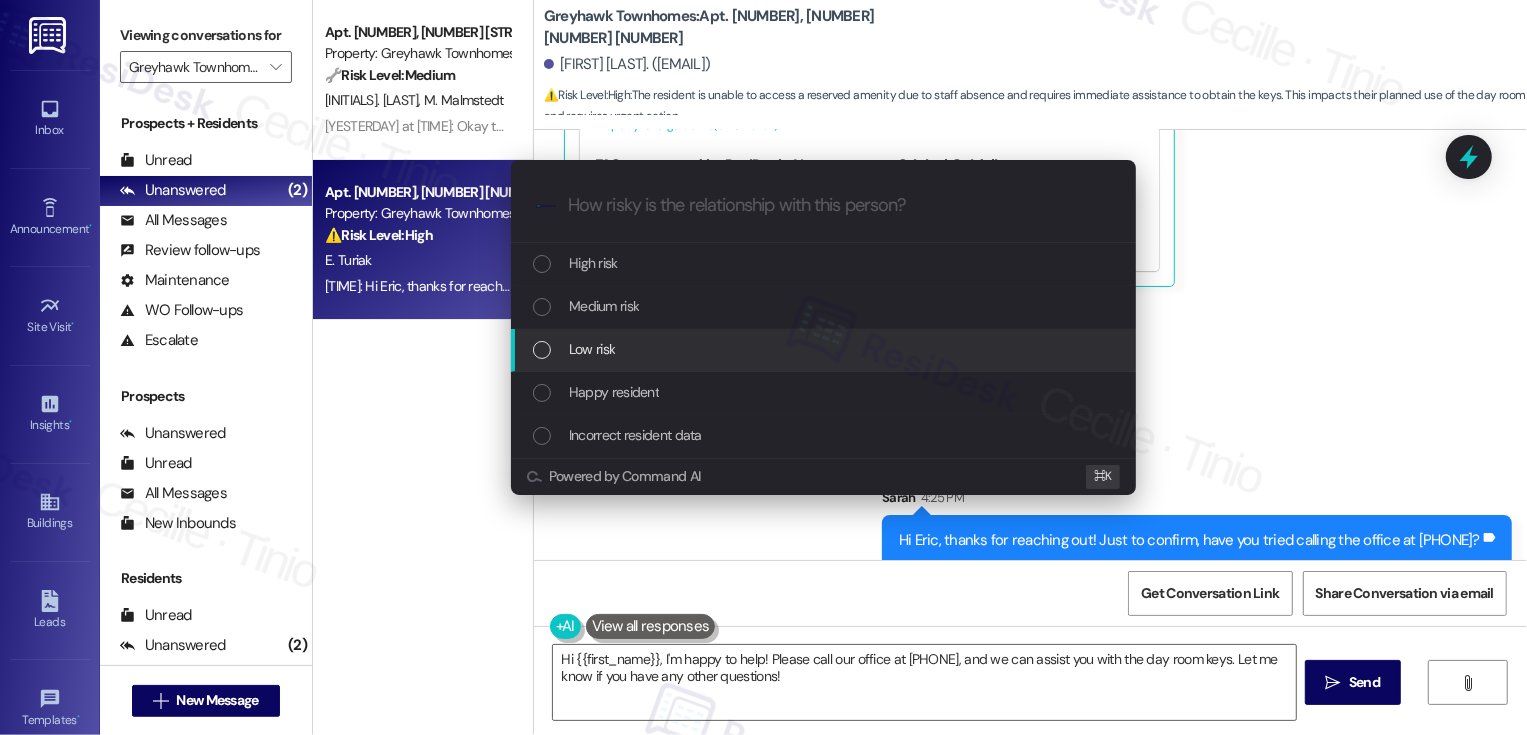 click on "Low risk" at bounding box center [825, 349] 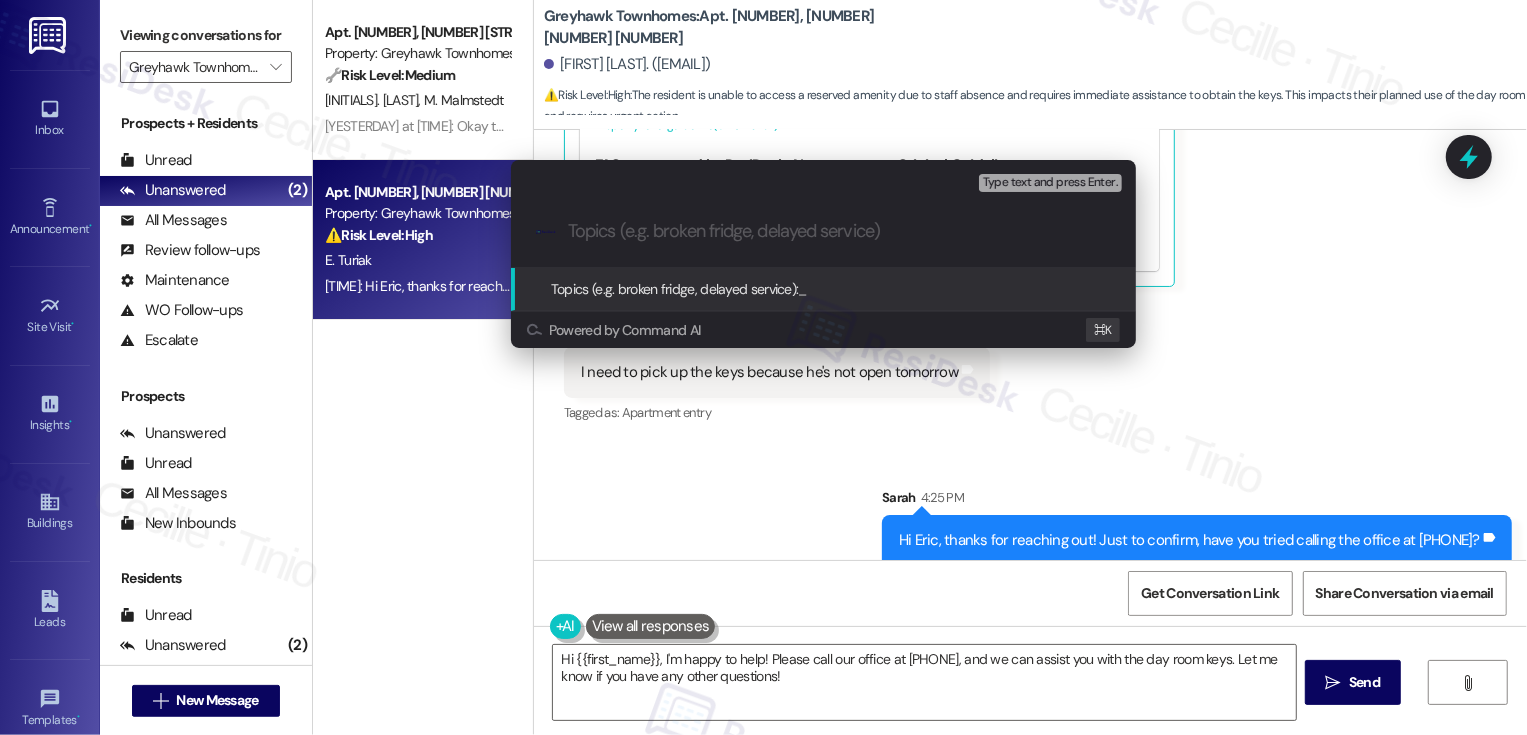 paste on "Key for the day room reservation tomorrow" 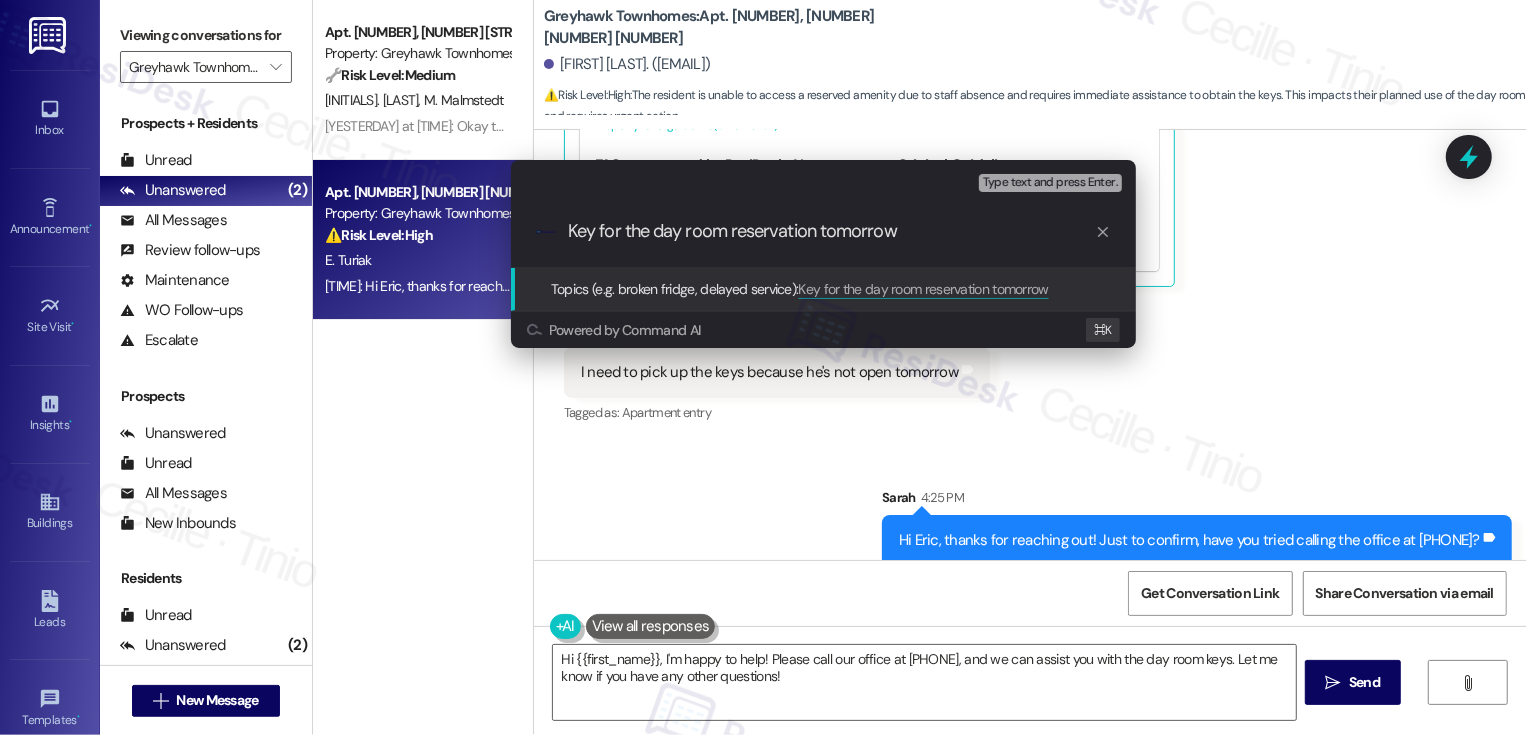 click on "Key for the day room reservation tomorrow" at bounding box center [831, 231] 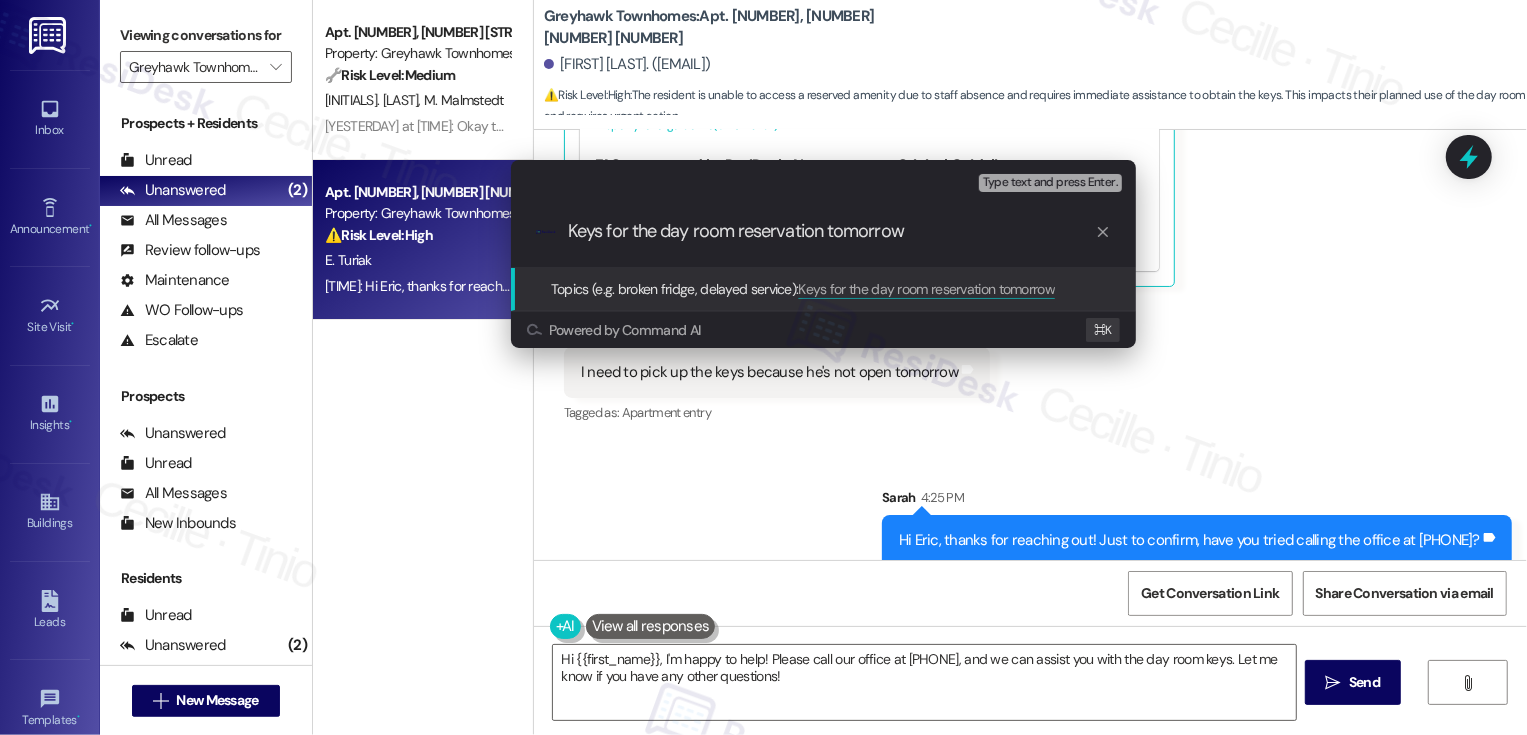 type 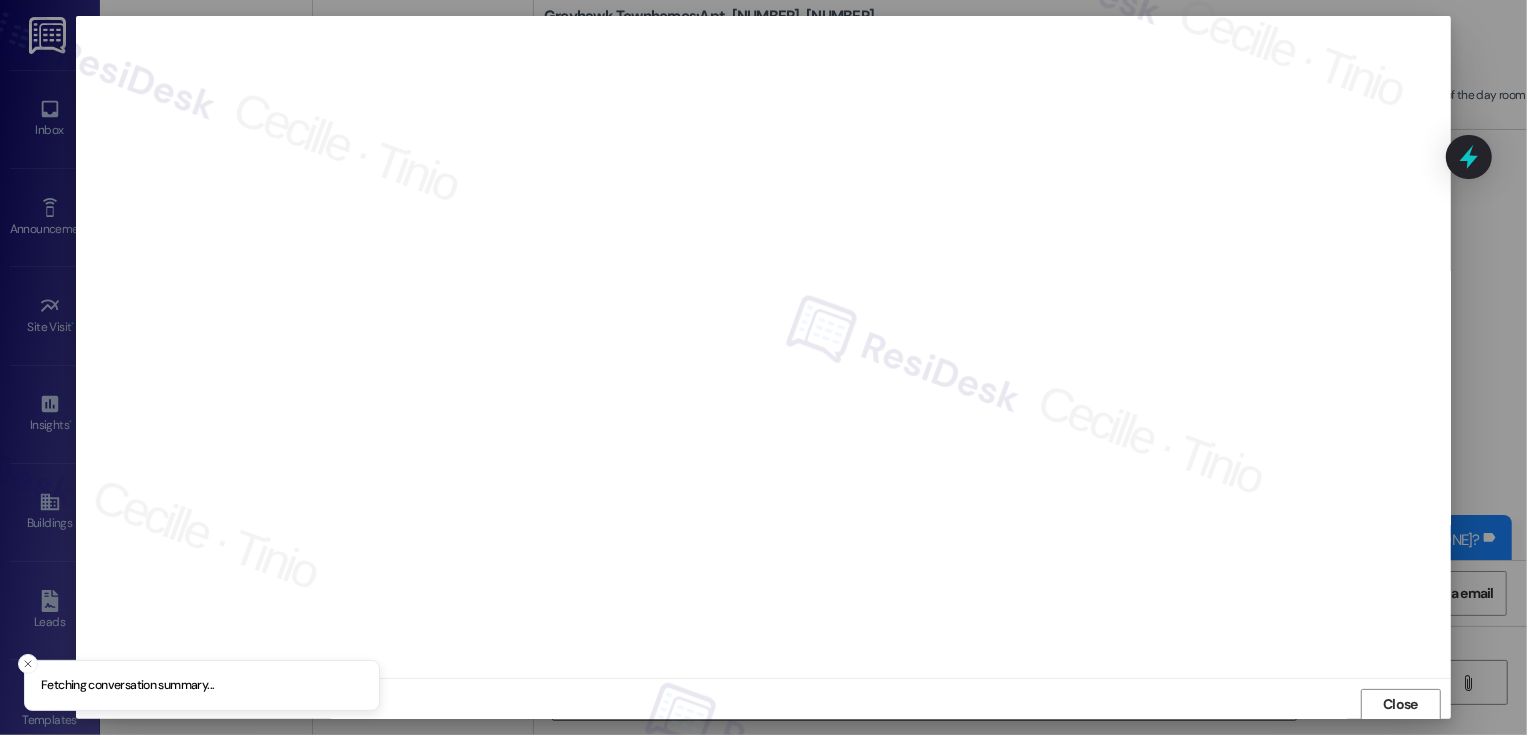 scroll, scrollTop: 1, scrollLeft: 0, axis: vertical 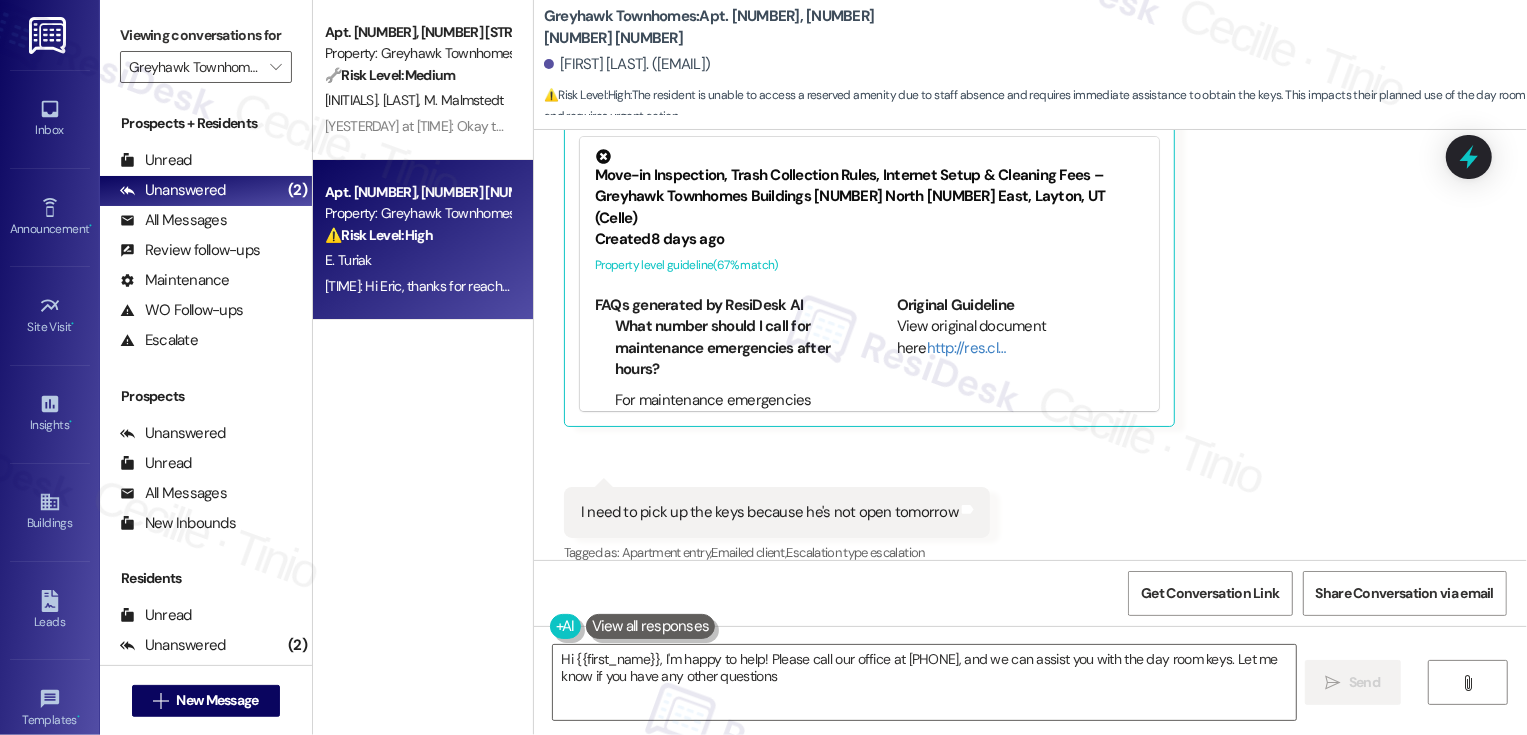 type on "Hi {{first_name}}, I'm happy to help! Please call our office at [PHONE], and we can assist you with the day room keys. Let me know if you have any other questions!" 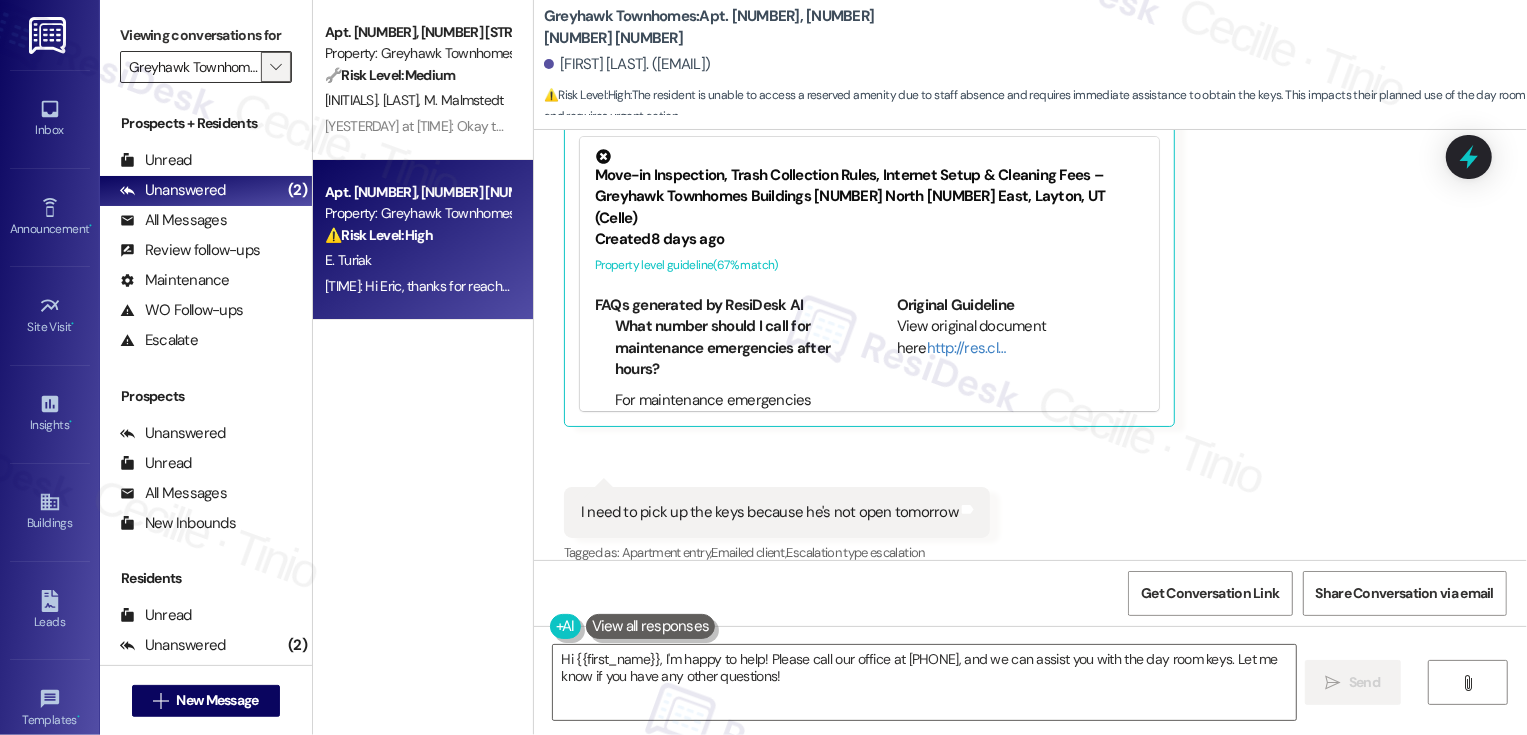 click on "" at bounding box center [275, 67] 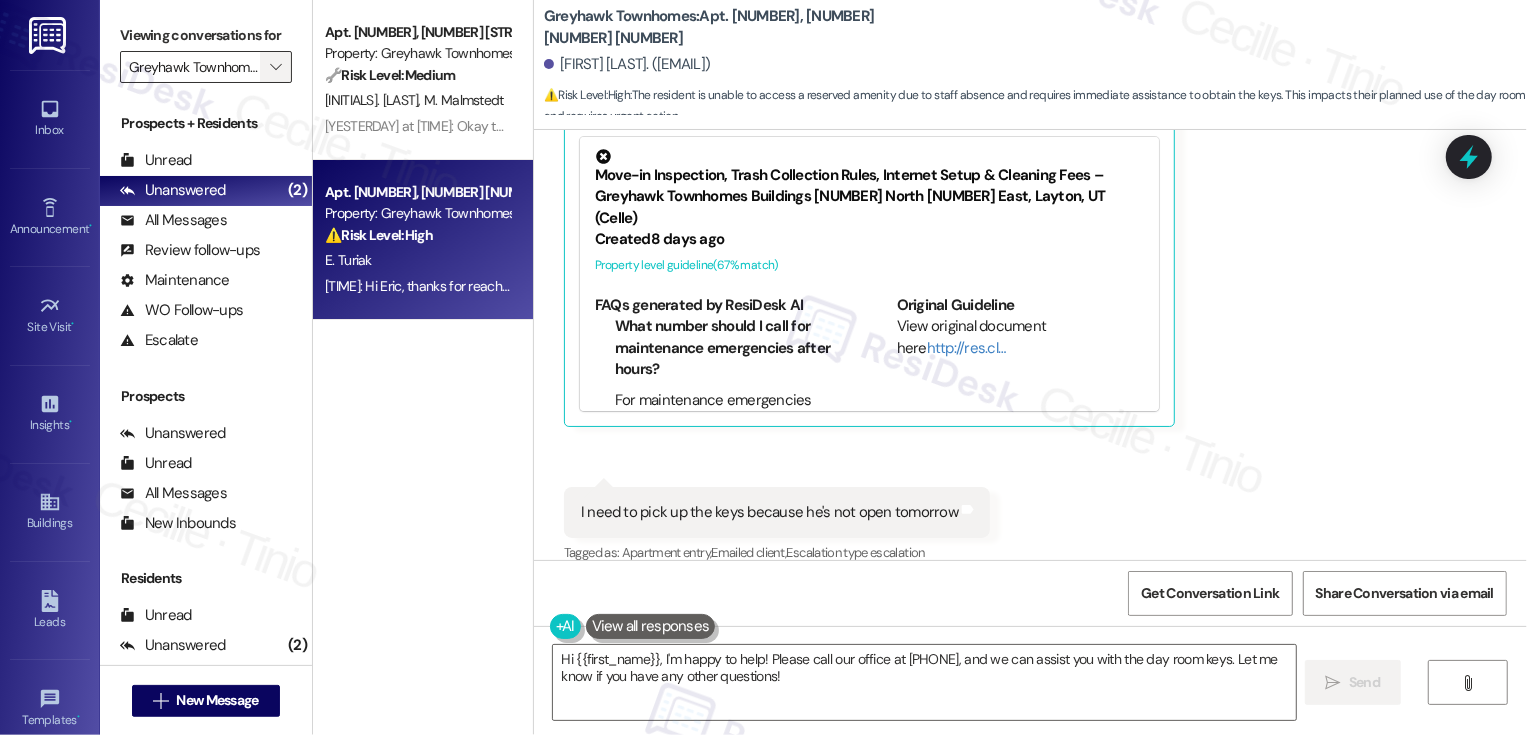 scroll, scrollTop: 0, scrollLeft: 14, axis: horizontal 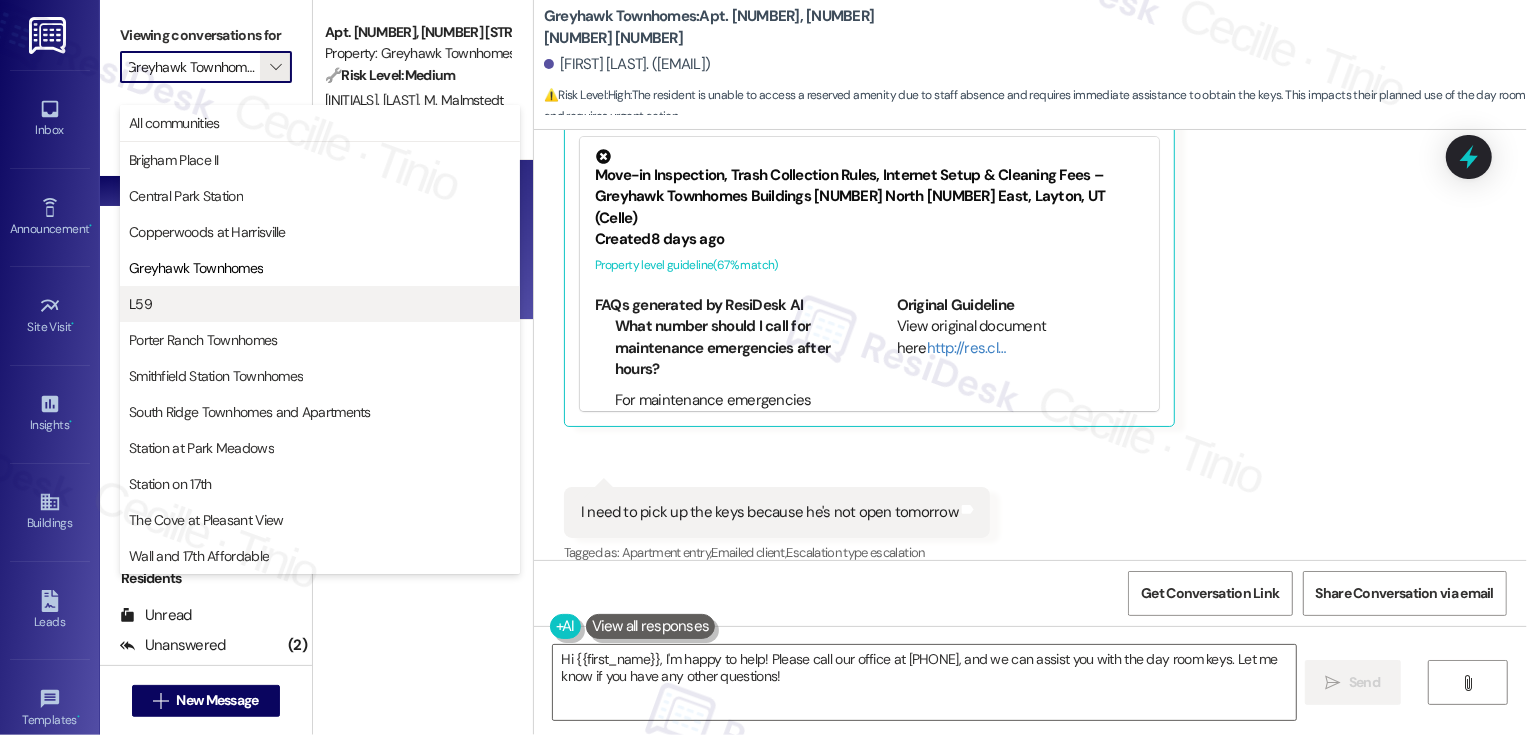 click on "L59" at bounding box center [320, 304] 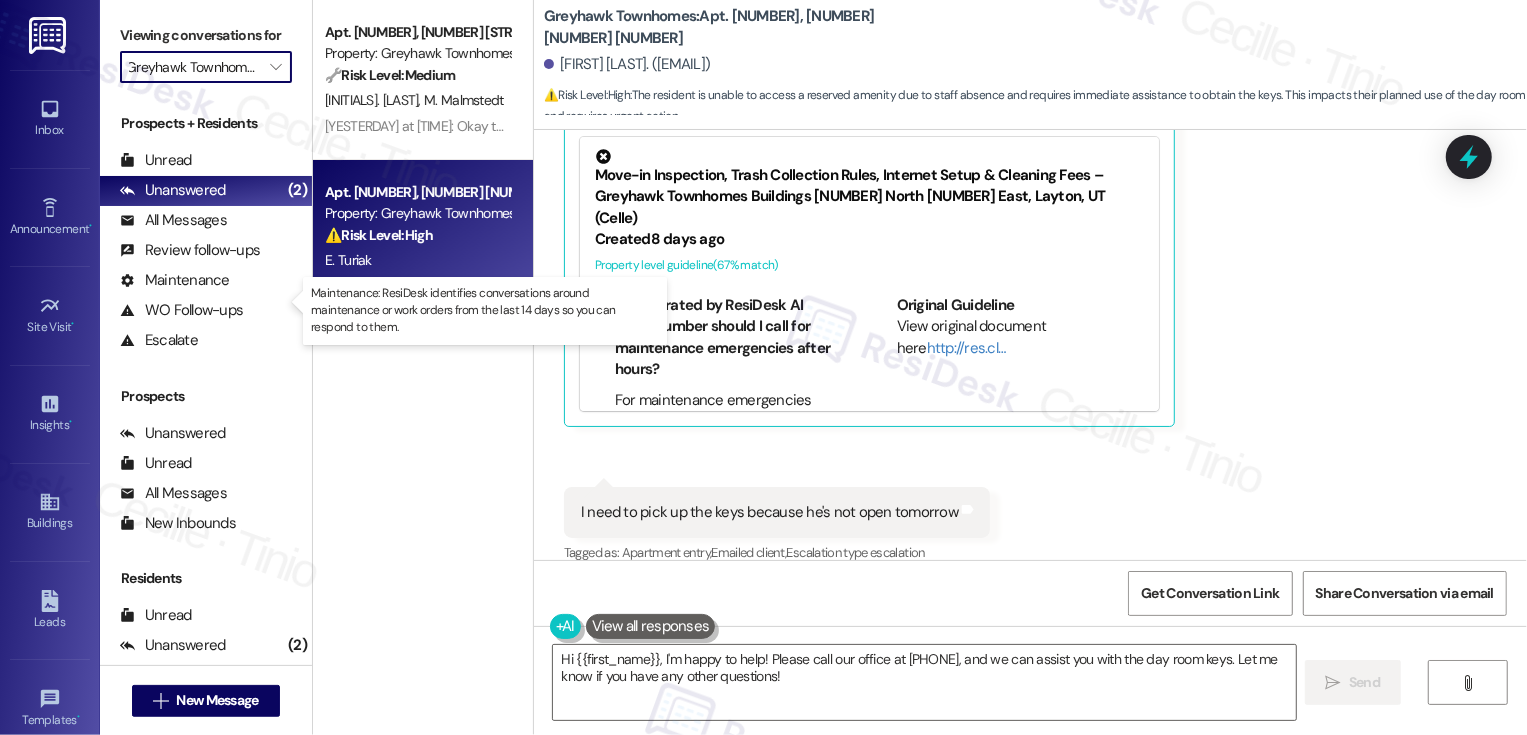 type on "L59" 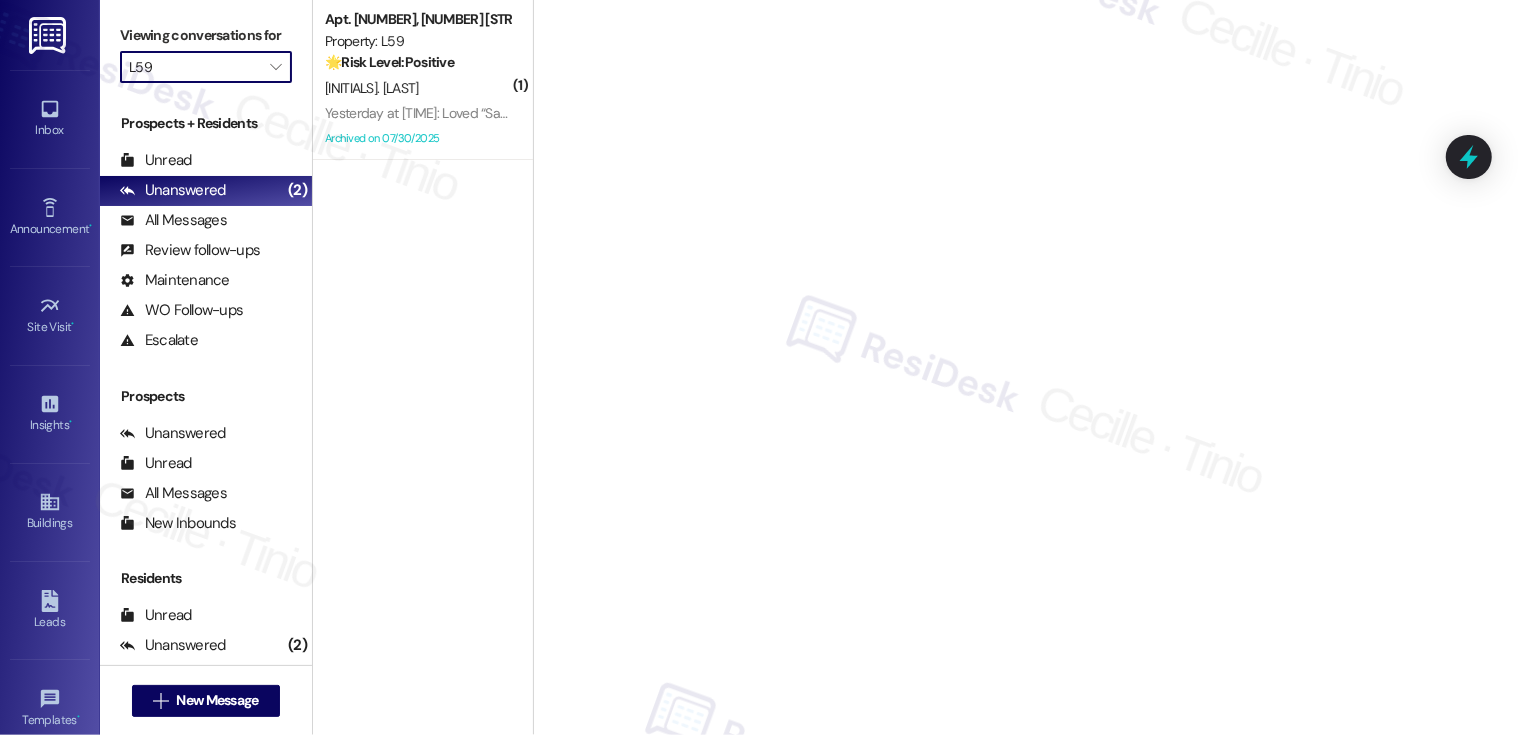 scroll, scrollTop: 0, scrollLeft: 0, axis: both 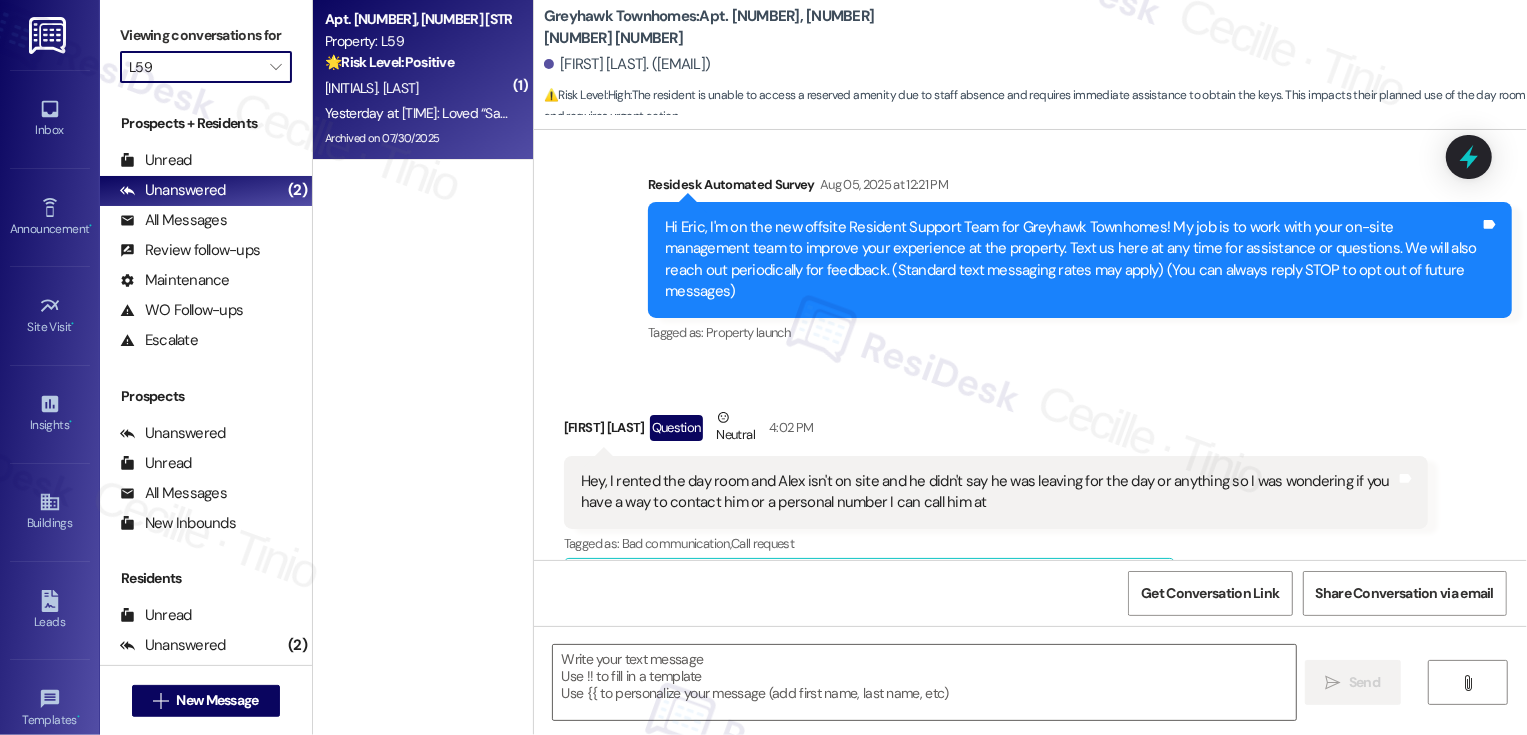type on "Fetching suggested responses. Please feel free to read through the conversation in the meantime." 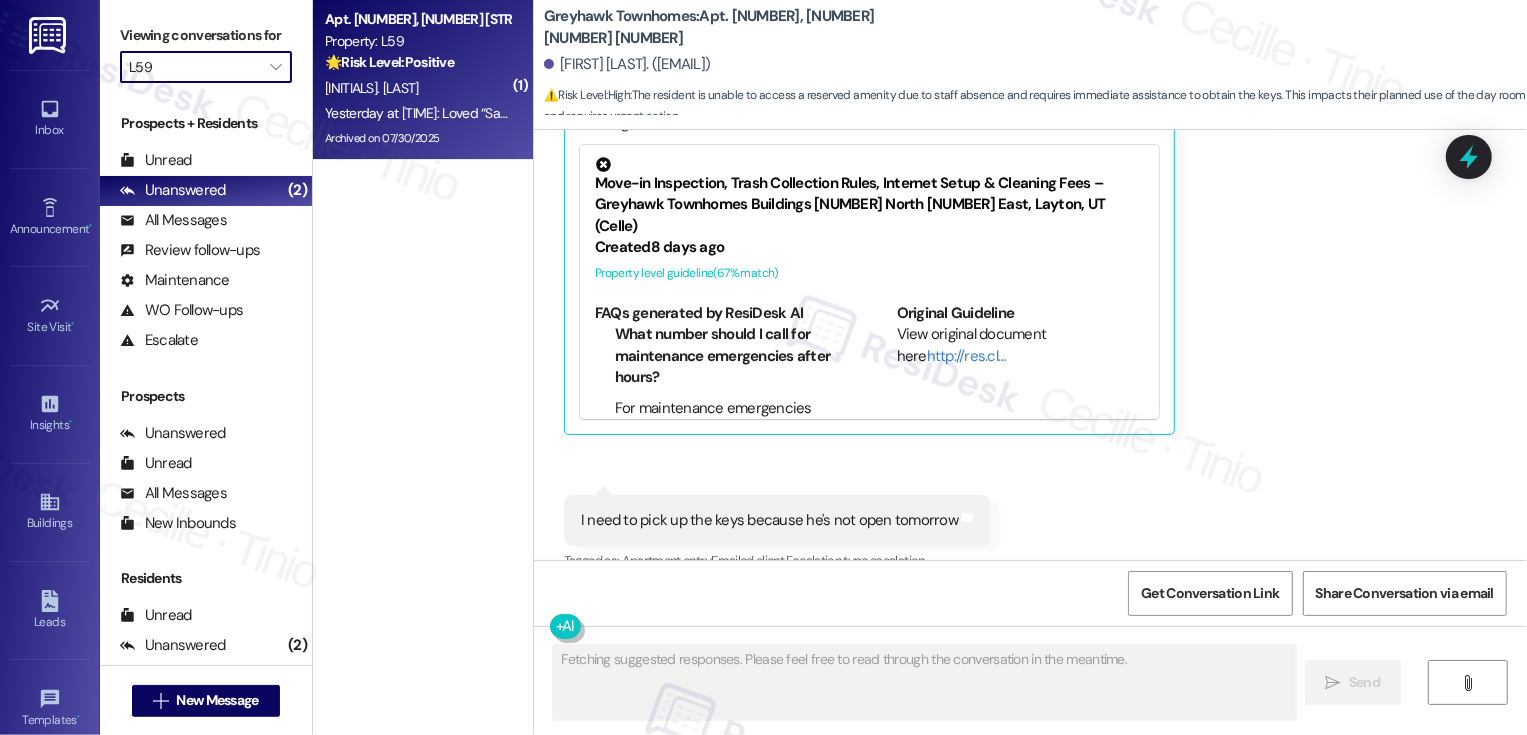 scroll, scrollTop: 620, scrollLeft: 0, axis: vertical 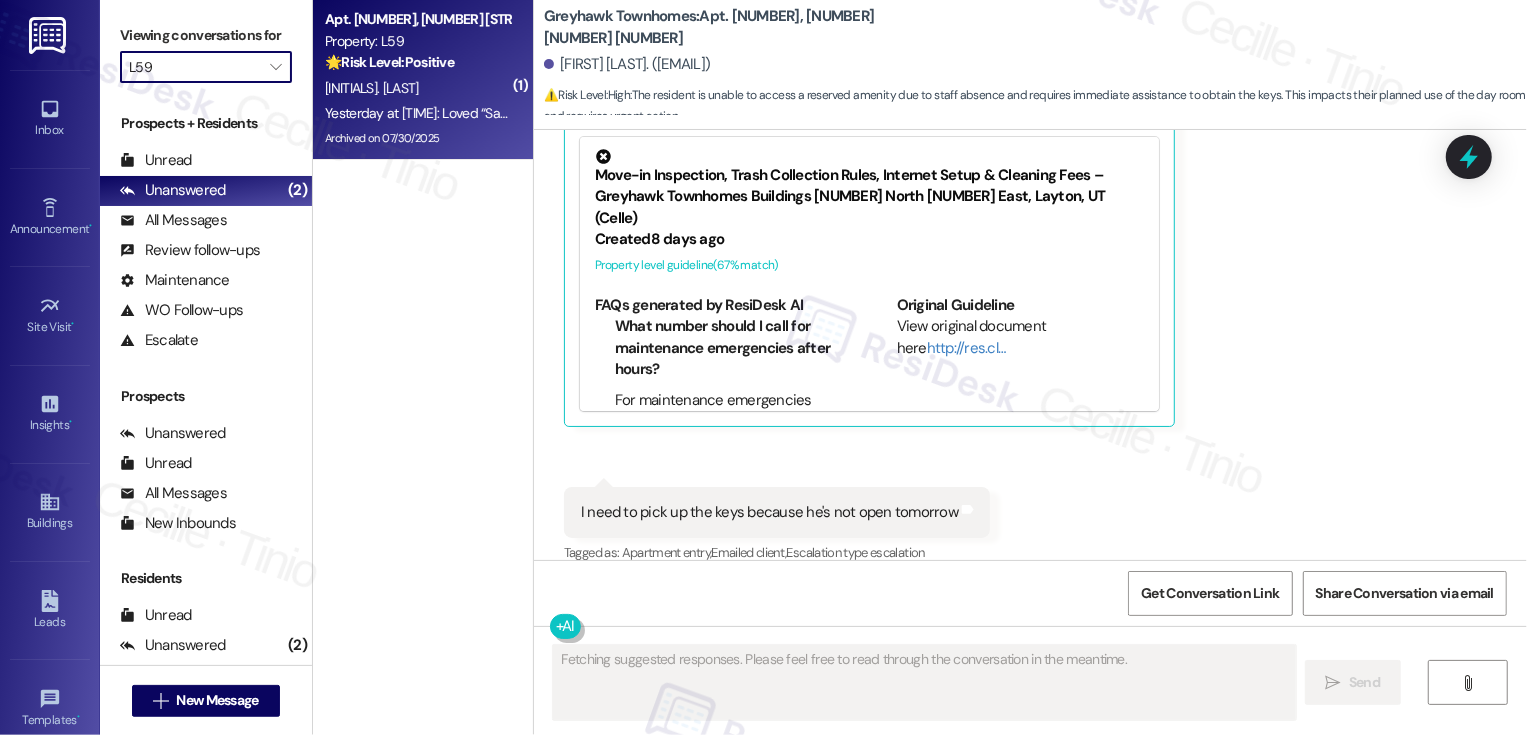click on "E. Sedgwick" at bounding box center [417, 88] 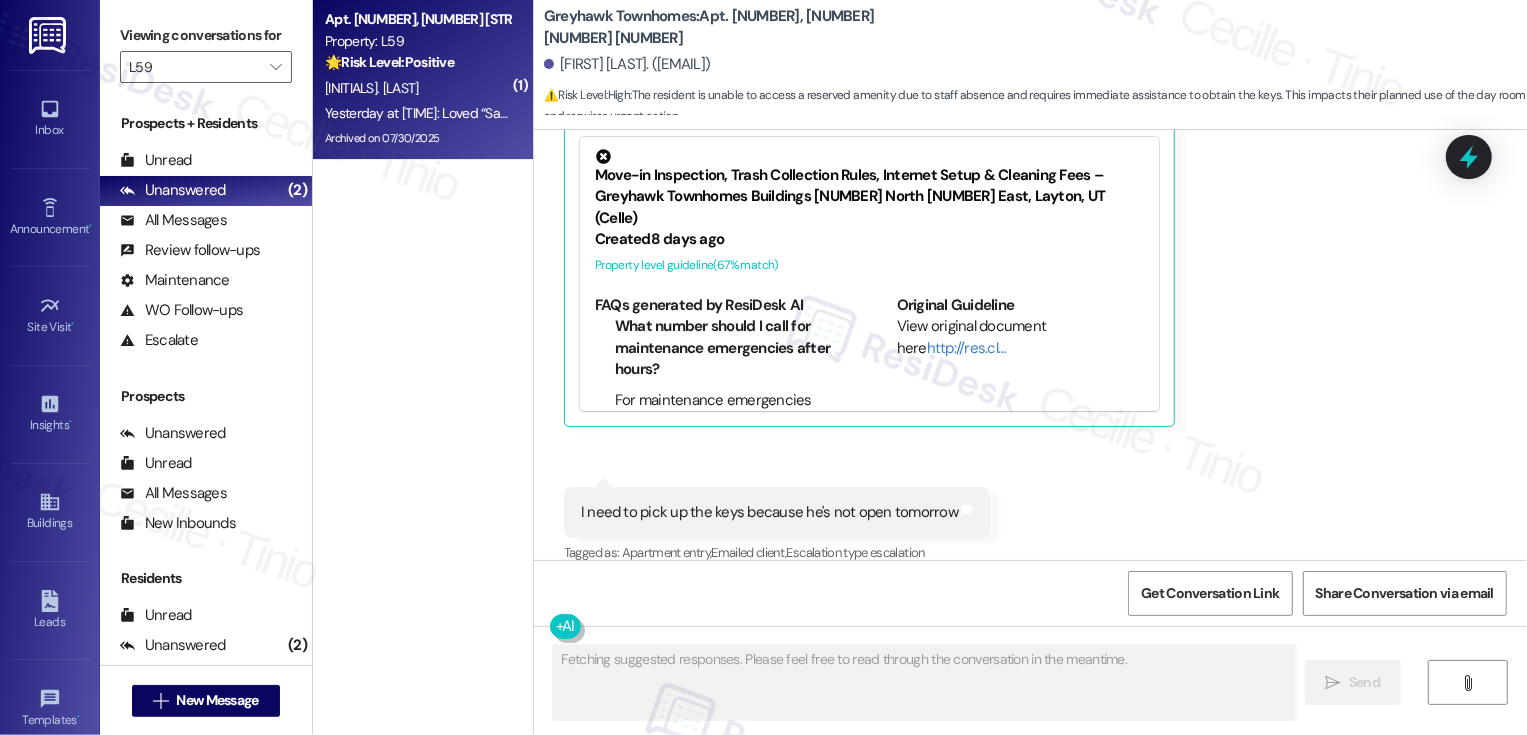 click on "E. Sedgwick" at bounding box center [417, 88] 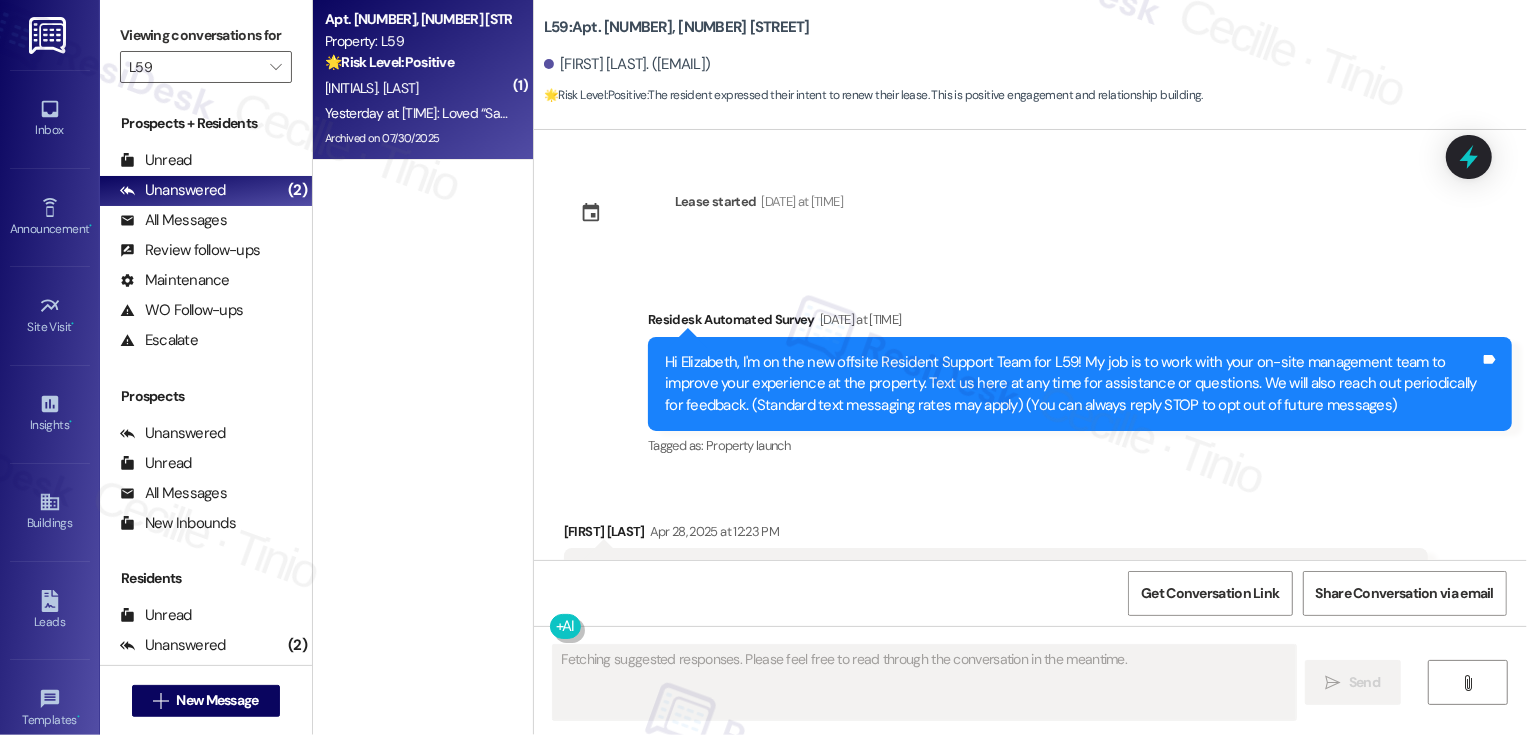 type on "Fetching suggested responses. Please feel free to read through the conversation in the meantime." 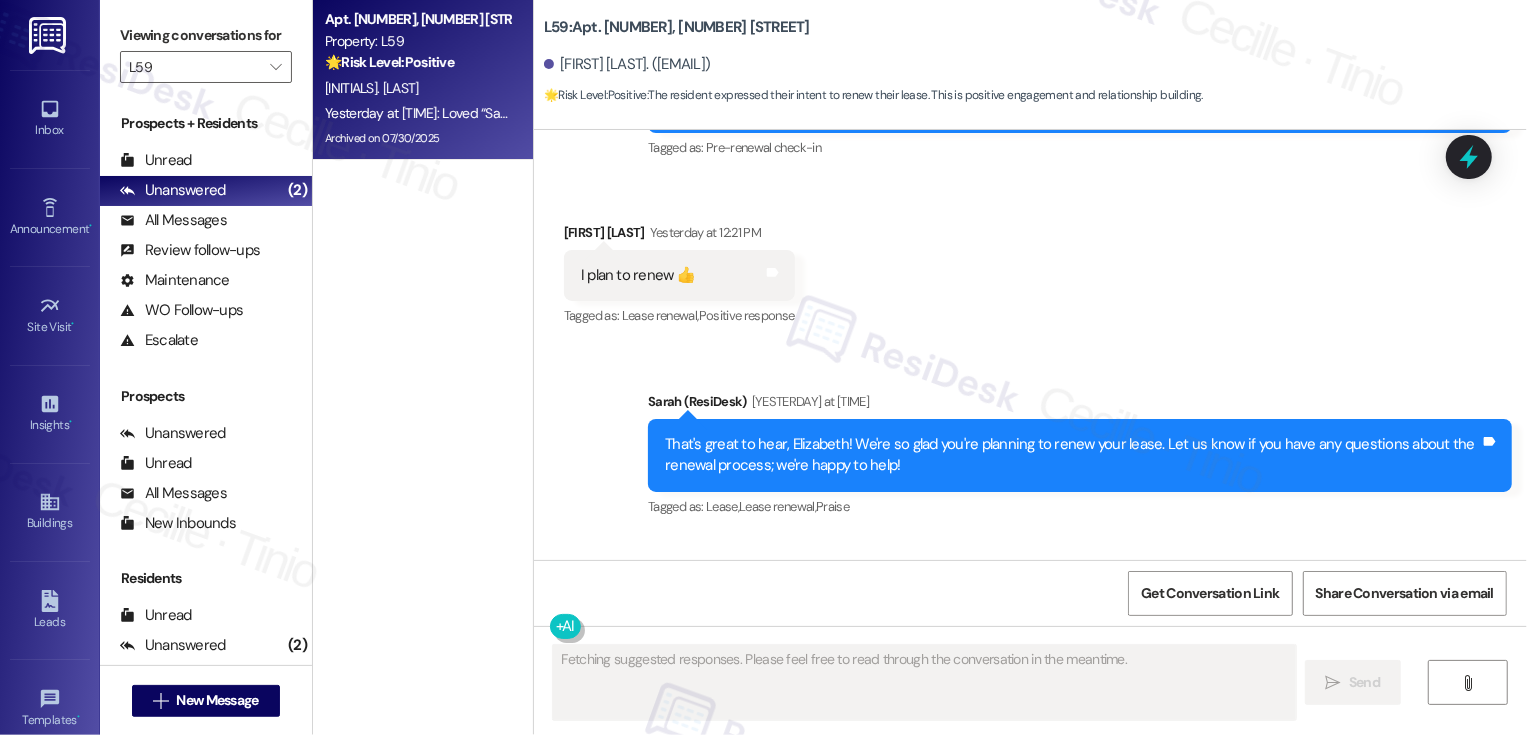 scroll, scrollTop: 18696, scrollLeft: 0, axis: vertical 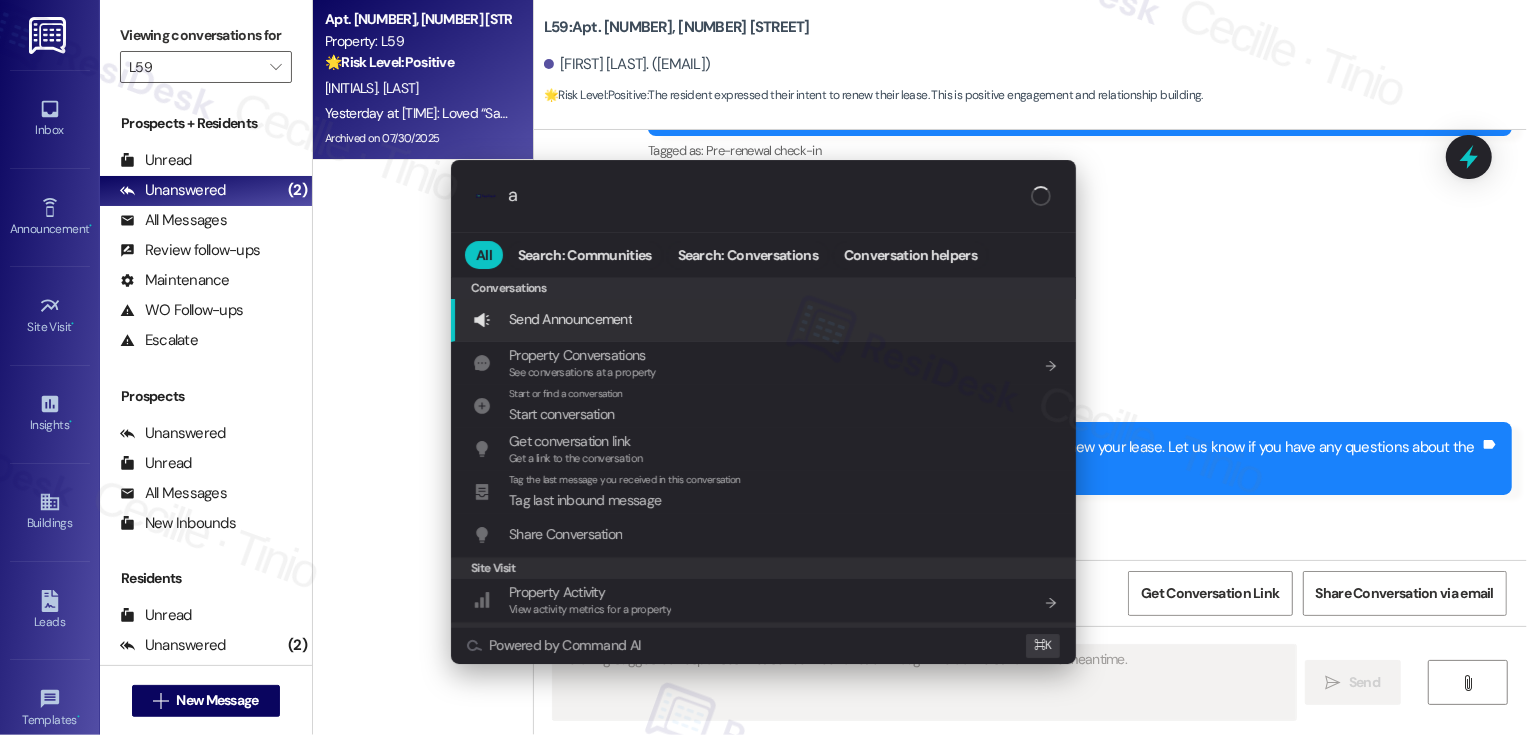 type on "ar" 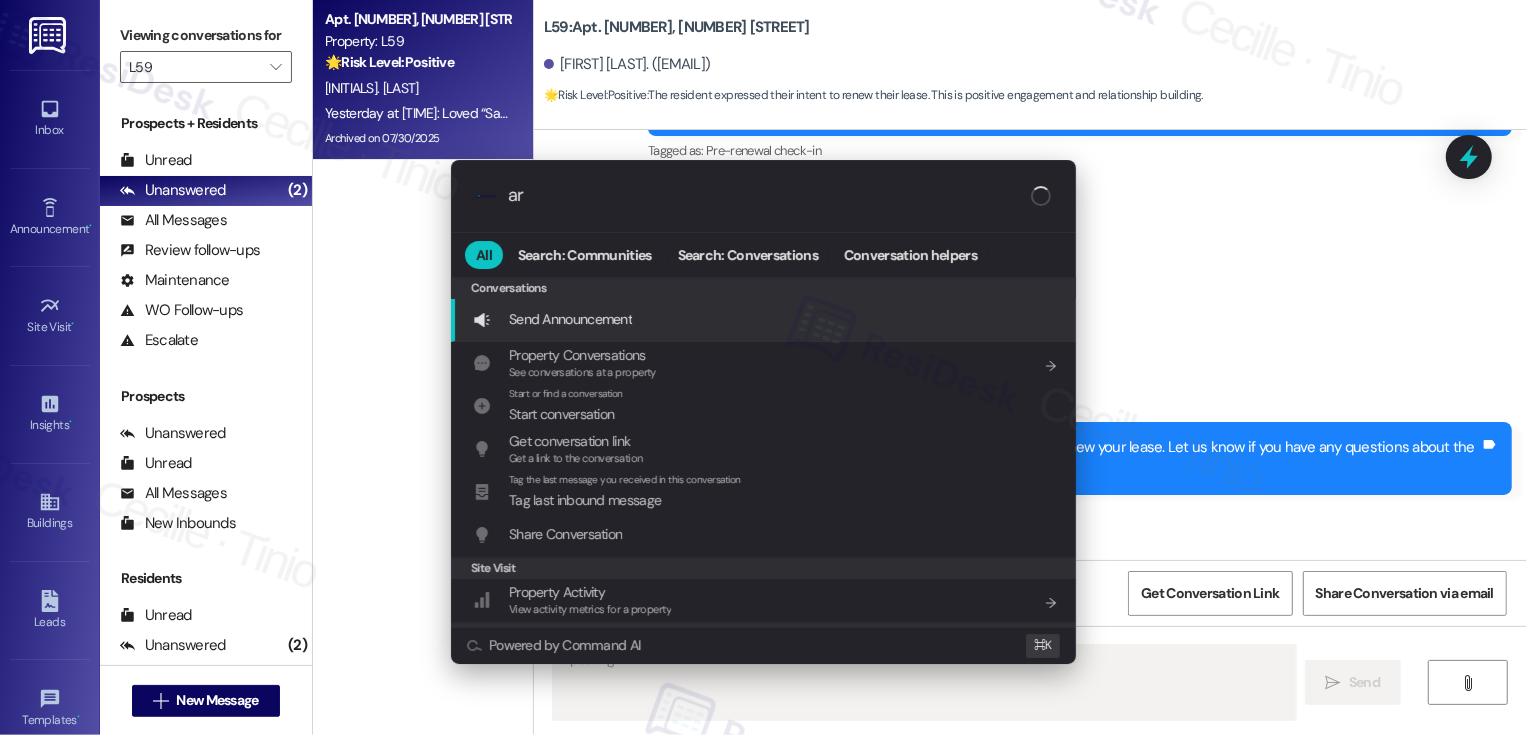 type on "Hi" 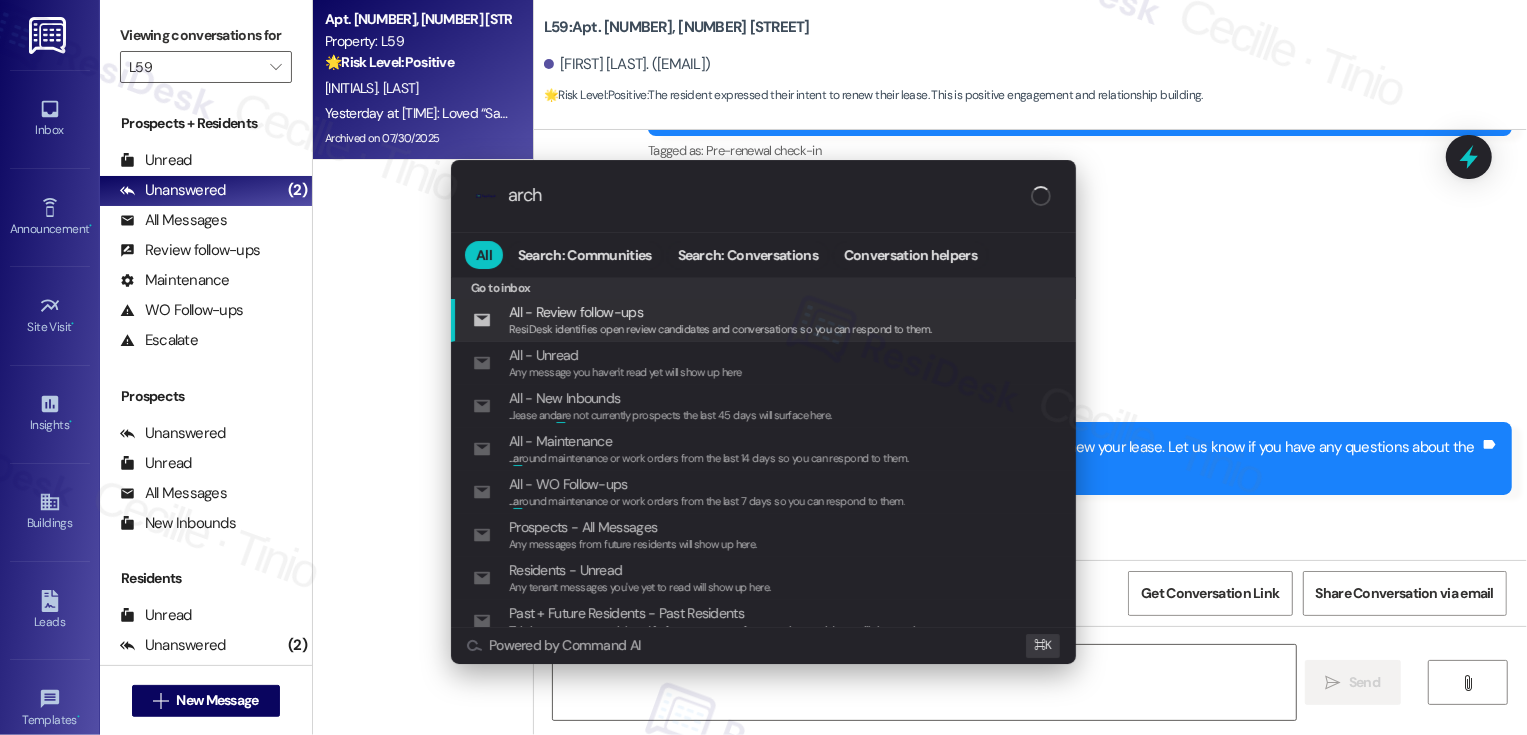 type on "archi" 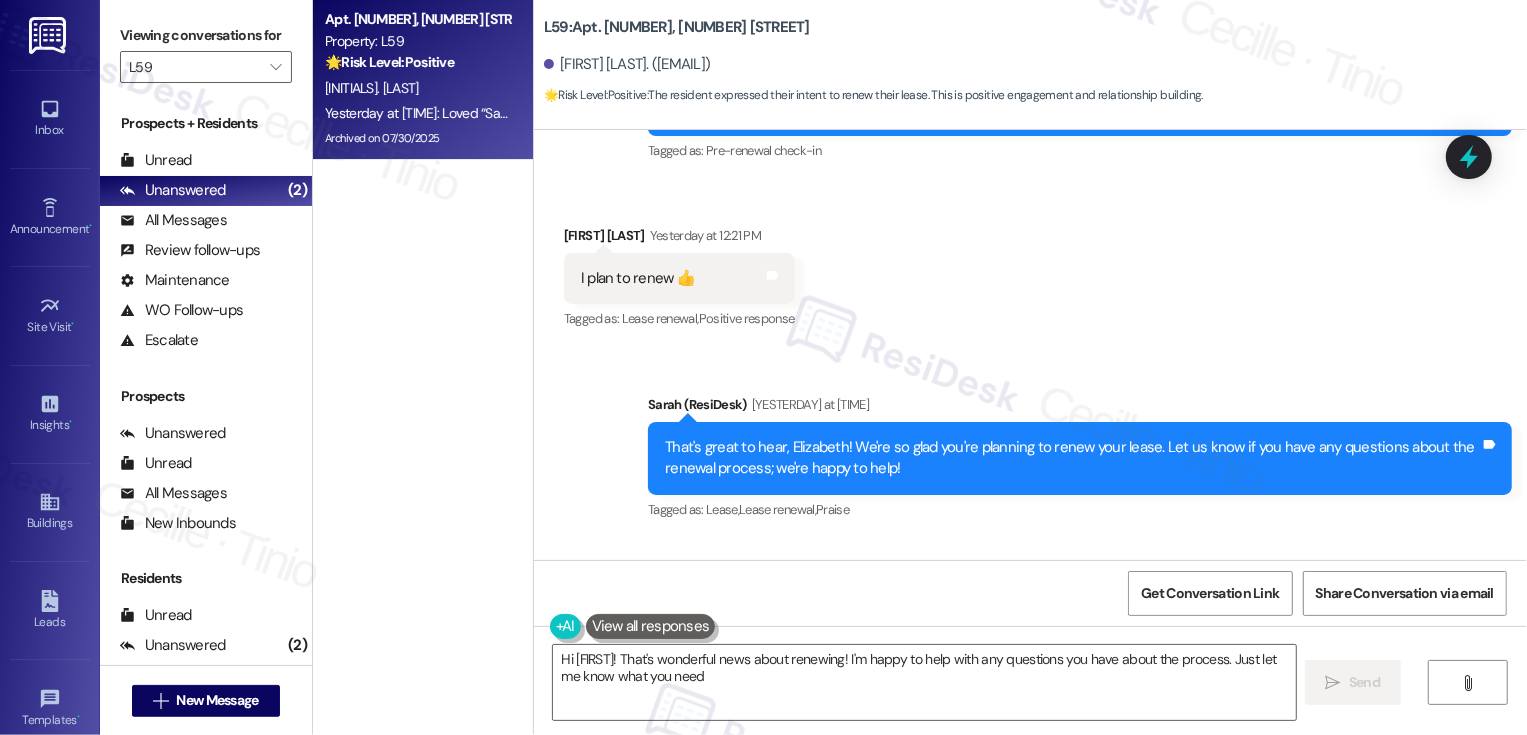 type on "Hi {{first_name}}! That's wonderful news about renewing! I'm happy to help with any questions you have about the process. Just let me know what you need!" 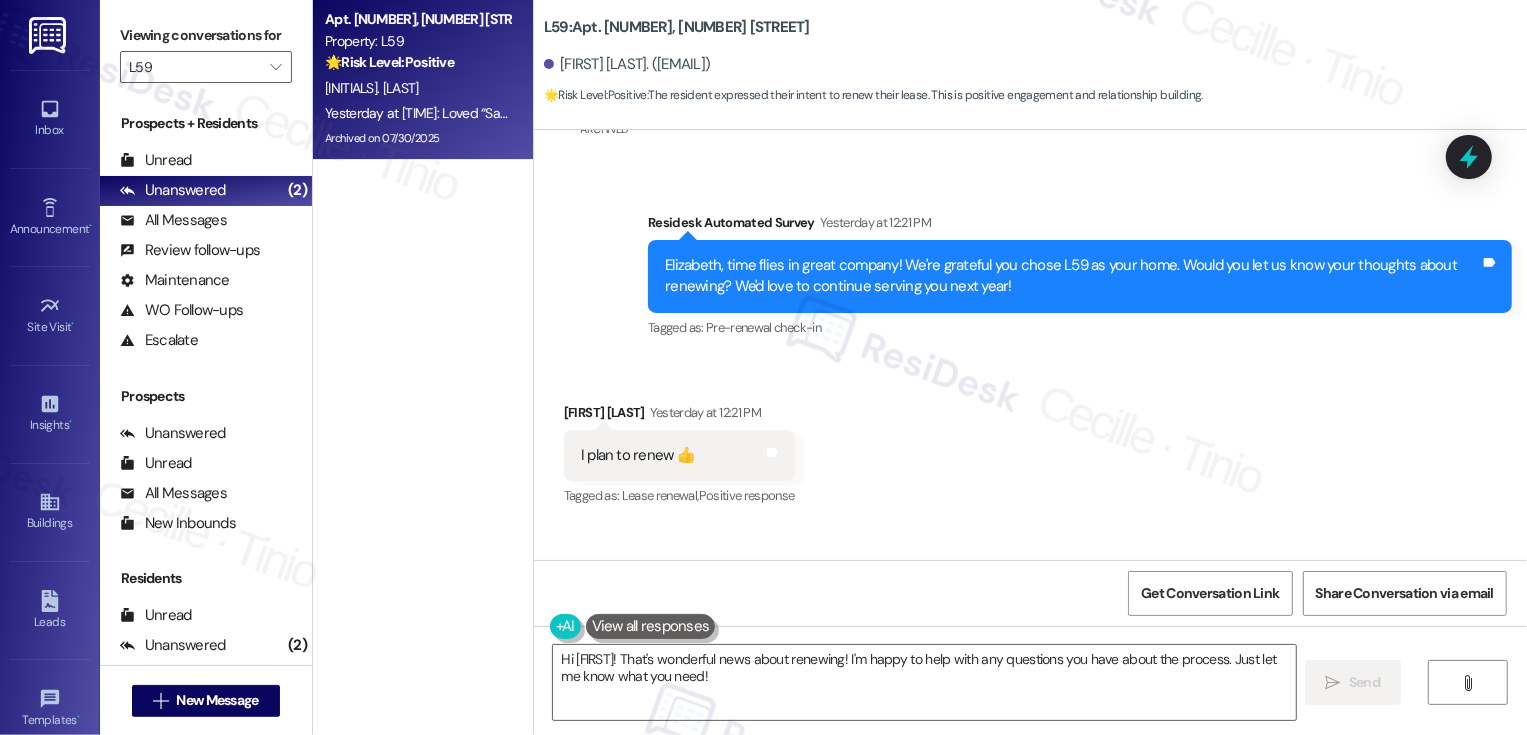 scroll, scrollTop: 19087, scrollLeft: 0, axis: vertical 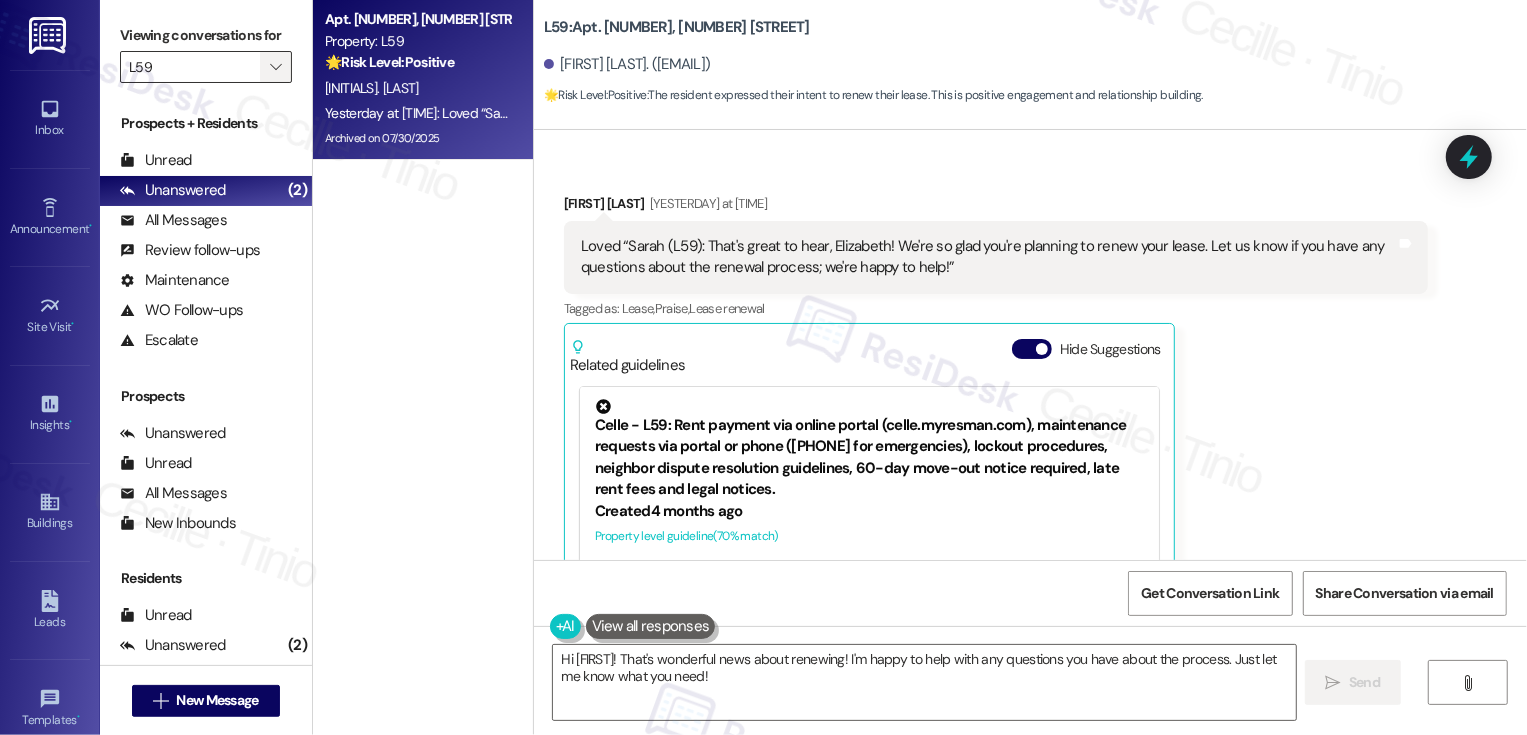 click on "" at bounding box center (275, 67) 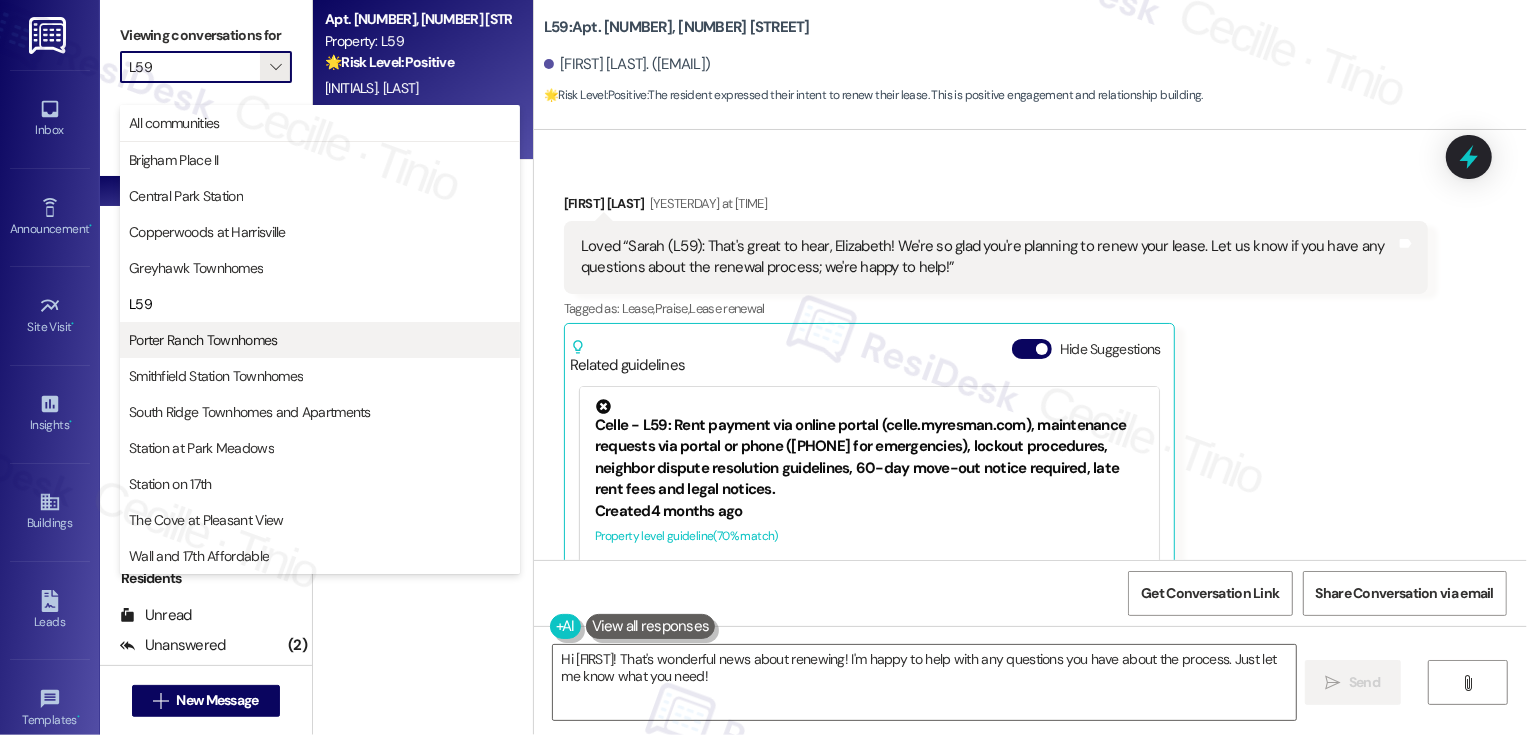 click on "Porter Ranch Townhomes" at bounding box center [203, 340] 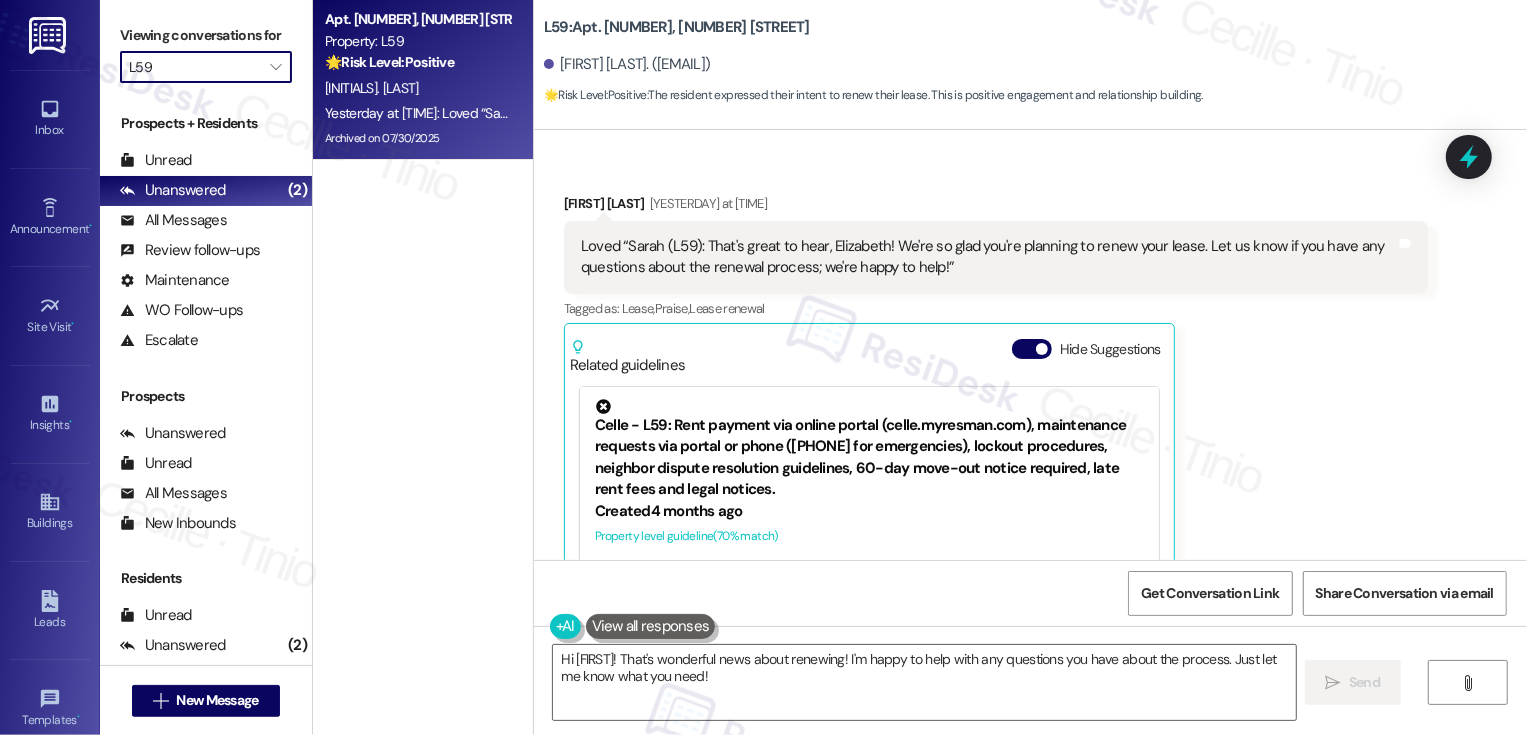 type on "Porter Ranch Townhomes" 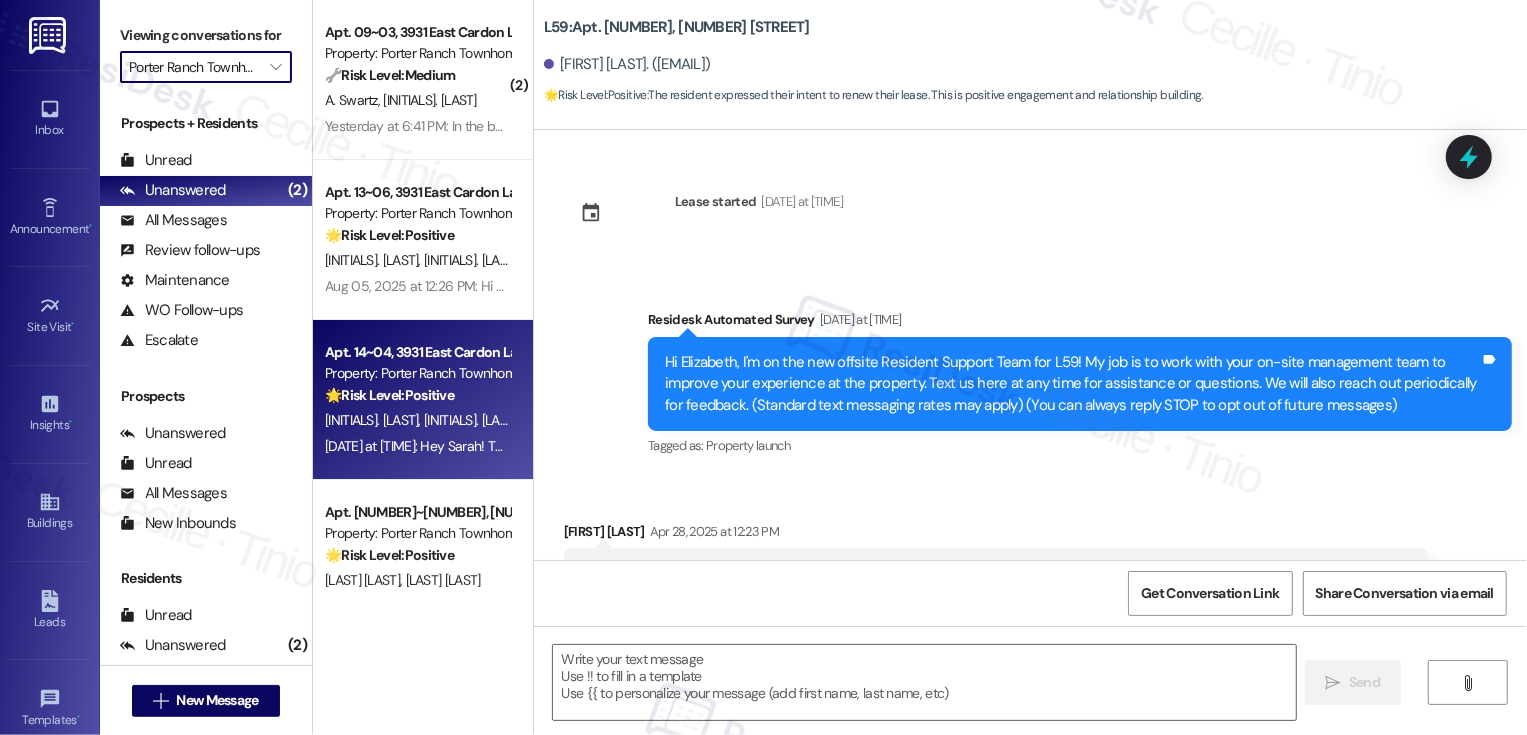type on "Fetching suggested responses. Please feel free to read through the conversation in the meantime." 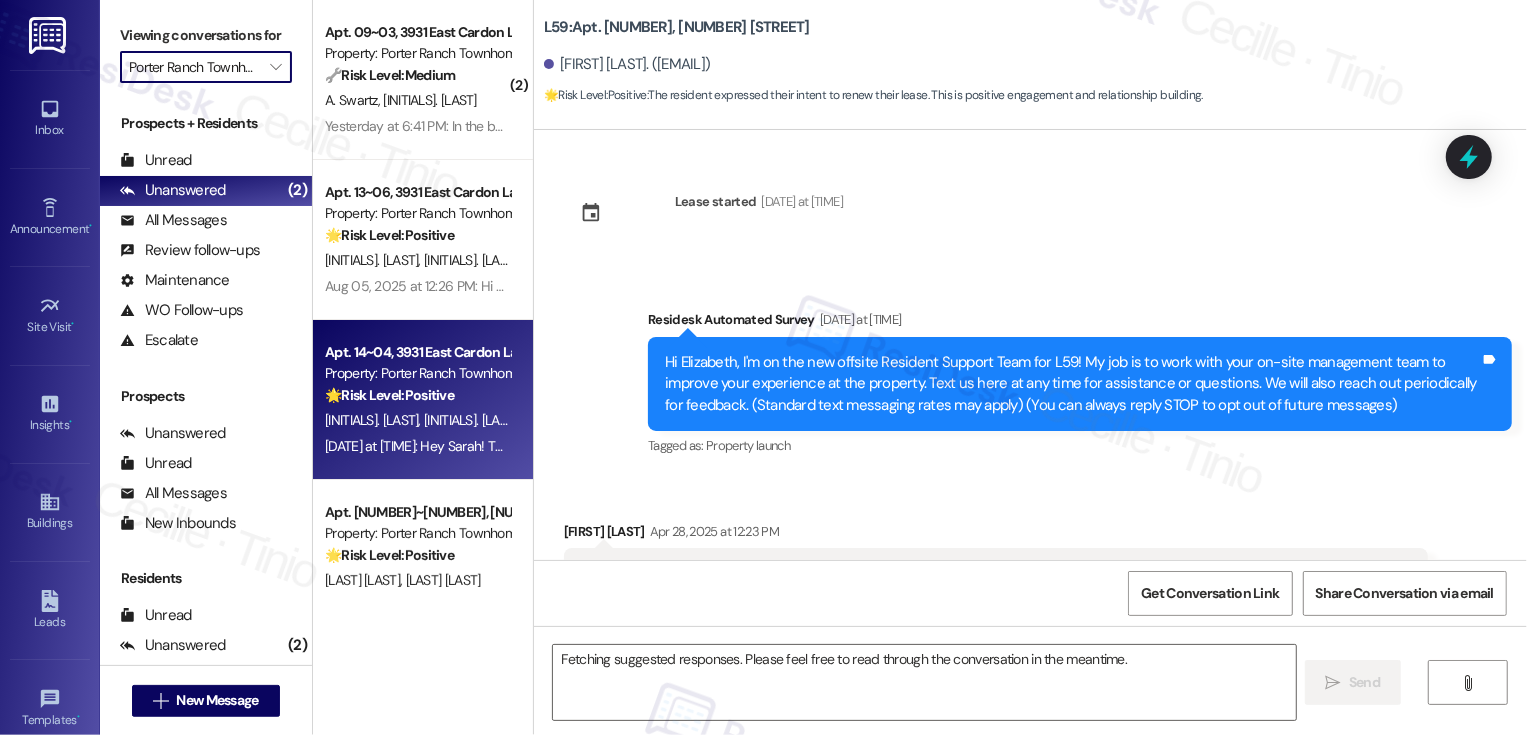 scroll, scrollTop: 18954, scrollLeft: 0, axis: vertical 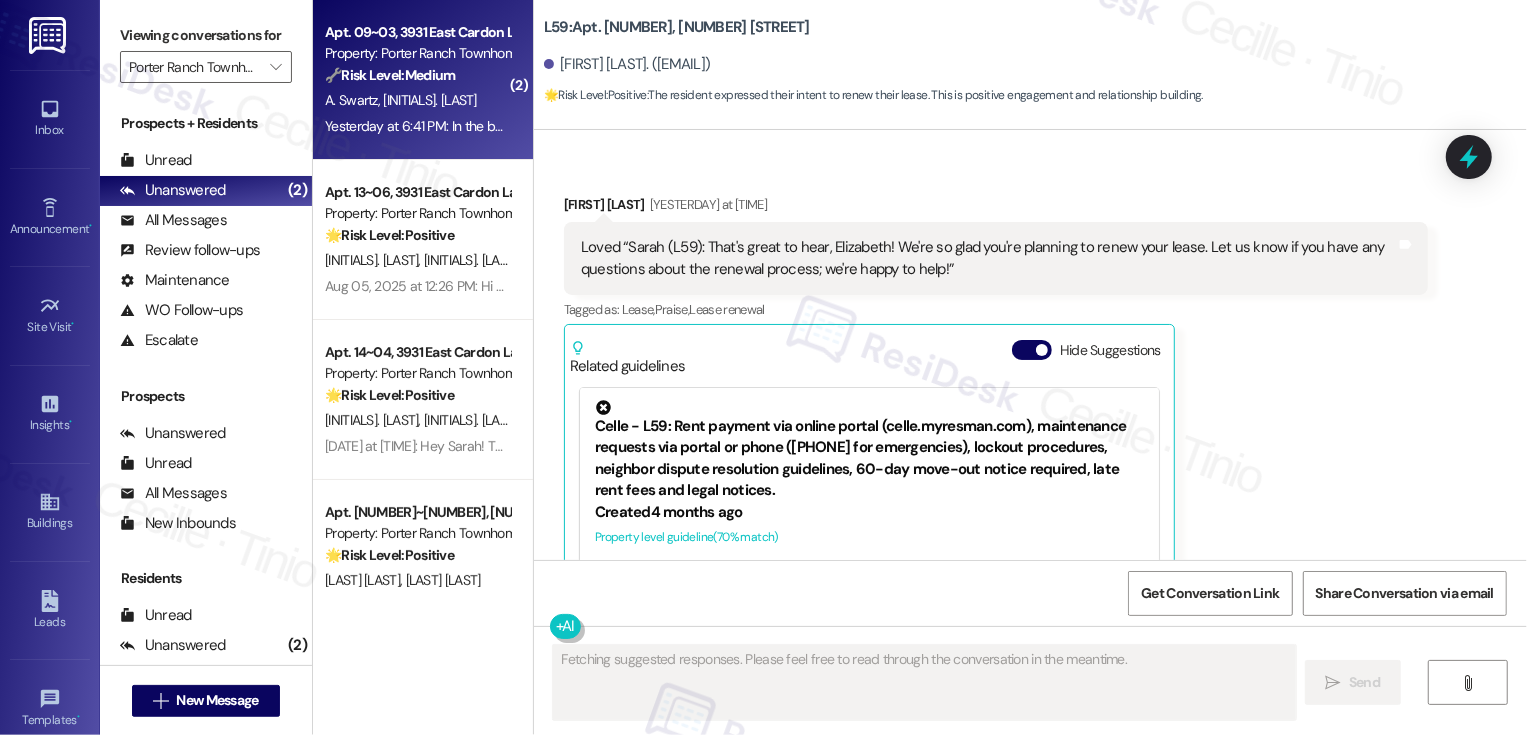click on "🔧  Risk Level:  Medium" at bounding box center (390, 75) 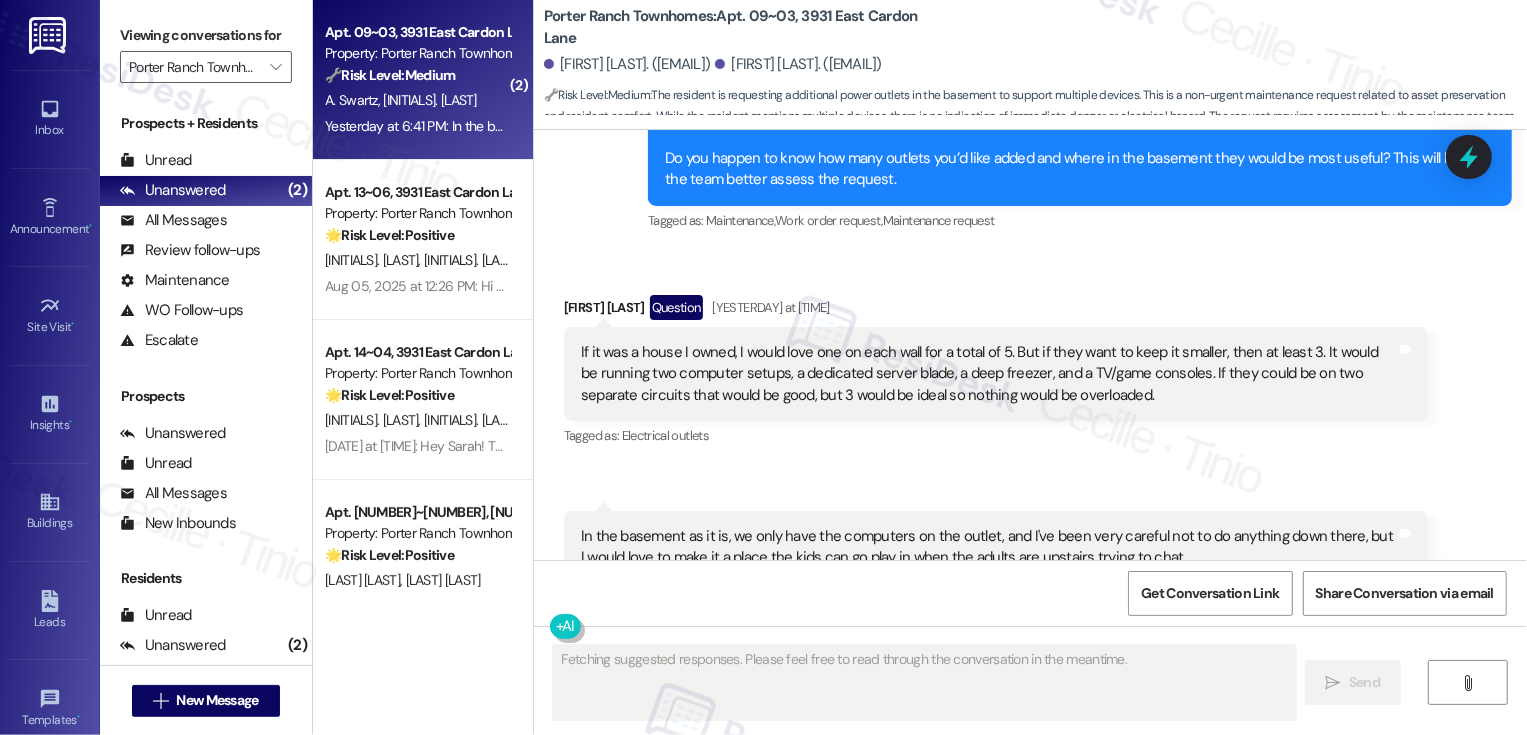 scroll, scrollTop: 784, scrollLeft: 0, axis: vertical 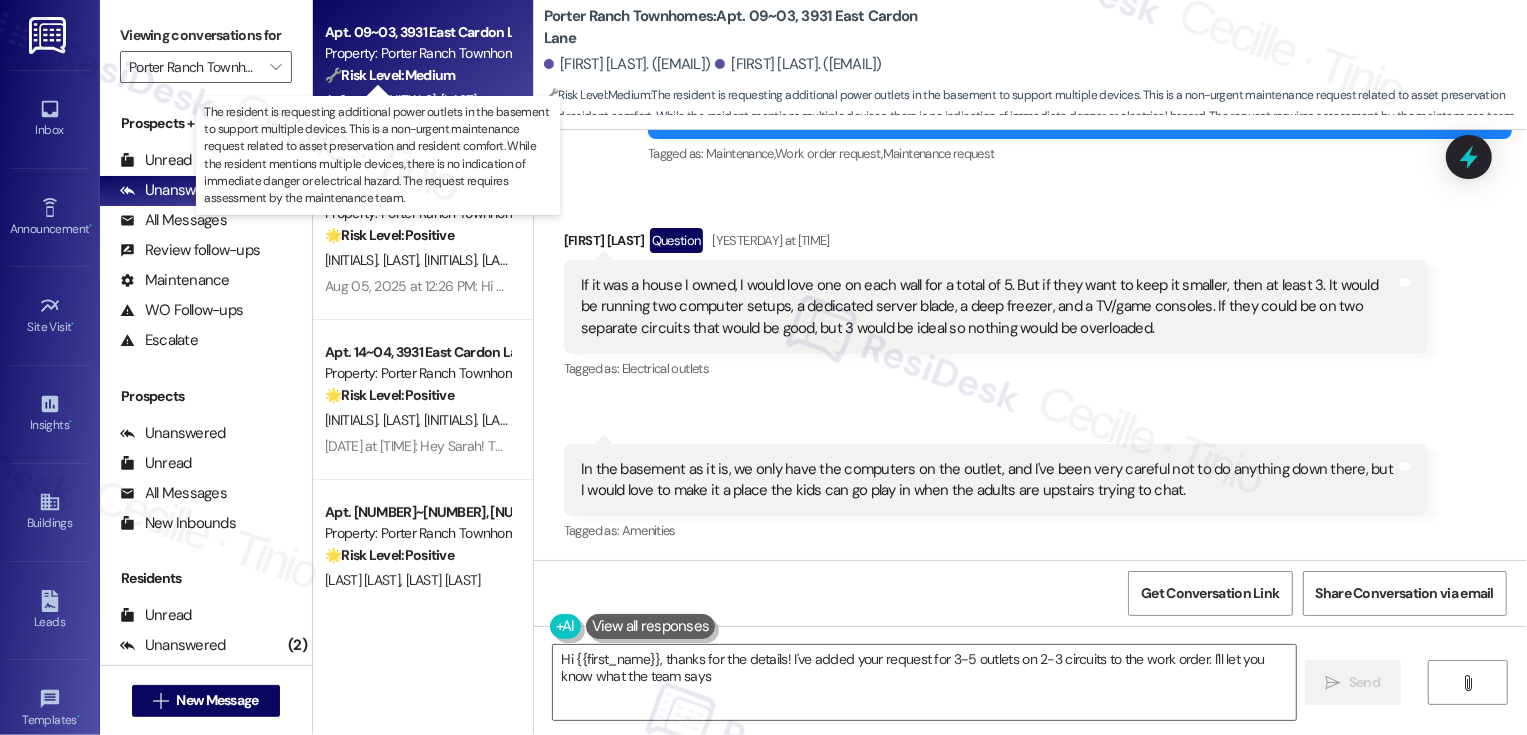 type on "Hi {{first_name}}, thanks for the details! I've added your request for 3-5 outlets on 2-3 circuits to the work order. I'll let you know what the team says!" 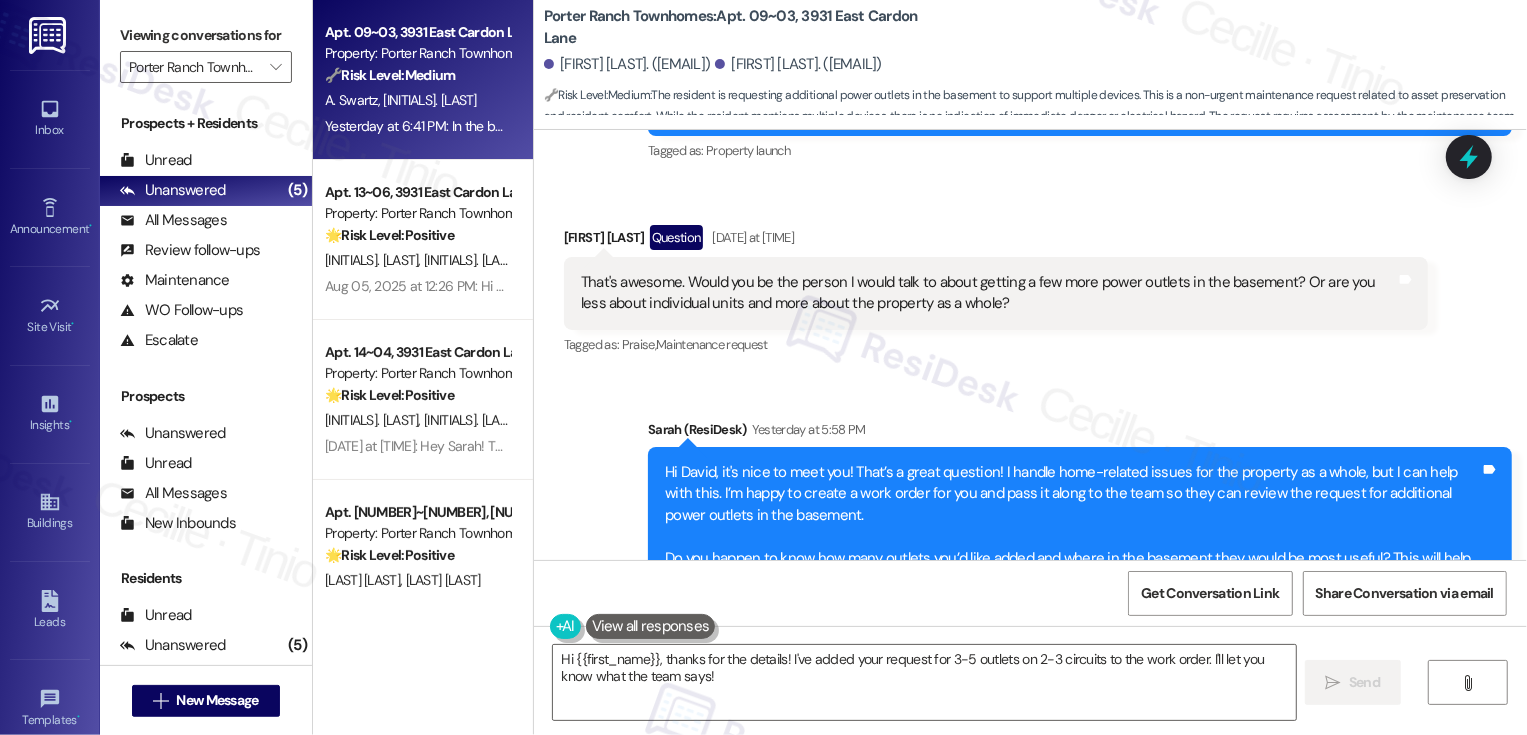 scroll, scrollTop: 785, scrollLeft: 0, axis: vertical 